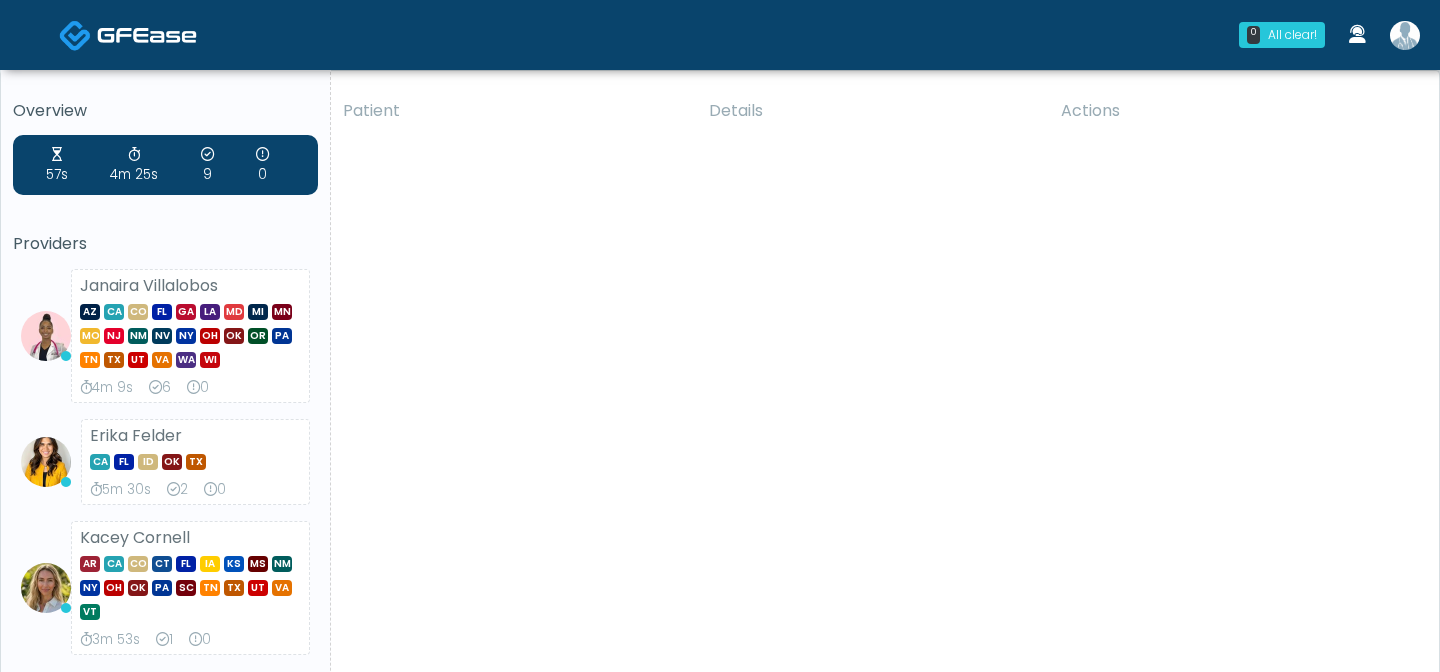 scroll, scrollTop: 0, scrollLeft: 0, axis: both 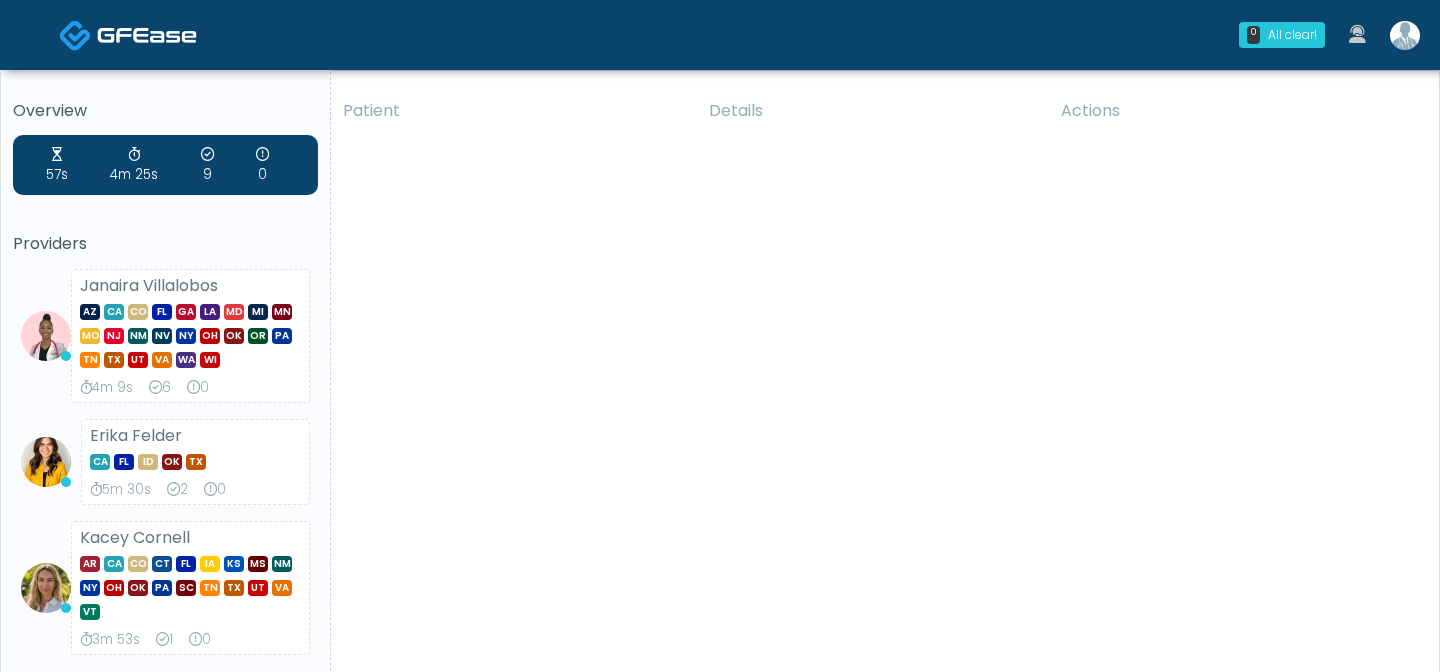 click at bounding box center [1405, 35] 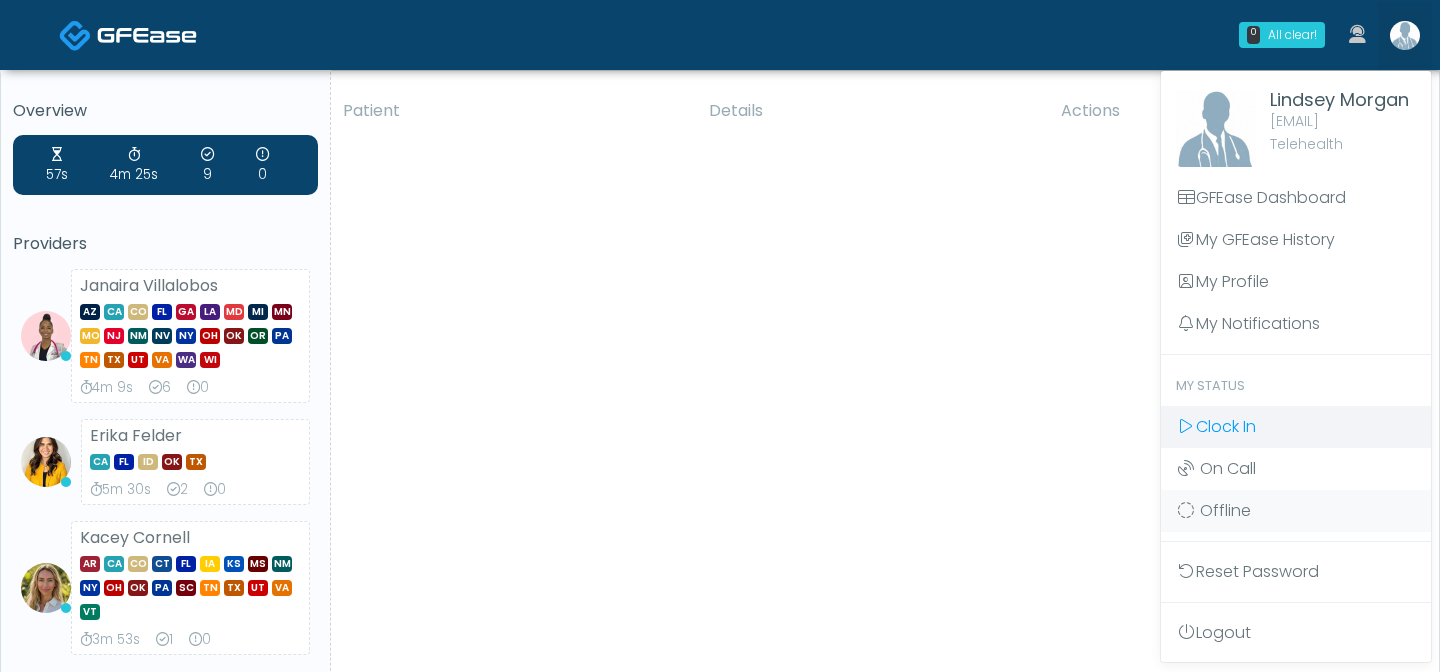 click on "Clock In" at bounding box center (1226, 426) 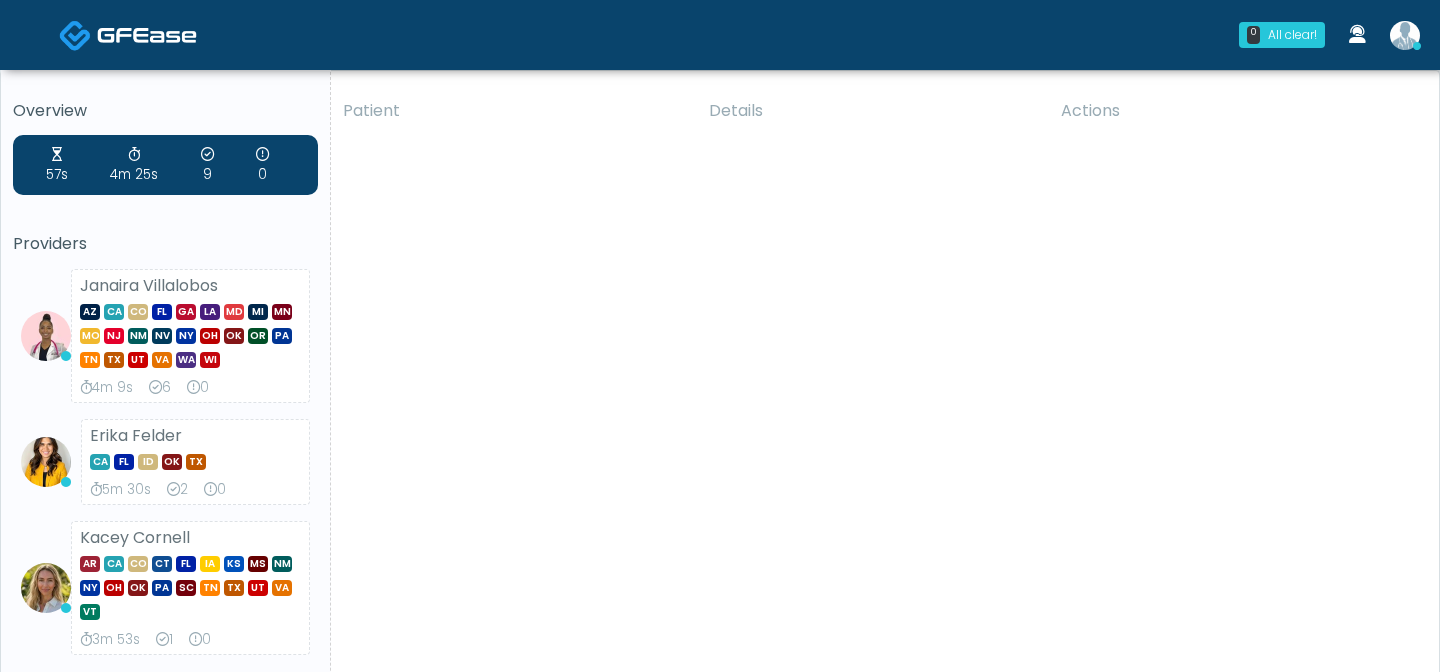scroll, scrollTop: 0, scrollLeft: 0, axis: both 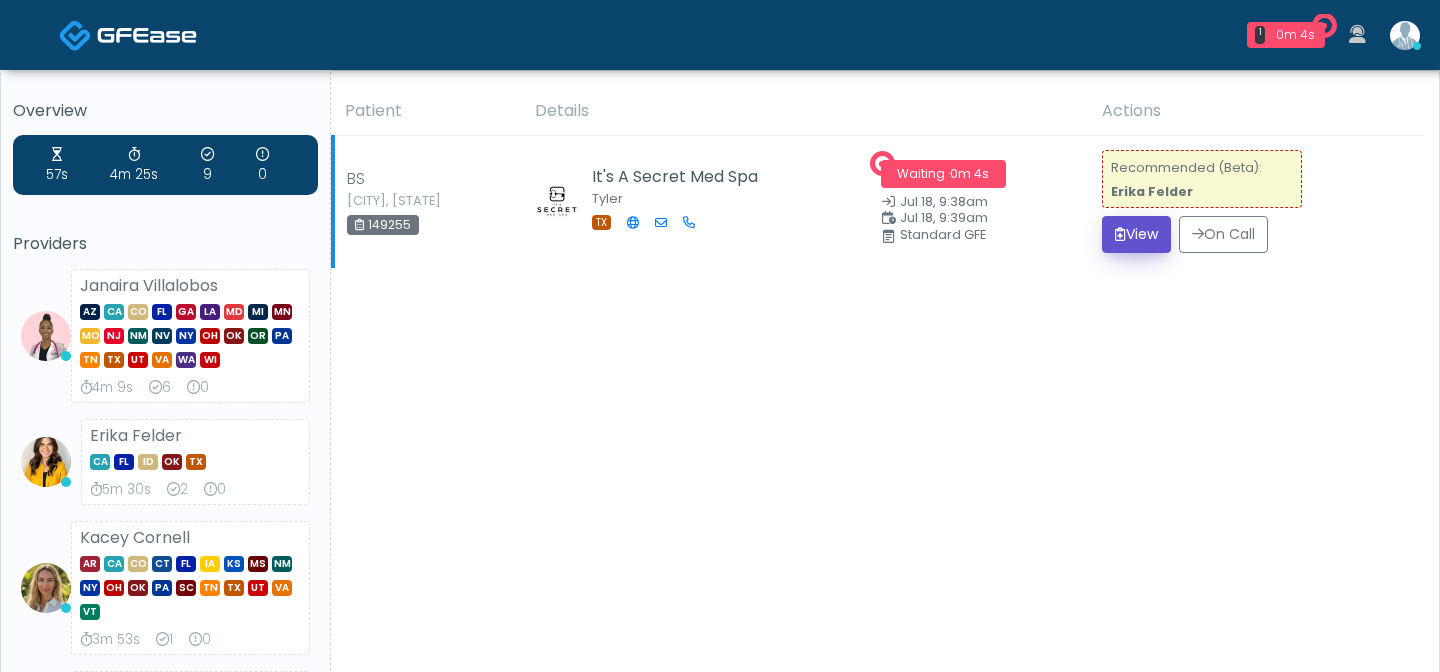 click on "View" at bounding box center [1136, 234] 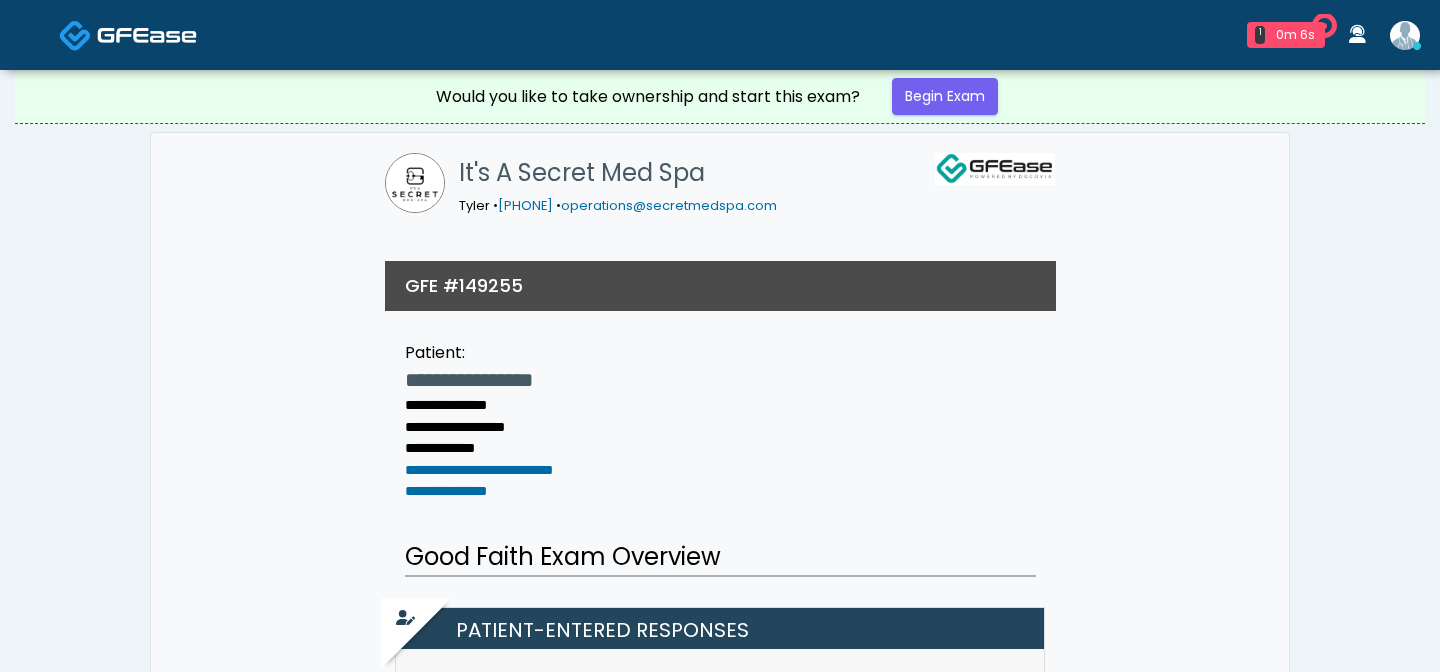 scroll, scrollTop: 0, scrollLeft: 0, axis: both 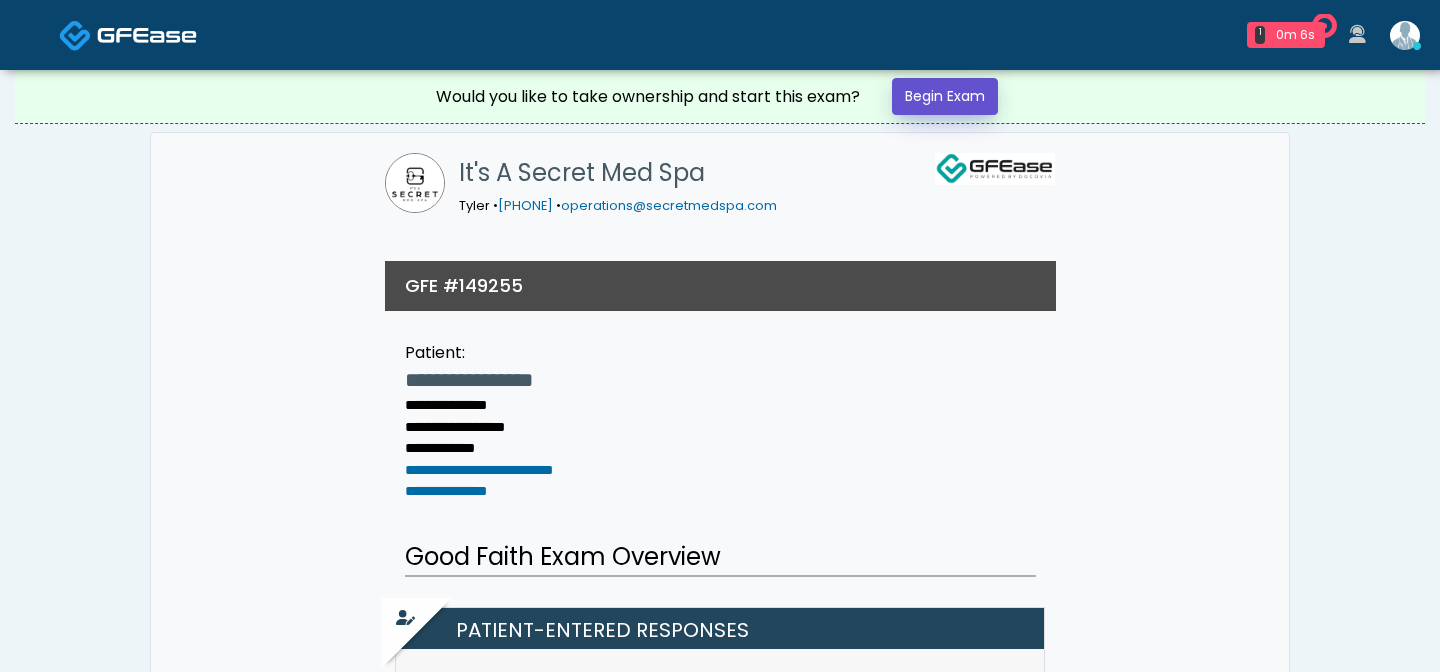 click on "Begin Exam" at bounding box center [945, 96] 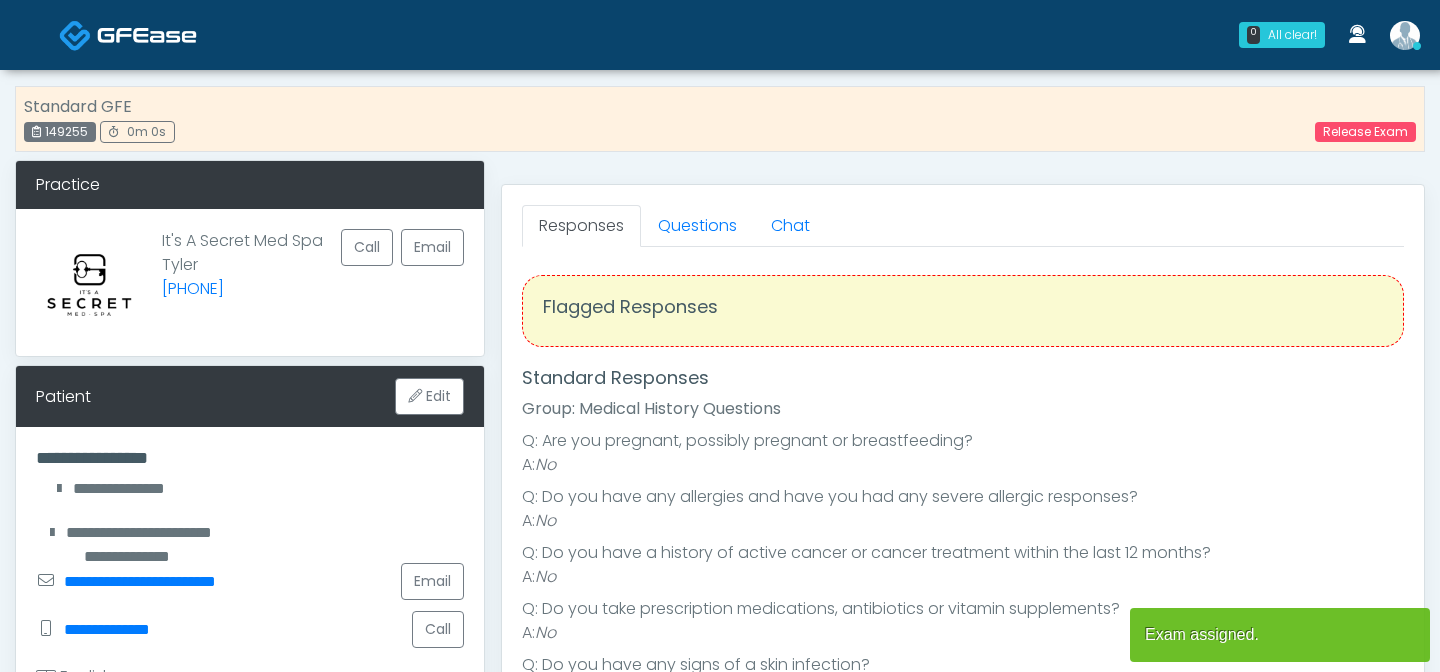 scroll, scrollTop: 0, scrollLeft: 0, axis: both 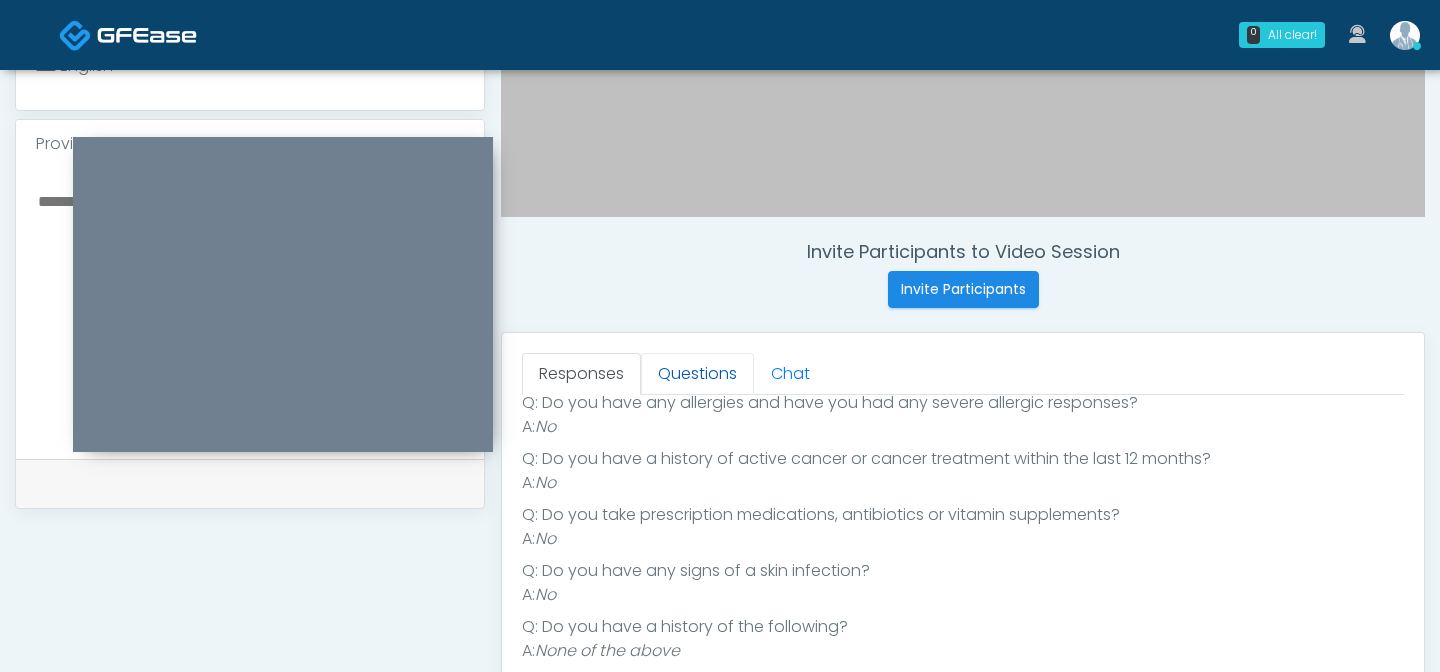 click on "Questions" at bounding box center [697, 374] 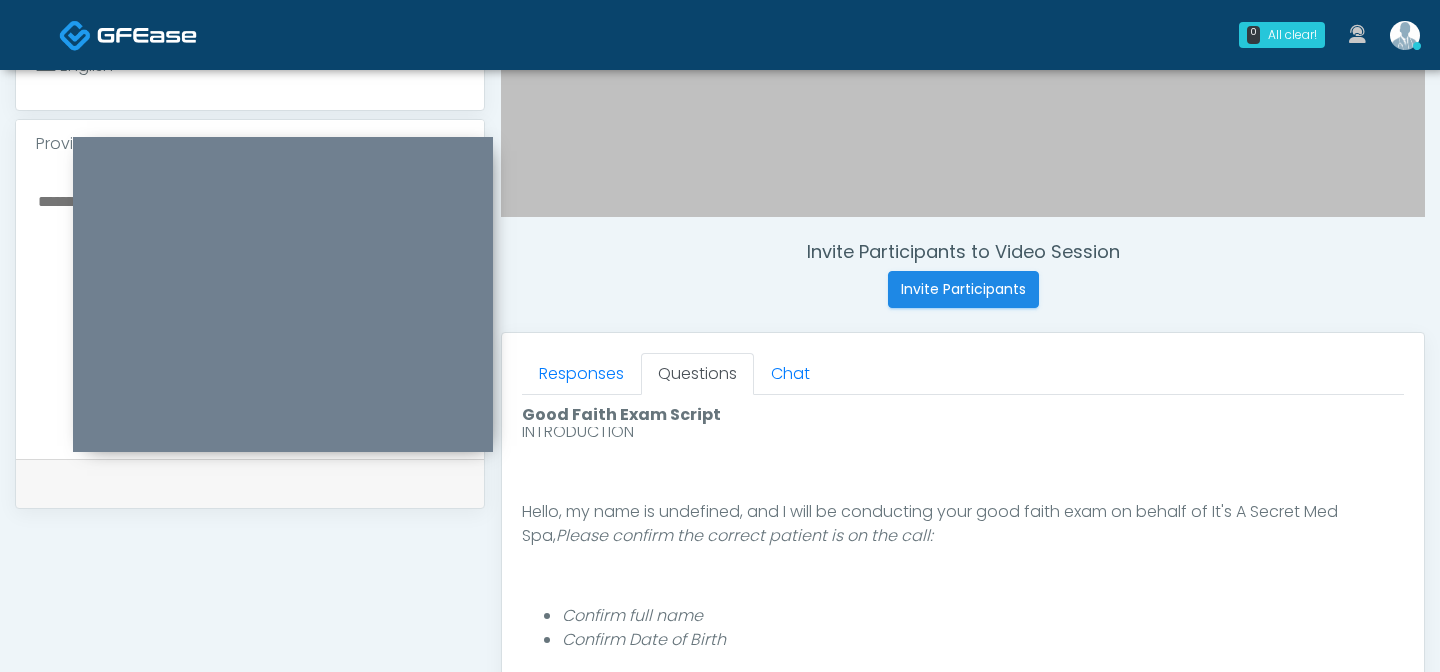 scroll, scrollTop: 208, scrollLeft: 0, axis: vertical 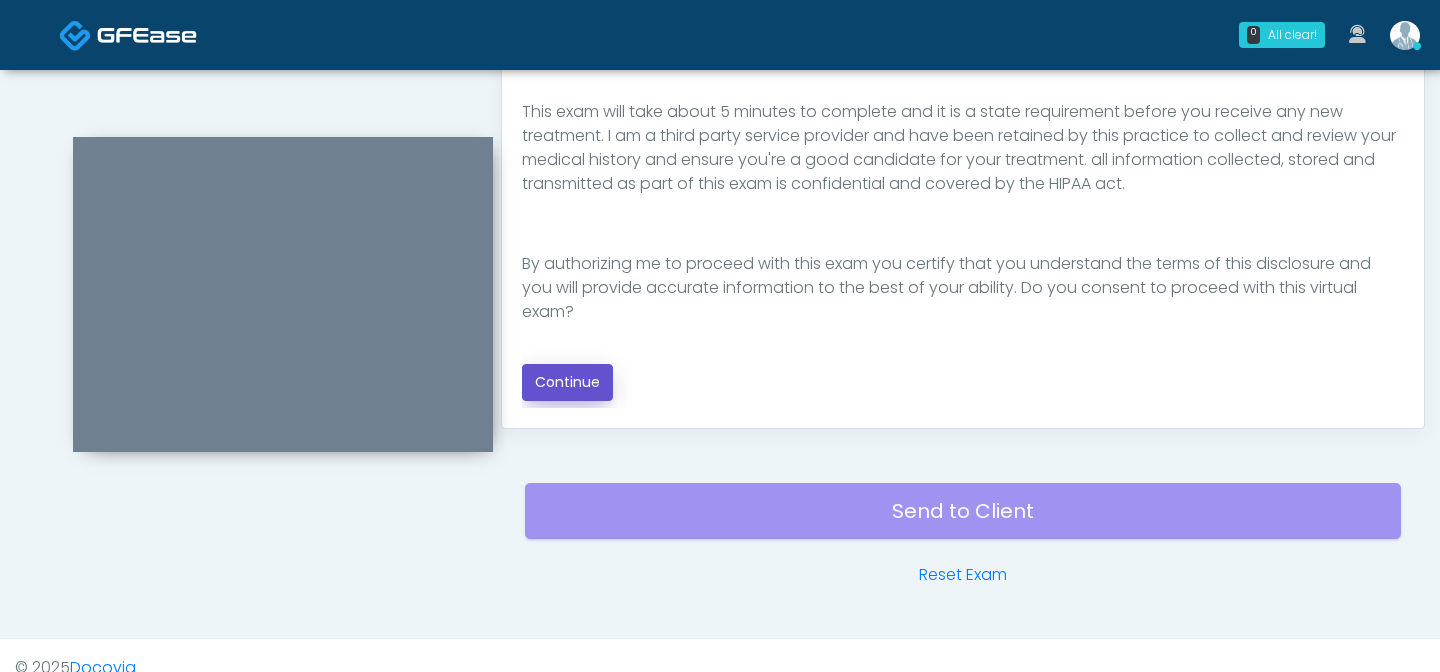 click on "Continue" at bounding box center [567, 382] 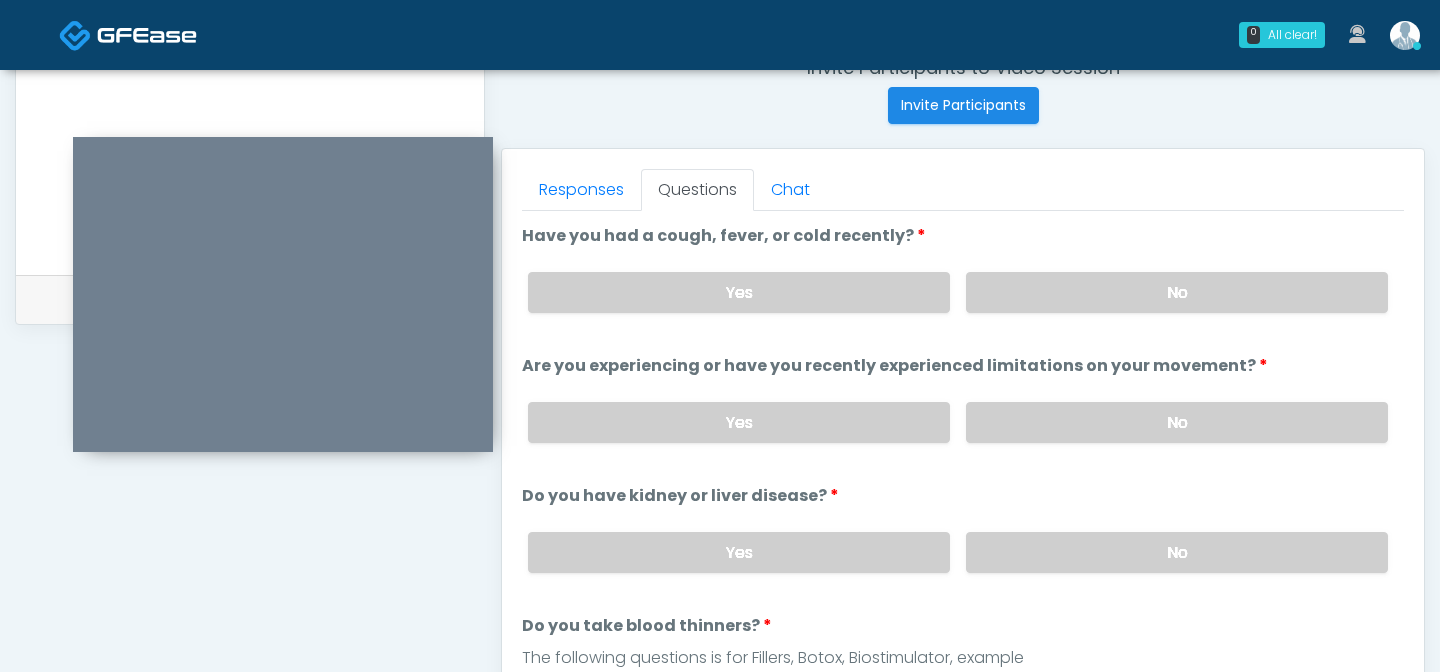 scroll, scrollTop: 689, scrollLeft: 0, axis: vertical 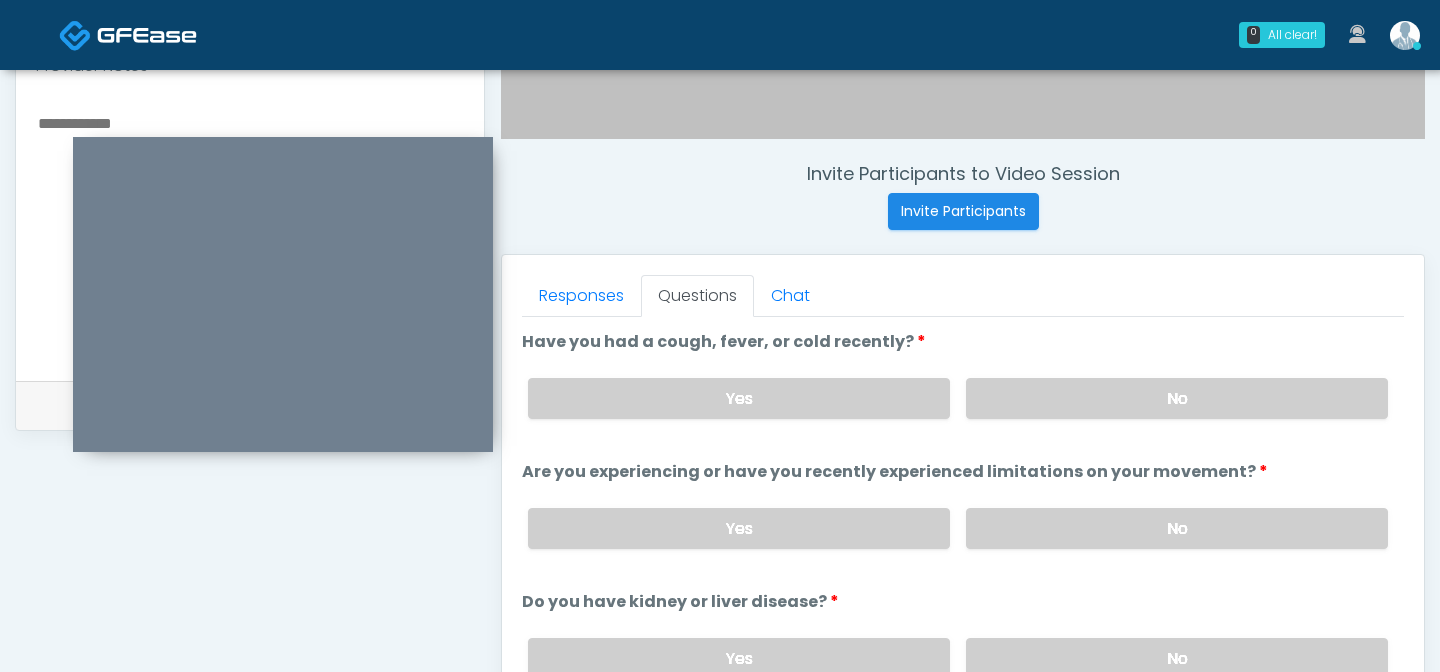 click on "Yes
No" at bounding box center [958, 398] 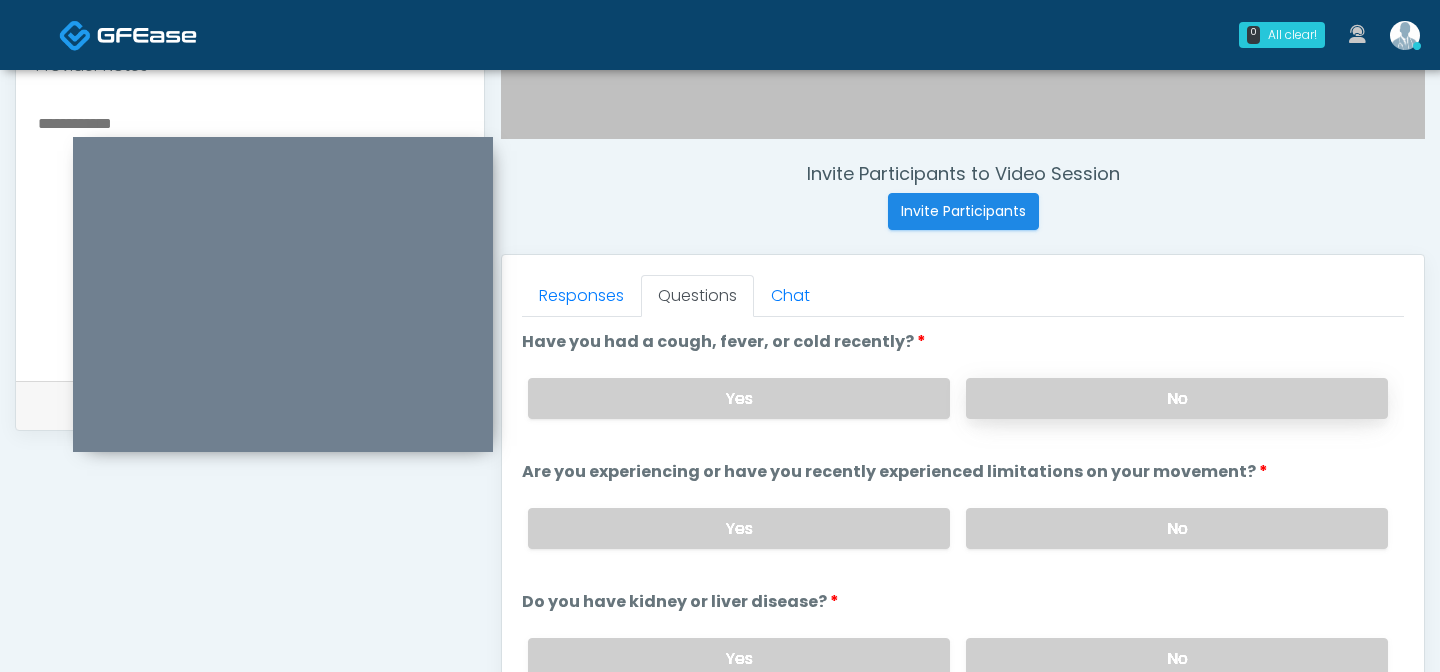 click on "No" at bounding box center [1177, 398] 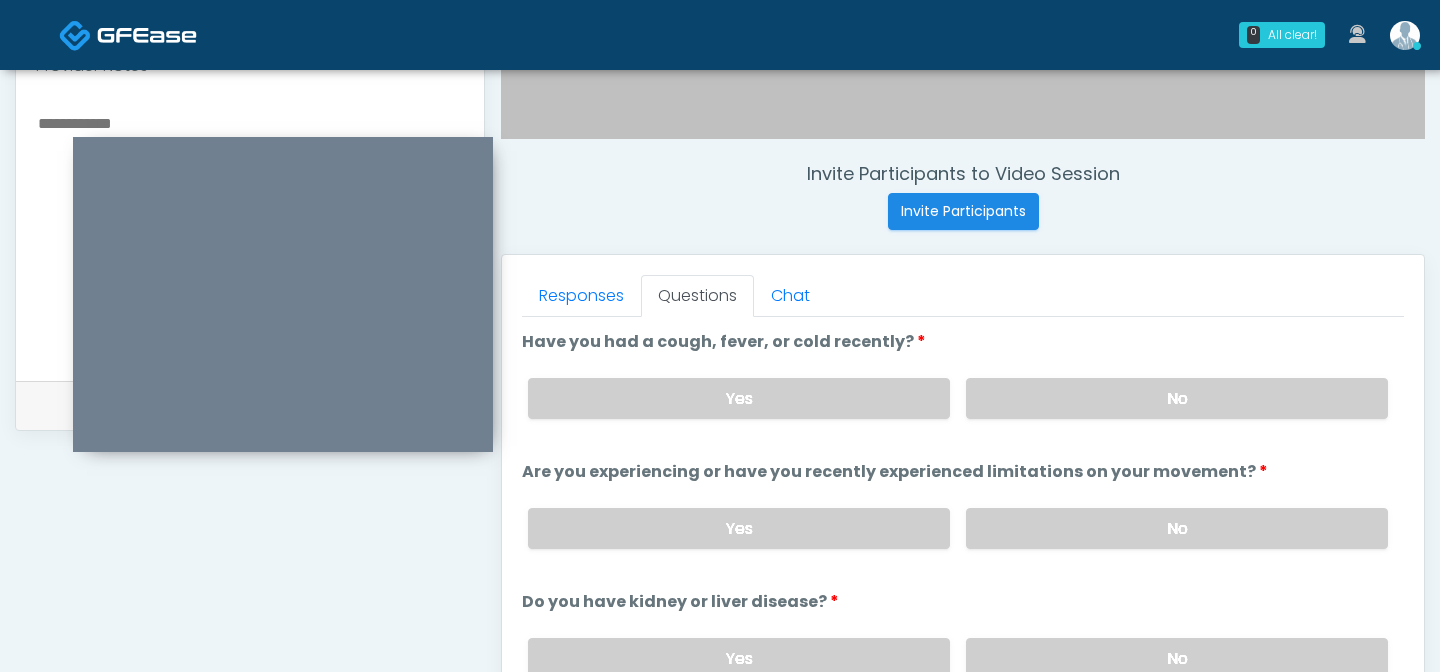 click on "Yes
No" at bounding box center (958, 528) 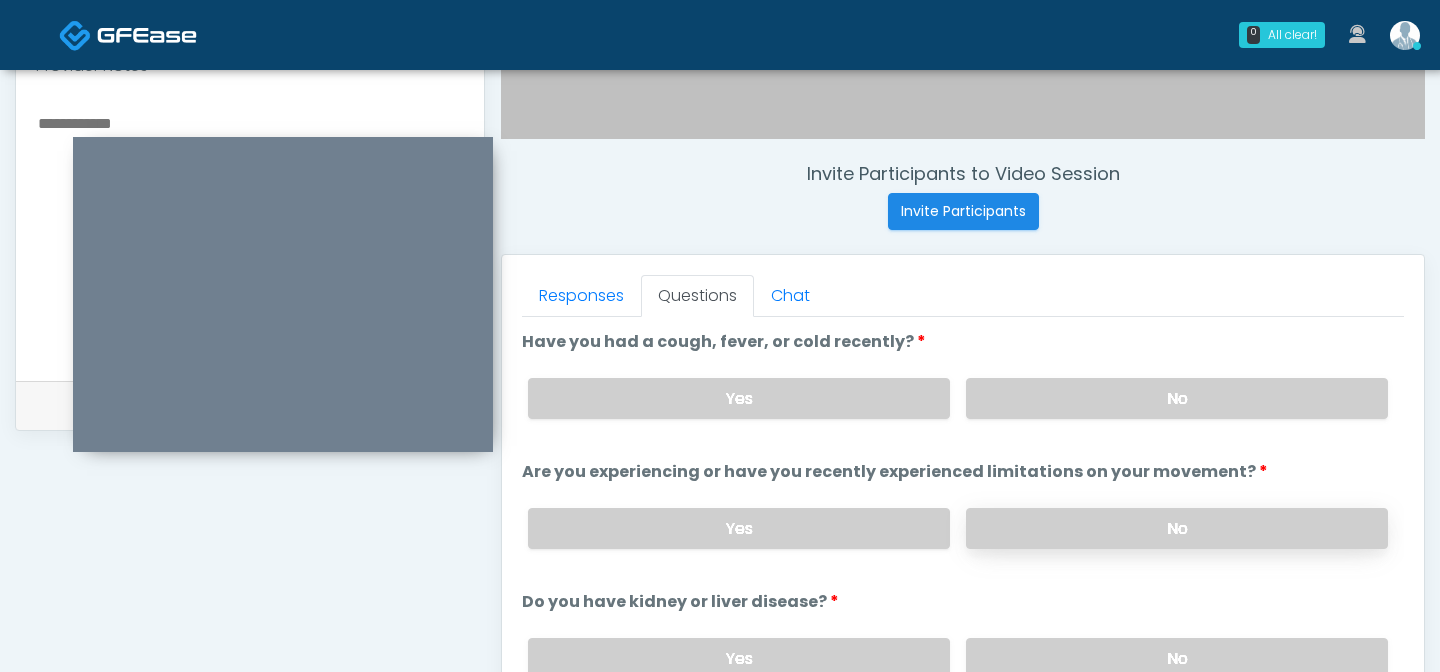 click on "No" at bounding box center [1177, 528] 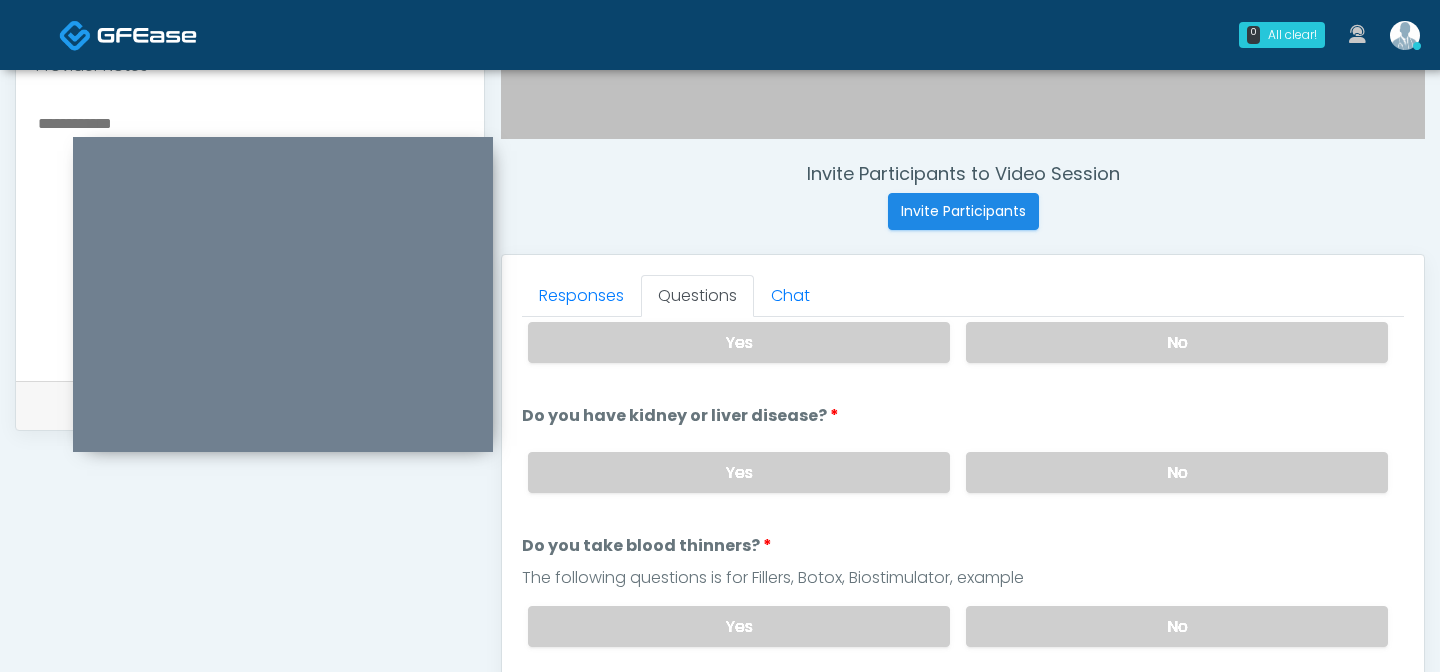 scroll, scrollTop: 218, scrollLeft: 0, axis: vertical 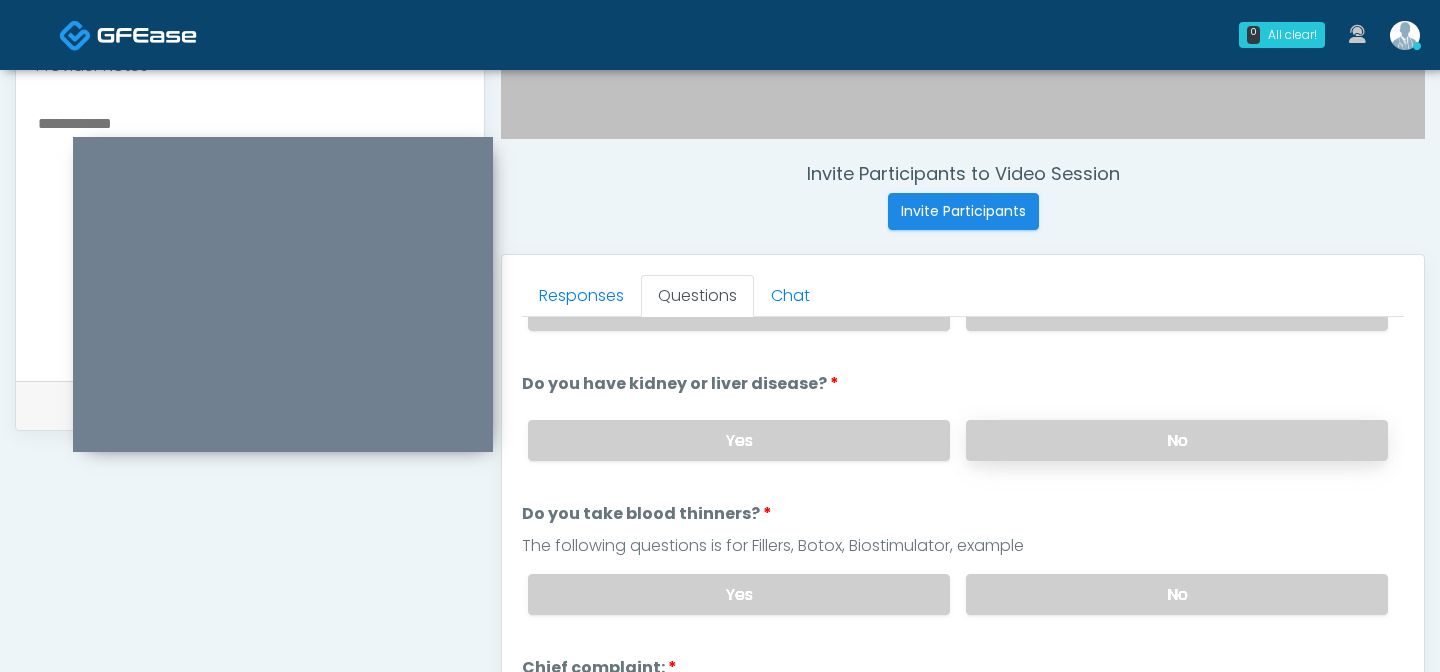 click on "No" at bounding box center [1177, 440] 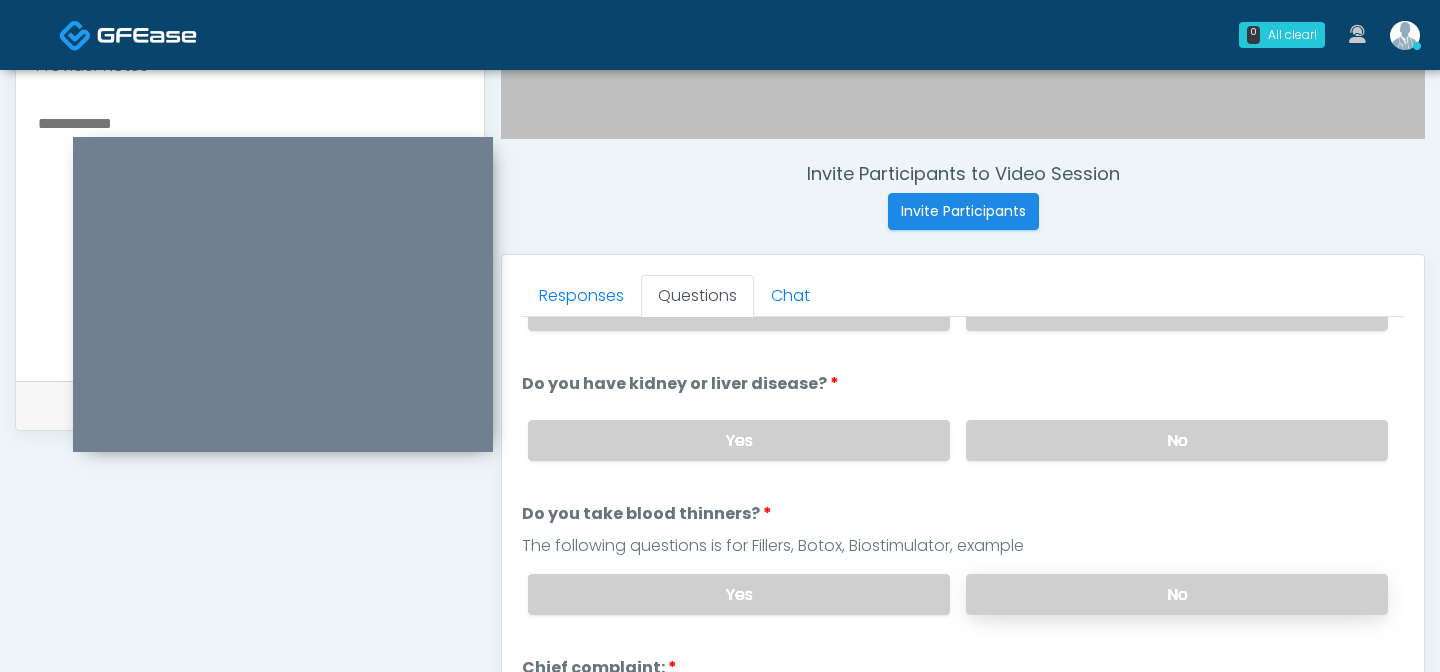 click on "No" at bounding box center (1177, 594) 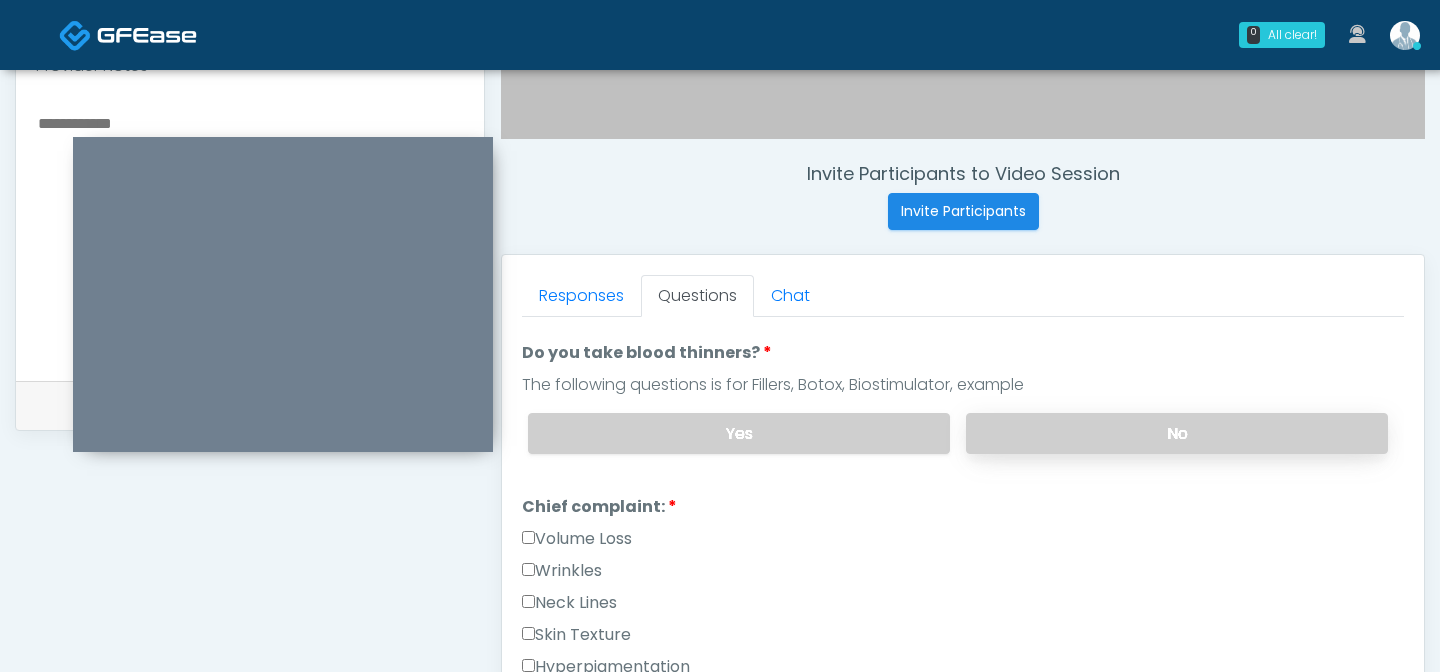scroll, scrollTop: 437, scrollLeft: 0, axis: vertical 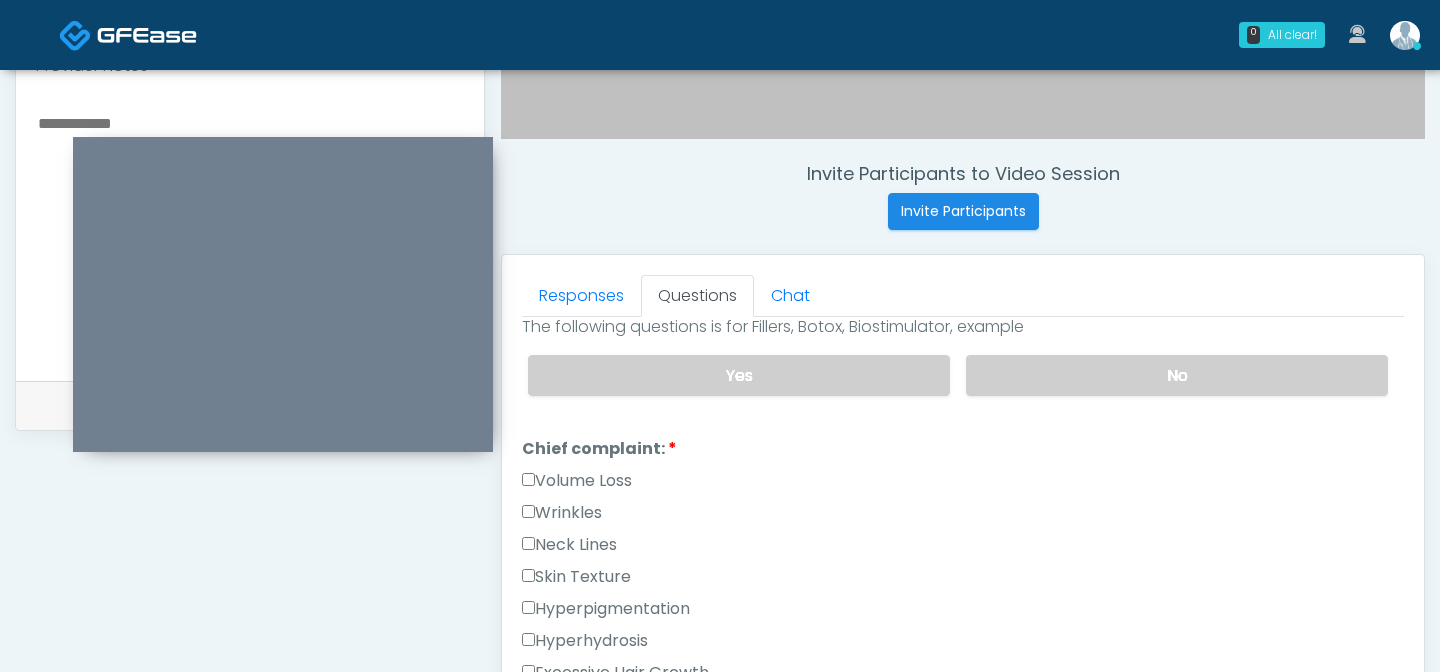 click on "Wrinkles" at bounding box center (562, 513) 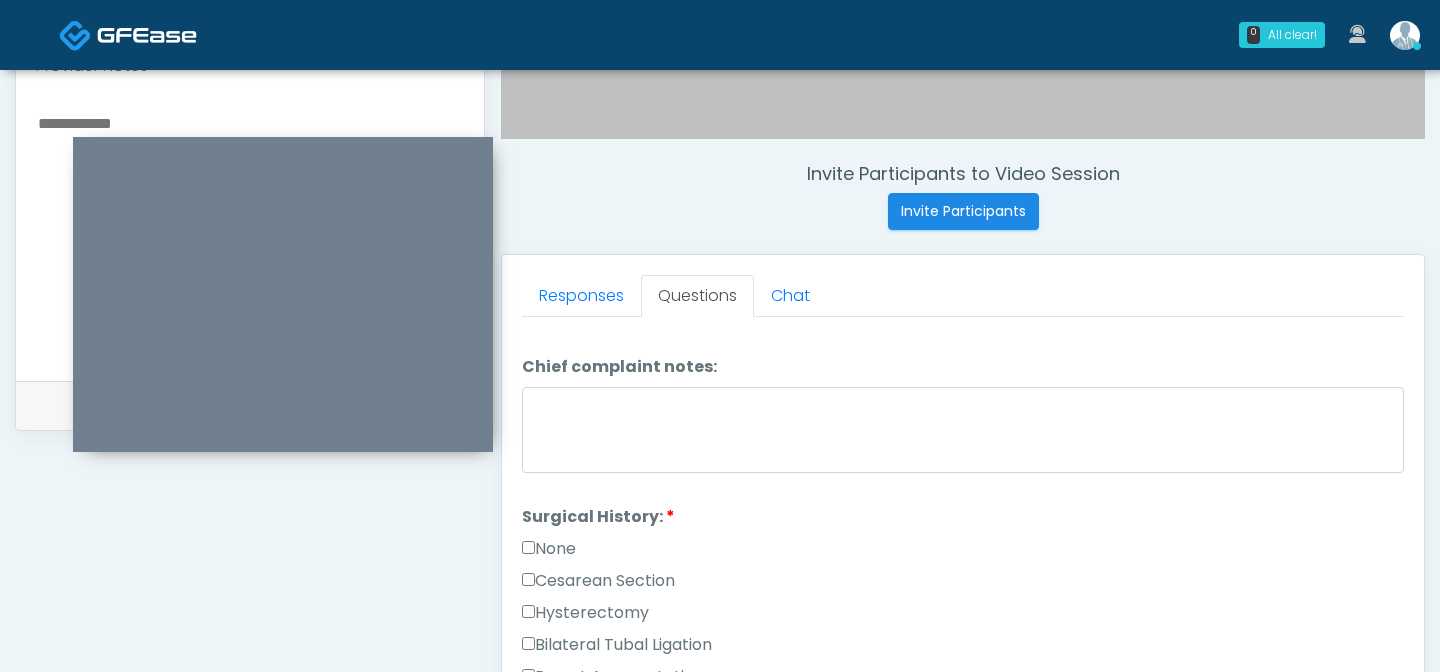 click on "None" at bounding box center (549, 549) 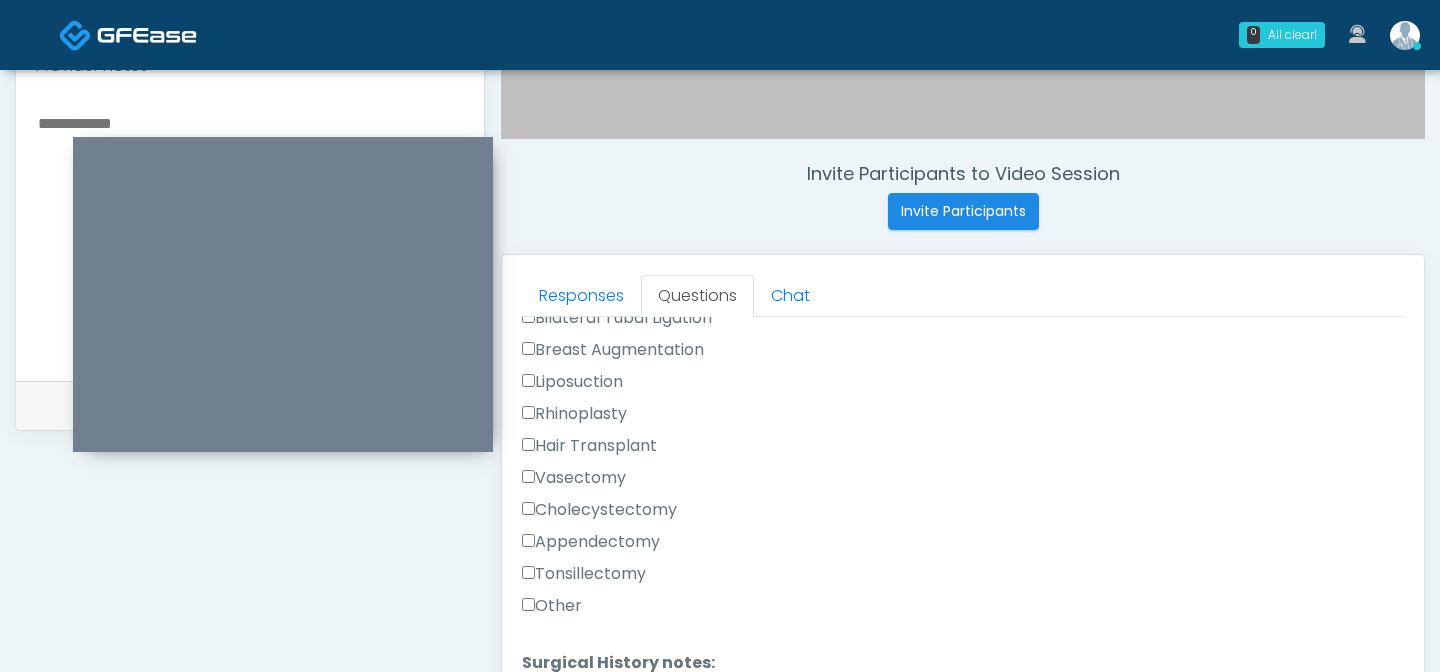 scroll, scrollTop: 1303, scrollLeft: 0, axis: vertical 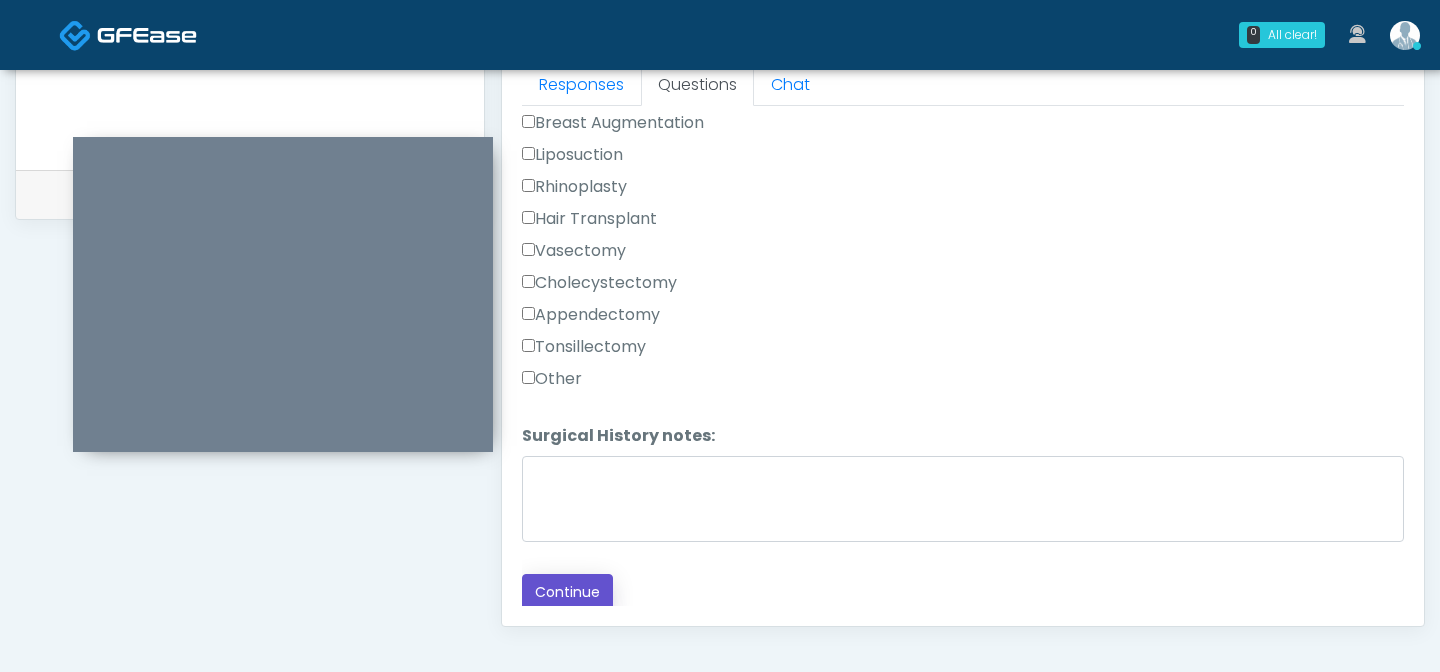 click on "Continue" at bounding box center (567, 592) 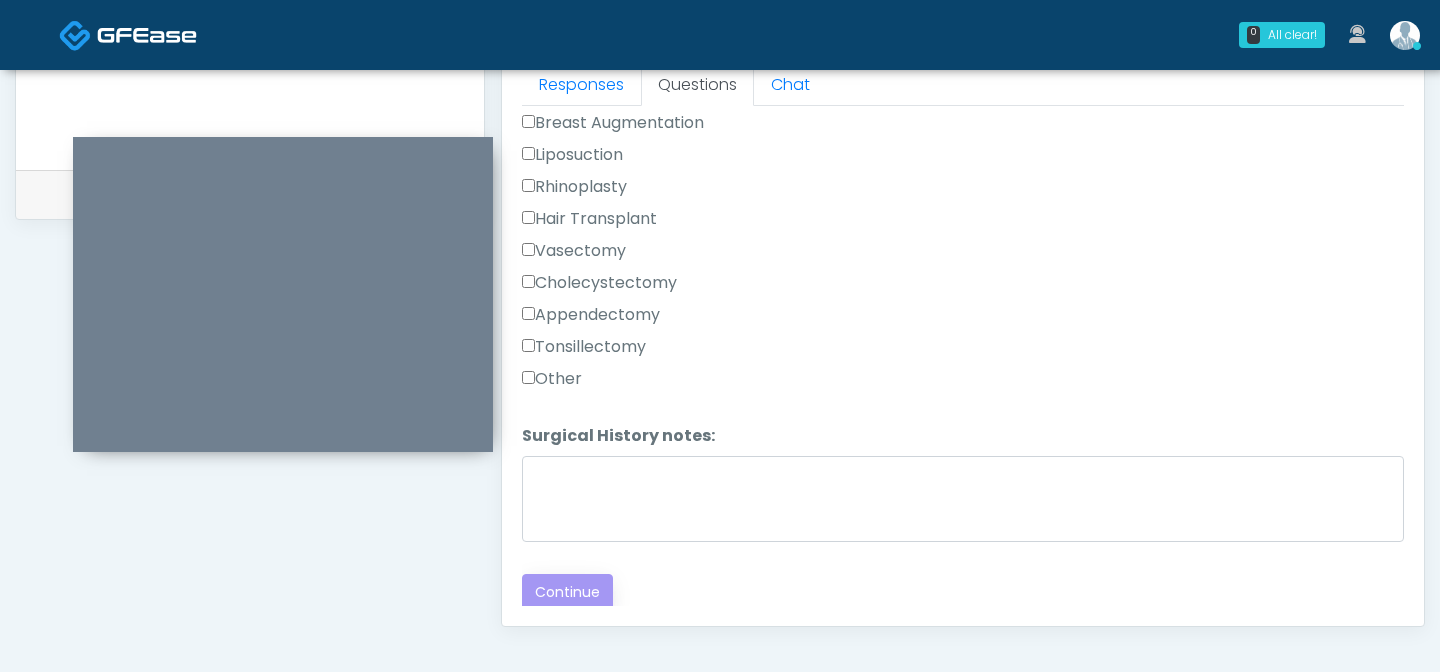 scroll, scrollTop: 1123, scrollLeft: 0, axis: vertical 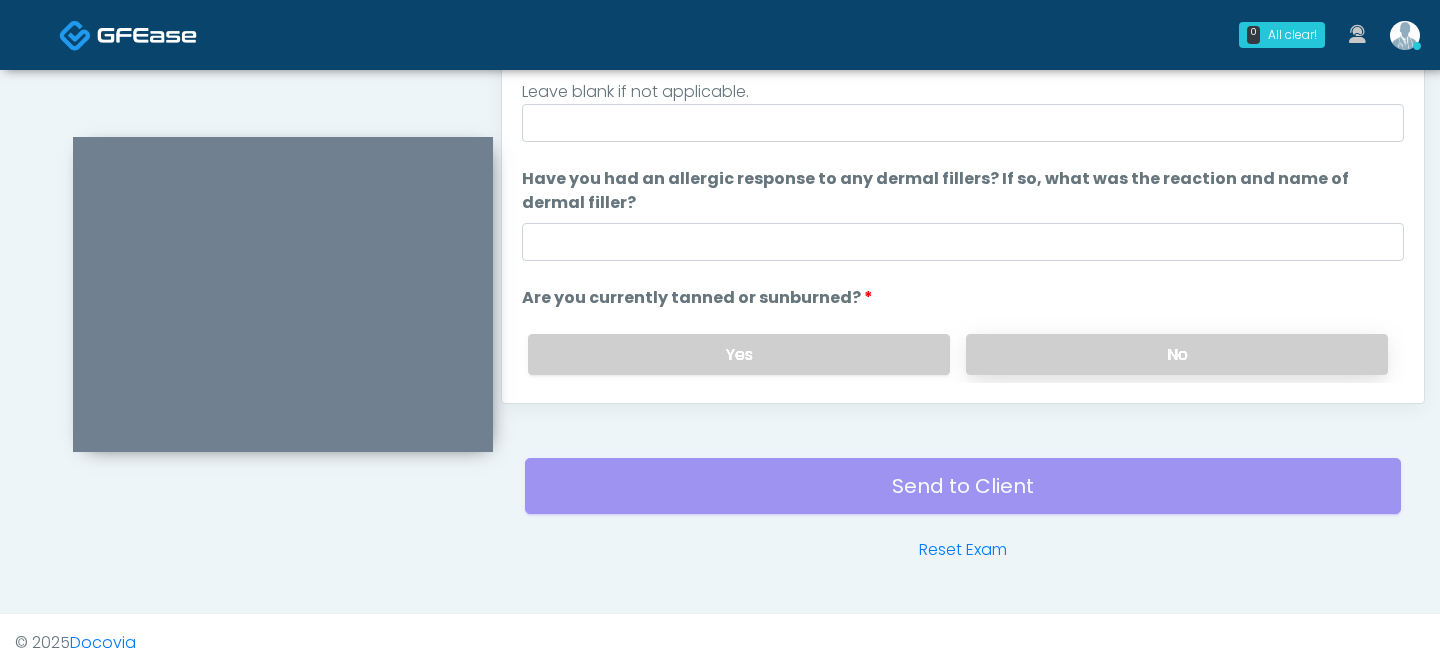 click on "No" at bounding box center (1177, 354) 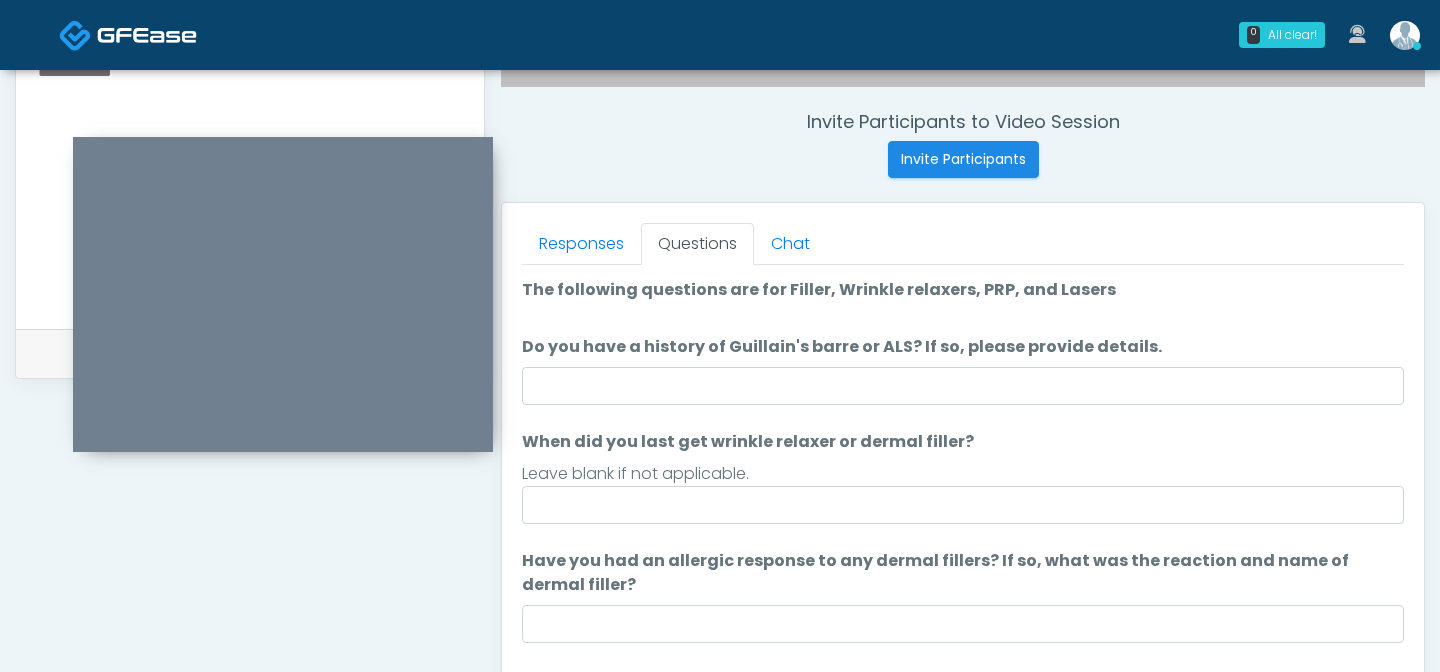 scroll, scrollTop: 731, scrollLeft: 0, axis: vertical 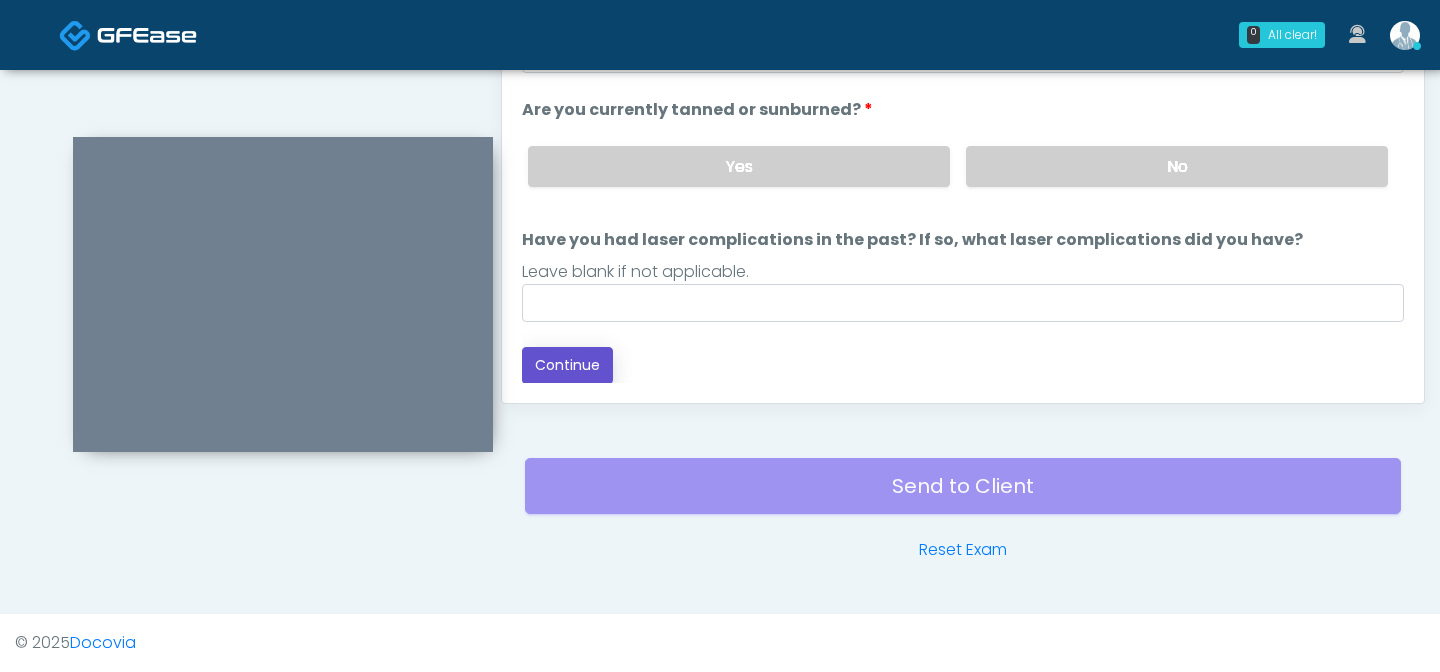 click on "Continue" at bounding box center [567, 365] 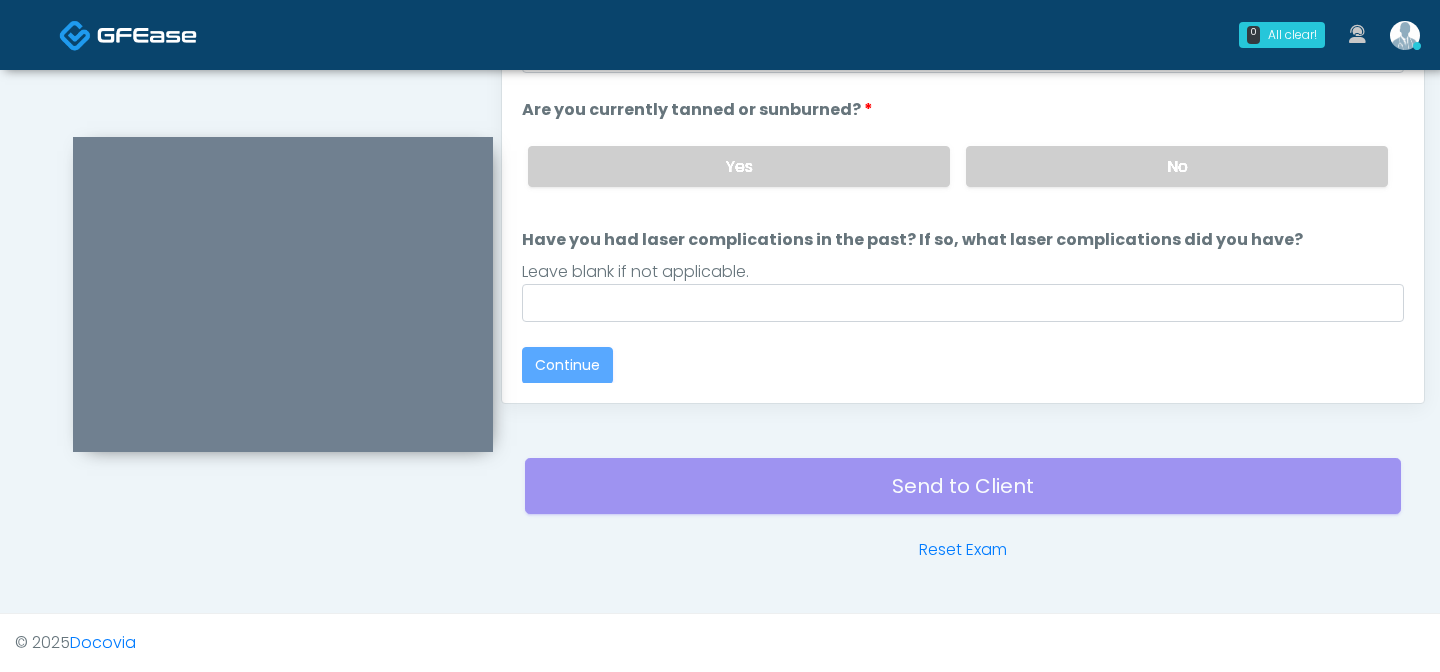 scroll, scrollTop: 0, scrollLeft: 0, axis: both 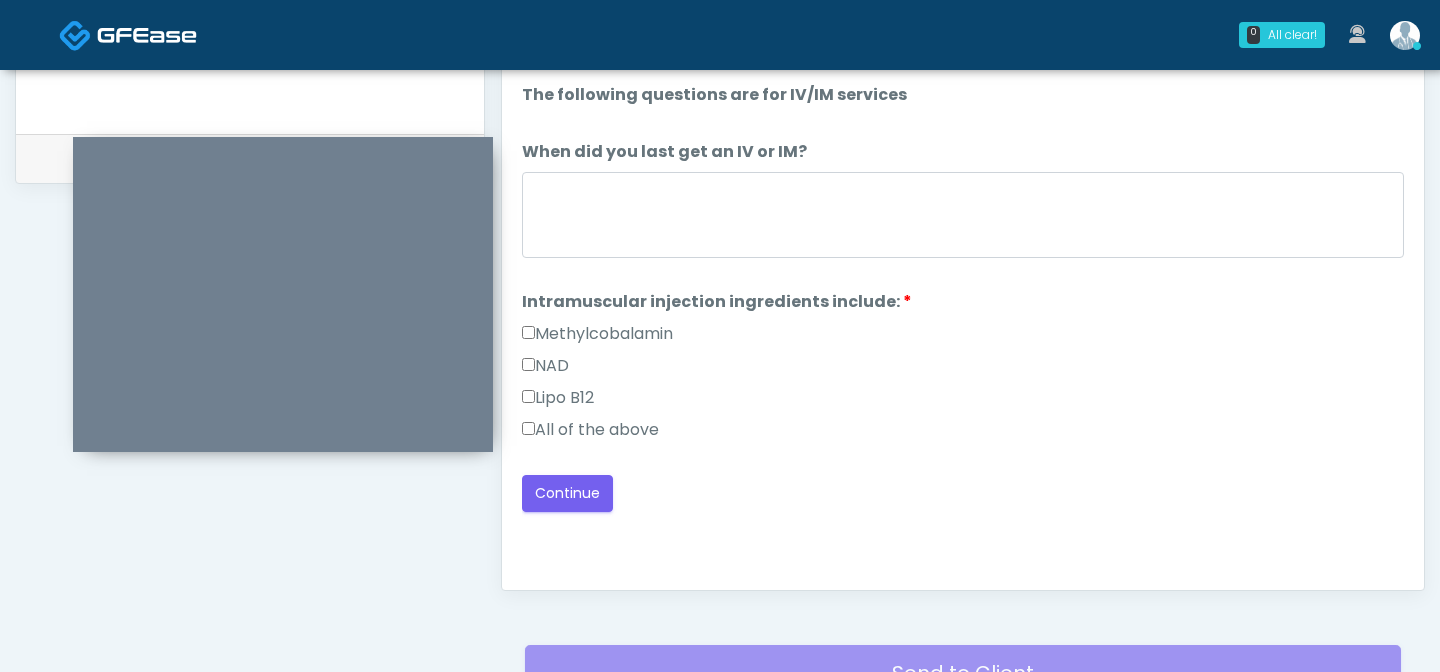 click on "All of the above" at bounding box center [590, 430] 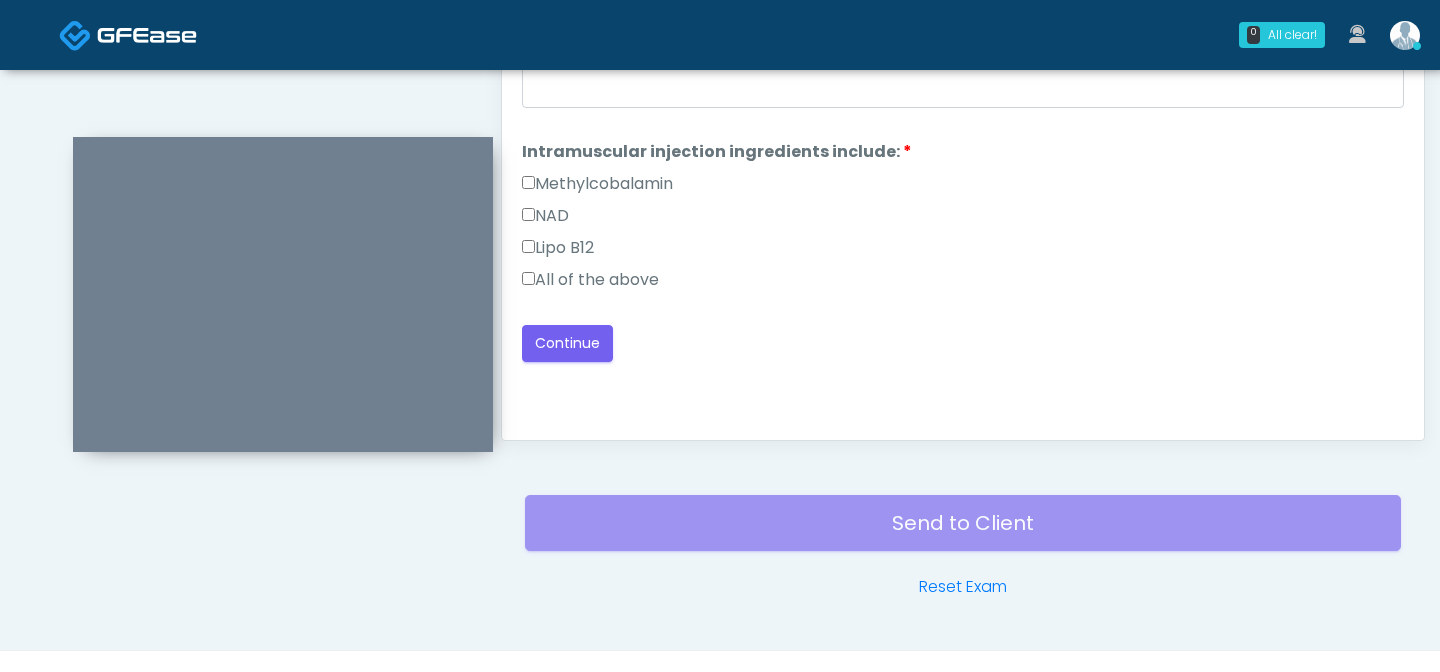 scroll, scrollTop: 1123, scrollLeft: 0, axis: vertical 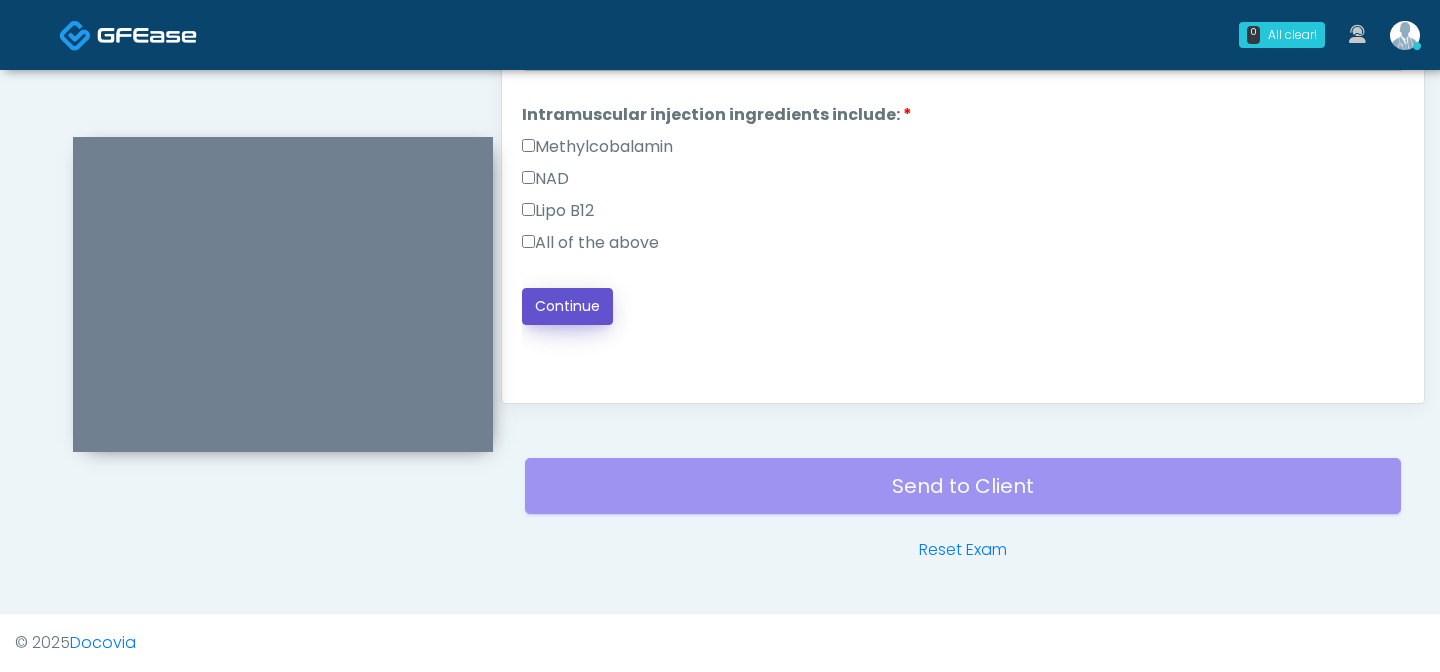 click on "Continue" at bounding box center [567, 306] 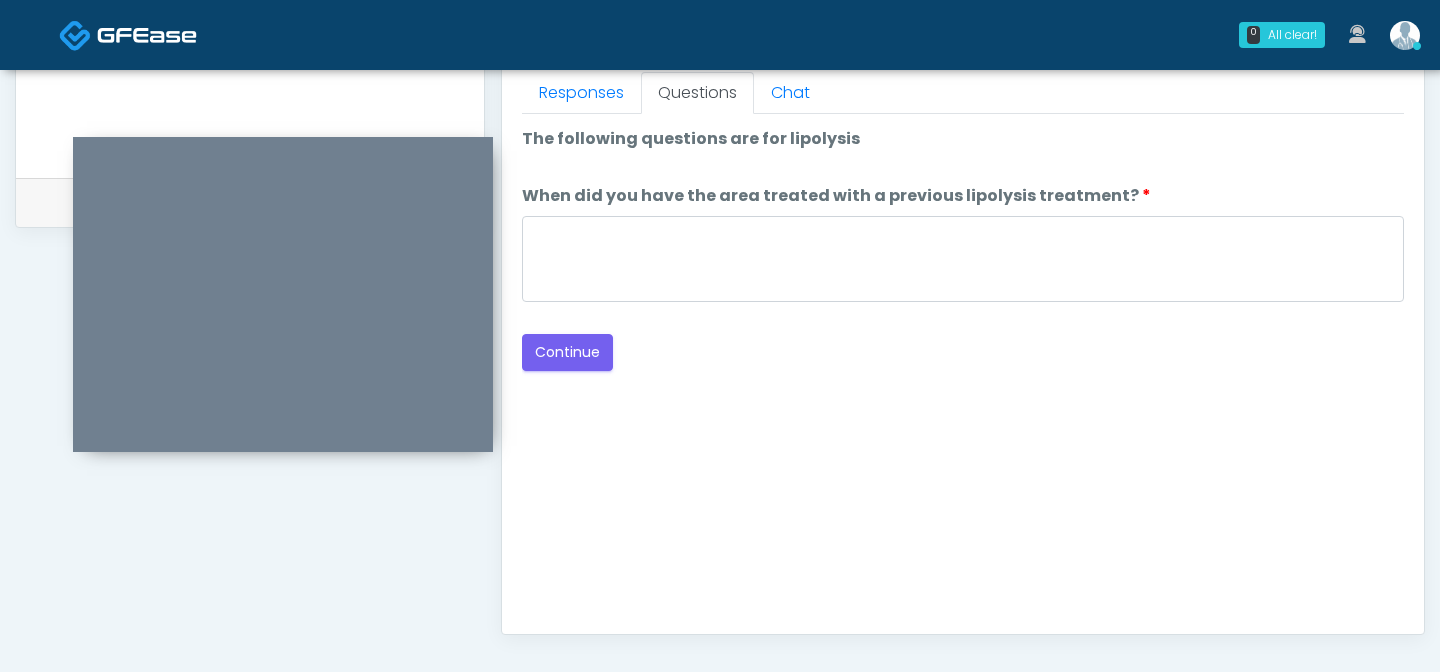 scroll, scrollTop: 891, scrollLeft: 0, axis: vertical 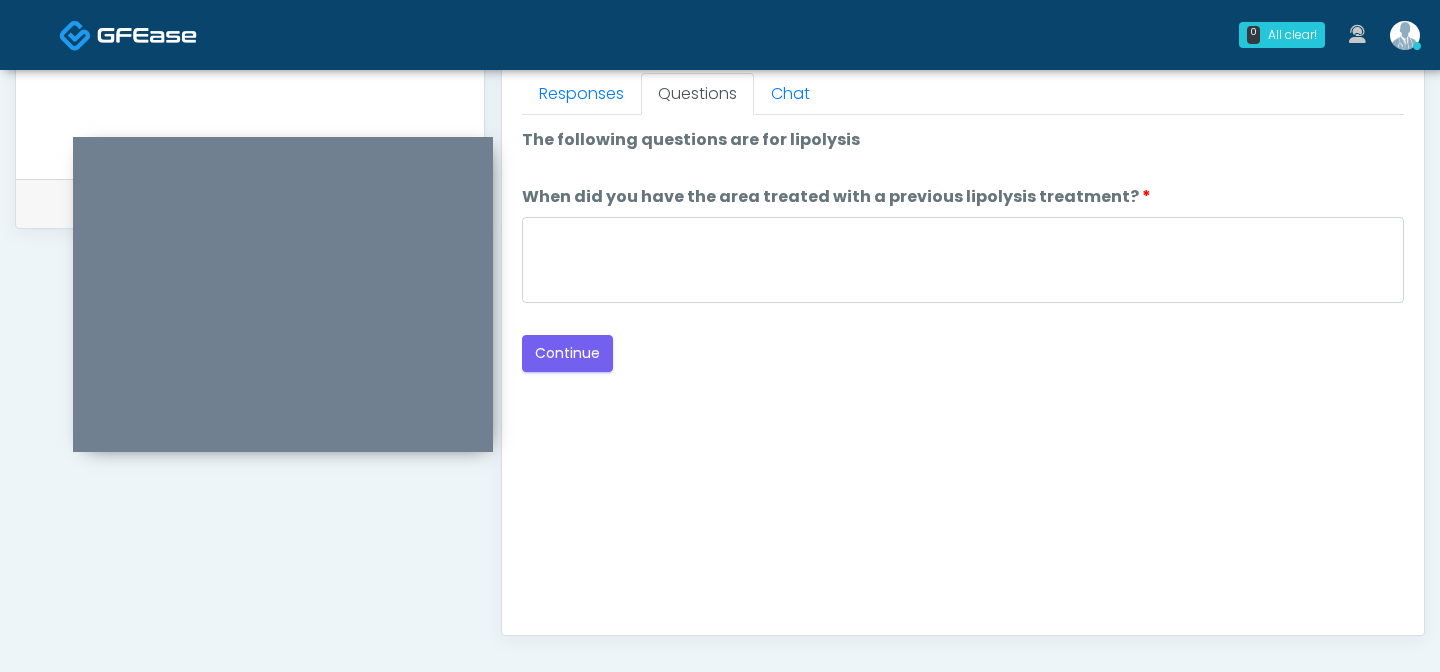 click on "Good Faith Exam Script
Good Faith Exam Script INTRODUCTION Hello, my name is undefined, and I will be conducting your good faith exam on behalf of It's A Secret Med Spa,  Please confirm the correct patient is on the call: Confirm full name Confirm Date of Birth ﻿﻿ This exam will take about 5 minutes to complete and it is a state requirement before you receive any new treatment. I am a third party service provider and have been retained by this practice to collect and review your medical history and ensure you're a good candidate for your treatment. all information collected, stored and transmitted as part of this exam is confidential and covered by the HIPAA act.  By authorizing me to proceed with this exam you certify that you understand the terms of this disclosure and you will provide accurate information to the best of your ability. Do you consent to proceed with this virtual exam?" at bounding box center [963, 365] 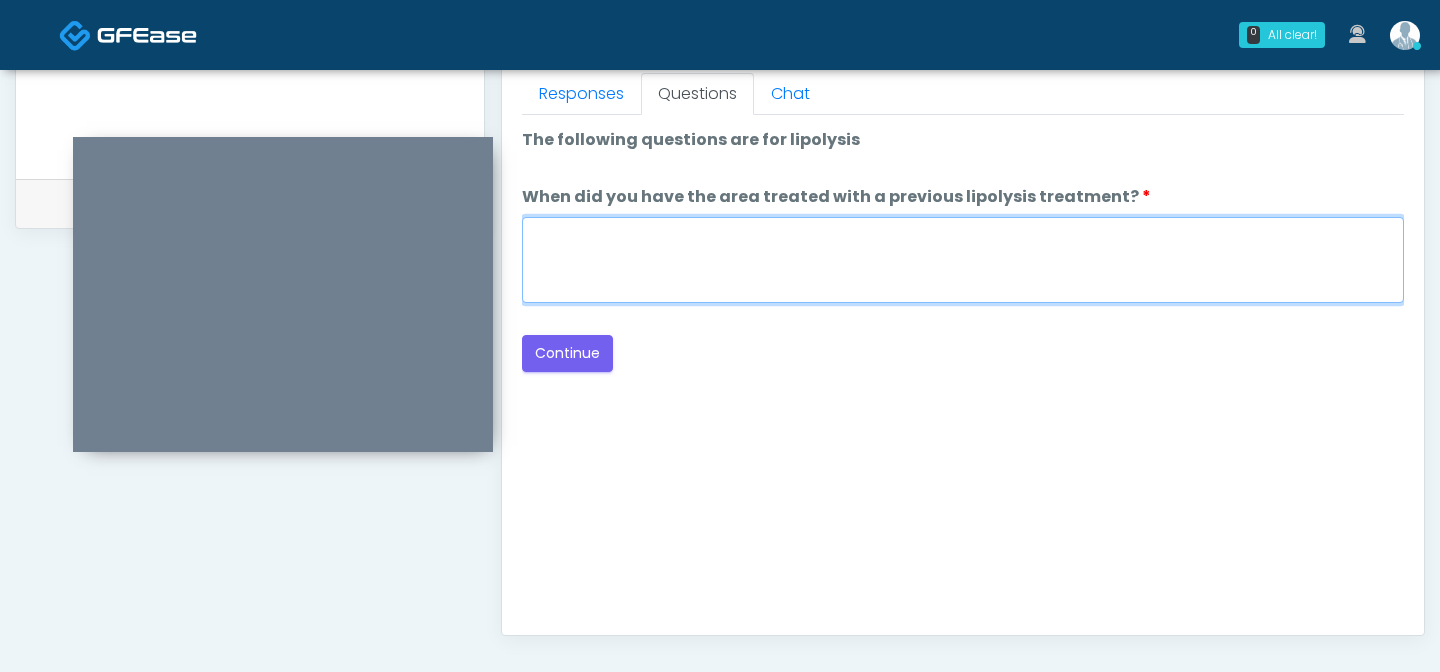 click on "When did you have the area treated with a previous lipolysis treatment?" at bounding box center [963, 260] 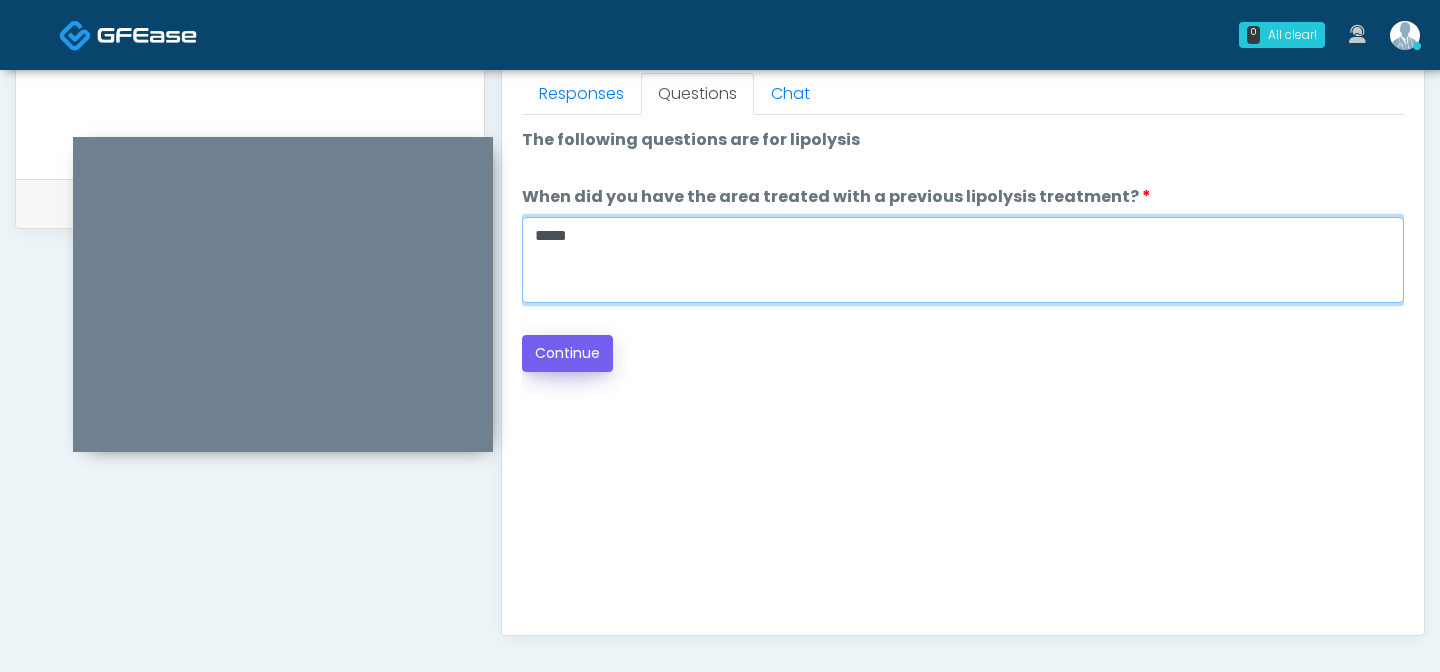 type on "*****" 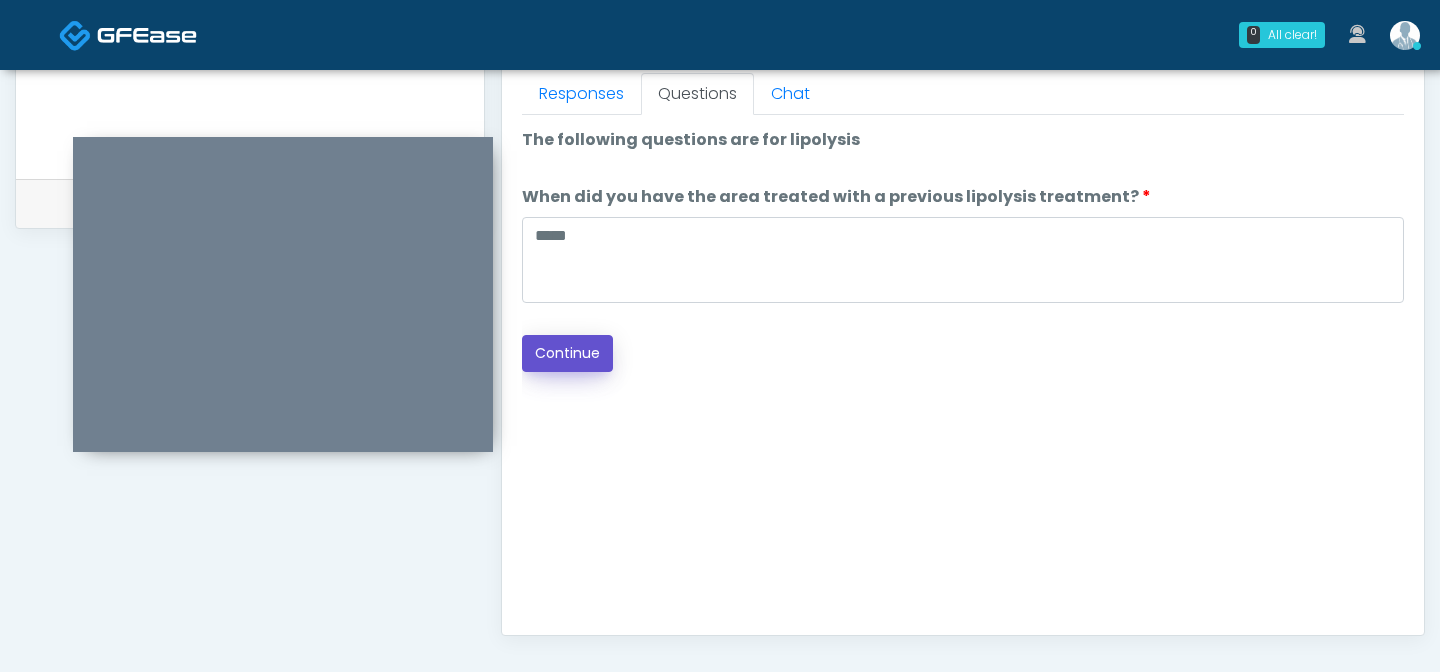 click on "Continue" at bounding box center (567, 353) 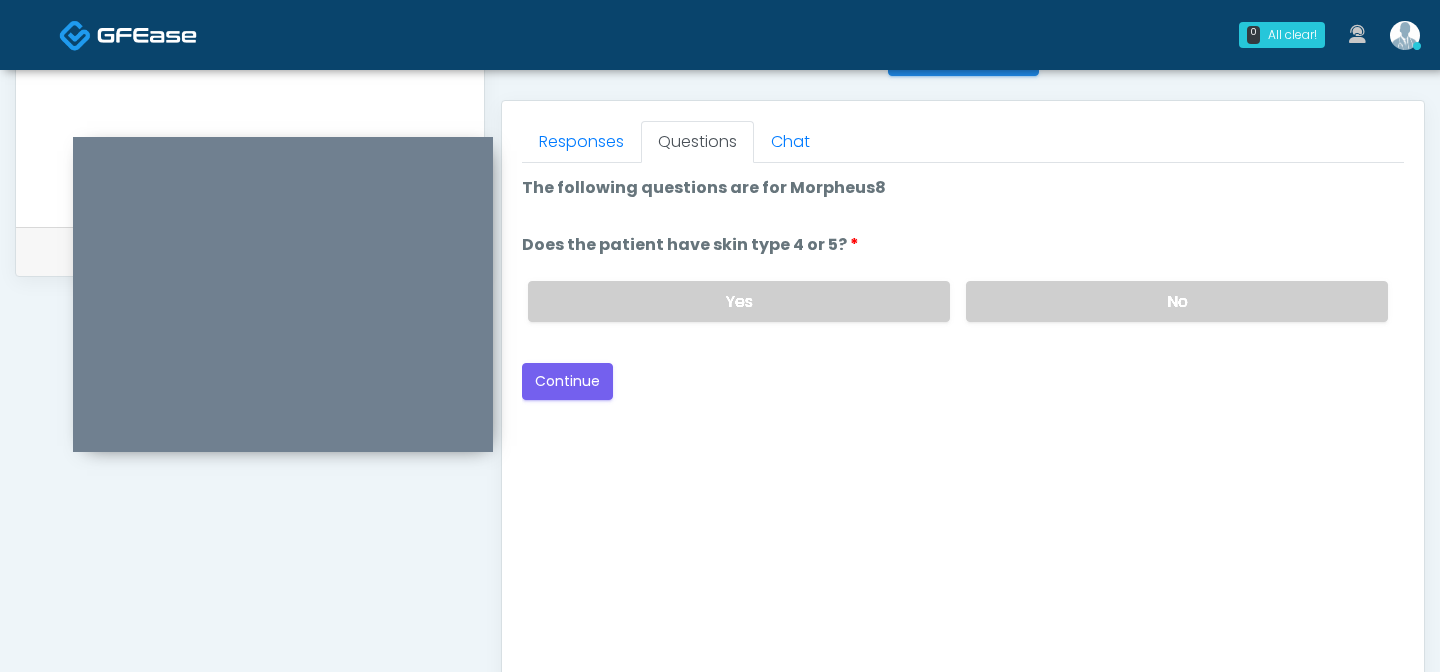 scroll, scrollTop: 842, scrollLeft: 0, axis: vertical 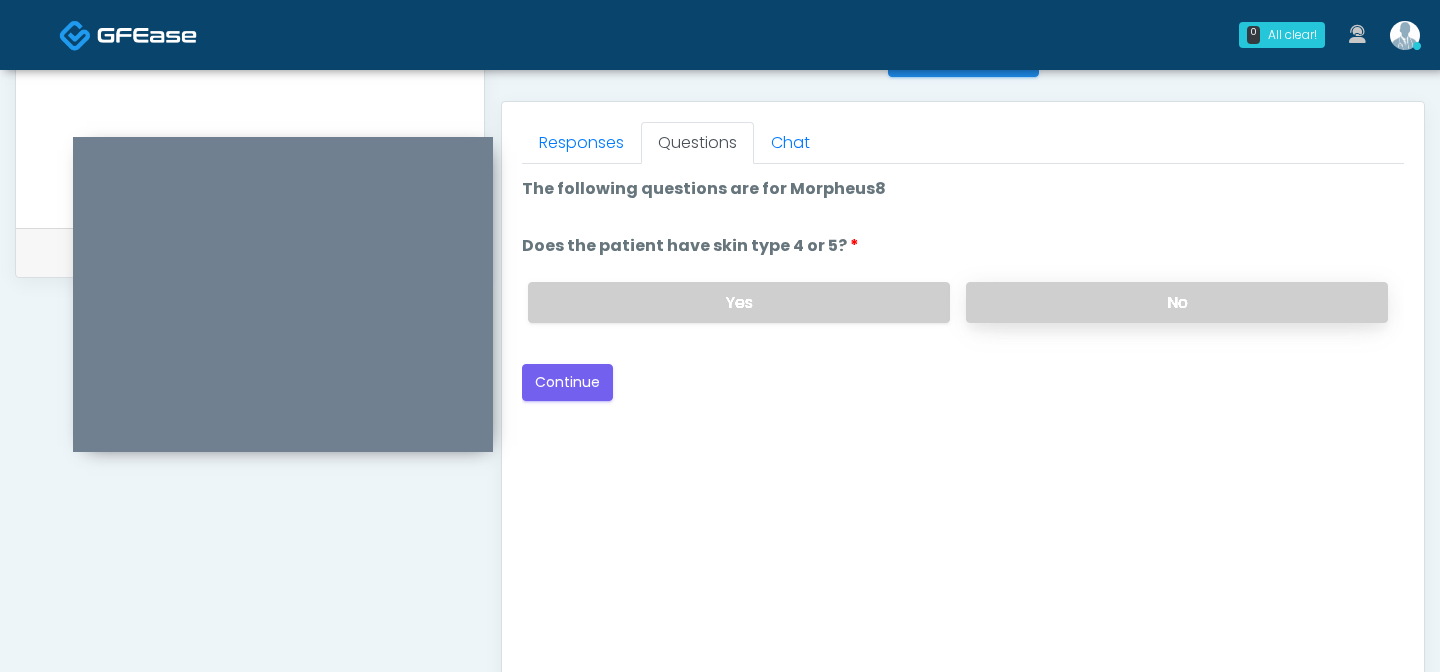click on "No" at bounding box center (1177, 302) 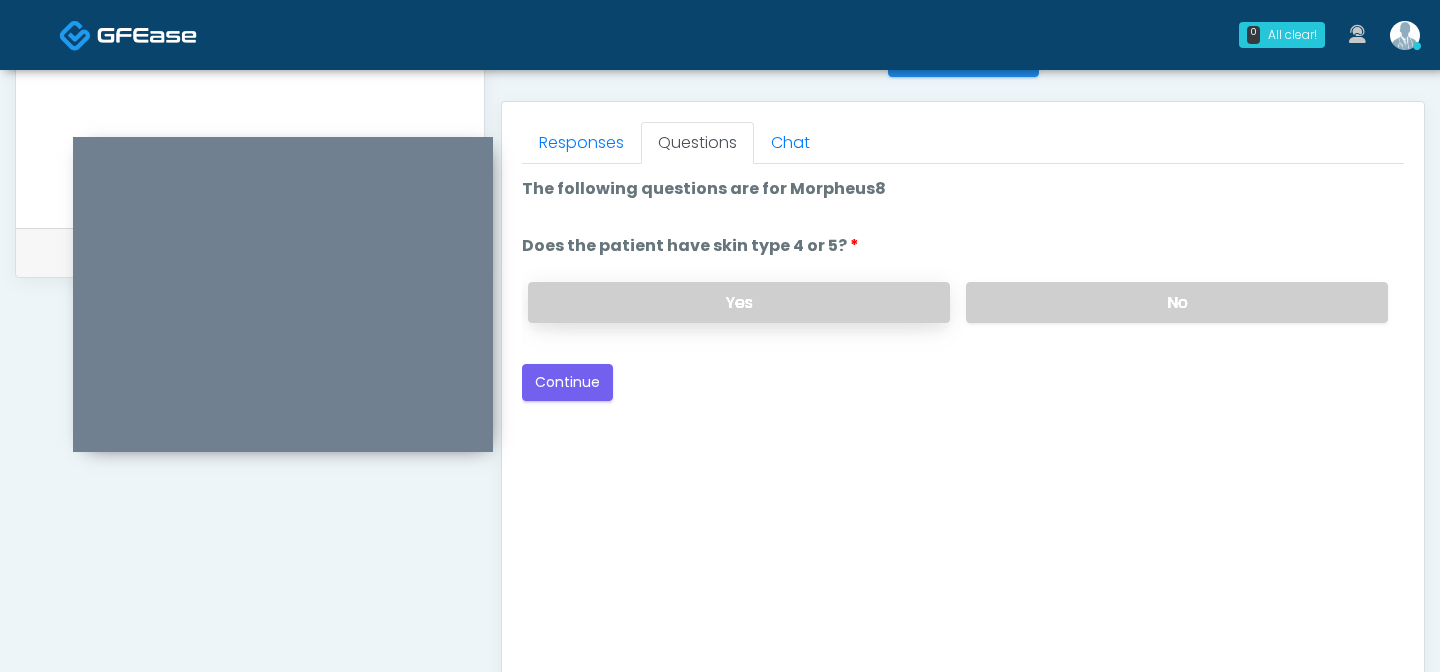 click on "Yes" at bounding box center (739, 302) 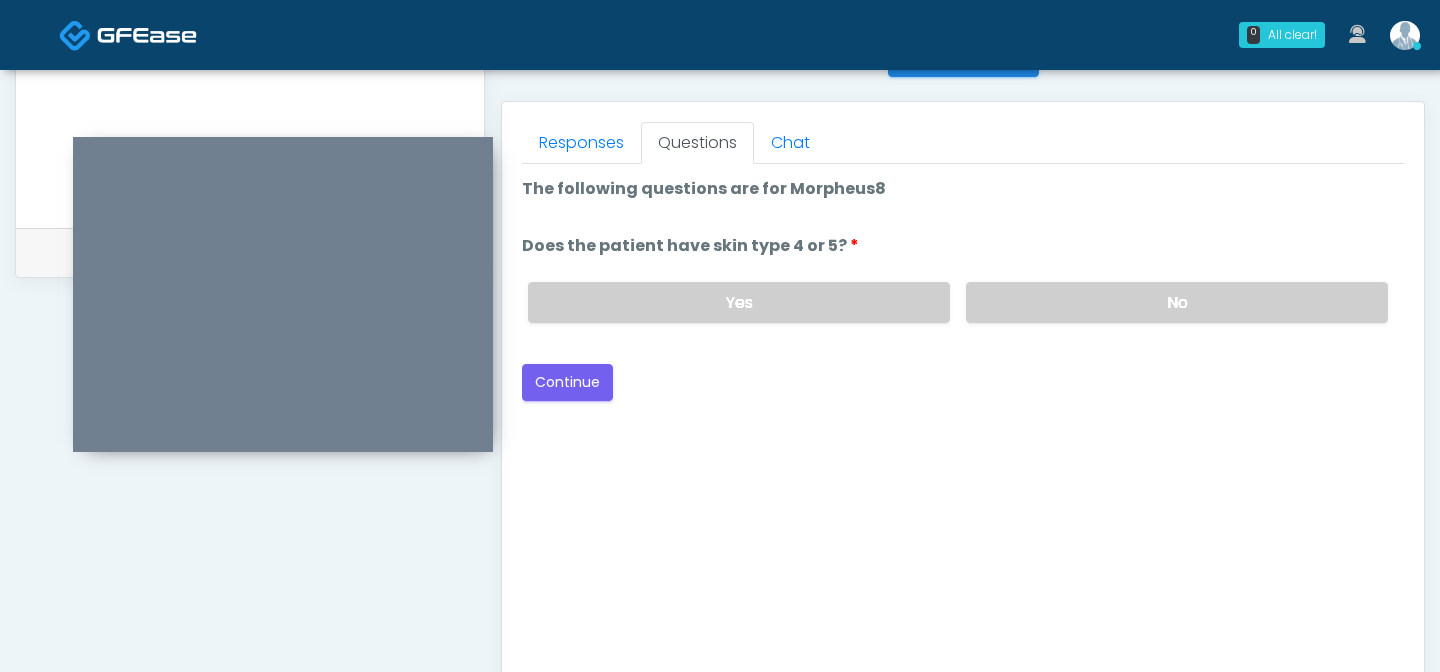 click on "Good Faith Exam Script
Good Faith Exam Script INTRODUCTION Hello, my name is undefined, and I will be conducting your good faith exam on behalf of It's A Secret Med Spa,  Please confirm the correct patient is on the call: Confirm full name Confirm Date of Birth ﻿﻿ This exam will take about 5 minutes to complete and it is a state requirement before you receive any new treatment. I am a third party service provider and have been retained by this practice to collect and review your medical history and ensure you're a good candidate for your treatment. all information collected, stored and transmitted as part of this exam is confidential and covered by the HIPAA act.  By authorizing me to proceed with this exam you certify that you understand the terms of this disclosure and you will provide accurate information to the best of your ability. Do you consent to proceed with this virtual exam?" at bounding box center (963, 414) 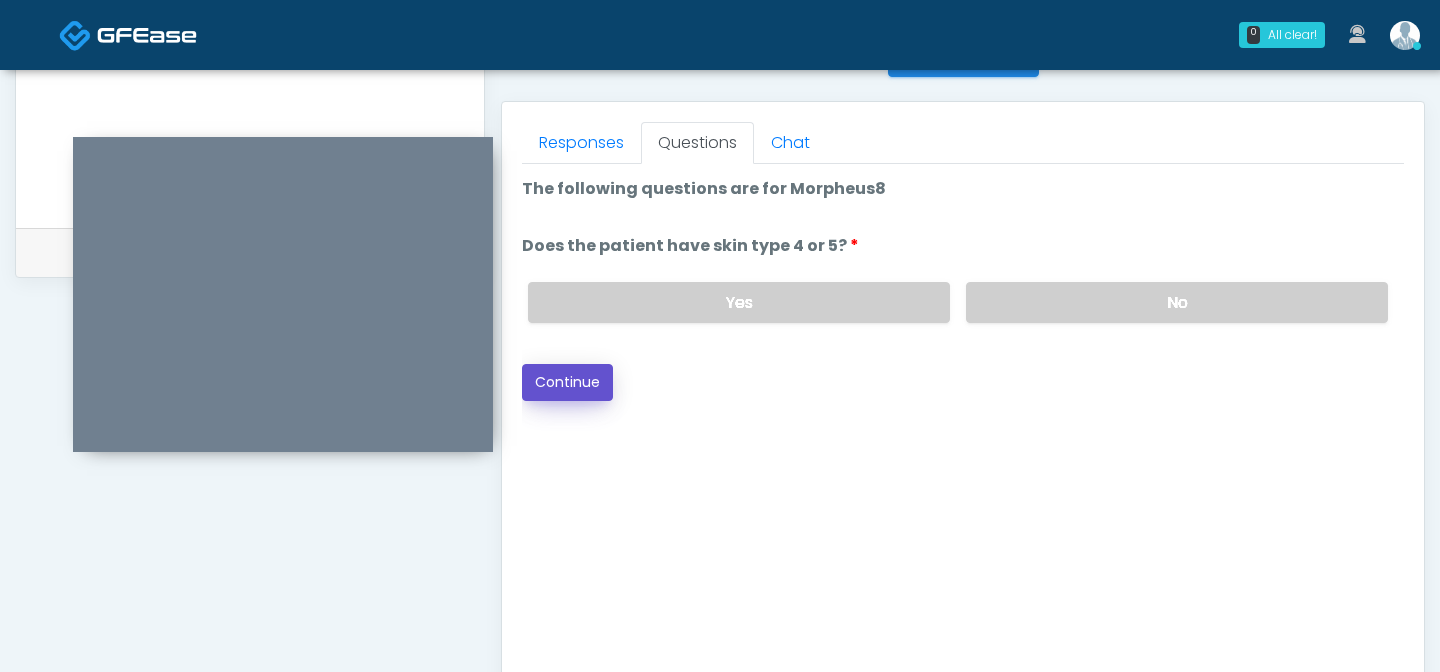 click on "Continue" at bounding box center [567, 382] 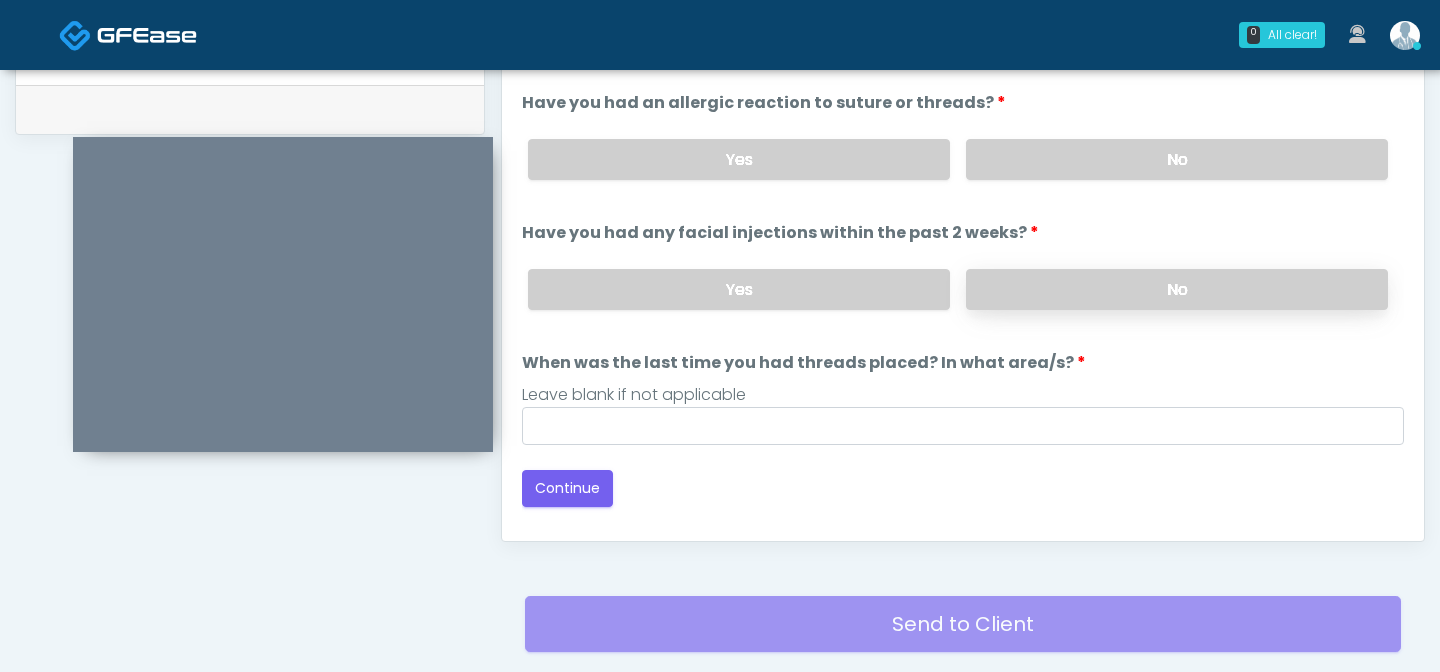 scroll, scrollTop: 945, scrollLeft: 0, axis: vertical 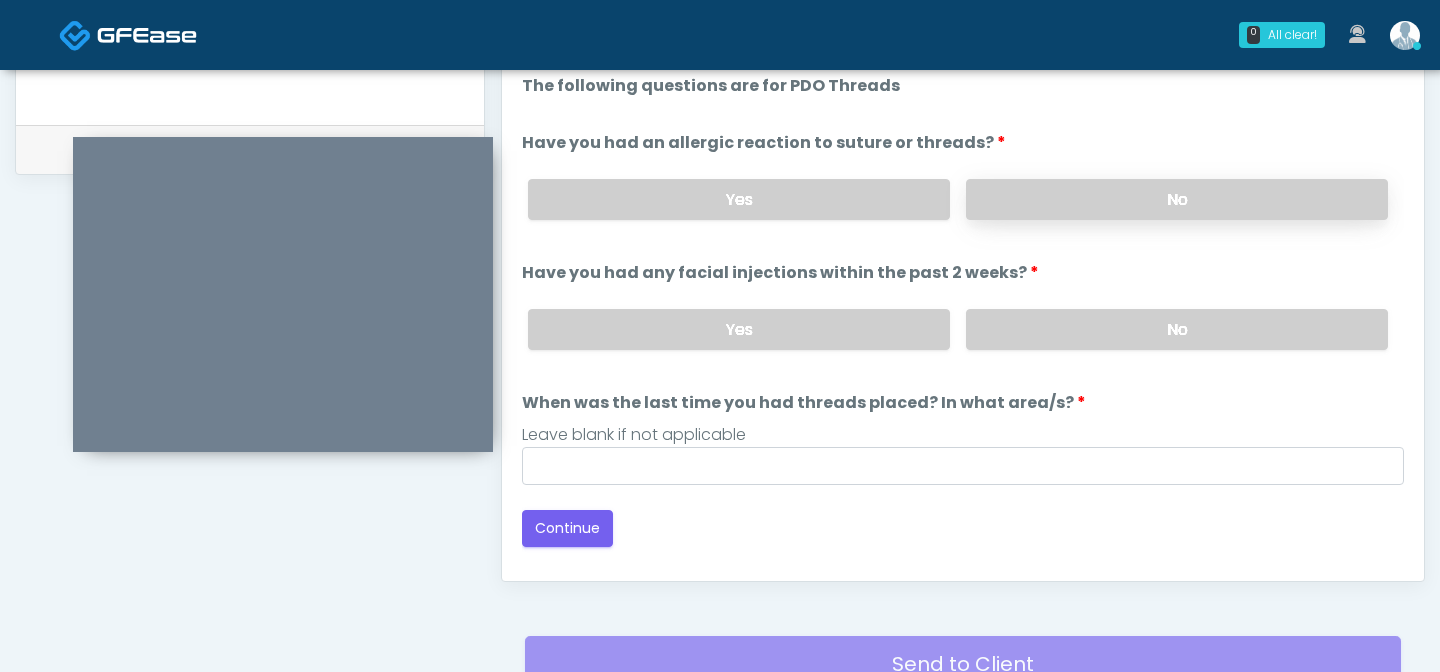 click on "No" at bounding box center (1177, 199) 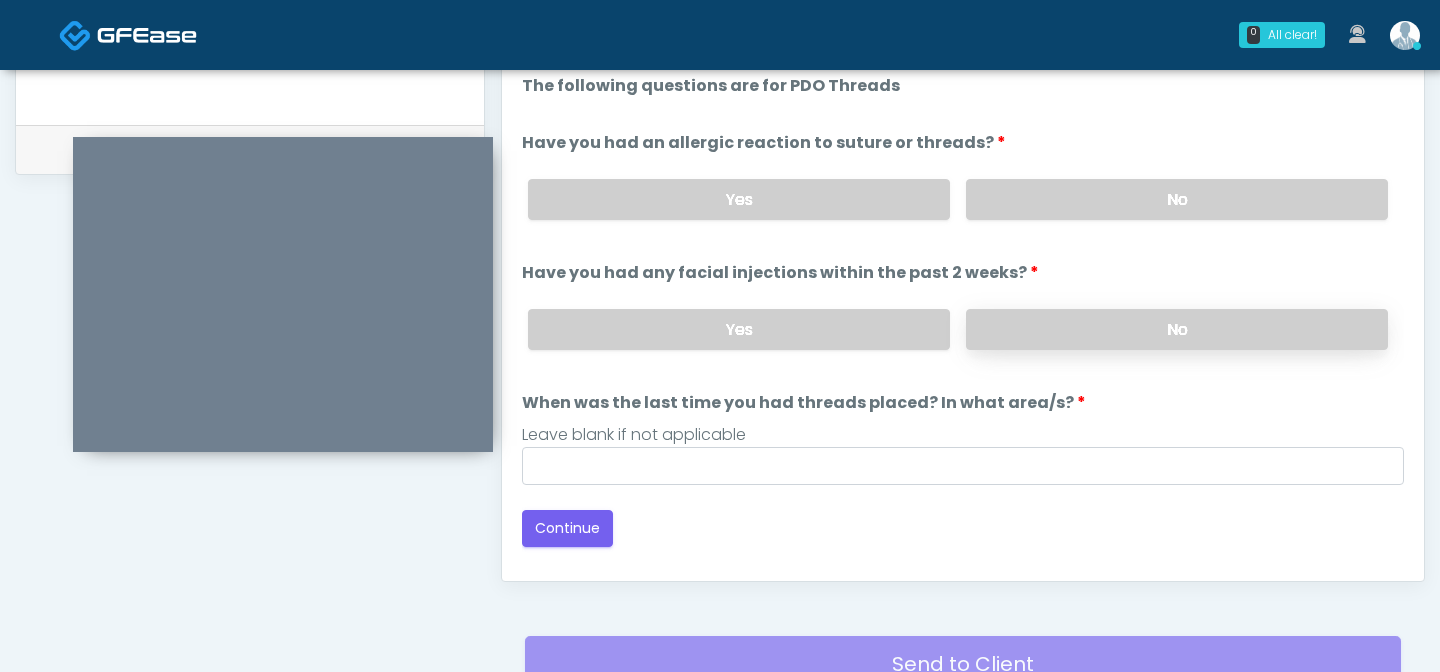 click on "No" at bounding box center (1177, 329) 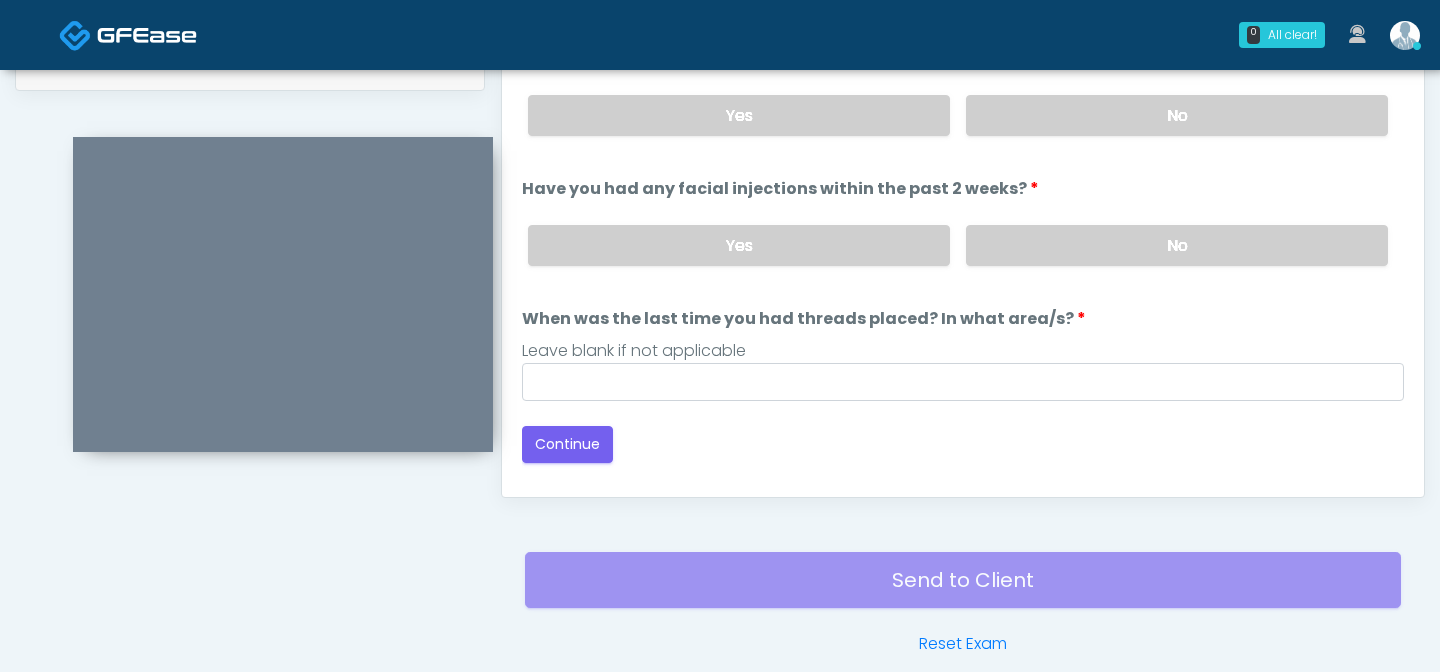 click on "Leave blank if not applicable" at bounding box center [963, 351] 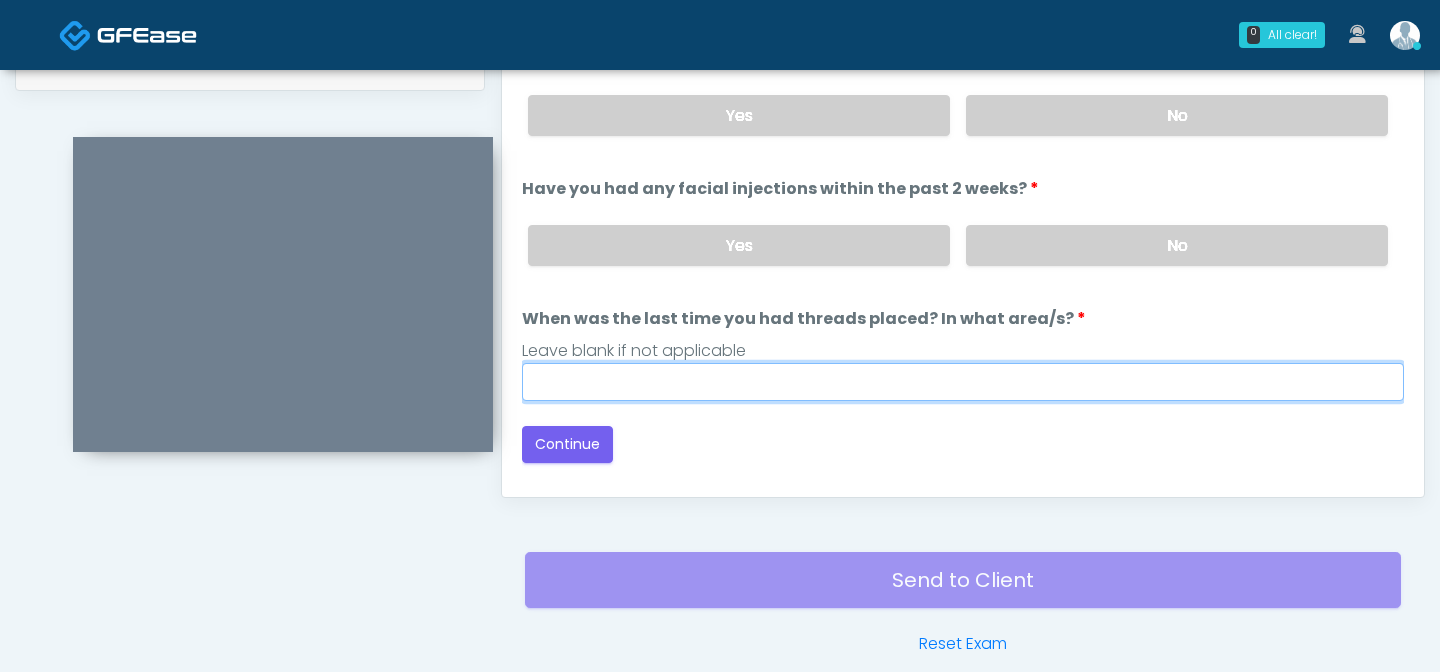 click on "When was the last time you had threads placed? In what area/s?" at bounding box center (963, 382) 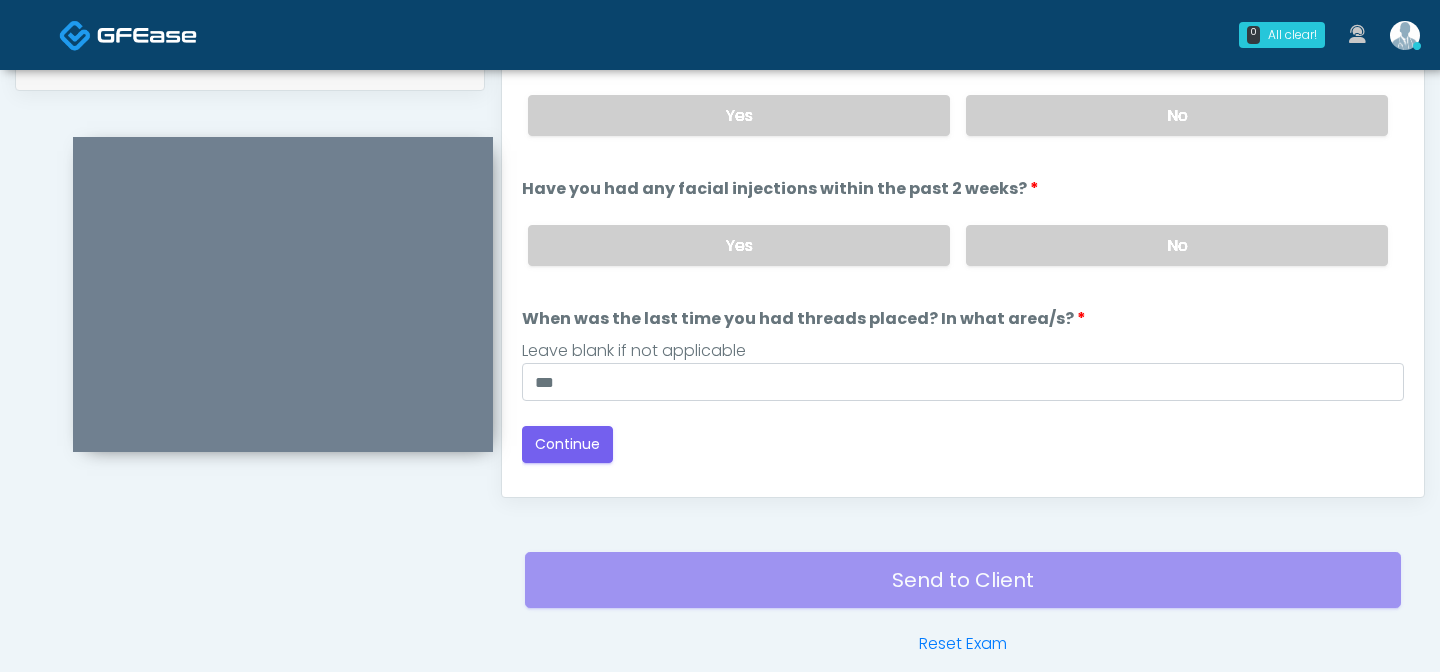 click on "Responses
Questions
Chat
Good Faith Exam Script
Good Faith Exam Script INTRODUCTION Hello, my name is undefined, and I will be conducting your good faith exam on behalf of It's A Secret Med Spa,  Please confirm the correct patient is on the call: Confirm full name Confirm Date of Birth ﻿﻿ This exam will take about 5 minutes to complete and it is a state requirement before you receive any new treatment. I am a third party service provider and have been retained by this practice to collect and review your medical history and ensure you're a good candidate for your treatment. all information collected, stored and transmitted as part of this exam is confidential and covered by the HIPAA act.
Continue" at bounding box center (963, 206) 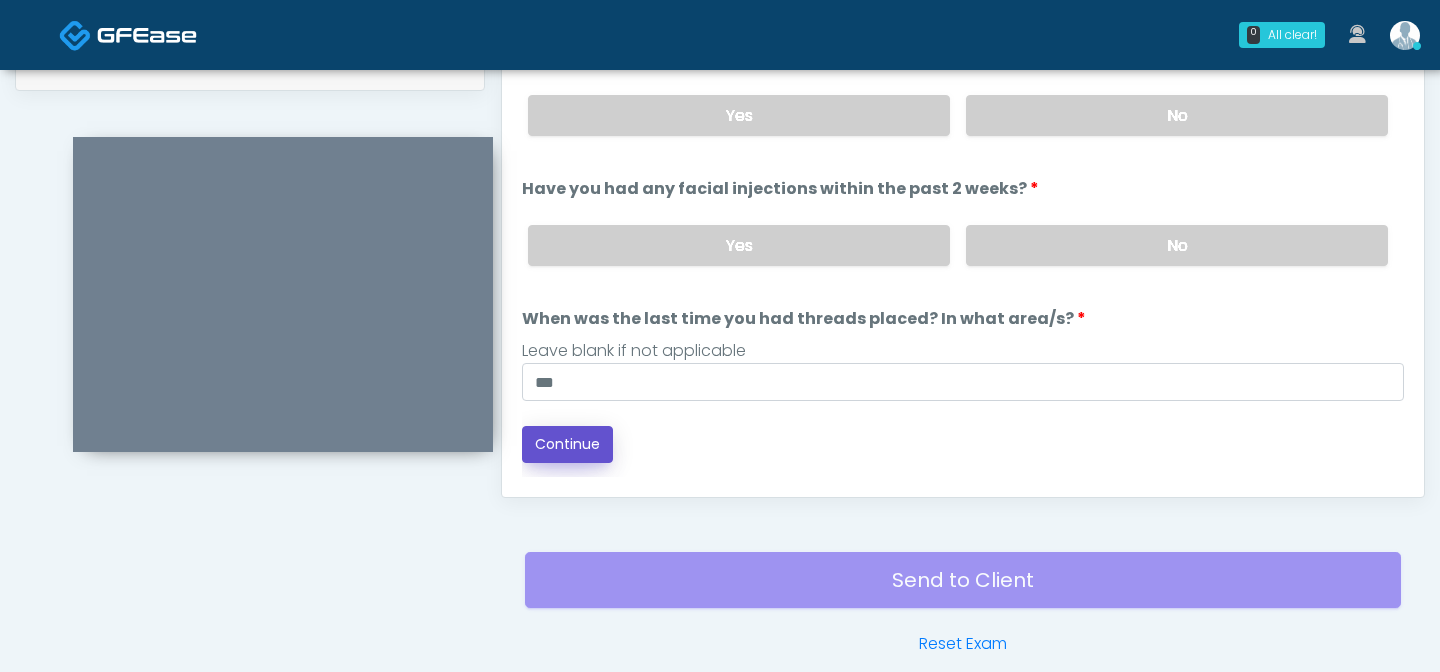 click on "Continue" at bounding box center [567, 444] 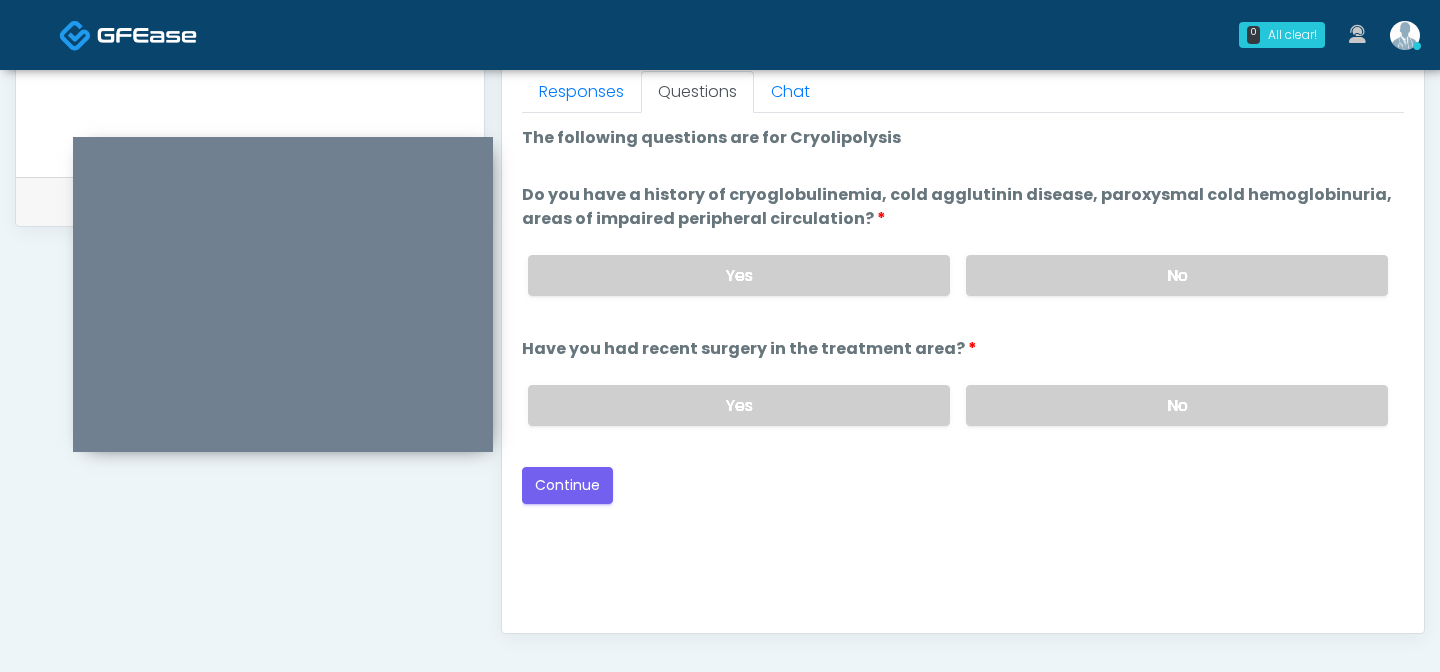 scroll, scrollTop: 865, scrollLeft: 0, axis: vertical 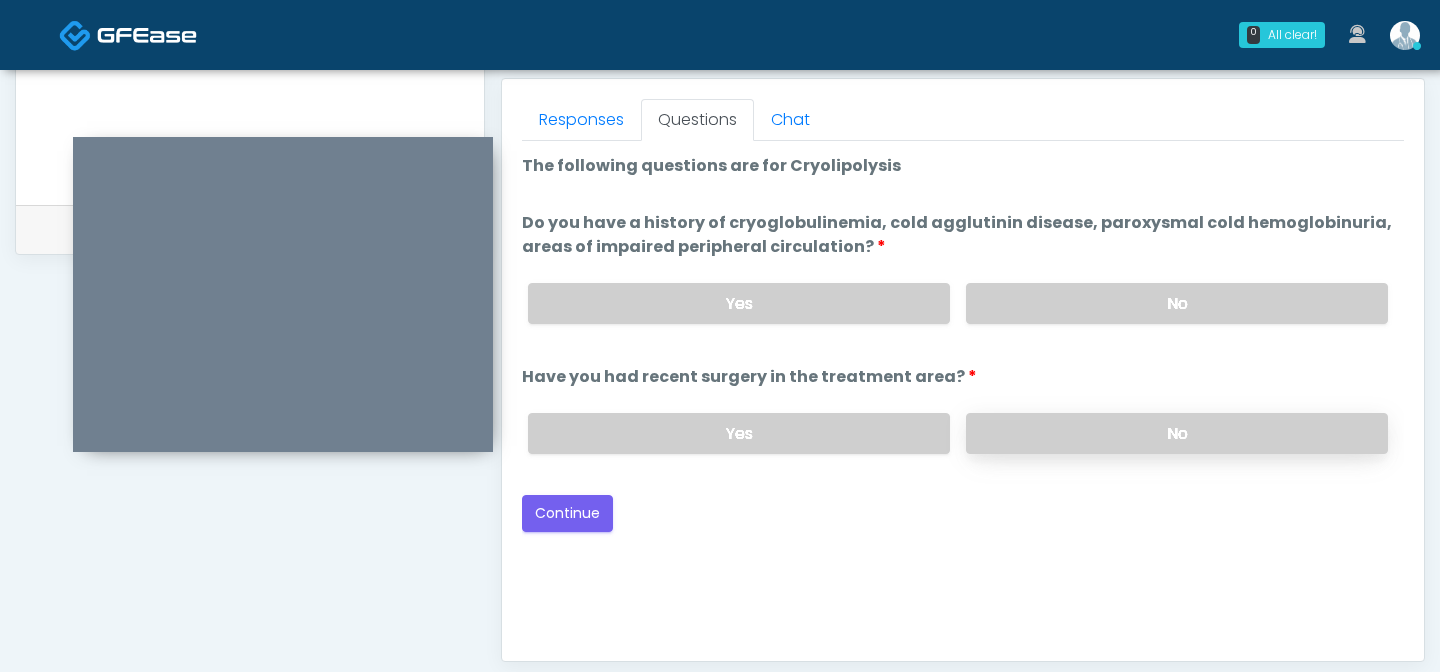 click on "No" at bounding box center (1177, 433) 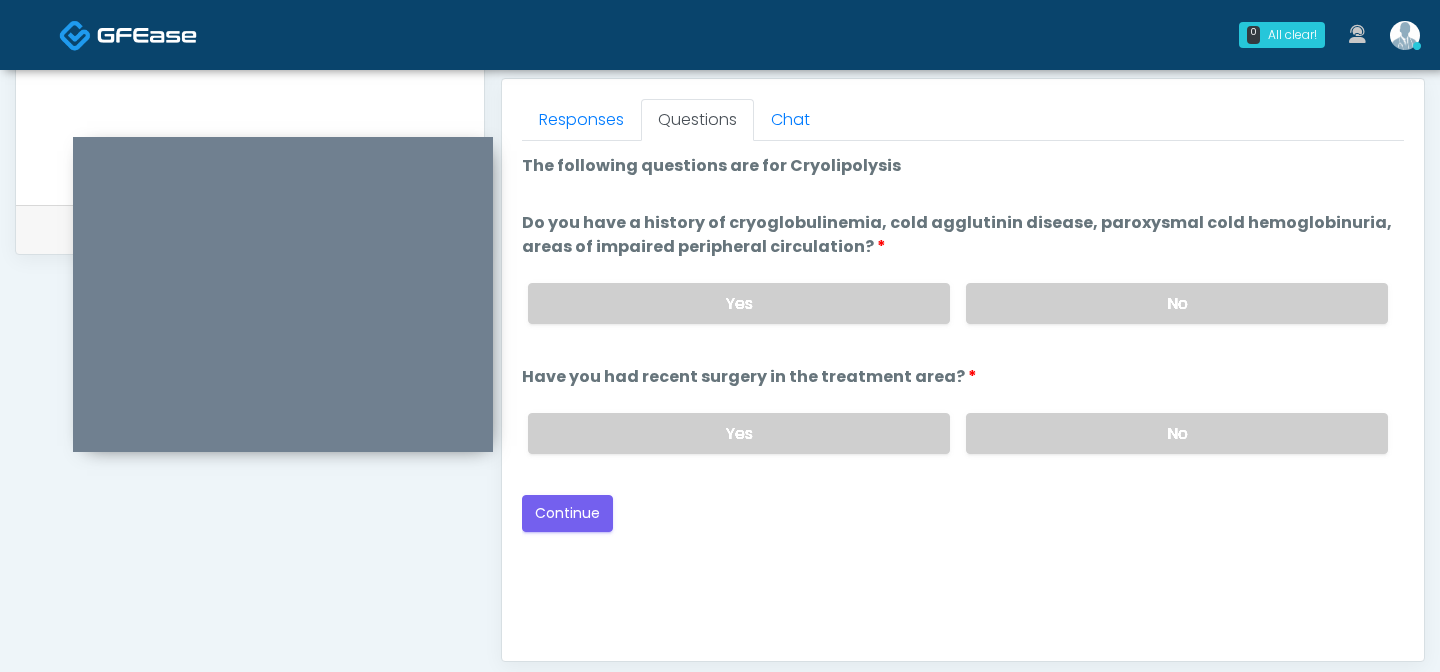 click on "Do you have a history of cryoglobulinemia, cold agglutinin disease, paroxysmal cold hemoglobinuria, areas of impaired peripheral circulation?" at bounding box center [963, 235] 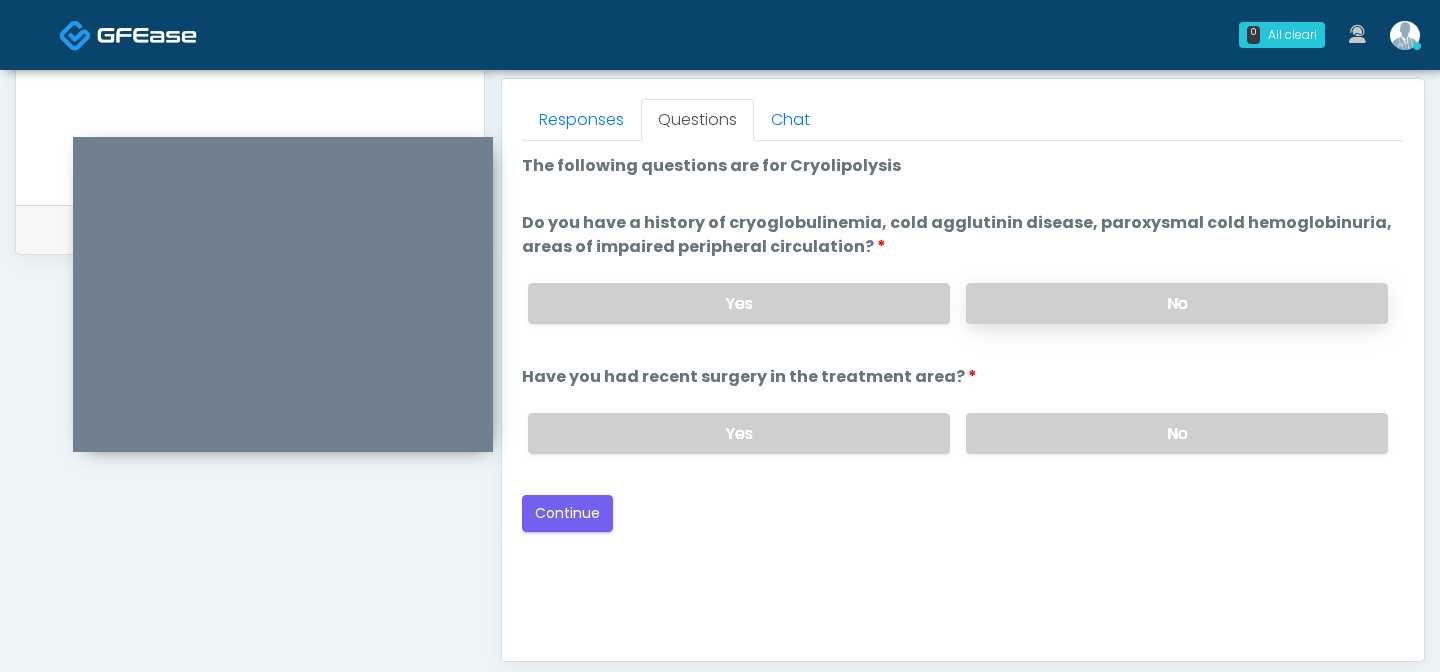 click on "No" at bounding box center [1177, 303] 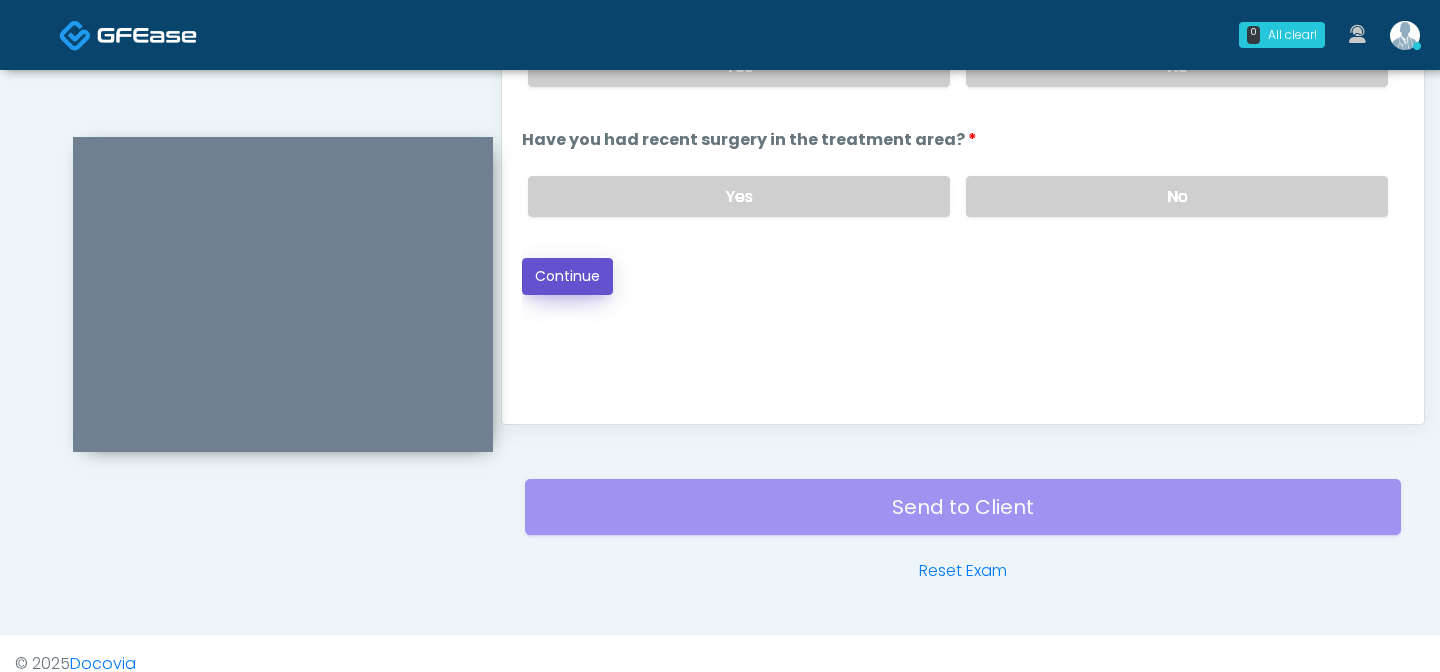 click on "Continue" at bounding box center (567, 276) 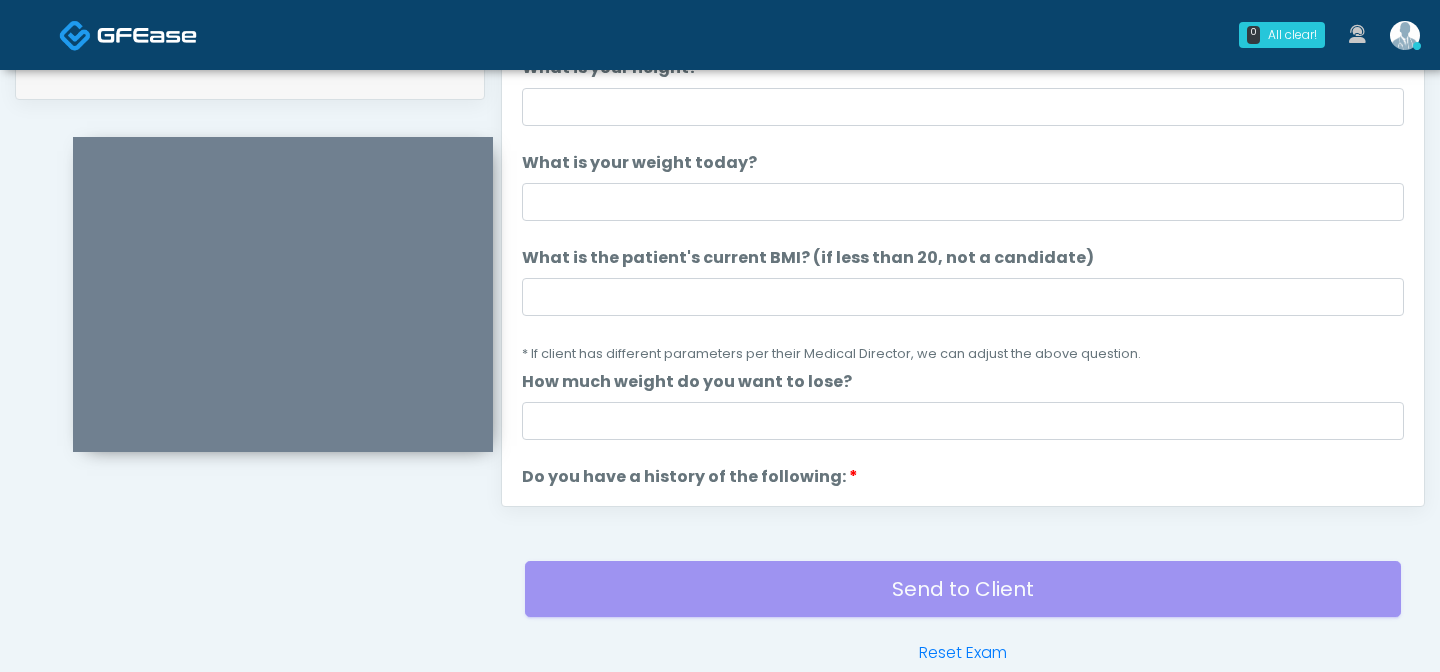 scroll, scrollTop: 1123, scrollLeft: 0, axis: vertical 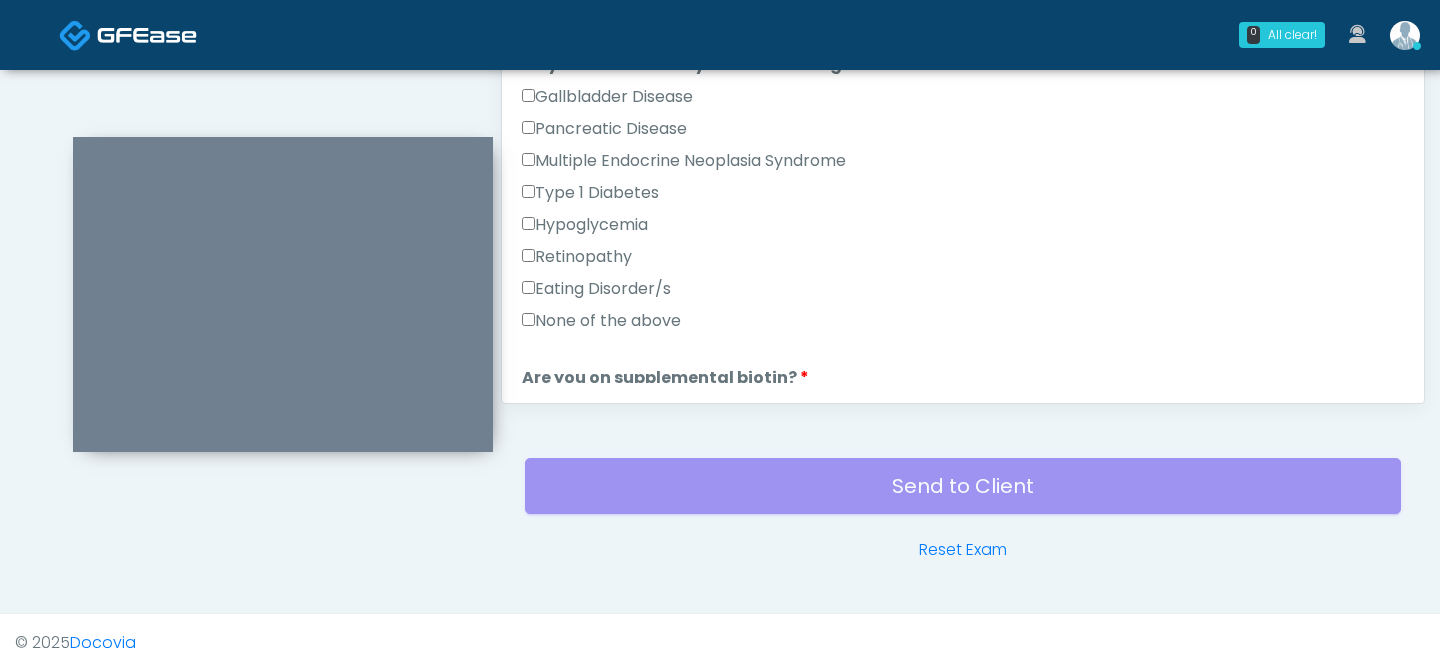 click on "None of the above" at bounding box center [601, 321] 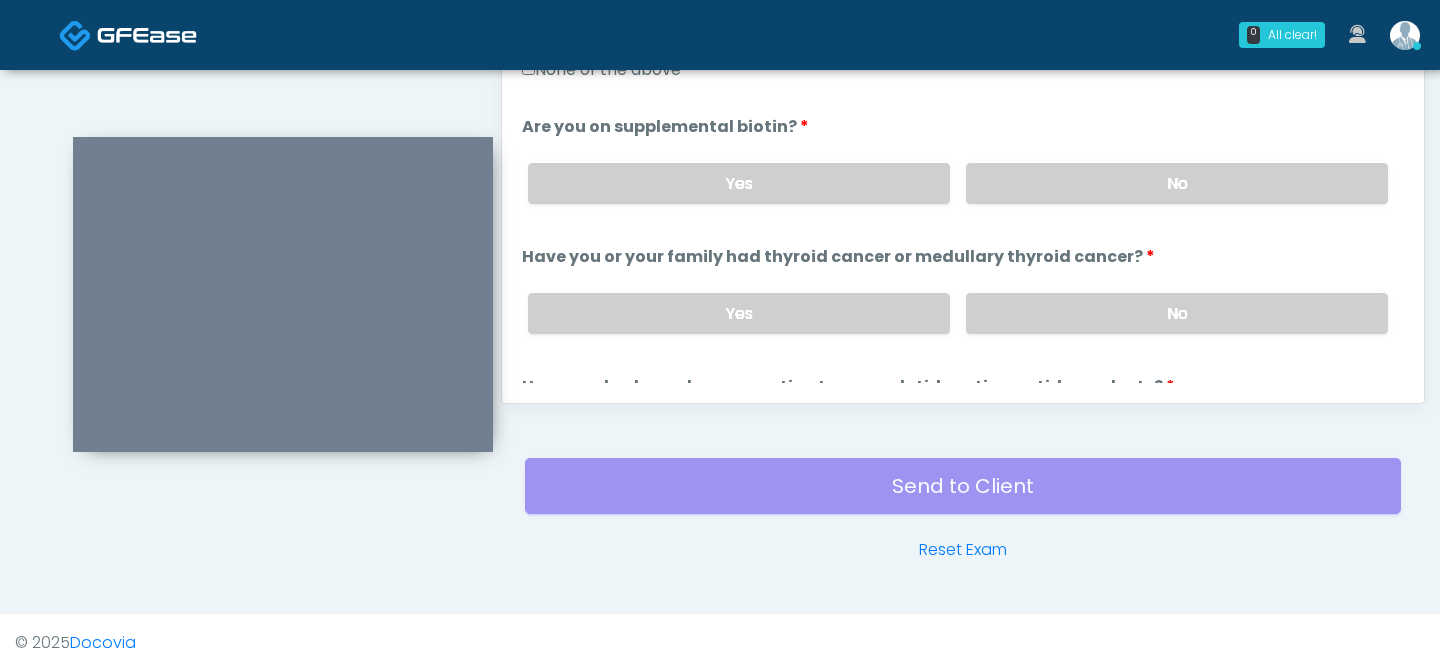 scroll, scrollTop: 561, scrollLeft: 0, axis: vertical 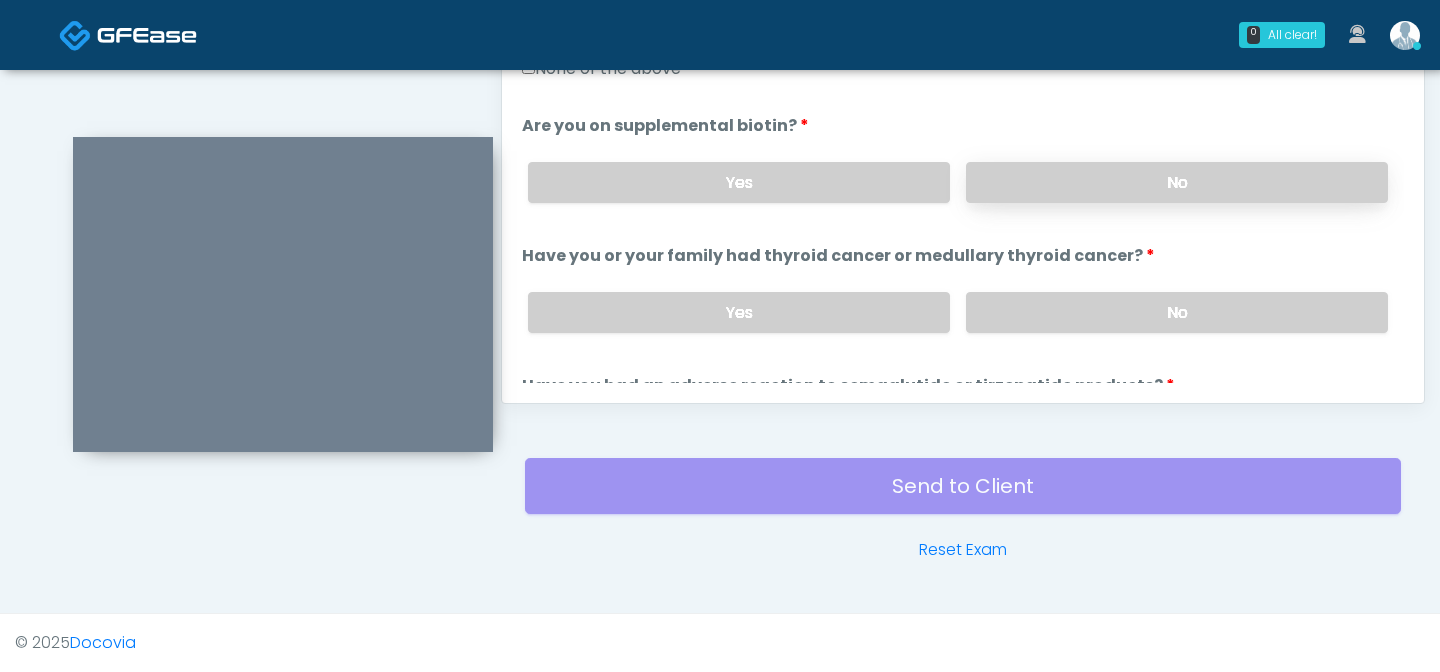 click on "No" at bounding box center [1177, 182] 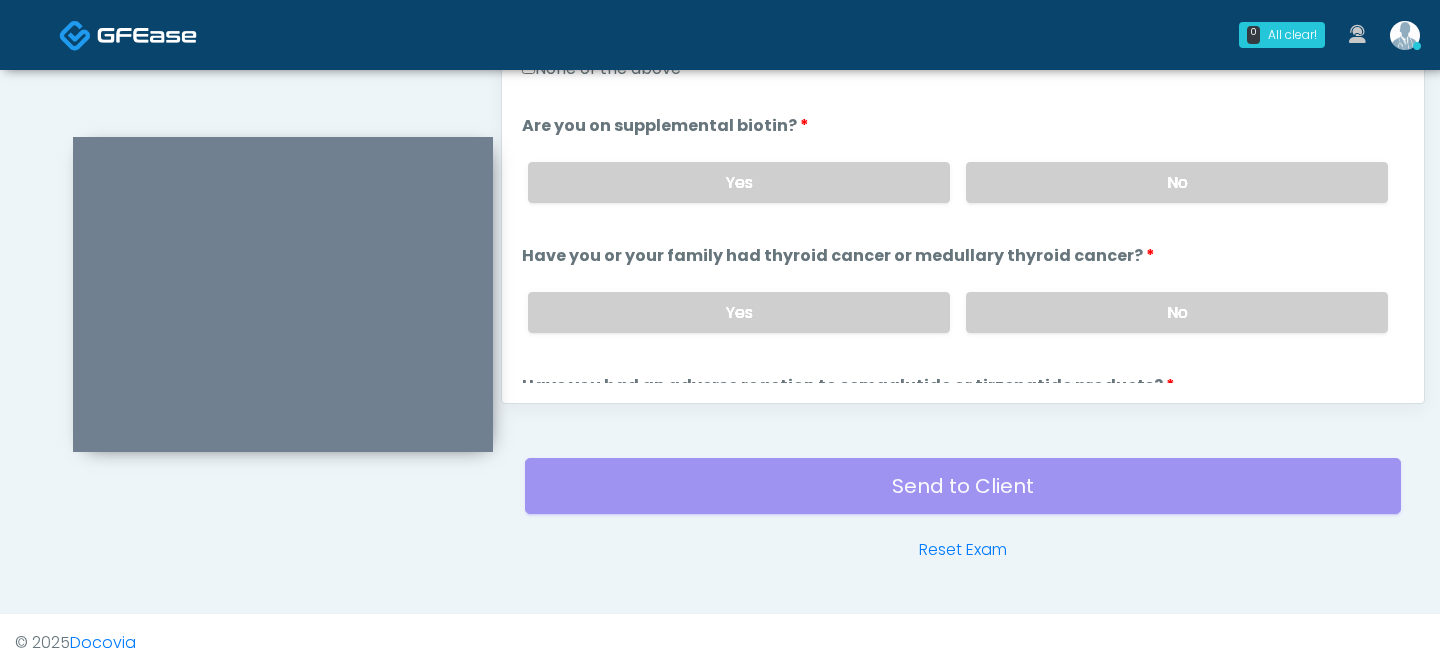 click on "The following questions are for GIP/GLP-1 service
The following questions are for GIP/GLP-1 service
What is your height?
What is your height?
What is your weight today?
What is your weight today?
What is the patient's current BMI? (if less than 20, not a candidate)
What is the patient's current BMI? (if less than 20, not a candidate)
* If client has different parameters per their Medical Director, we can adjust the above question.
How much weight do you want to lose?
No" at bounding box center (963, 102) 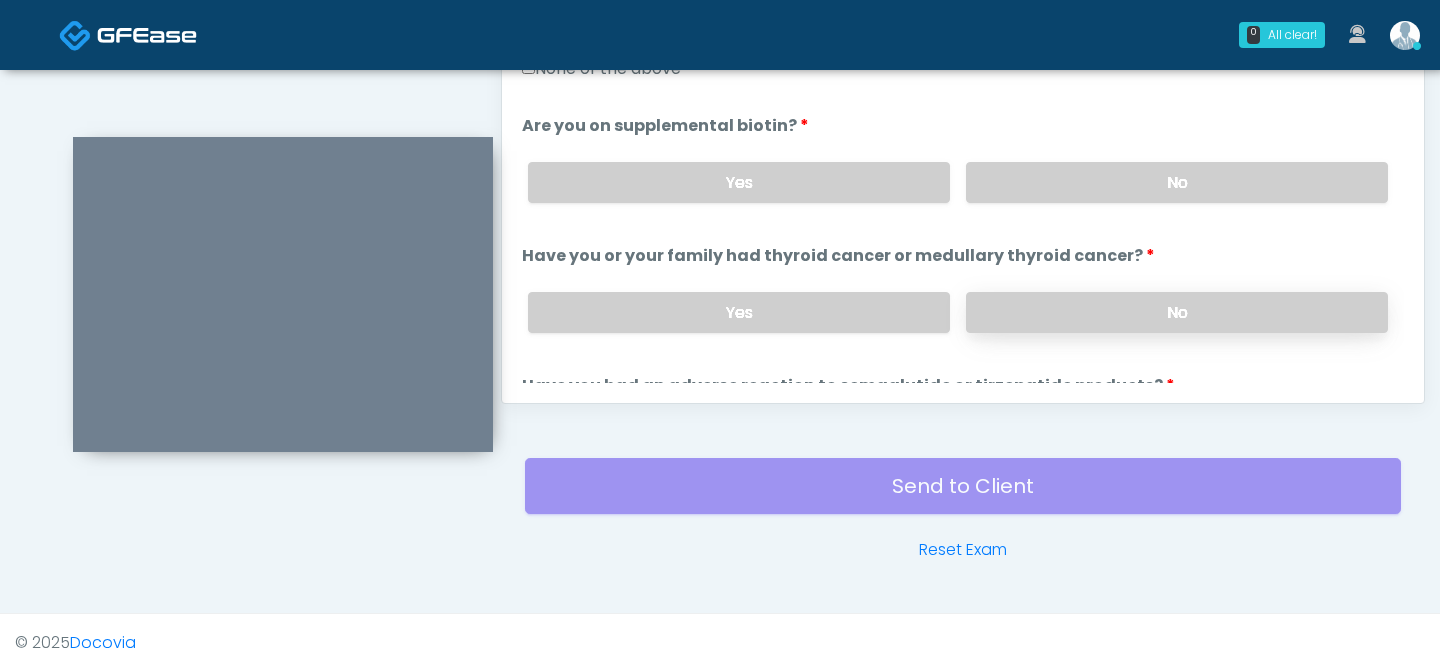 click on "No" at bounding box center (1177, 312) 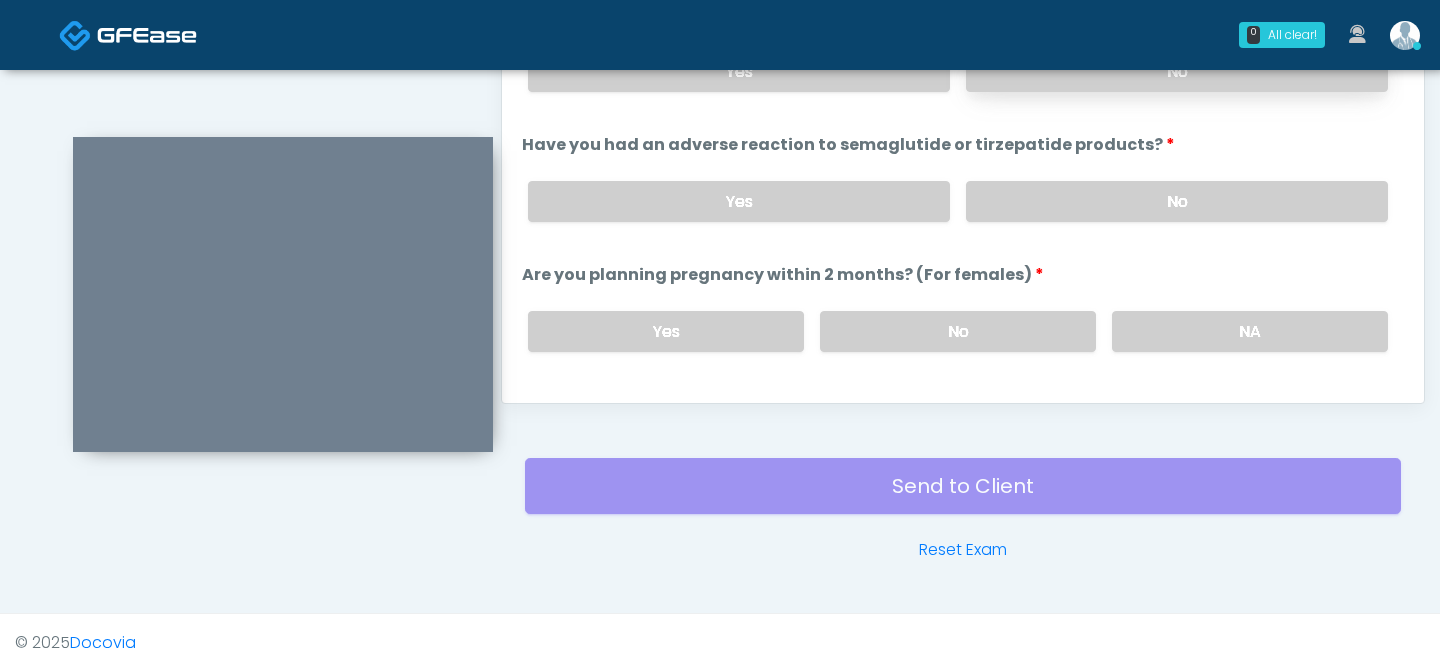 scroll, scrollTop: 824, scrollLeft: 0, axis: vertical 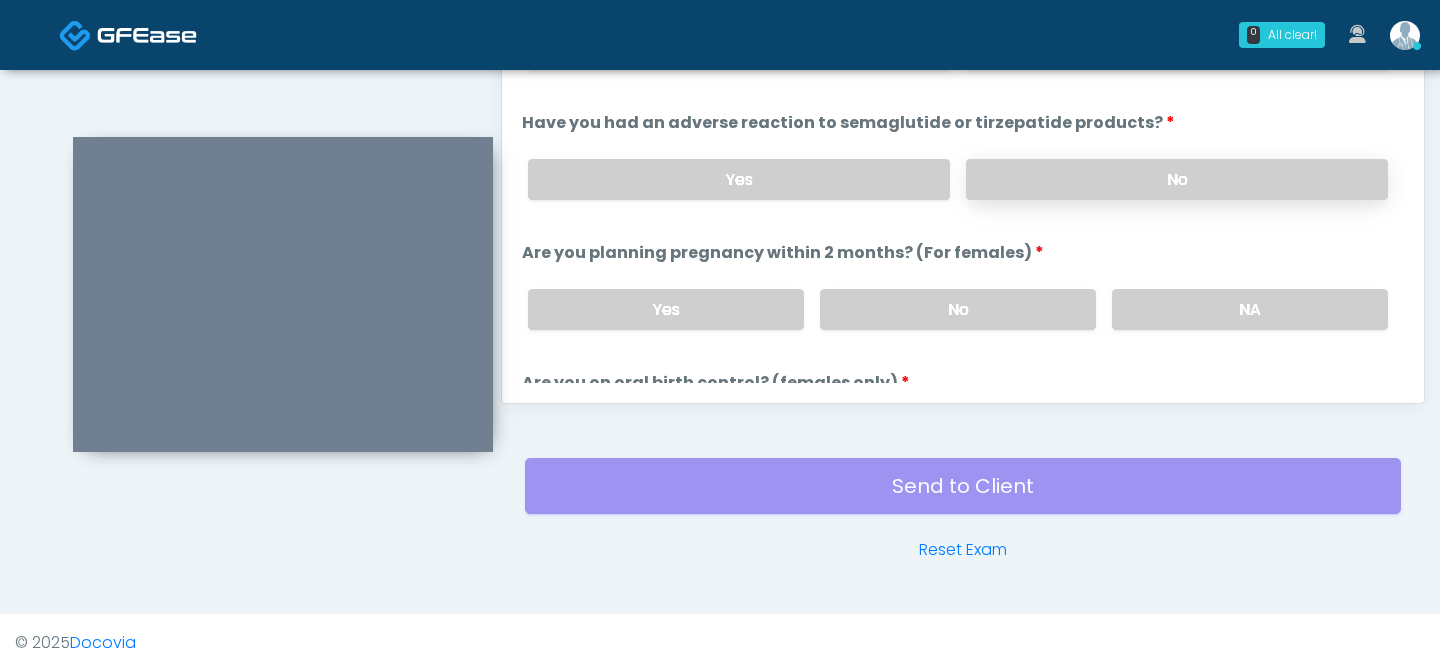 click on "No" at bounding box center (1177, 179) 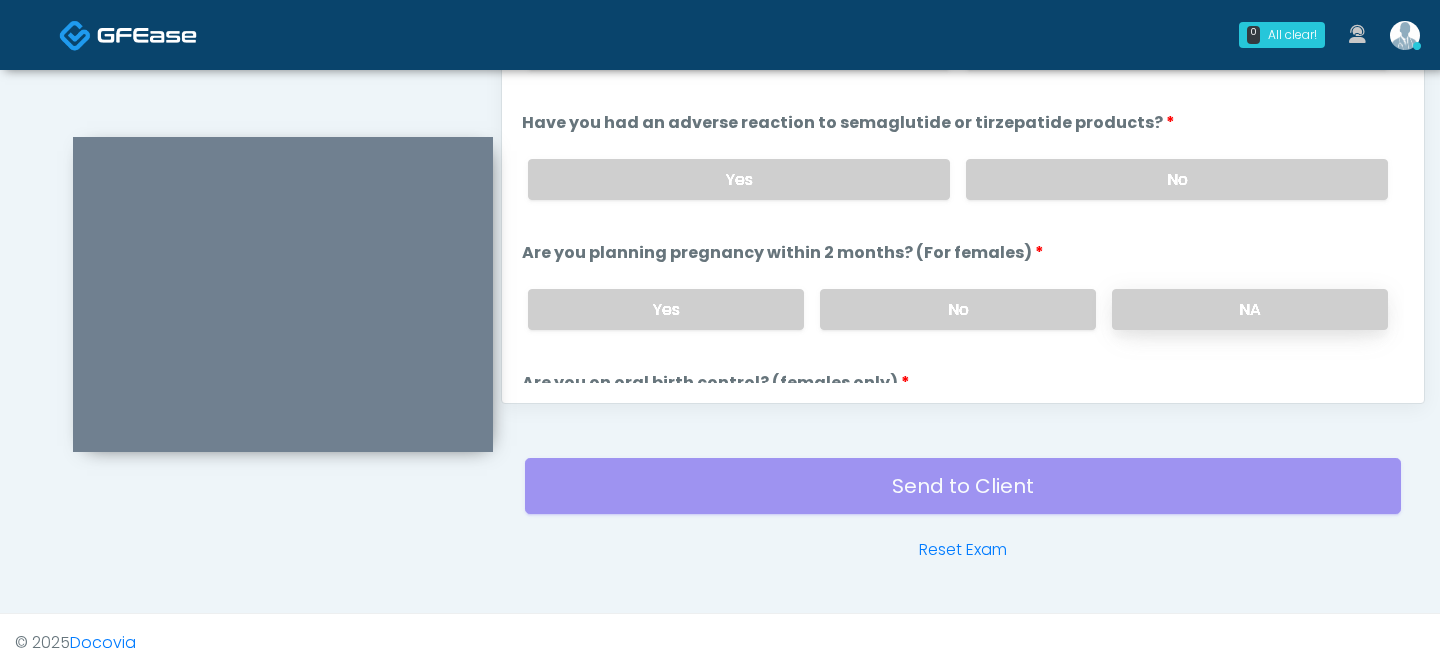 click on "NA" at bounding box center (1250, 309) 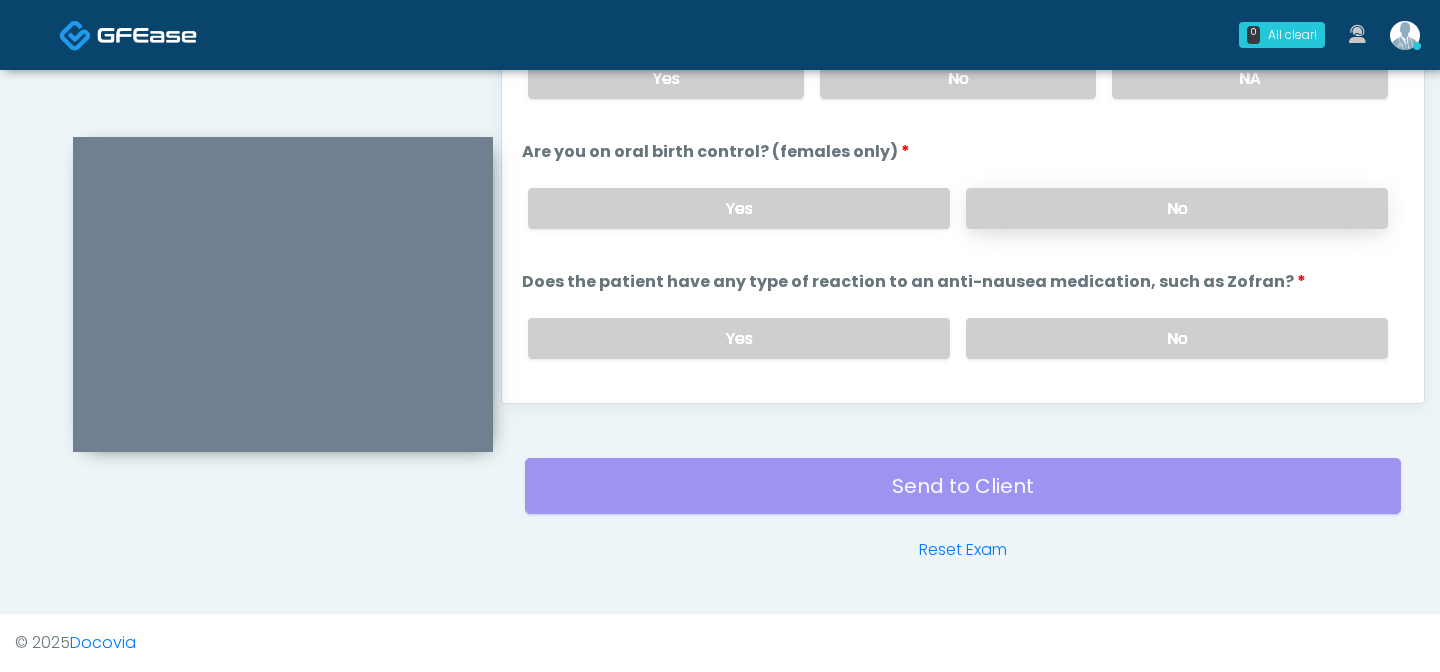 click on "No" at bounding box center [1177, 208] 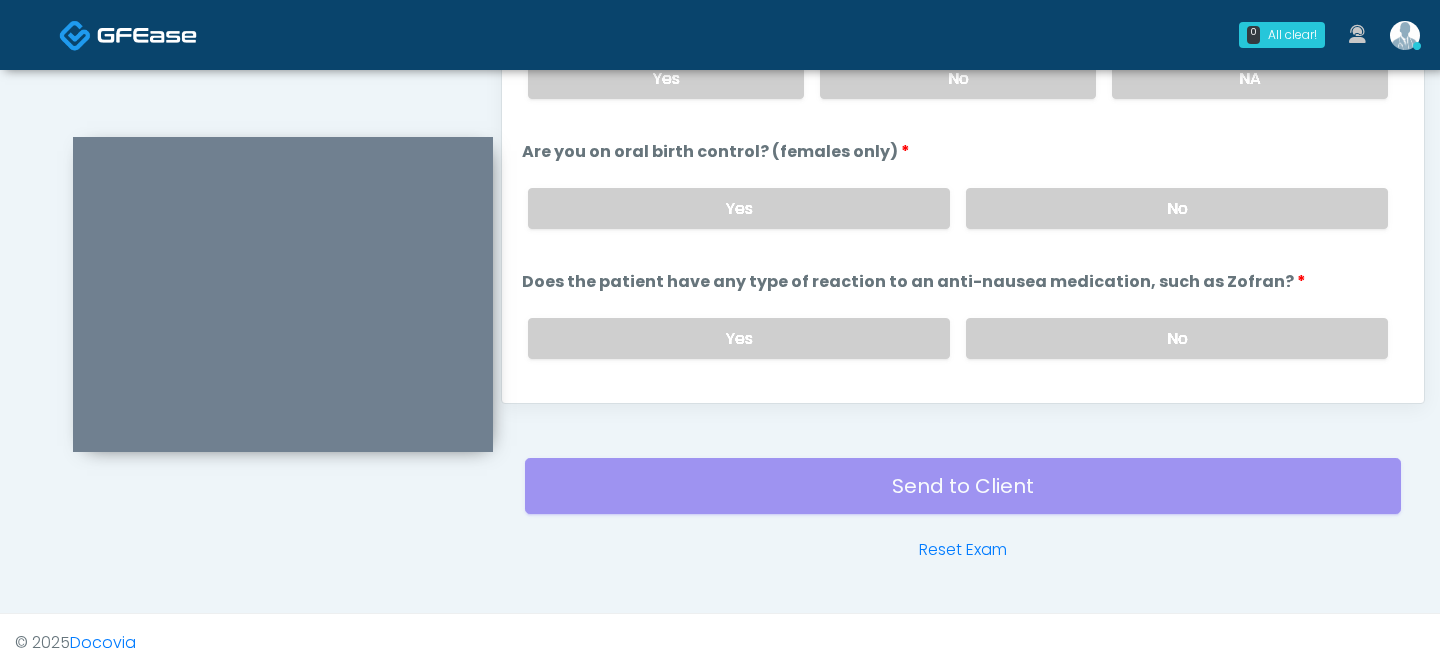 click on "Loading...
Connecting to your agent...
Please wait while we prepare your personalized experience.
The following questions are for GIP/GLP-1 service
The following questions are for GIP/GLP-1 service
What is your height?
What is your height?
What is your weight today?
What is your weight today?
What is the patient's current BMI? (if less than 20, not a candidate)" at bounding box center [963, -361] 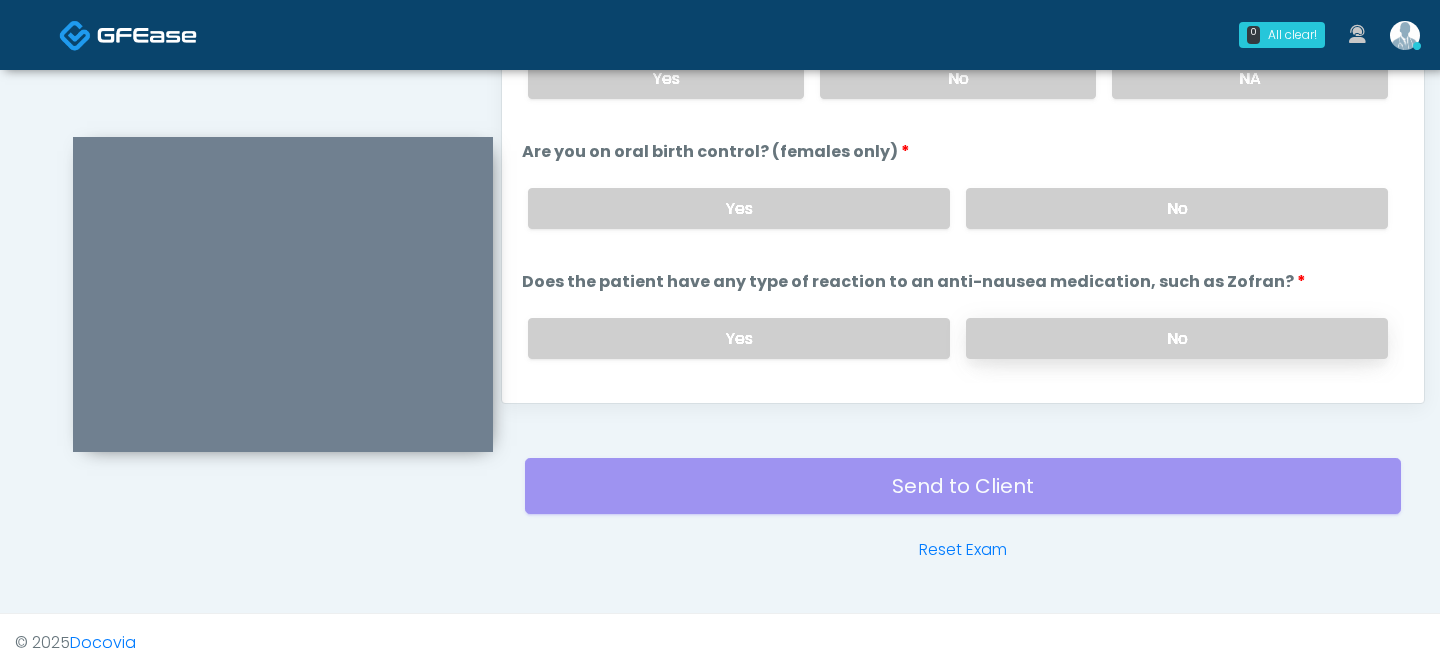 click on "No" at bounding box center (1177, 338) 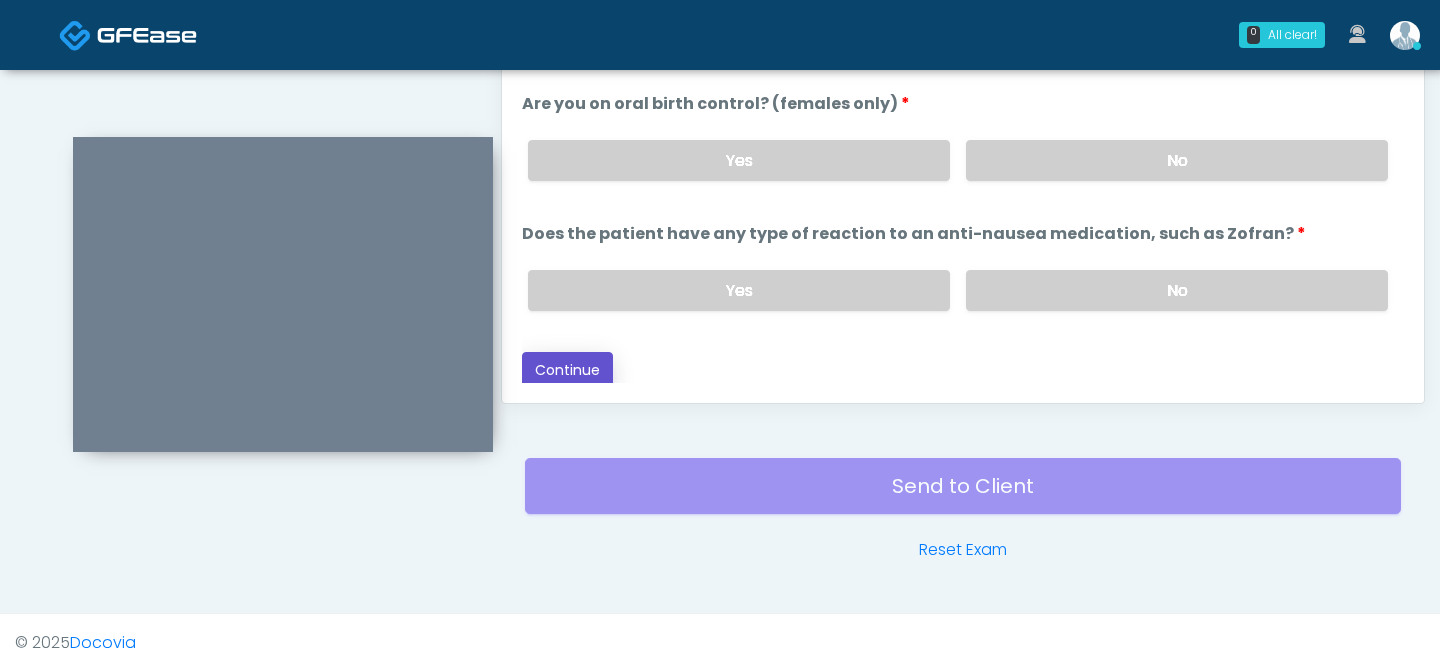 click on "Continue" at bounding box center [567, 370] 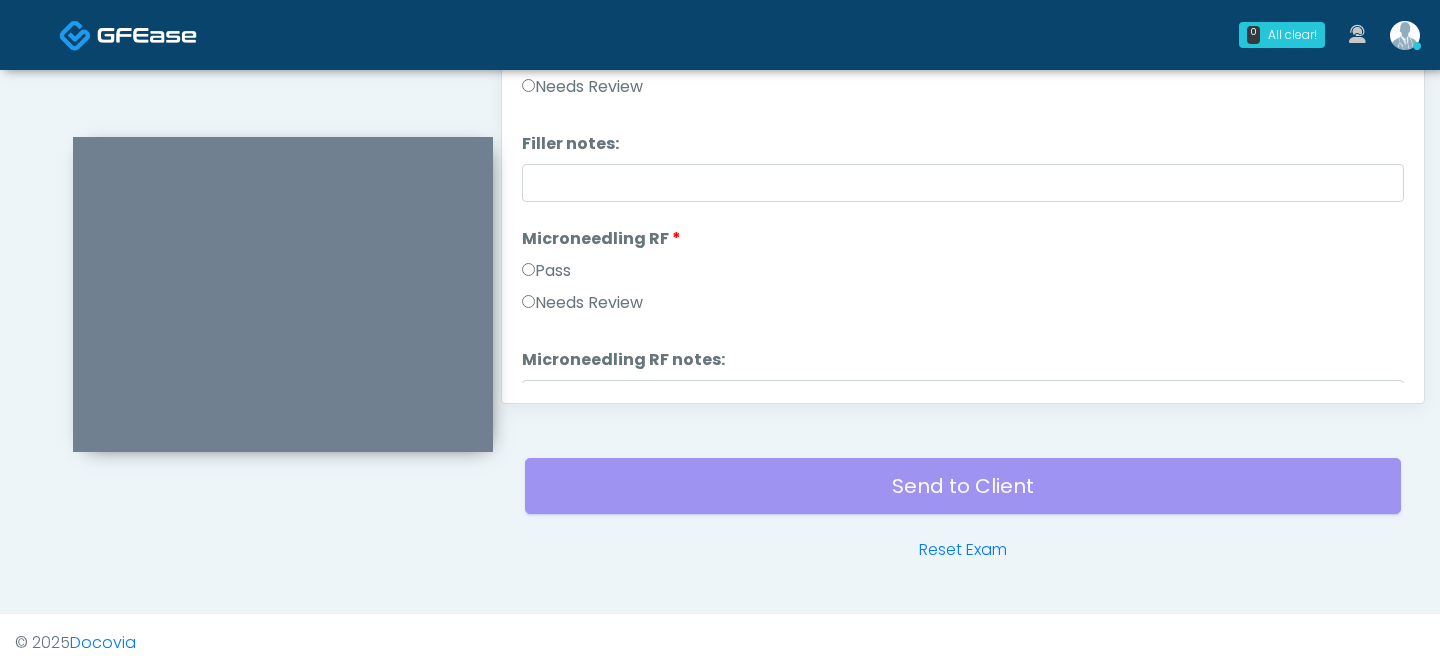 scroll, scrollTop: 0, scrollLeft: 0, axis: both 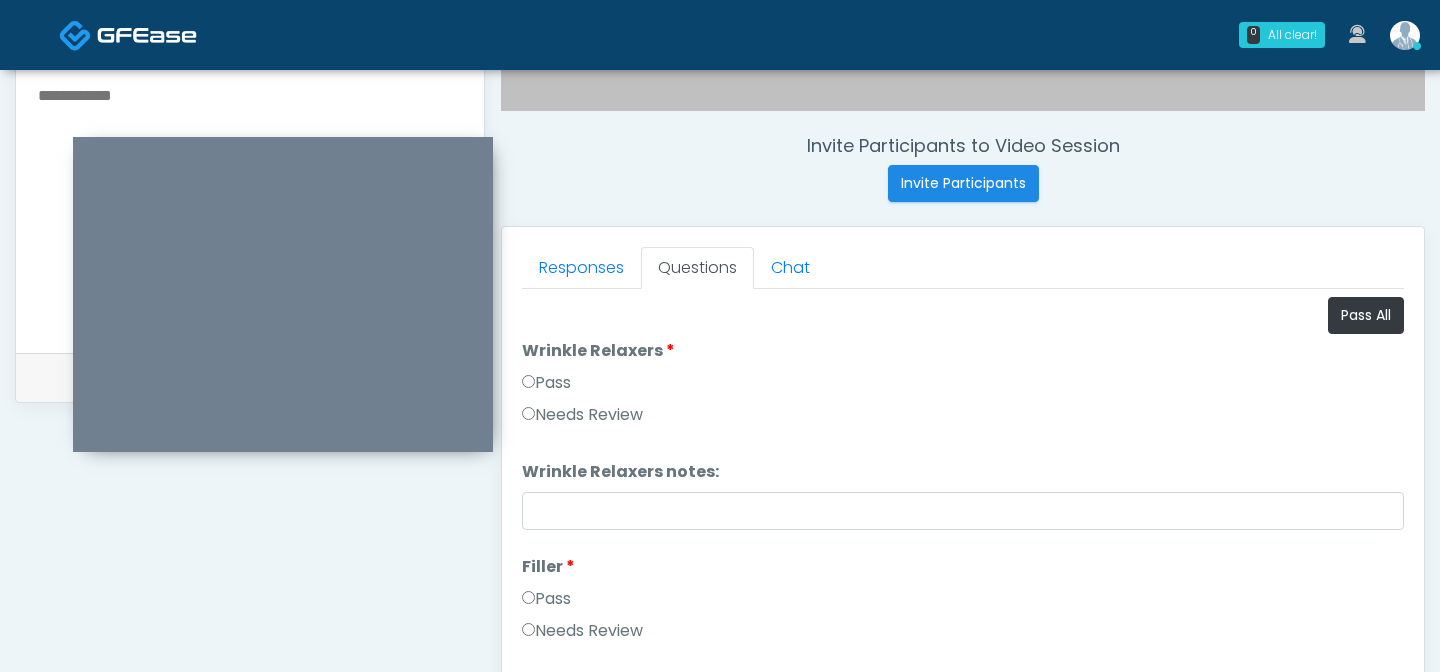 click on "Pass" at bounding box center [546, 383] 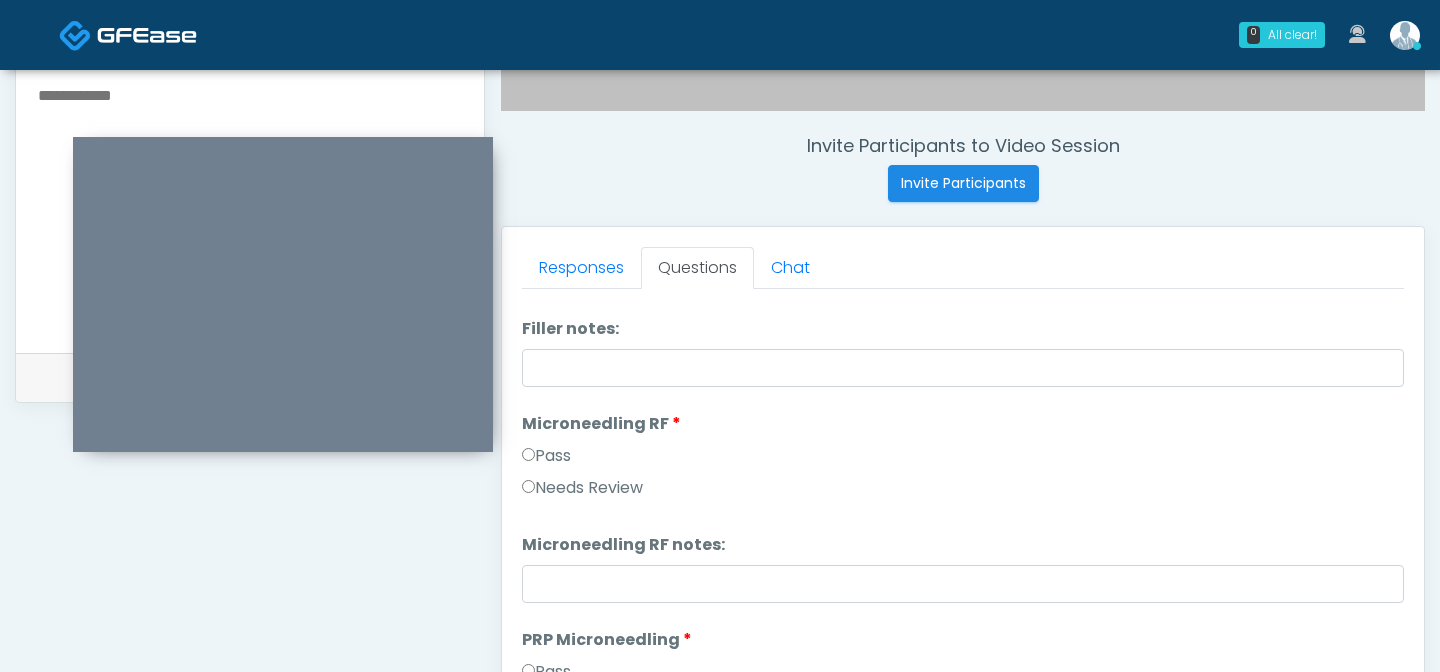 click on "Pass" at bounding box center [546, 456] 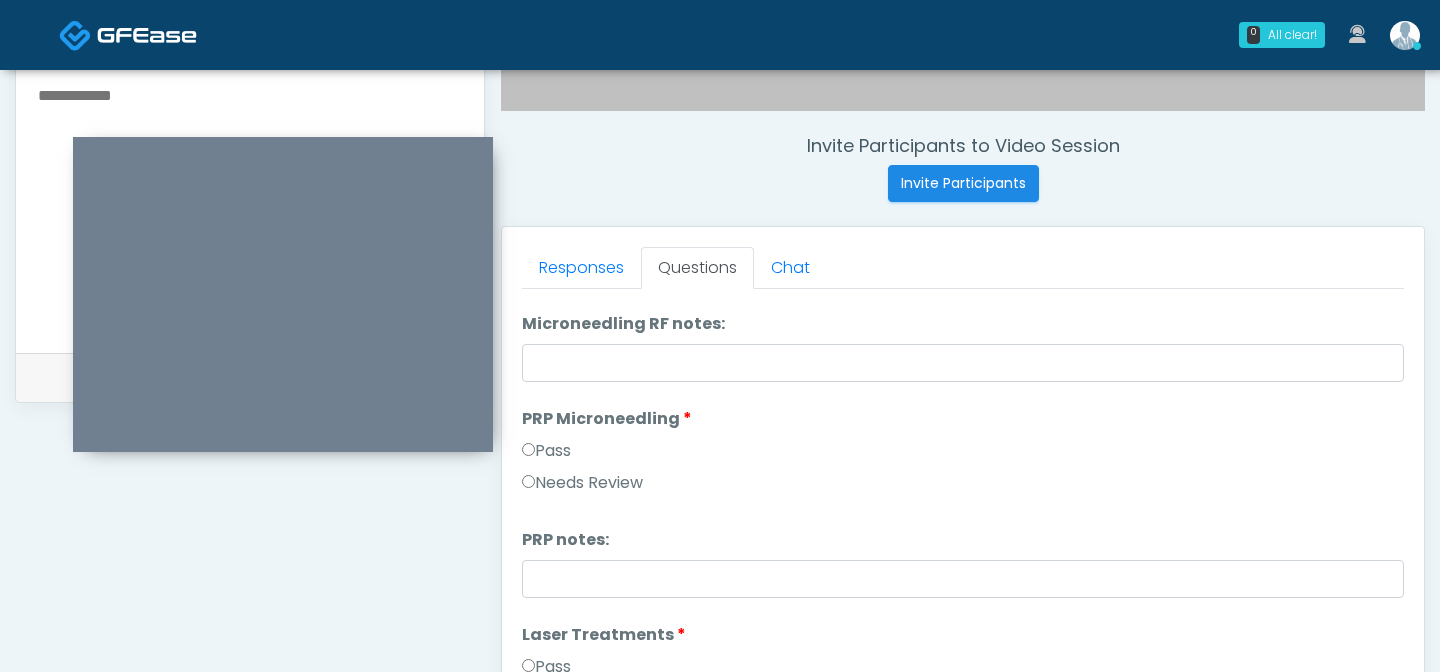 scroll, scrollTop: 635, scrollLeft: 0, axis: vertical 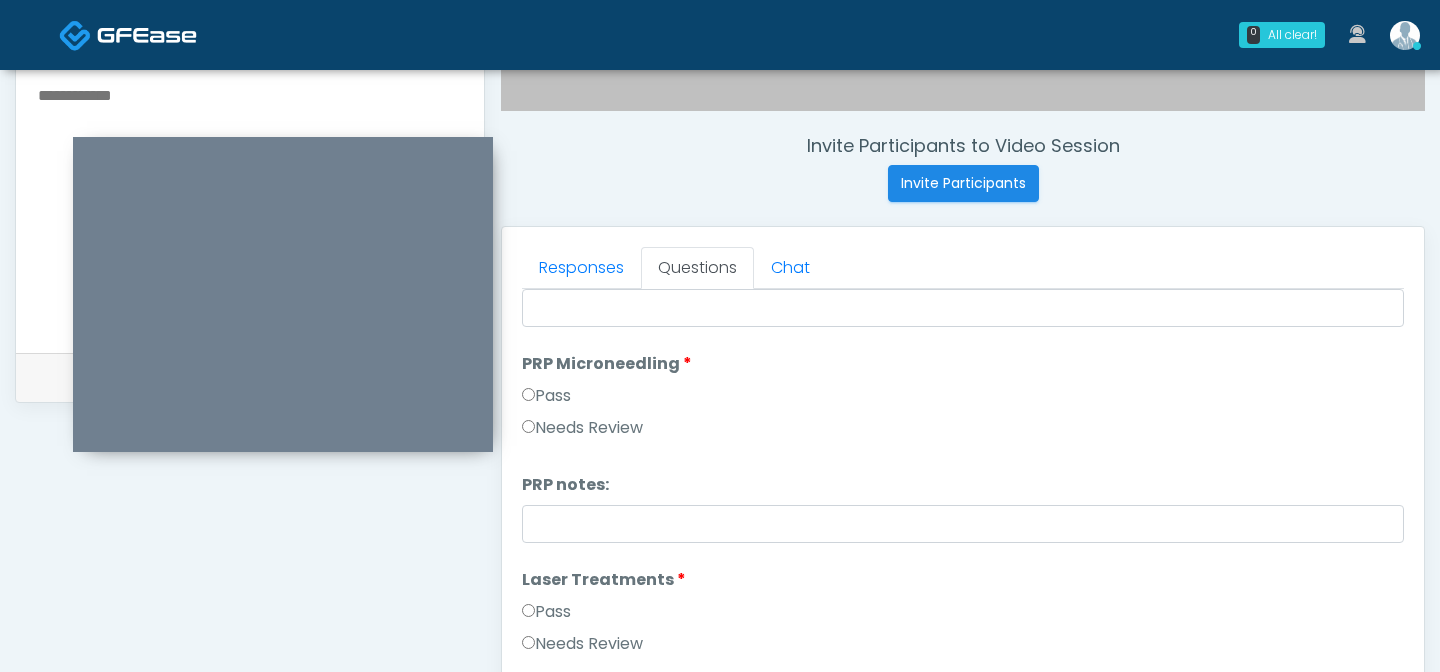 click on "Pass" at bounding box center (546, 396) 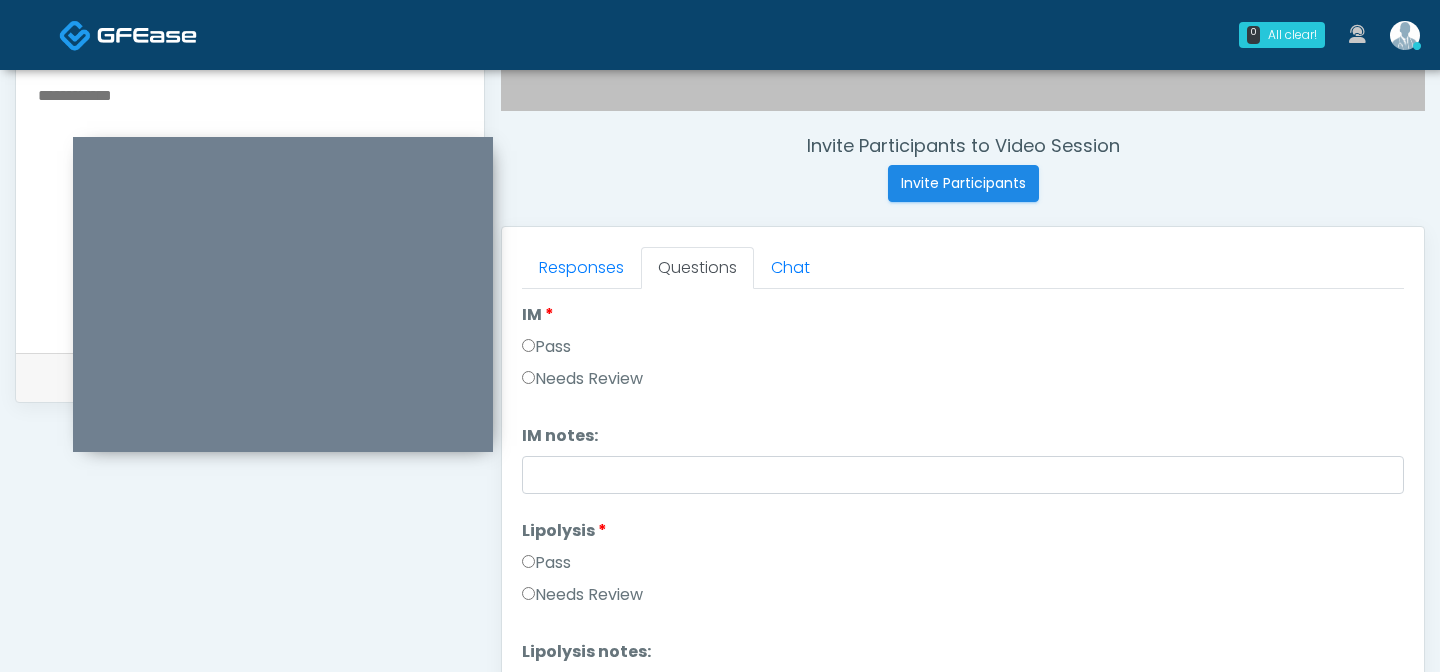 scroll, scrollTop: 1145, scrollLeft: 0, axis: vertical 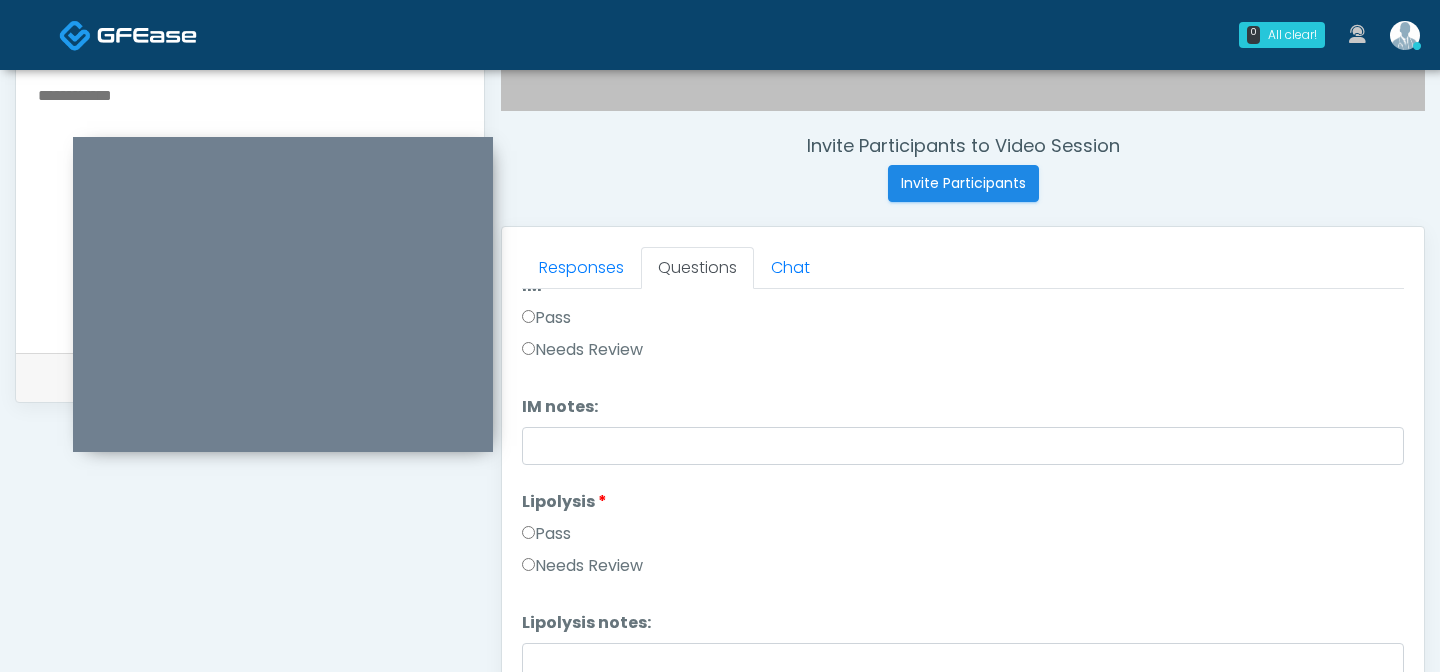 click on "Pass" at bounding box center [546, 318] 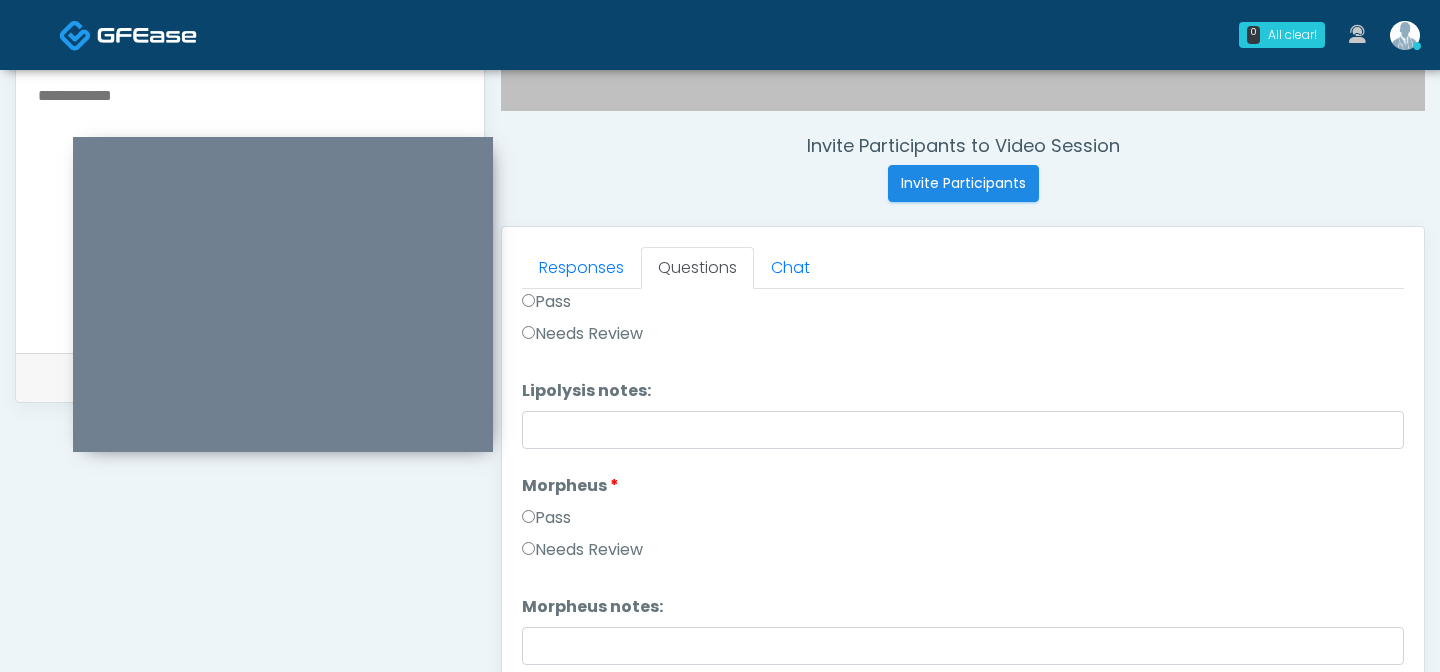 click on "Pass" at bounding box center (546, 518) 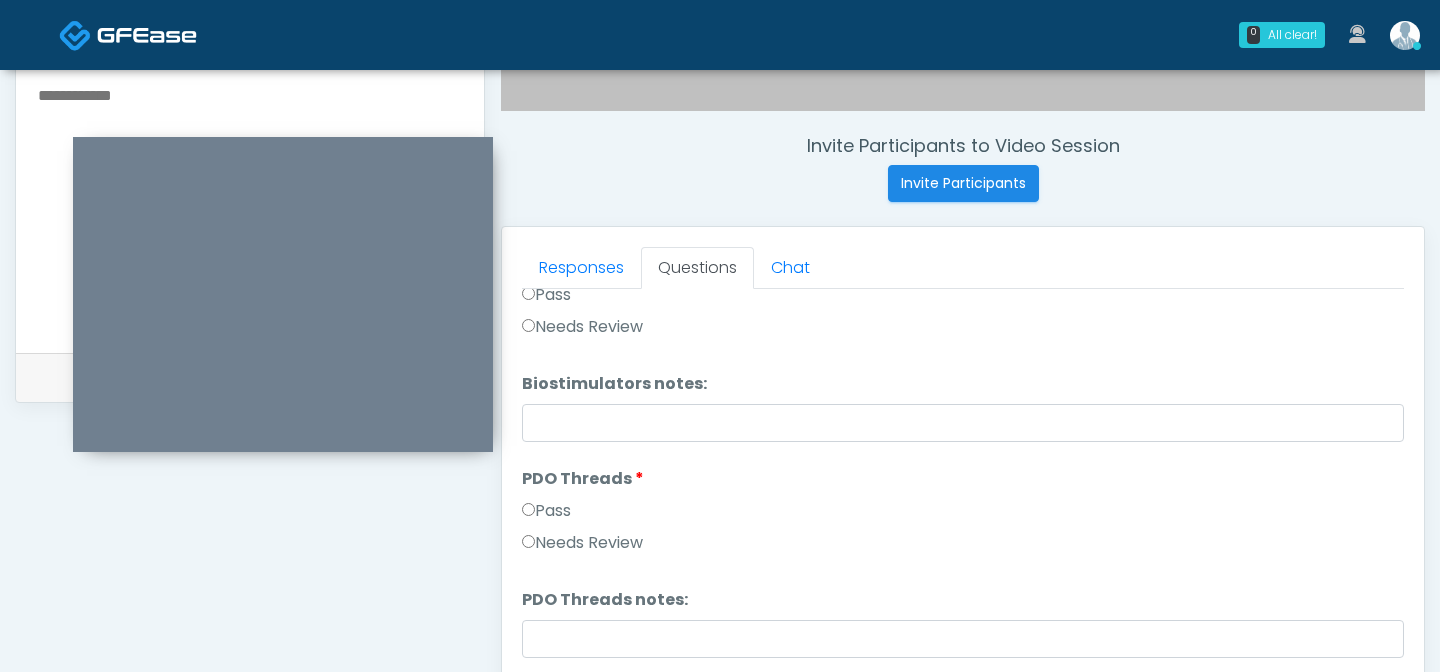 click on "Pass" at bounding box center [546, 511] 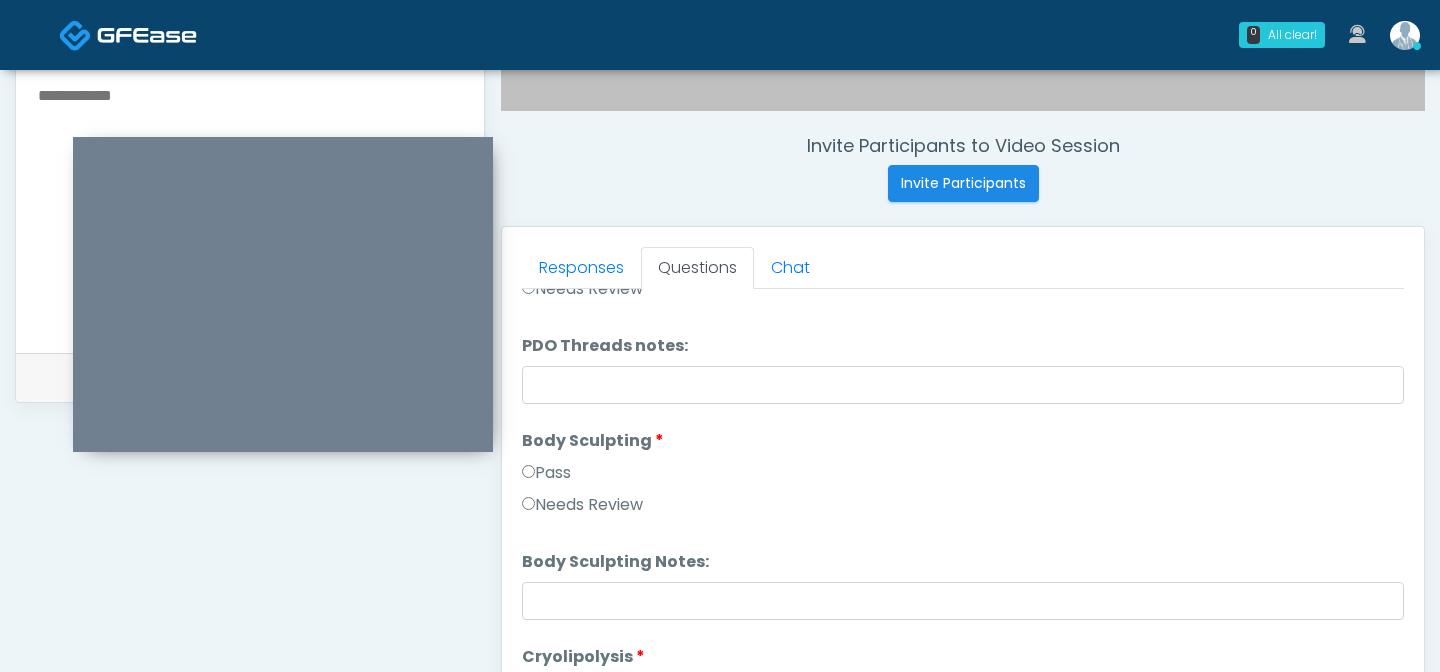 click on "Pass" at bounding box center [546, 473] 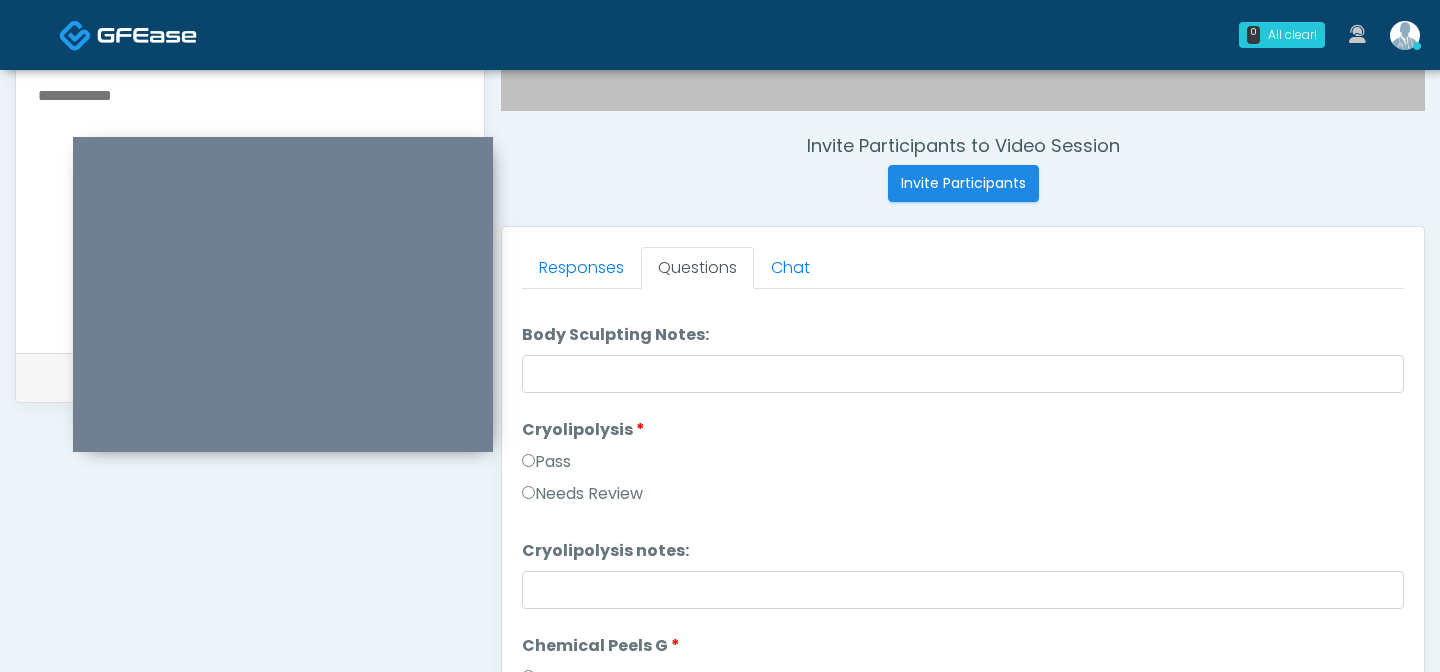 click on "Pass" at bounding box center [546, 462] 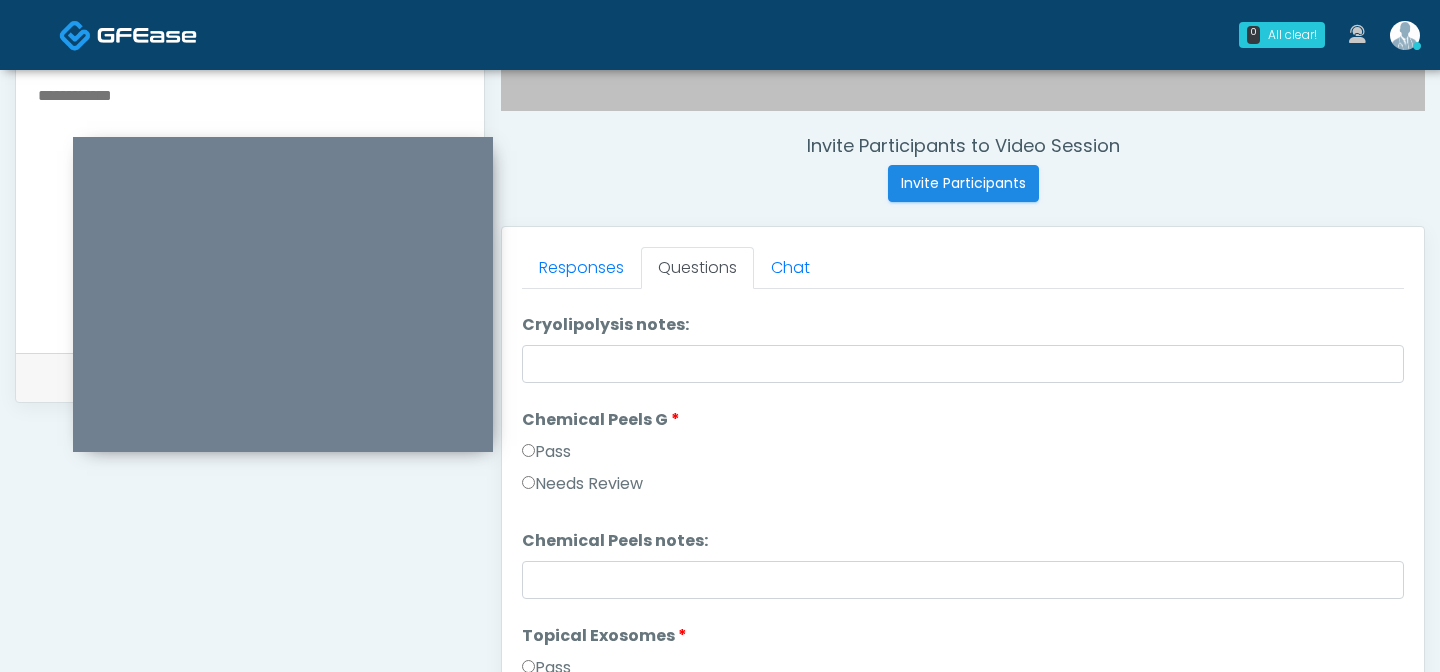 click on "Pass" at bounding box center (546, 452) 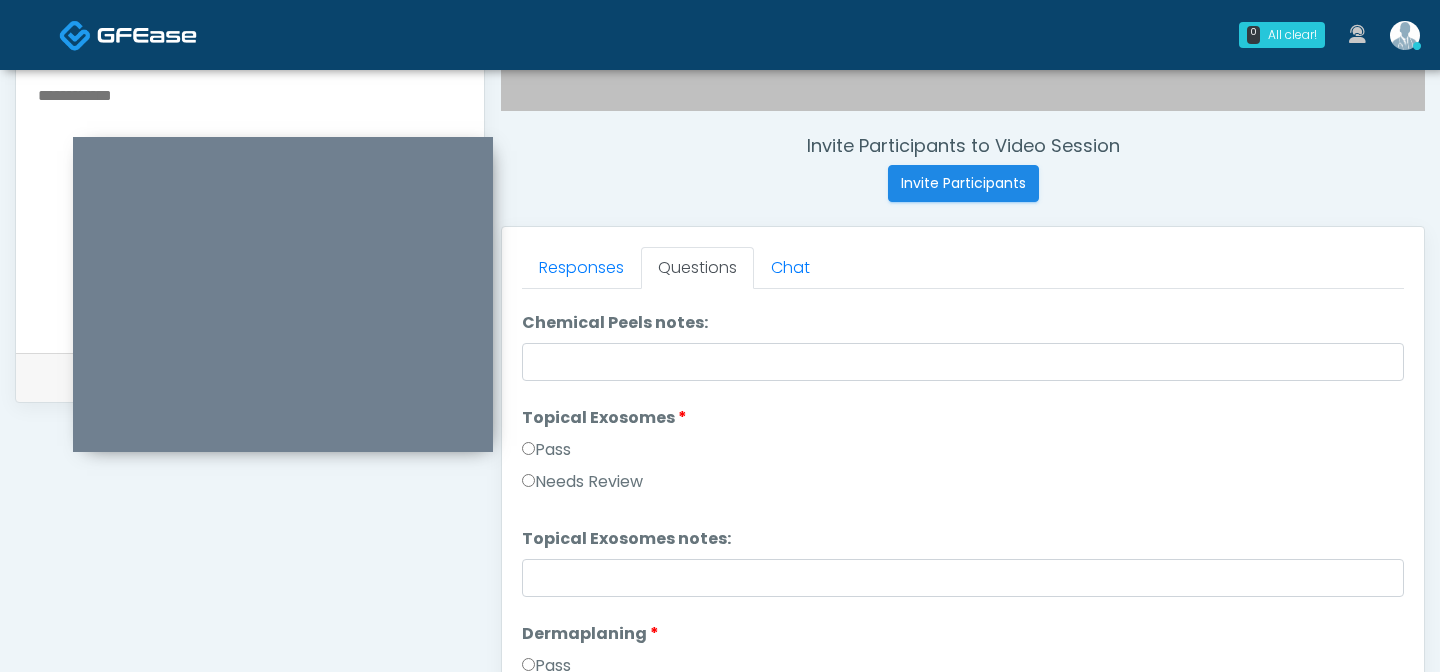 scroll, scrollTop: 2752, scrollLeft: 0, axis: vertical 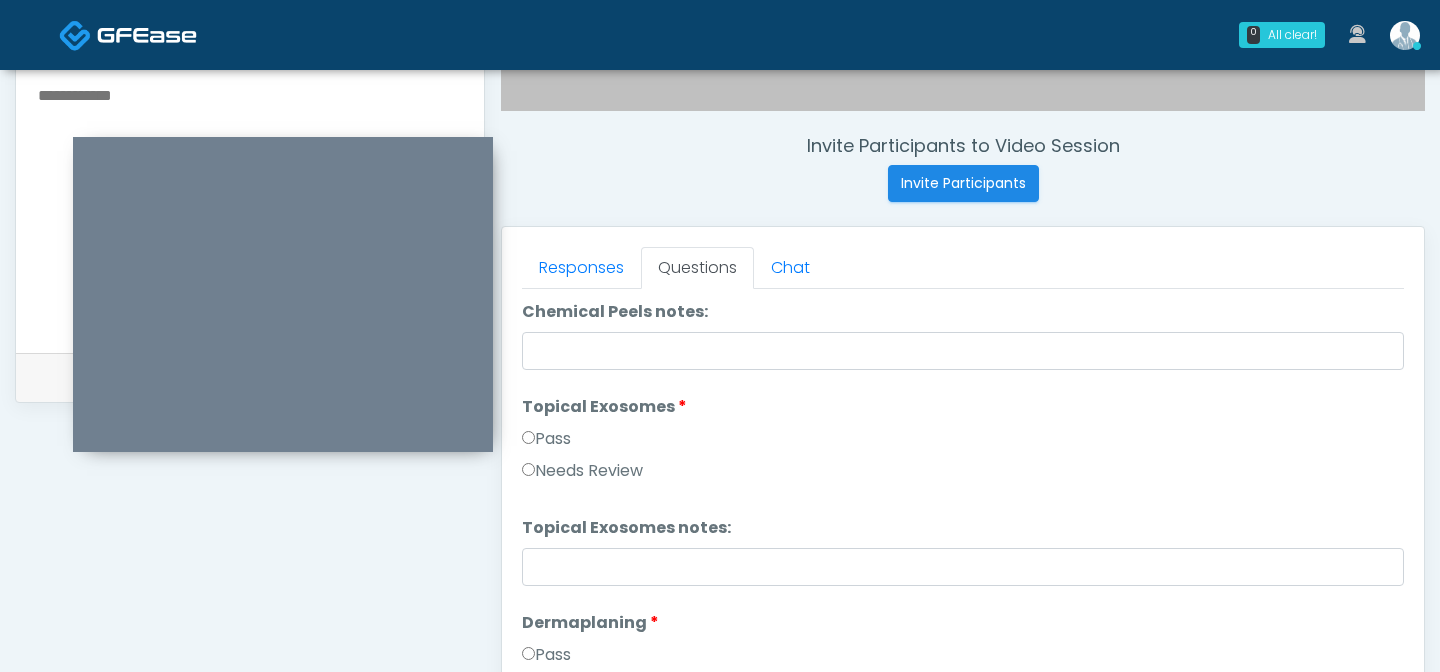 click on "Pass" at bounding box center (963, 443) 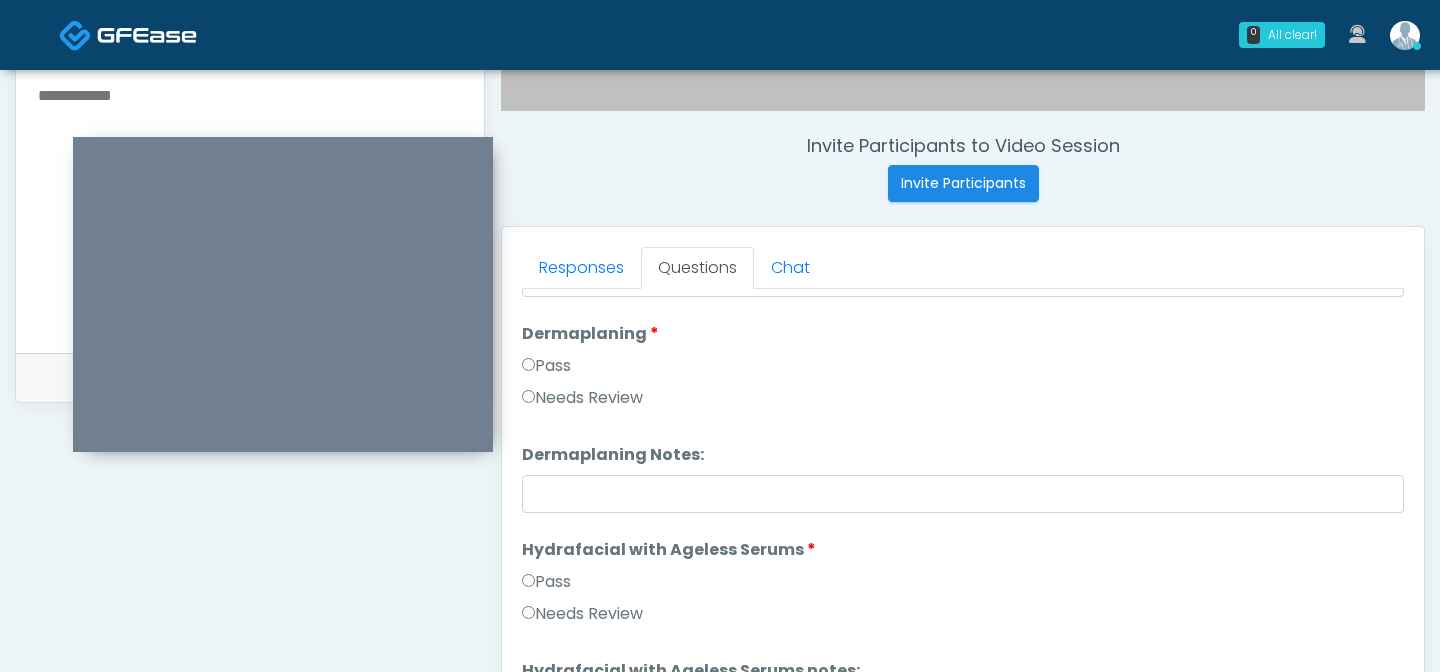 scroll, scrollTop: 3061, scrollLeft: 0, axis: vertical 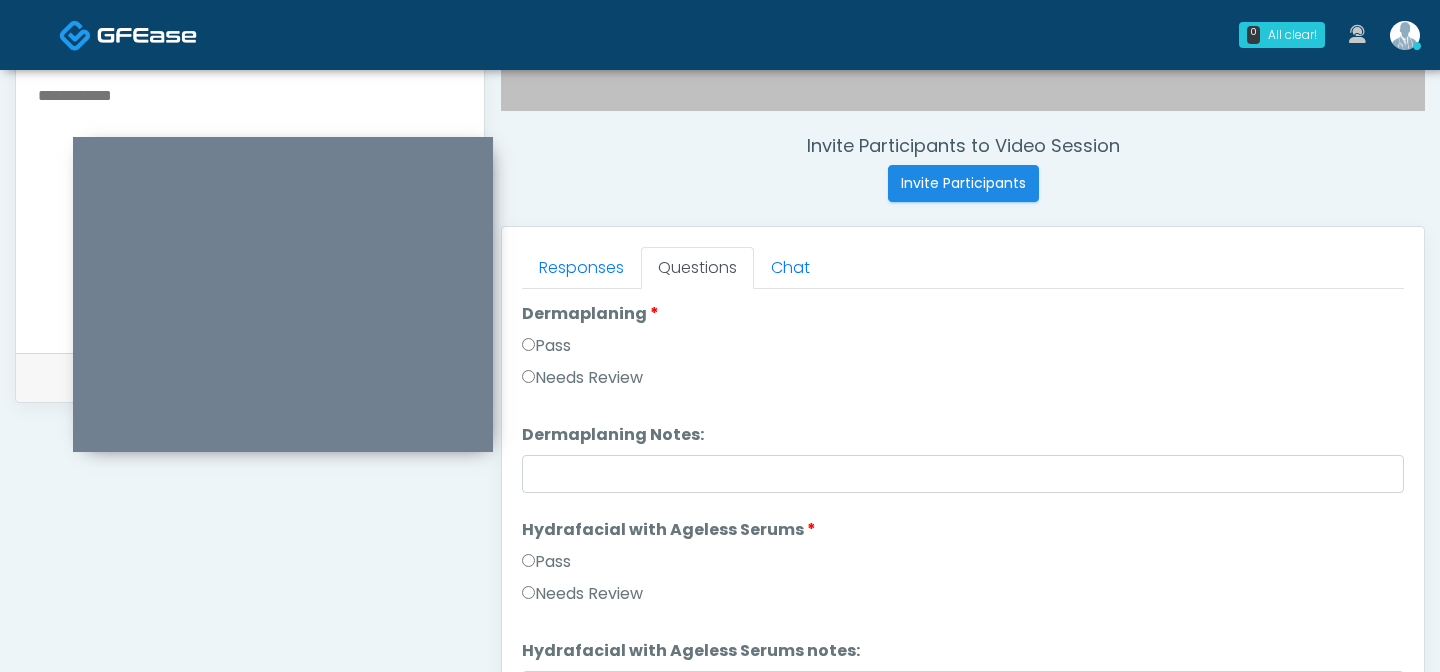 click on "Pass" at bounding box center [546, 346] 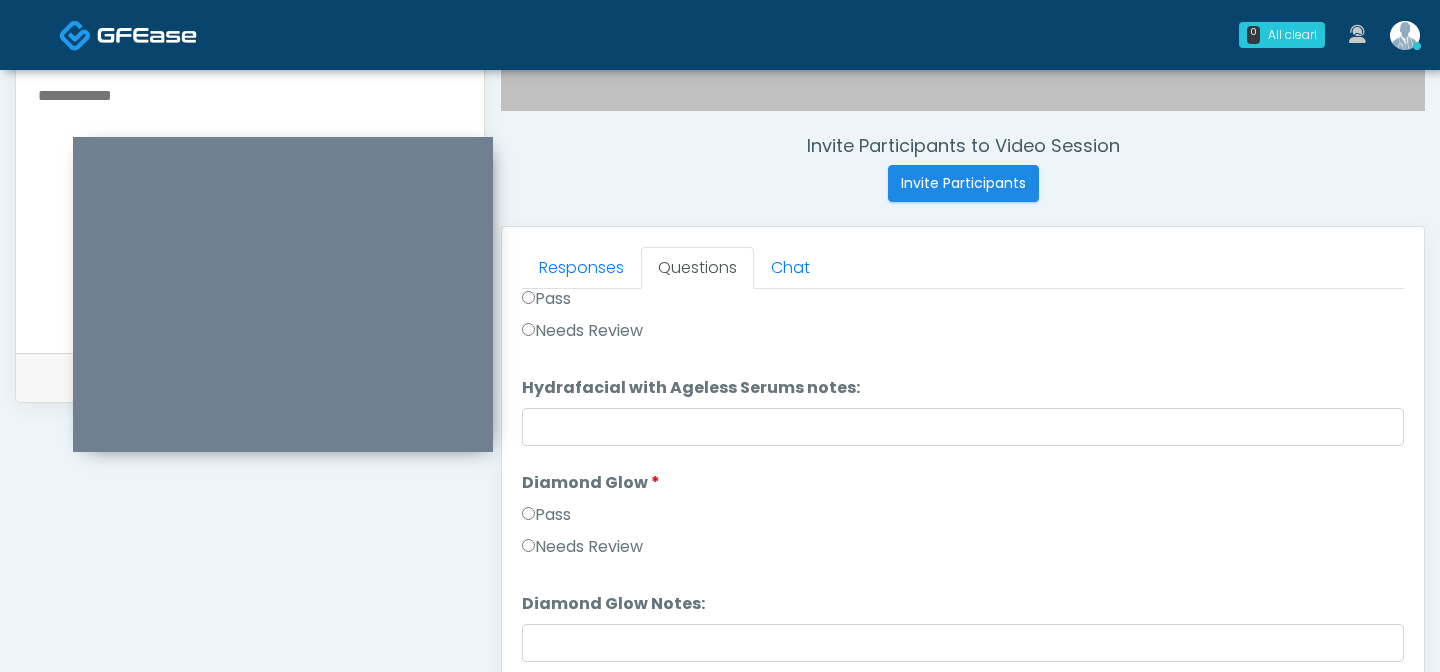 click on "Pass" at bounding box center (546, 515) 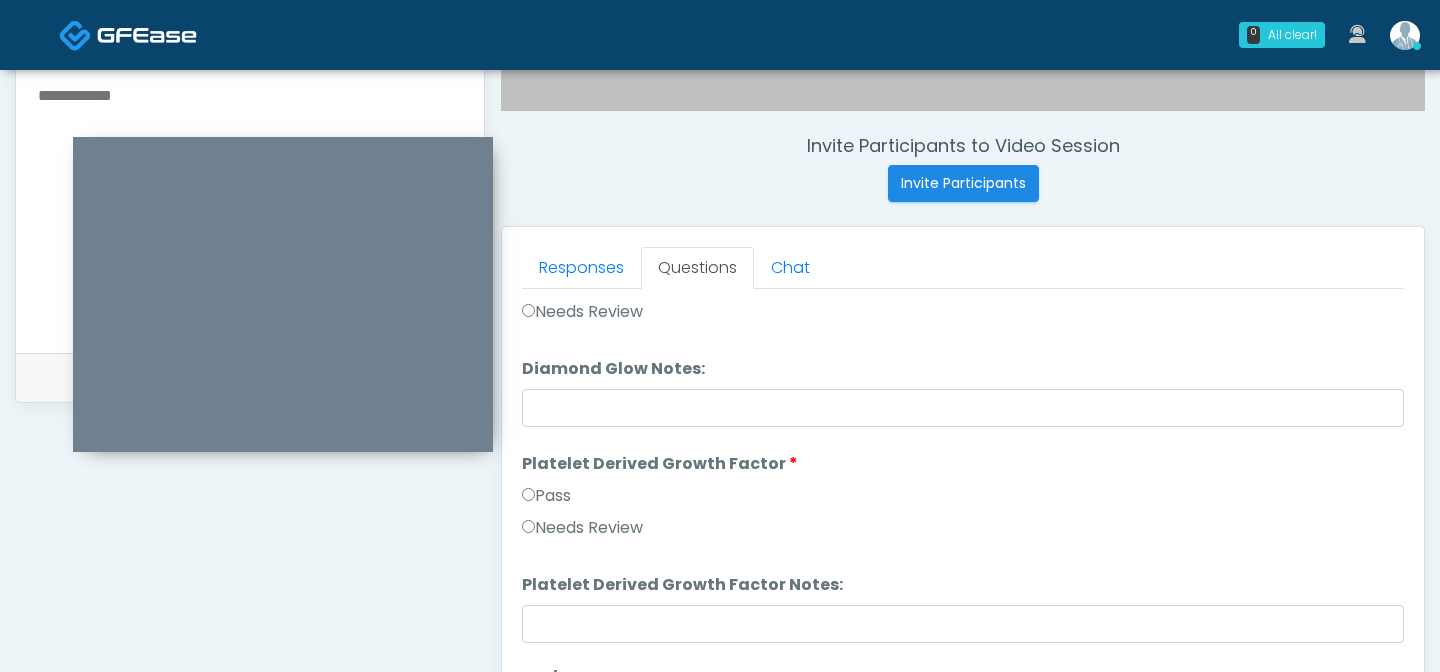 click on "Pass" at bounding box center (546, 496) 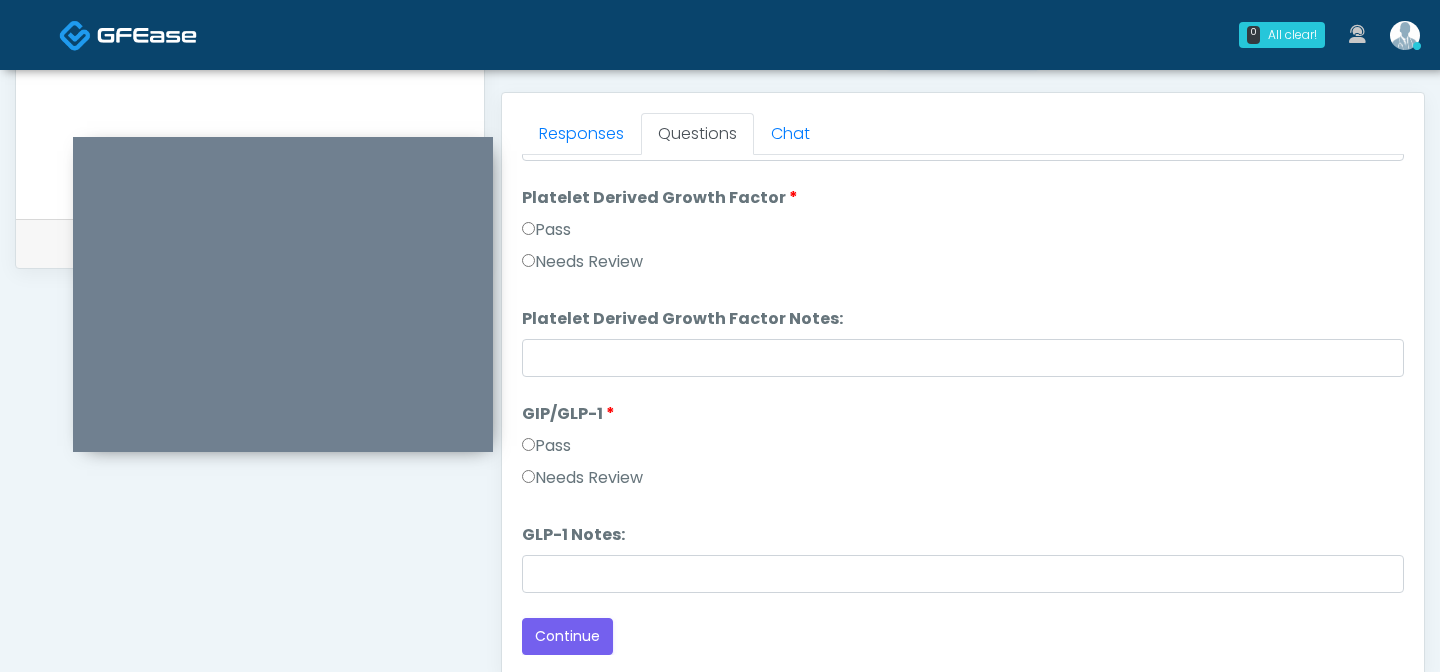 scroll, scrollTop: 871, scrollLeft: 0, axis: vertical 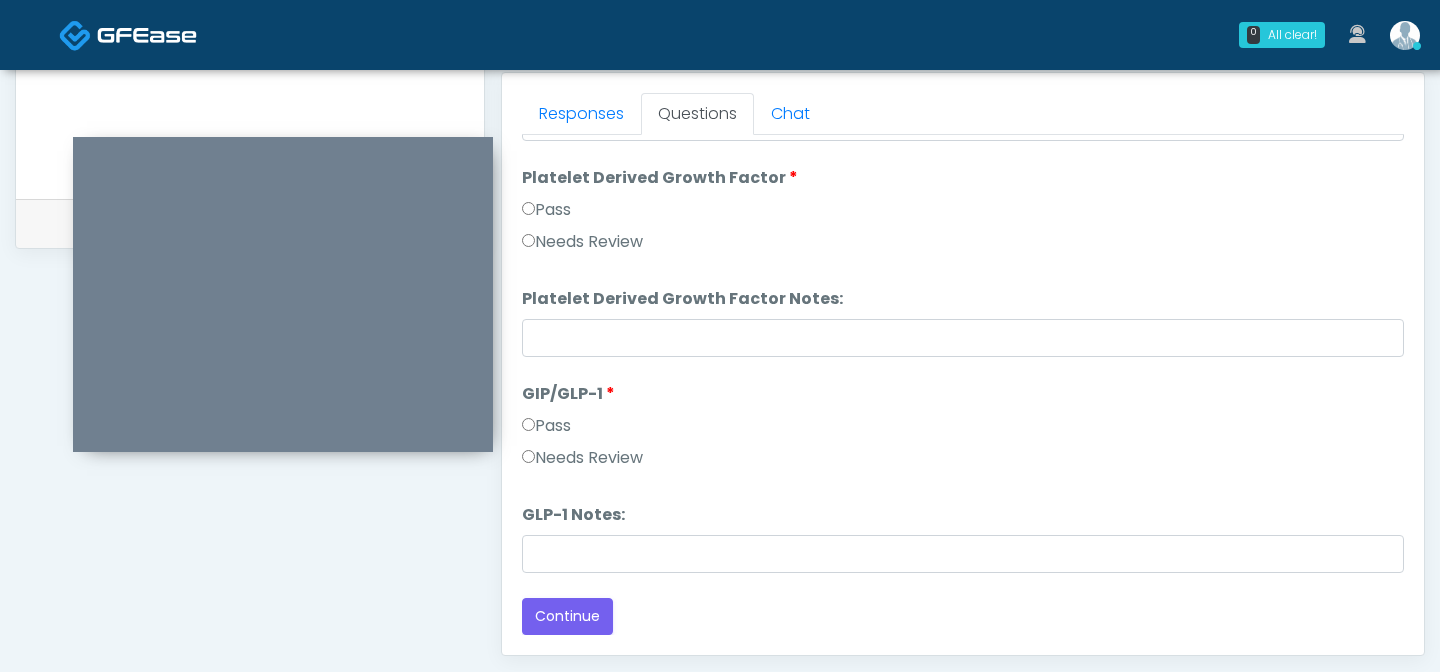 click on "Needs Review" at bounding box center [582, 458] 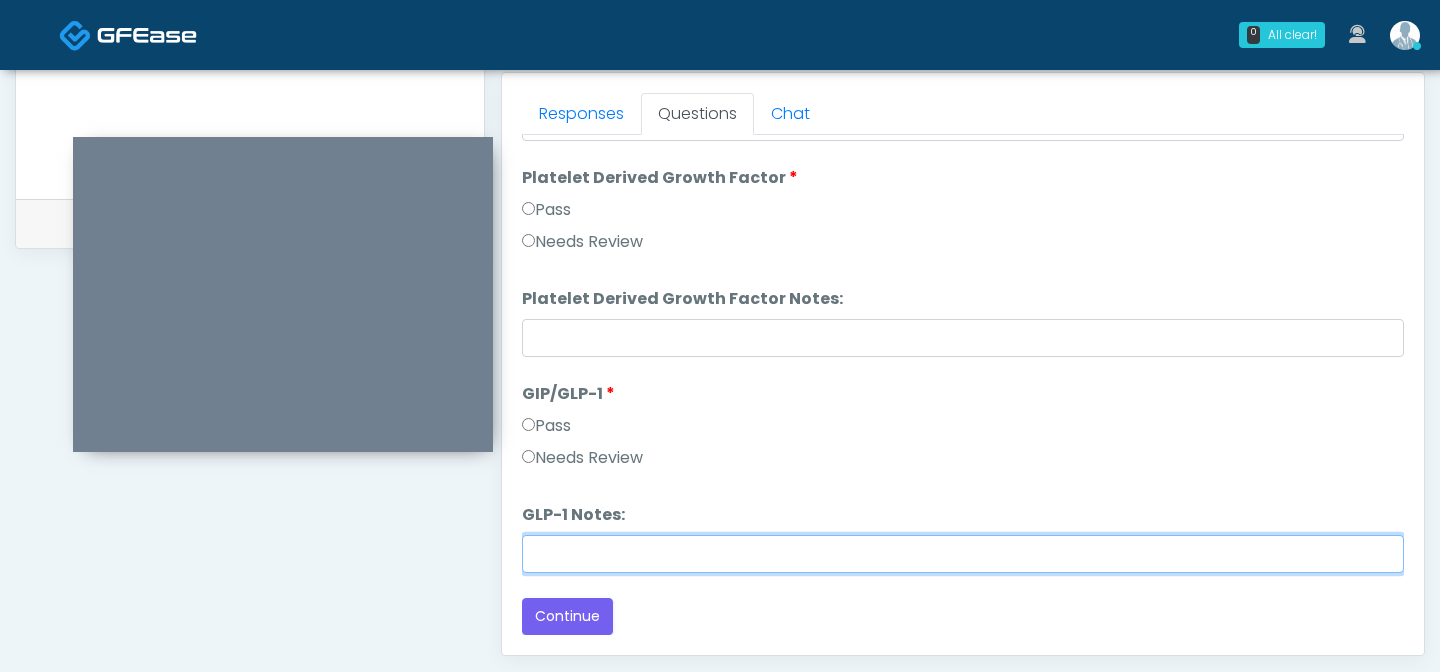 click on "GLP-1 Notes:" at bounding box center (963, 554) 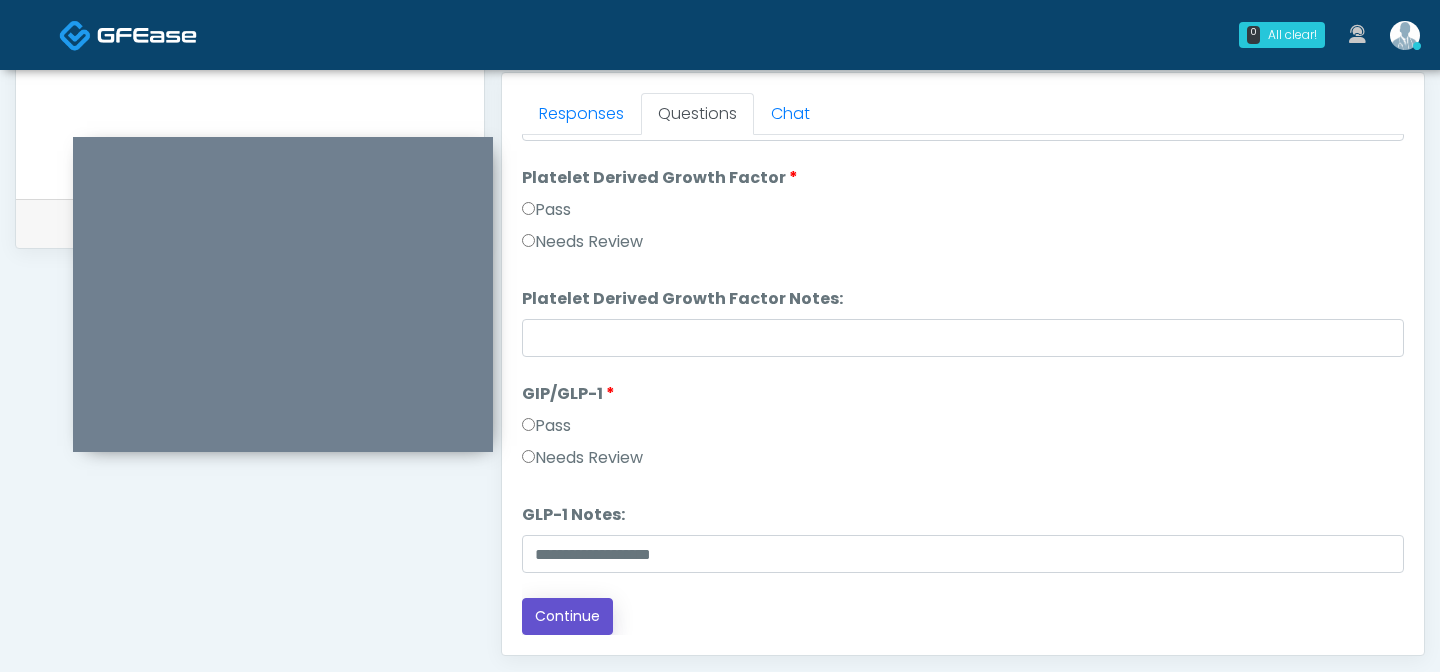click on "Continue" at bounding box center (567, 616) 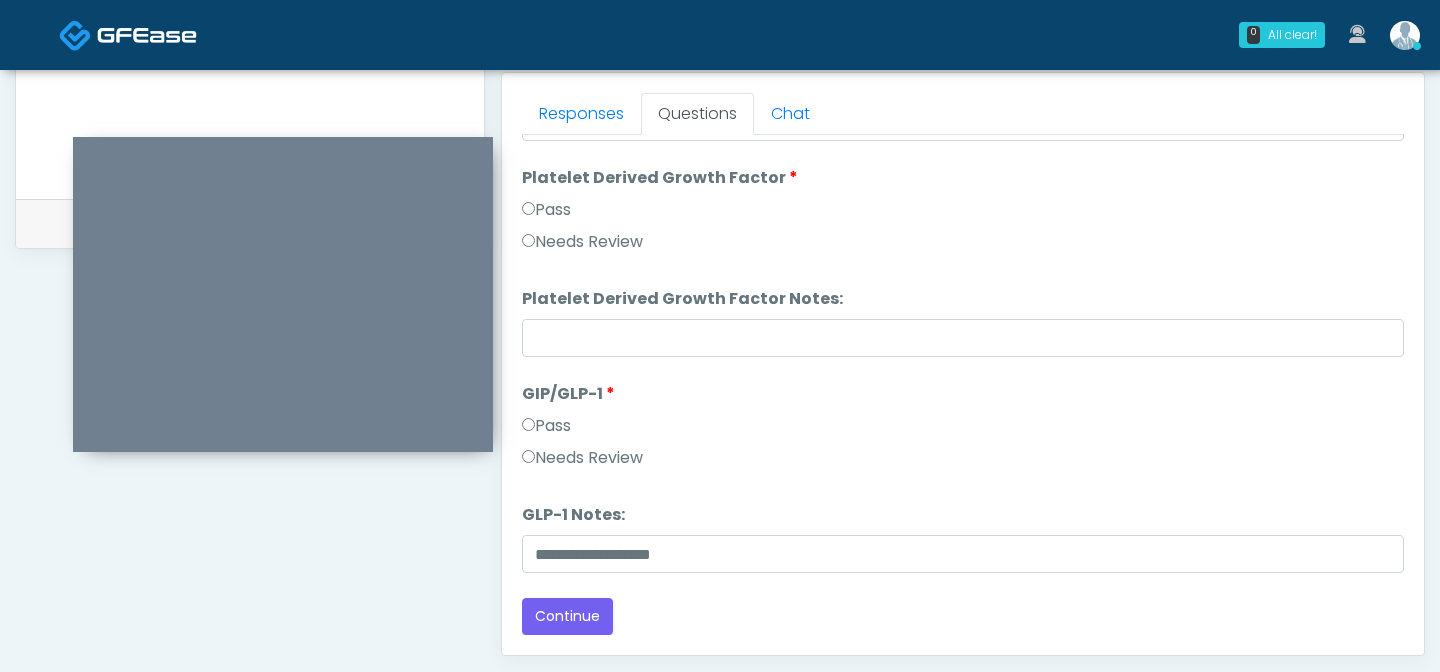 scroll, scrollTop: 1730, scrollLeft: 0, axis: vertical 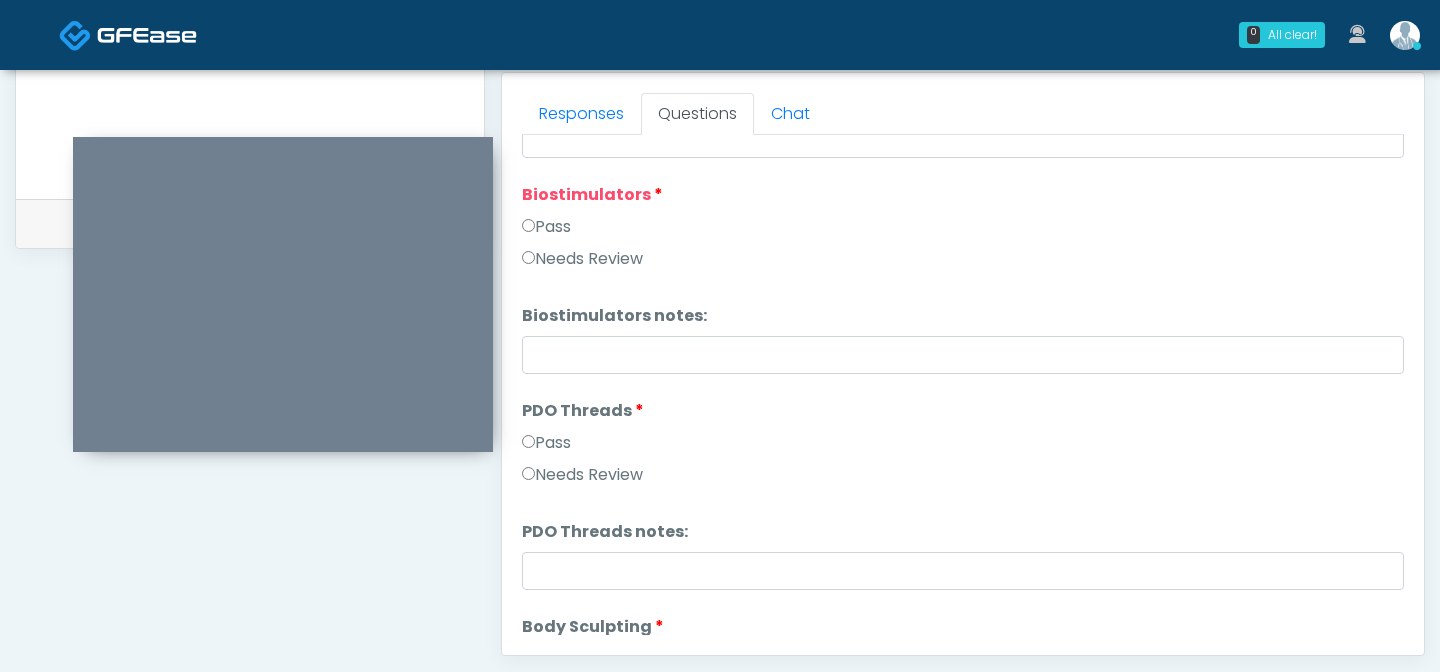 click on "Pass" at bounding box center [963, 231] 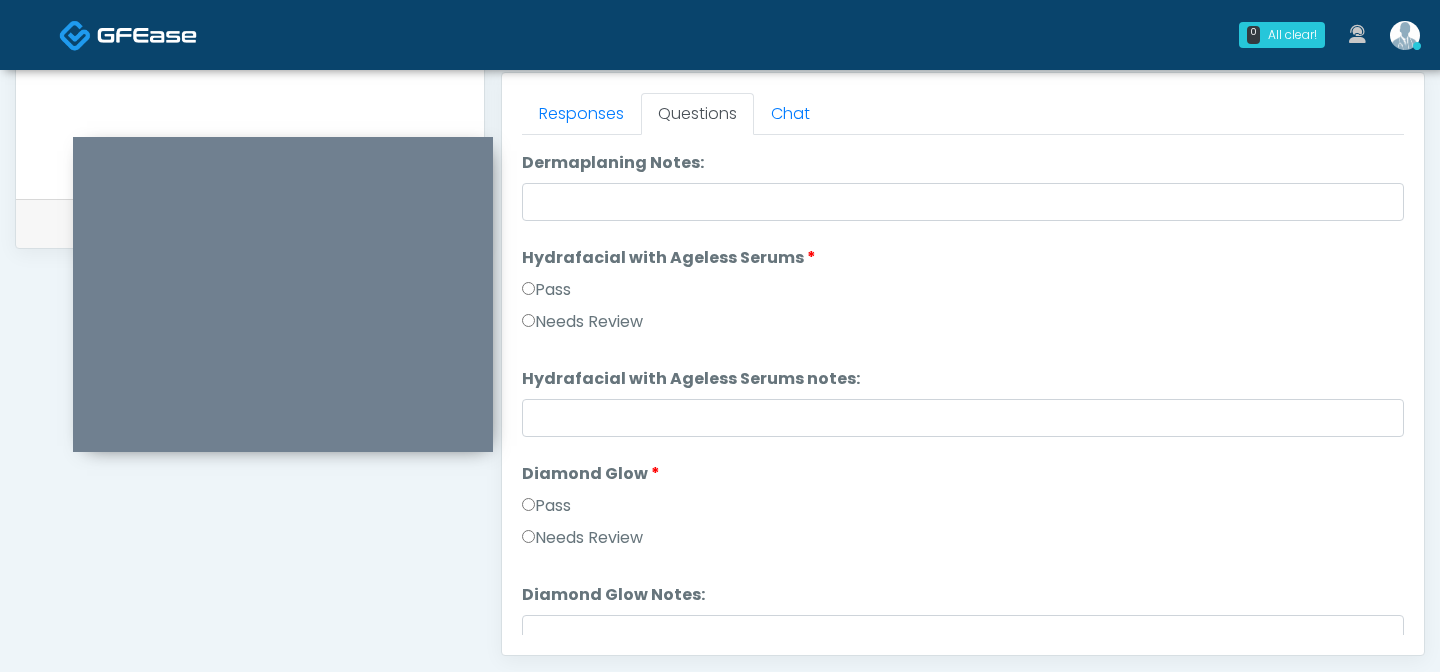 scroll, scrollTop: 3691, scrollLeft: 0, axis: vertical 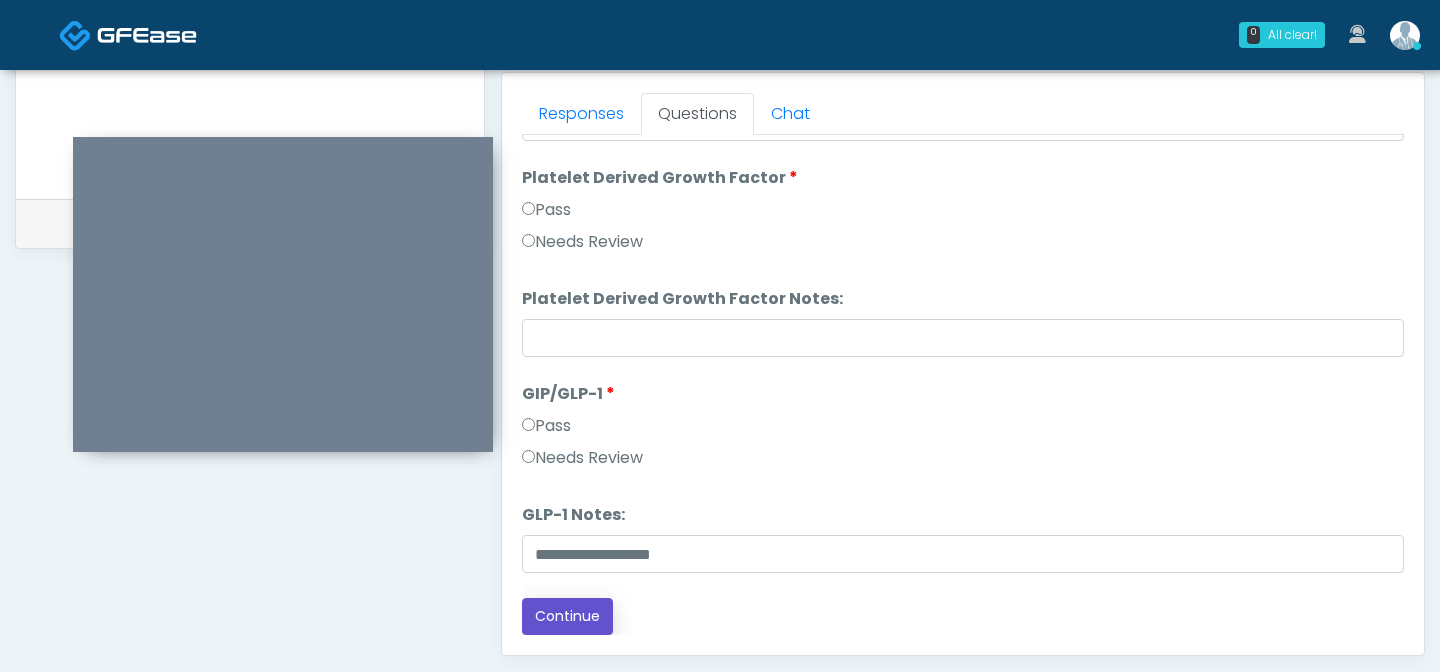 click on "Continue" at bounding box center (567, 616) 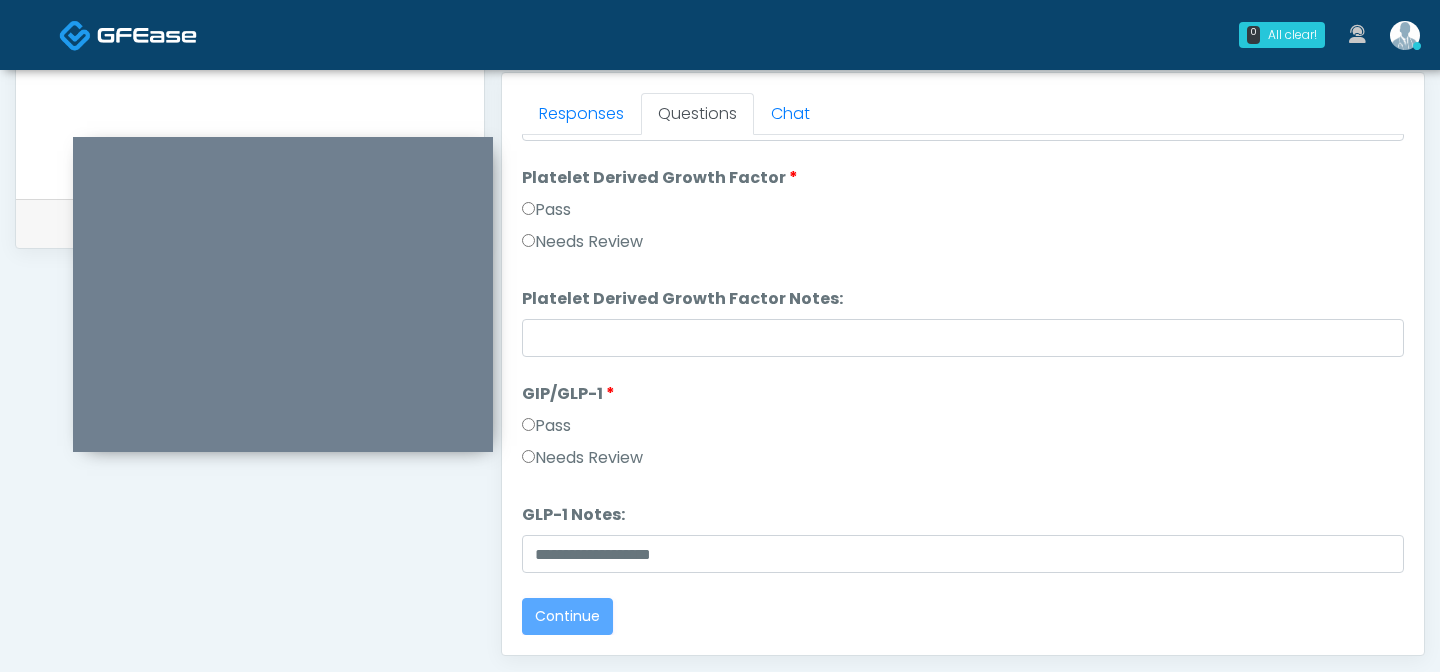 scroll, scrollTop: 0, scrollLeft: 0, axis: both 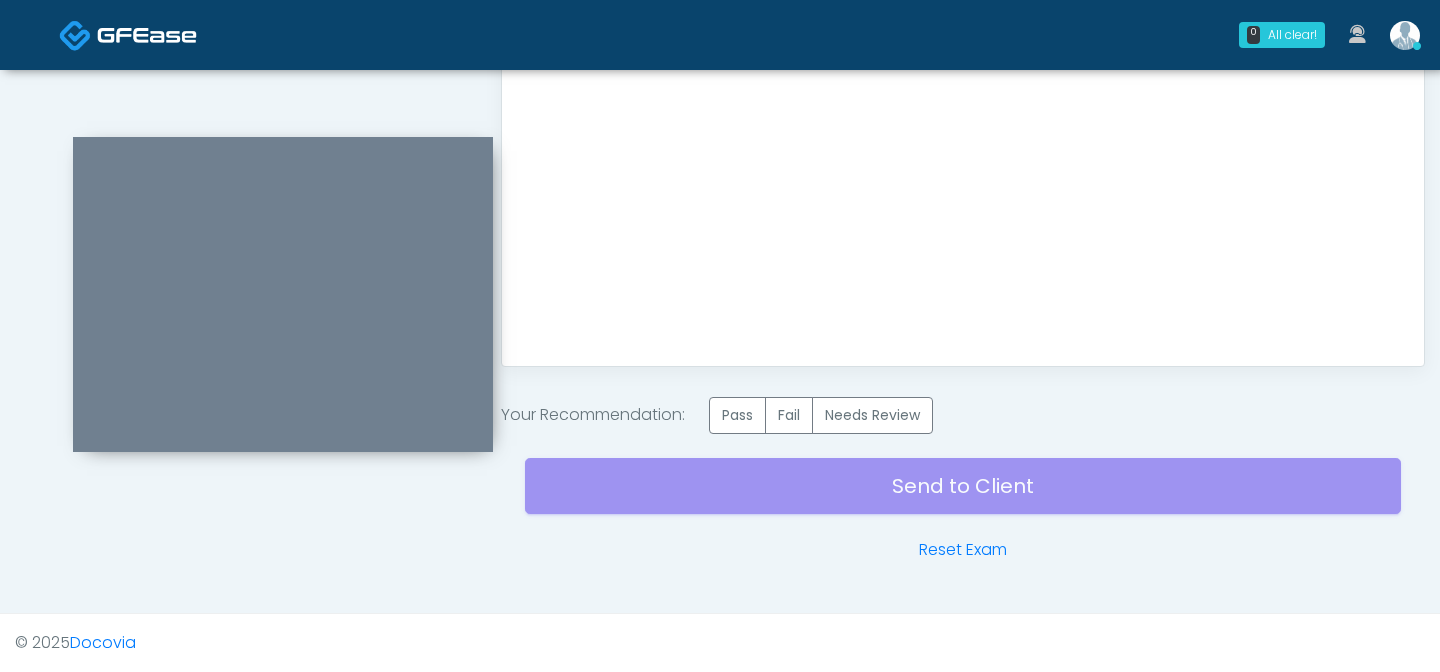 click on "Send to Client
Reset Exam" at bounding box center (963, 498) 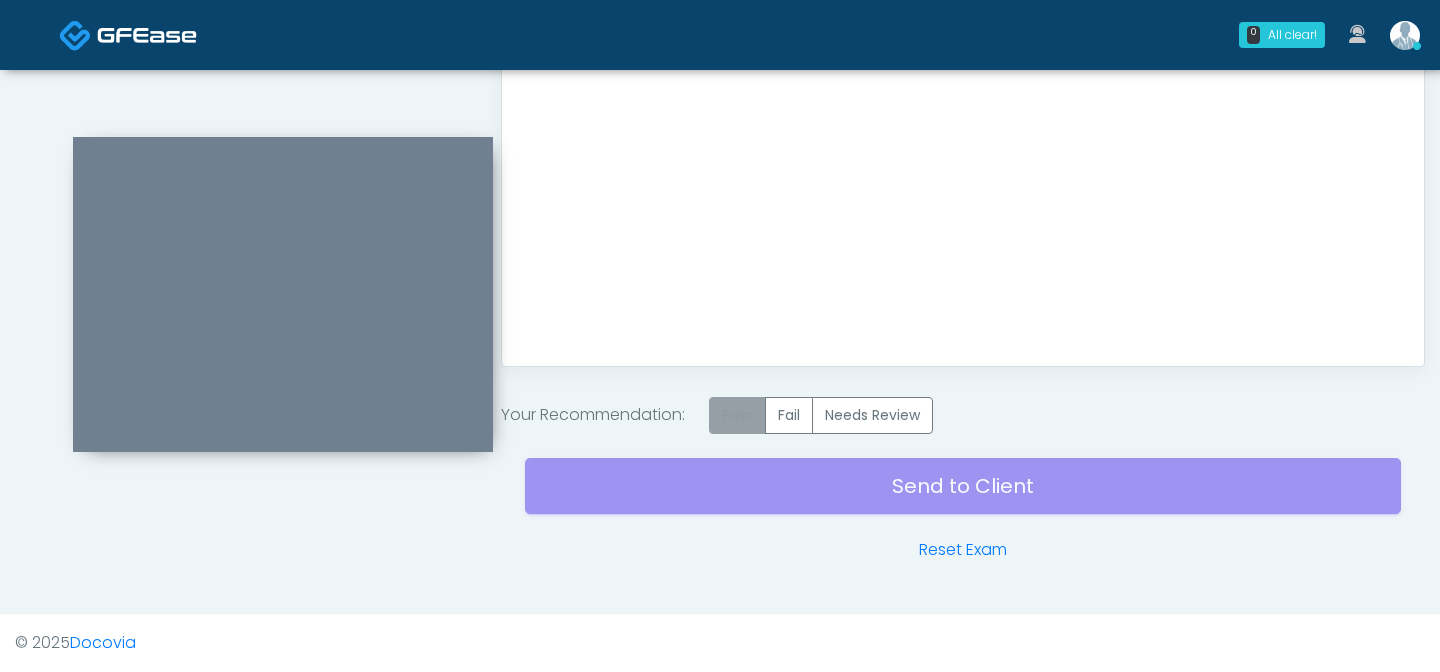 click on "Pass" at bounding box center [737, 415] 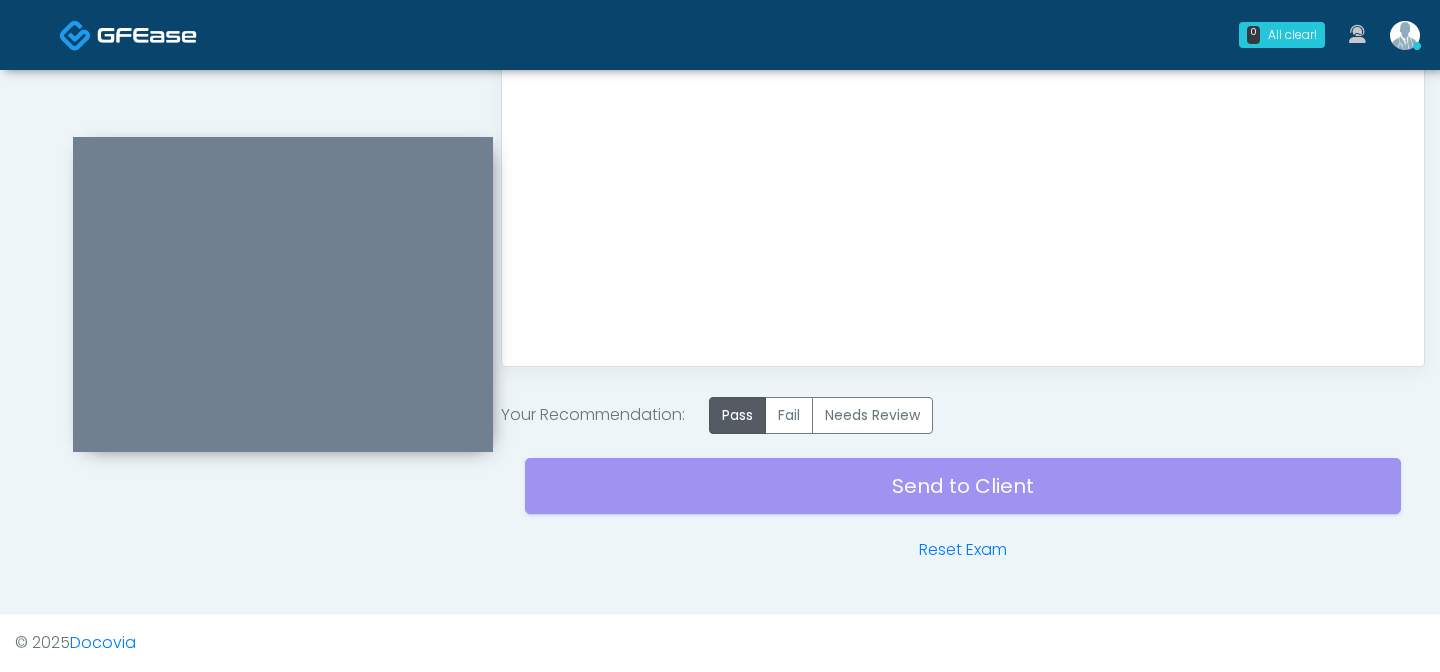 click on "Send to Client
Reset Exam" at bounding box center [963, 498] 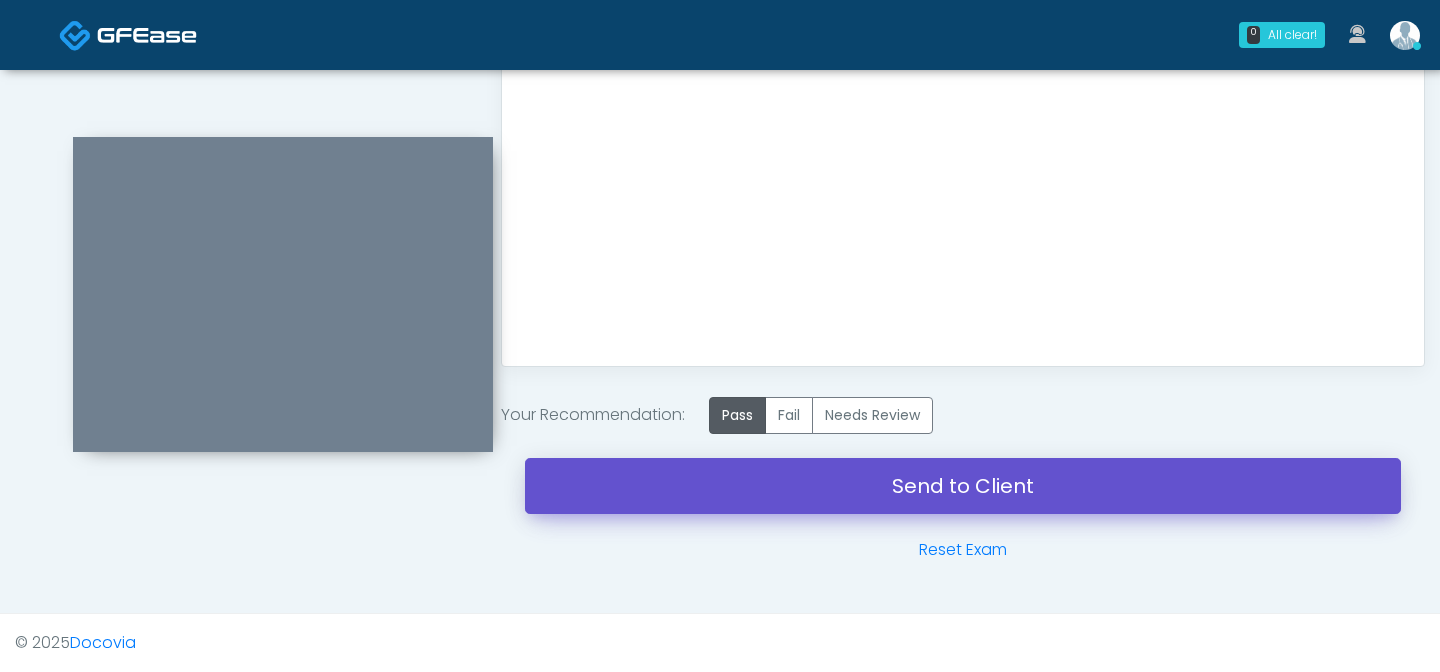 click on "Send to Client" at bounding box center [963, 486] 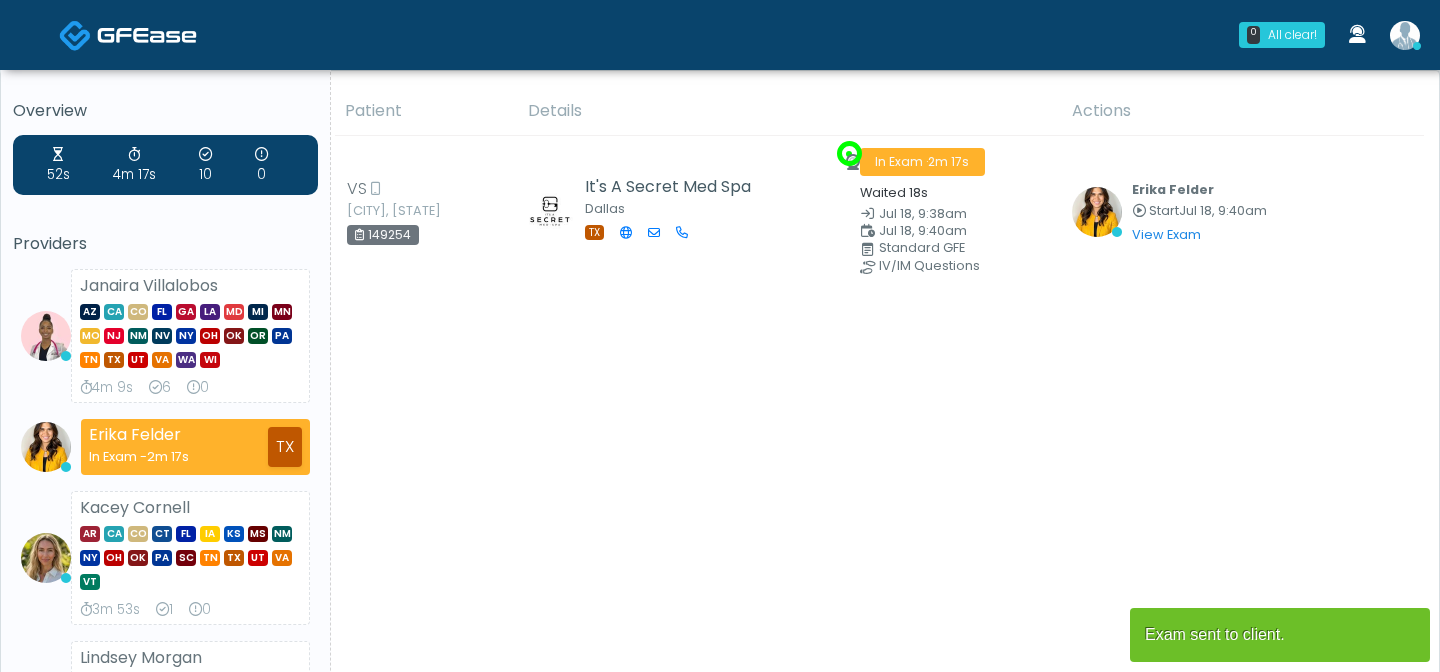 scroll, scrollTop: 0, scrollLeft: 0, axis: both 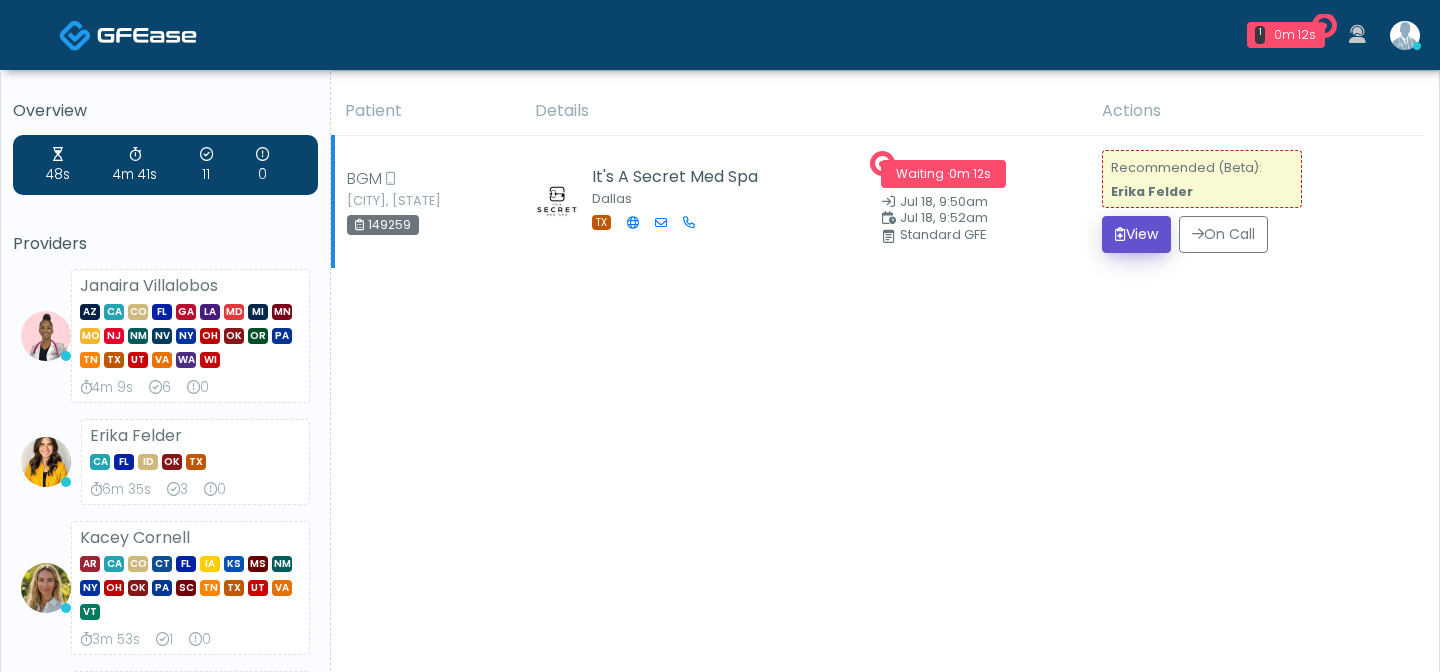 click on "View" at bounding box center (1136, 234) 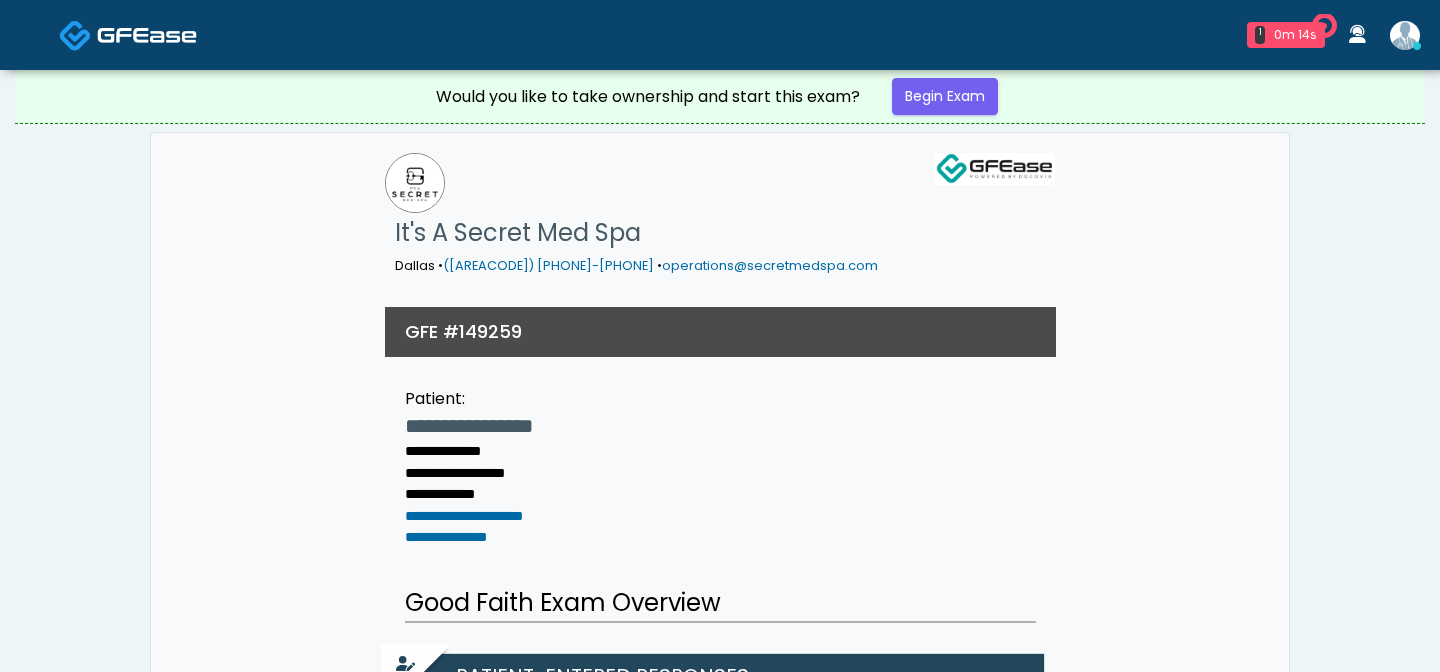 scroll, scrollTop: 0, scrollLeft: 0, axis: both 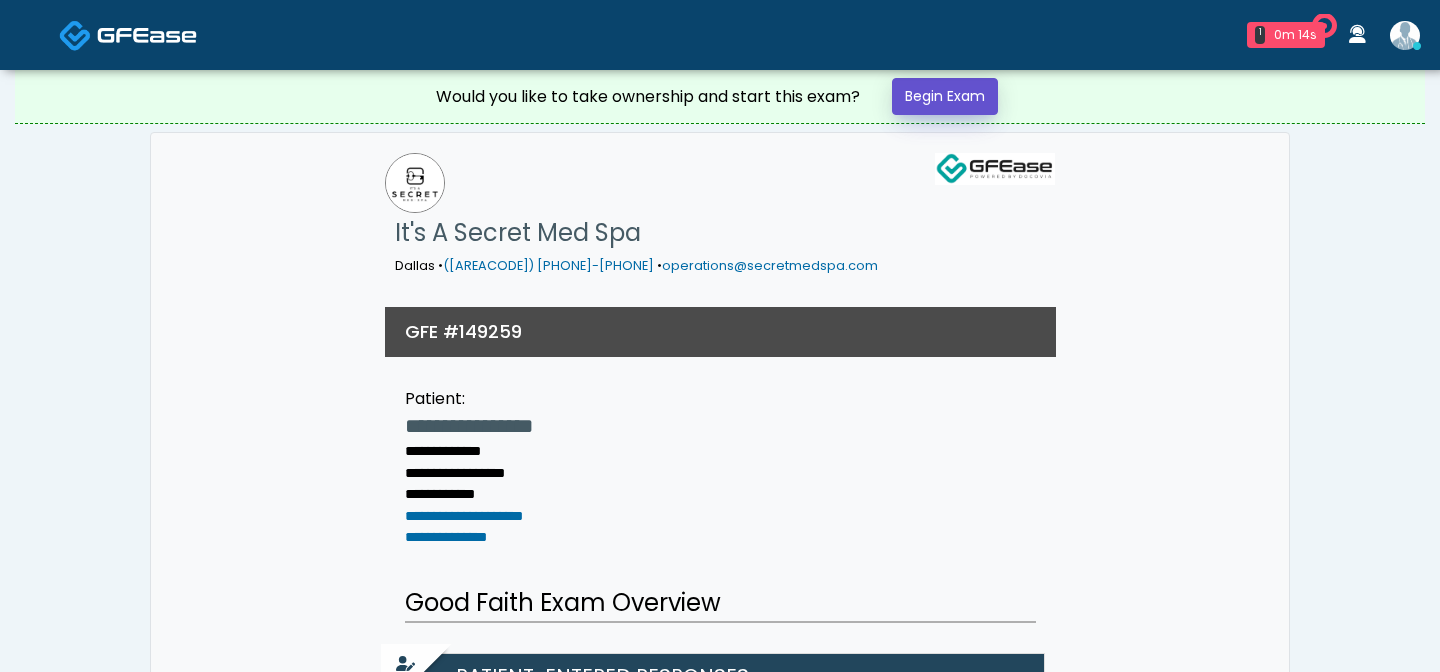 click on "Begin Exam" at bounding box center (945, 96) 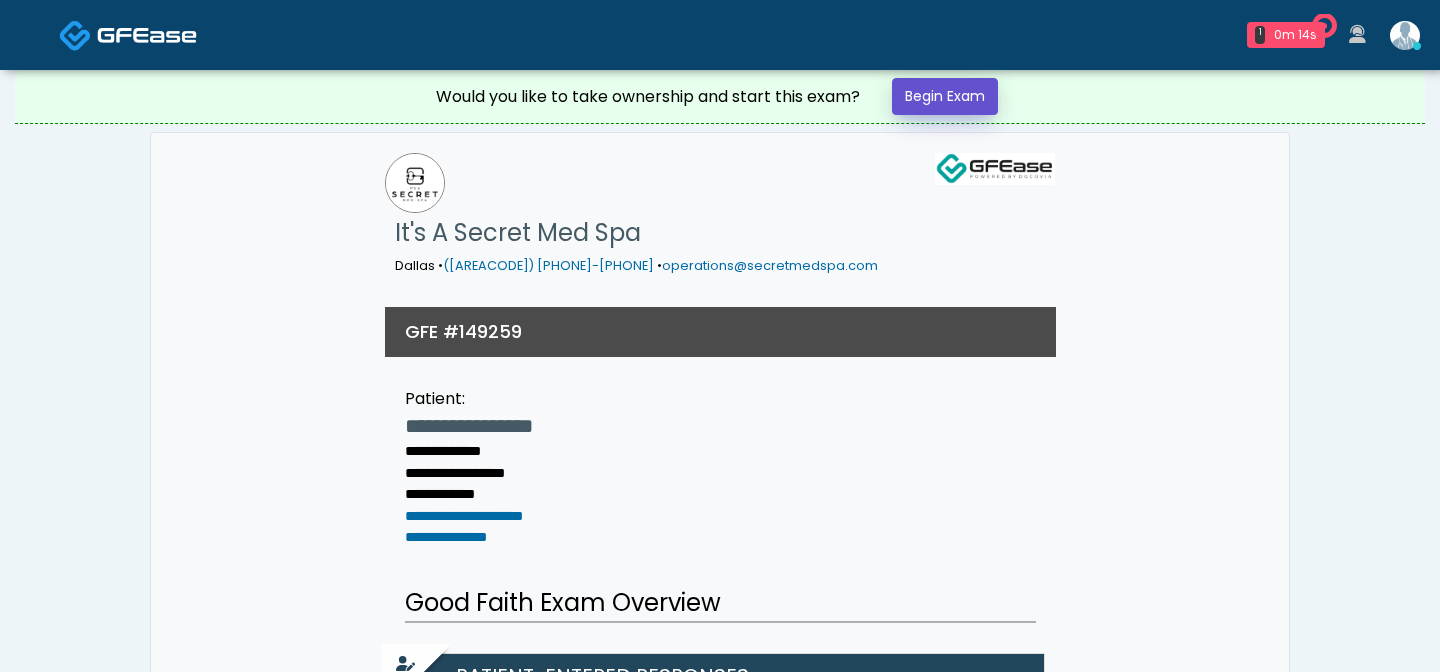 scroll, scrollTop: 0, scrollLeft: 0, axis: both 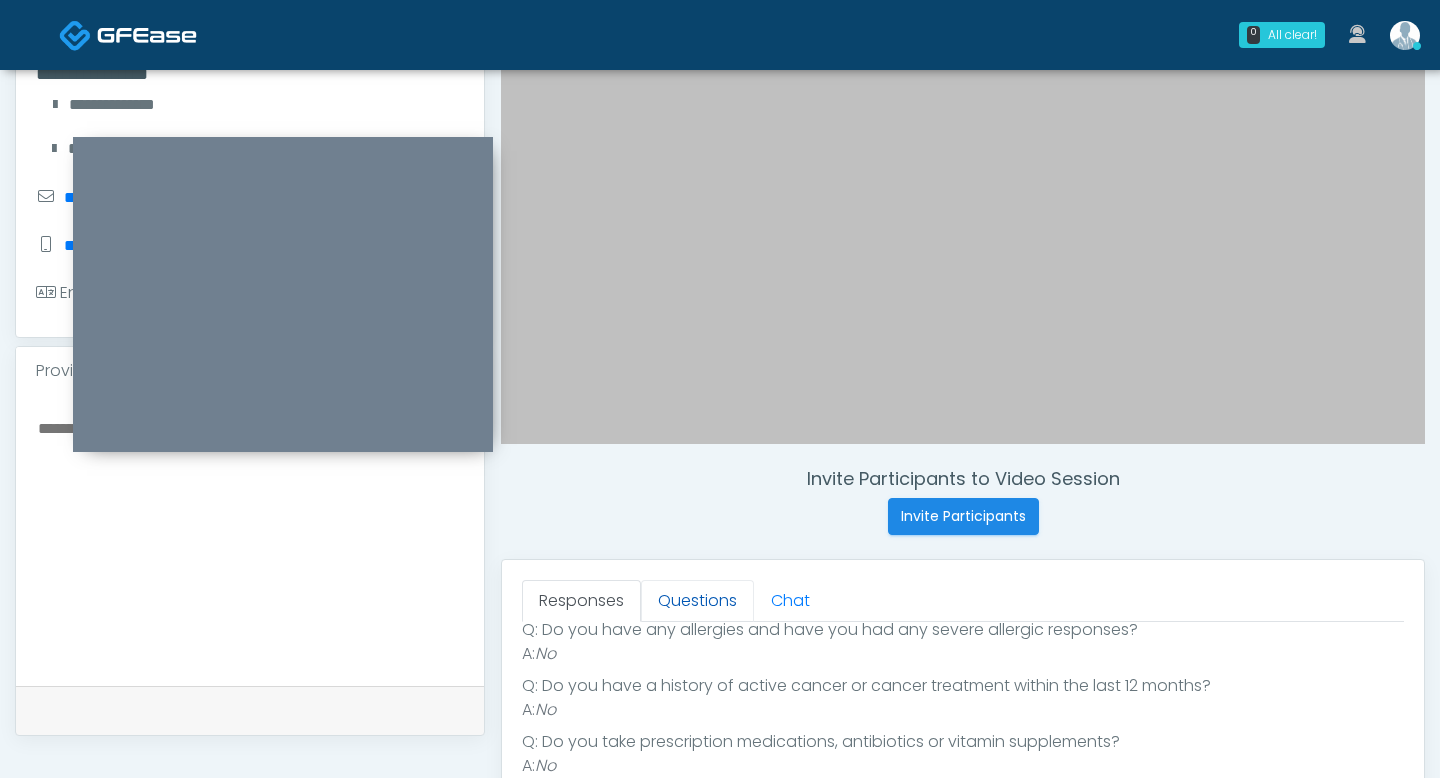 click on "Questions" at bounding box center [697, 601] 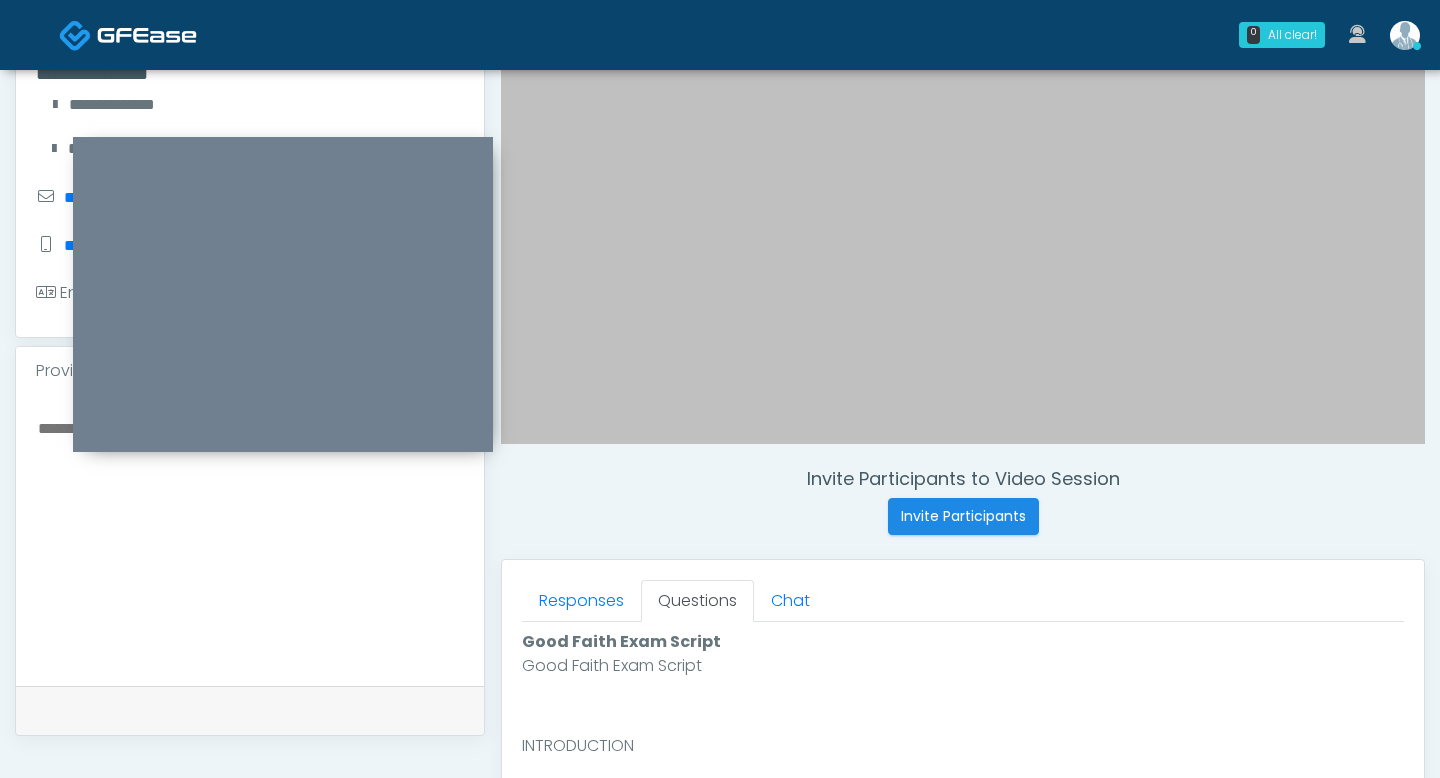 scroll, scrollTop: 0, scrollLeft: 0, axis: both 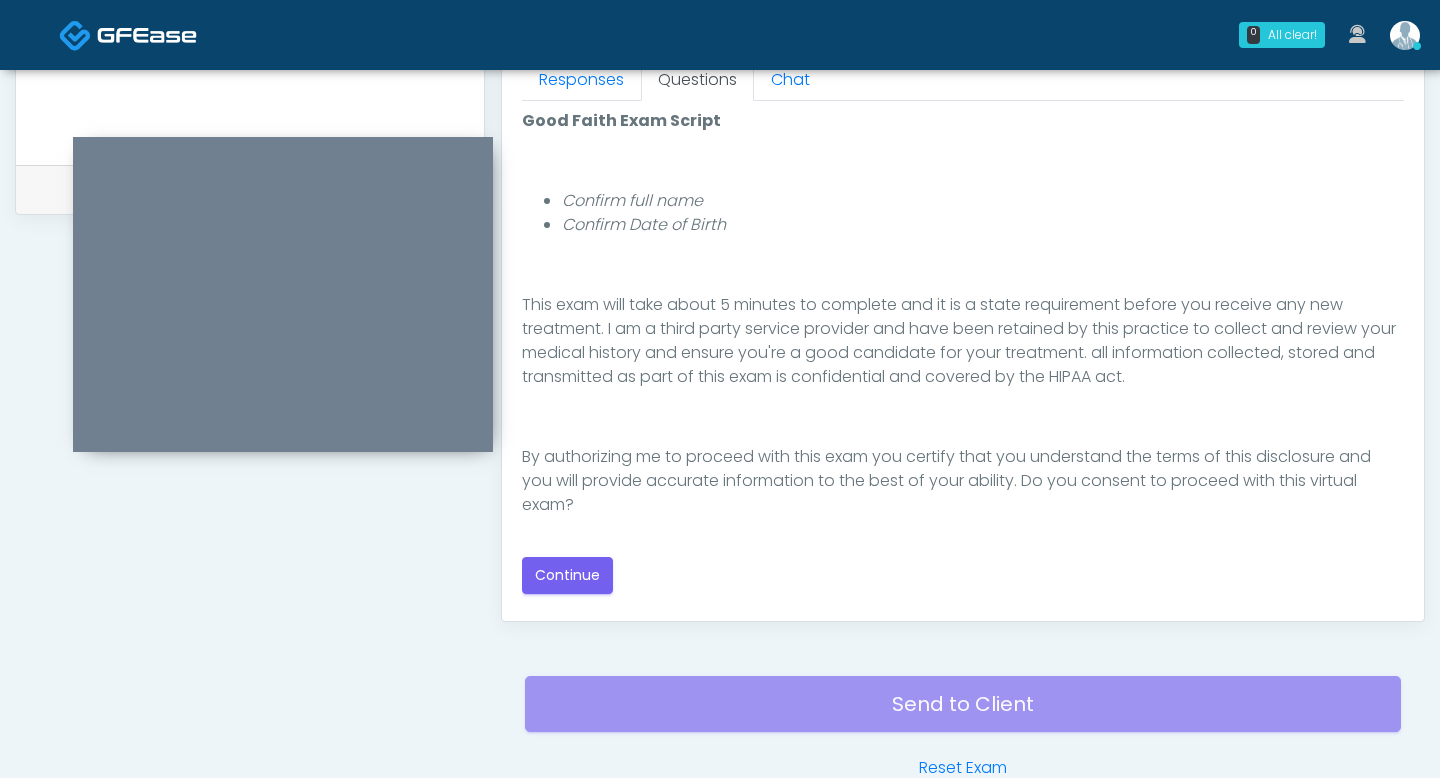 click on "Good Faith Exam Script
Good Faith Exam Script INTRODUCTION Hello, my name is undefined, and I will be conducting your good faith exam on behalf of It's A Secret Med Spa,  Please confirm the correct patient is on the call: Confirm full name Confirm Date of Birth ﻿﻿ This exam will take about 5 minutes to complete and it is a state requirement before you receive any new treatment. I am a third party service provider and have been retained by this practice to collect and review your medical history and ensure you're a good candidate for your treatment. all information collected, stored and transmitted as part of this exam is confidential and covered by the HIPAA act.  By authorizing me to proceed with this exam you certify that you understand the terms of this disclosure and you will provide accurate information to the best of your ability. Do you consent to proceed with this virtual exam?
Continue" at bounding box center (963, 351) 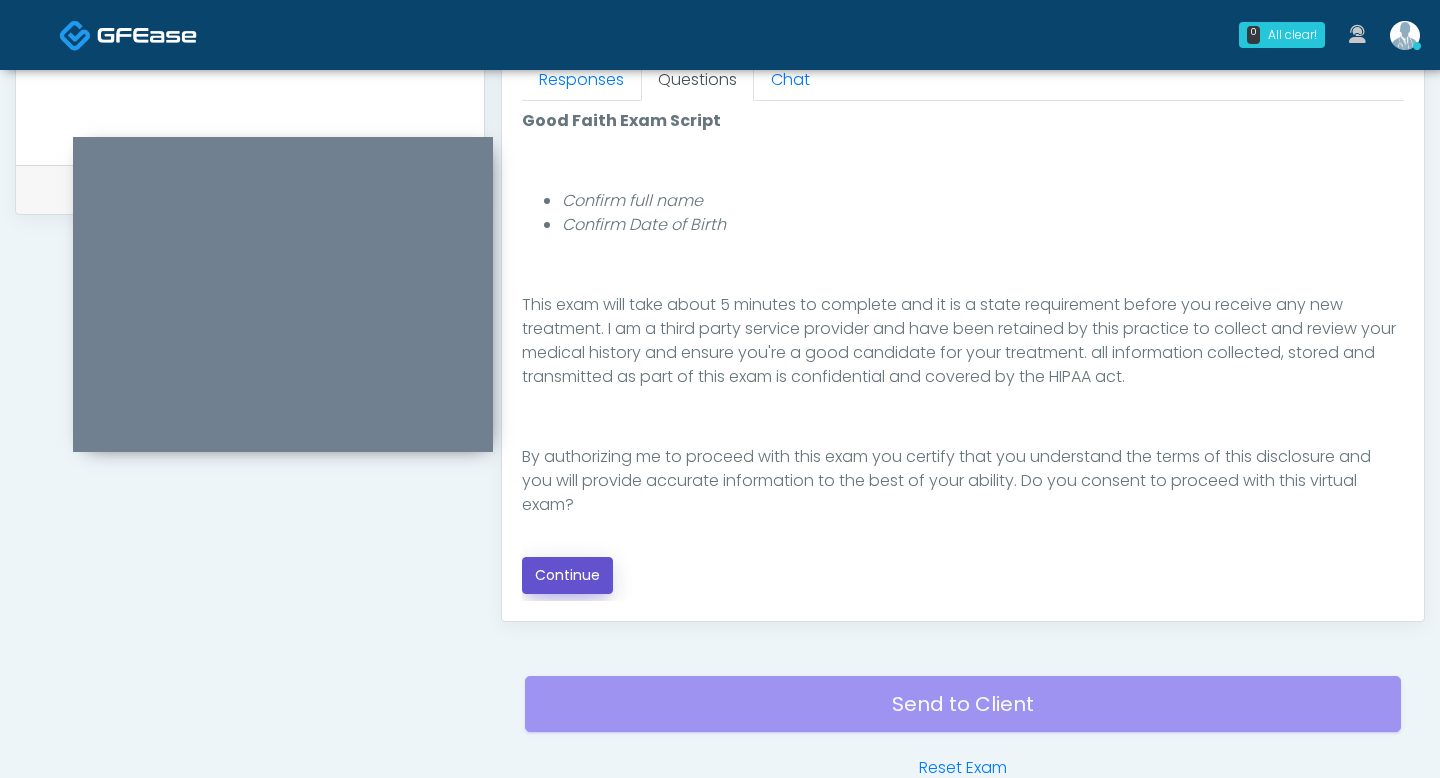 click on "Continue" at bounding box center [567, 575] 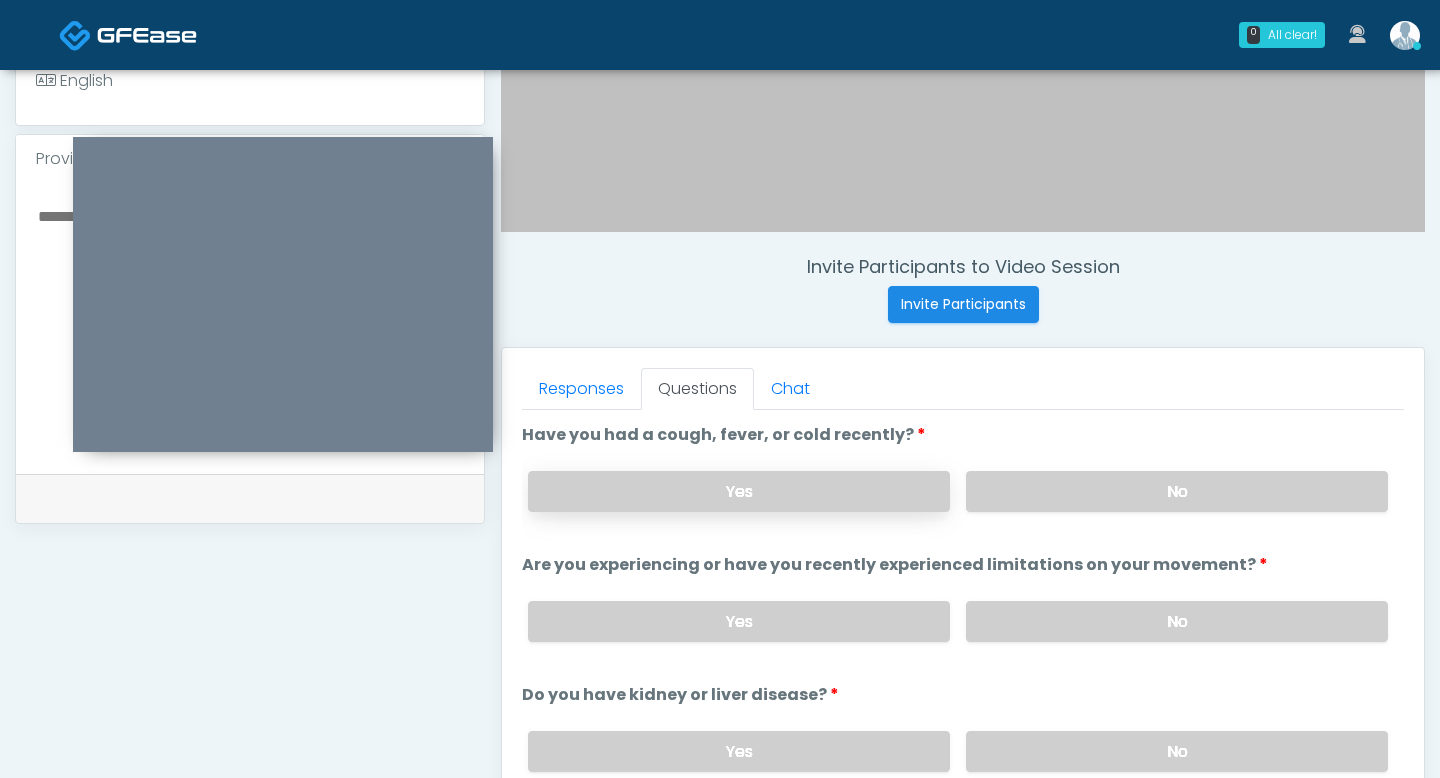 scroll, scrollTop: 586, scrollLeft: 0, axis: vertical 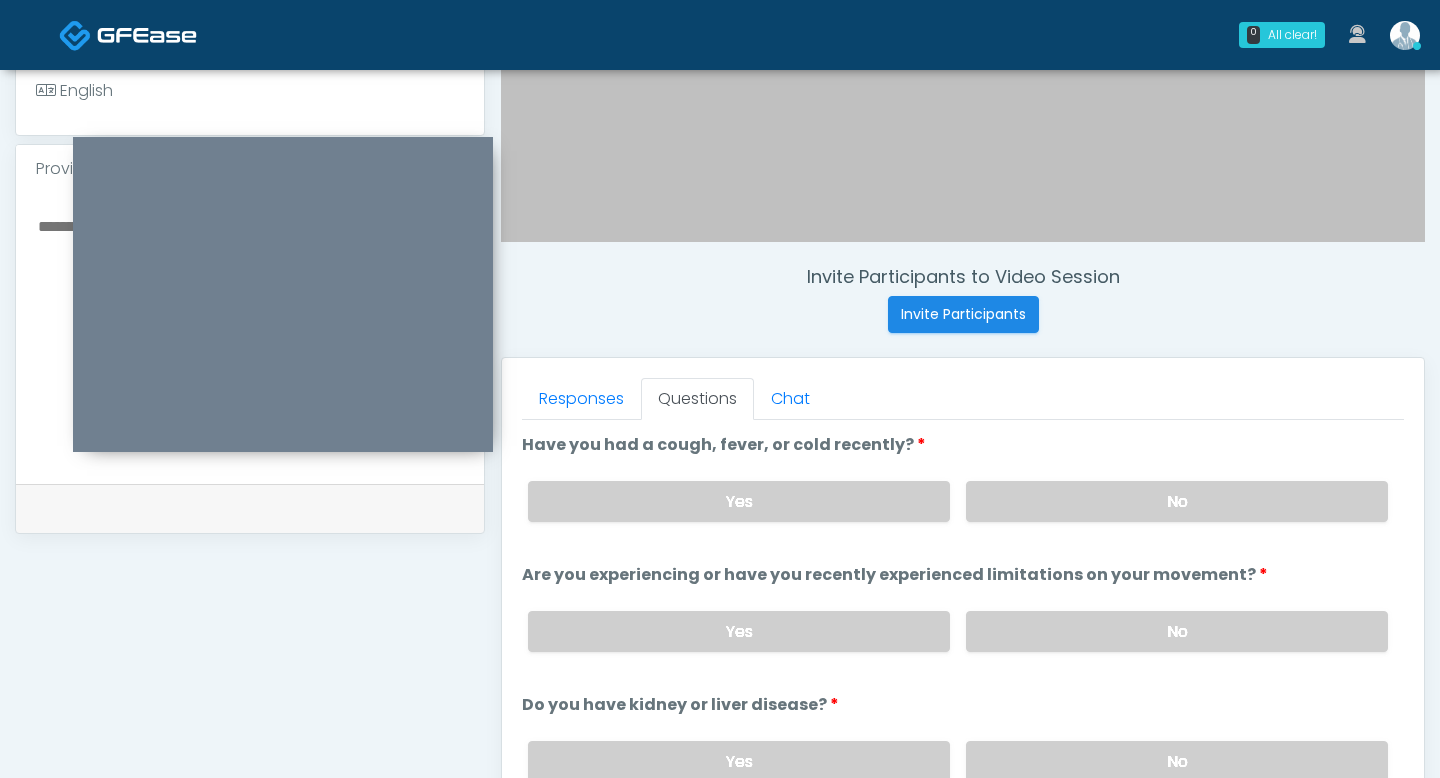 click on "Yes
No" at bounding box center (958, 501) 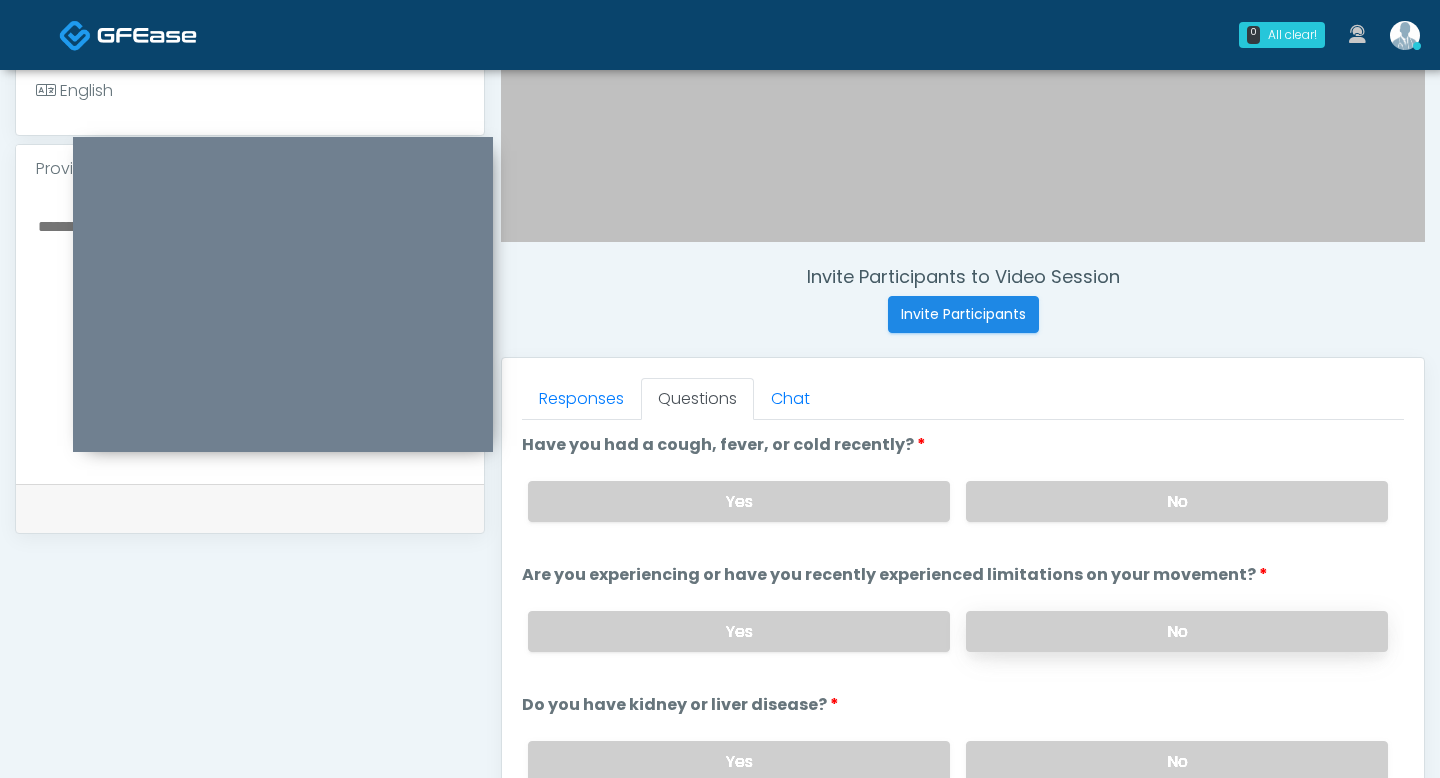 click on "No" at bounding box center [1177, 631] 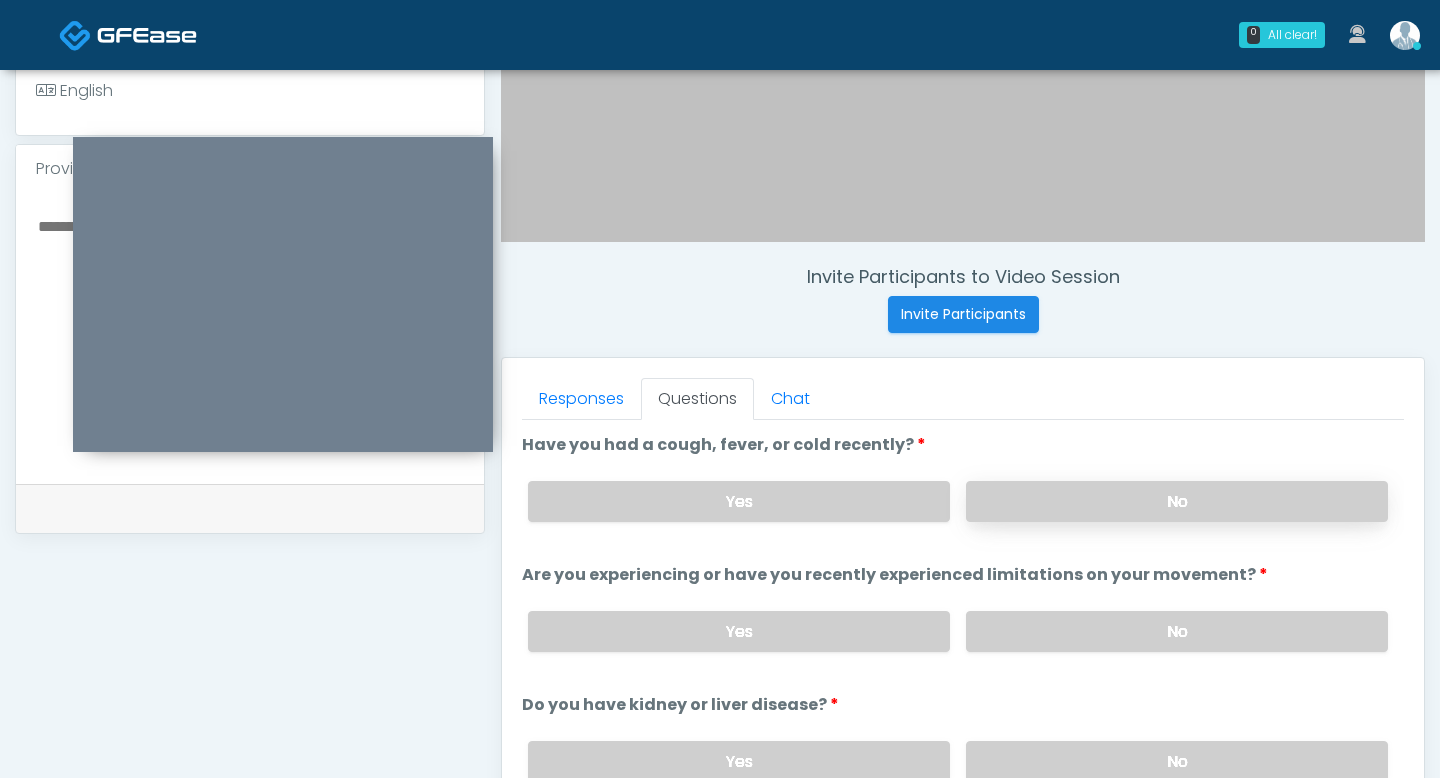 click on "No" at bounding box center [1177, 501] 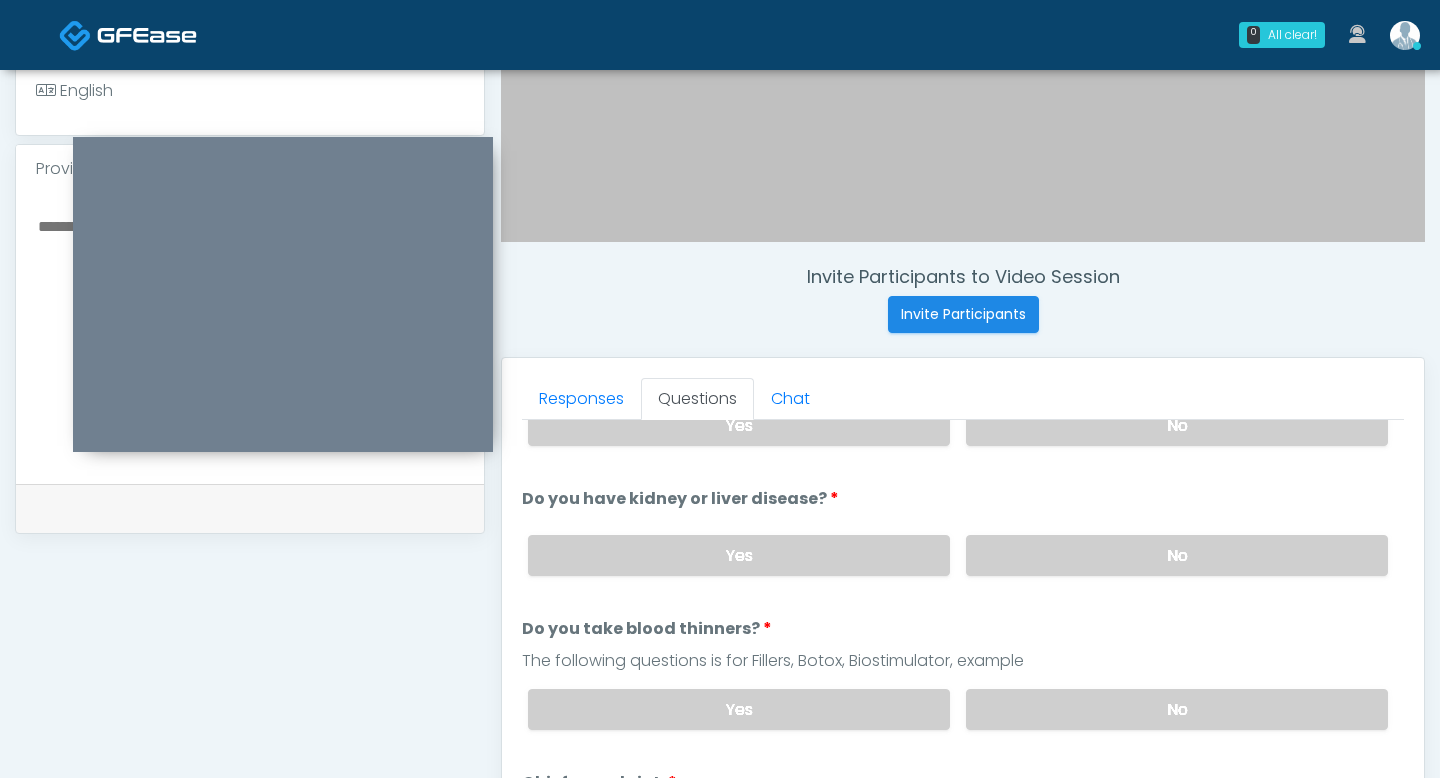scroll, scrollTop: 216, scrollLeft: 0, axis: vertical 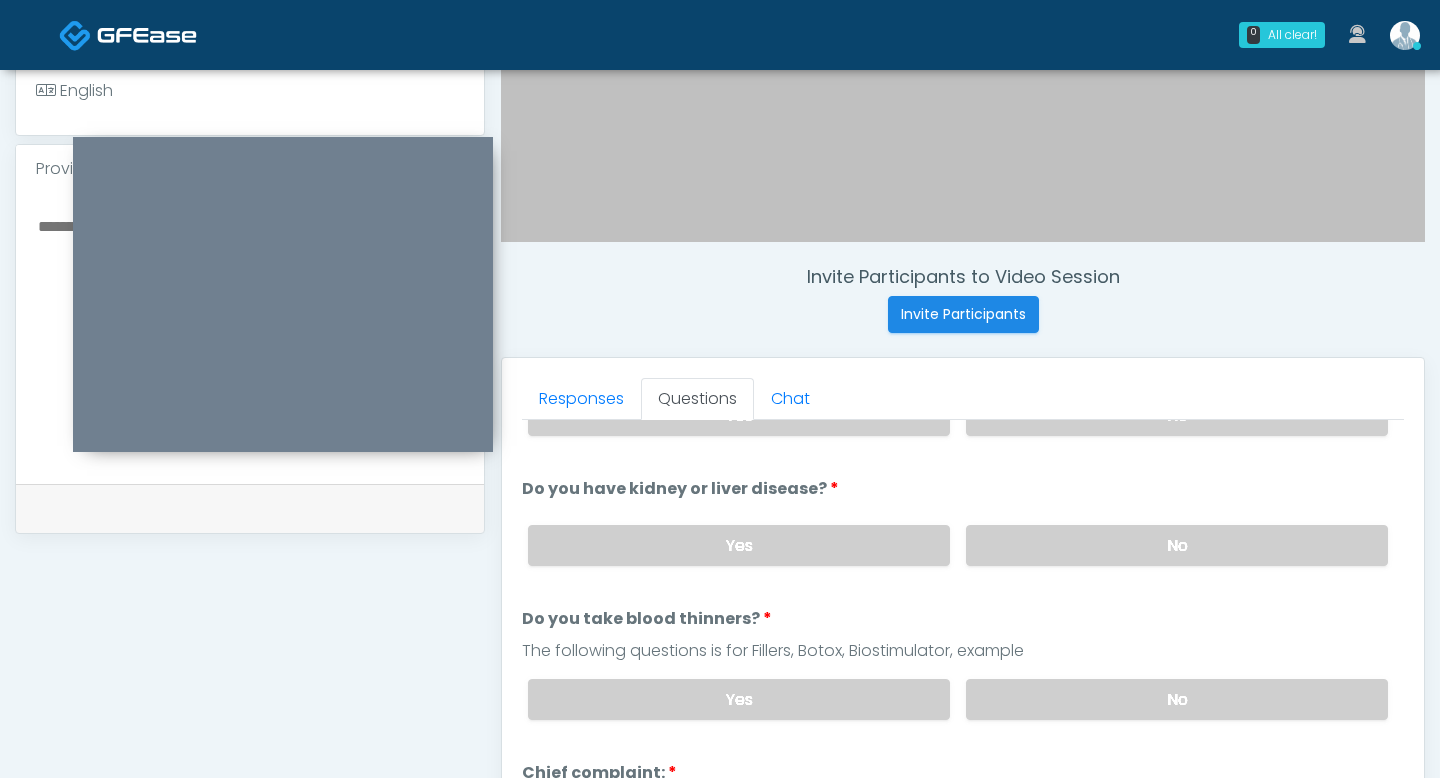 click on "Yes
No" at bounding box center [958, 545] 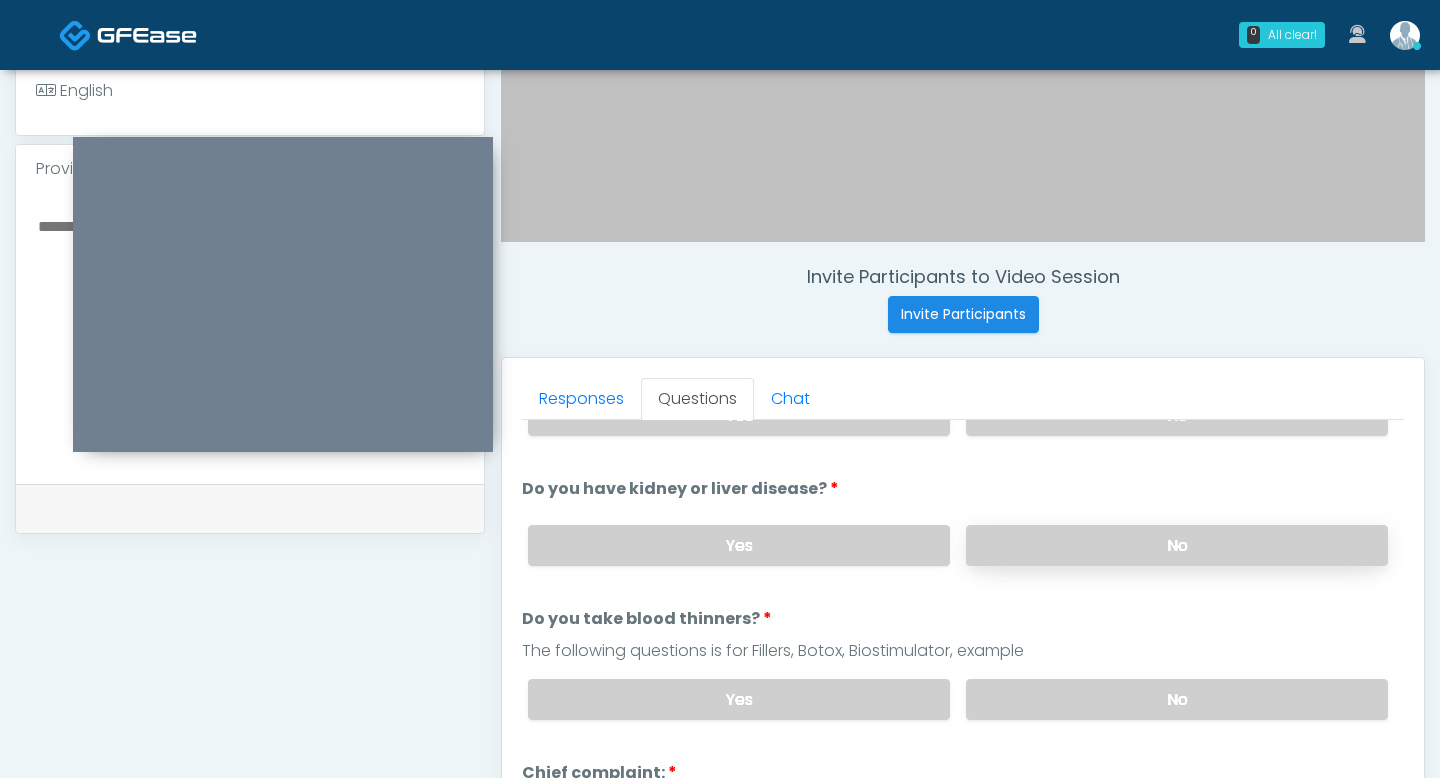 click on "No" at bounding box center [1177, 545] 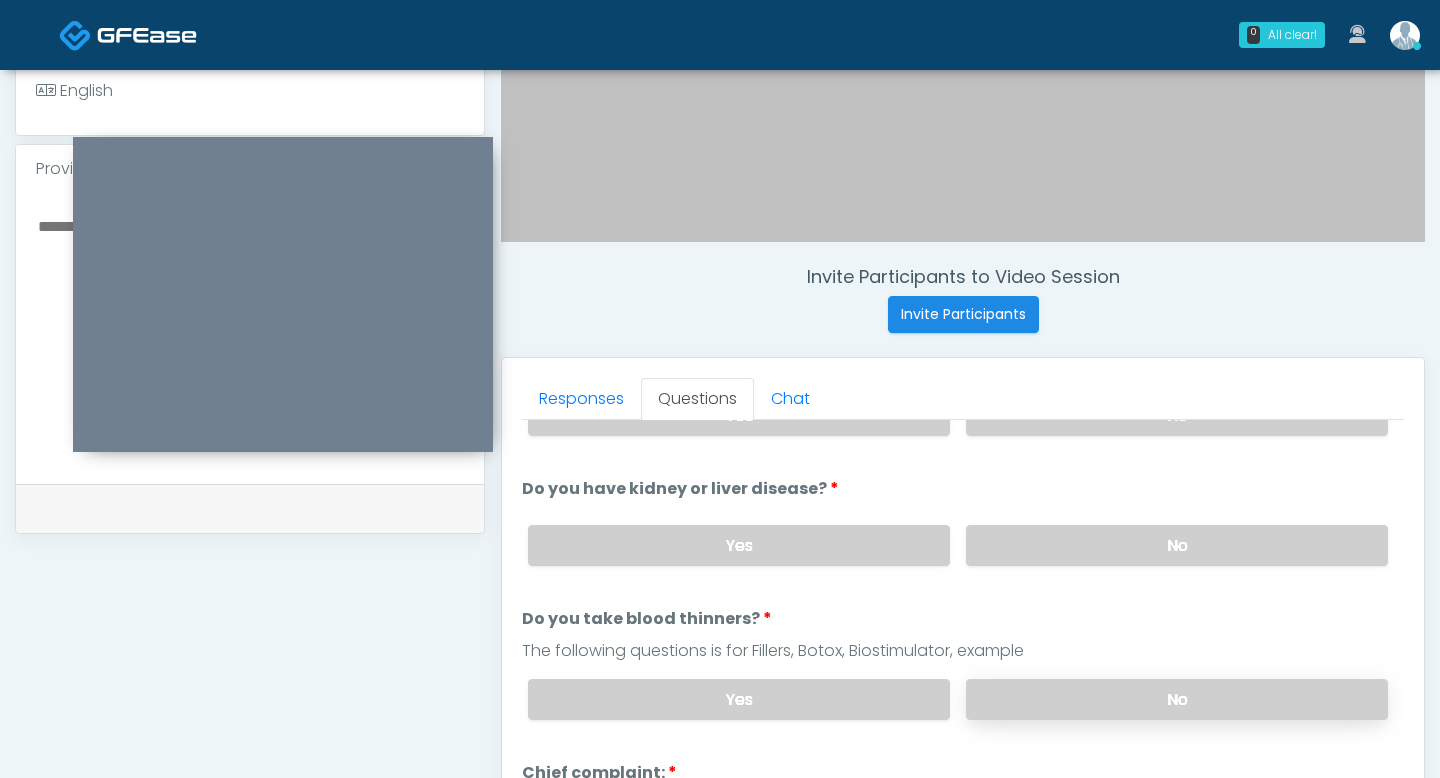 click on "No" at bounding box center [1177, 699] 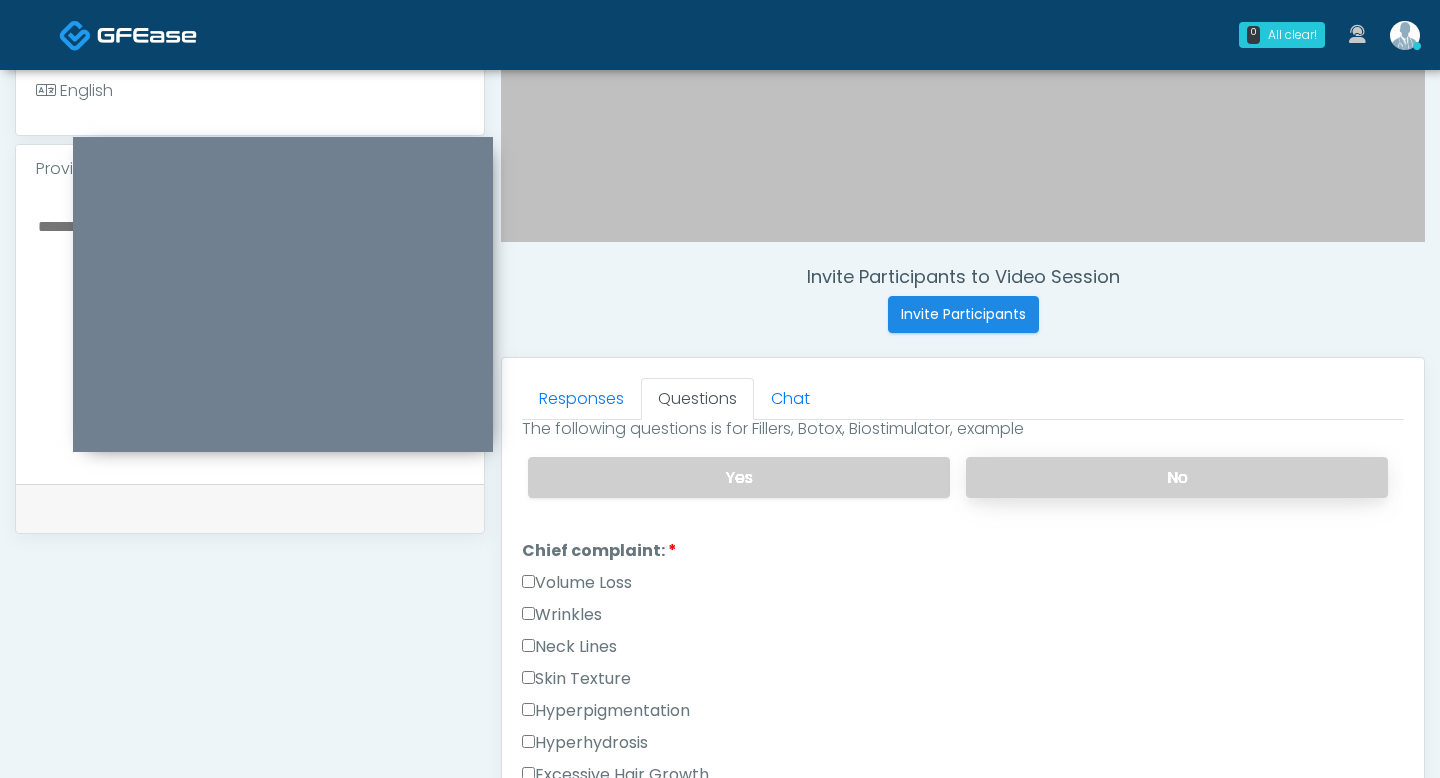 scroll, scrollTop: 472, scrollLeft: 0, axis: vertical 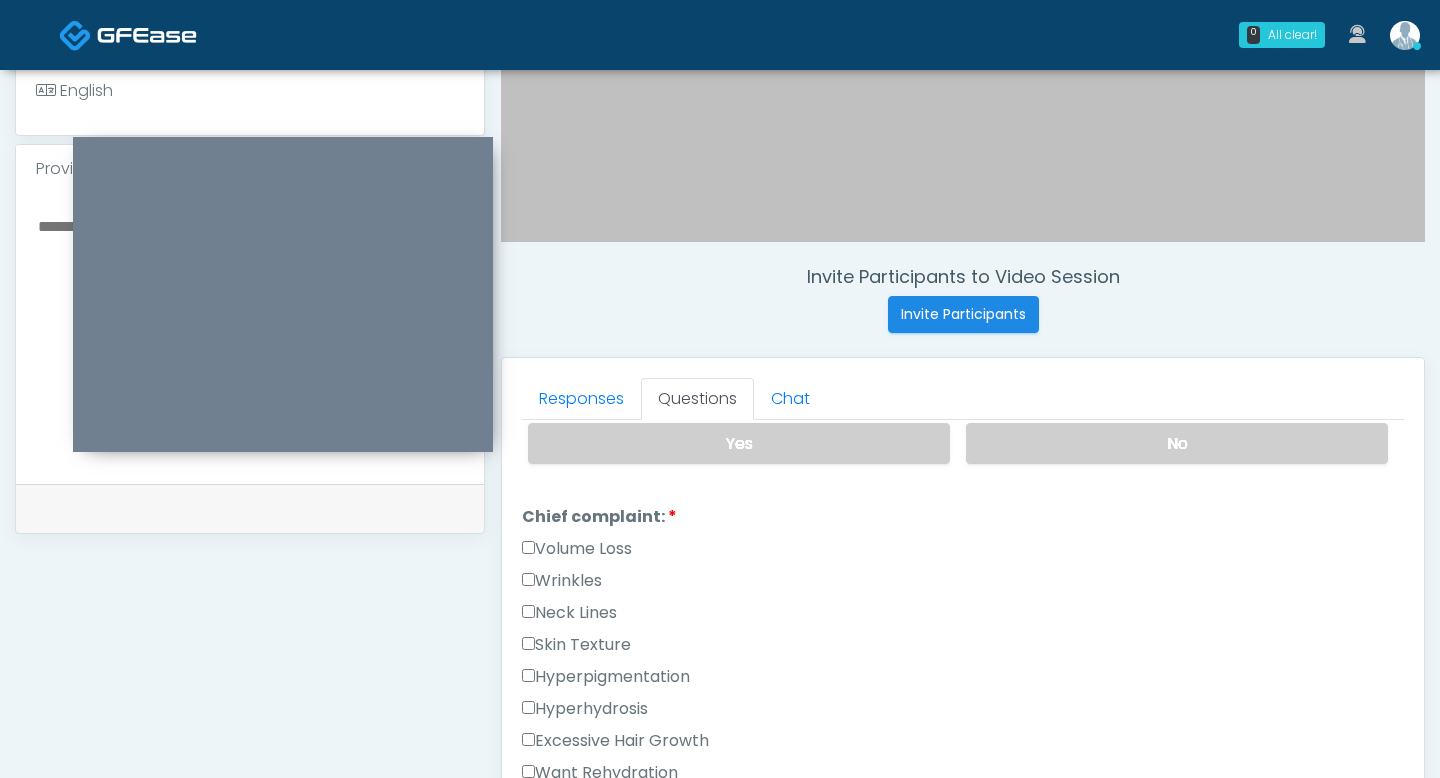 click on "Volume Loss" at bounding box center [963, 553] 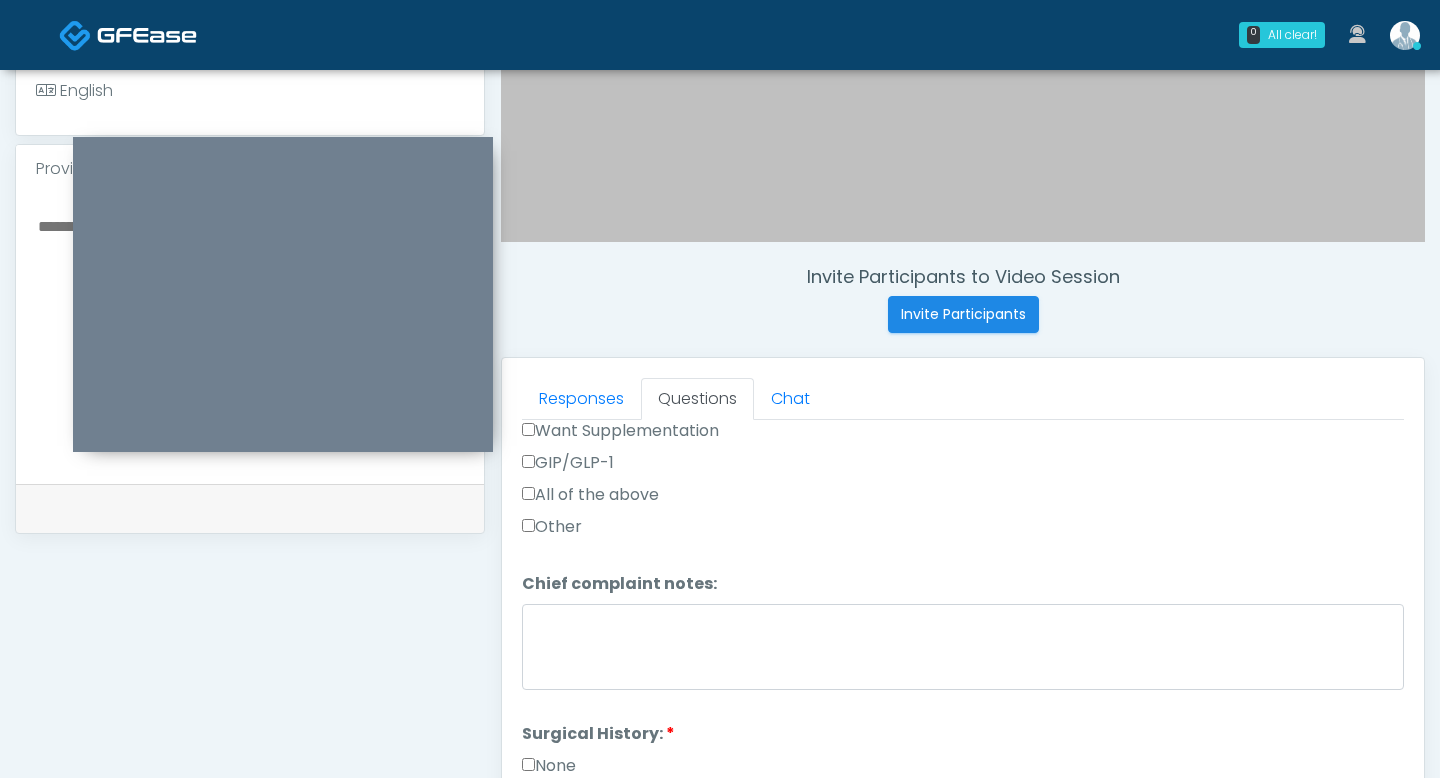 scroll, scrollTop: 1053, scrollLeft: 0, axis: vertical 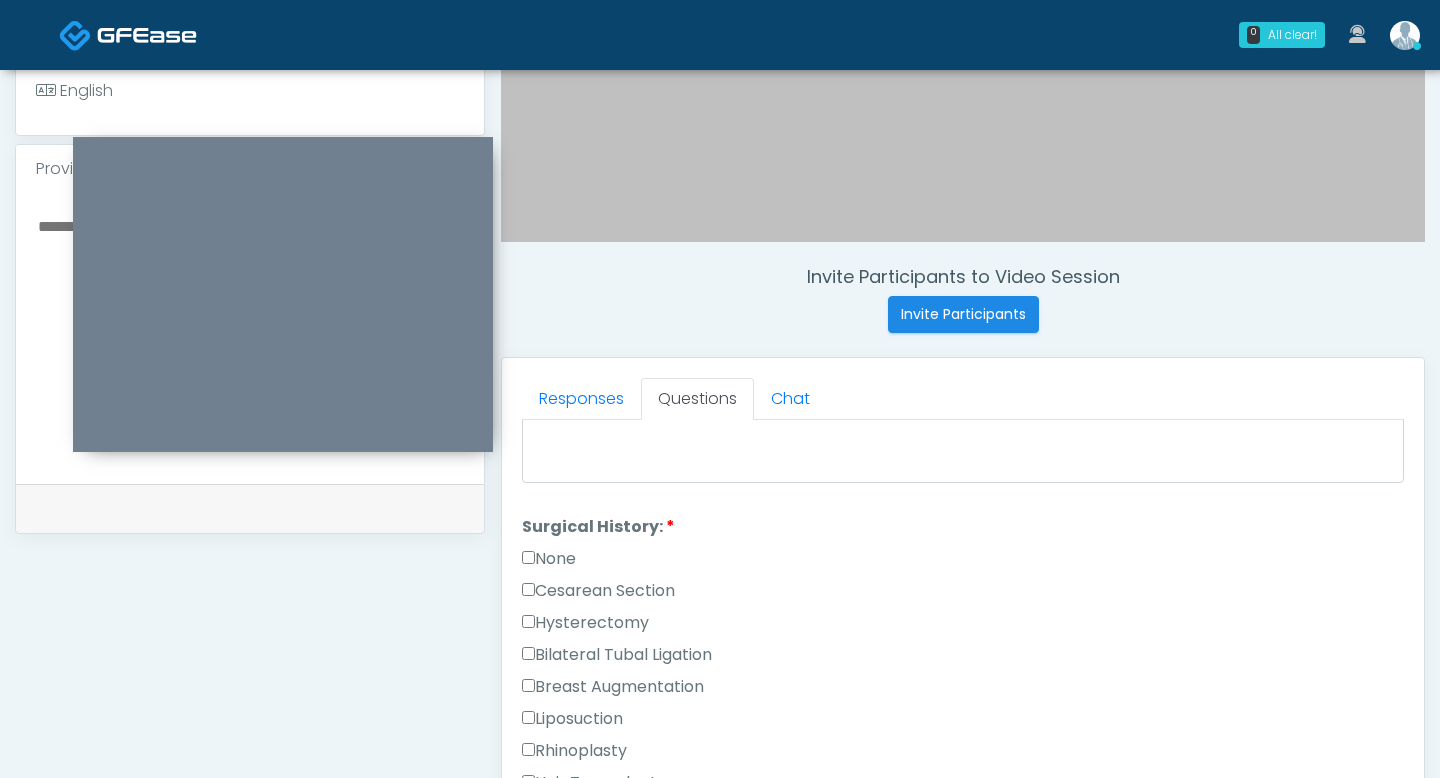 click on "Responses
Questions
Chat
Good Faith Exam Script
Good Faith Exam Script INTRODUCTION Hello, my name is undefined, and I will be conducting your good faith exam on behalf of It's A Secret Med Spa,  Please confirm the correct patient is on the call: Confirm full name Confirm Date of Birth ﻿﻿ This exam will take about 5 minutes to complete and it is a state requirement before you receive any new treatment. I am a third party service provider and have been retained by this practice to collect and review your medical history and ensure you're a good candidate for your treatment. all information collected, stored and transmitted as part of this exam is confidential and covered by the HIPAA act.
Continue" at bounding box center (963, 649) 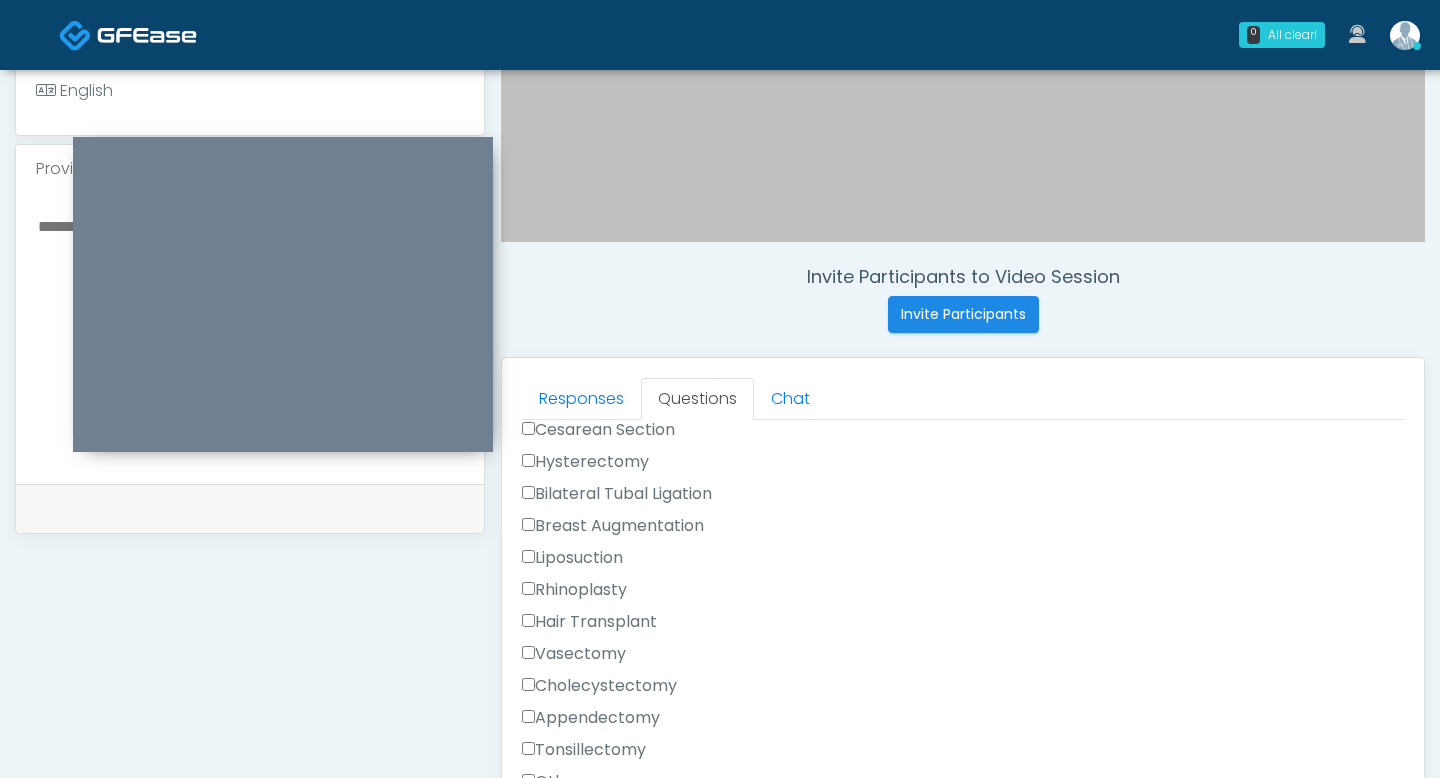 scroll, scrollTop: 1303, scrollLeft: 0, axis: vertical 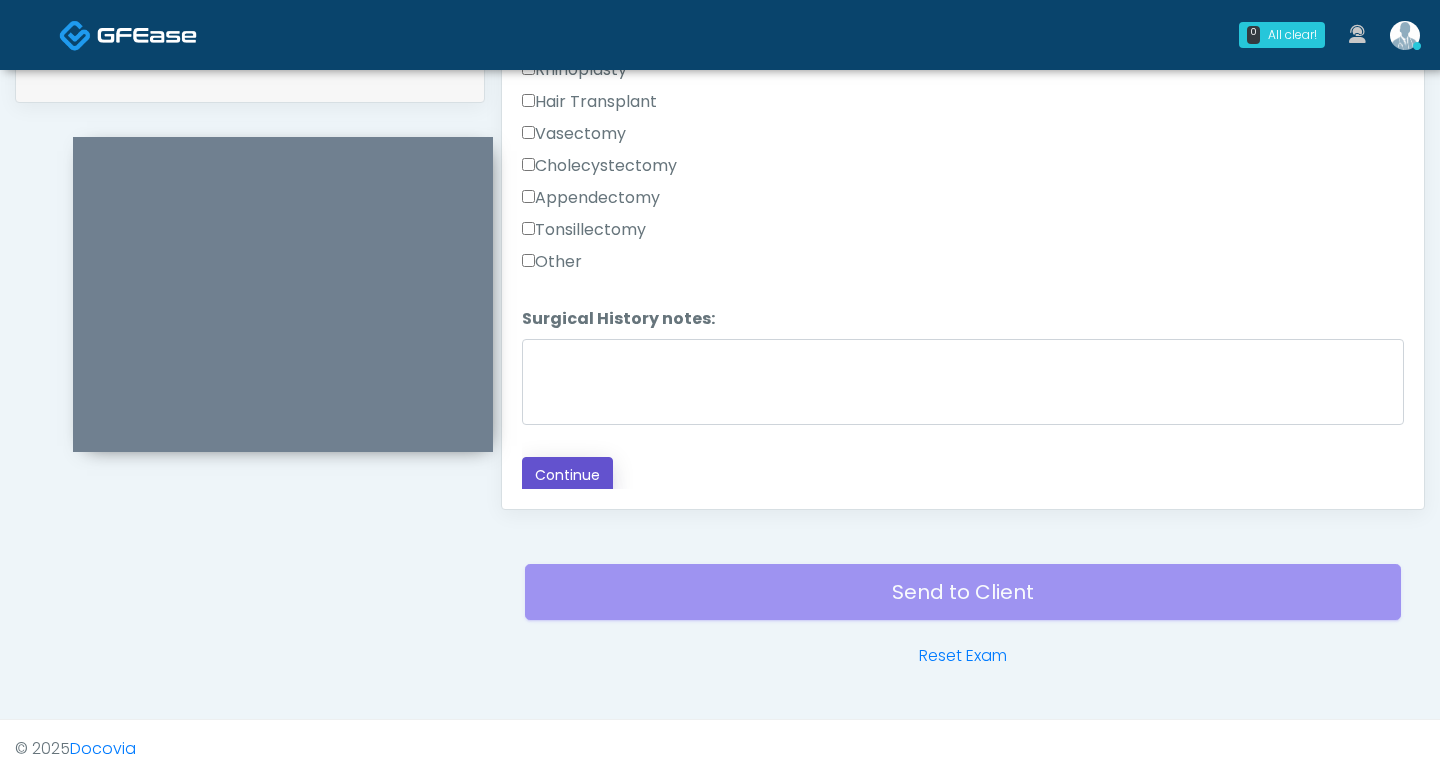 click on "Continue" at bounding box center [567, 475] 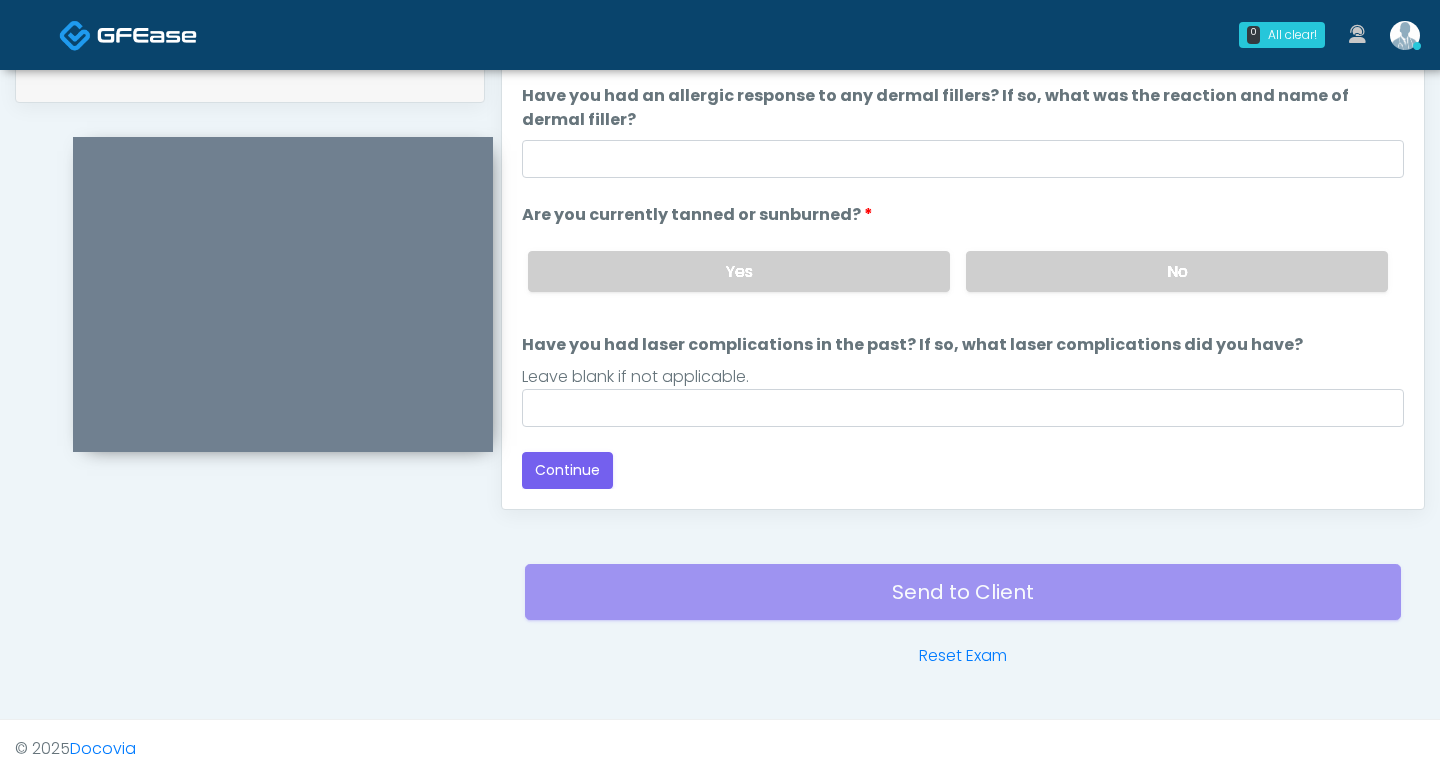 scroll, scrollTop: 188, scrollLeft: 0, axis: vertical 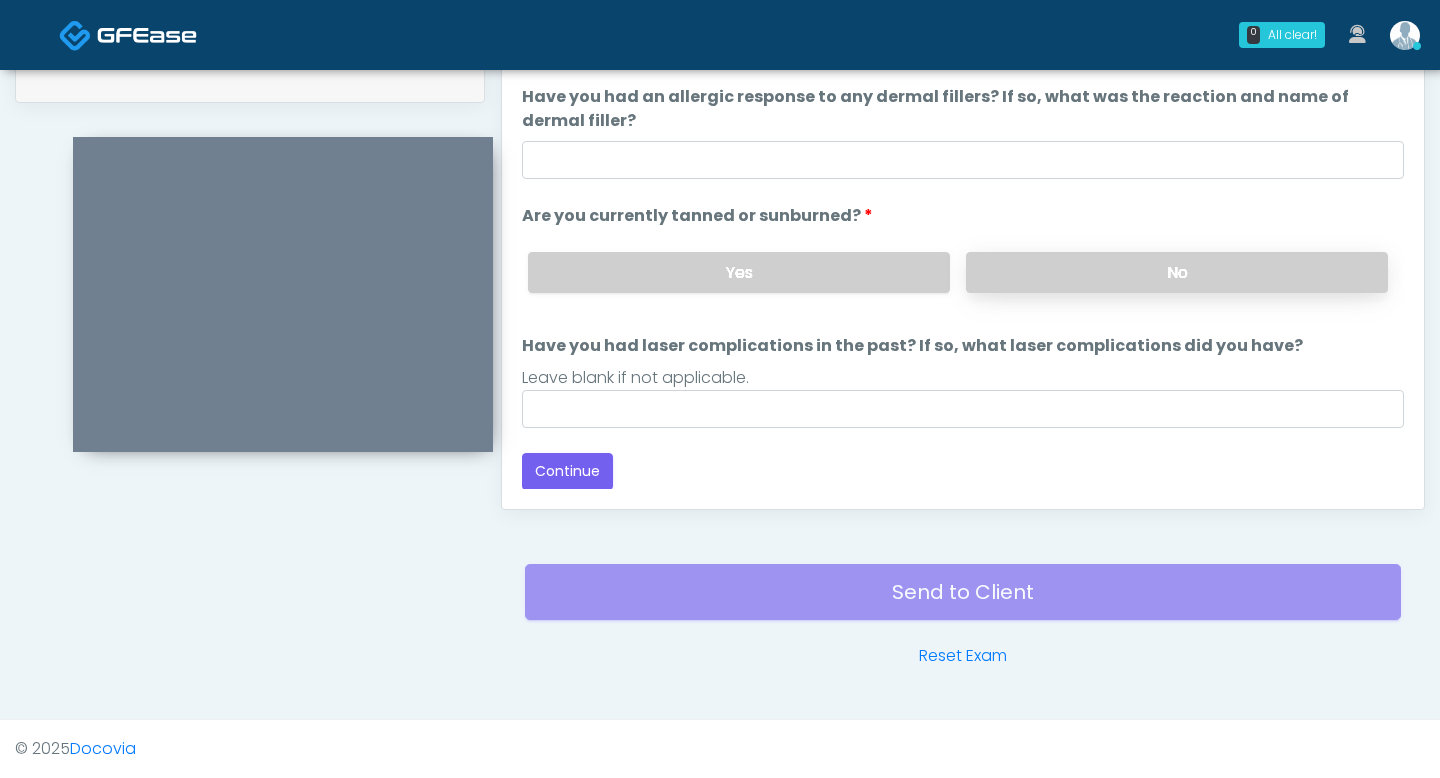 click on "No" at bounding box center (1177, 272) 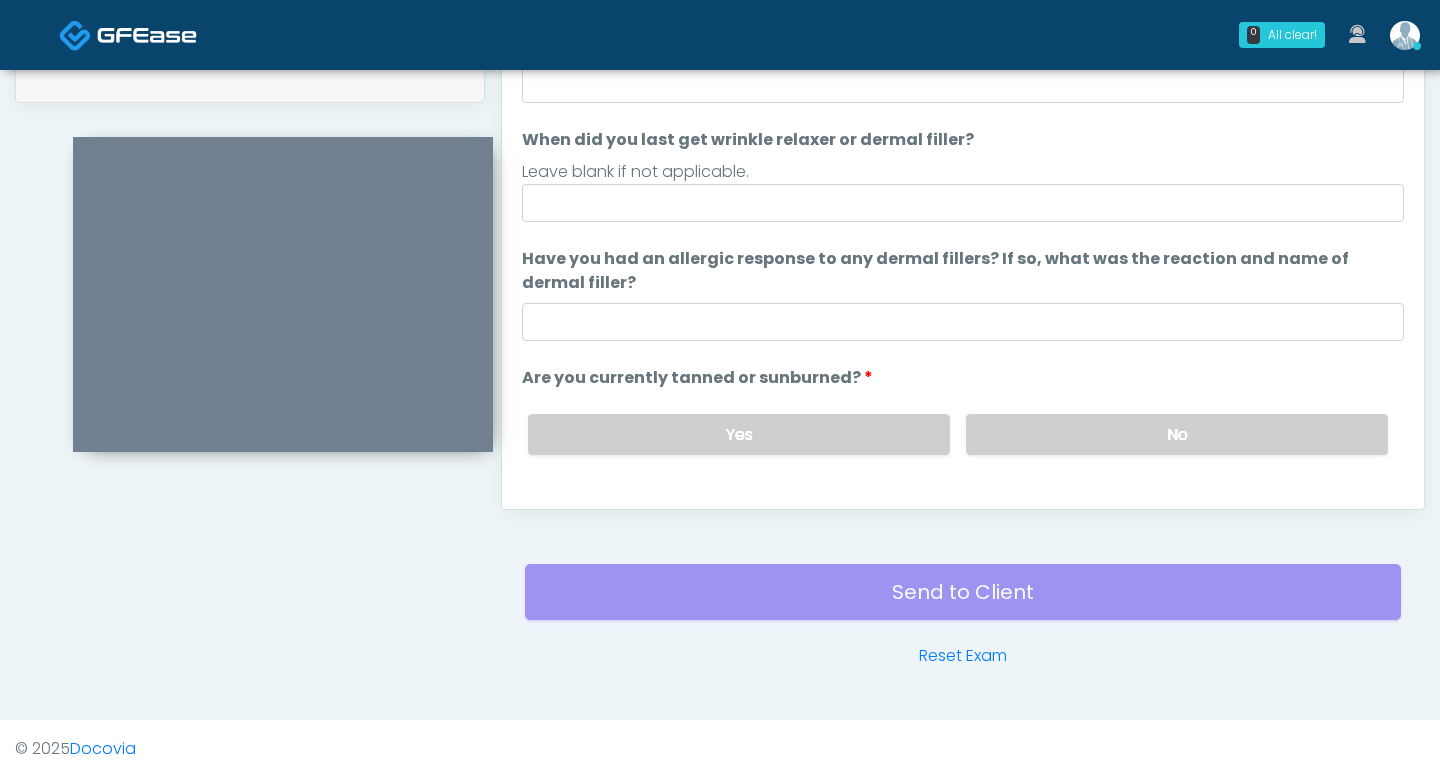 scroll, scrollTop: 0, scrollLeft: 0, axis: both 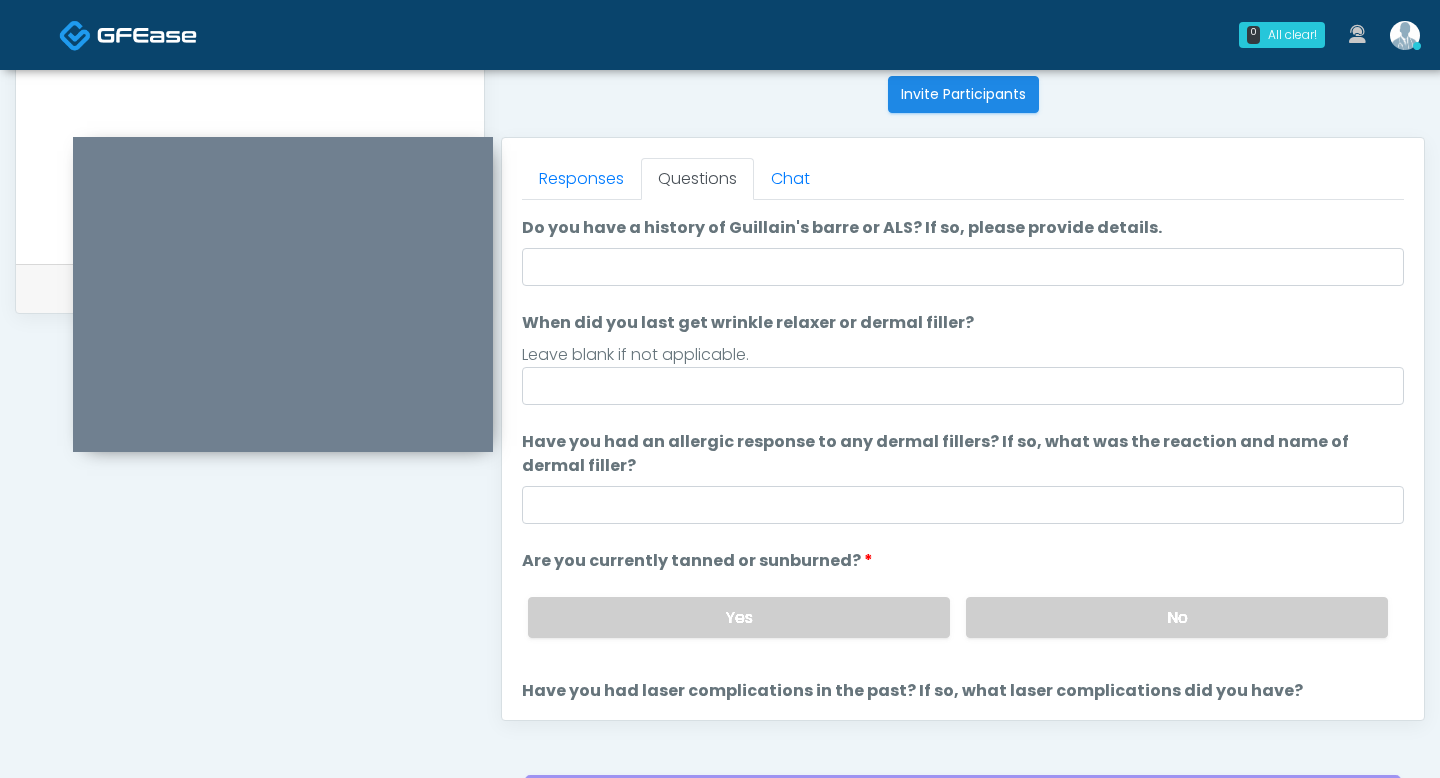 click on "The following questions are for Filler, Wrinkle relaxers, PRP, and Lasers
The following questions are for Filler, Wrinkle relaxers, PRP, and Lasers
Do you have a history of Guillain's barre or ALS? If so, please provide details.
Do you have a history of Guillain's barre or ALS? If so, please provide details.
When did you last get wrinkle relaxer or dermal filler?
When did you last get wrinkle relaxer or dermal filler?
Leave blank if not applicable.
Have you had an allergic response to any dermal fillers? If so, what was the reaction and name of dermal filler?" at bounding box center (963, 466) 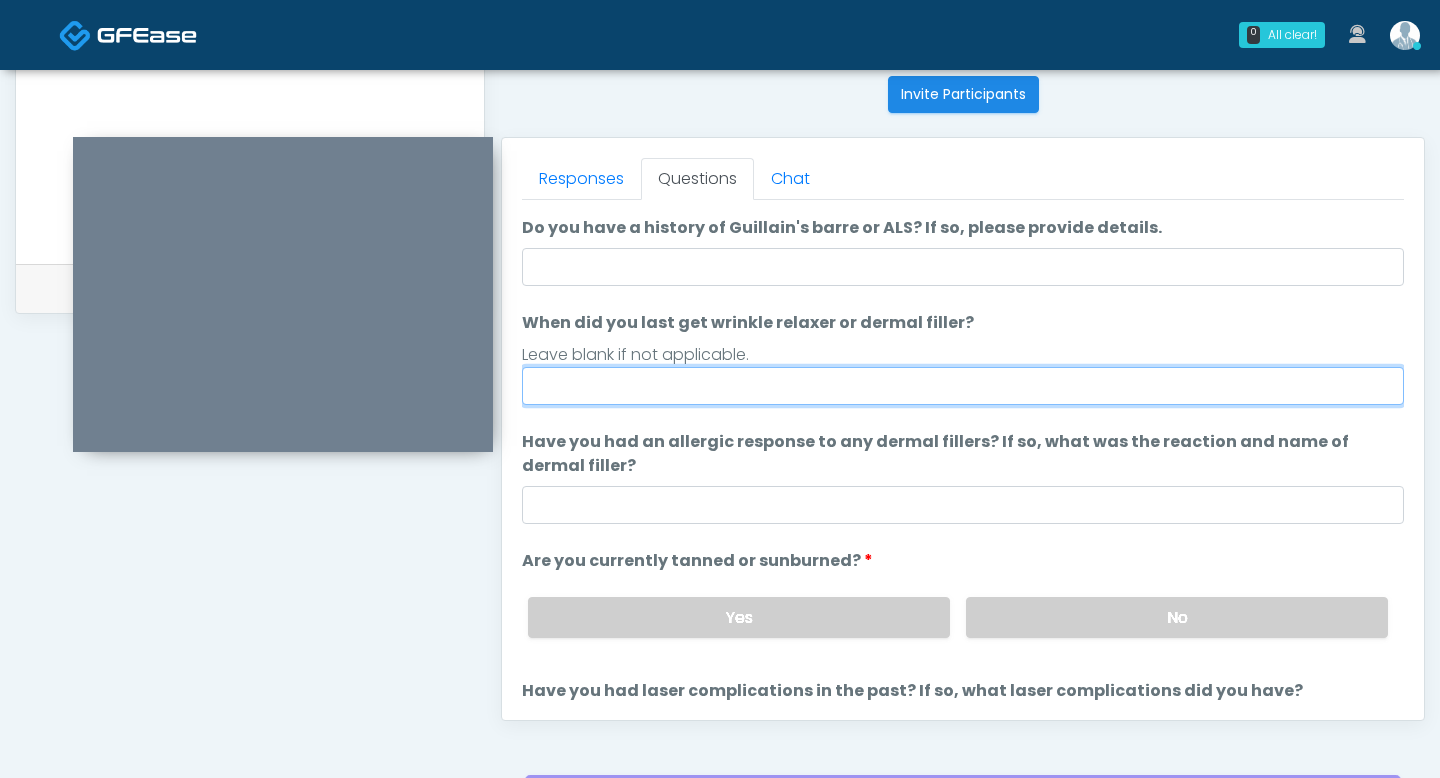 click on "When did you last get wrinkle relaxer or dermal filler?" at bounding box center (963, 386) 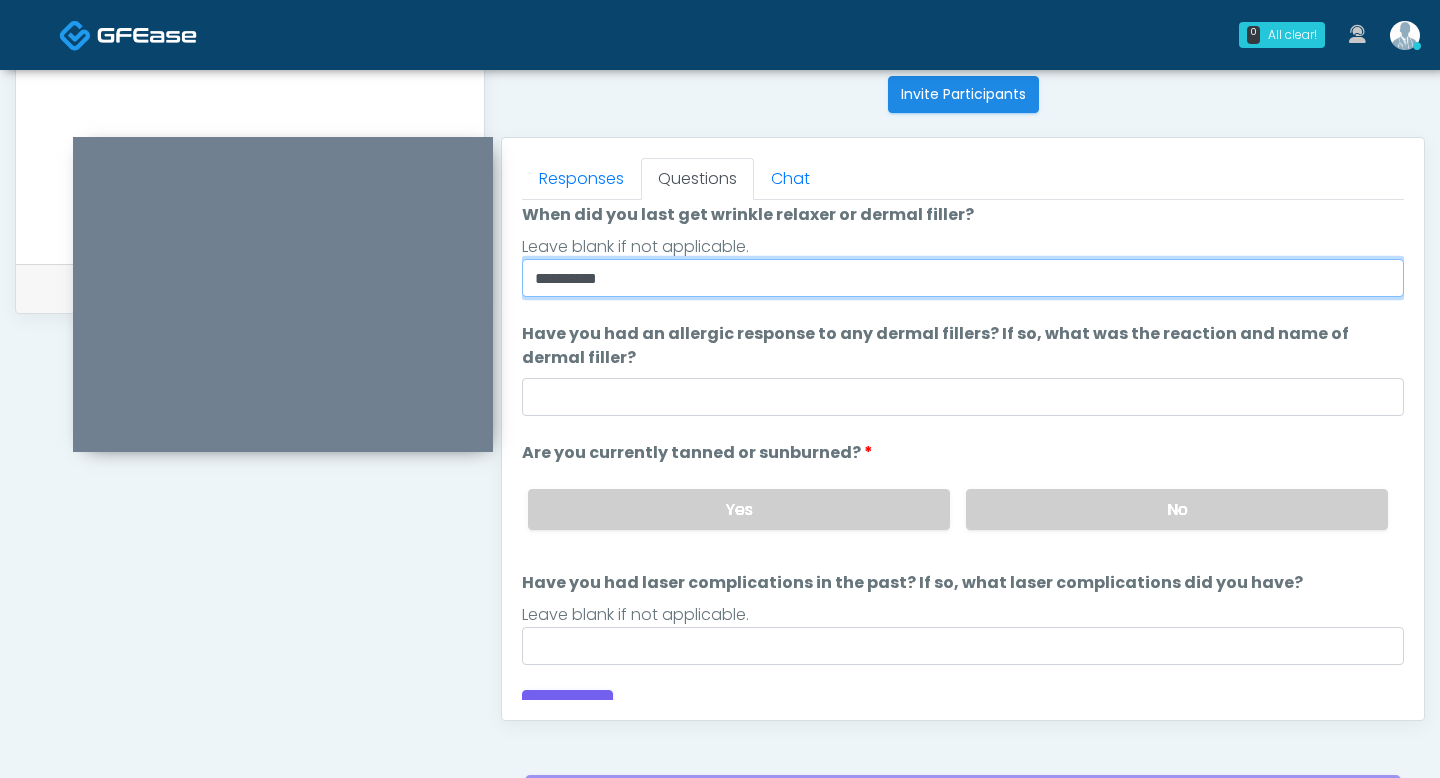 scroll, scrollTop: 188, scrollLeft: 0, axis: vertical 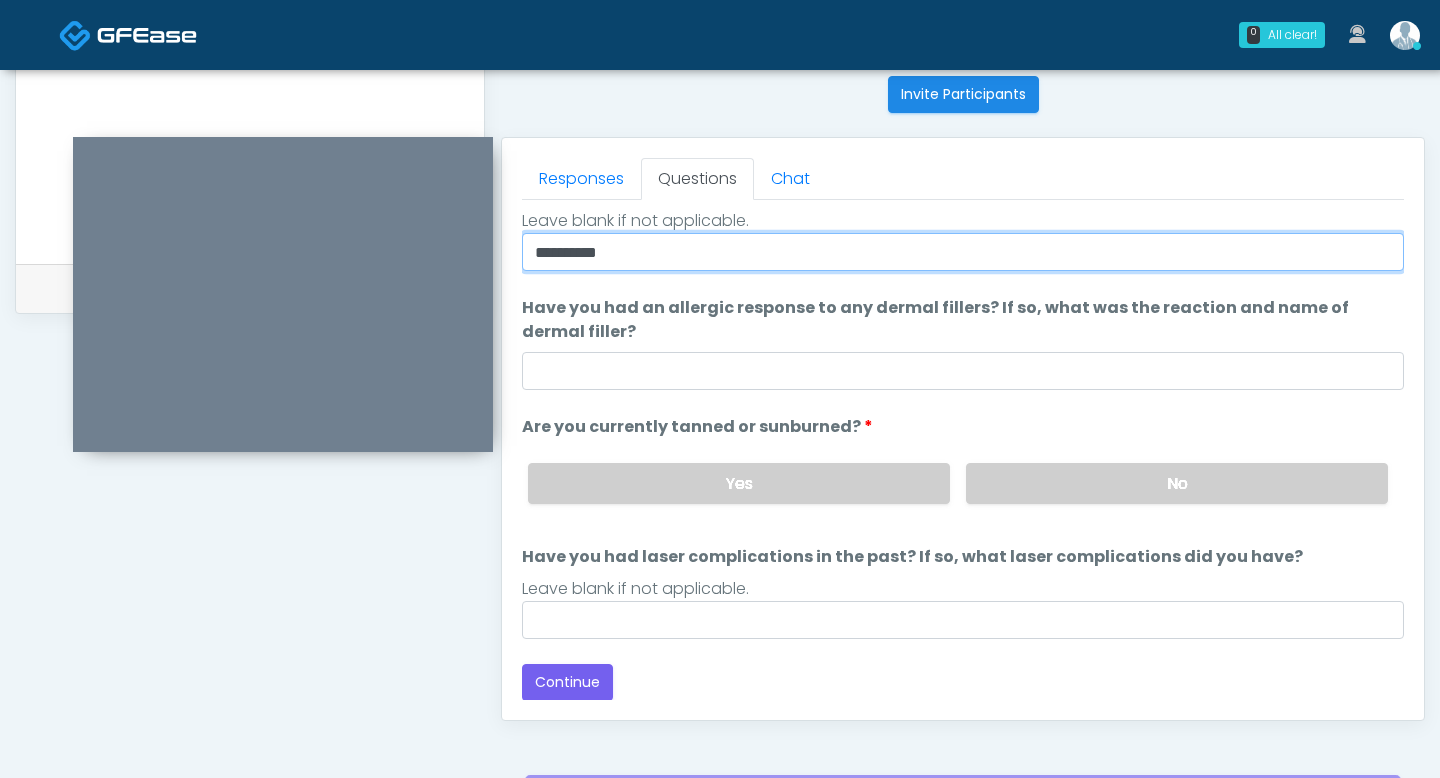 type on "**********" 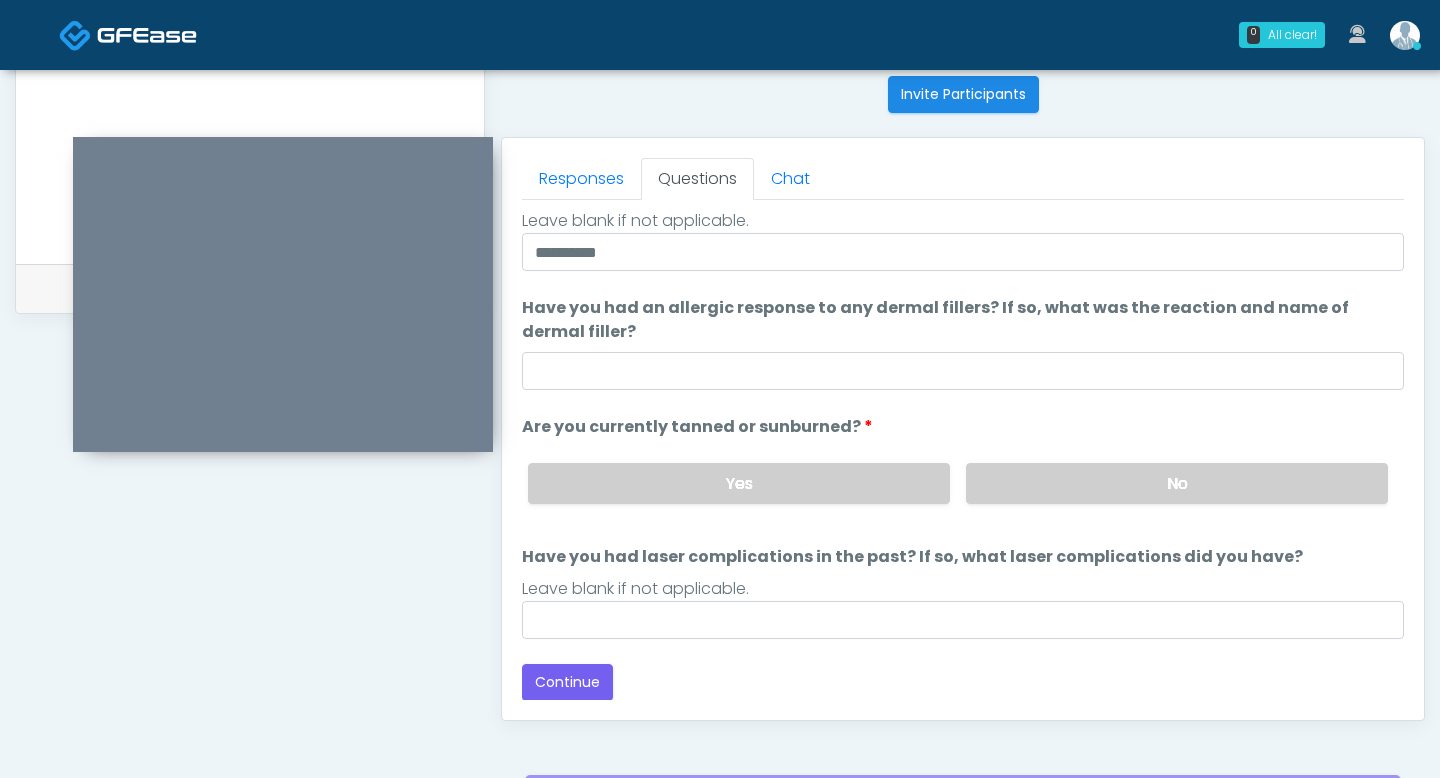 click on "Loading...
Connecting to your agent...
Please wait while we prepare your personalized experience.
The following questions are for Filler, Wrinkle relaxers, PRP, and Lasers
The following questions are for Filler, Wrinkle relaxers, PRP, and Lasers
Do you have a history of Guillain's barre or ALS? If so, please provide details.
Do you have a history of Guillain's barre or ALS? If so, please provide details.
When did you last get wrinkle relaxer or dermal filler?
Leave blank if not applicable.
Yes No" at bounding box center [963, 363] 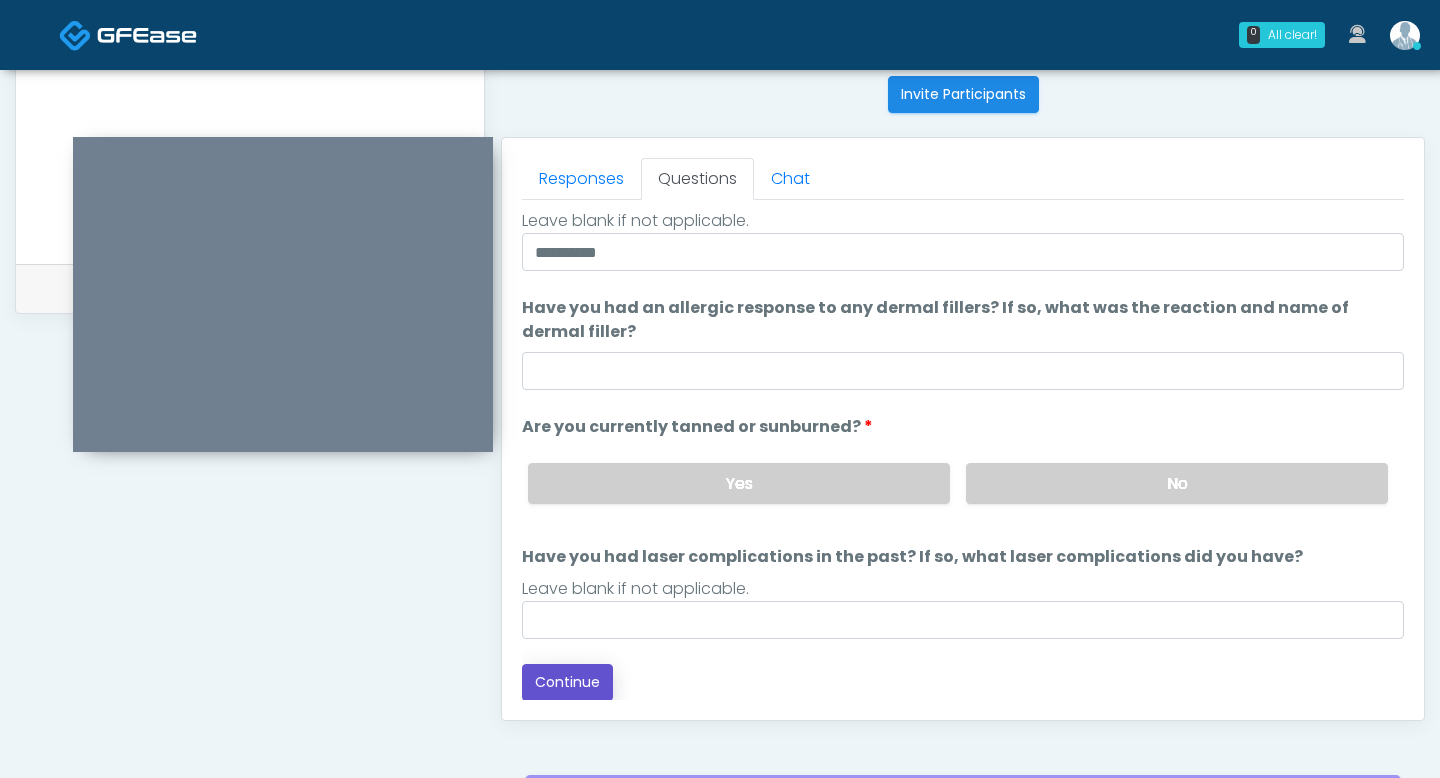 click on "Continue" at bounding box center (567, 682) 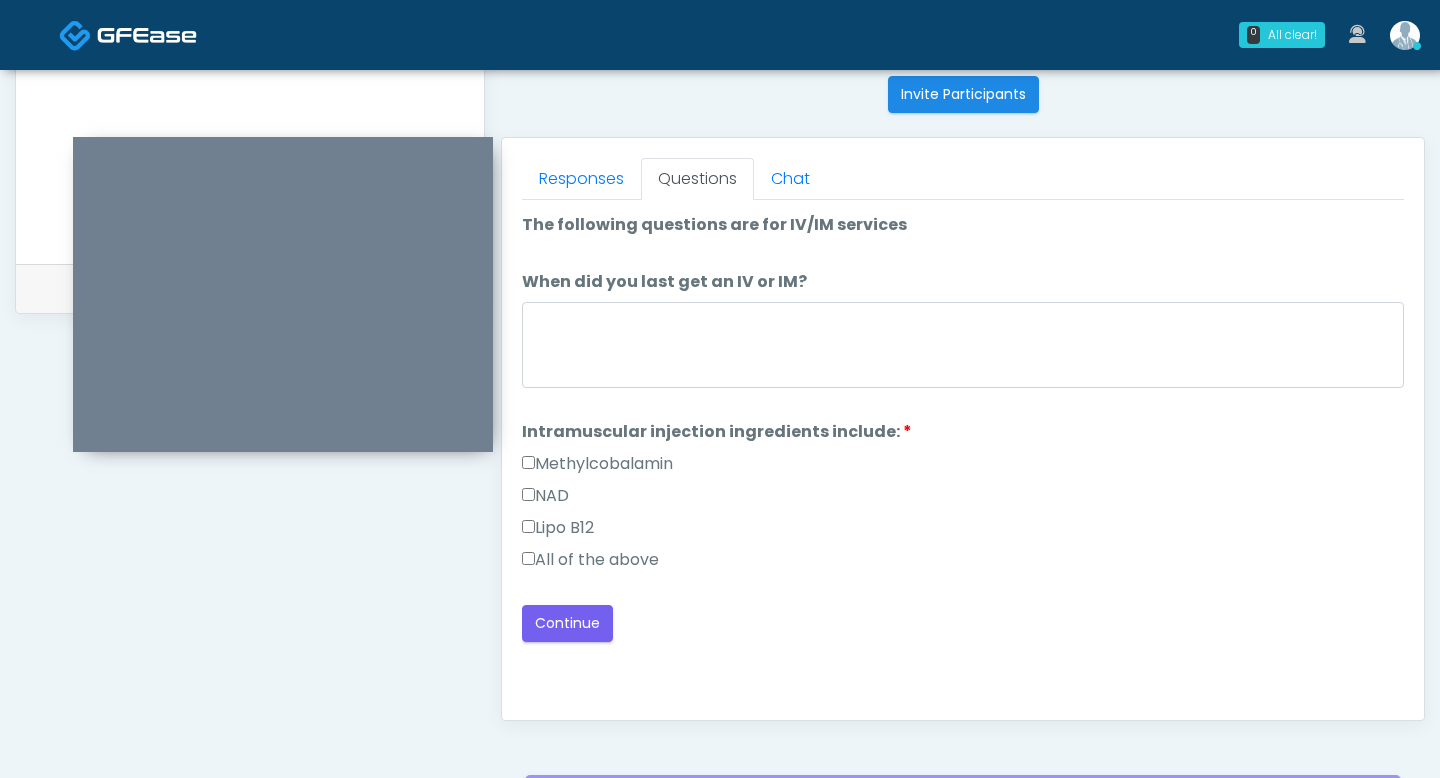 scroll, scrollTop: 1017, scrollLeft: 0, axis: vertical 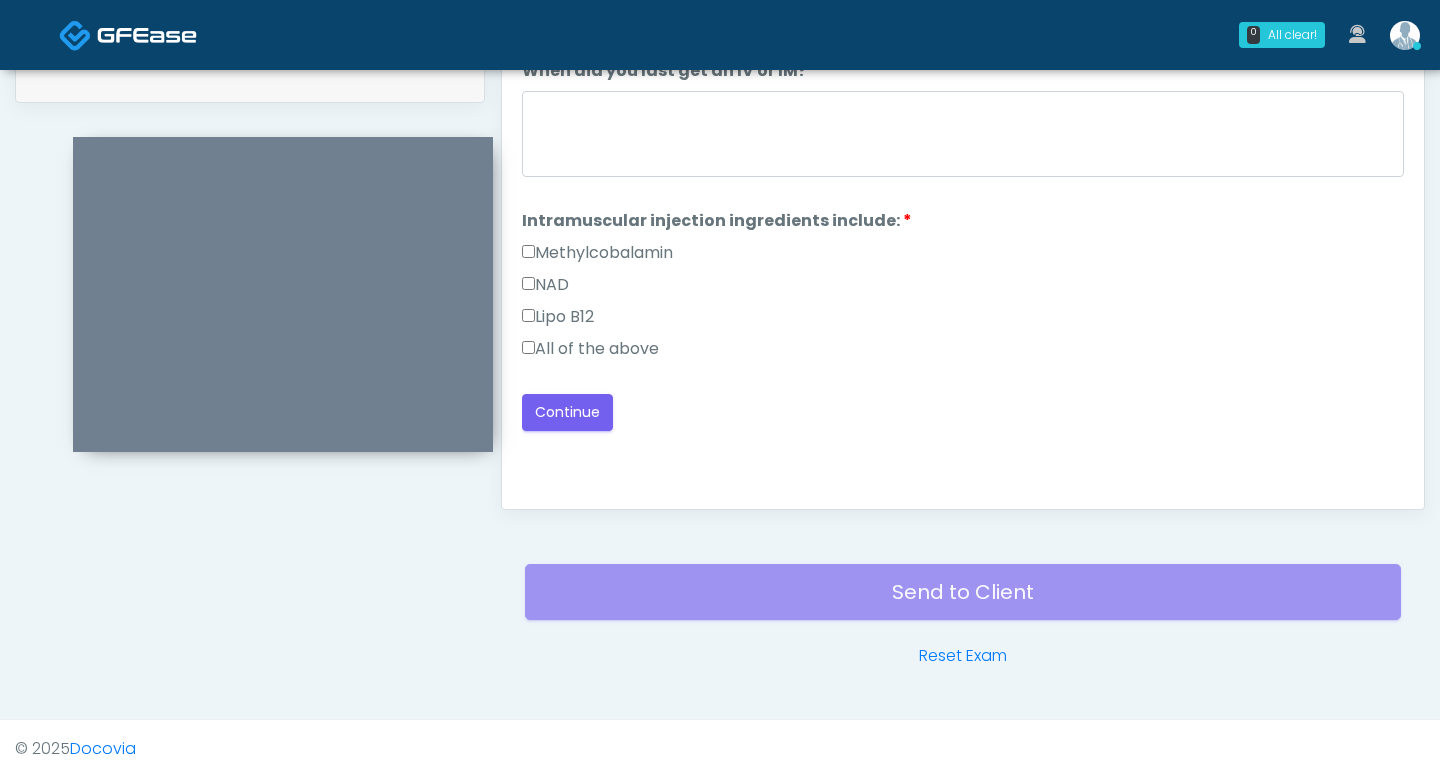 click on "All of the above" at bounding box center (590, 349) 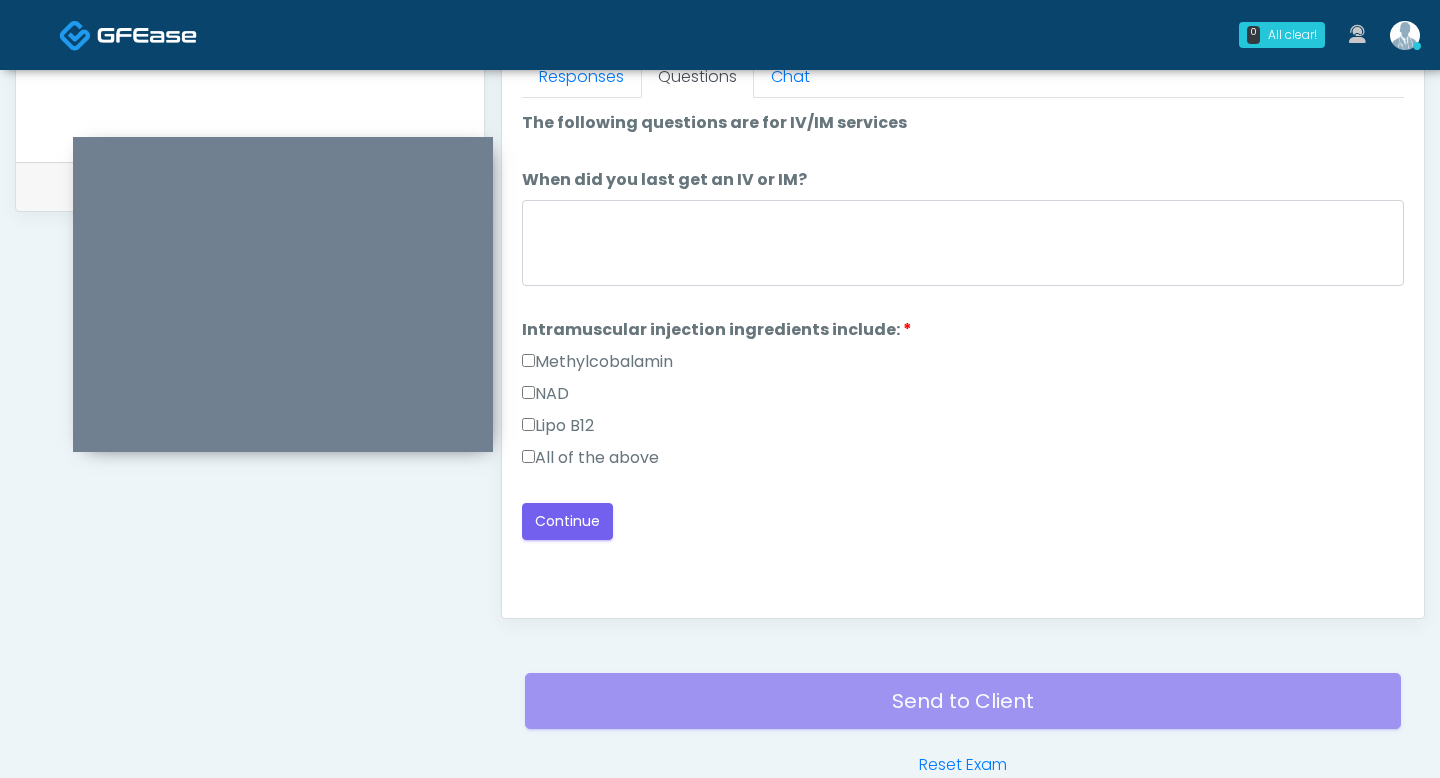 scroll, scrollTop: 931, scrollLeft: 0, axis: vertical 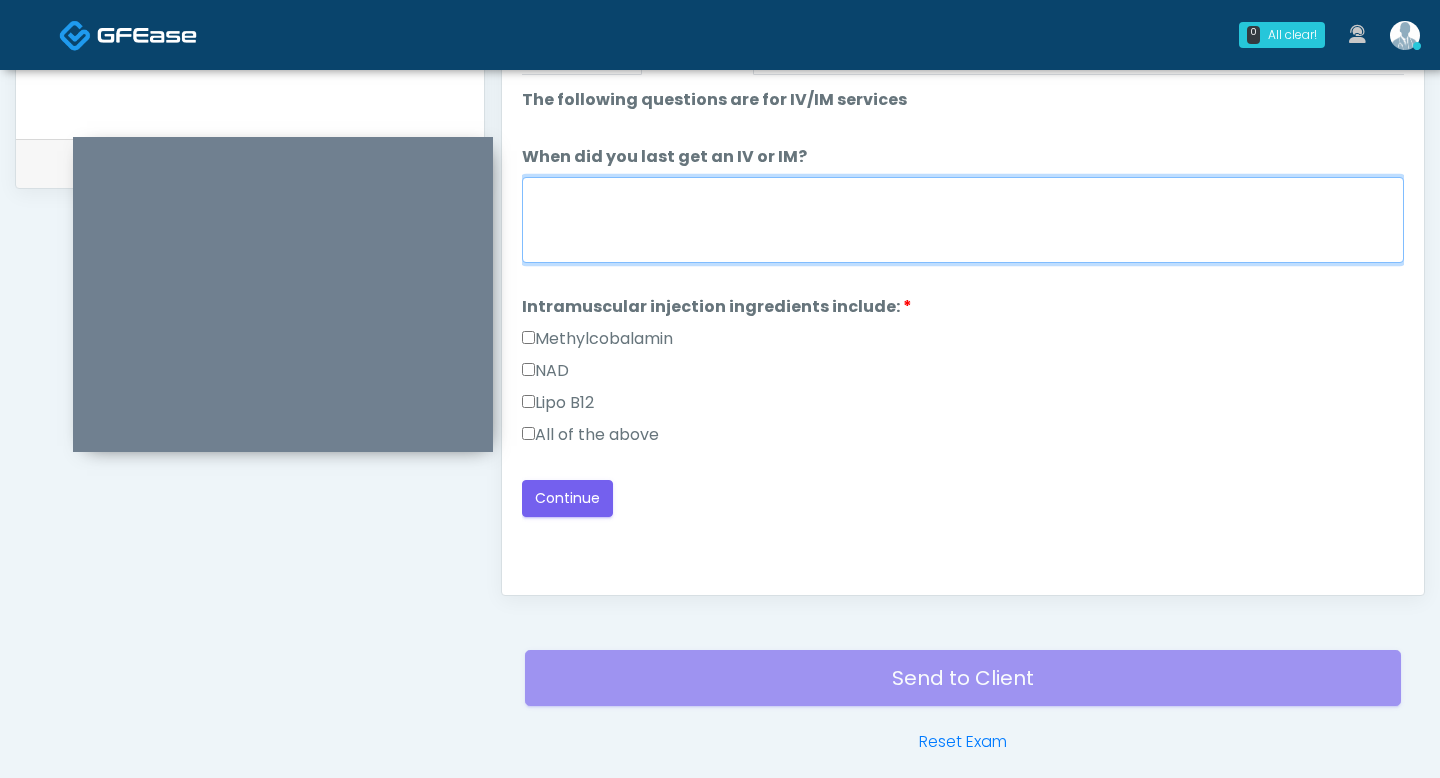 click on "When did you last get an IV or IM?" at bounding box center (963, 220) 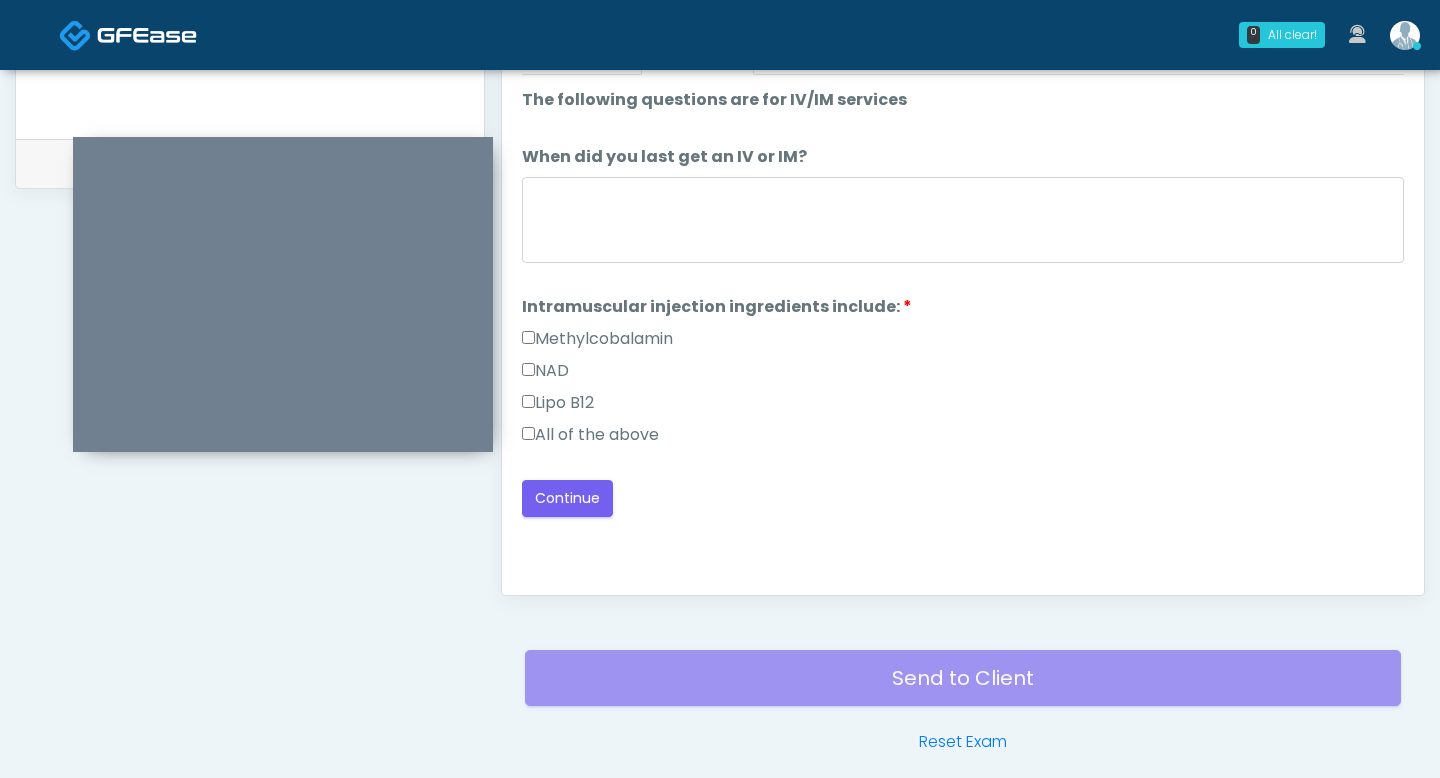 click on "Loading...
Connecting to your agent...
Please wait while we prepare your personalized experience.
The following questions are for IV/IM services
The following questions are for IV/IM services
When did you last get an IV or IM?
When did you last get an IV or IM?
Intramuscular injection ingredients include:
Intramuscular injection ingredients include:
Methylcobalamin" at bounding box center [963, 302] 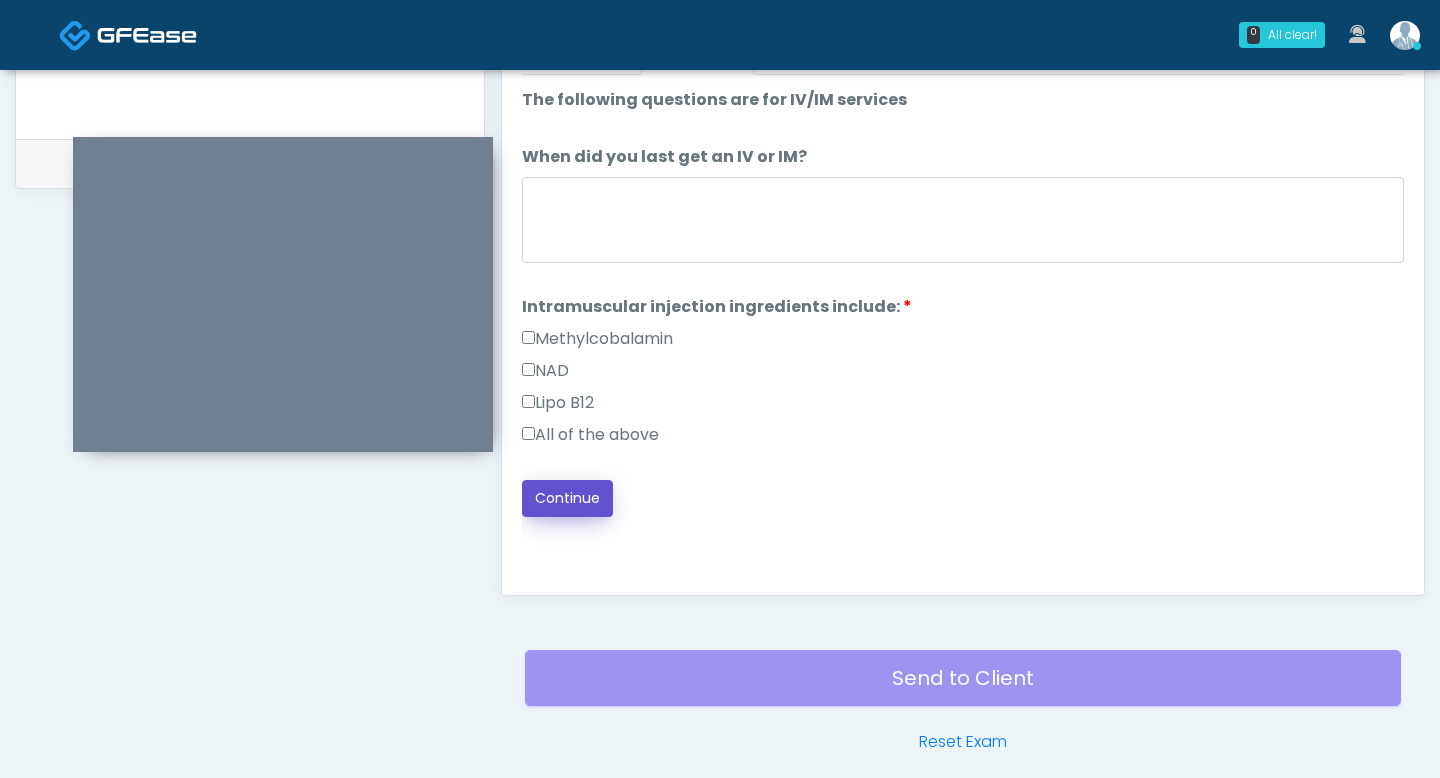 click on "Continue" at bounding box center [567, 498] 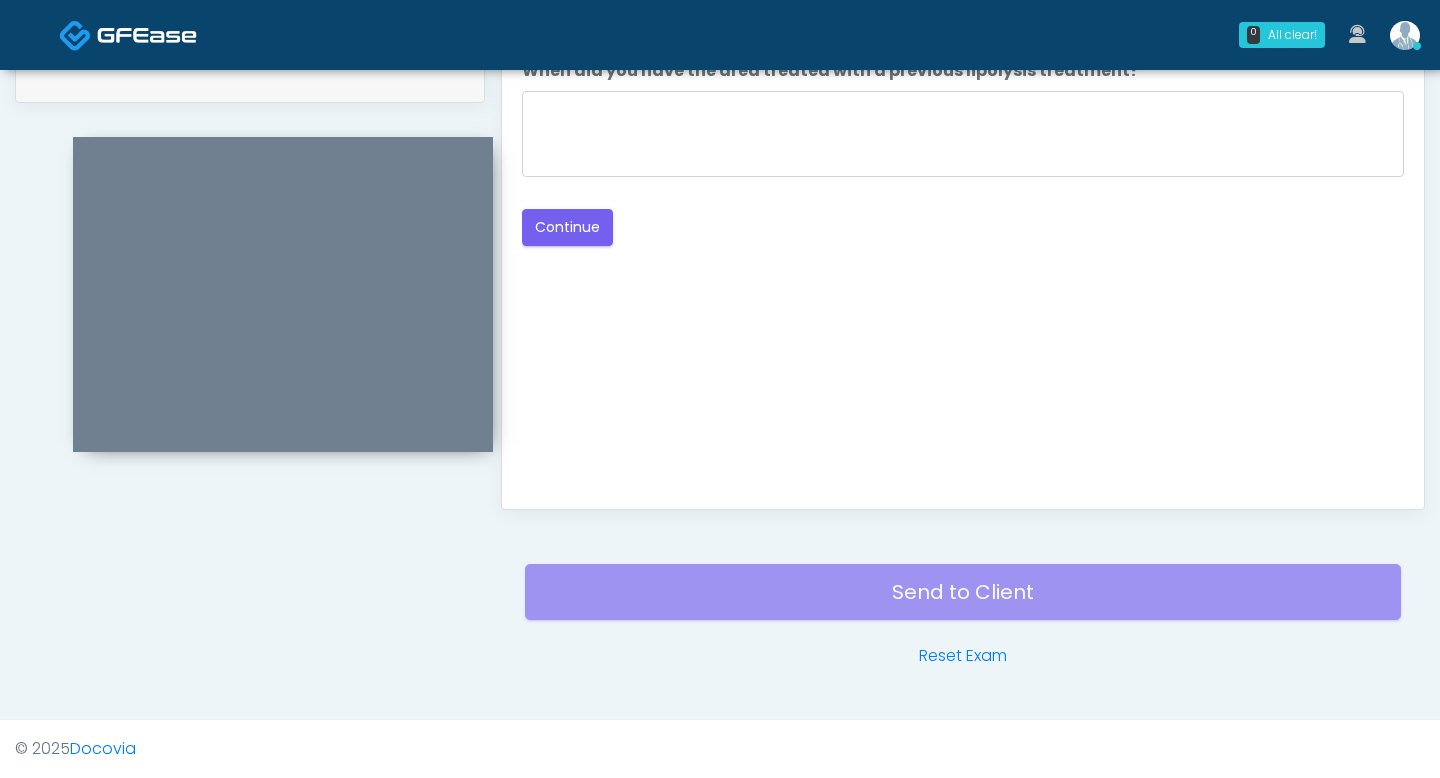 scroll, scrollTop: 890, scrollLeft: 0, axis: vertical 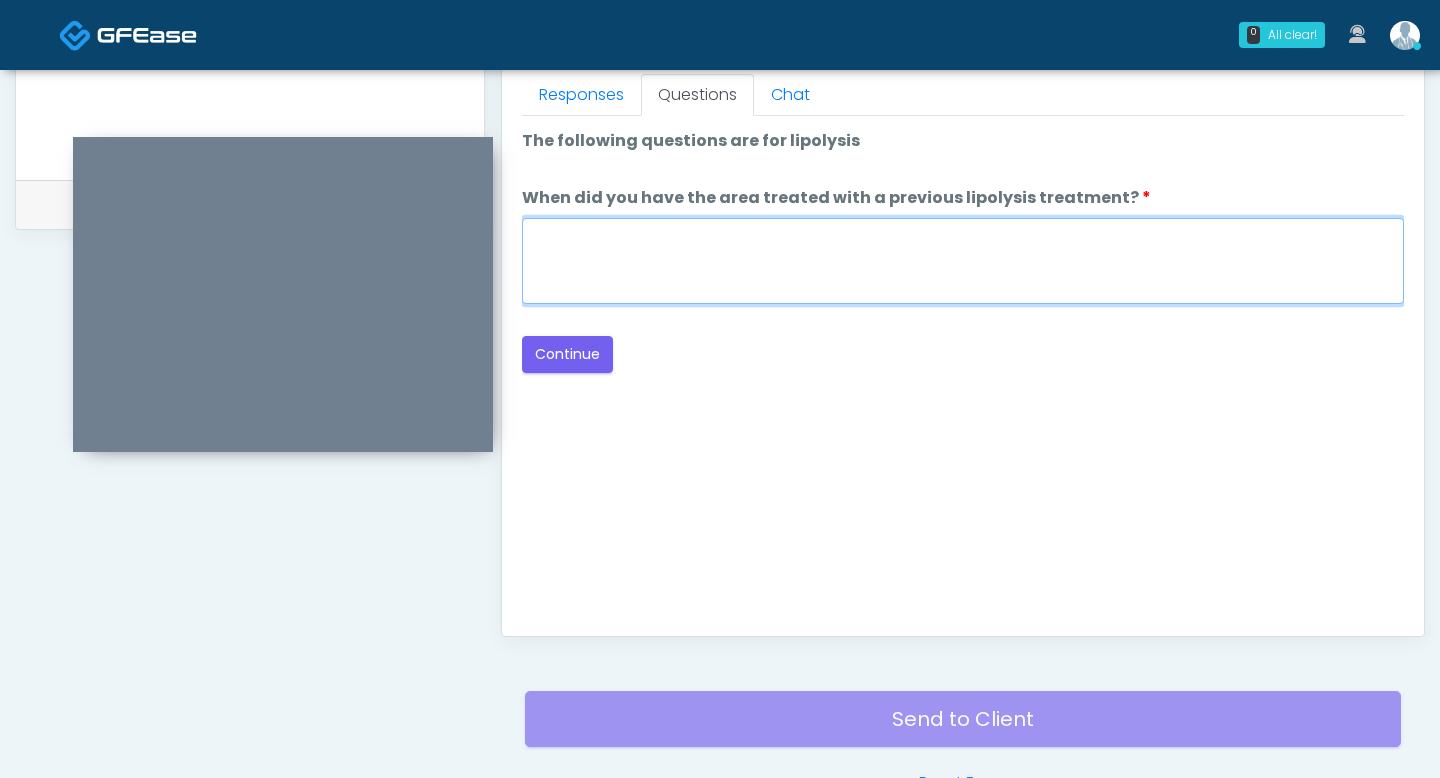 click on "When did you have the area treated with a previous lipolysis treatment?" at bounding box center (963, 261) 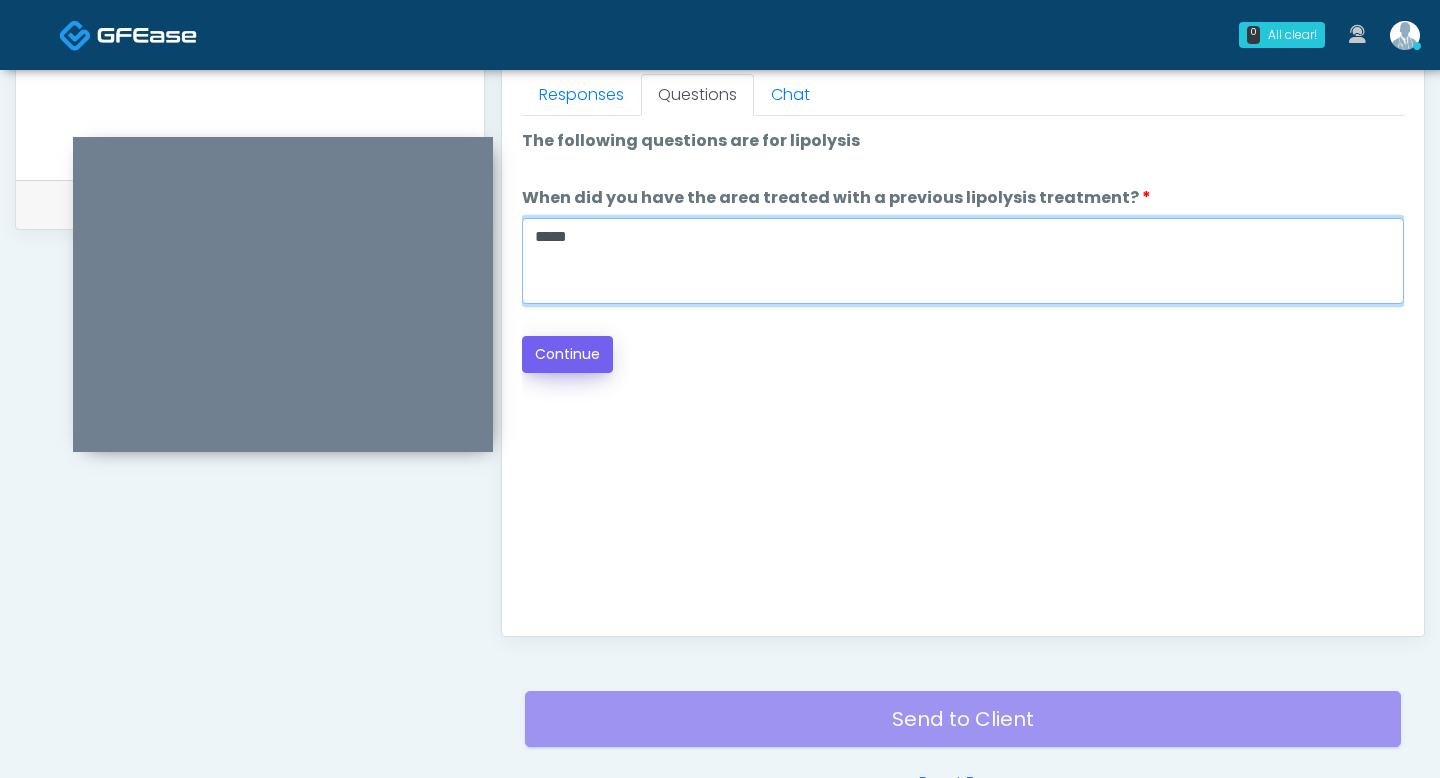 type on "*****" 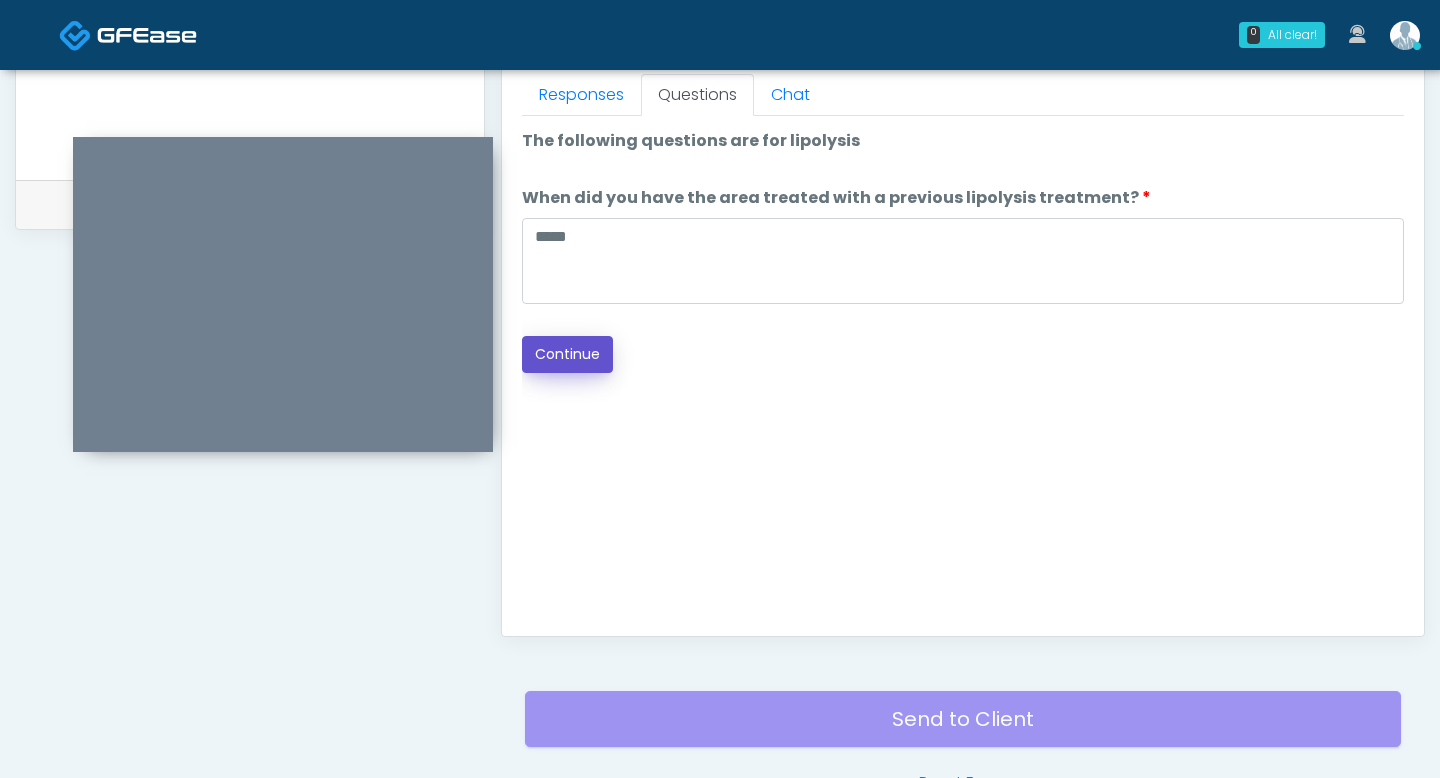 click on "Continue" at bounding box center (567, 354) 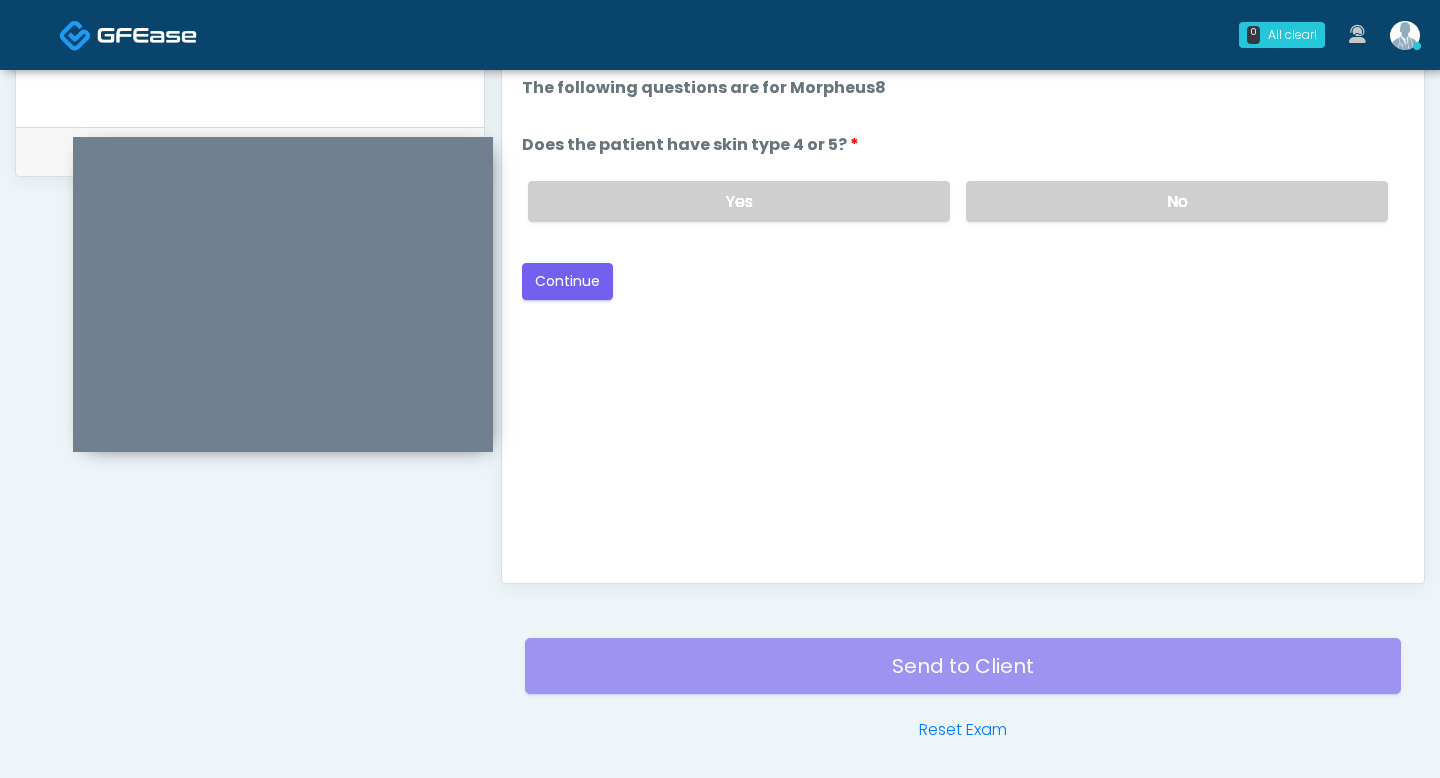 scroll, scrollTop: 933, scrollLeft: 0, axis: vertical 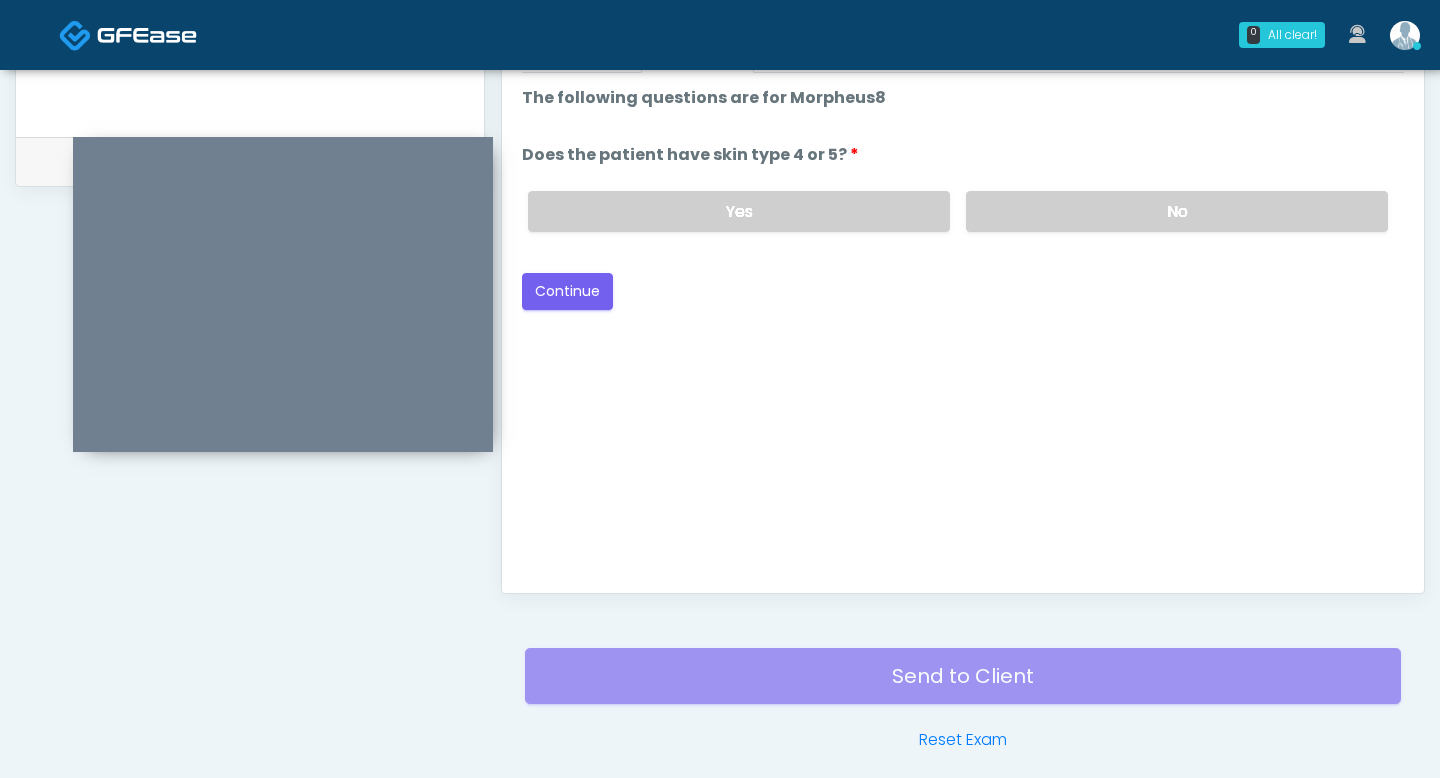 click on "Yes
No" at bounding box center [958, 211] 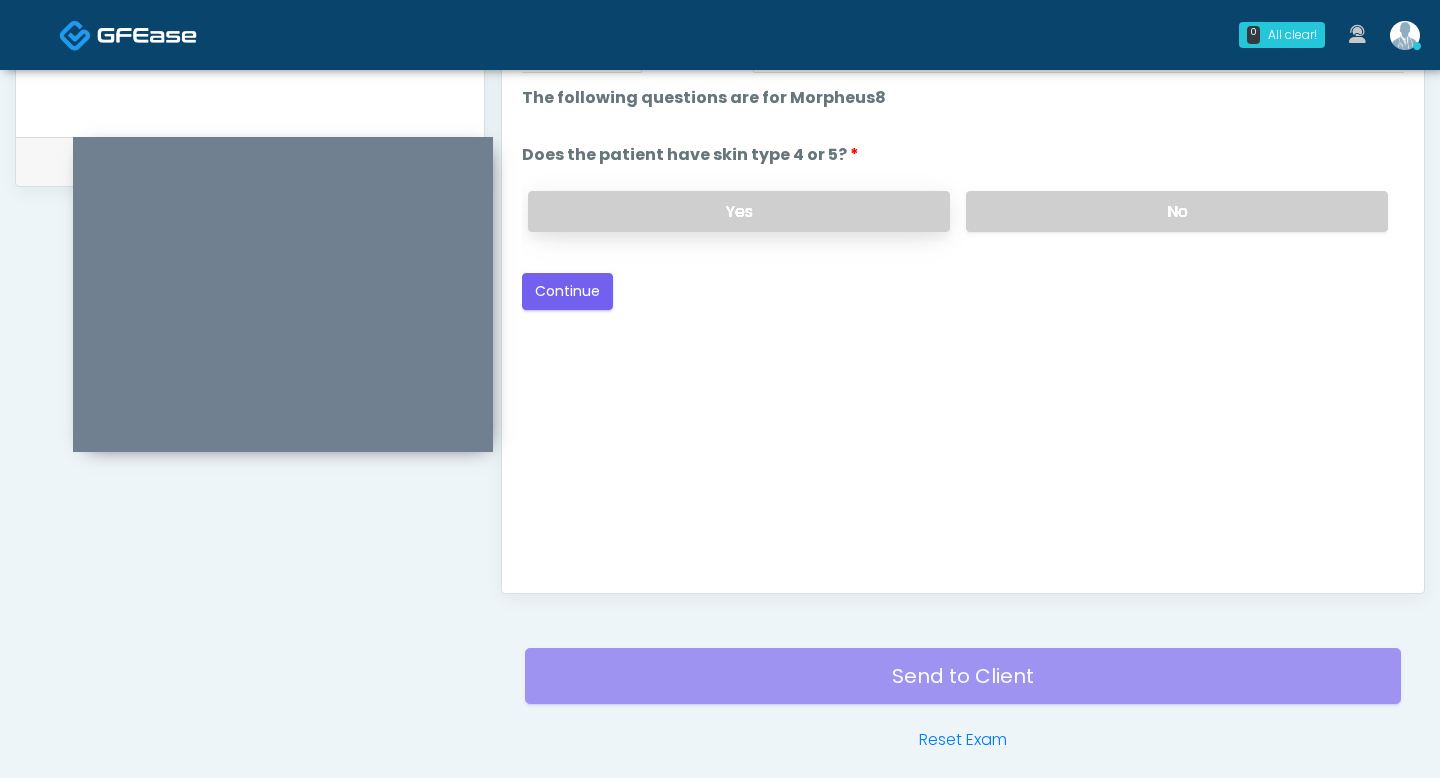 click on "Yes" at bounding box center (739, 211) 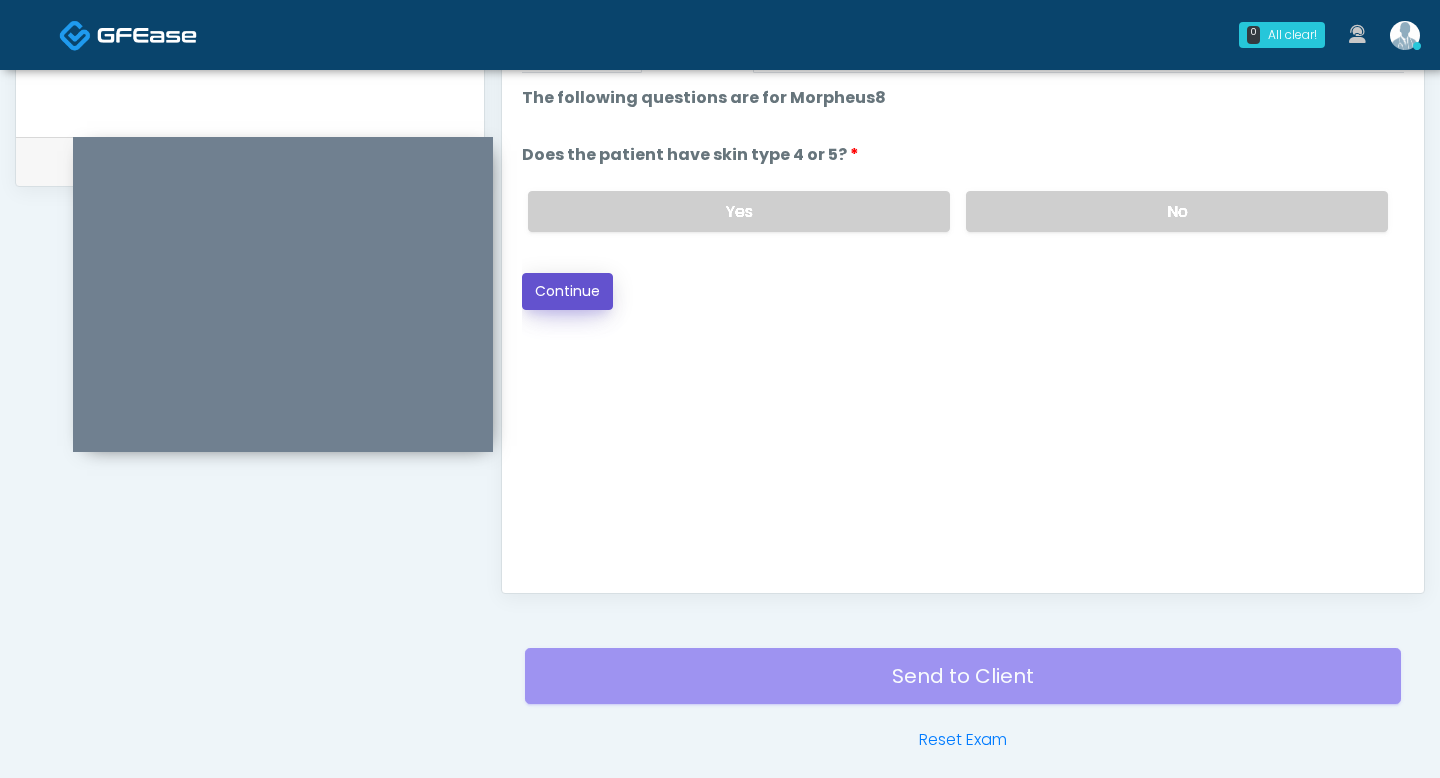 click on "Continue" at bounding box center [567, 291] 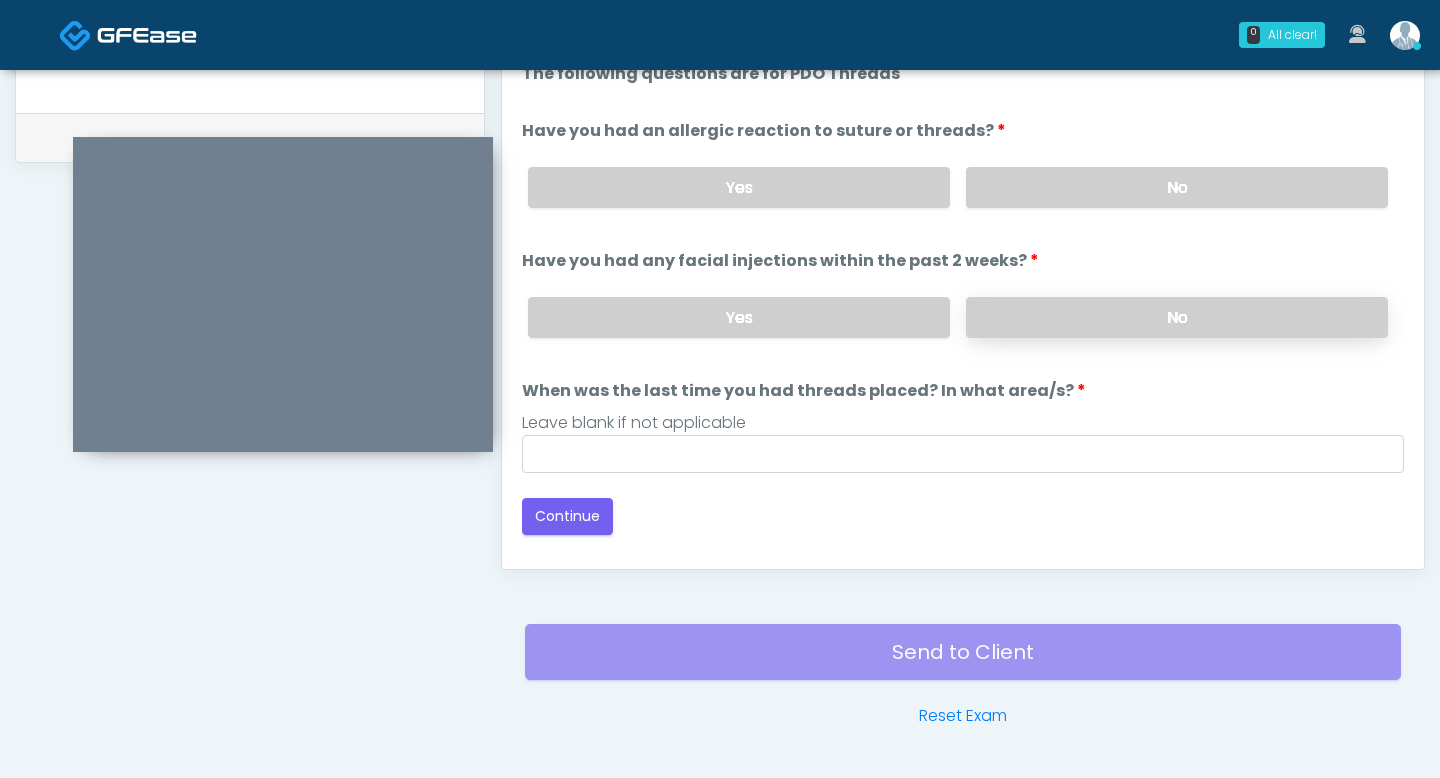 scroll, scrollTop: 953, scrollLeft: 0, axis: vertical 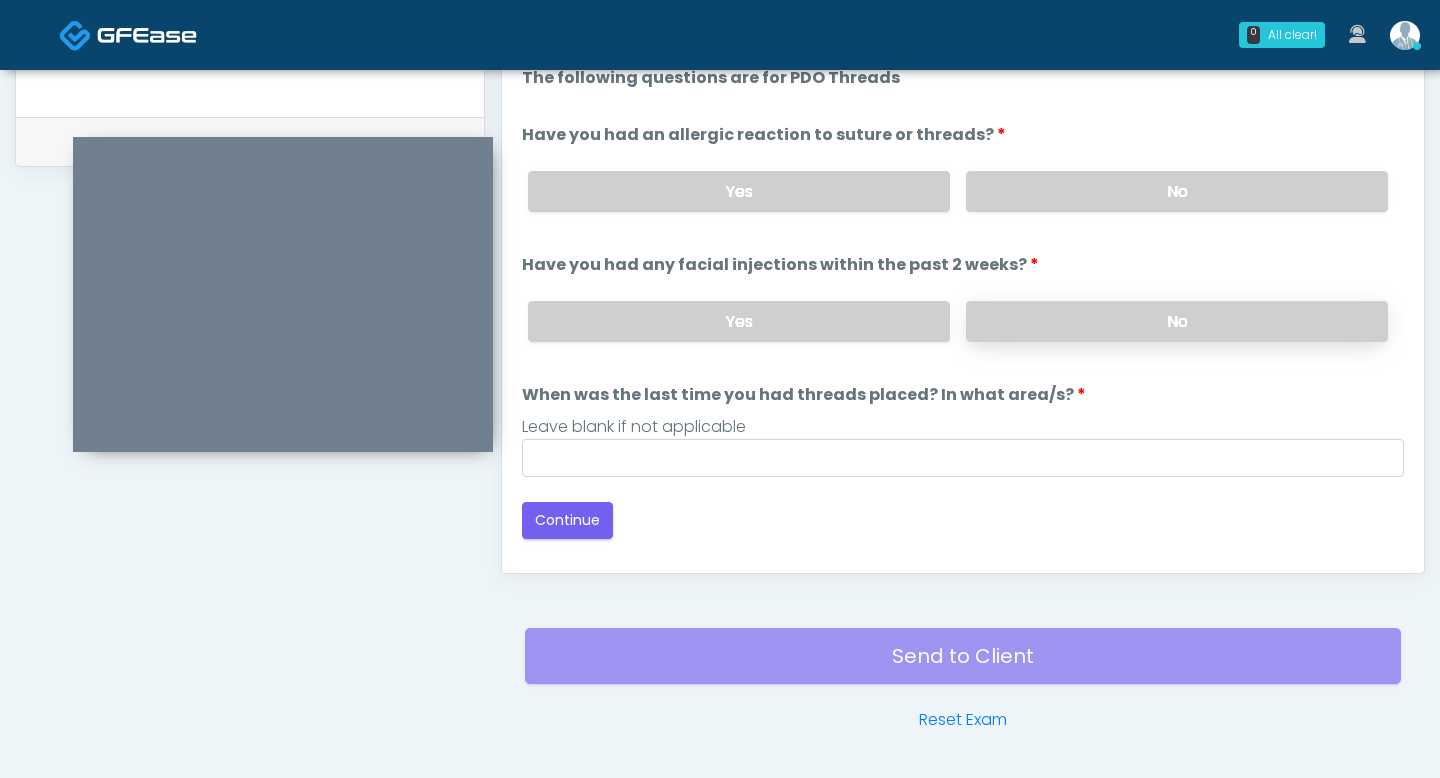 click on "No" at bounding box center (1177, 321) 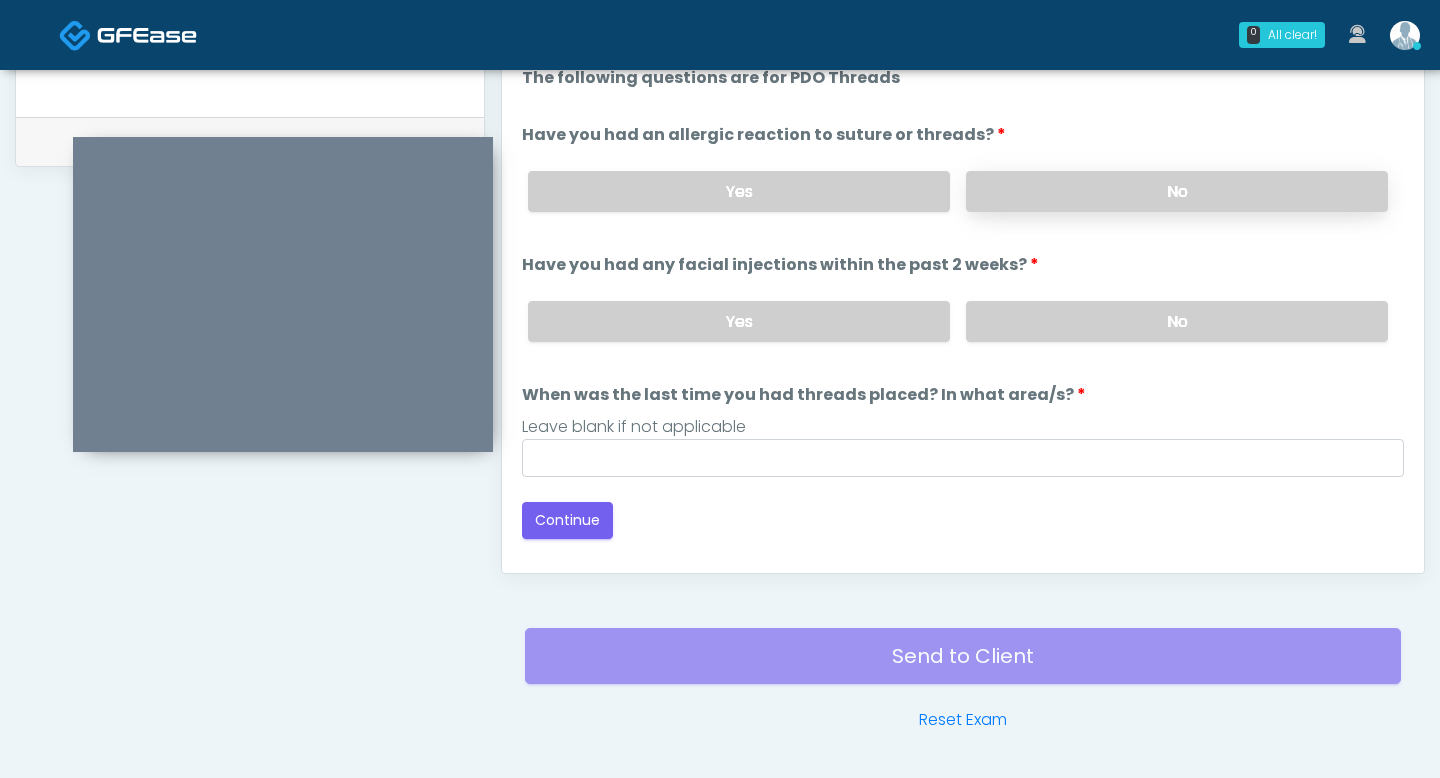 click on "No" at bounding box center [1177, 191] 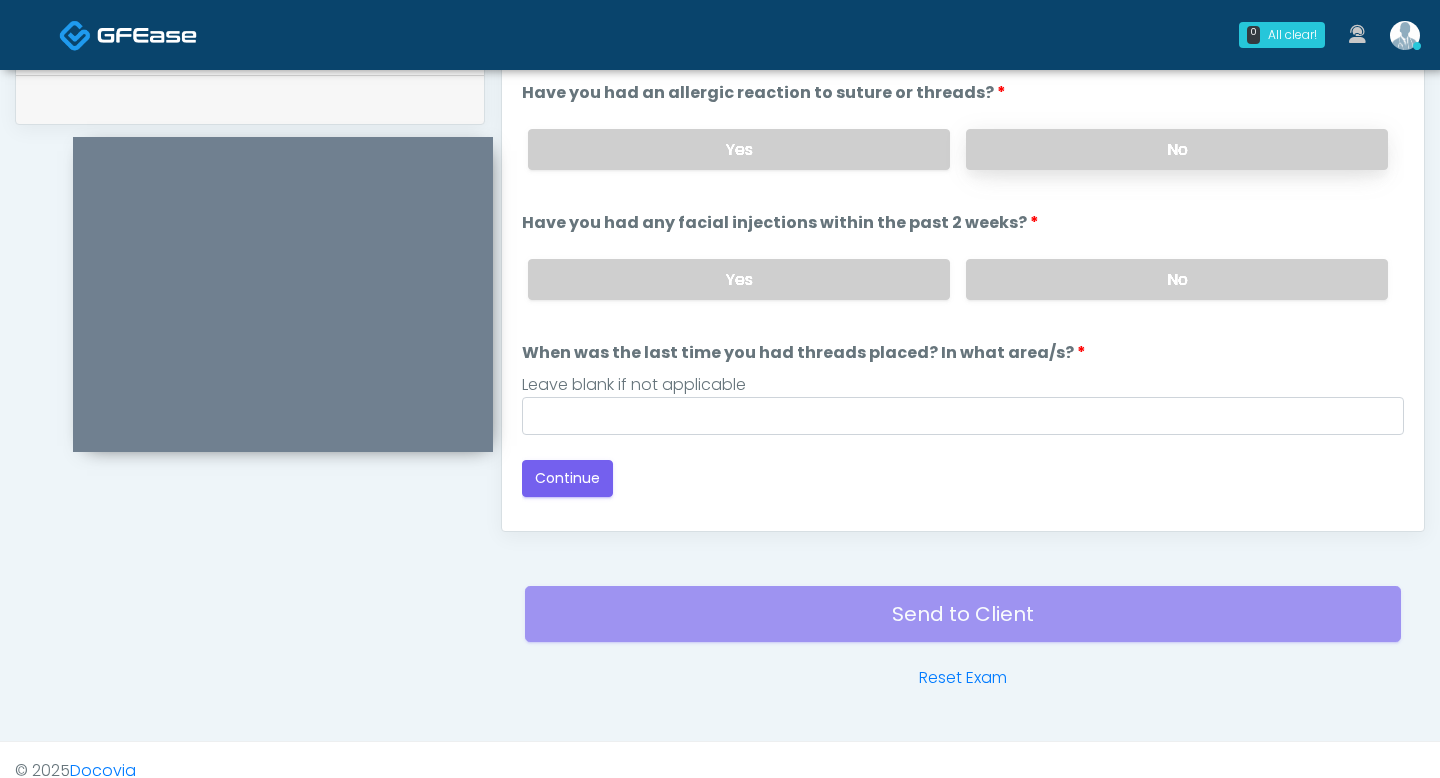 scroll, scrollTop: 1017, scrollLeft: 0, axis: vertical 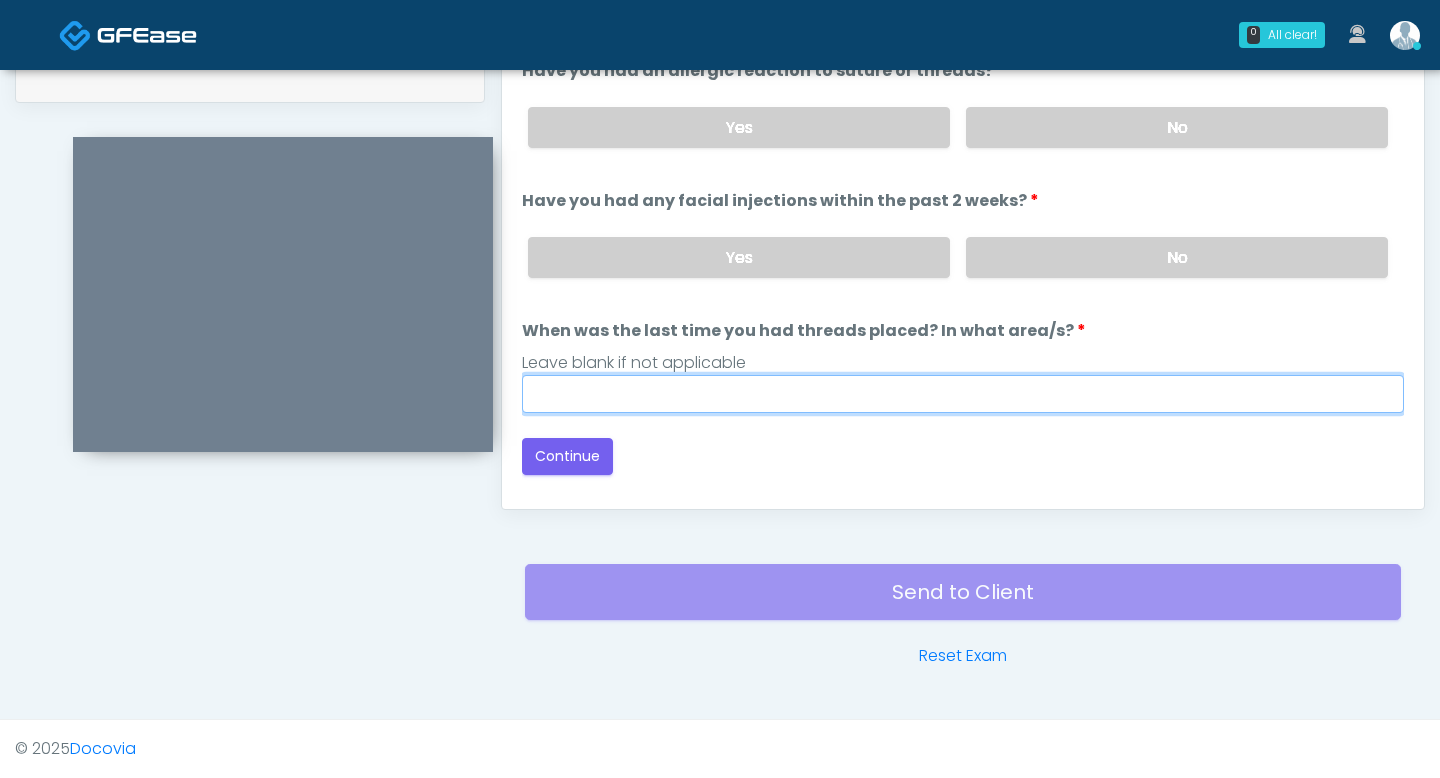 click on "When was the last time you had threads placed? In what area/s?" at bounding box center (963, 394) 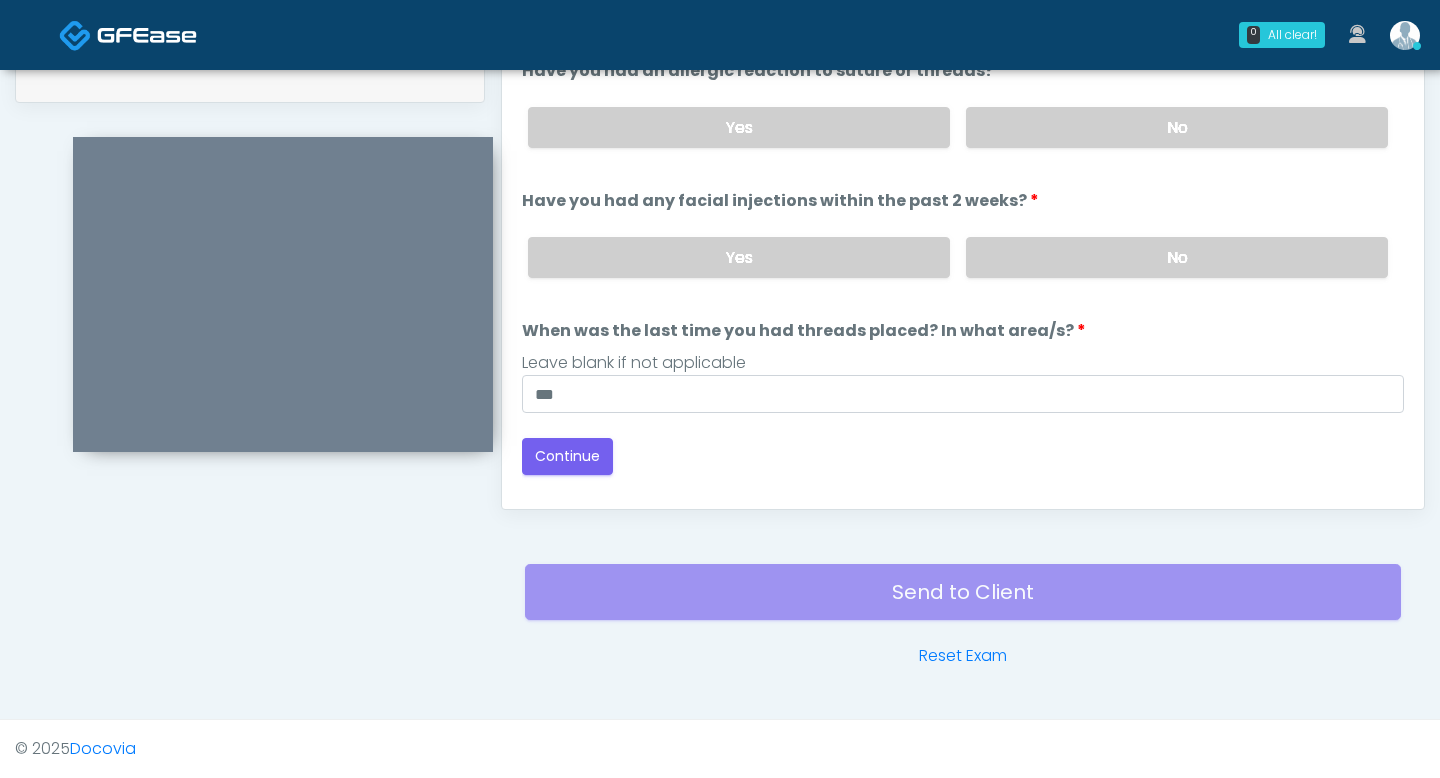 click on "Good Faith Exam Script
Good Faith Exam Script INTRODUCTION Hello, my name is undefined, and I will be conducting your good faith exam on behalf of It's A Secret Med Spa,  Please confirm the correct patient is on the call: Confirm full name Confirm Date of Birth ﻿﻿ This exam will take about 5 minutes to complete and it is a state requirement before you receive any new treatment. I am a third party service provider and have been retained by this practice to collect and review your medical history and ensure you're a good candidate for your treatment. all information collected, stored and transmitted as part of this exam is confidential and covered by the HIPAA act.  By authorizing me to proceed with this exam you certify that you understand the terms of this disclosure and you will provide accurate information to the best of your ability. Do you consent to proceed with this virtual exam?" at bounding box center [963, 239] 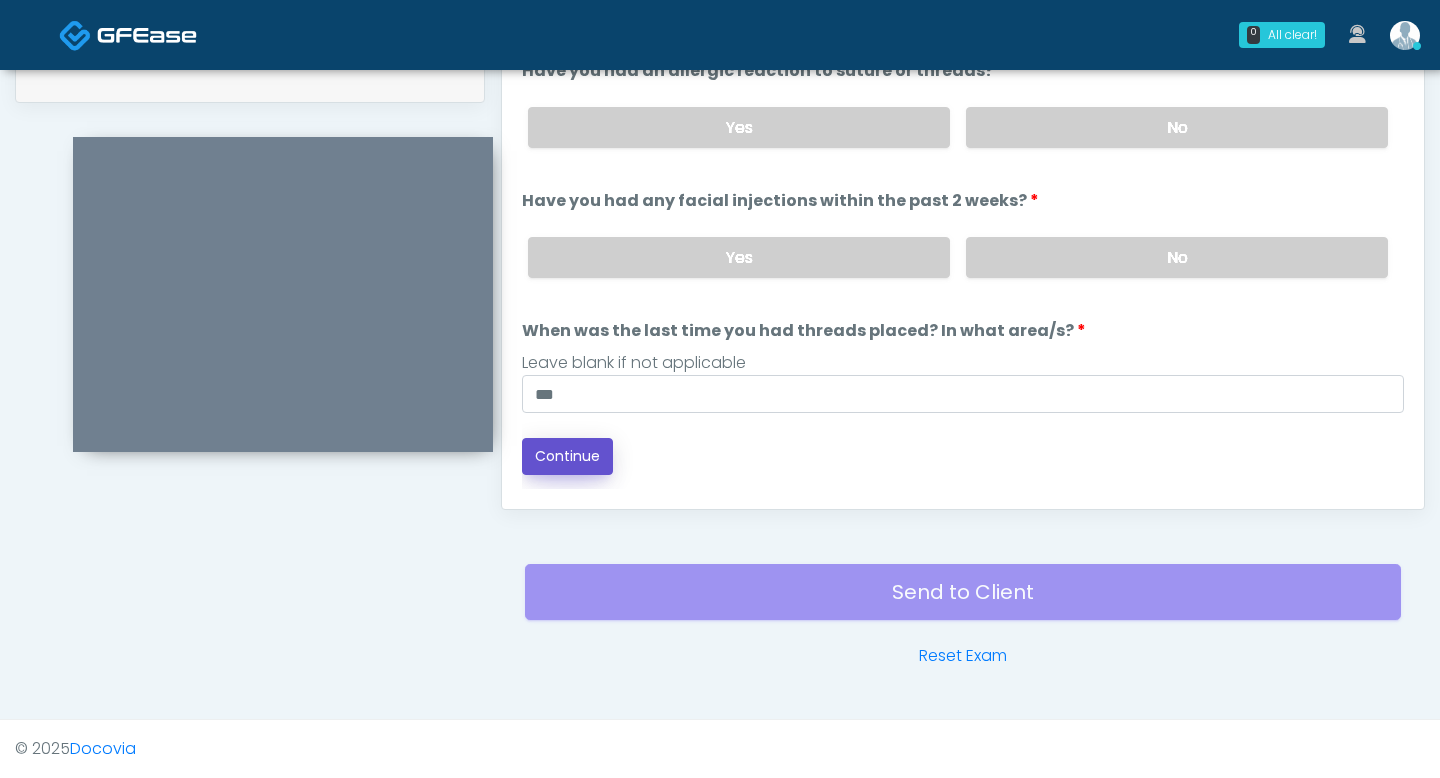 click on "Continue" at bounding box center [567, 456] 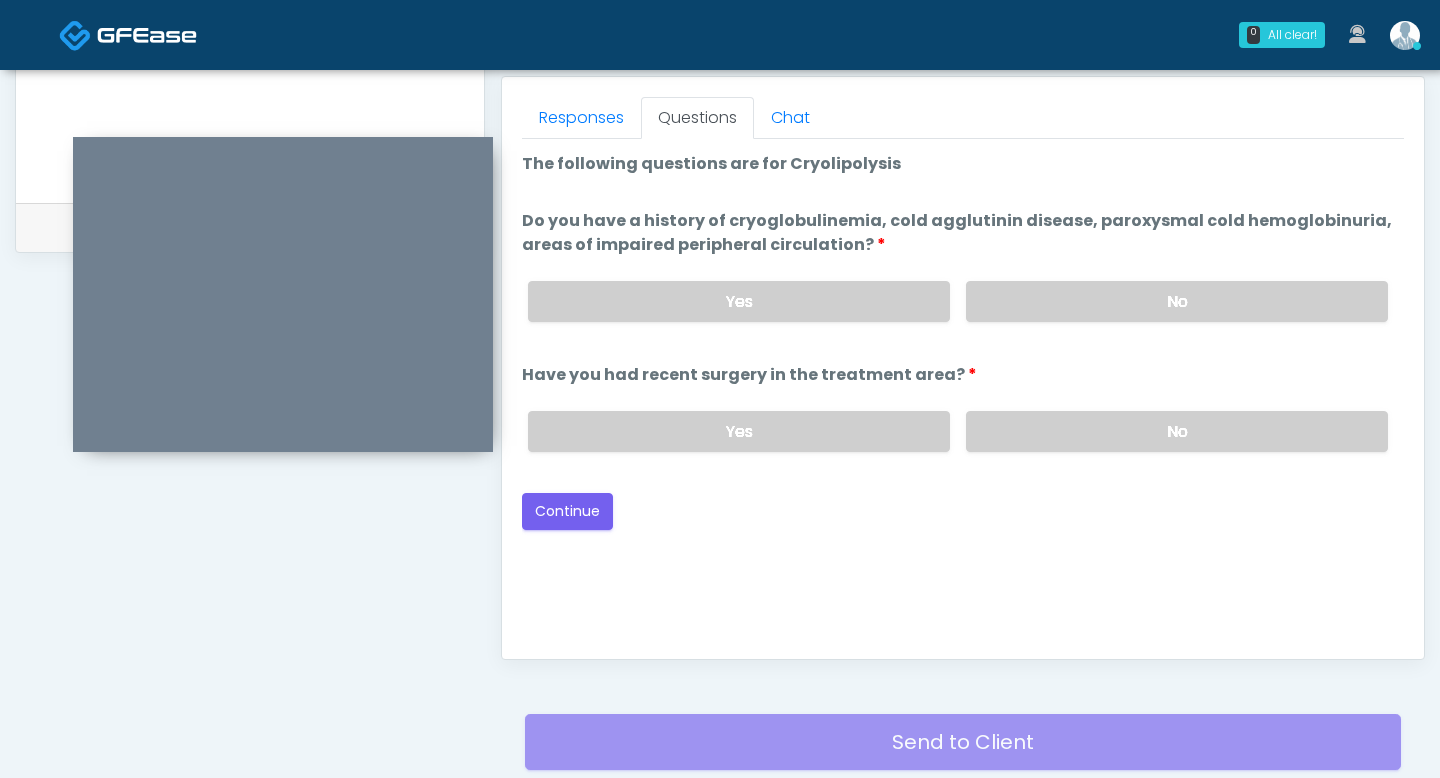 scroll, scrollTop: 866, scrollLeft: 0, axis: vertical 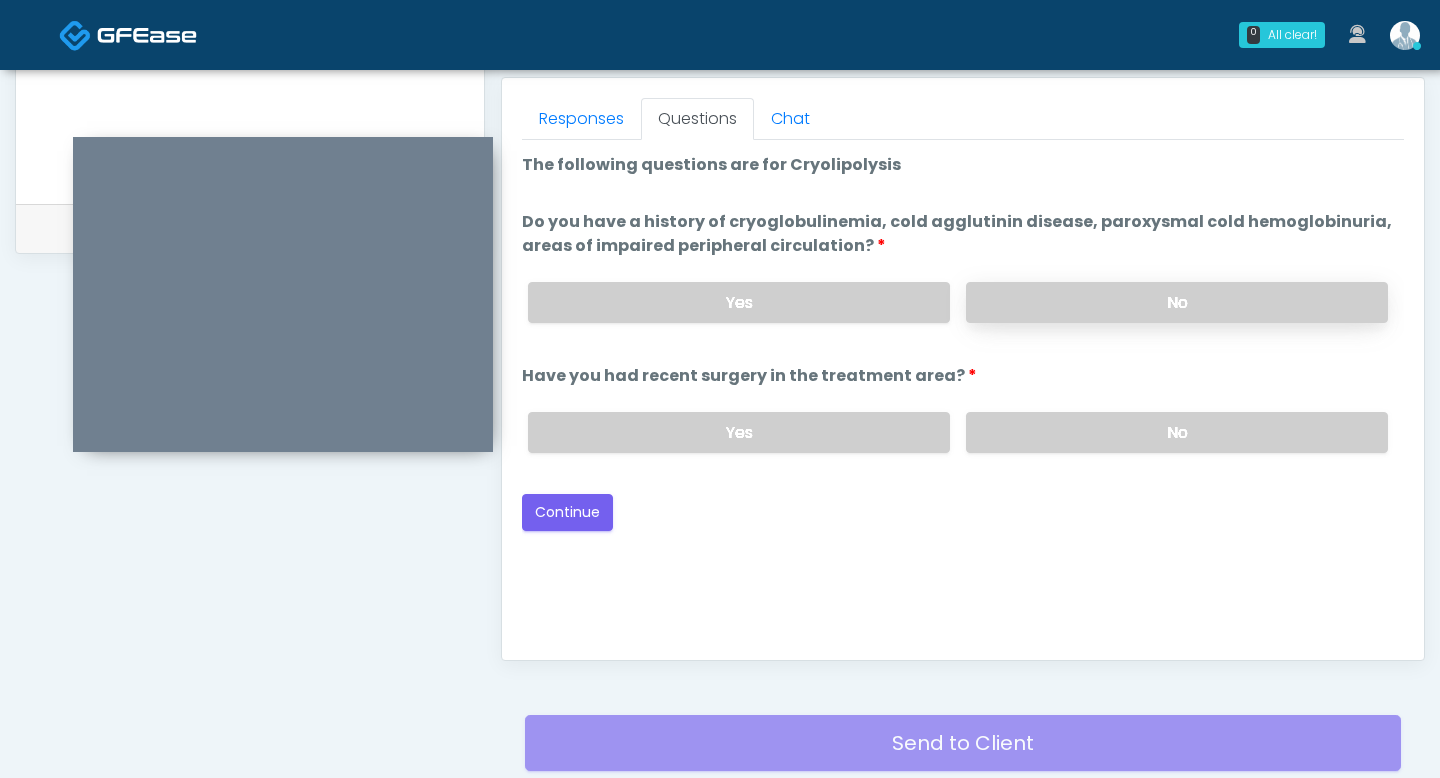 click on "No" at bounding box center [1177, 302] 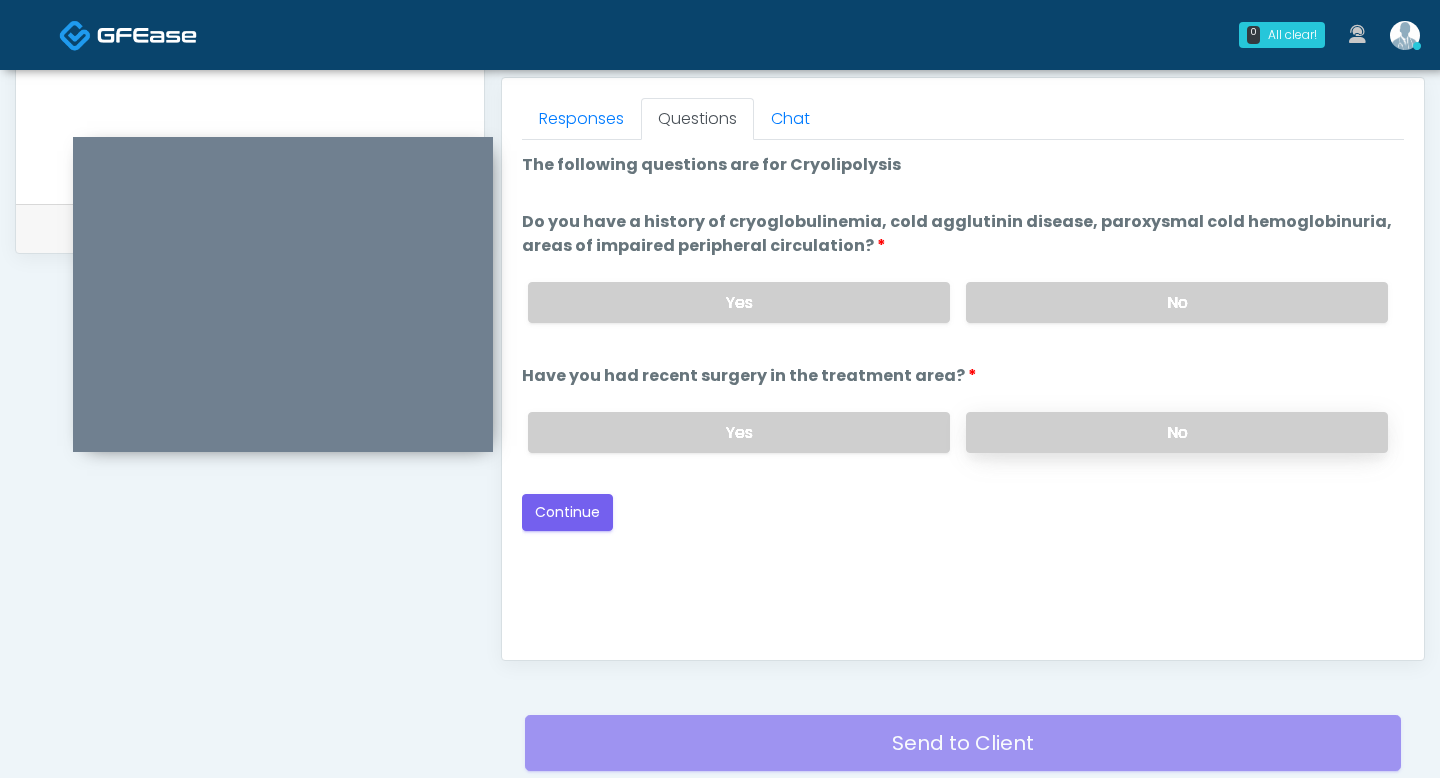 click on "No" at bounding box center (1177, 432) 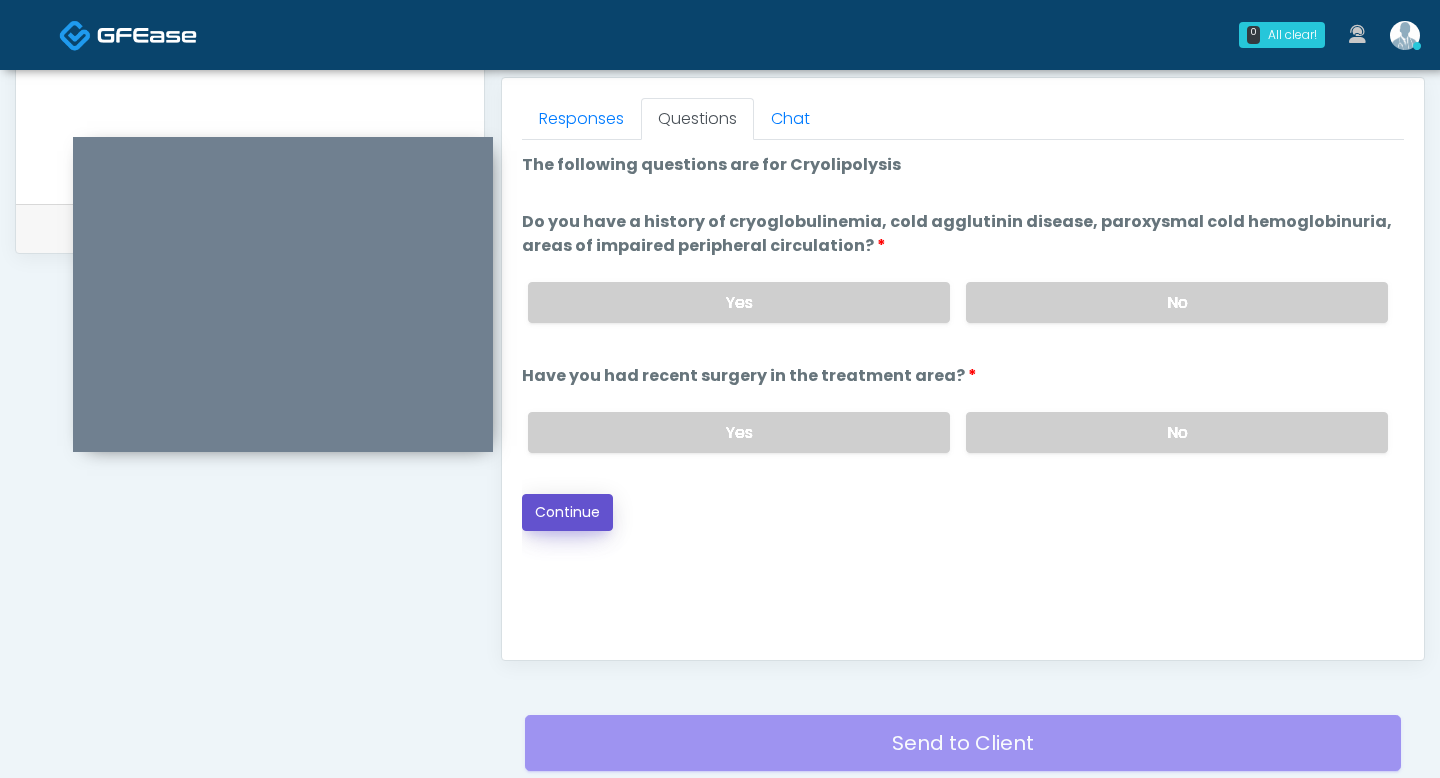 click on "Continue" at bounding box center [567, 512] 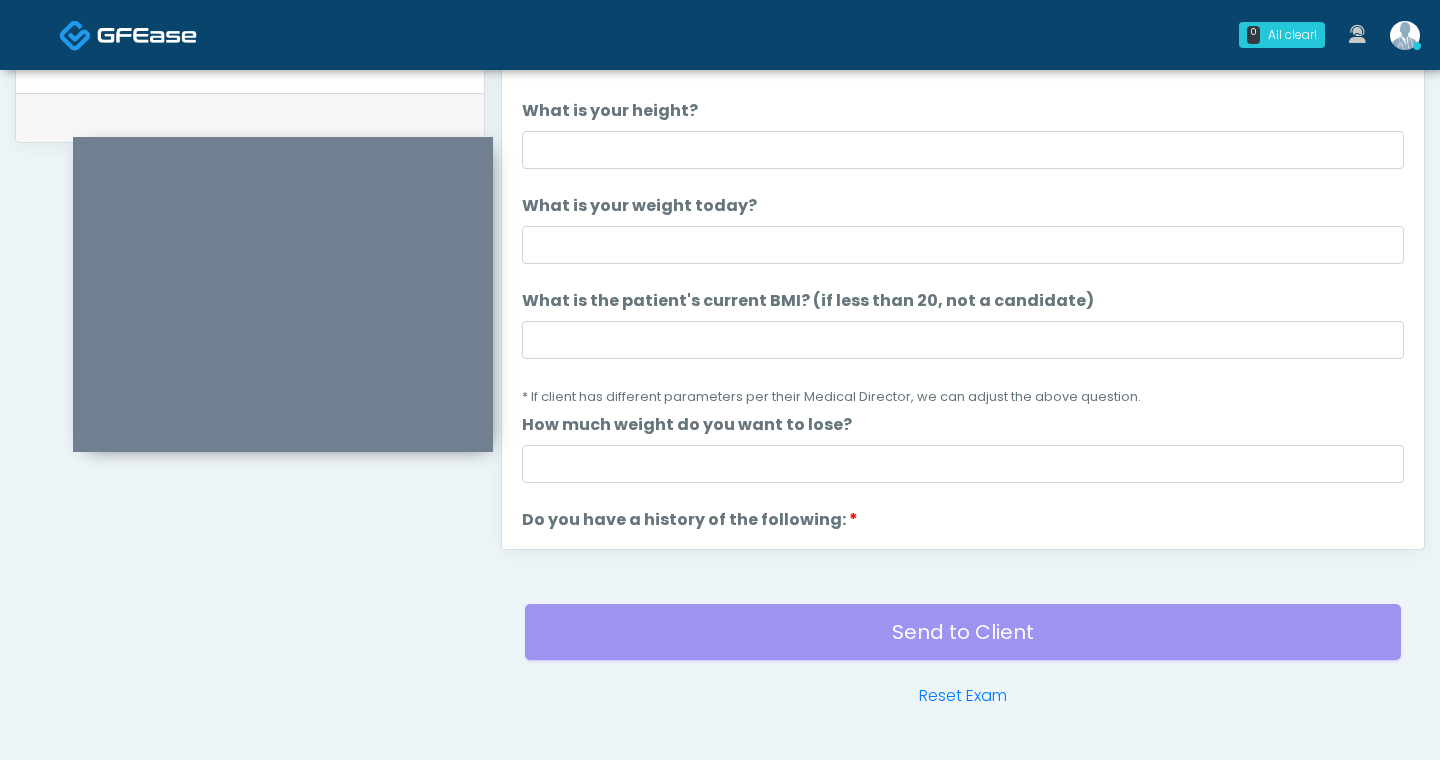 scroll, scrollTop: 991, scrollLeft: 0, axis: vertical 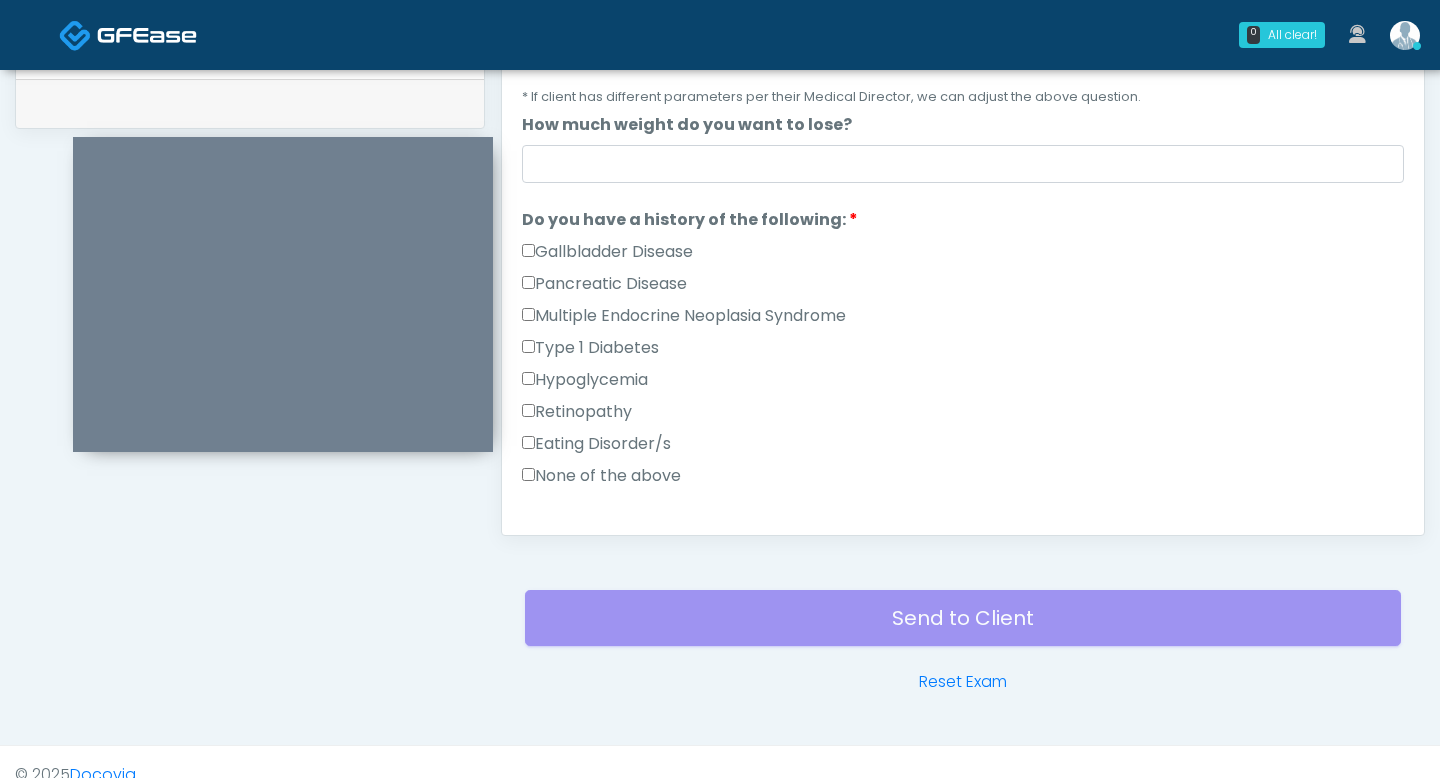 click on "None of the above" at bounding box center [601, 476] 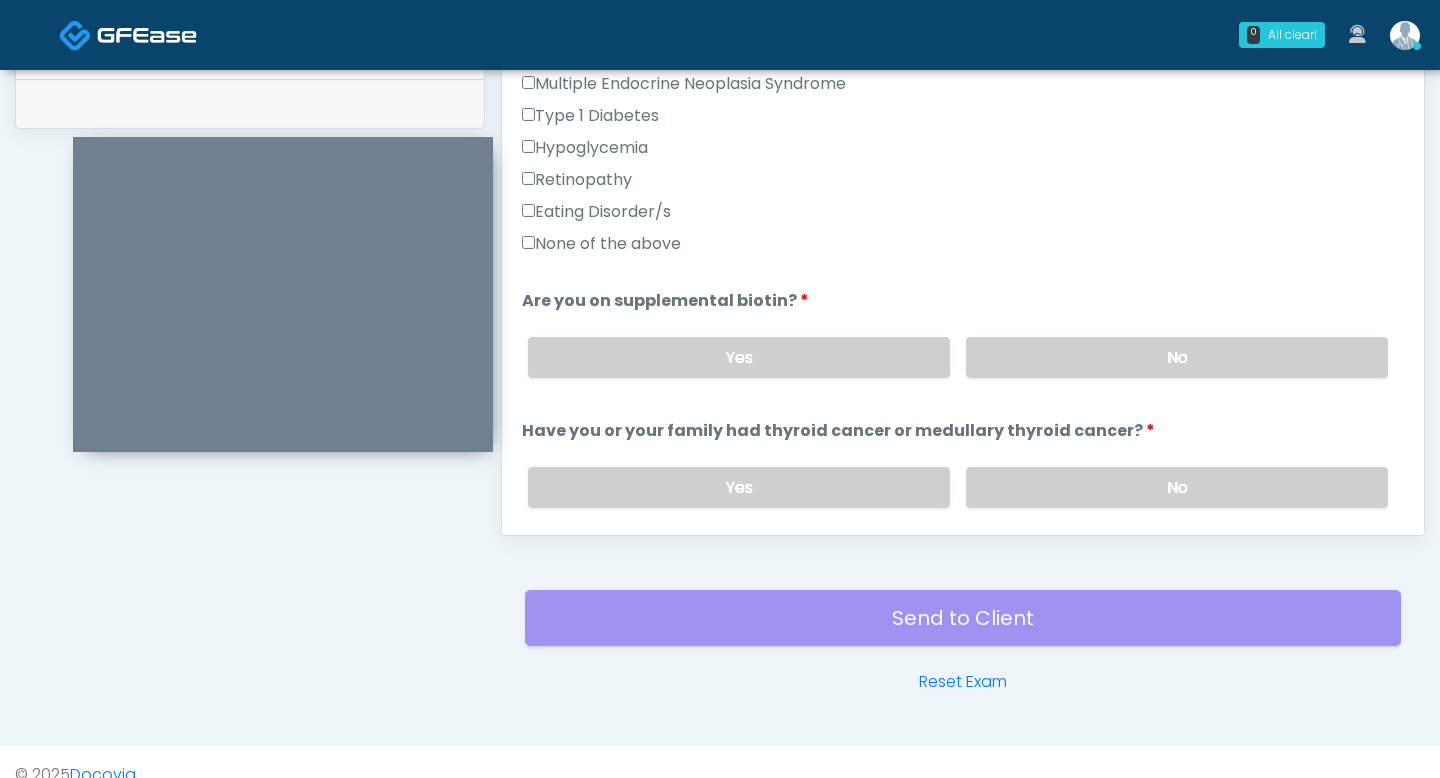 scroll, scrollTop: 521, scrollLeft: 0, axis: vertical 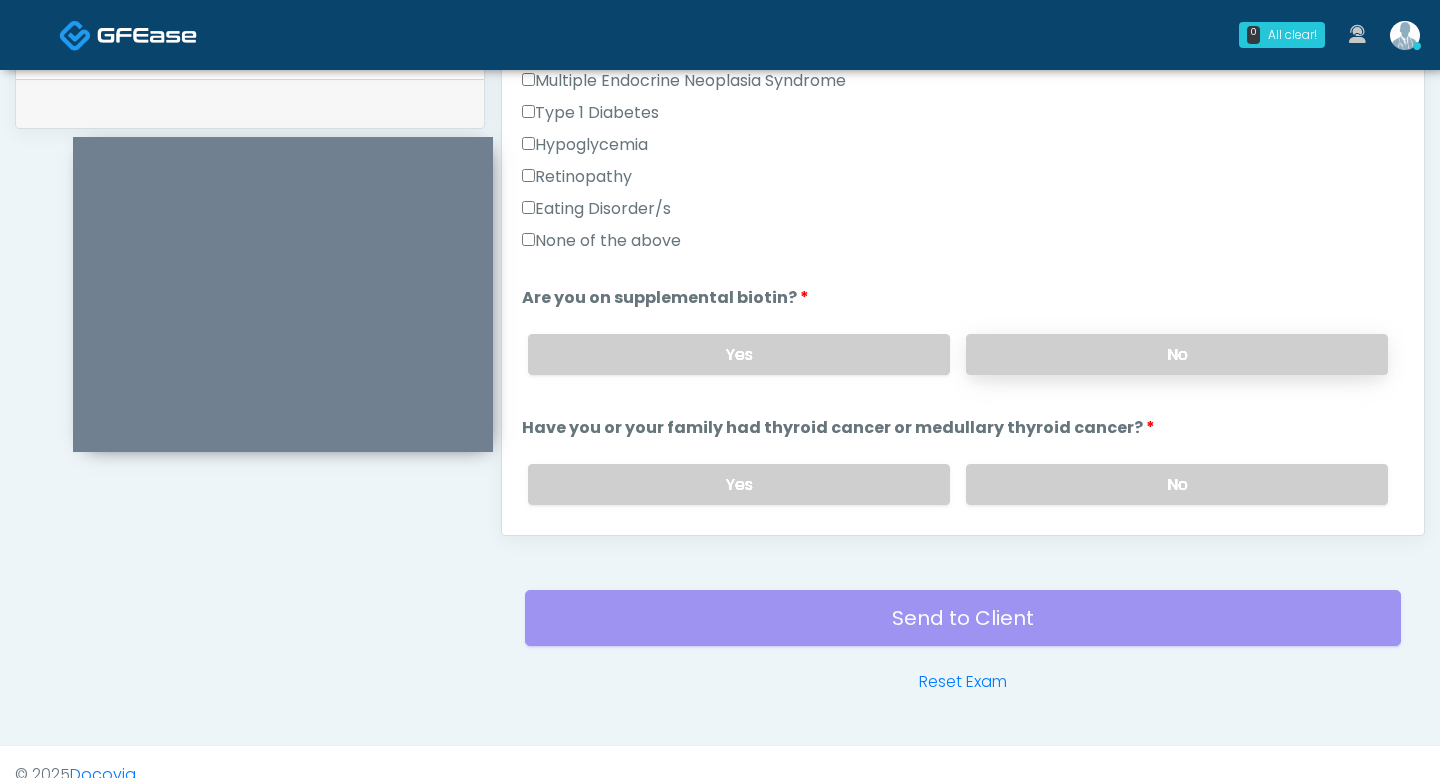 click on "No" at bounding box center [1177, 354] 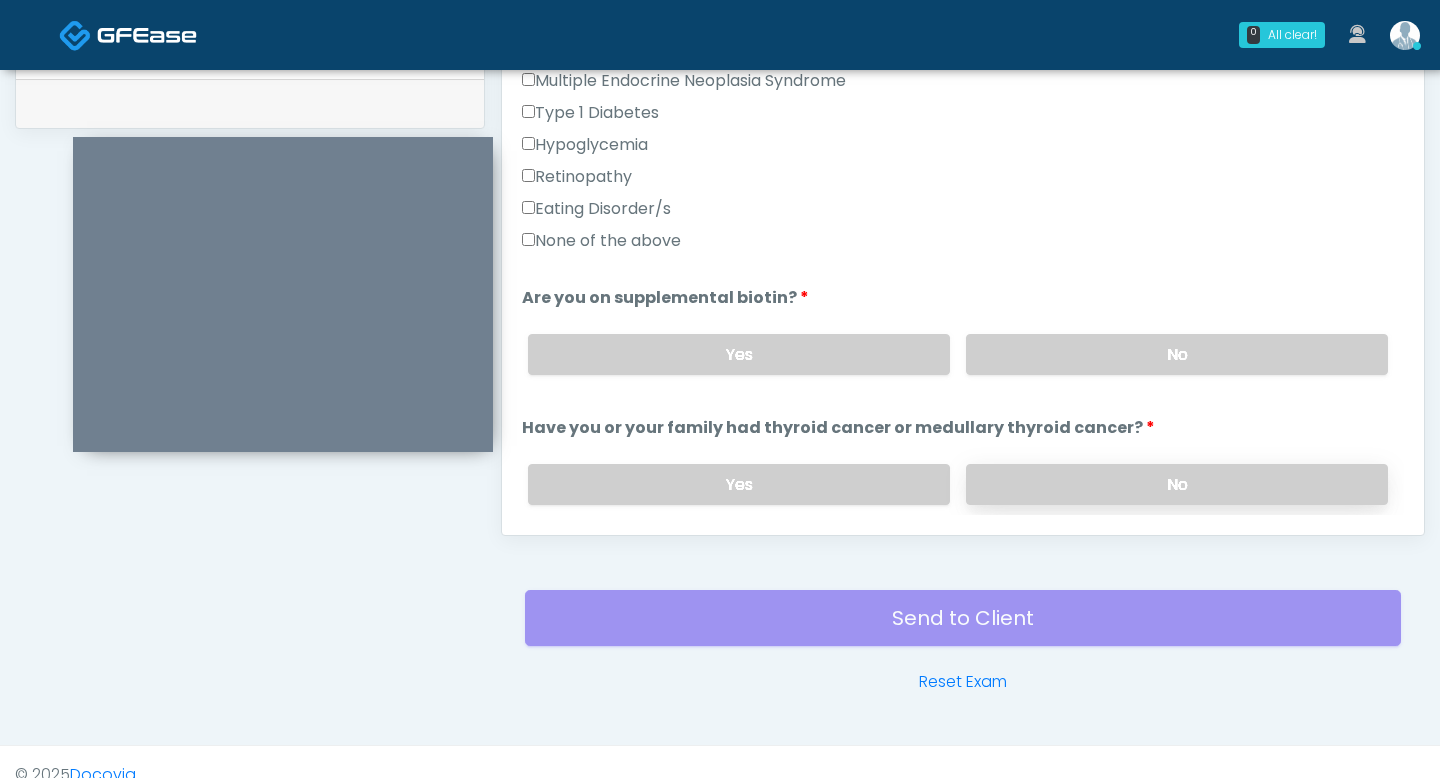 click on "No" at bounding box center (1177, 484) 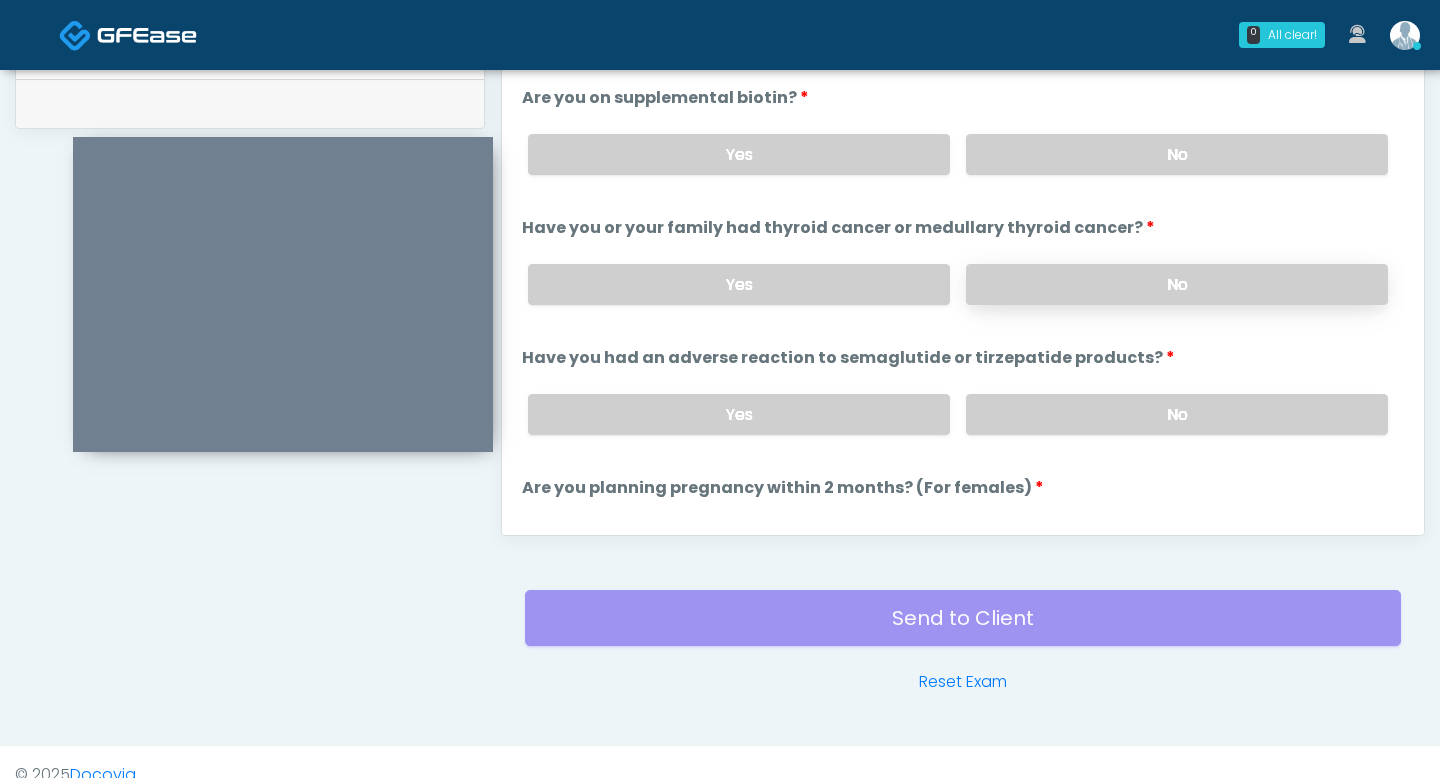 scroll, scrollTop: 776, scrollLeft: 0, axis: vertical 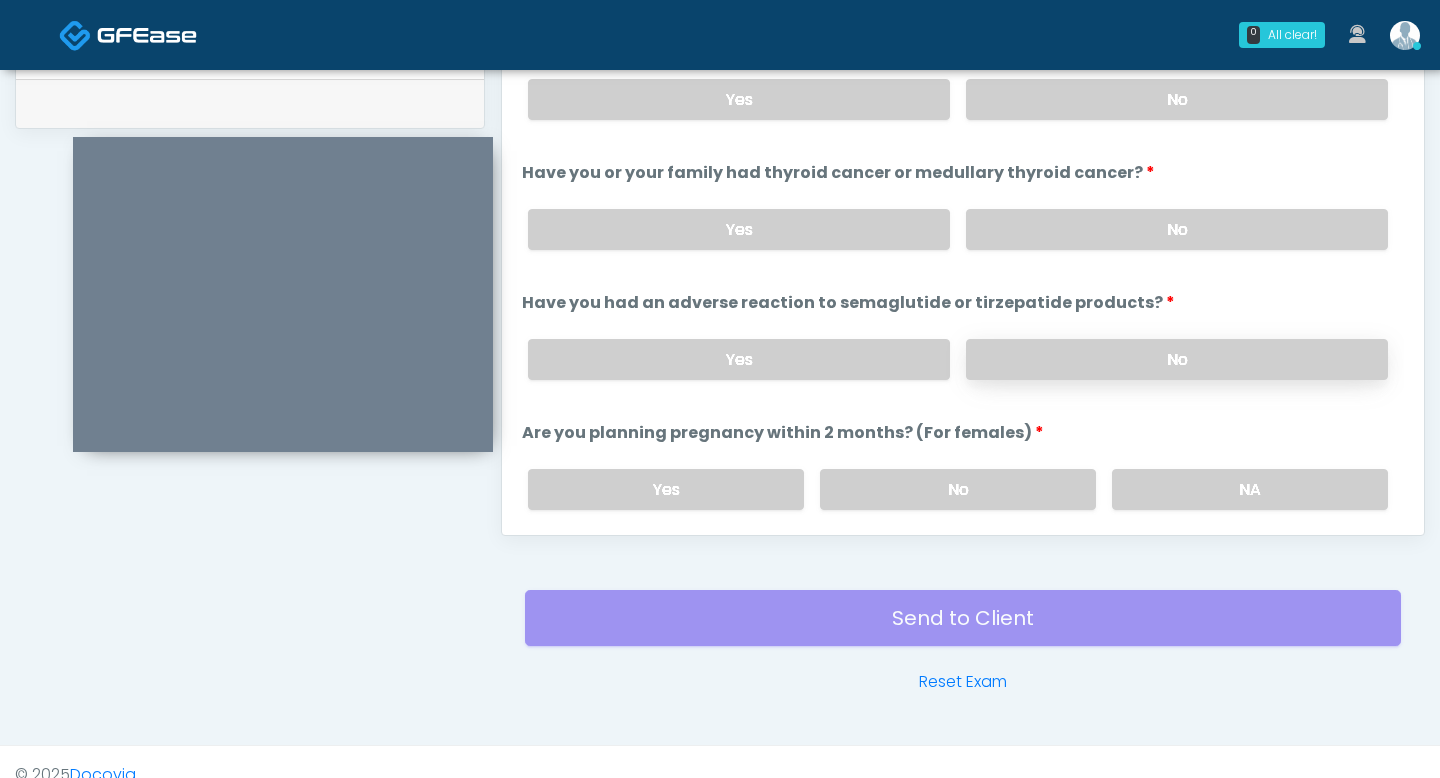 click on "No" at bounding box center (1177, 359) 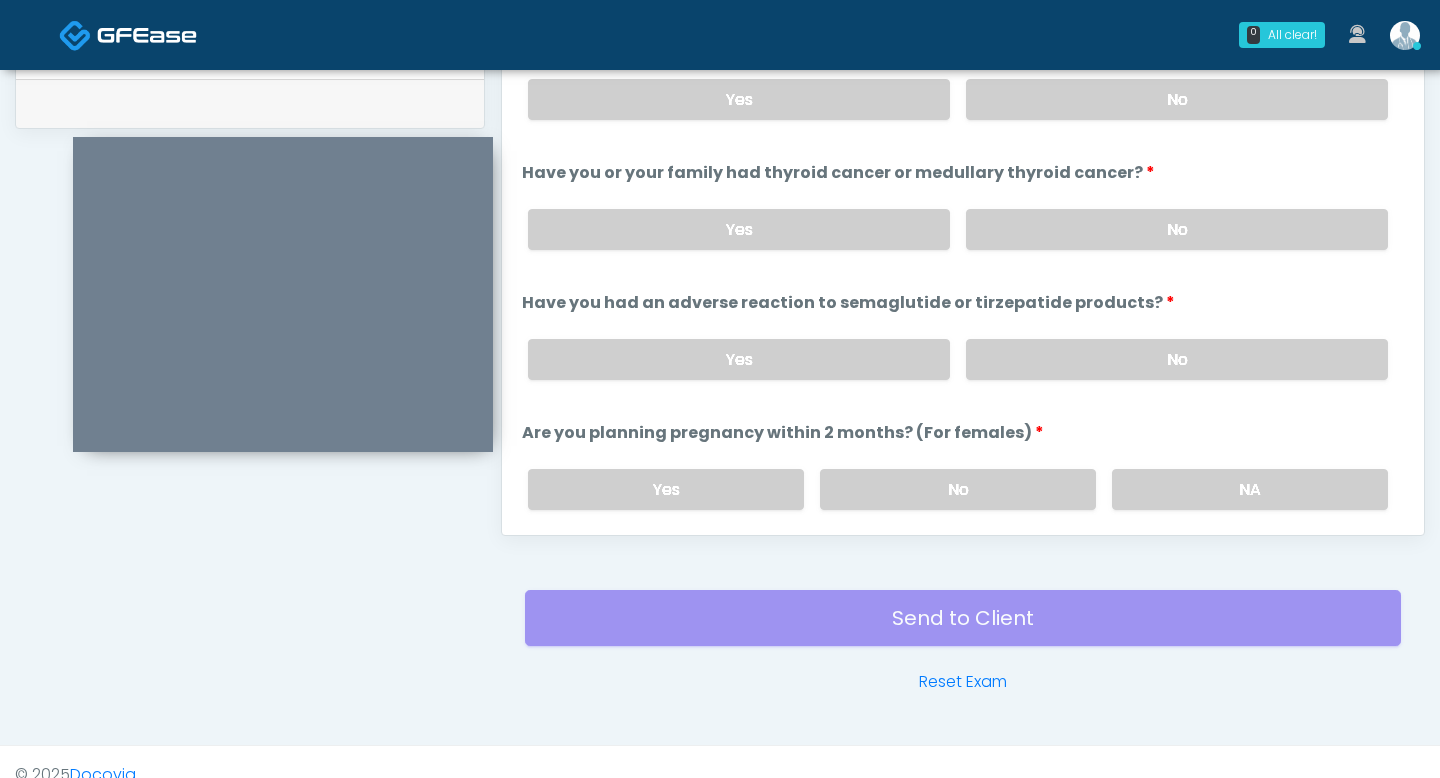 click on "Responses
Questions
Chat
Good Faith Exam Script
Good Faith Exam Script INTRODUCTION Hello, my name is undefined, and I will be conducting your good faith exam on behalf of It's A Secret Med Spa,  Please confirm the correct patient is on the call: Confirm full name Confirm Date of Birth ﻿﻿ This exam will take about 5 minutes to complete and it is a state requirement before you receive any new treatment. I am a third party service provider and have been retained by this practice to collect and review your medical history and ensure you're a good candidate for your treatment. all information collected, stored and transmitted as part of this exam is confidential and covered by the HIPAA act.
Continue" at bounding box center (963, 244) 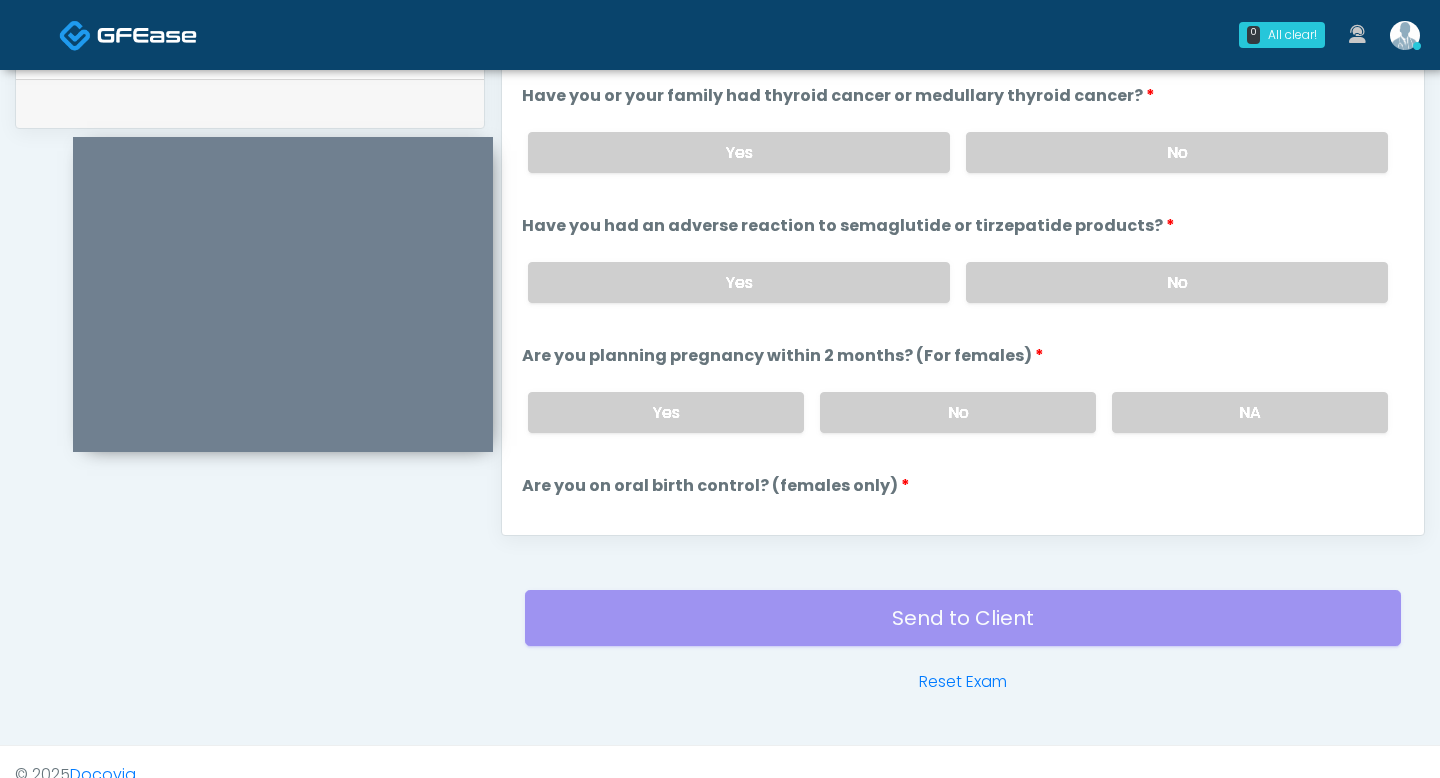 scroll, scrollTop: 854, scrollLeft: 0, axis: vertical 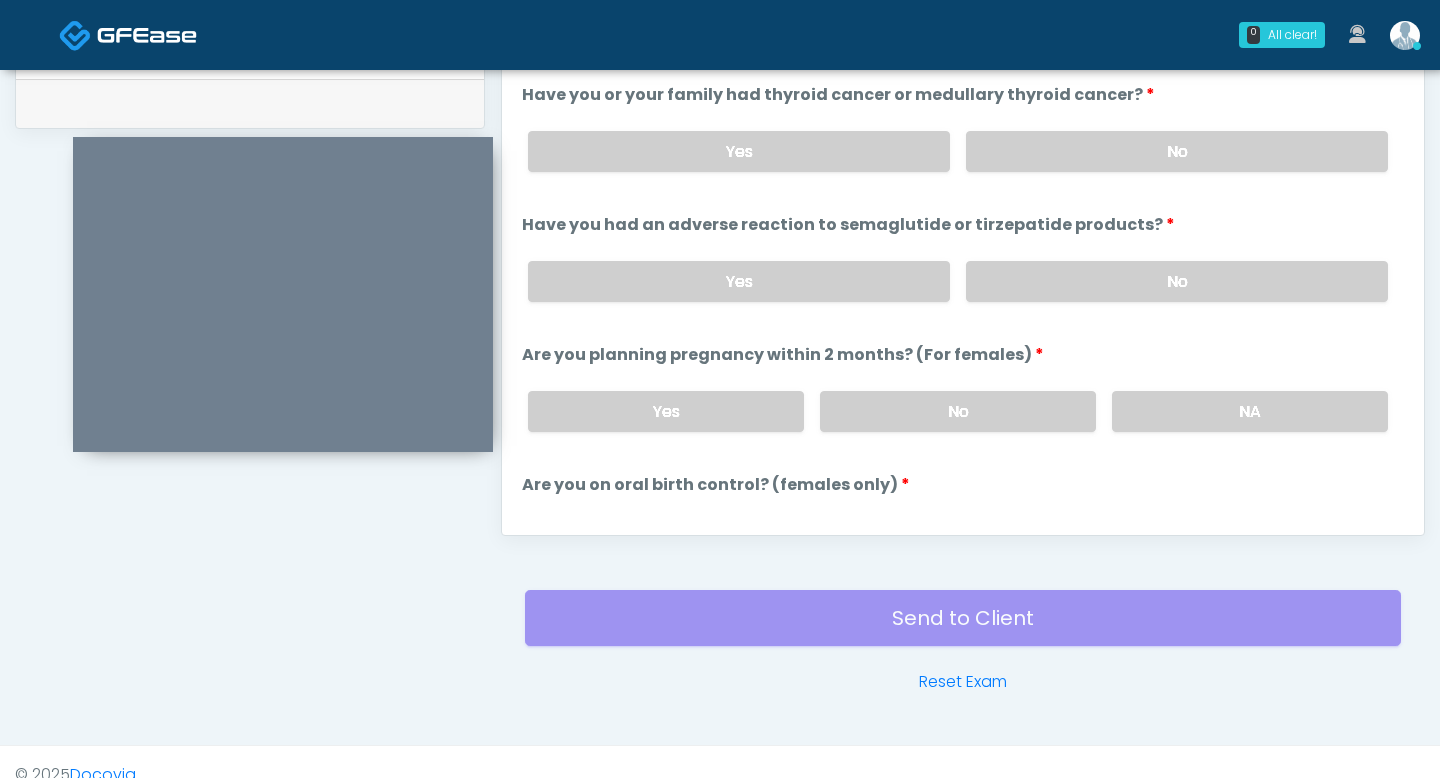 click on "Yes
No
NA" at bounding box center [958, 411] 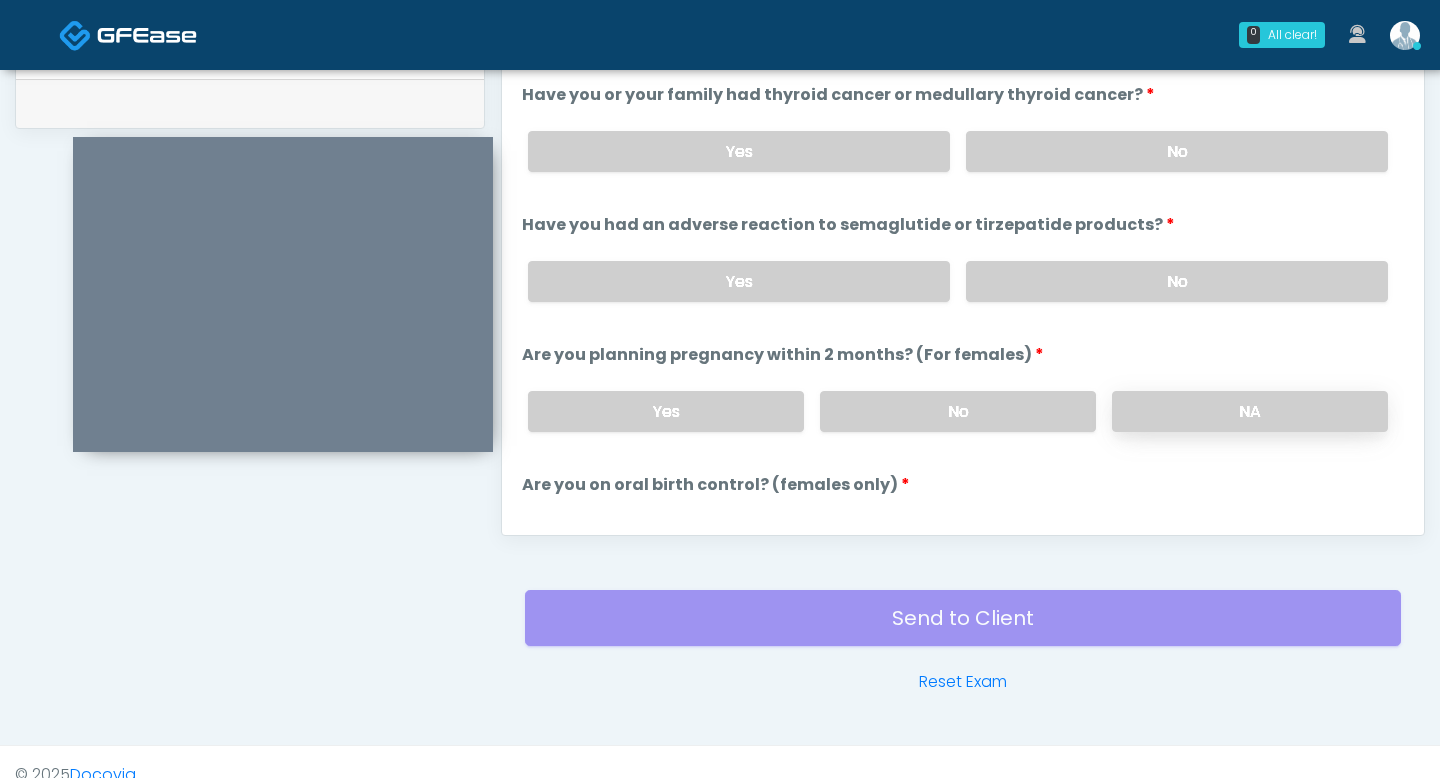 click on "NA" at bounding box center [1250, 411] 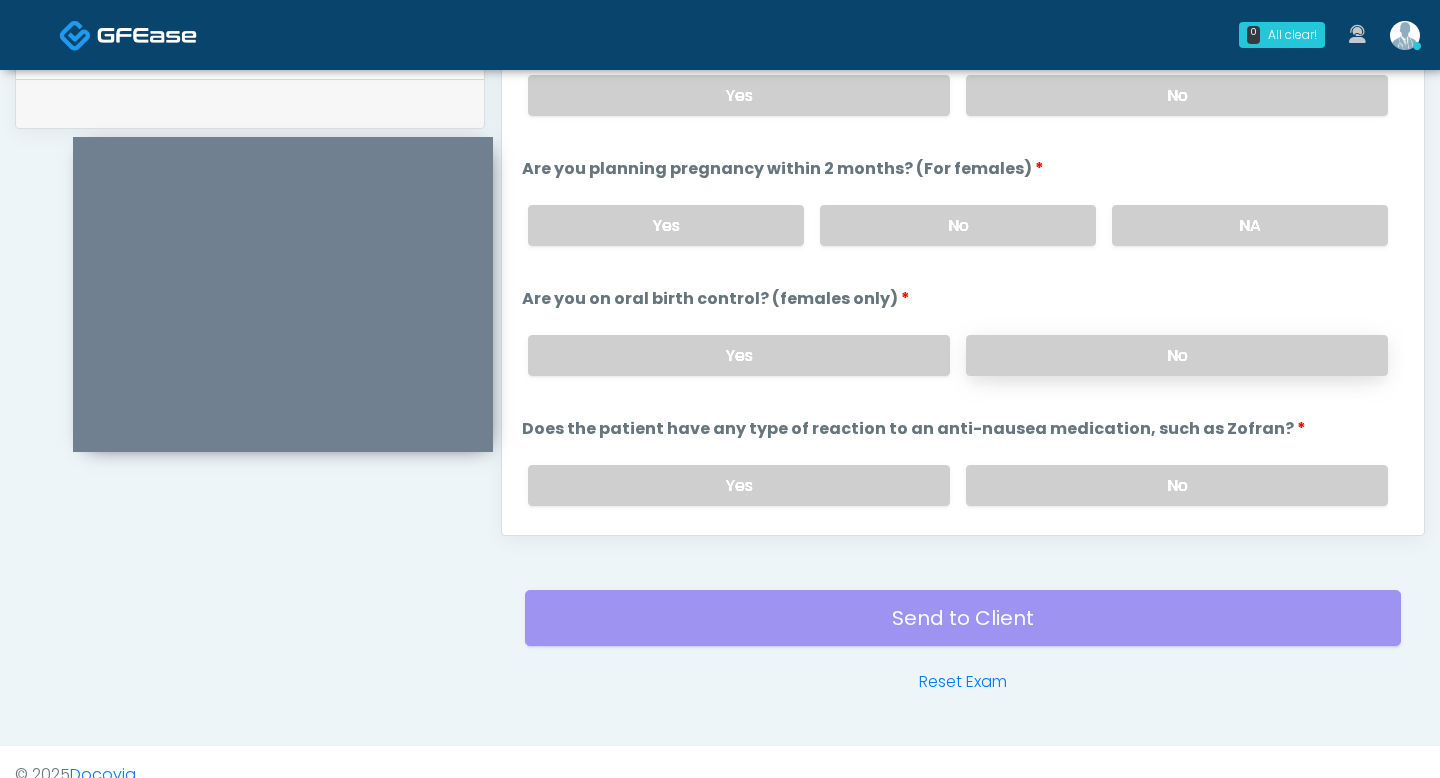 click on "No" at bounding box center [1177, 355] 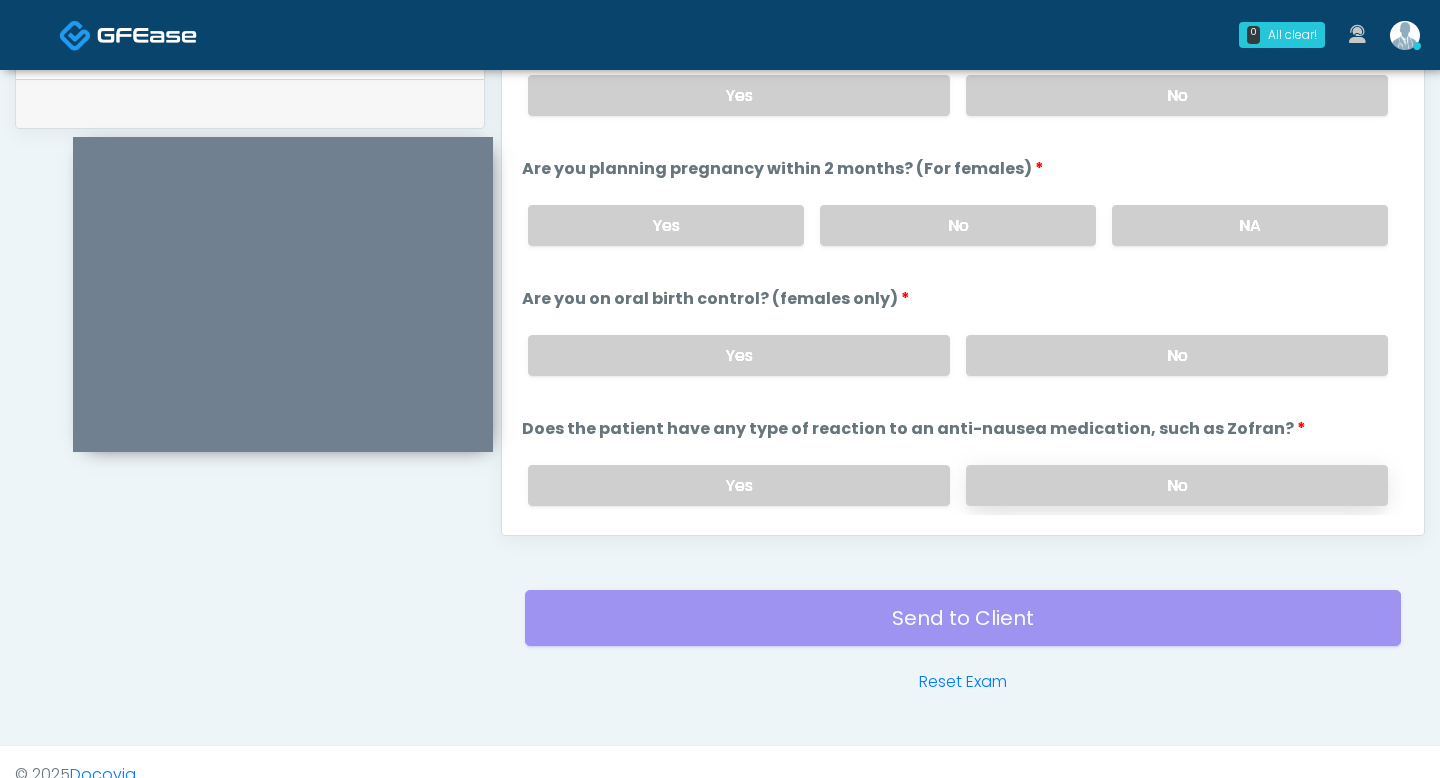 click on "No" at bounding box center (1177, 485) 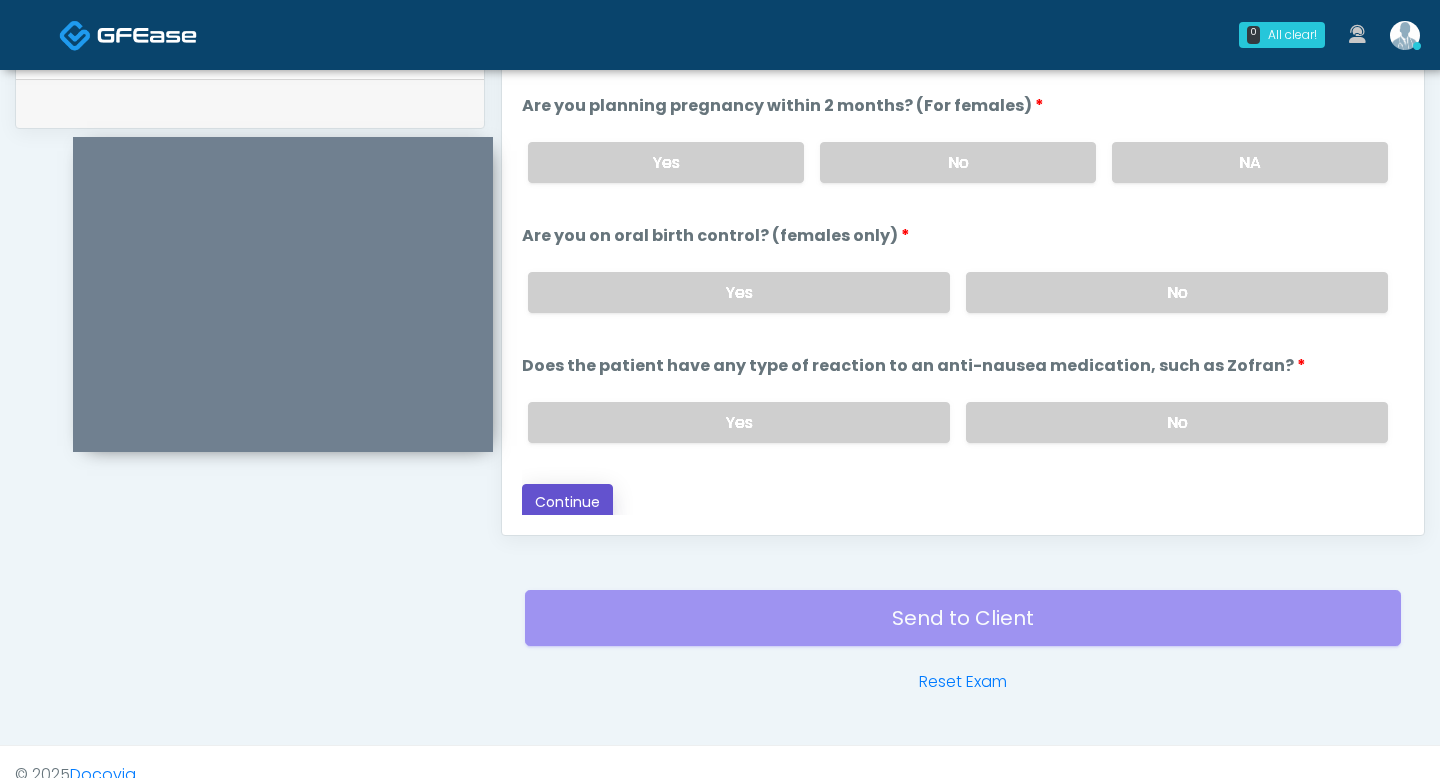 click on "Continue" at bounding box center [567, 502] 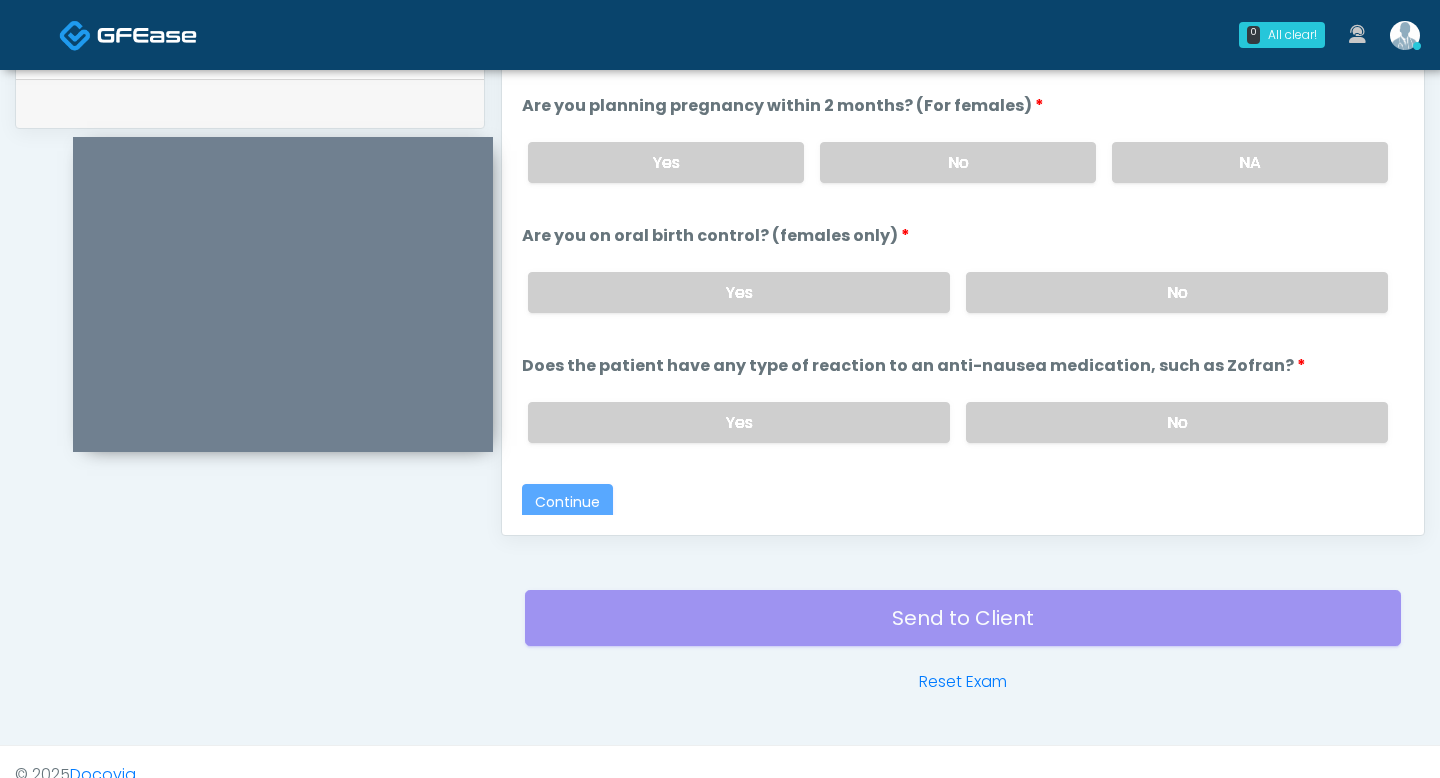 scroll, scrollTop: 1017, scrollLeft: 0, axis: vertical 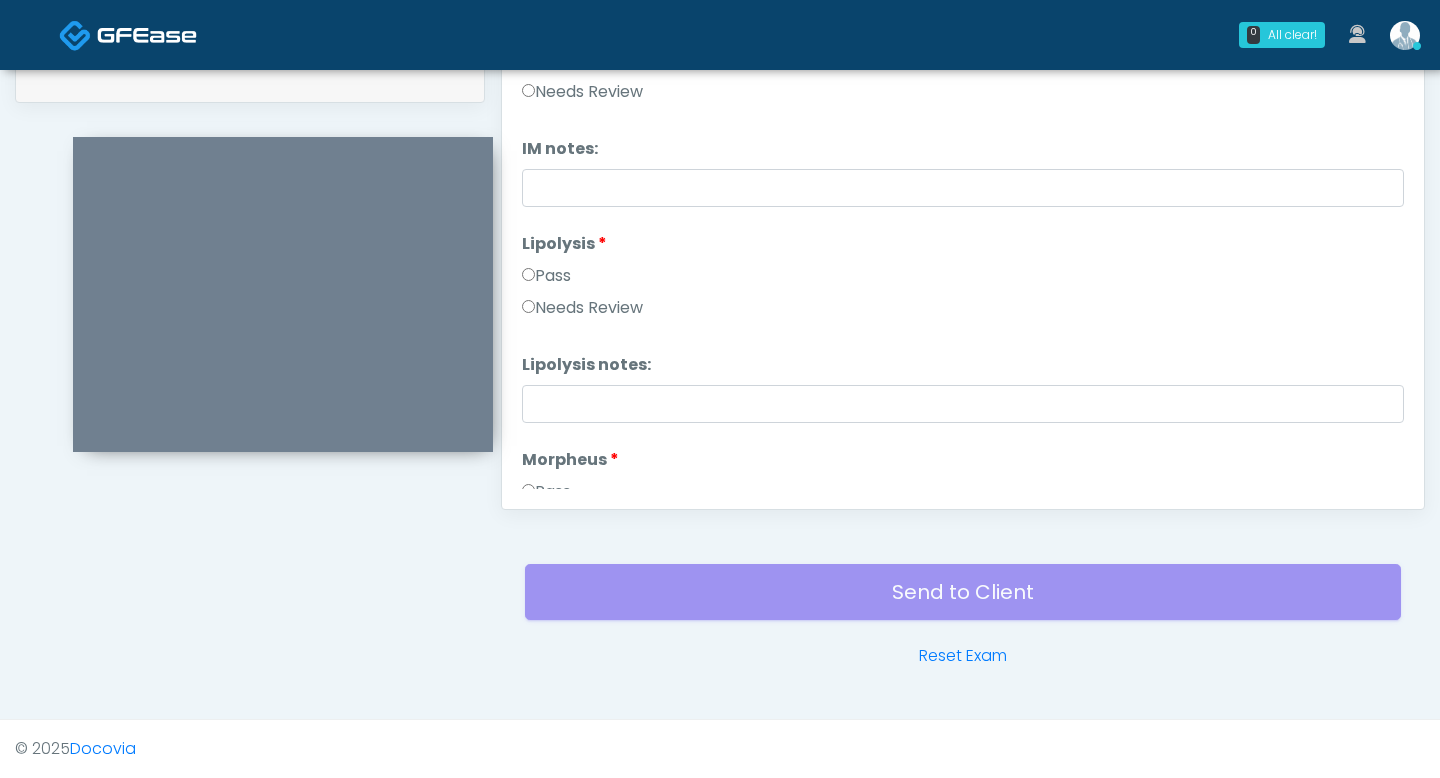click on "Pass" at bounding box center [546, 276] 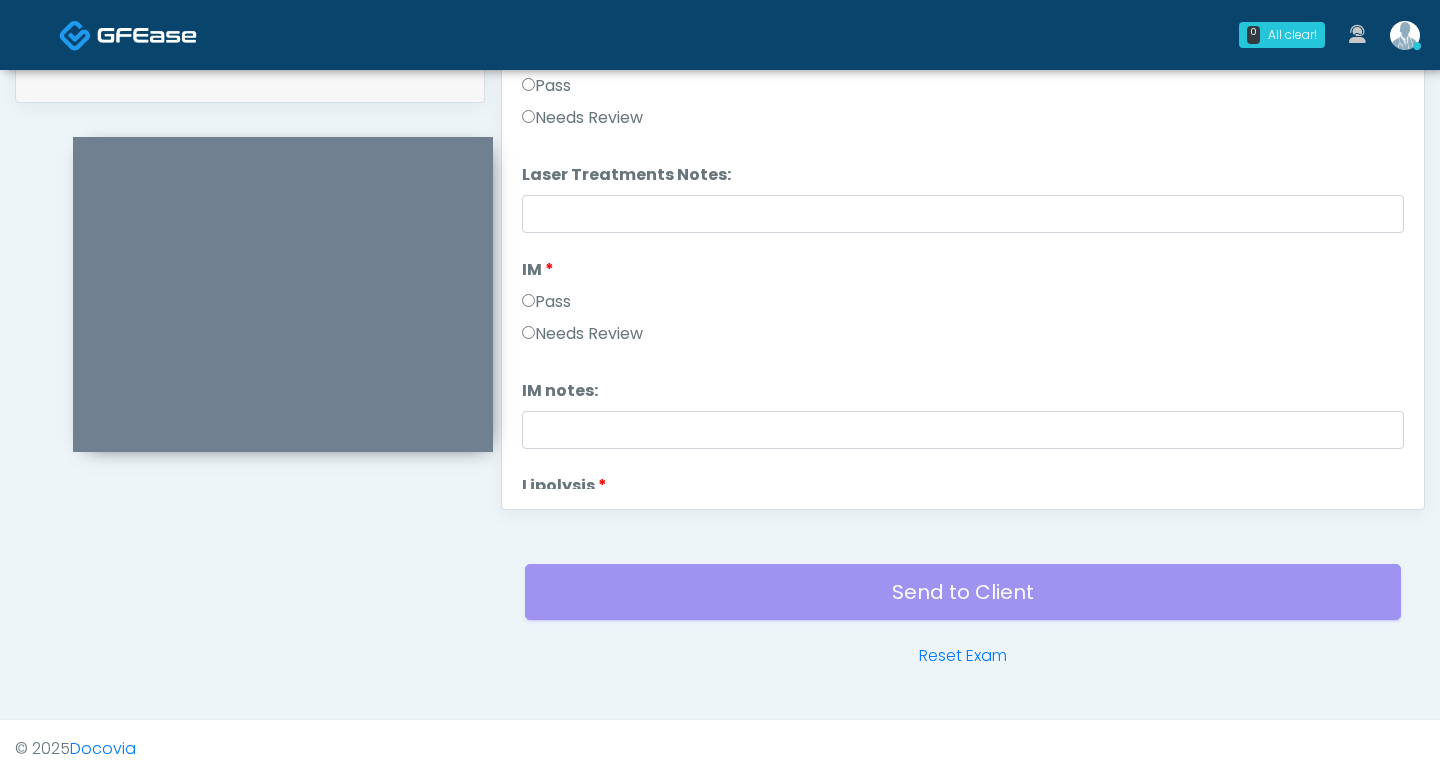 scroll, scrollTop: 827, scrollLeft: 0, axis: vertical 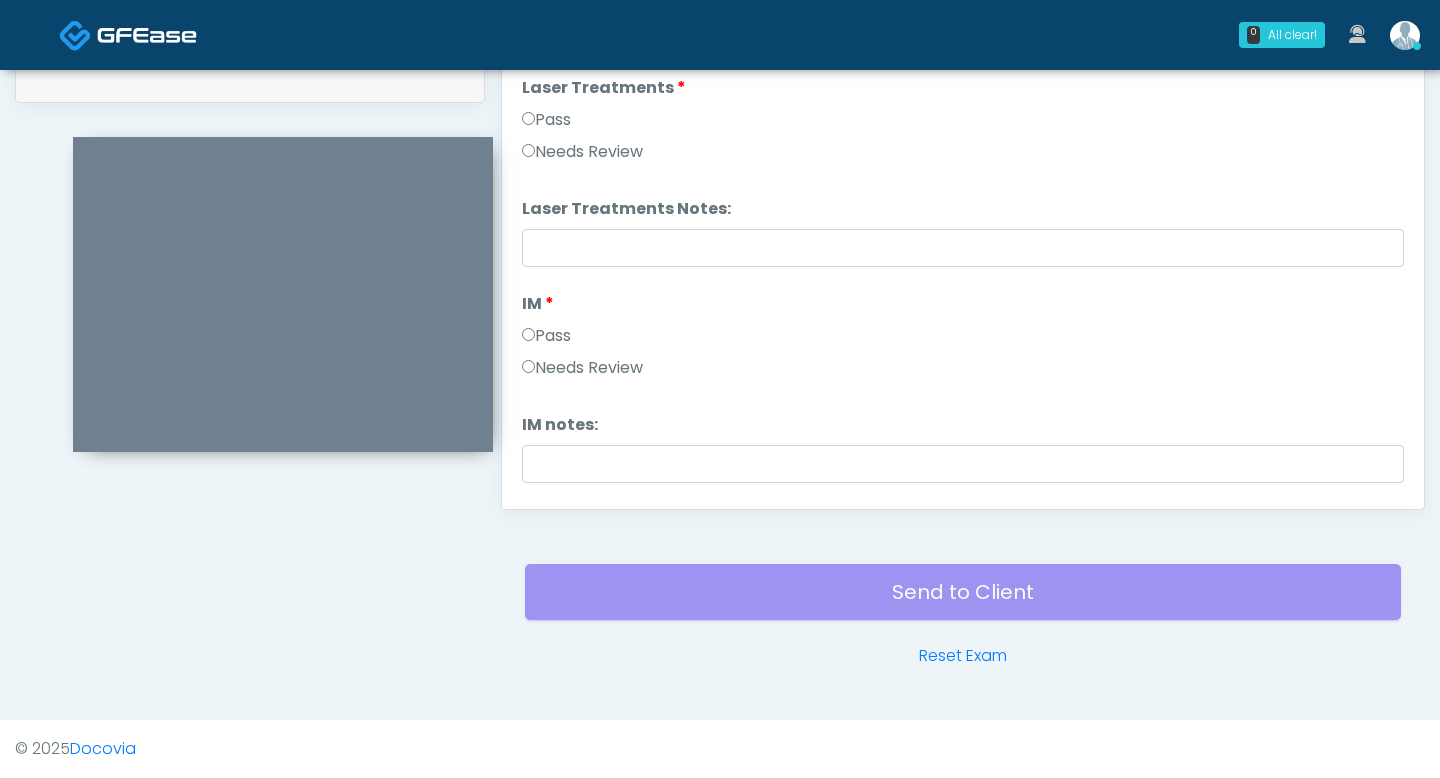 click on "IM
IM
Pass
Needs Review" at bounding box center [963, 340] 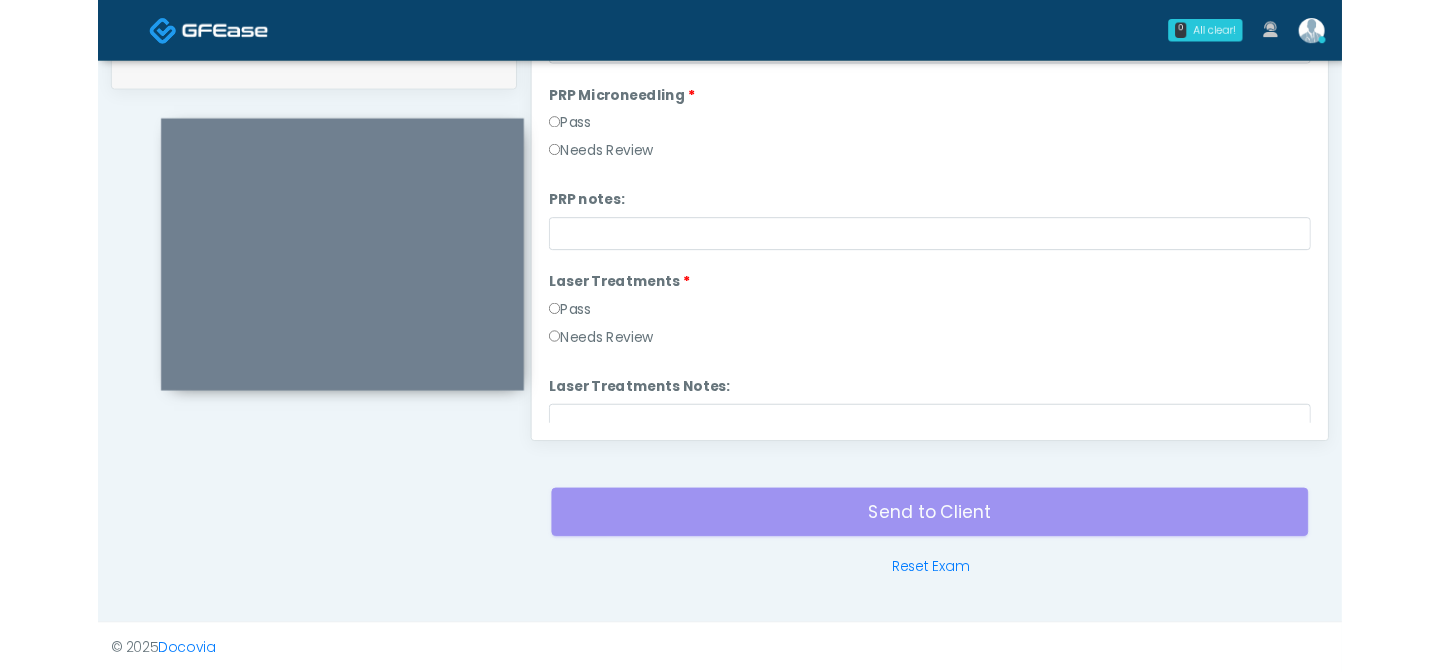 scroll, scrollTop: 545, scrollLeft: 0, axis: vertical 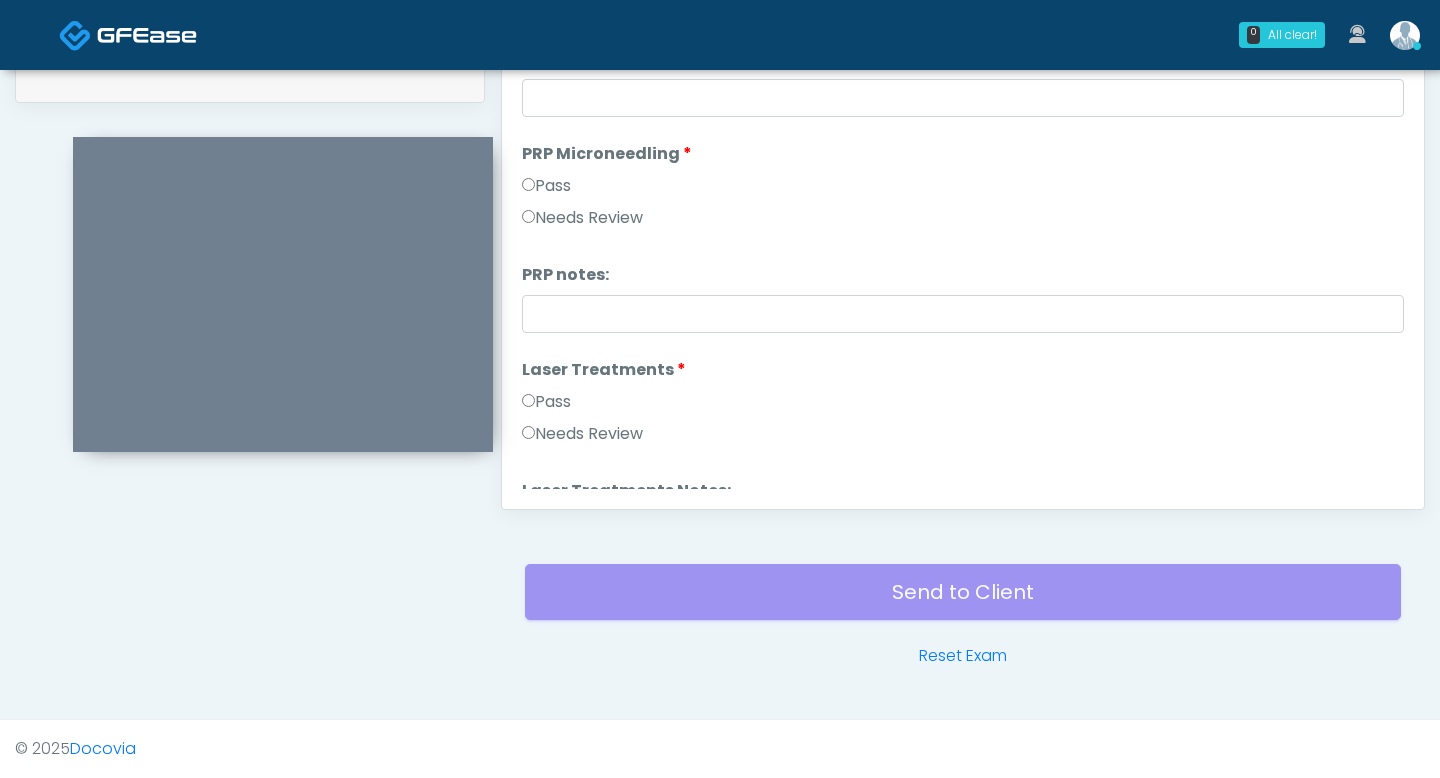 click on "Pass" at bounding box center [546, 402] 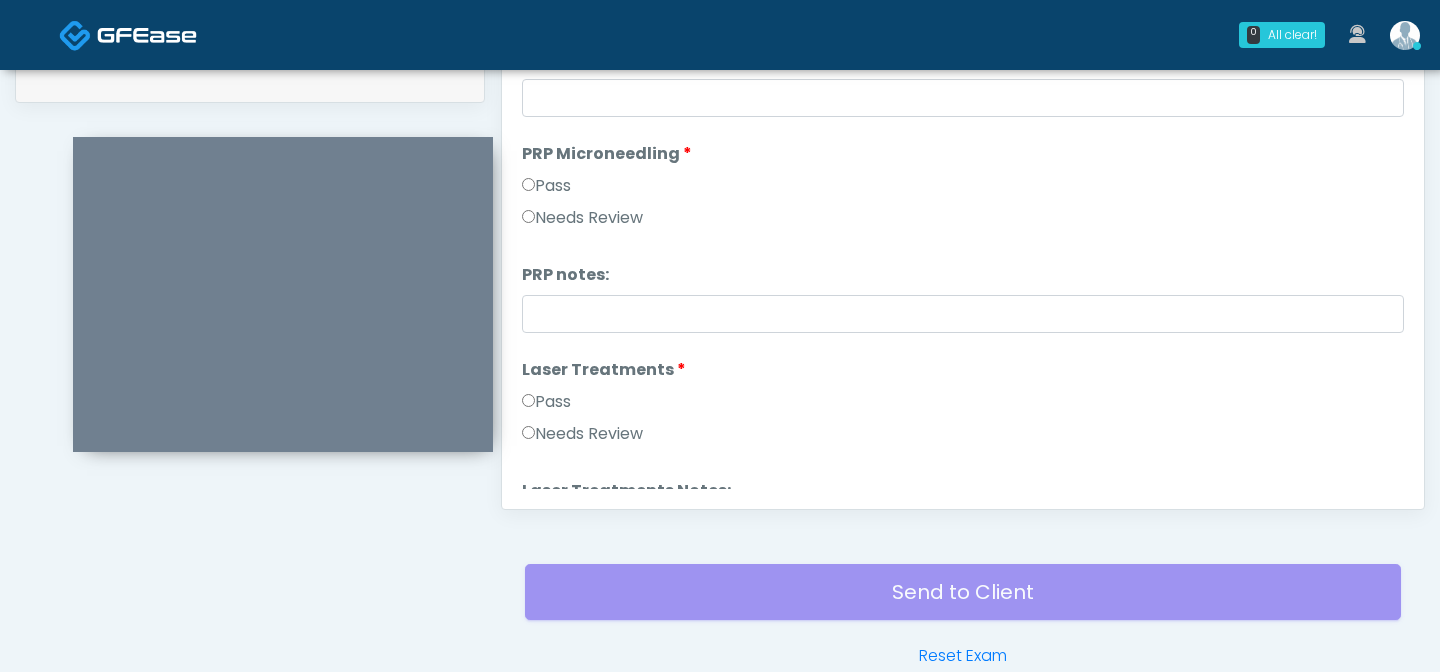 click on "**********" at bounding box center (720, -115) 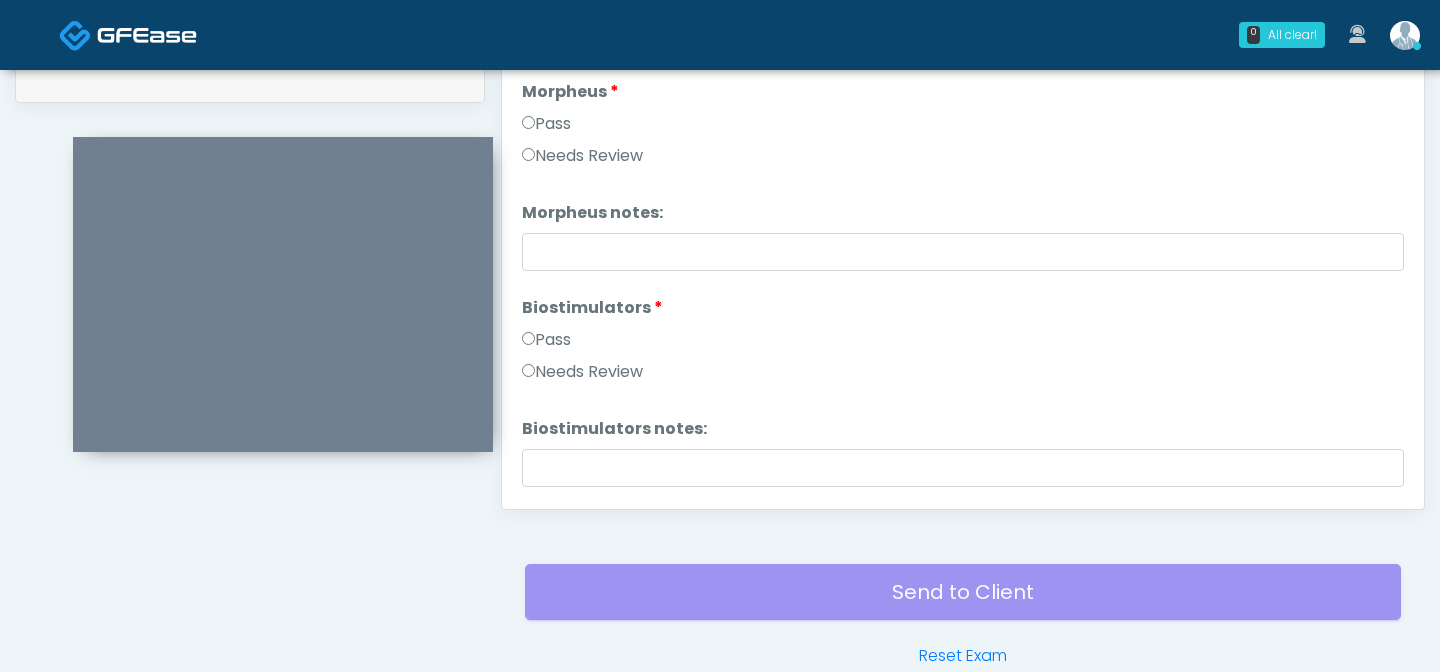 scroll, scrollTop: 1404, scrollLeft: 0, axis: vertical 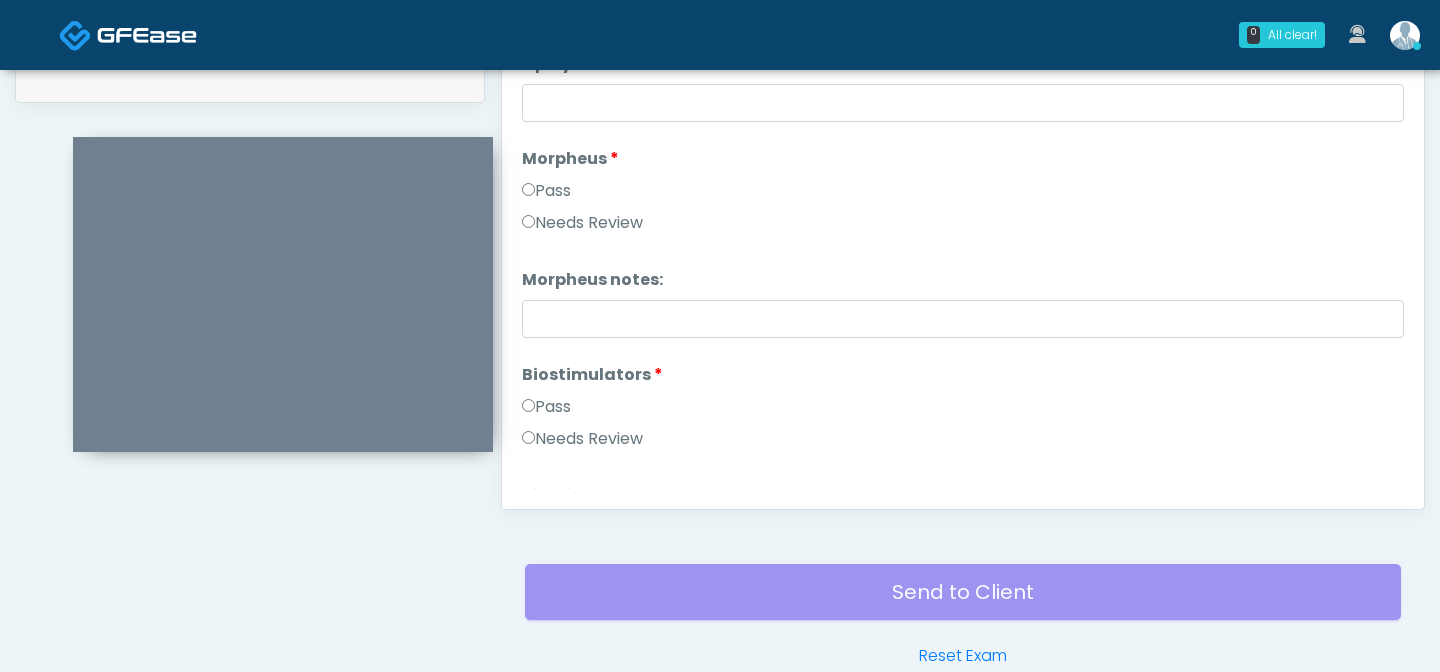 click on "Pass" at bounding box center [546, 191] 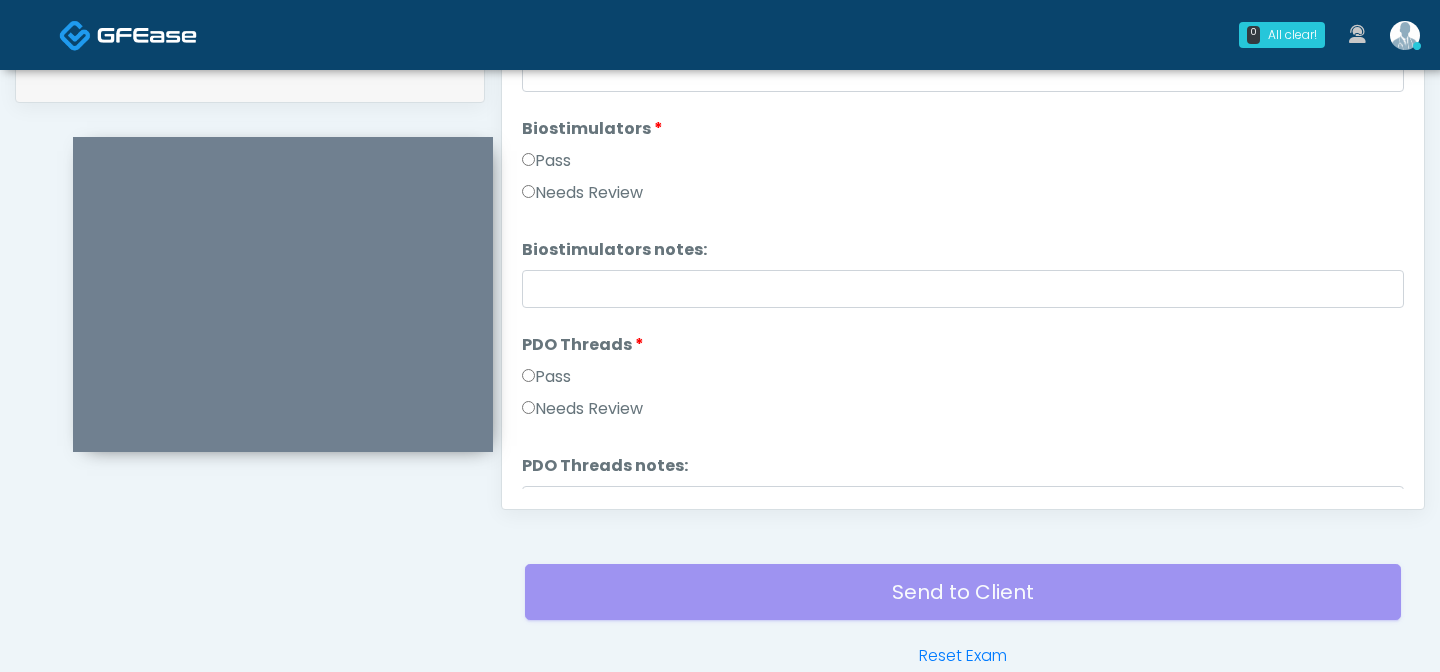 click on "PDO Threads
PDO Threads
Pass
Needs Review" at bounding box center [963, 381] 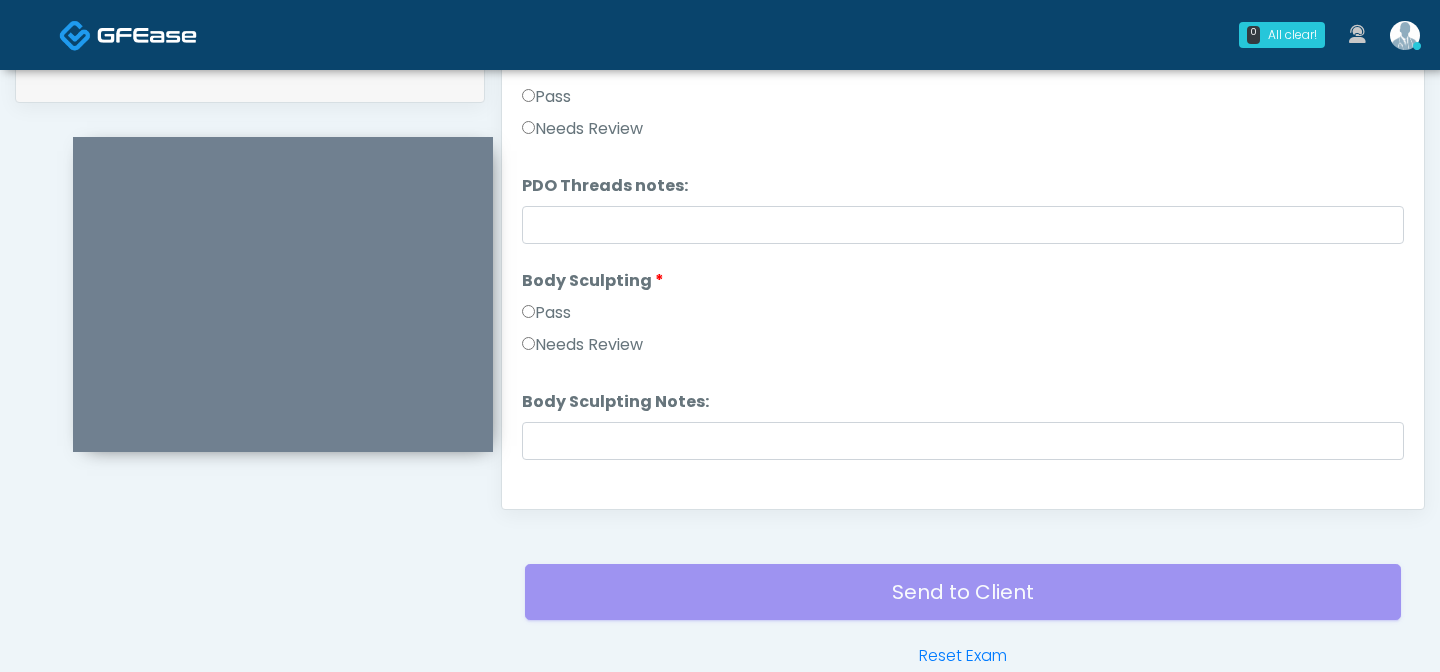 click on "Pass" at bounding box center [546, 313] 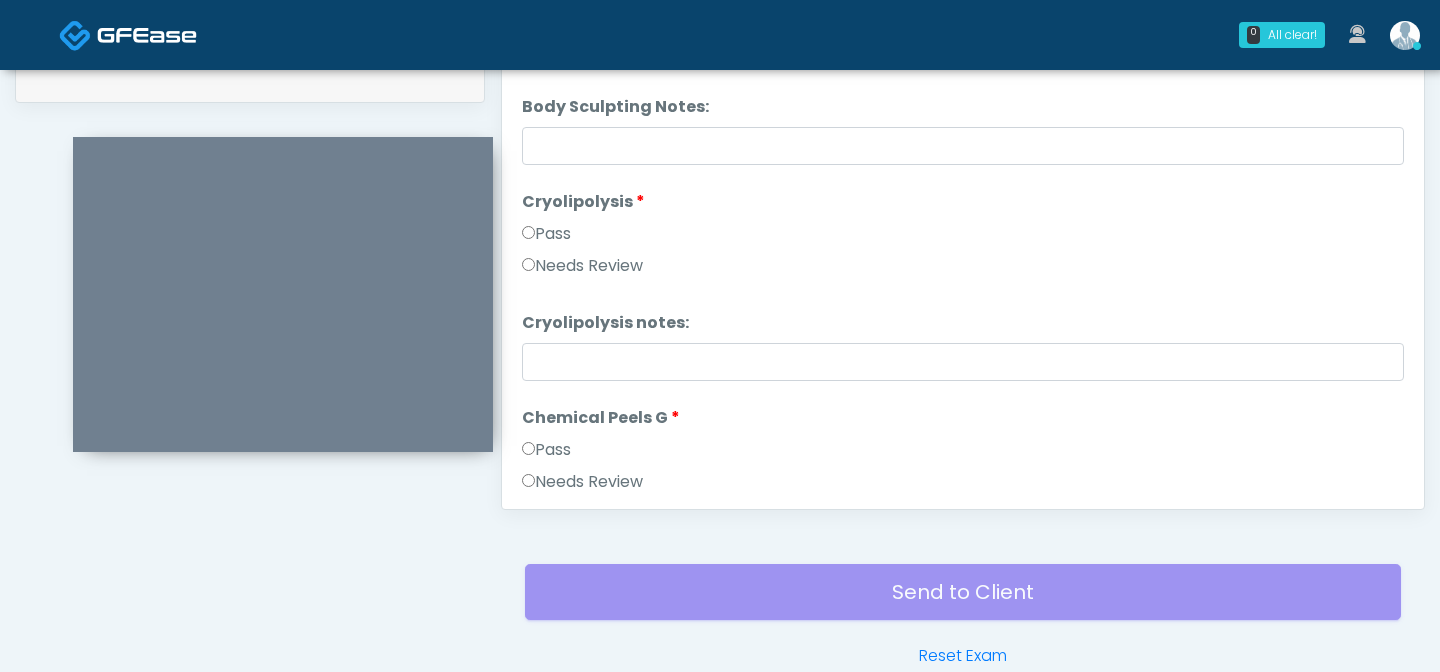 scroll, scrollTop: 2227, scrollLeft: 0, axis: vertical 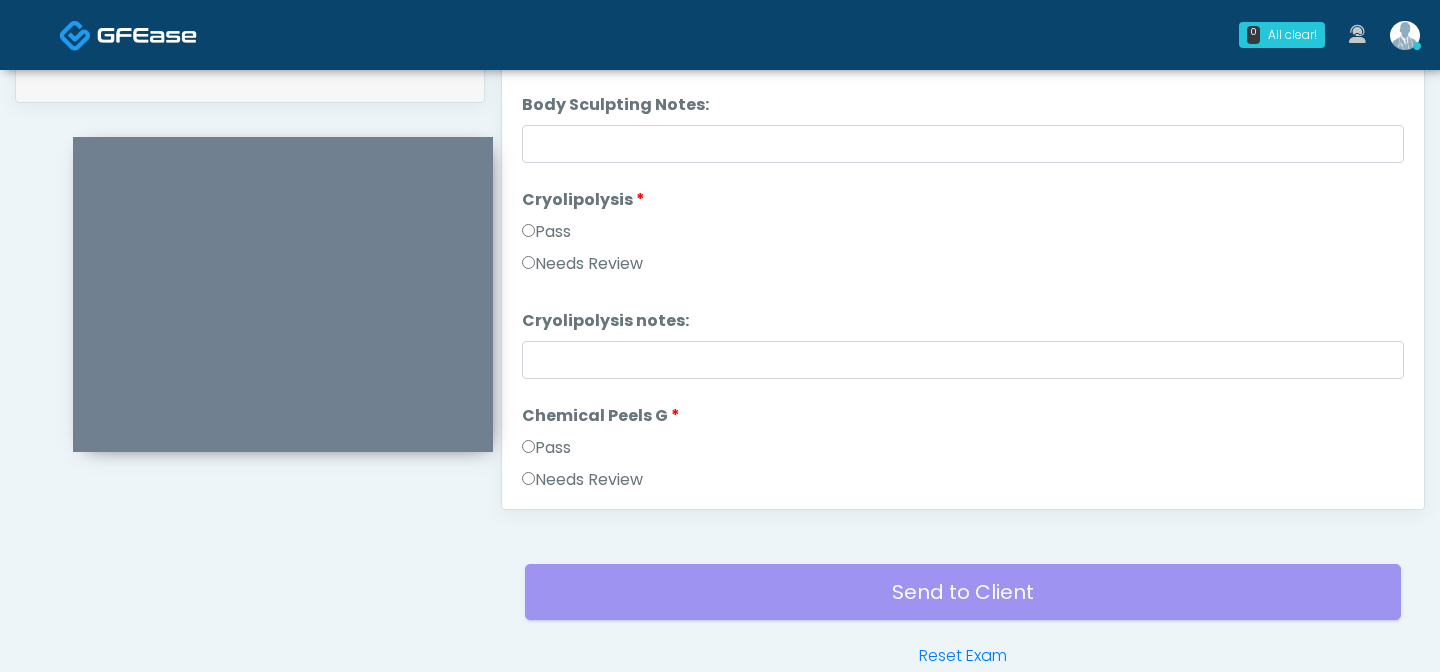 click on "Pass" at bounding box center [546, 232] 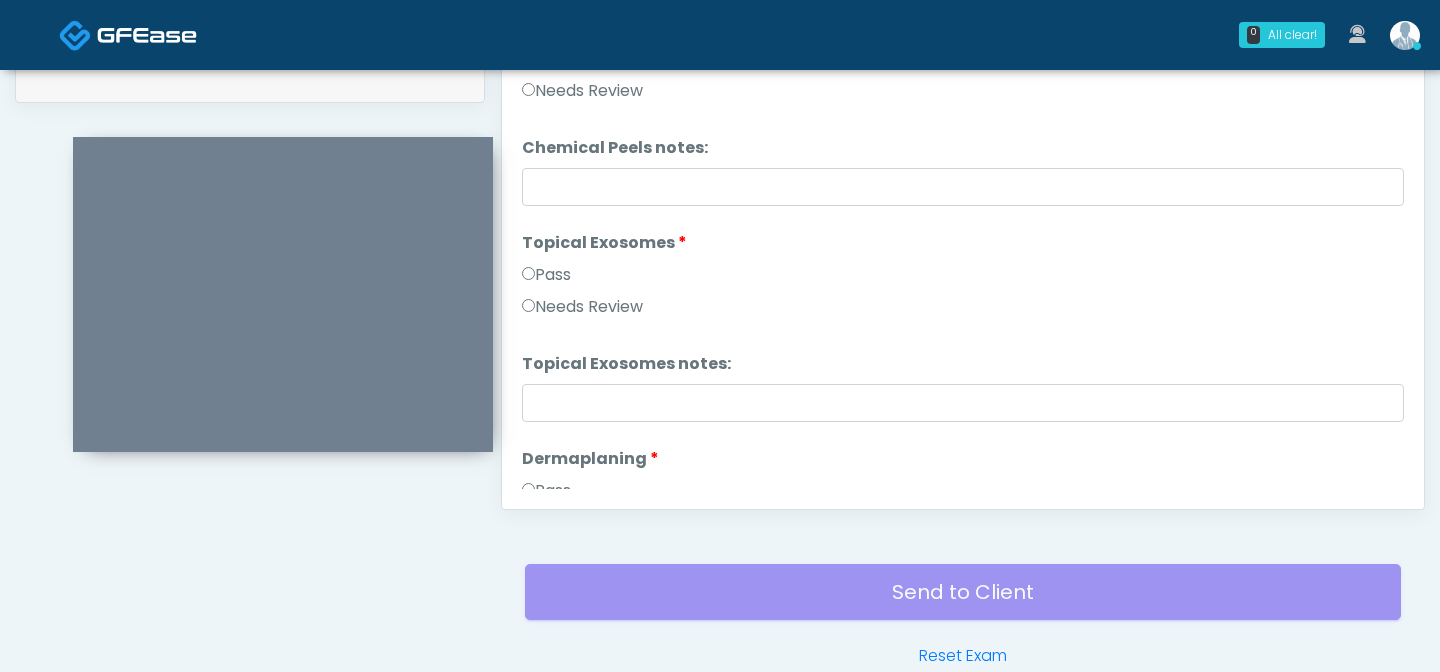 click on "Pass" at bounding box center [546, 275] 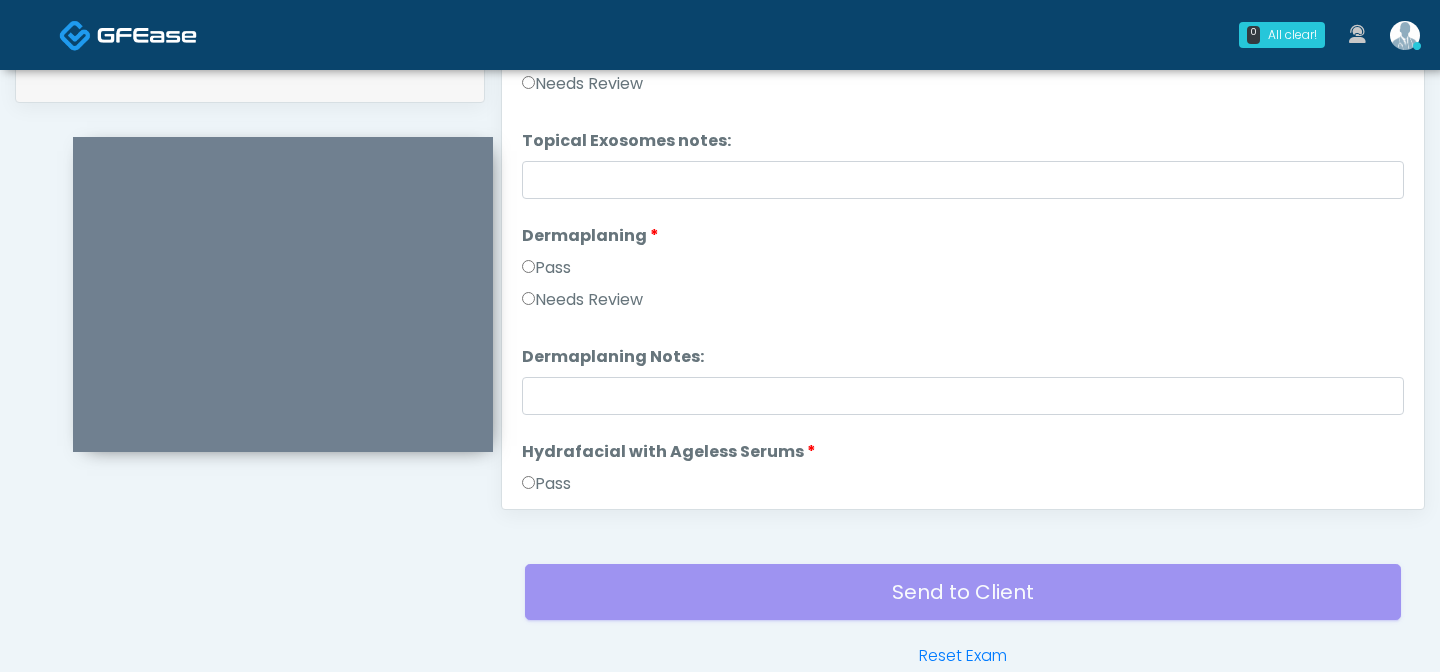 click on "Pass" at bounding box center (546, 268) 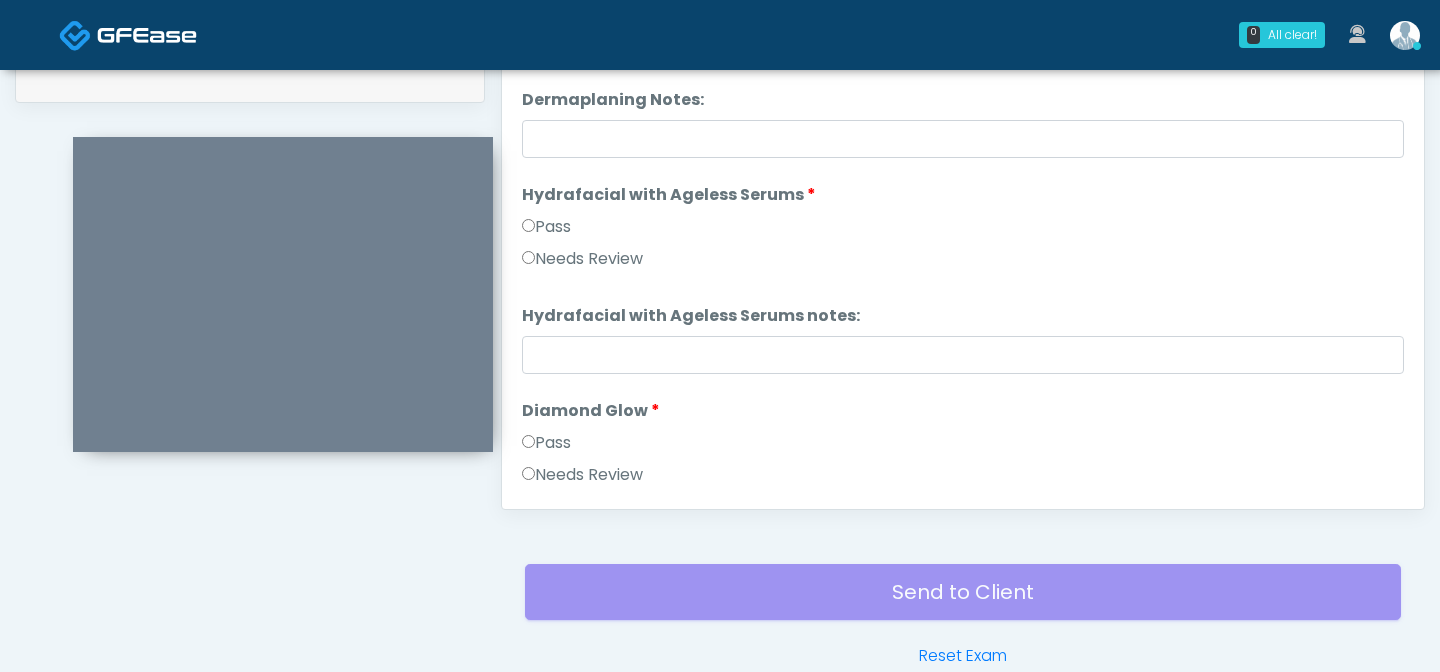 scroll, scrollTop: 3141, scrollLeft: 0, axis: vertical 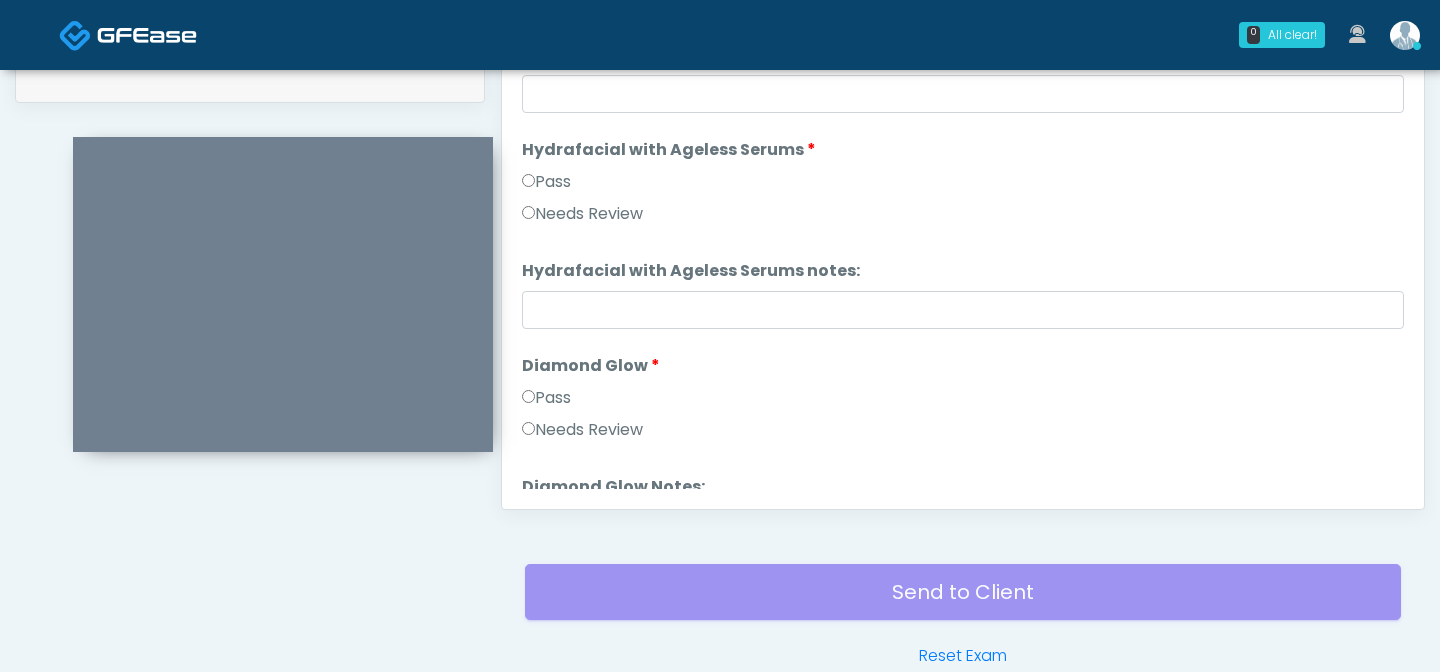click on "Pass" at bounding box center (546, 182) 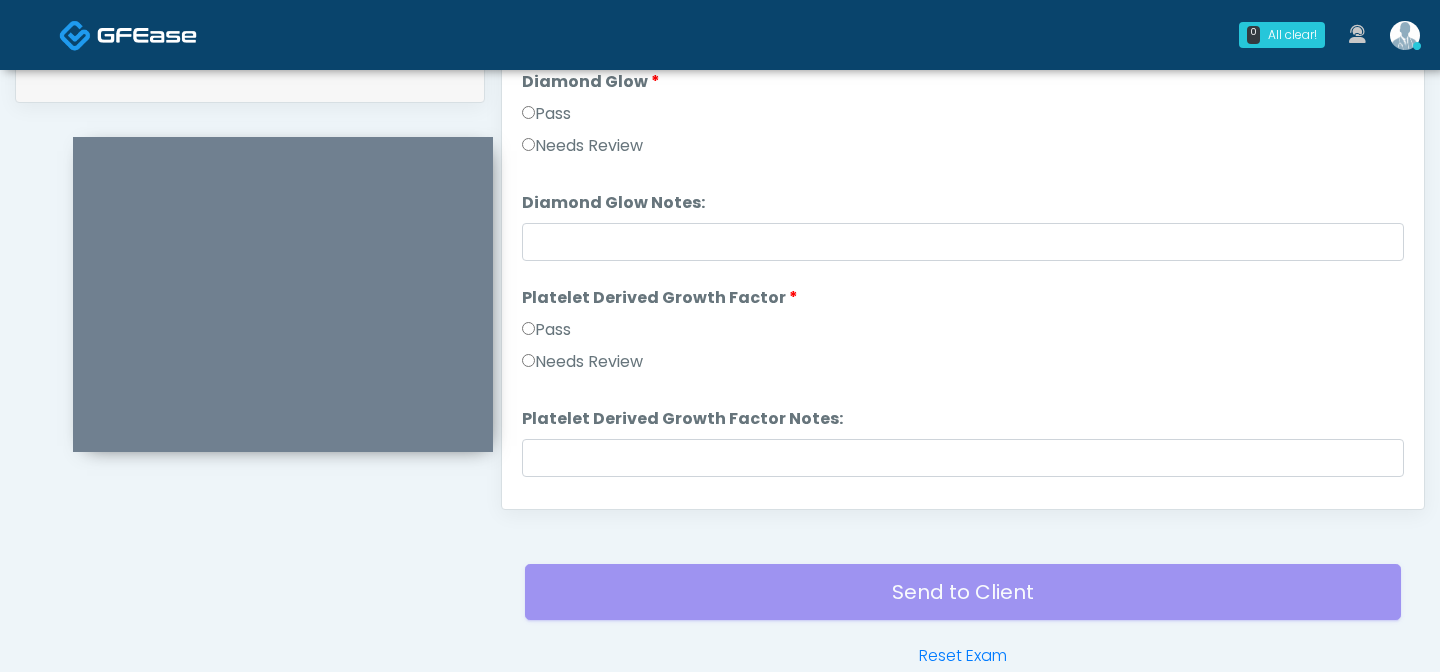 click on "Pass" at bounding box center (546, 330) 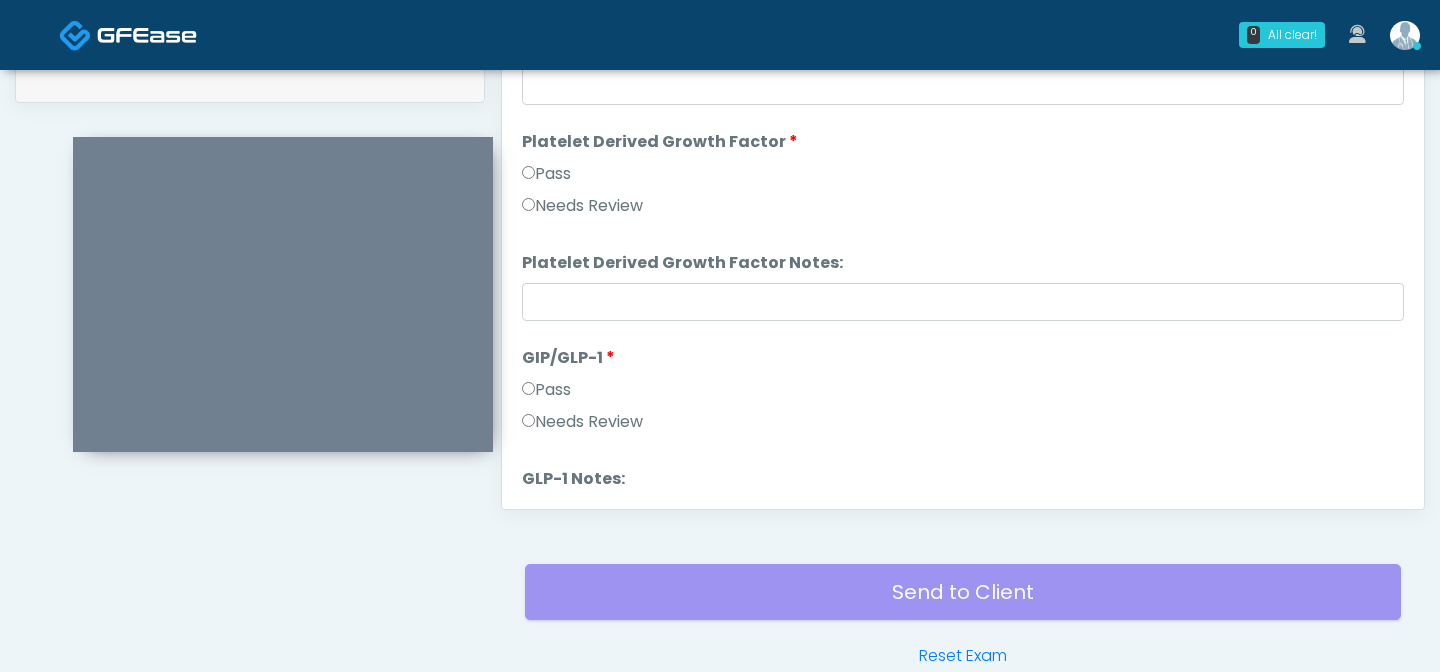 scroll, scrollTop: 3586, scrollLeft: 0, axis: vertical 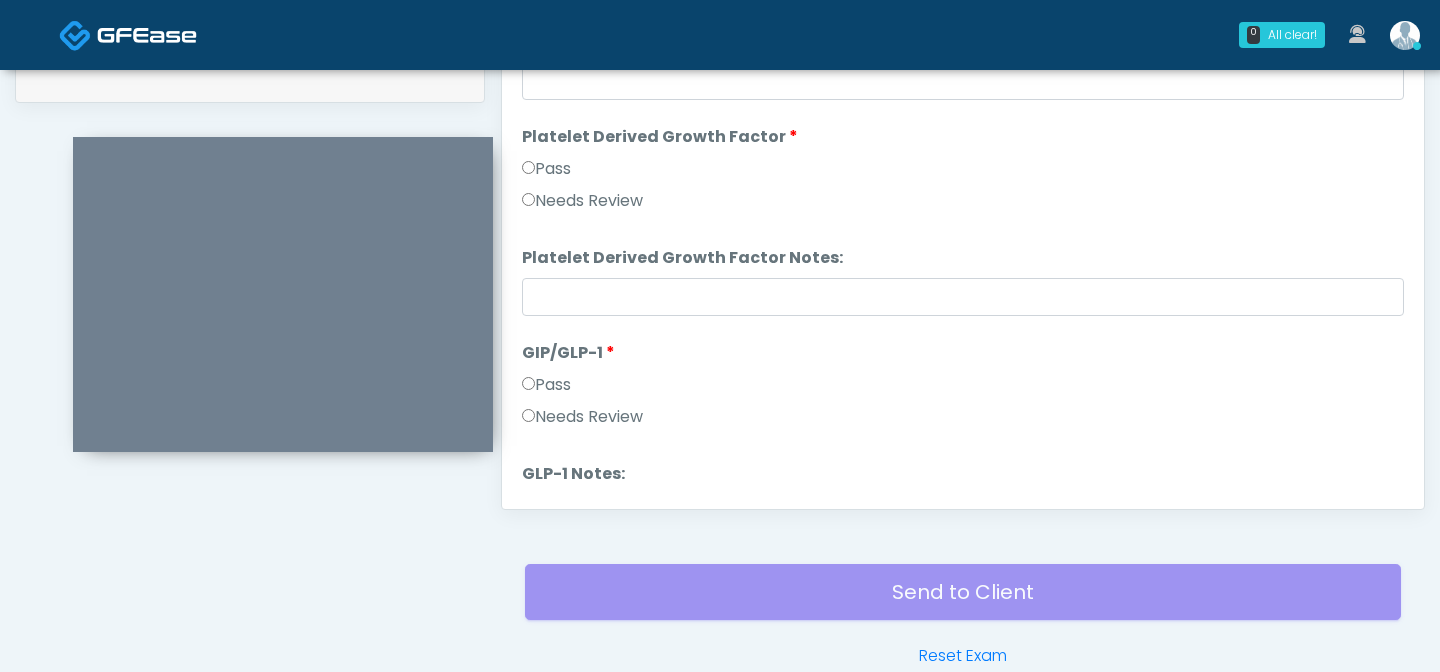 click on "Needs Review" at bounding box center (582, 417) 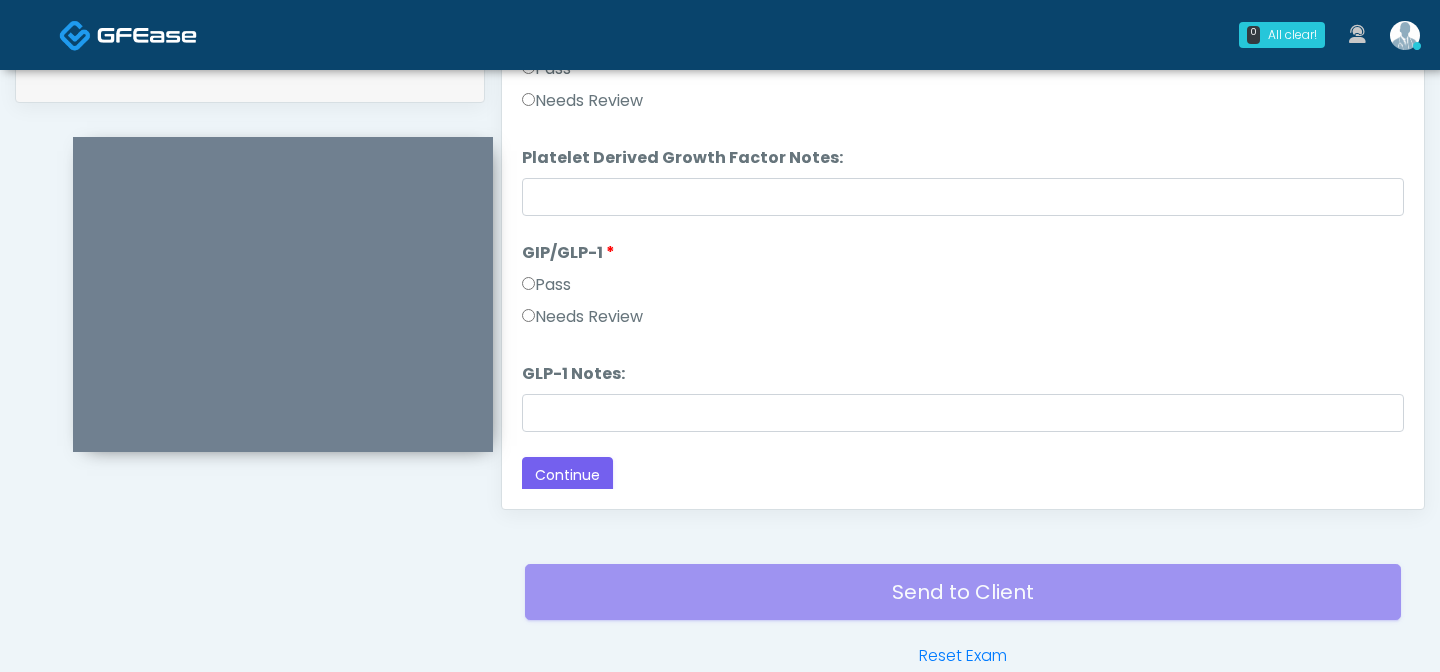 scroll, scrollTop: 3691, scrollLeft: 0, axis: vertical 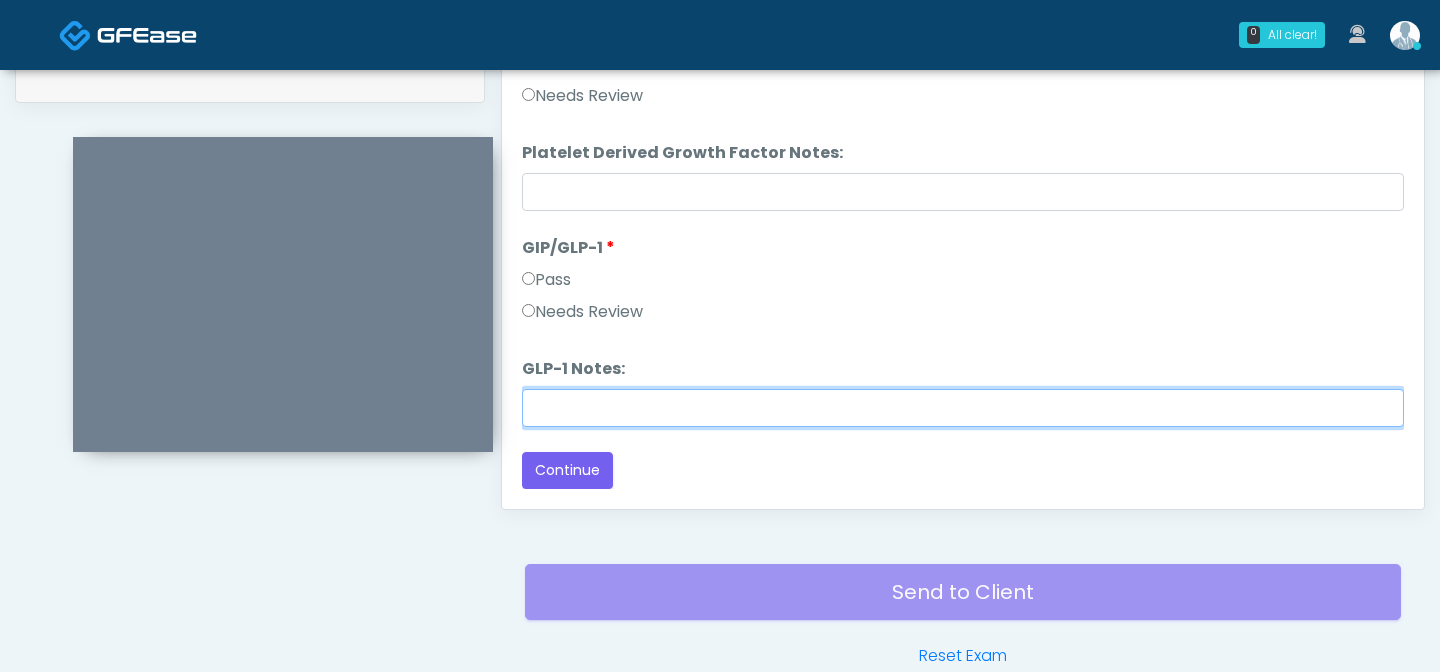 click on "GLP-1 Notes:" at bounding box center (963, 408) 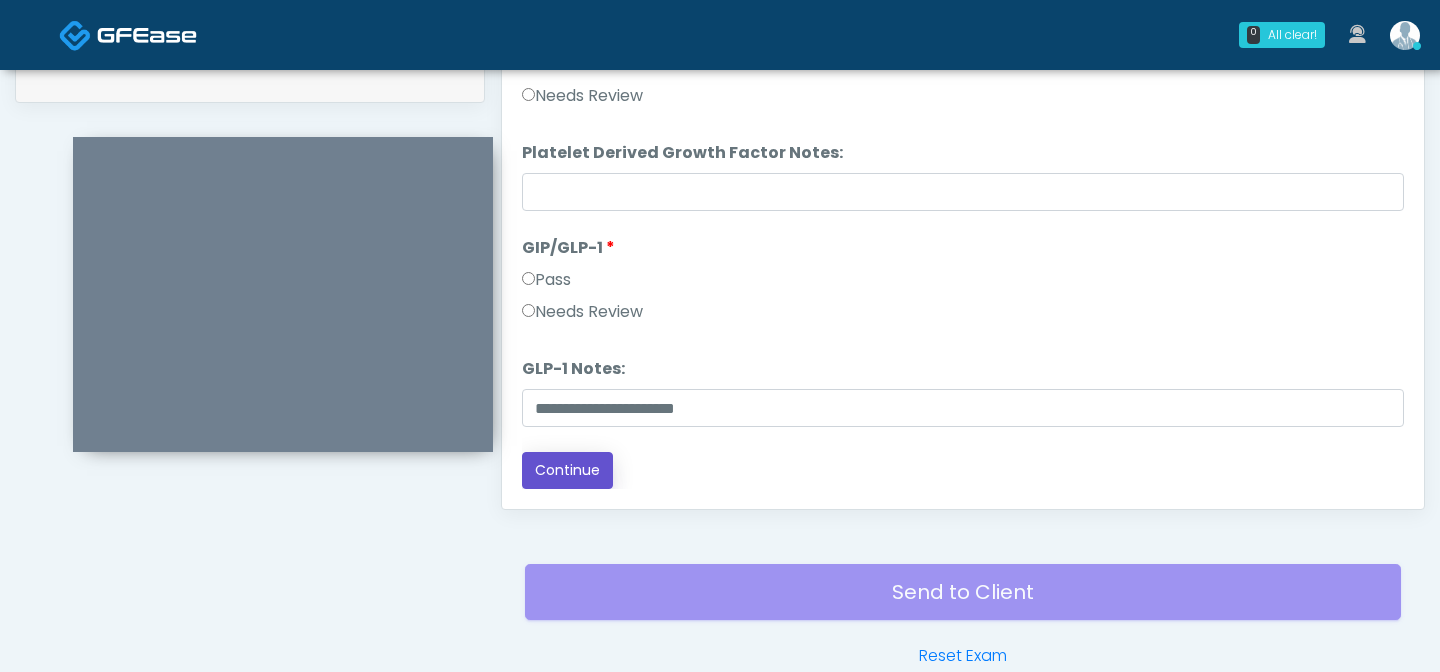 click on "Continue" at bounding box center (567, 470) 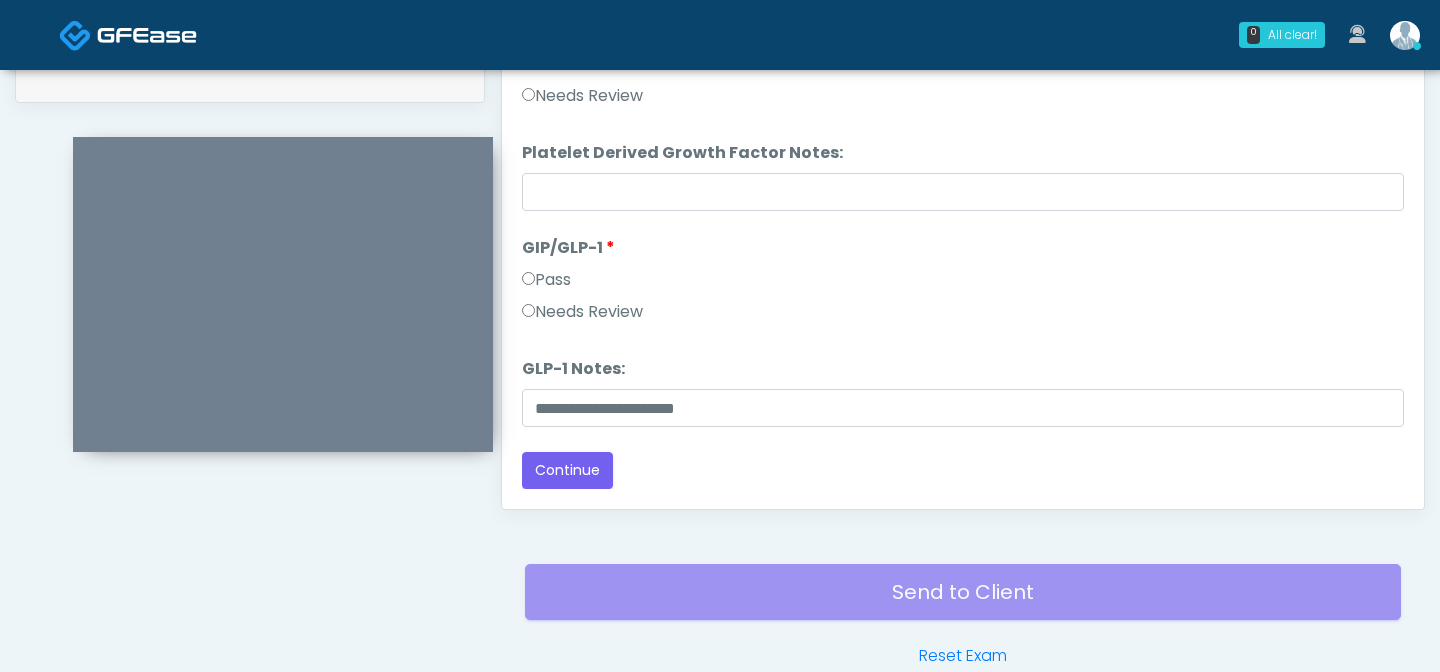 scroll, scrollTop: 2, scrollLeft: 0, axis: vertical 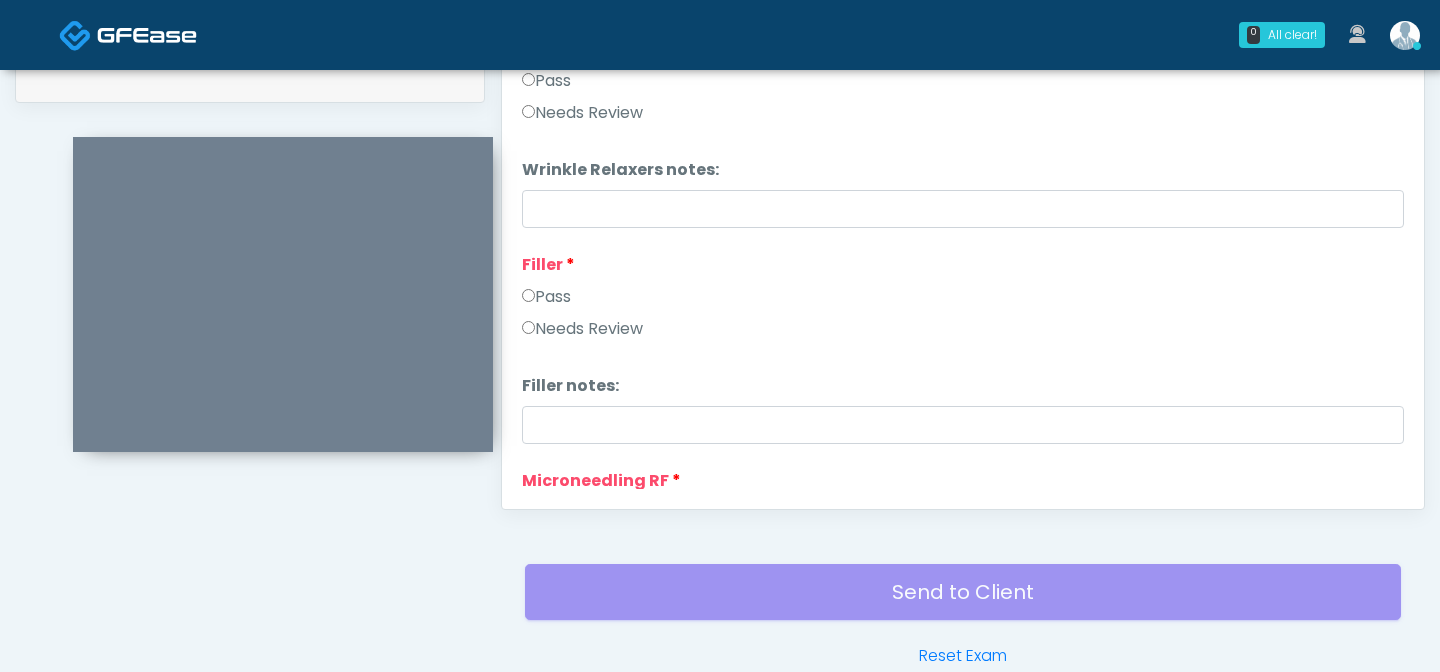 click on "Pass" at bounding box center (546, 297) 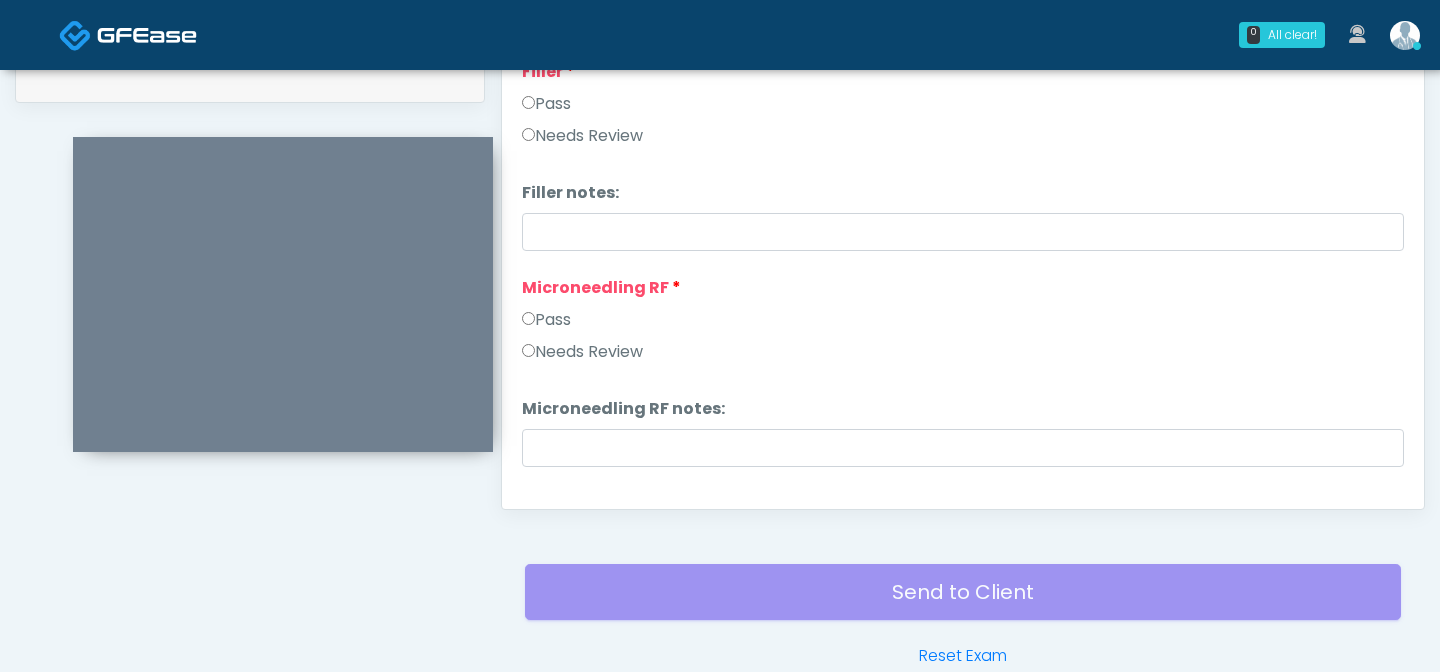 click on "Pass" at bounding box center (546, 320) 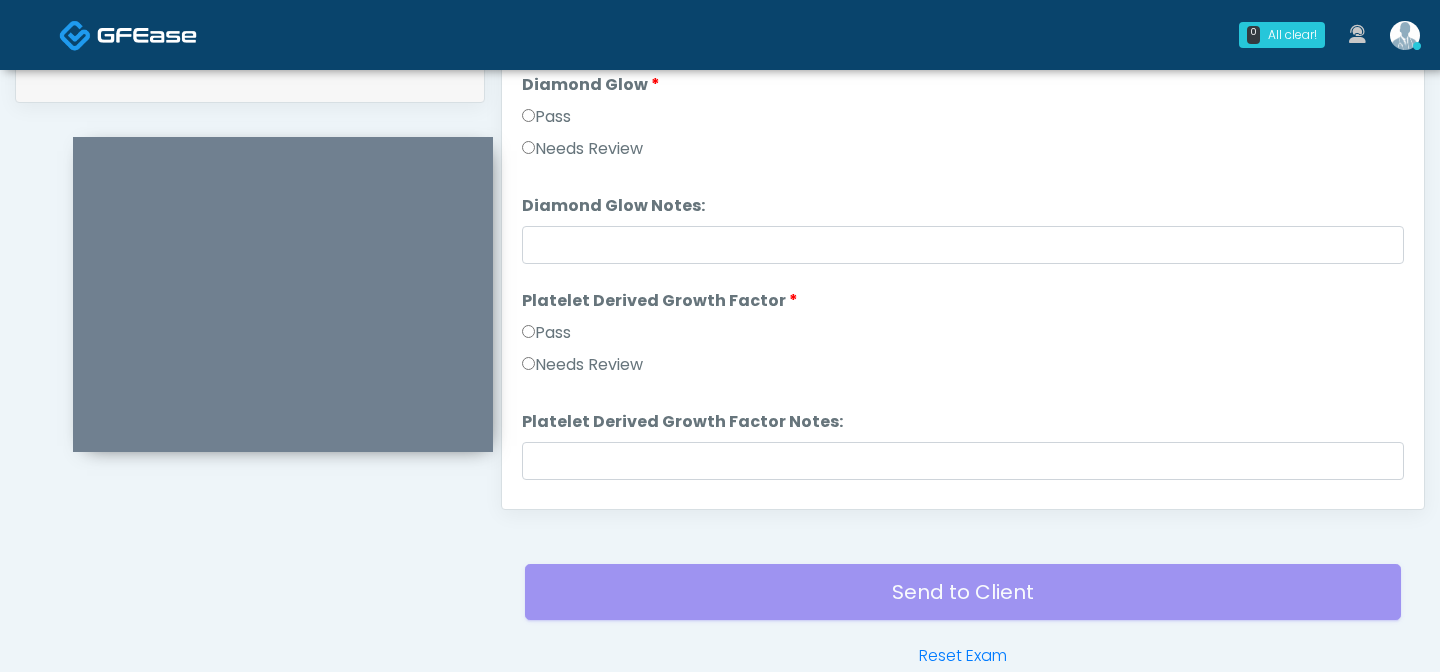 scroll, scrollTop: 3691, scrollLeft: 0, axis: vertical 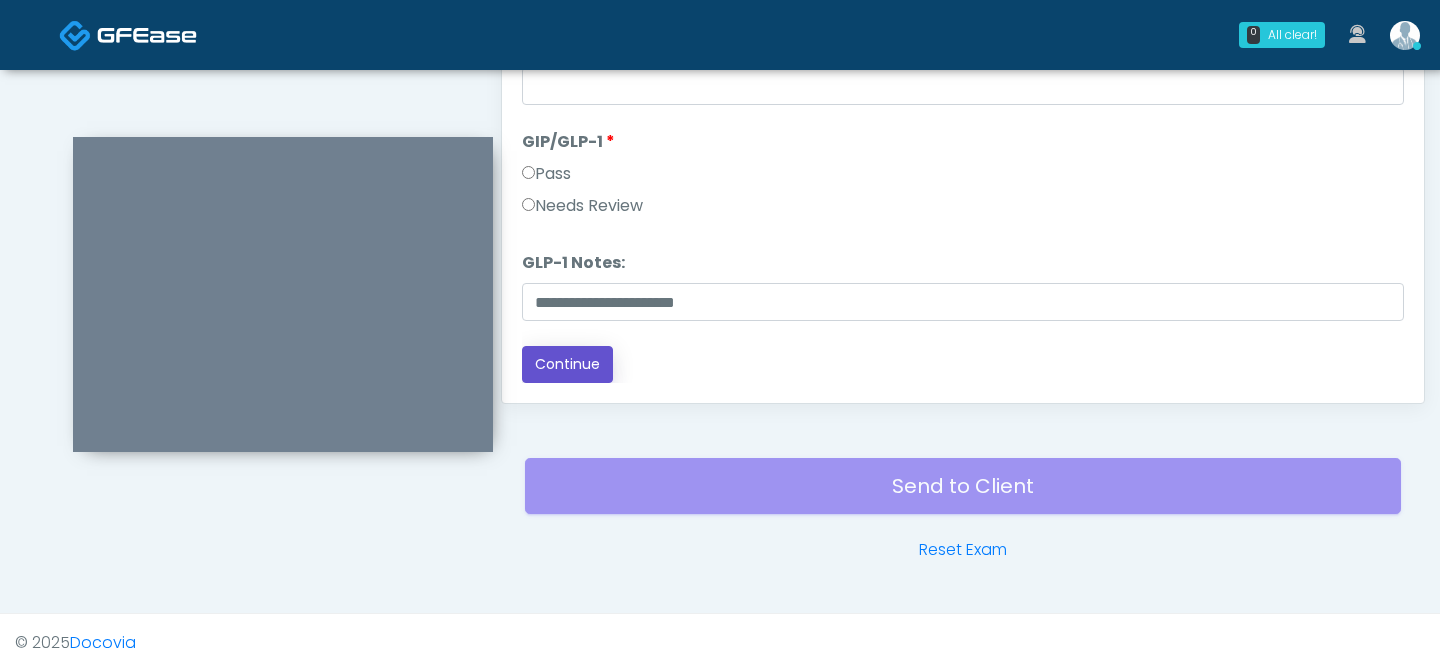 click on "Continue" at bounding box center [567, 364] 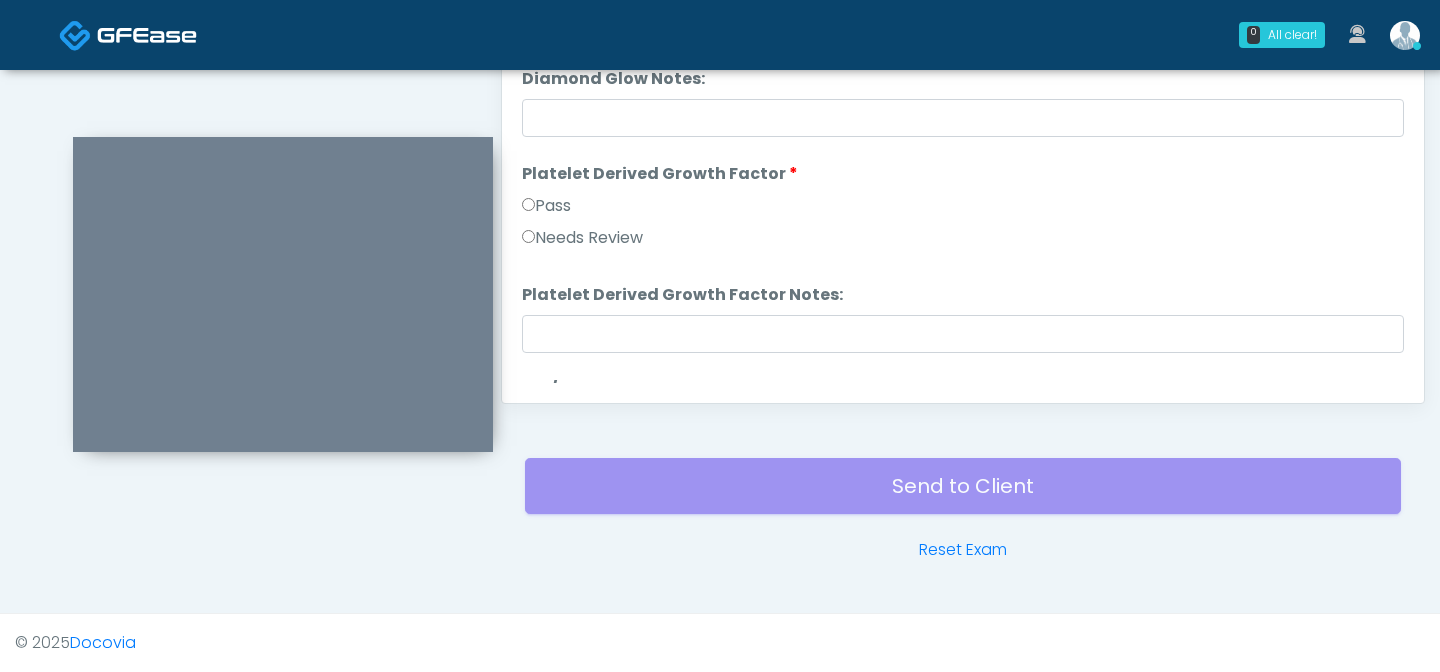 scroll, scrollTop: 3691, scrollLeft: 0, axis: vertical 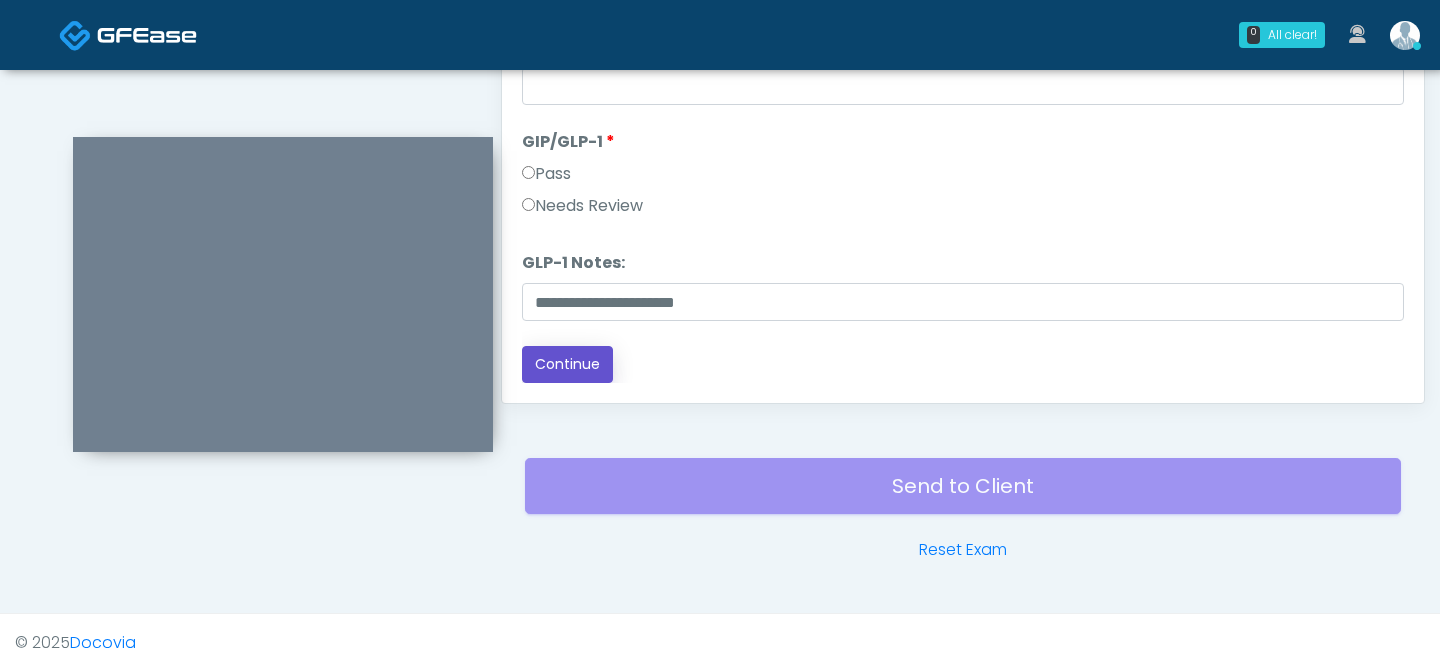 click on "Continue" at bounding box center (567, 364) 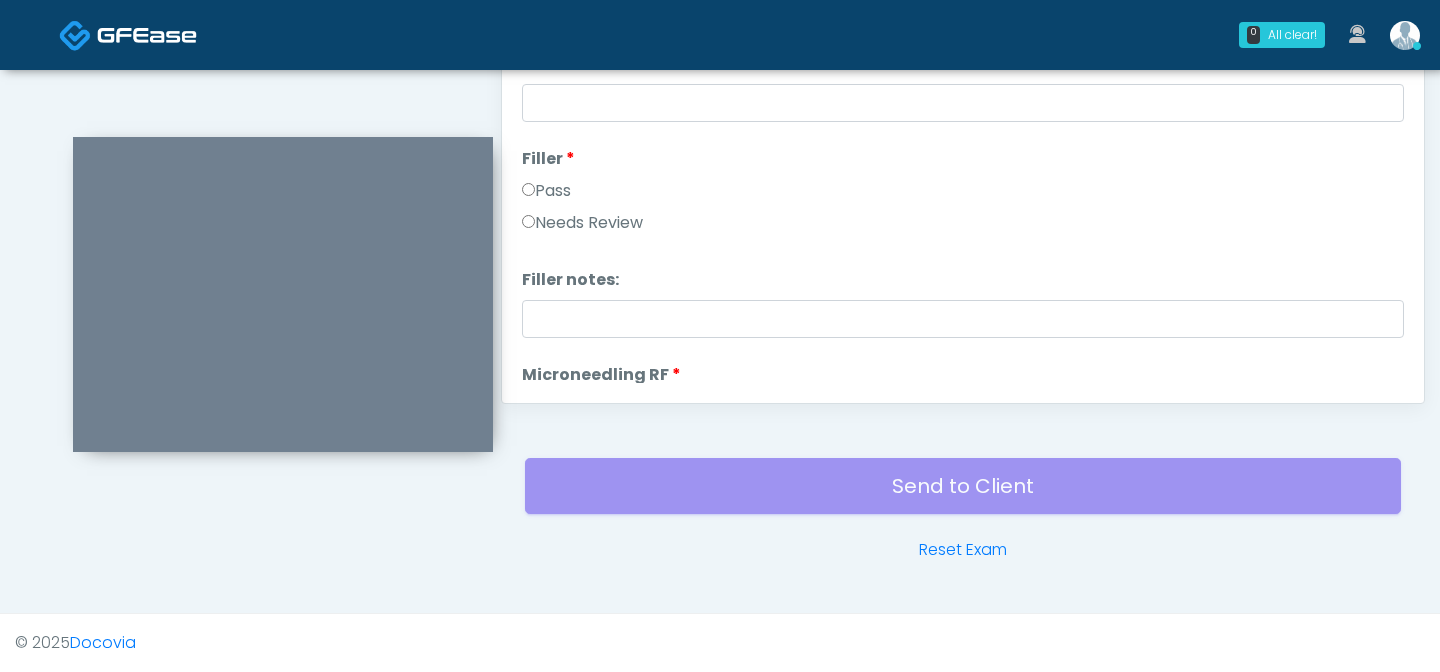 scroll, scrollTop: 0, scrollLeft: 0, axis: both 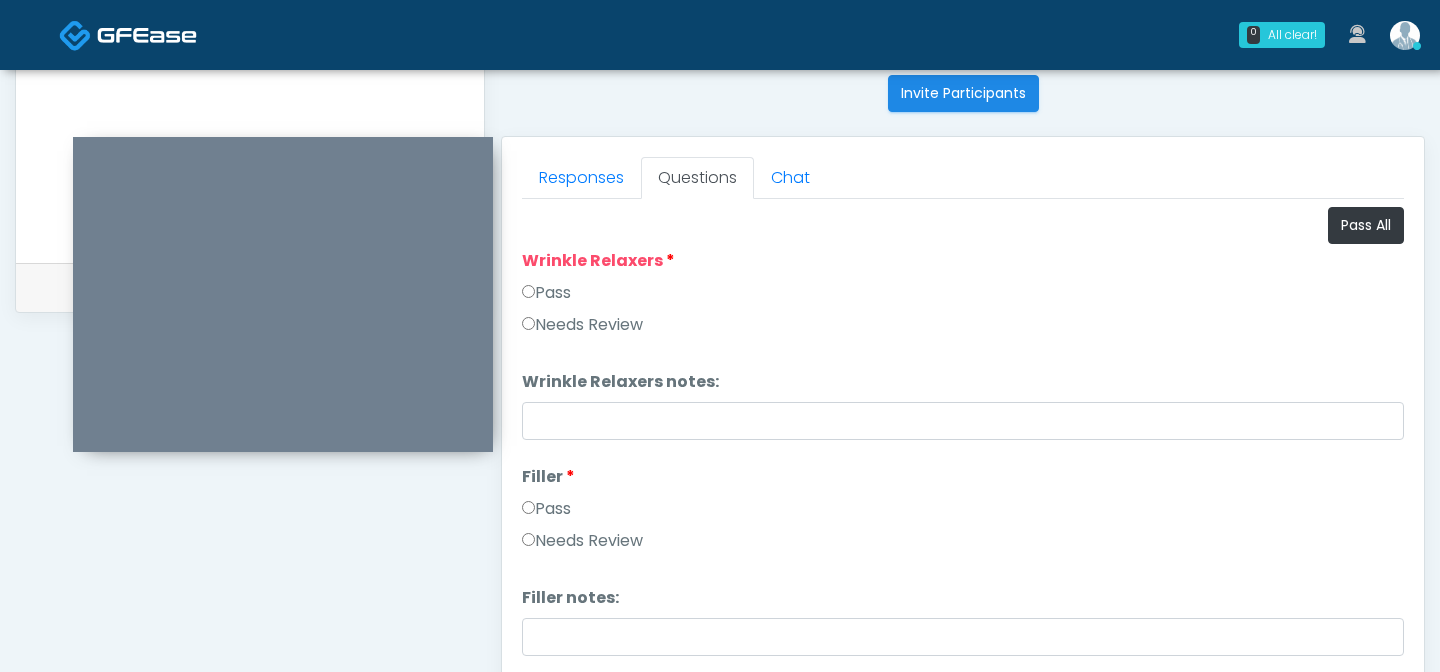 click on "Pass" at bounding box center (546, 293) 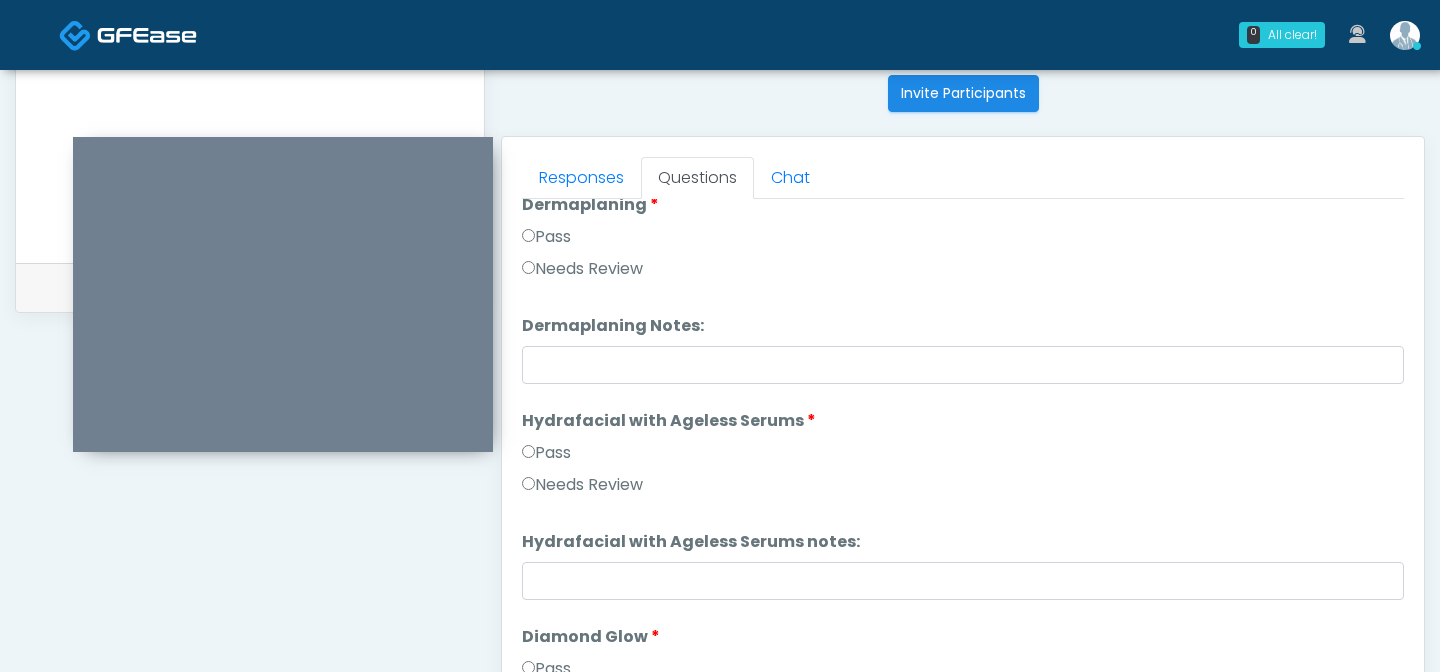 scroll, scrollTop: 3691, scrollLeft: 0, axis: vertical 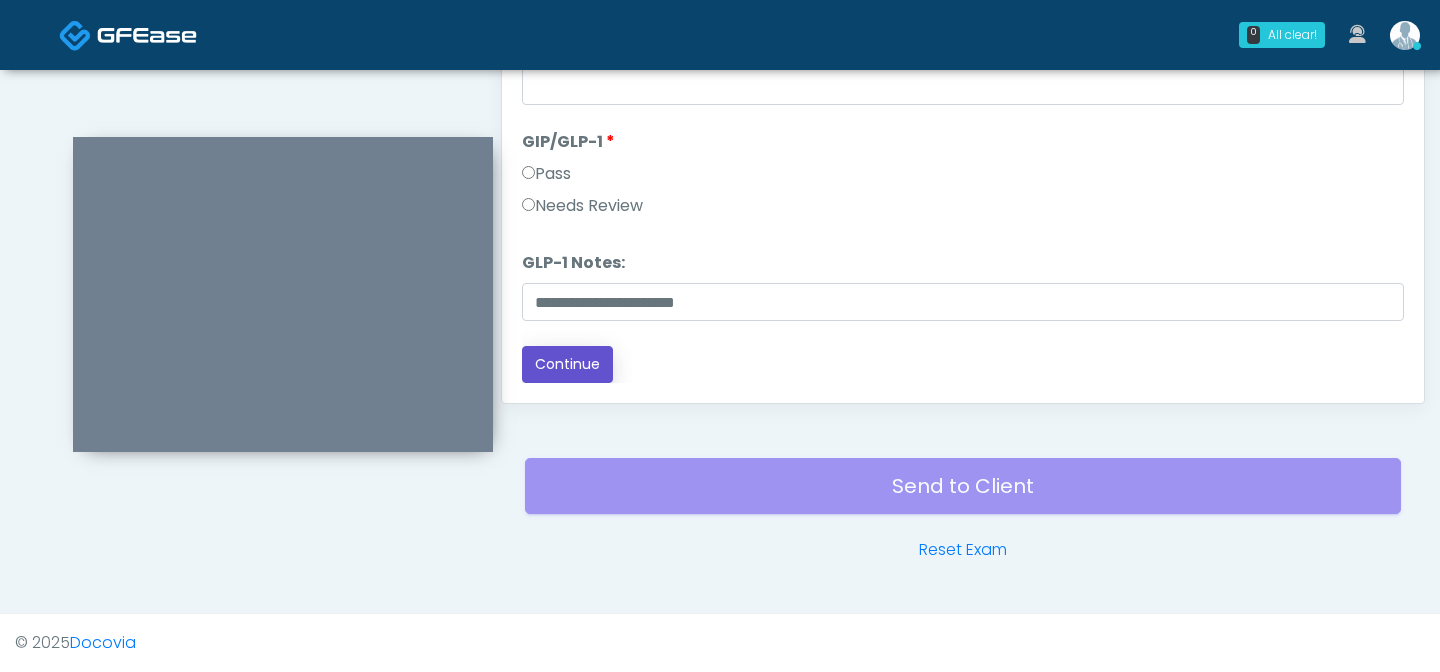 click on "Continue" at bounding box center [567, 364] 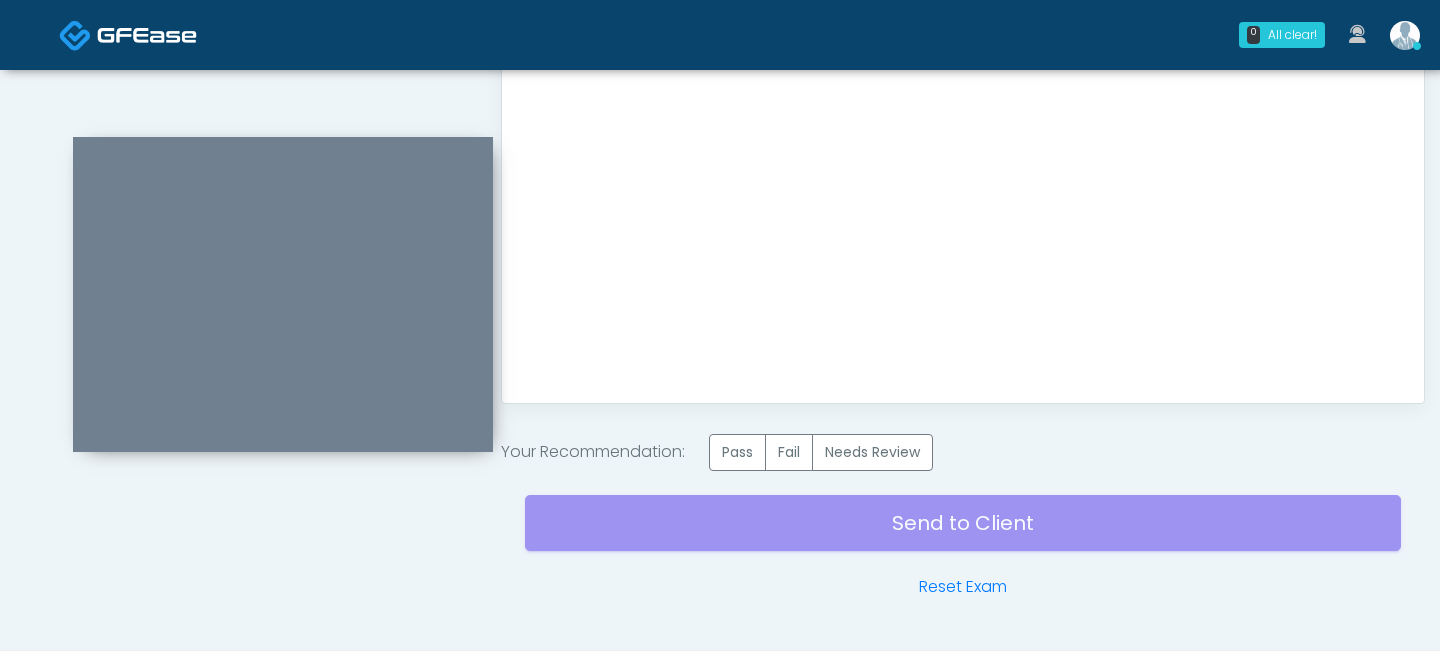 scroll, scrollTop: 0, scrollLeft: 0, axis: both 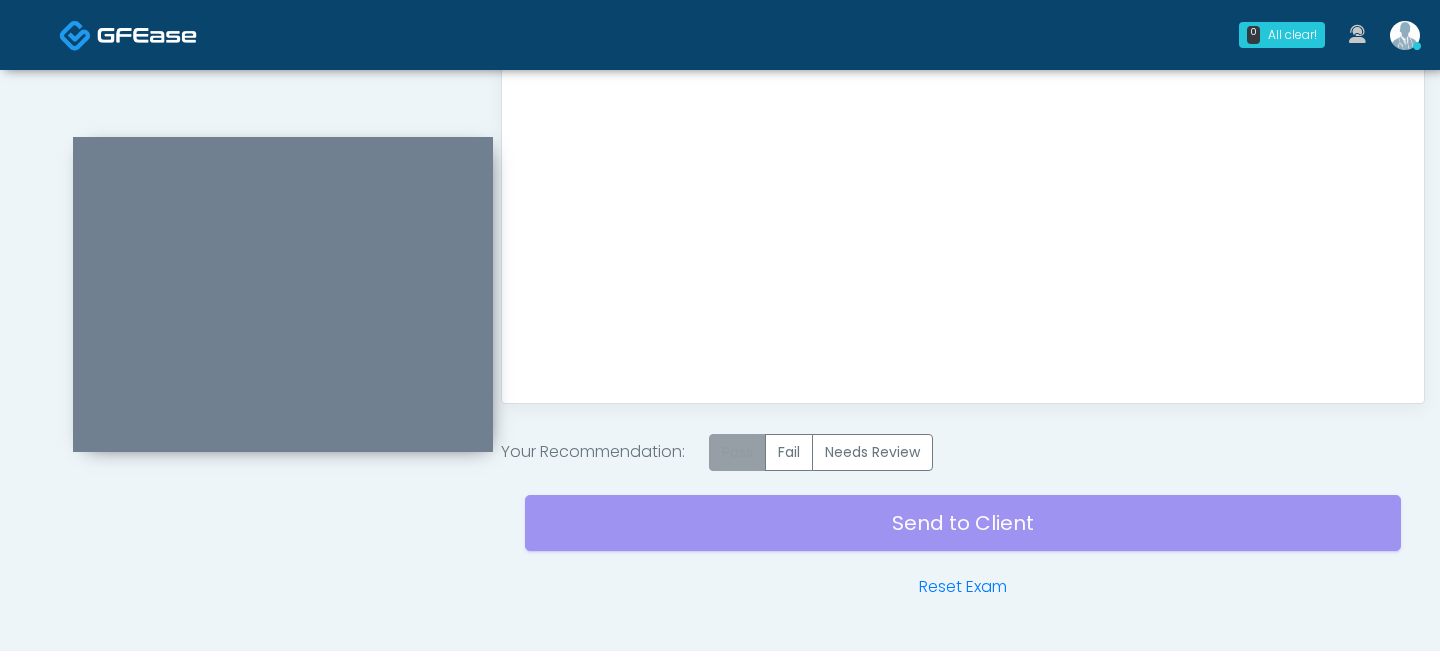 click on "Pass" at bounding box center [737, 452] 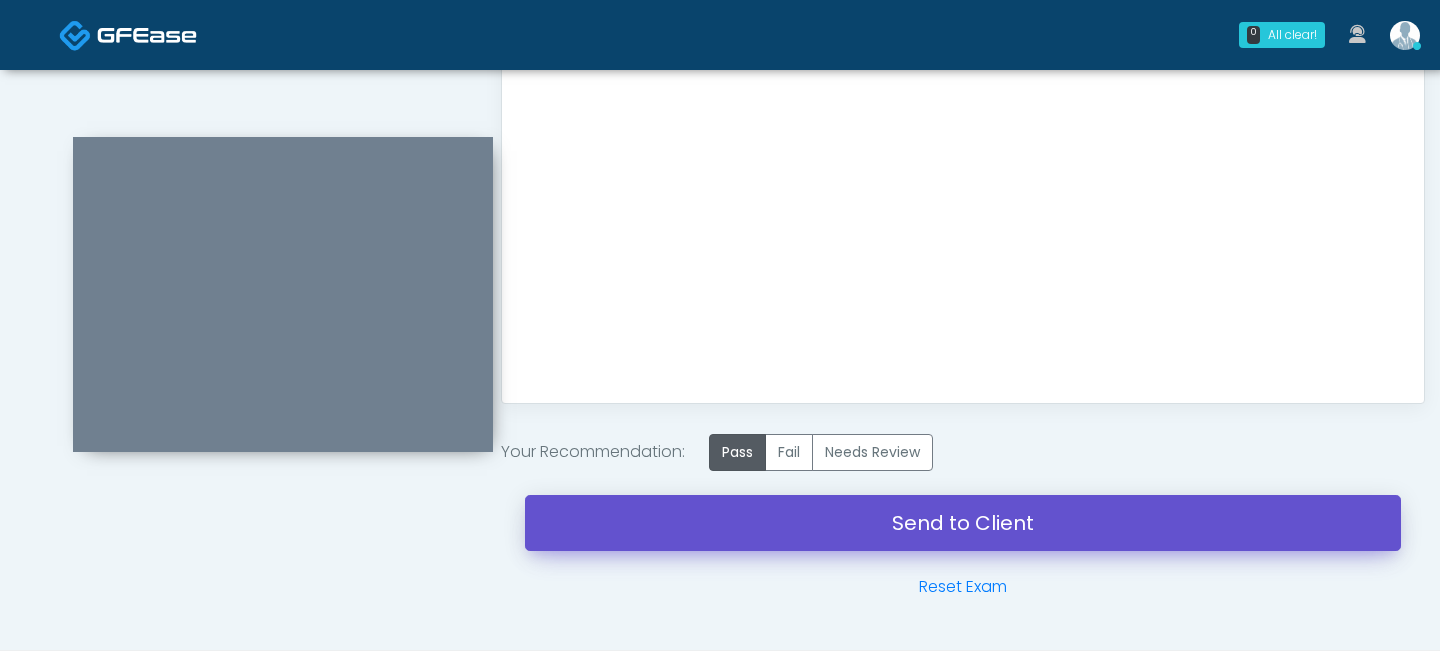 click on "Send to Client" at bounding box center [963, 523] 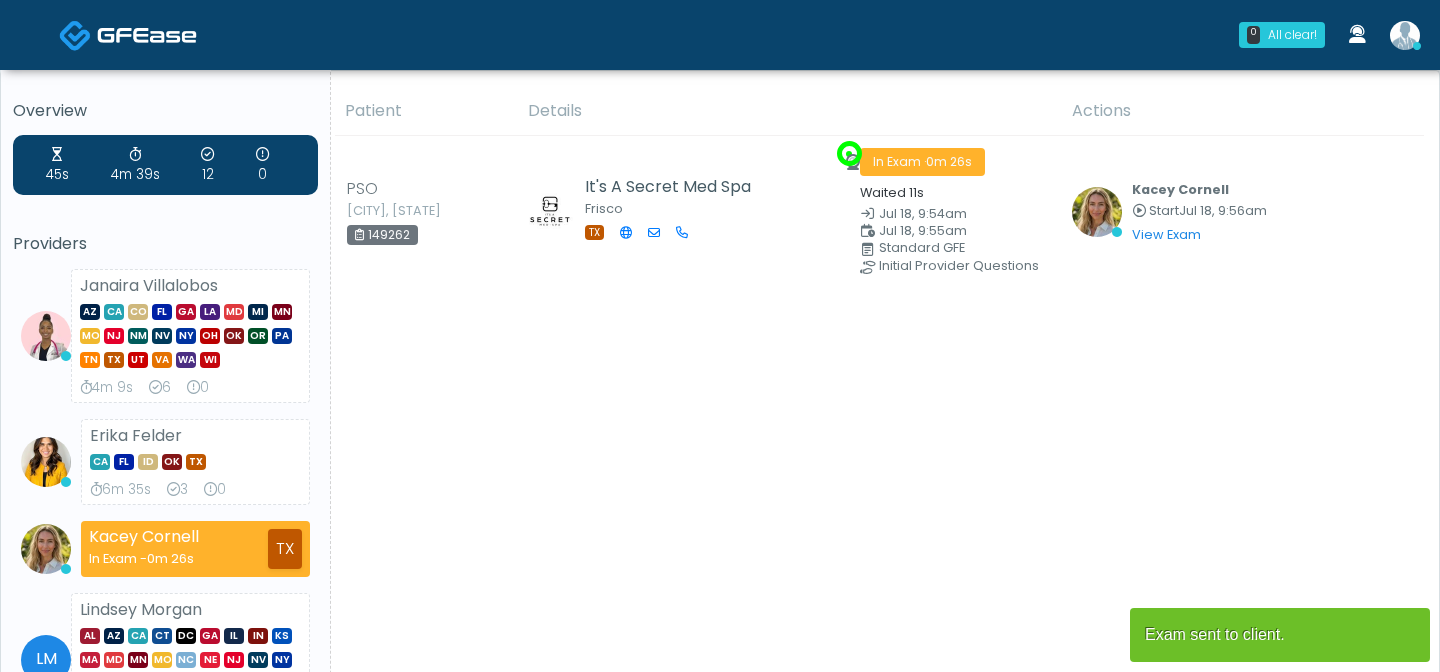 scroll, scrollTop: 0, scrollLeft: 0, axis: both 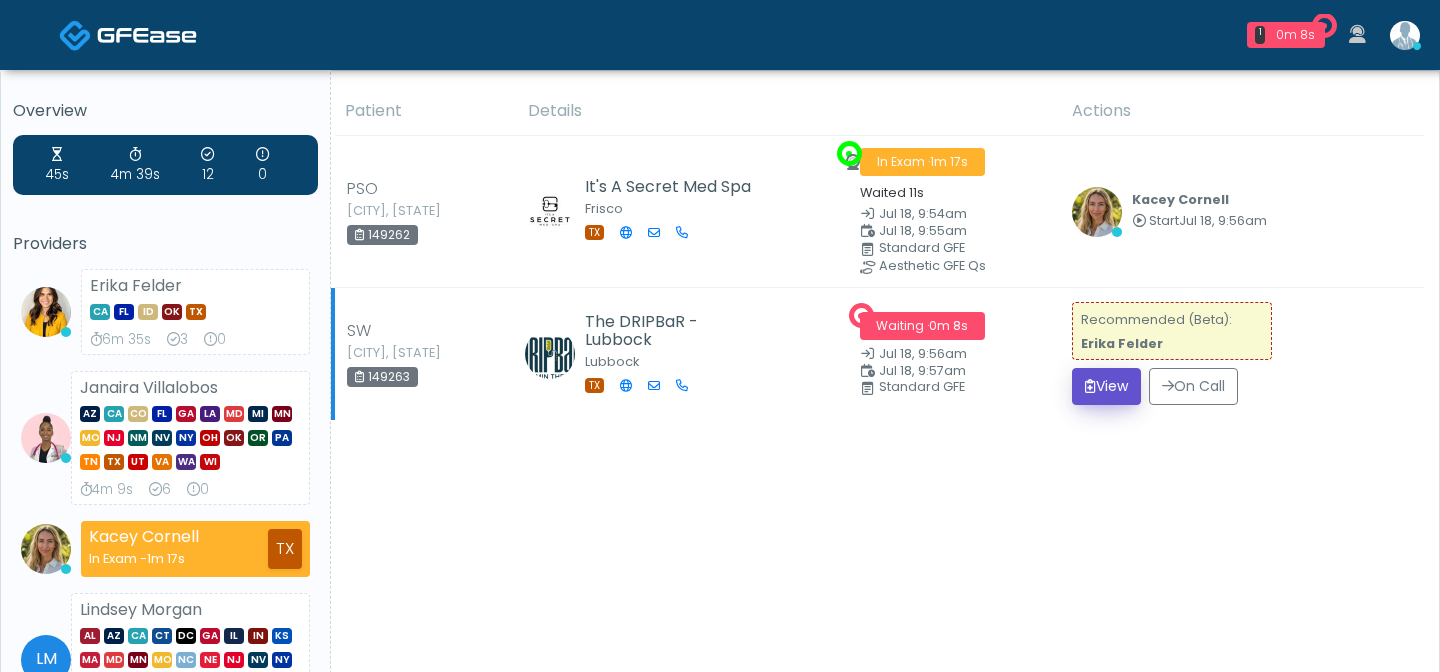 click on "View" at bounding box center [1106, 386] 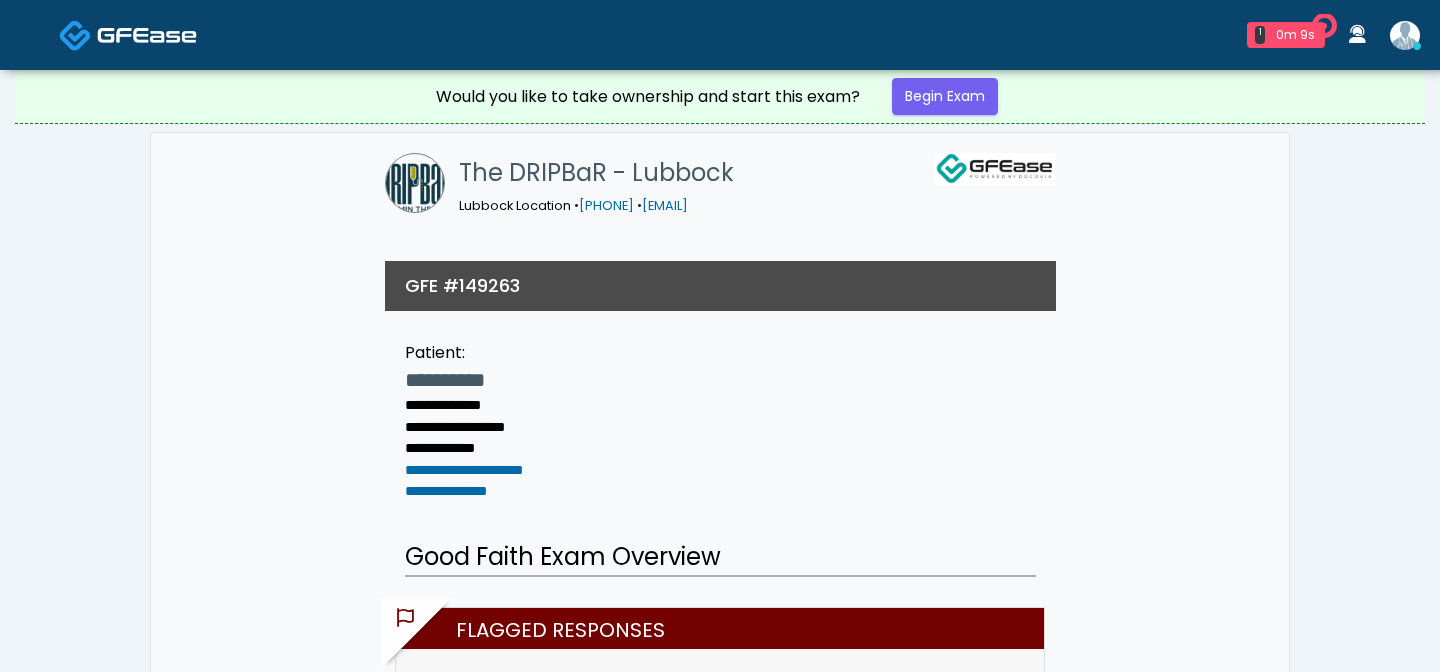 scroll, scrollTop: 0, scrollLeft: 0, axis: both 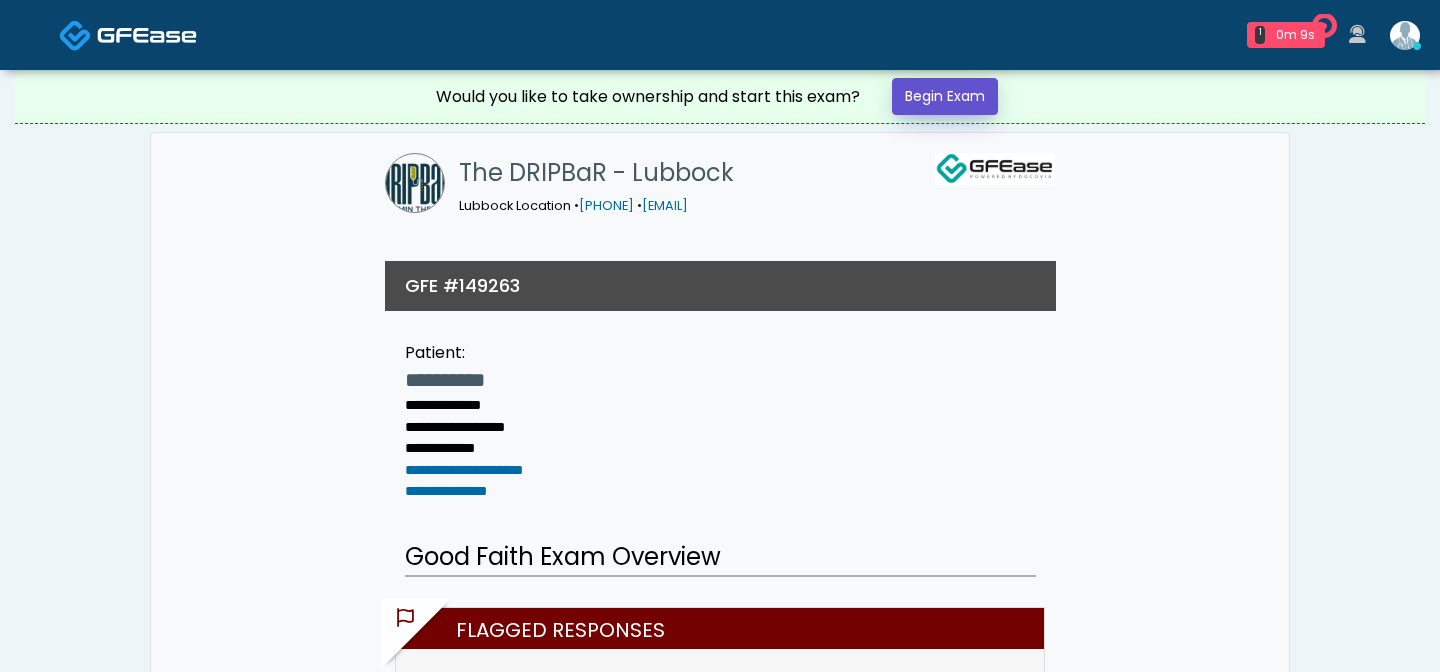 click on "Begin Exam" at bounding box center (945, 96) 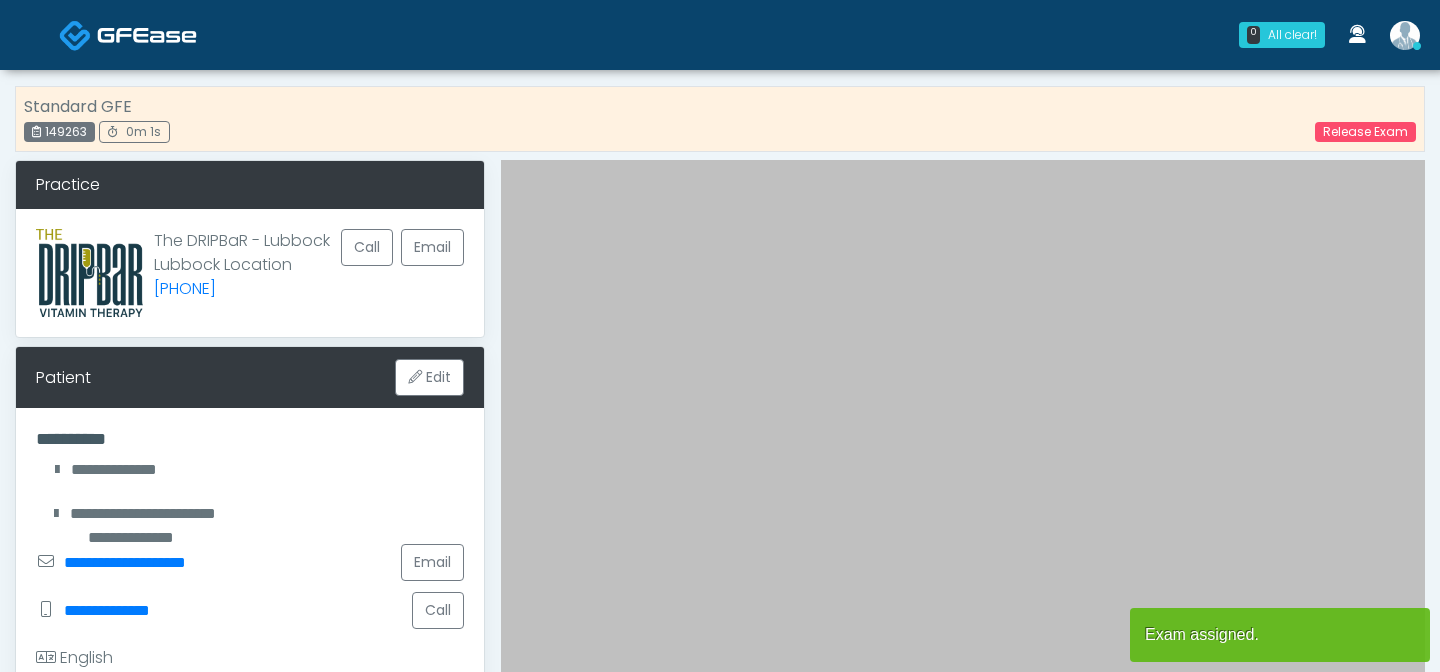 scroll, scrollTop: 0, scrollLeft: 0, axis: both 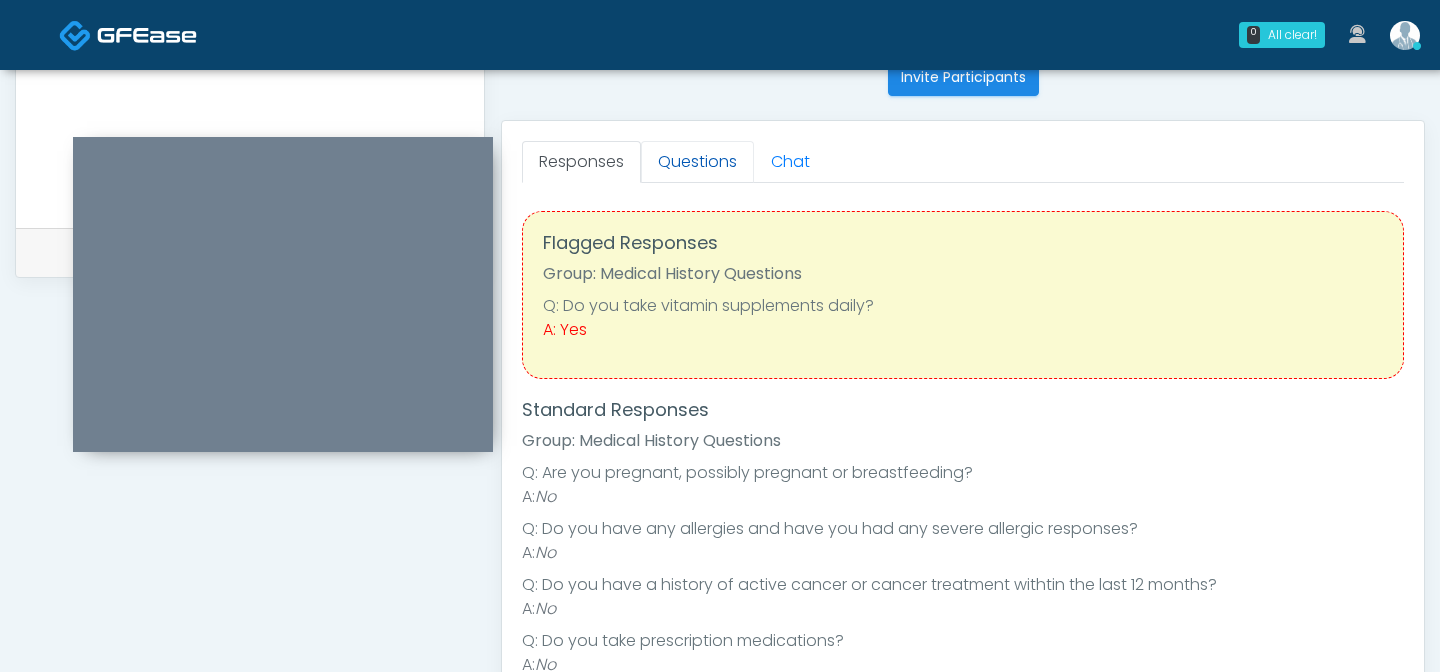 click on "Questions" at bounding box center (697, 162) 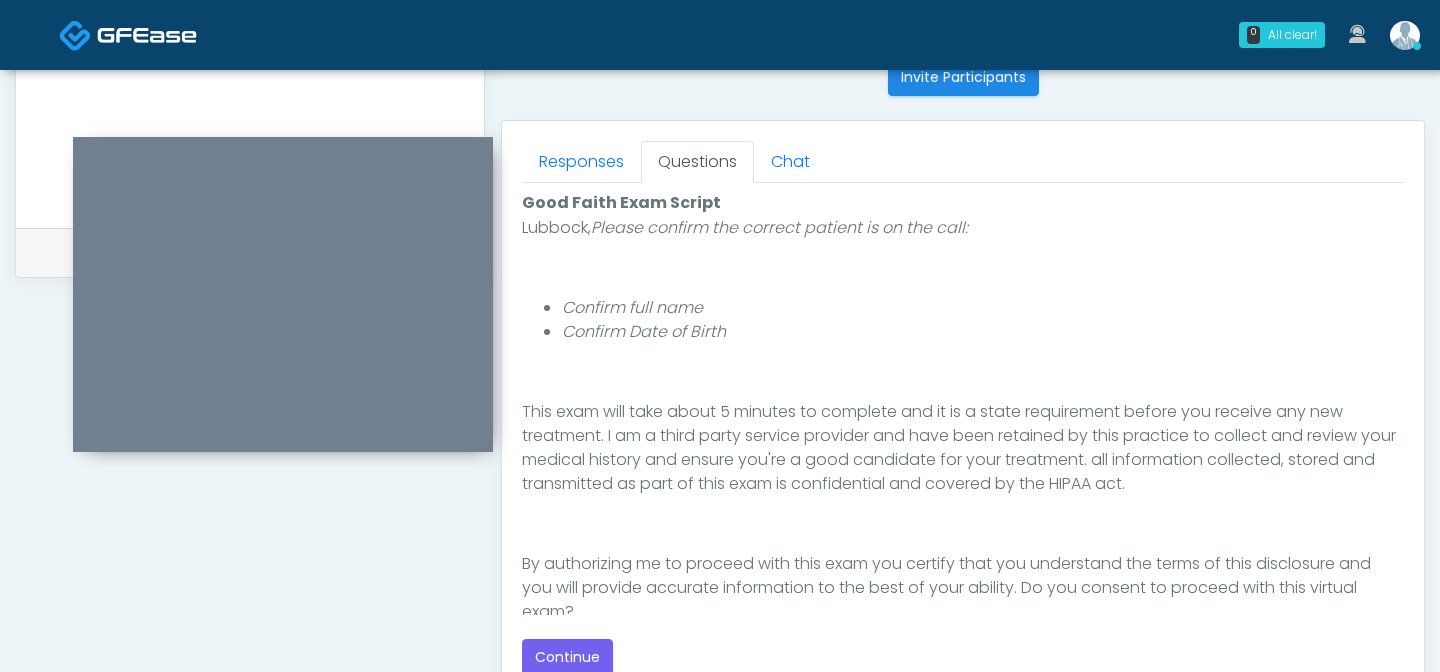 scroll, scrollTop: 0, scrollLeft: 0, axis: both 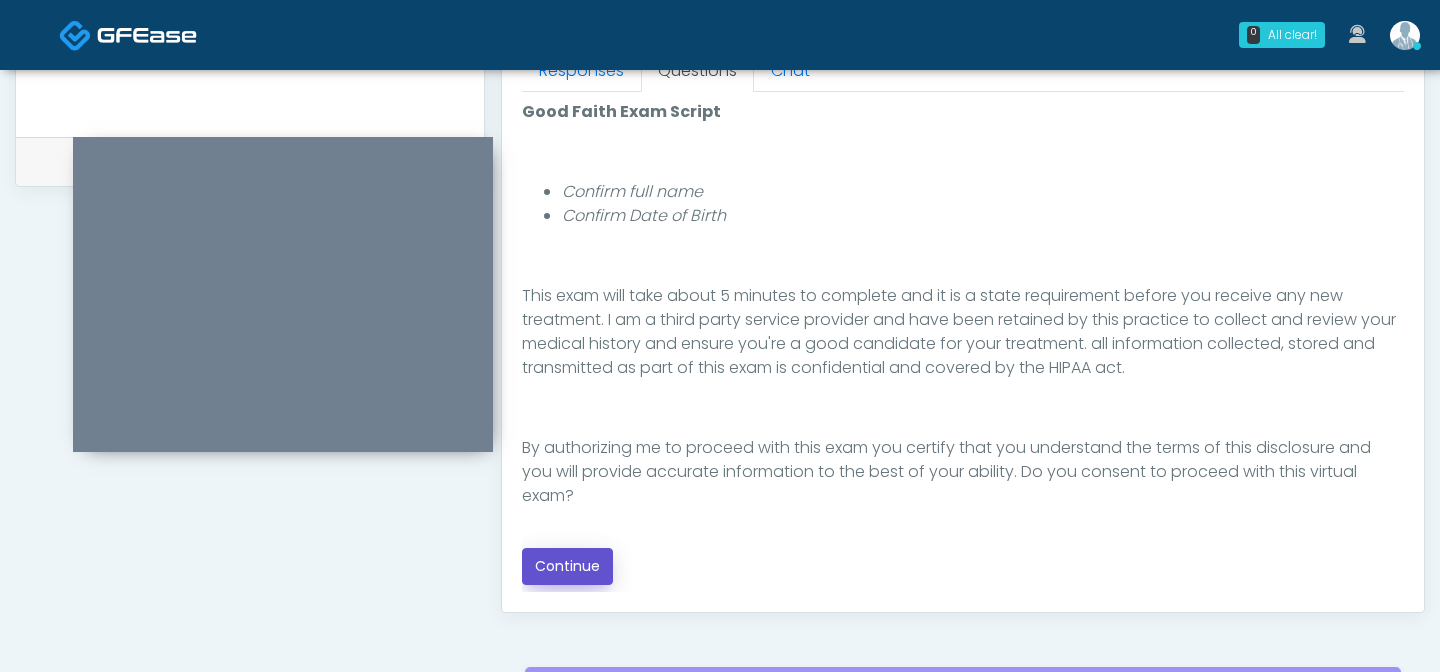 click on "Continue" at bounding box center [567, 566] 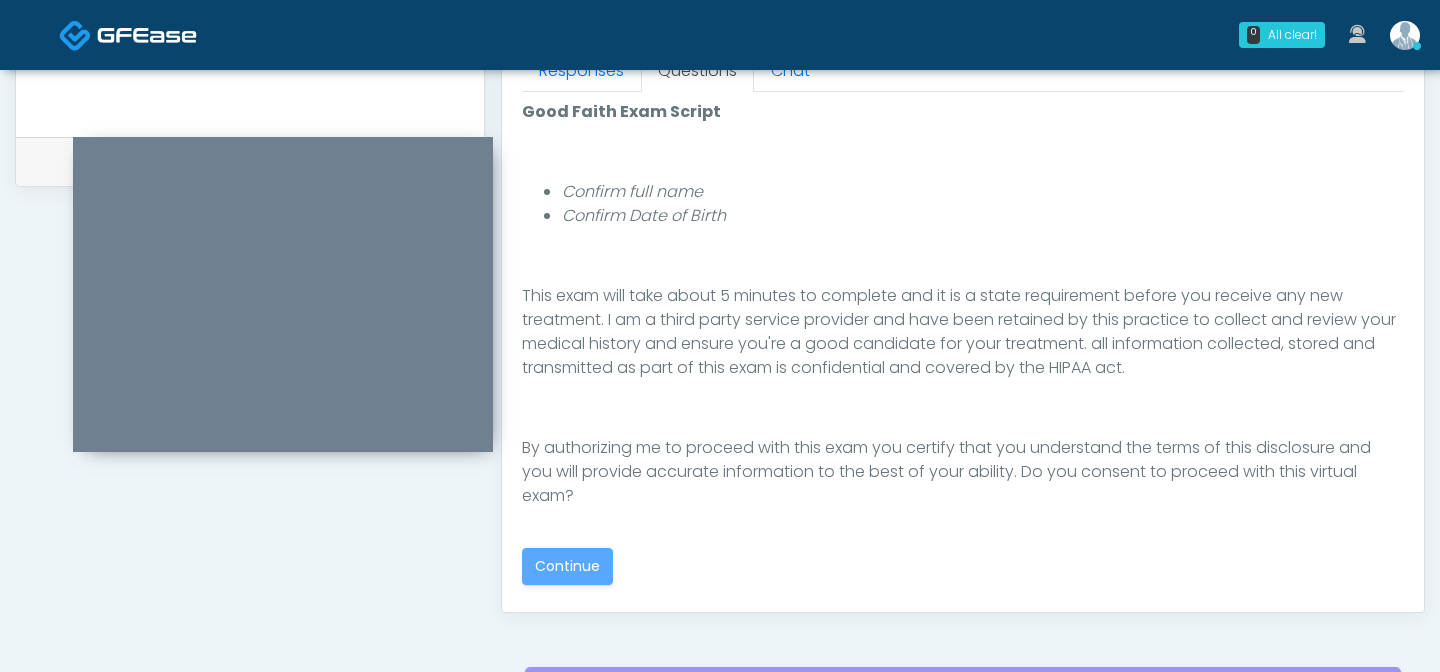 scroll, scrollTop: 1123, scrollLeft: 0, axis: vertical 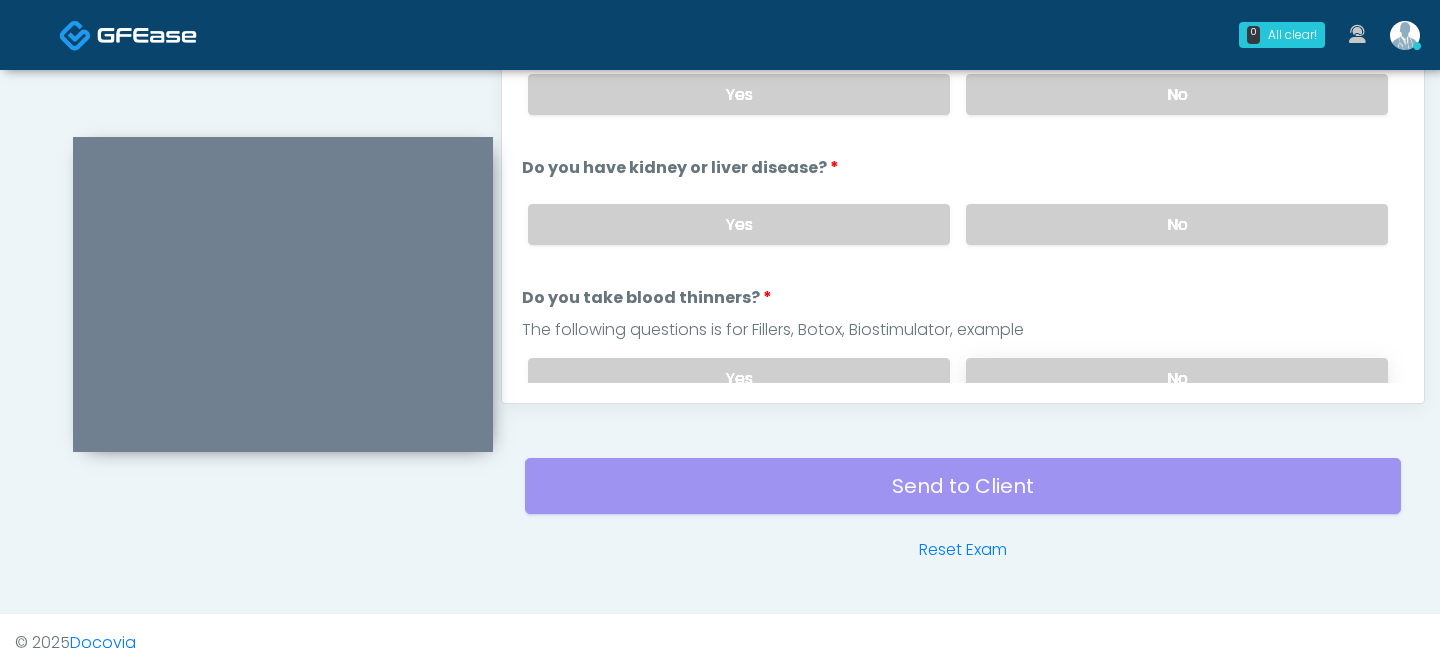 click on "No" at bounding box center (1177, 378) 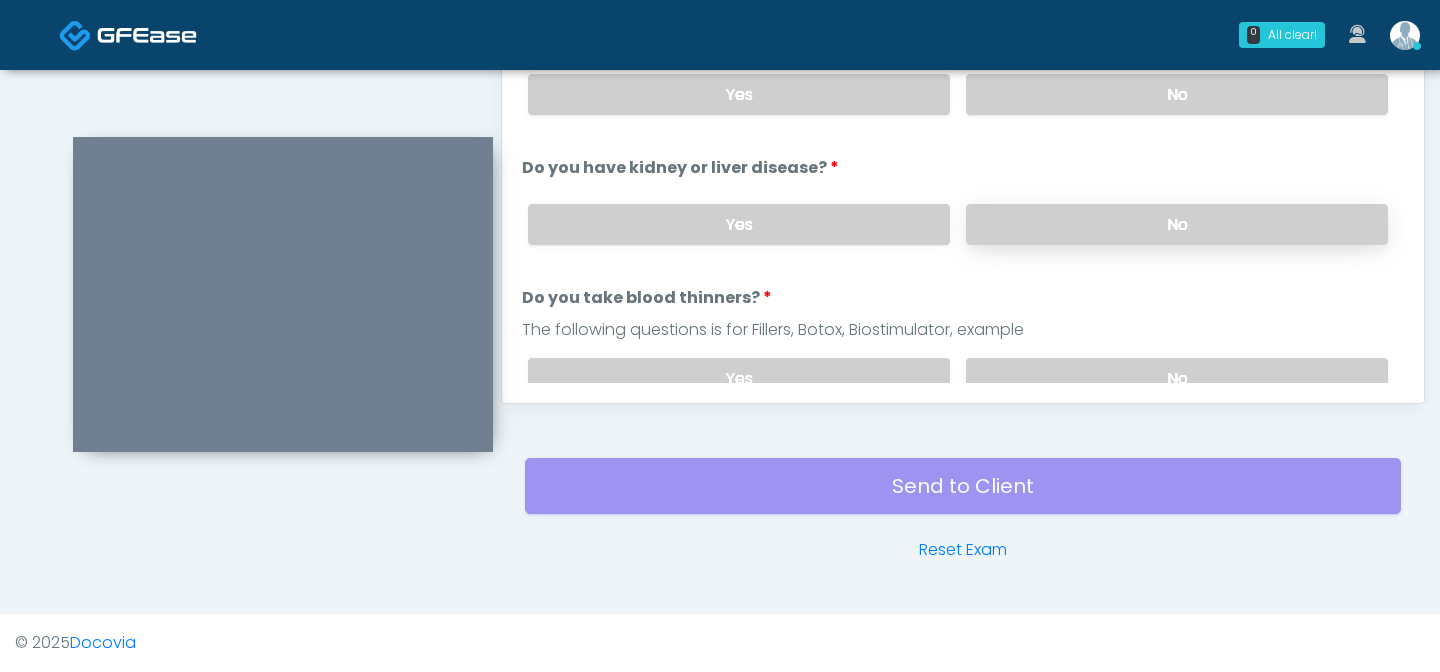click on "No" at bounding box center [1177, 224] 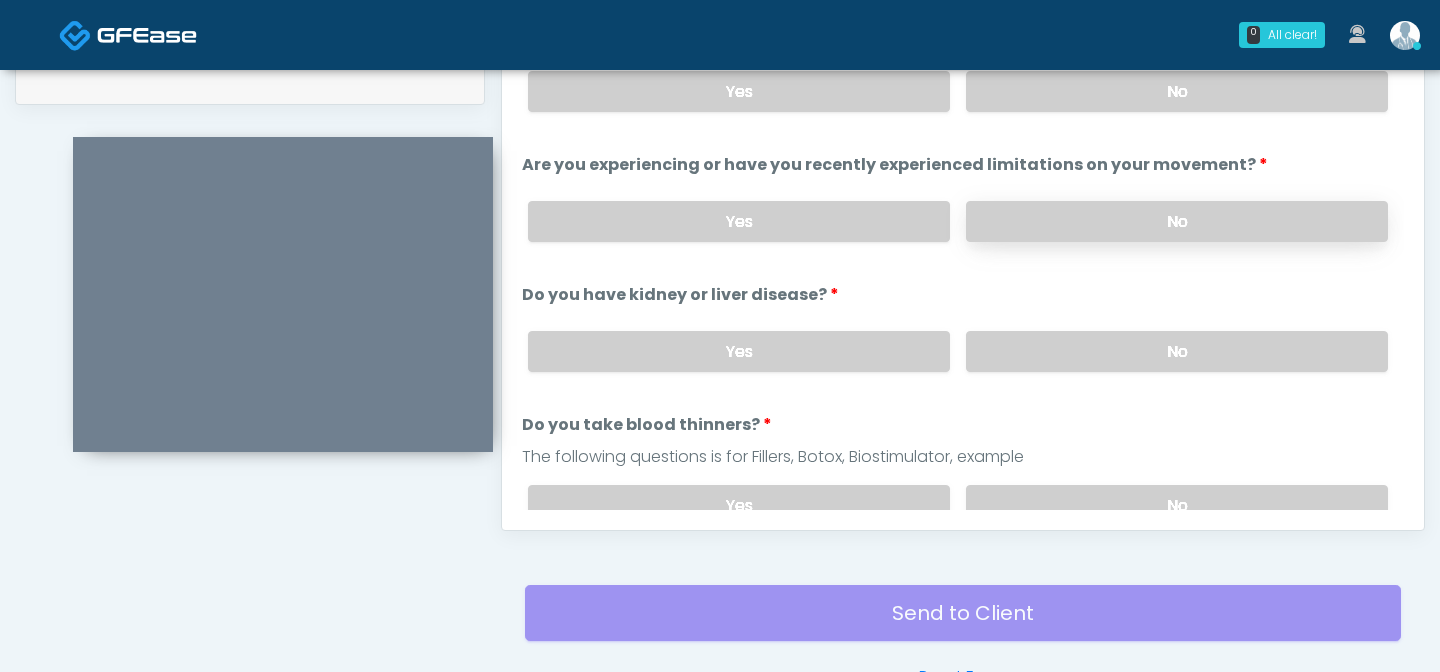 click on "No" at bounding box center [1177, 221] 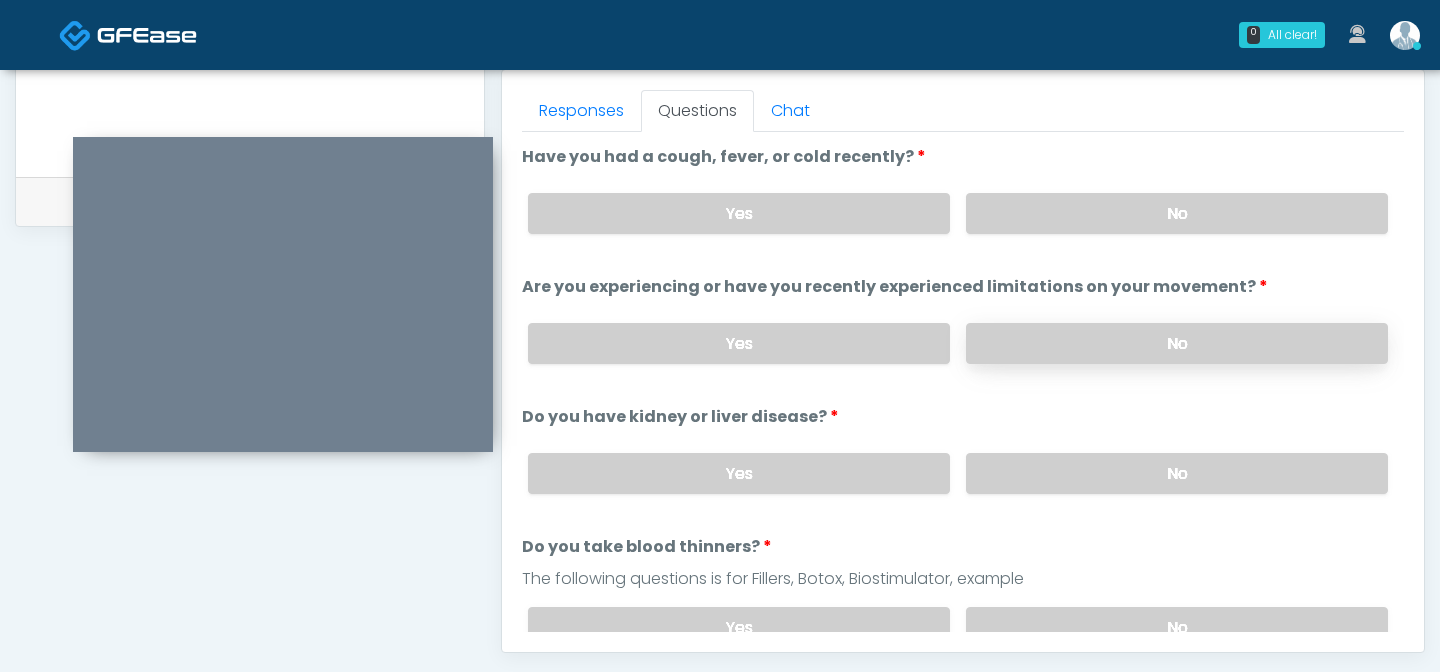 scroll, scrollTop: 858, scrollLeft: 0, axis: vertical 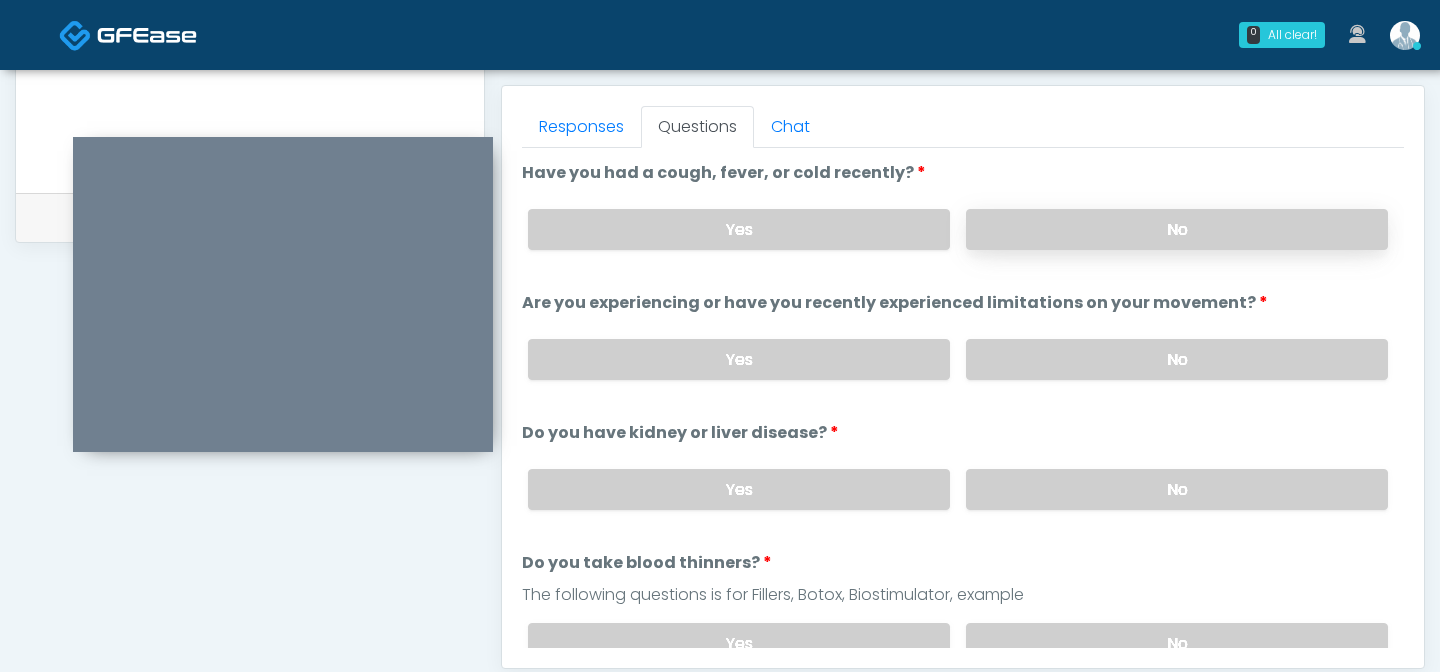 click on "No" at bounding box center [1177, 229] 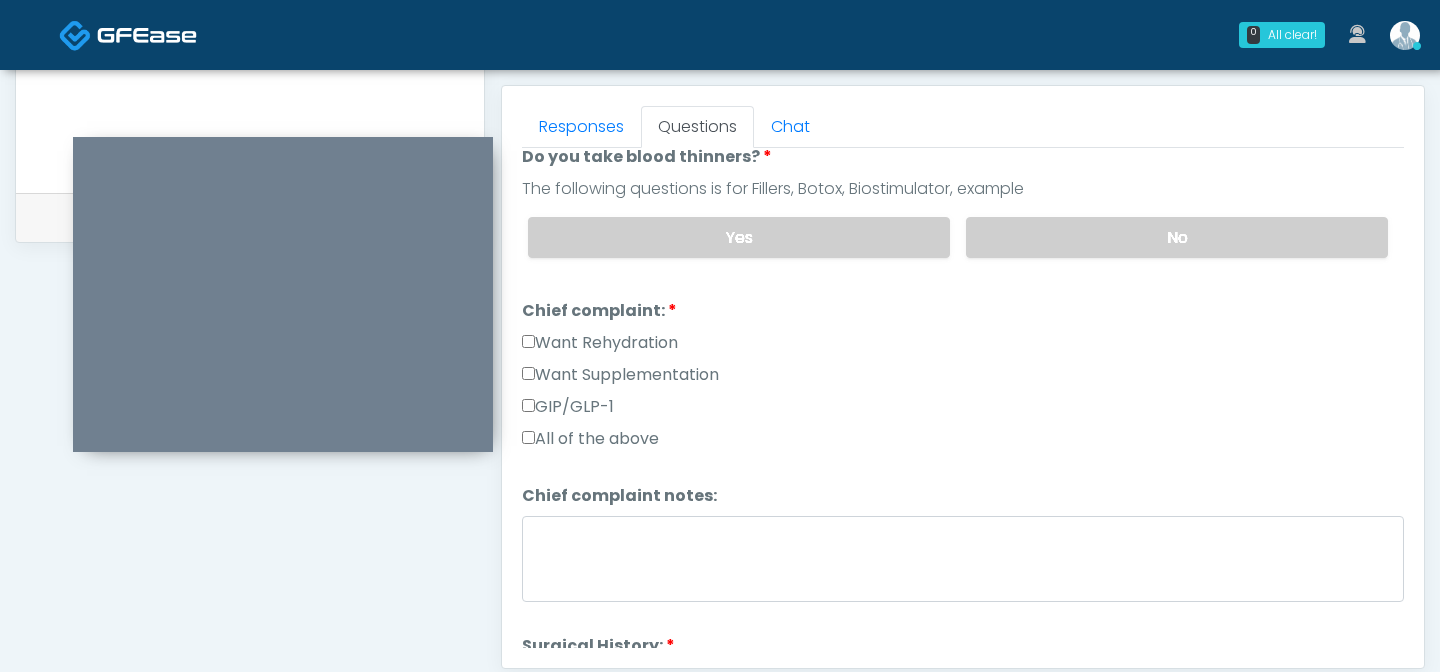scroll, scrollTop: 420, scrollLeft: 0, axis: vertical 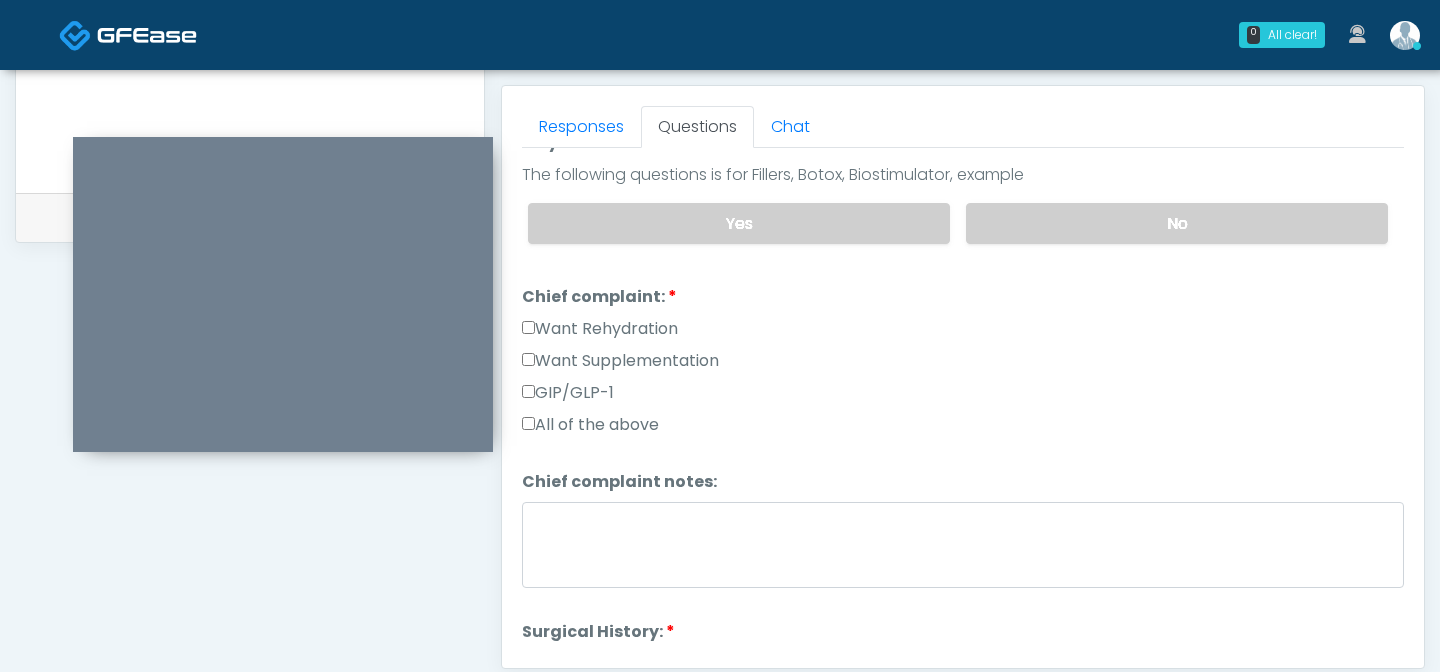 click on "GIP/GLP-1" at bounding box center (568, 393) 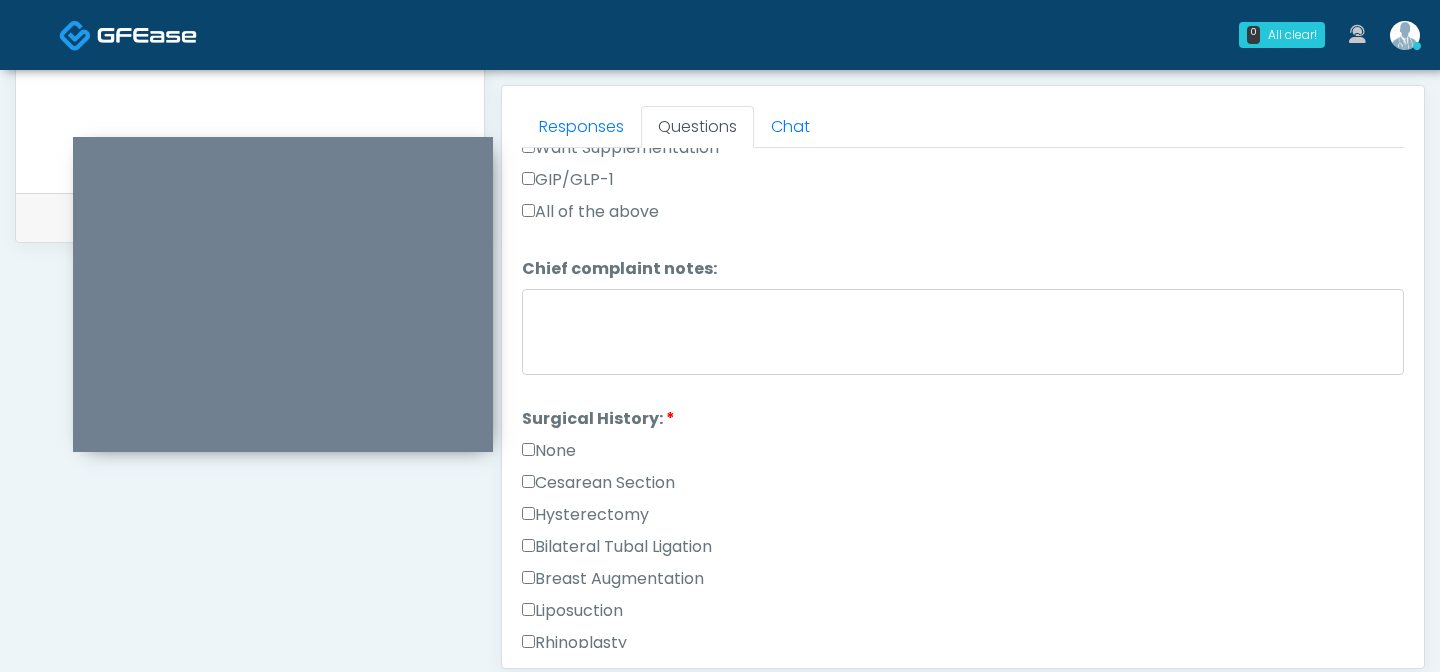 click on "None" at bounding box center [549, 451] 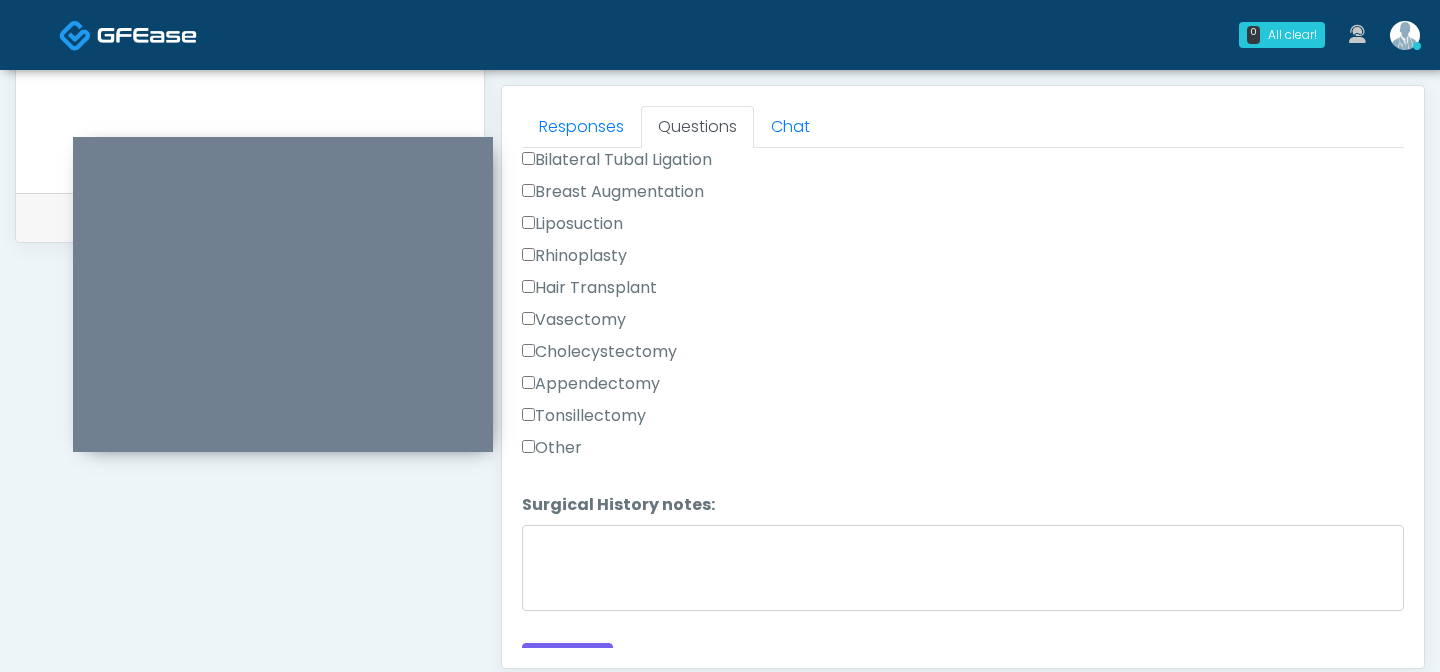 scroll, scrollTop: 1047, scrollLeft: 0, axis: vertical 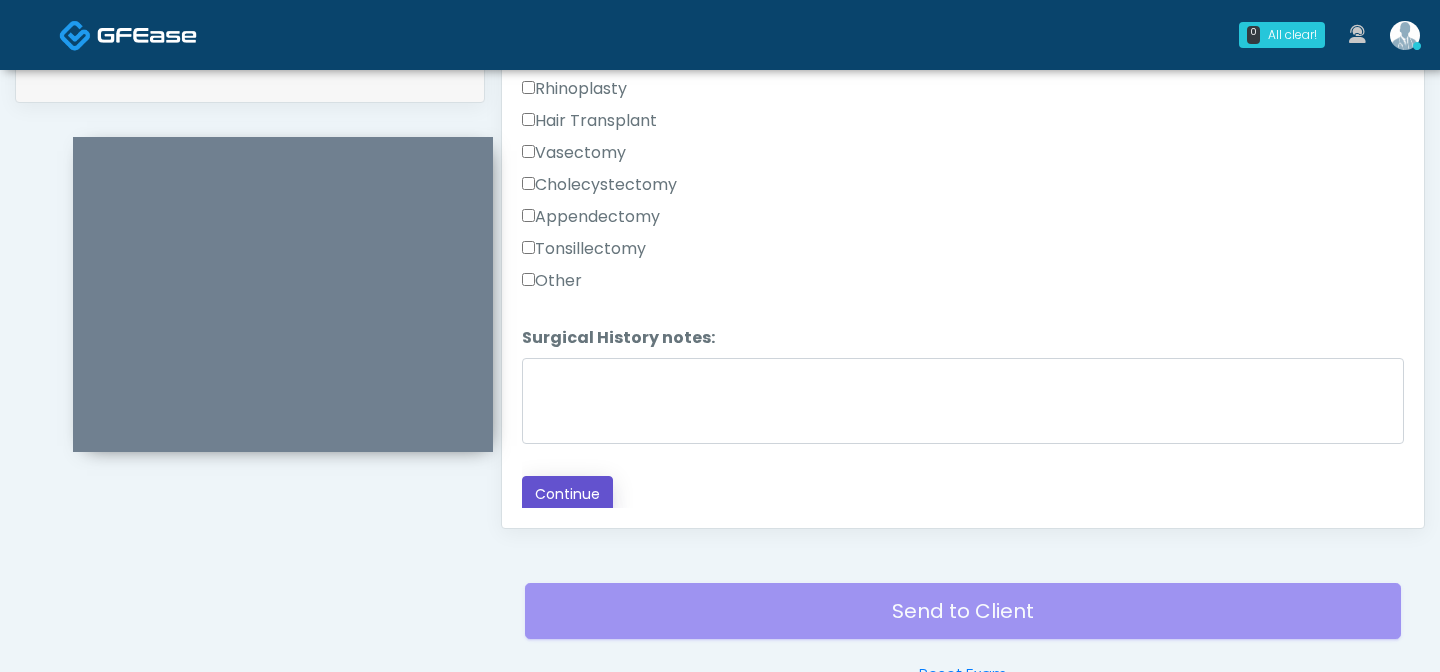 click on "Continue" at bounding box center [567, 494] 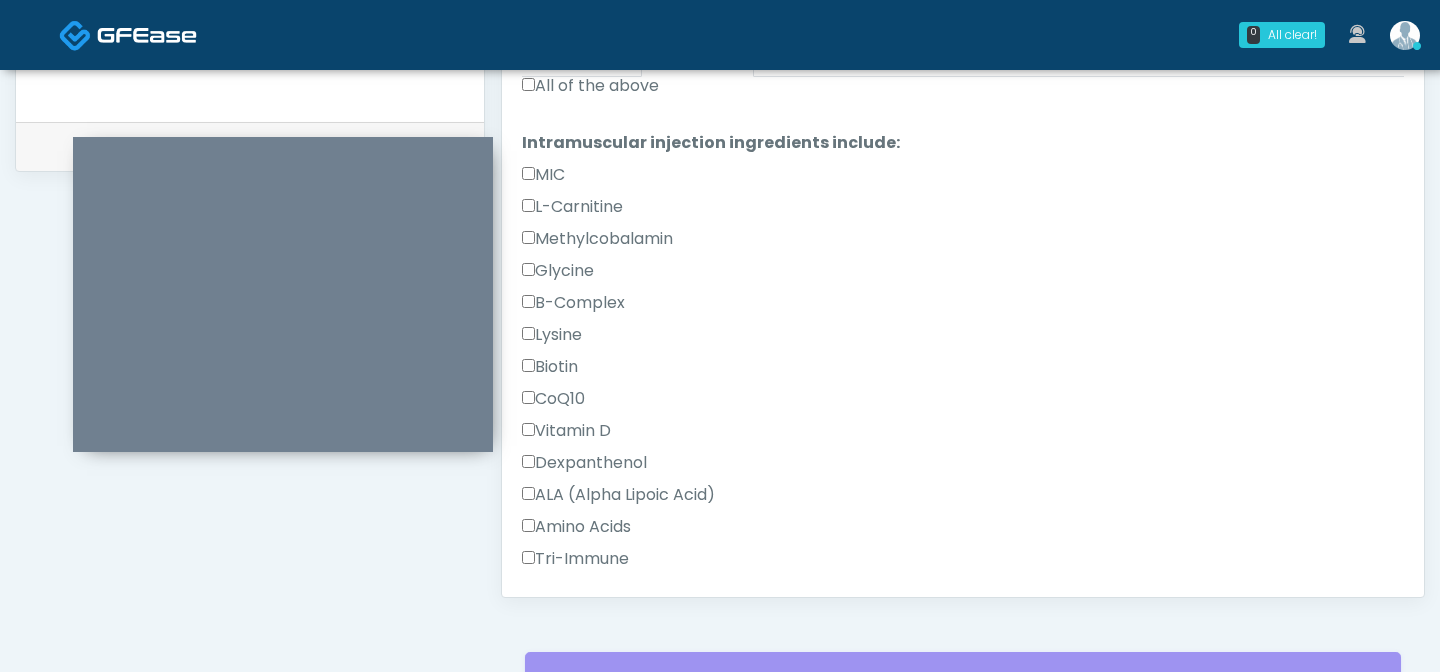 scroll, scrollTop: 898, scrollLeft: 0, axis: vertical 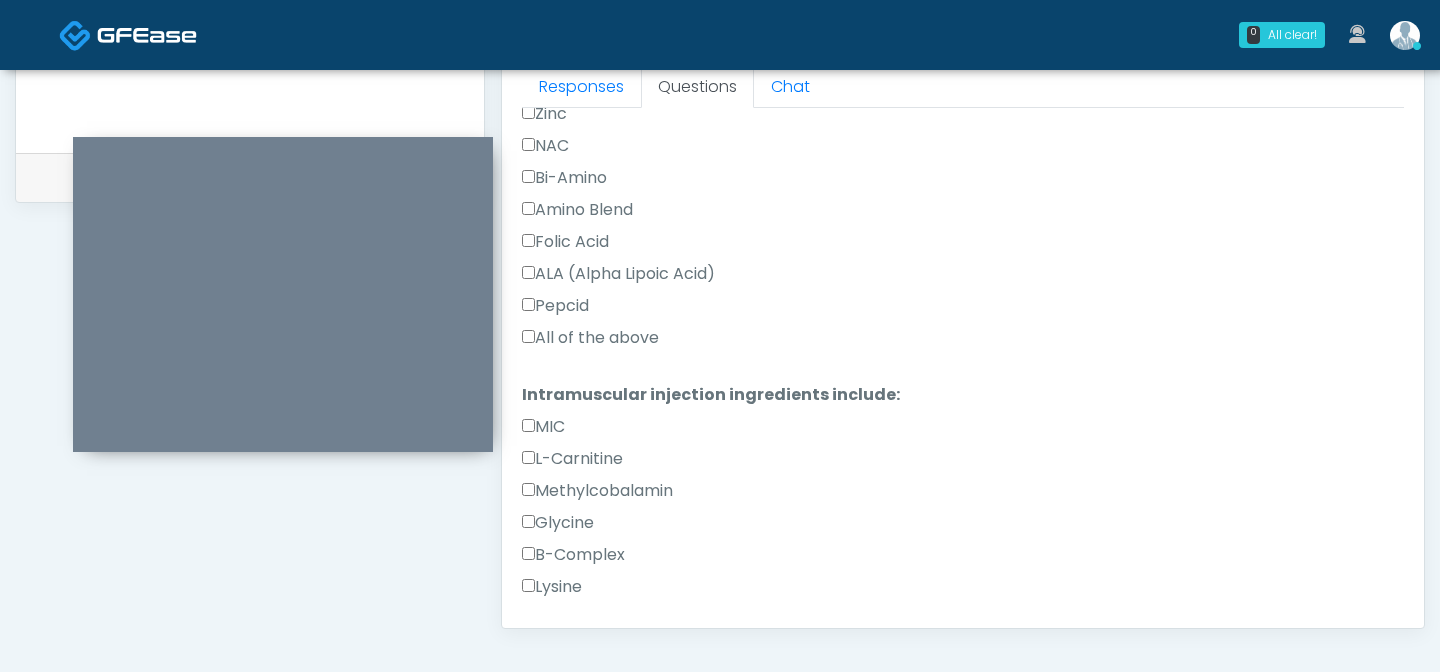 click on "All of the above" at bounding box center (590, 338) 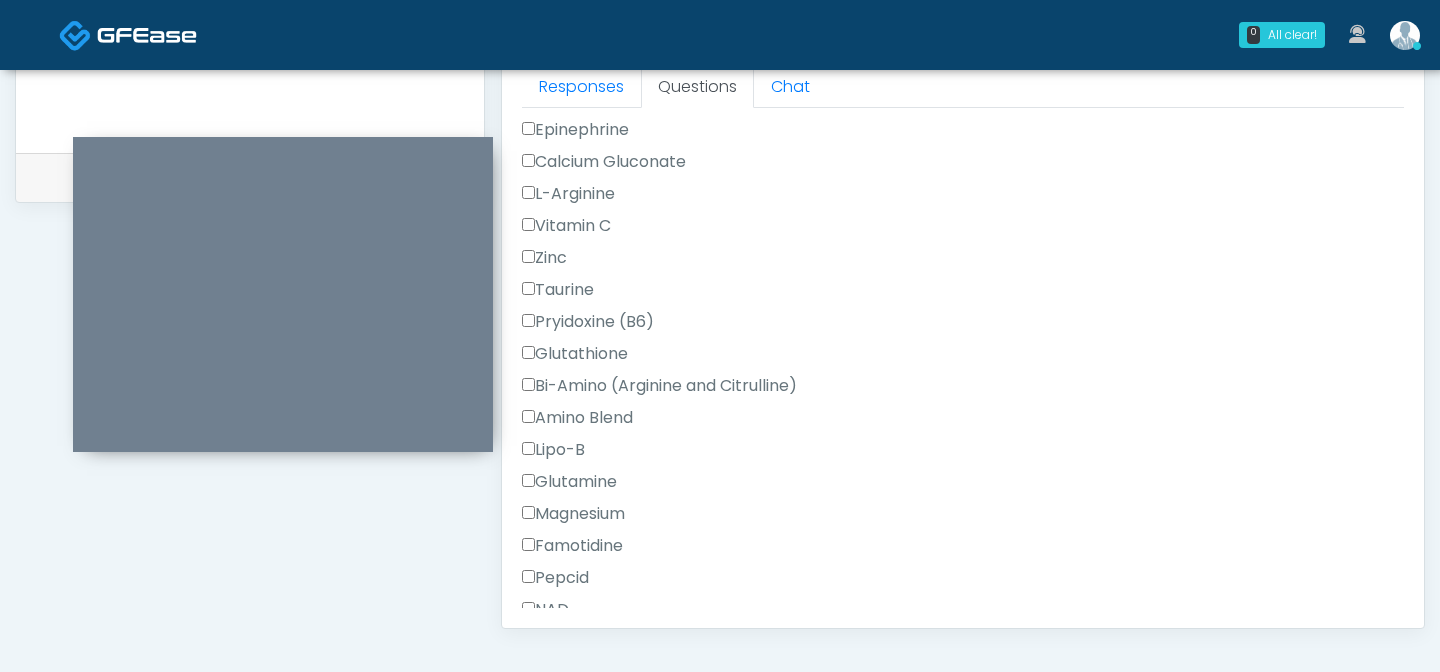 scroll, scrollTop: 1750, scrollLeft: 0, axis: vertical 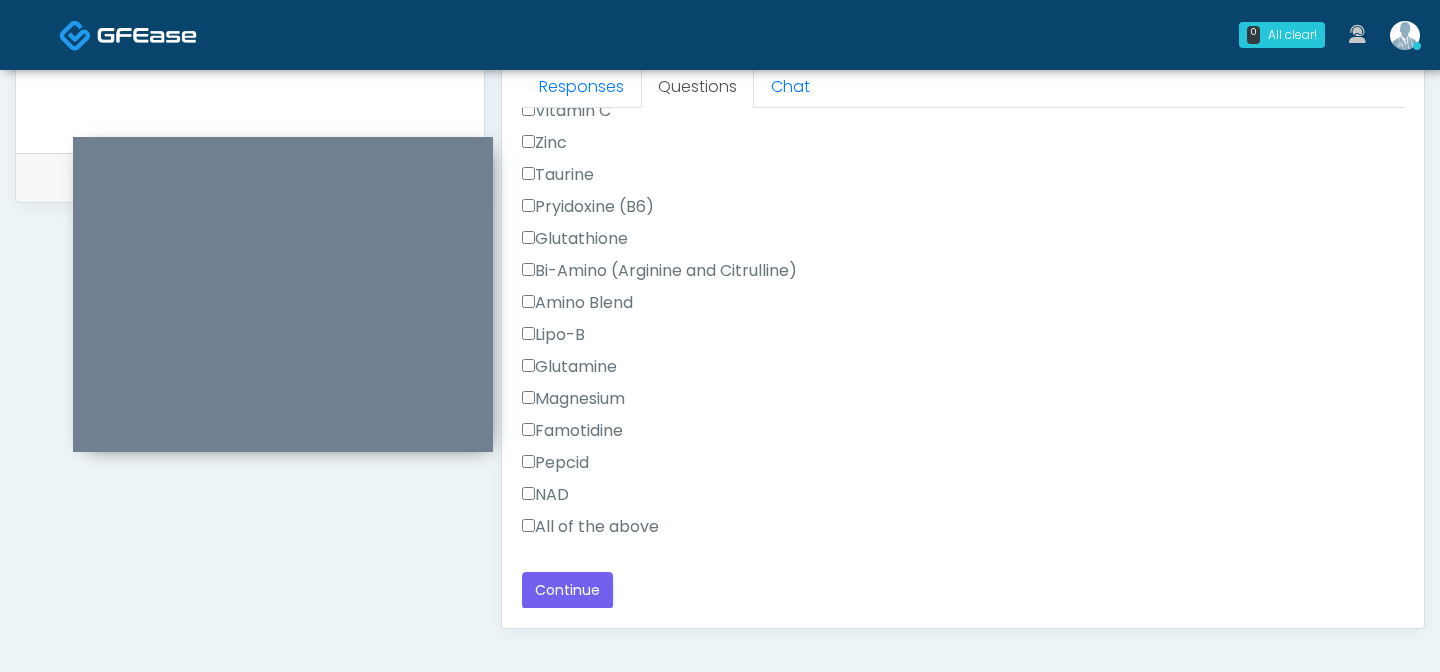 click on "All of the above" at bounding box center [590, 527] 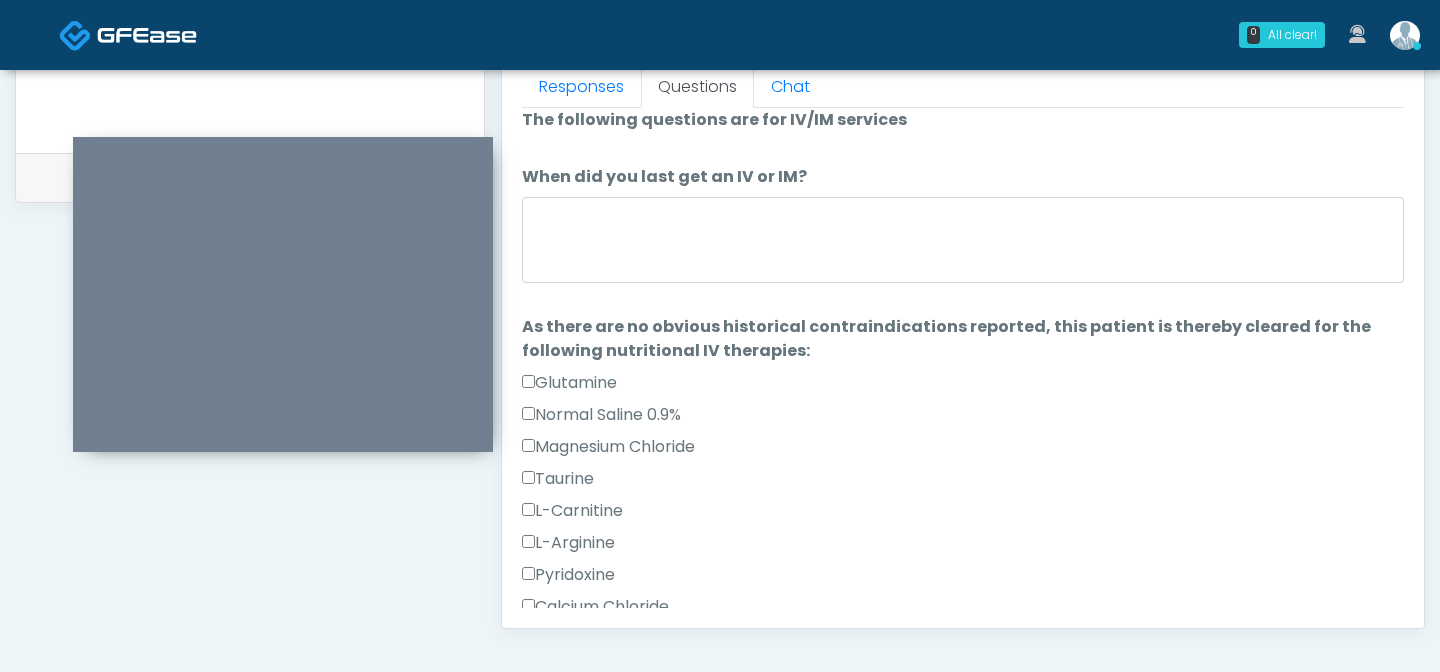 scroll, scrollTop: 0, scrollLeft: 0, axis: both 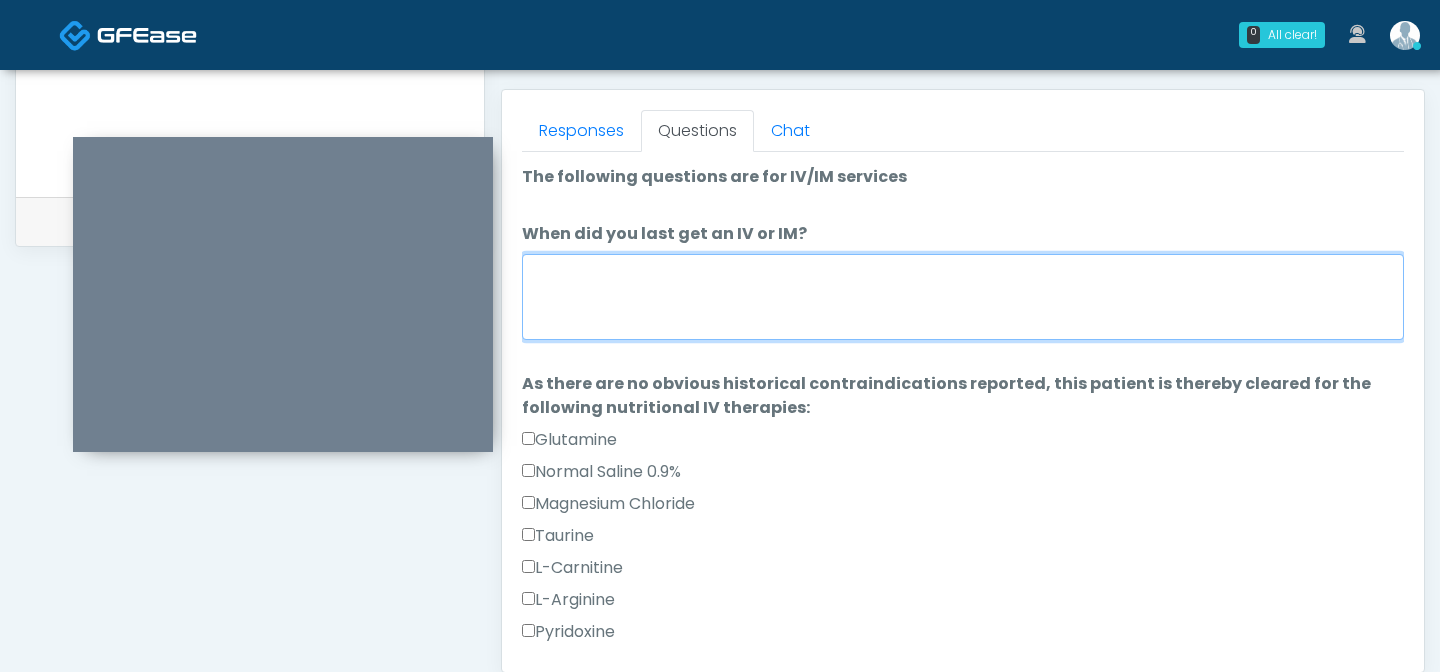 click on "When did you last get an IV or IM?" at bounding box center (963, 297) 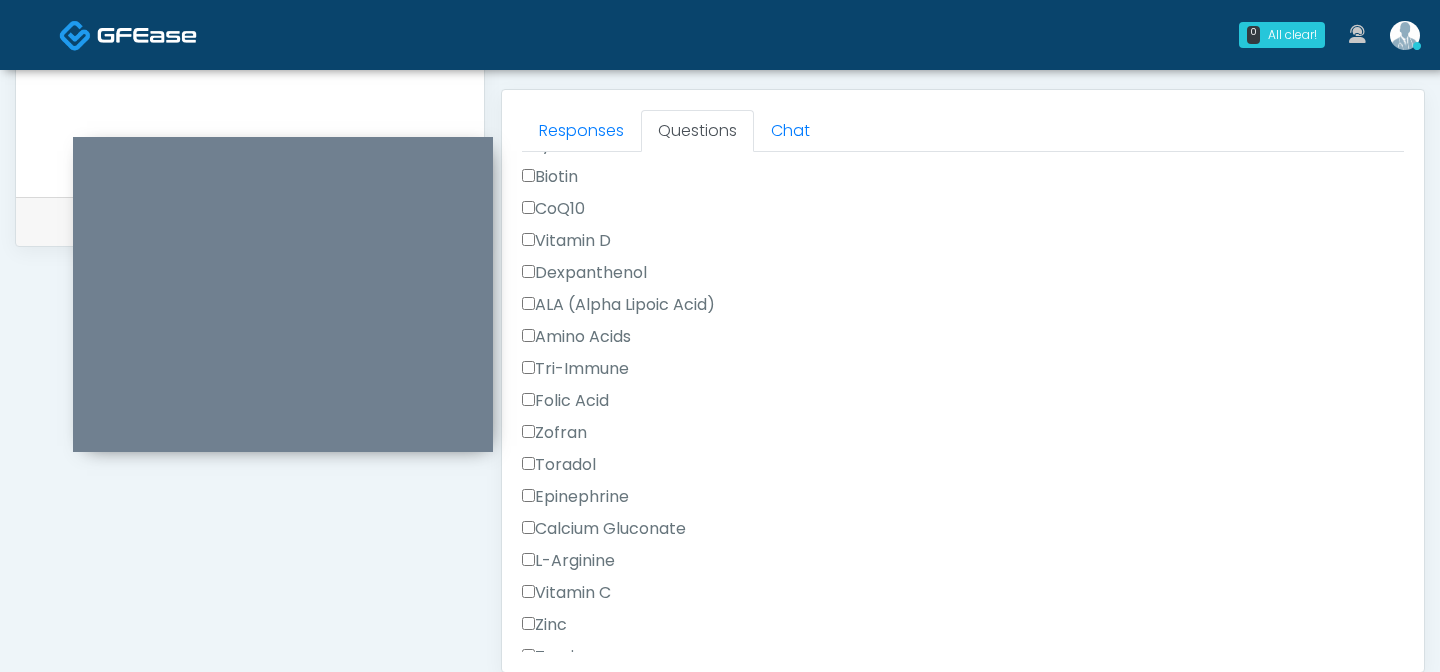 scroll, scrollTop: 1750, scrollLeft: 0, axis: vertical 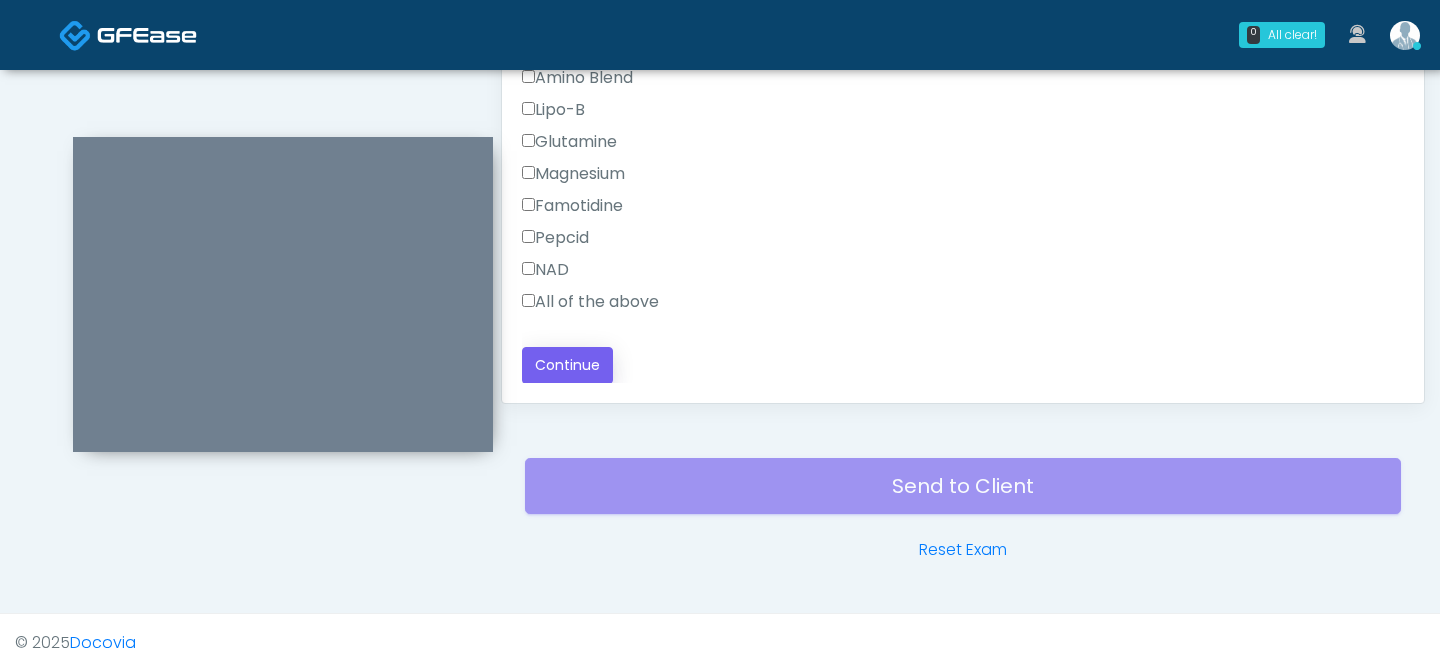 type on "**********" 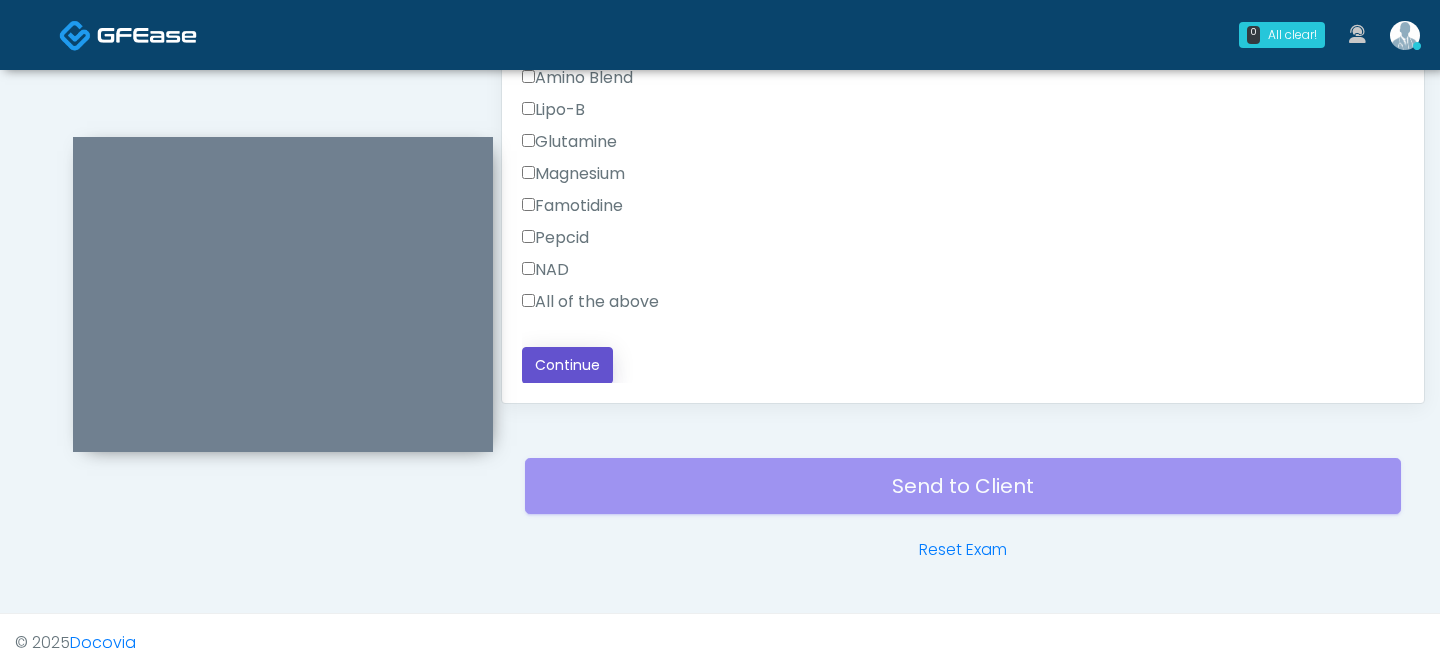 click on "Continue" at bounding box center (567, 365) 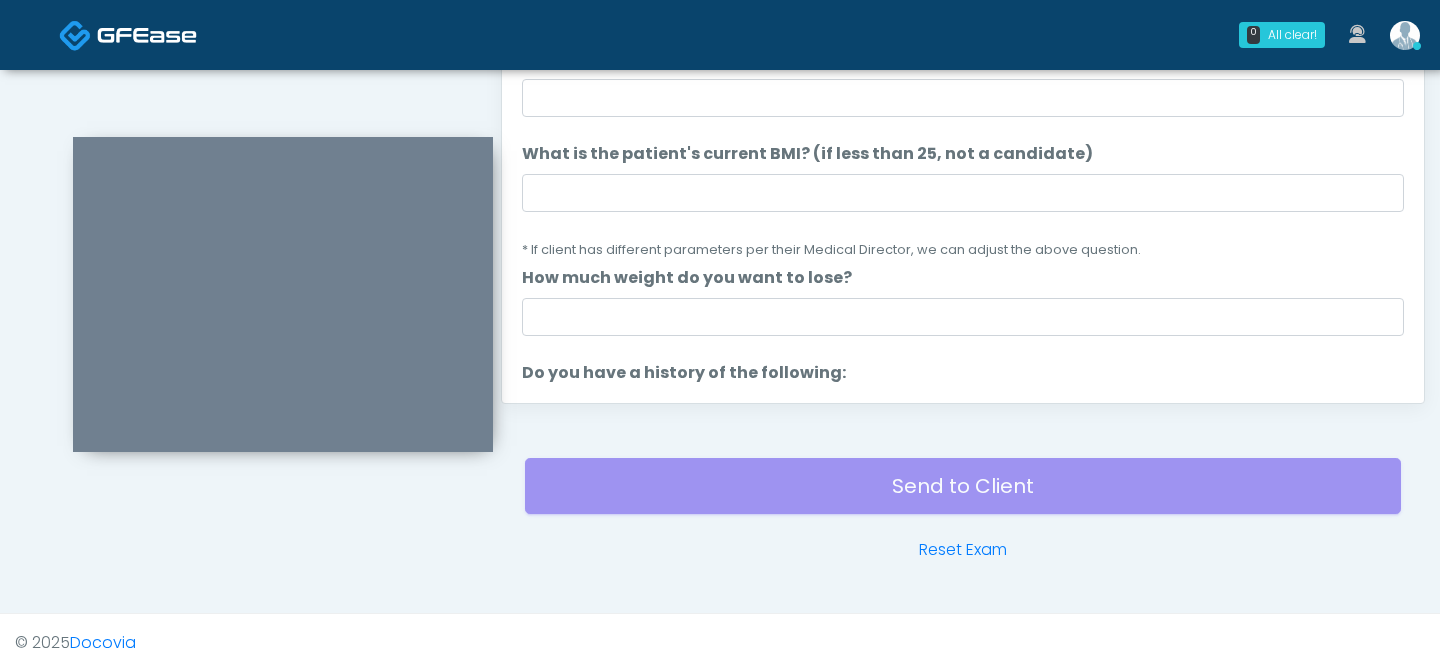 scroll, scrollTop: 0, scrollLeft: 0, axis: both 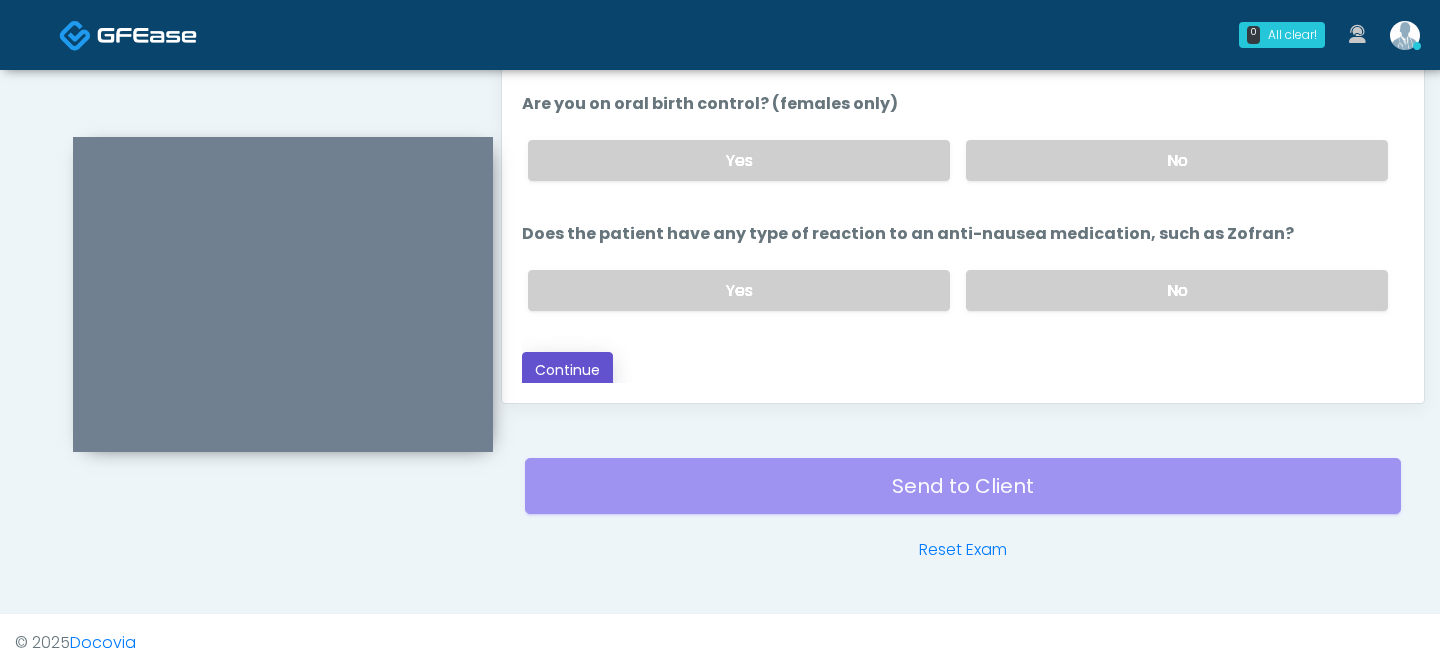 click on "Continue" at bounding box center (567, 370) 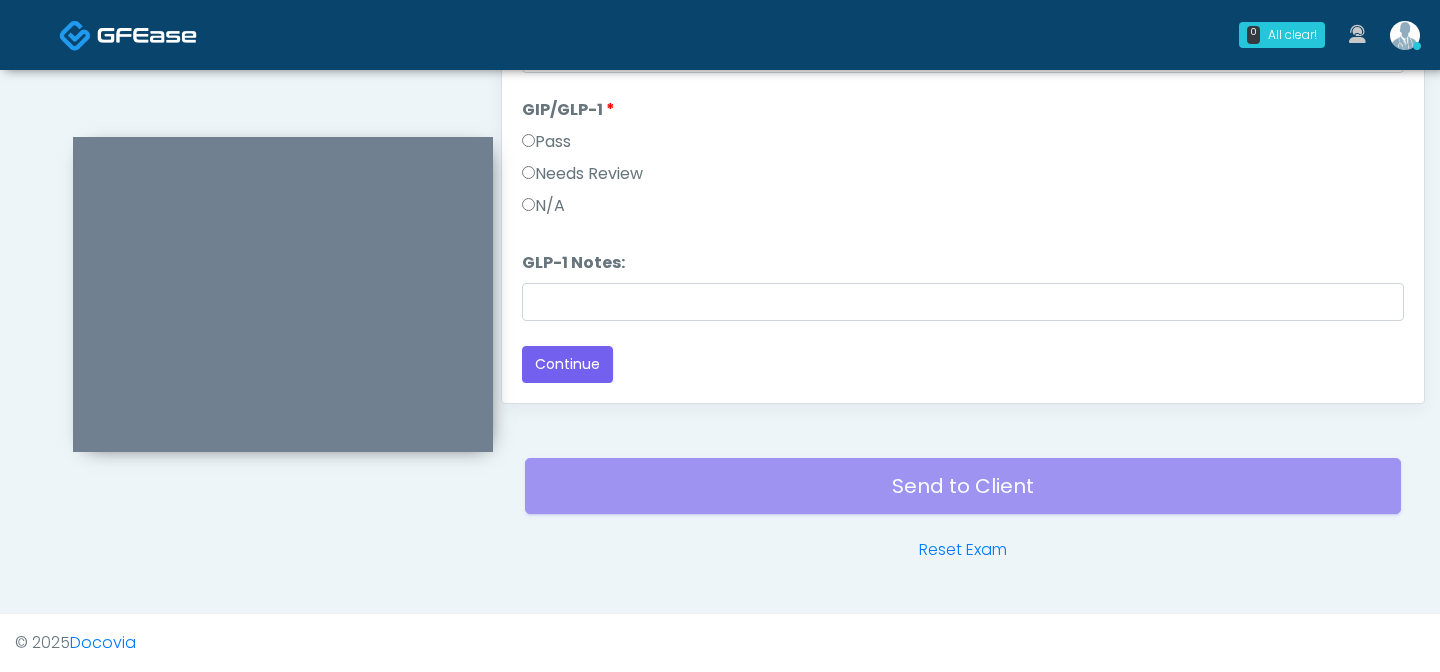 scroll, scrollTop: 83, scrollLeft: 0, axis: vertical 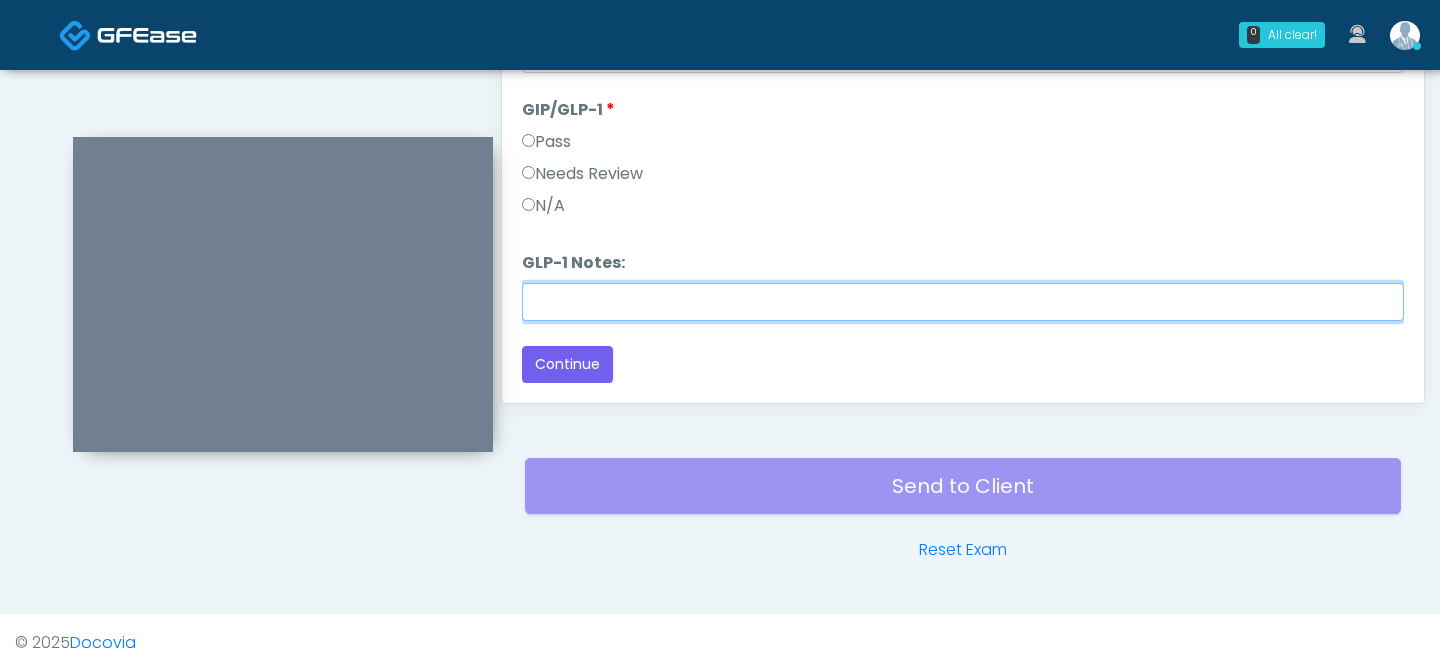click on "GLP-1 Notes:" at bounding box center (963, 302) 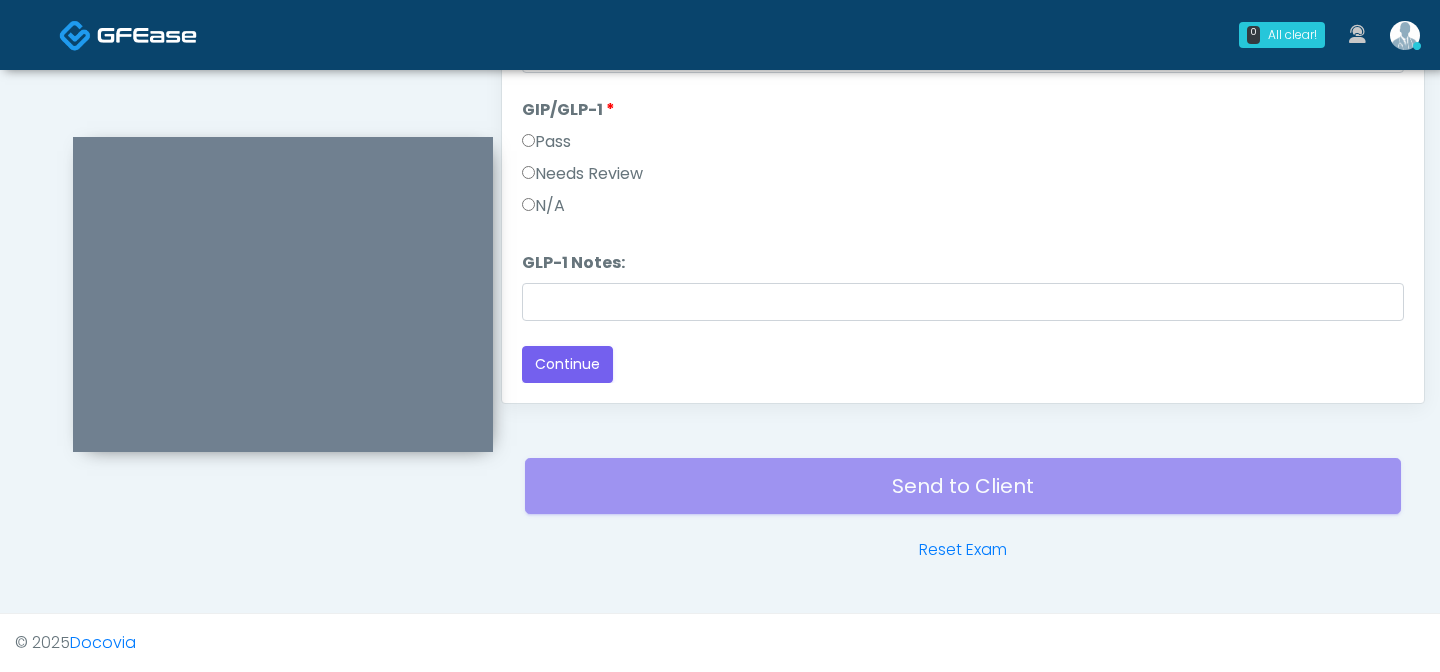 click on "N/A" at bounding box center [543, 206] 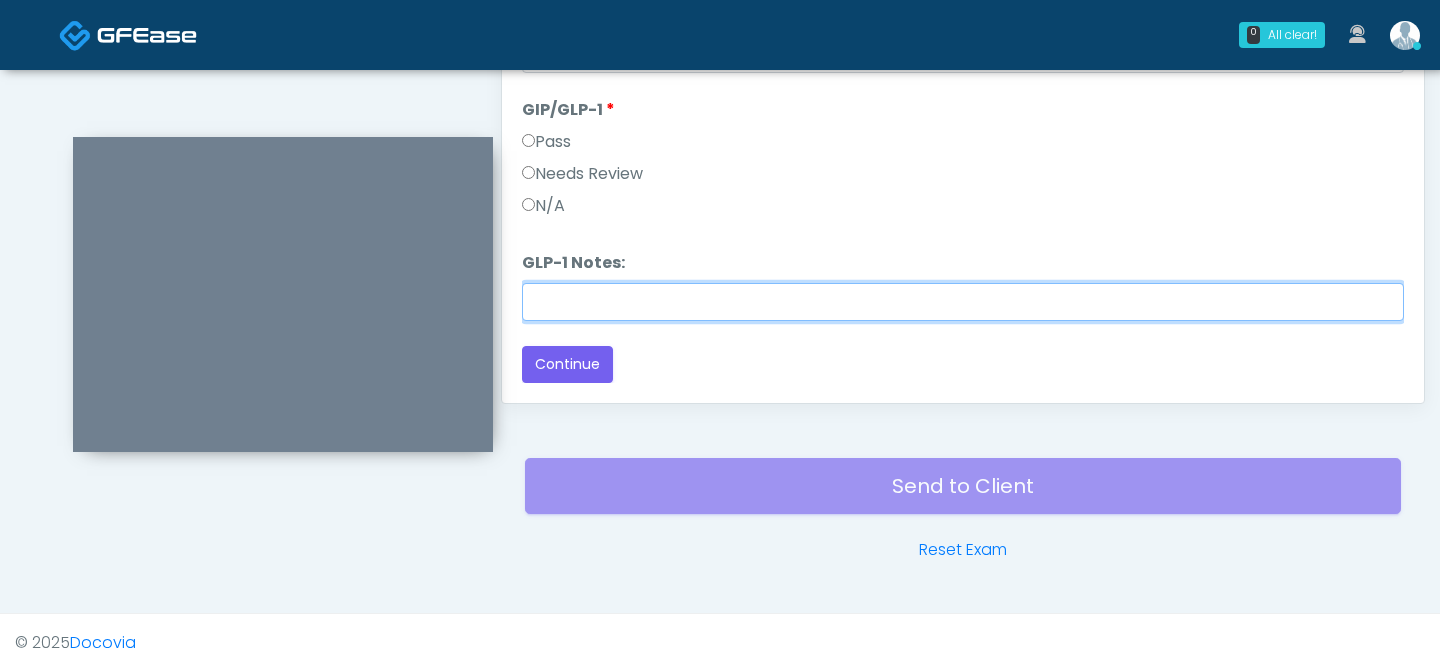 click on "GLP-1 Notes:" at bounding box center [963, 302] 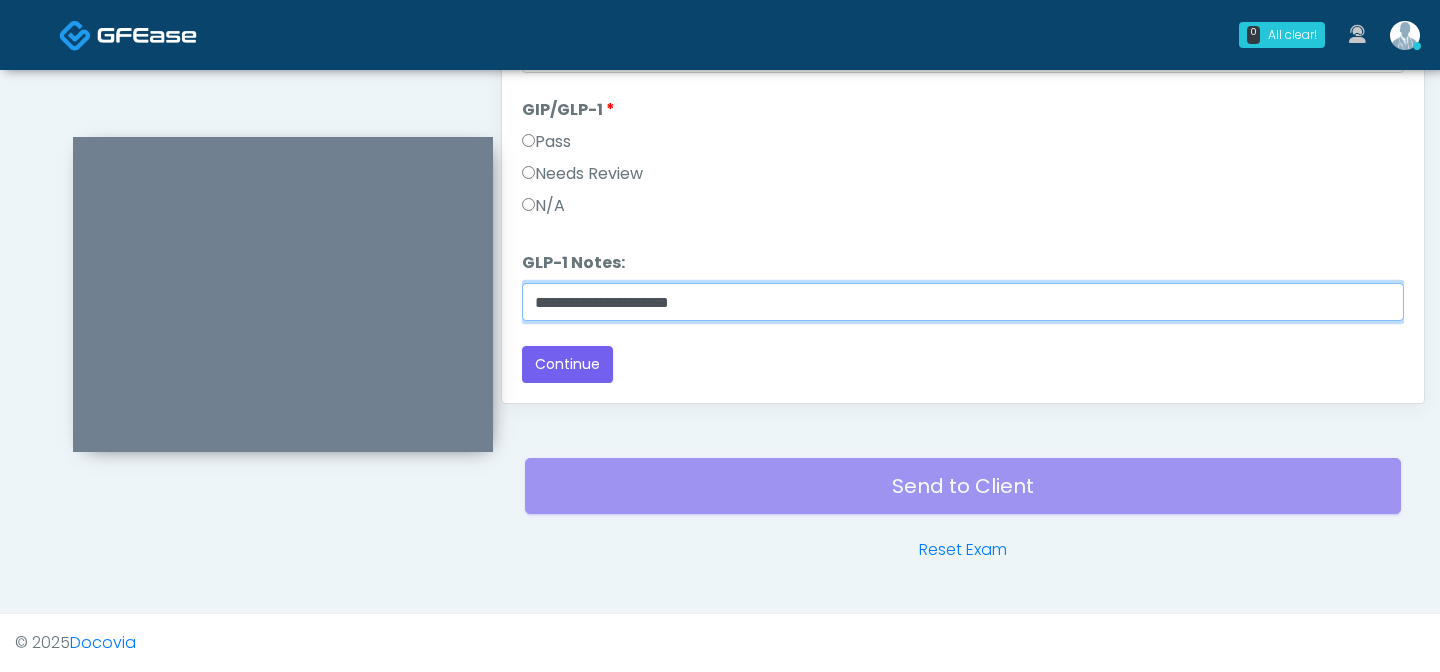 scroll, scrollTop: 0, scrollLeft: 0, axis: both 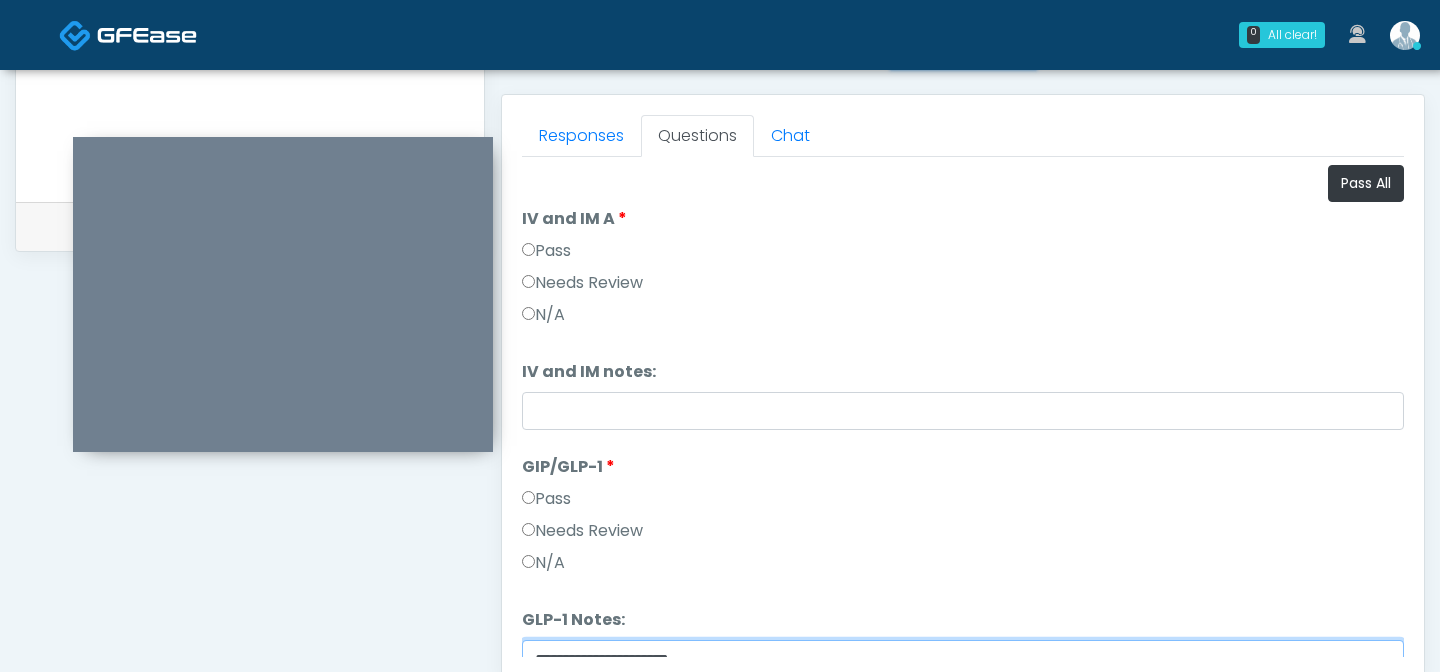 type on "**********" 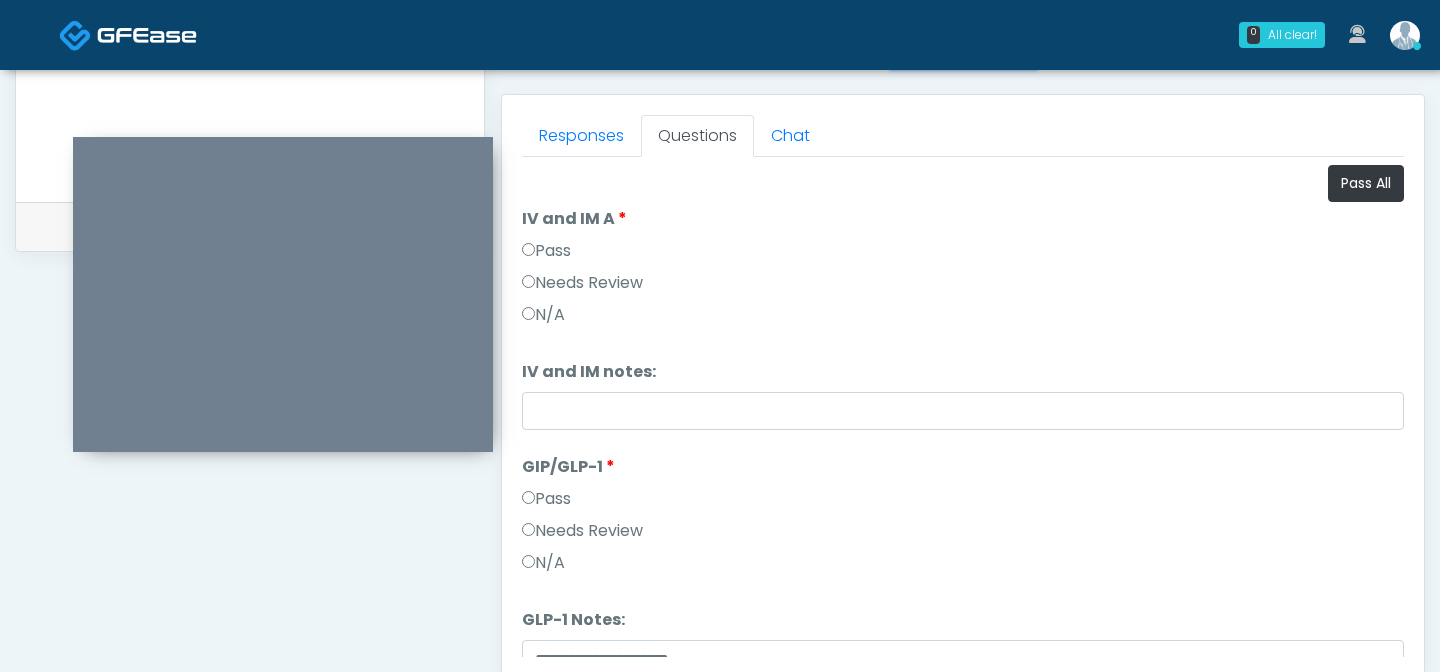 click on "Pass" at bounding box center (546, 251) 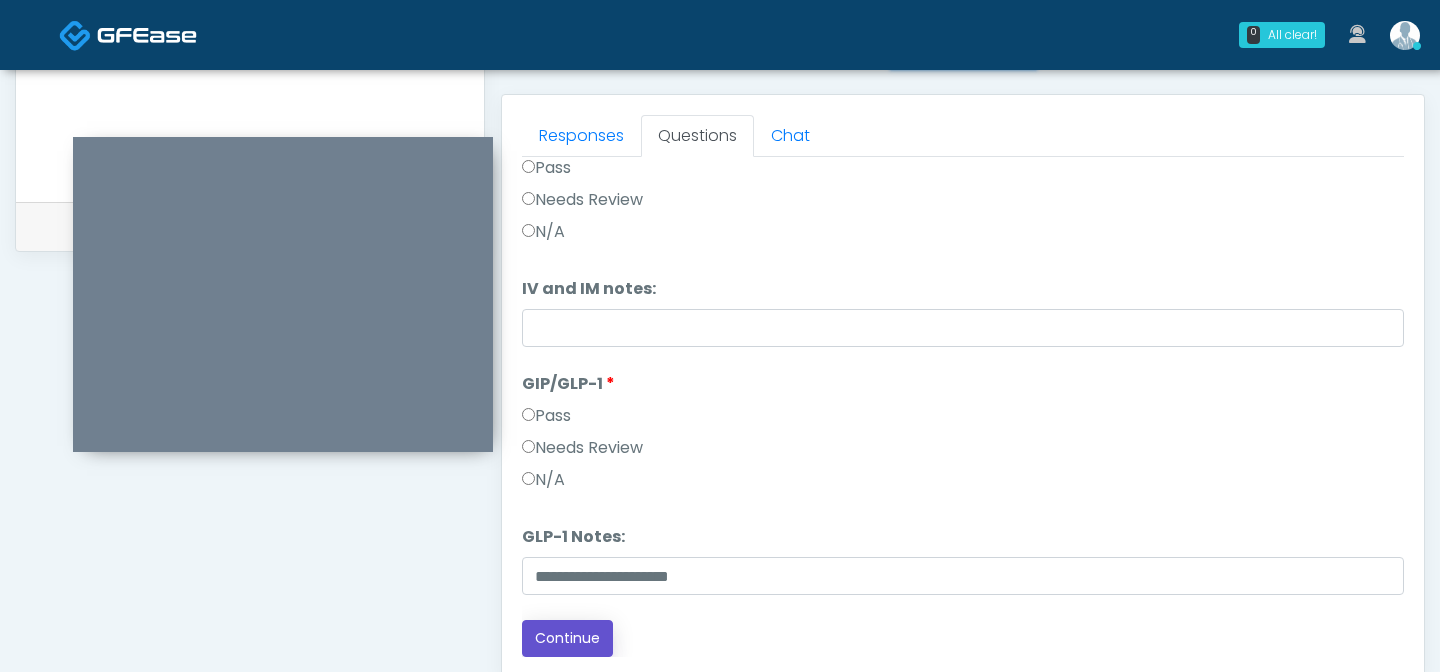 click on "Continue" at bounding box center (567, 638) 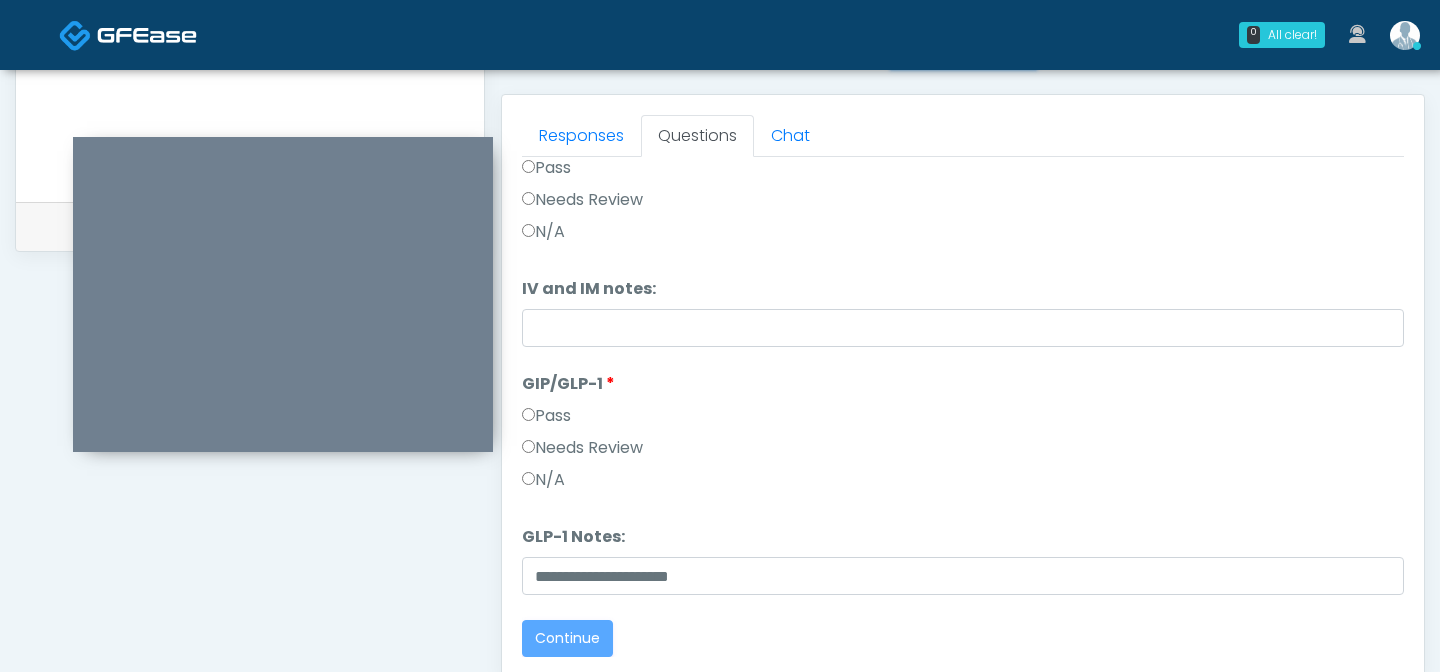scroll, scrollTop: 0, scrollLeft: 0, axis: both 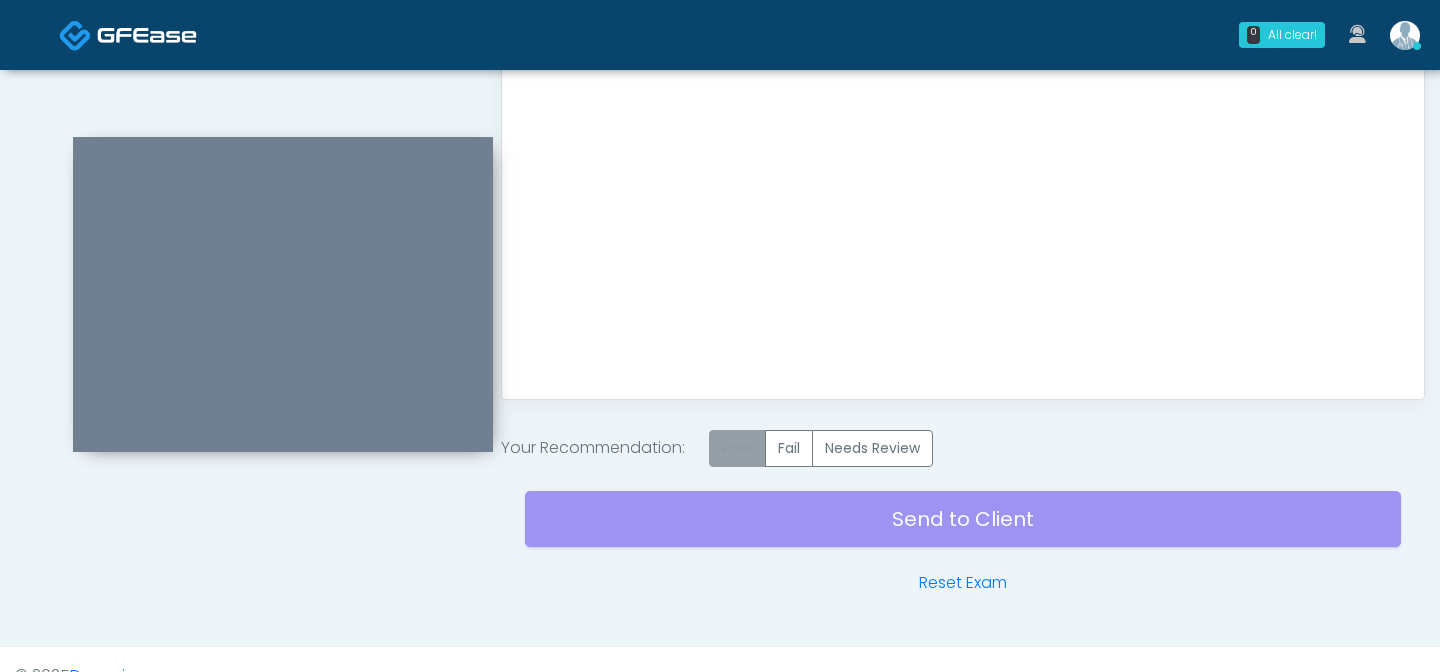 click on "Pass" at bounding box center (737, 448) 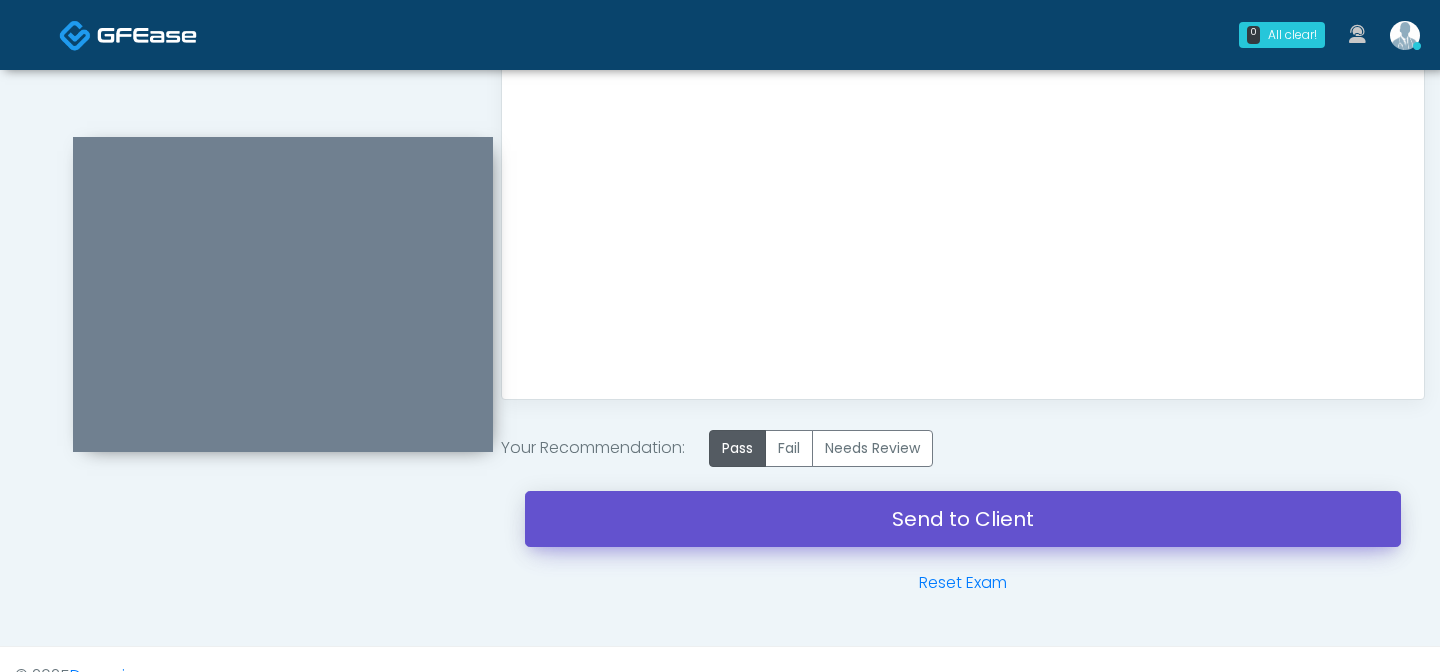 click on "Send to Client" at bounding box center (963, 519) 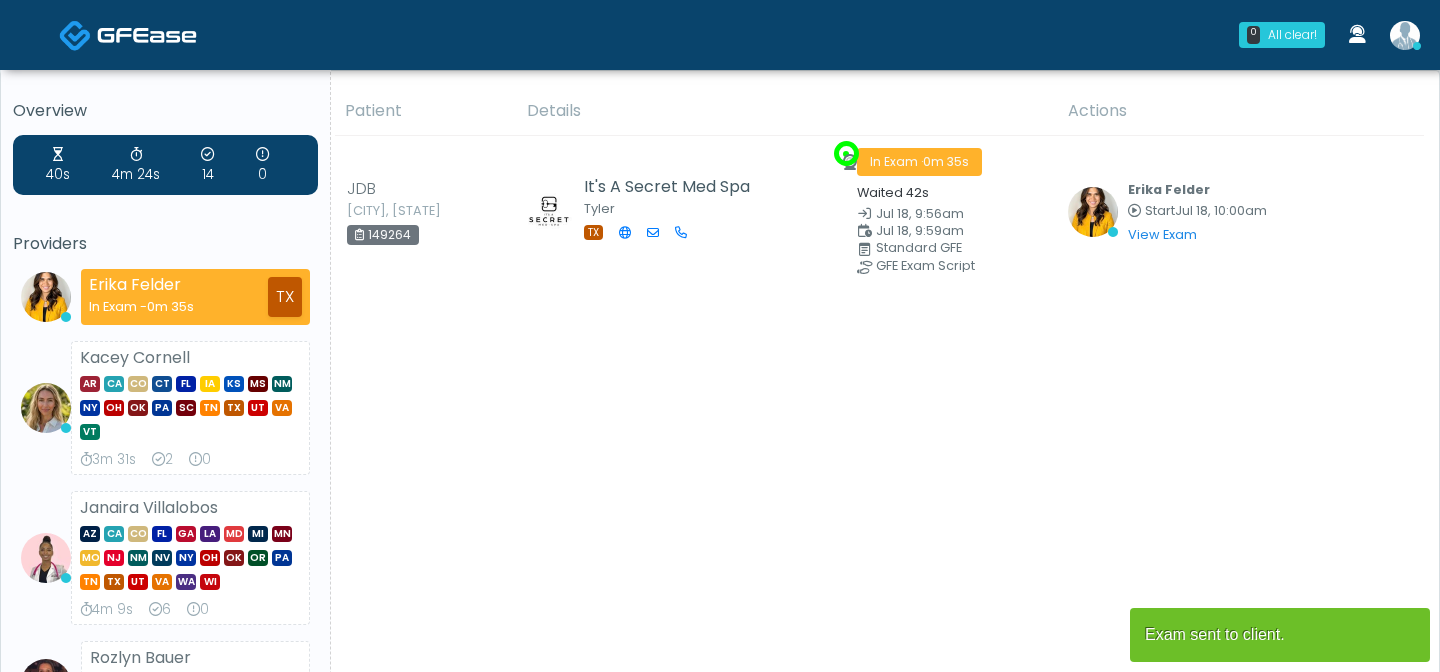 scroll, scrollTop: 0, scrollLeft: 0, axis: both 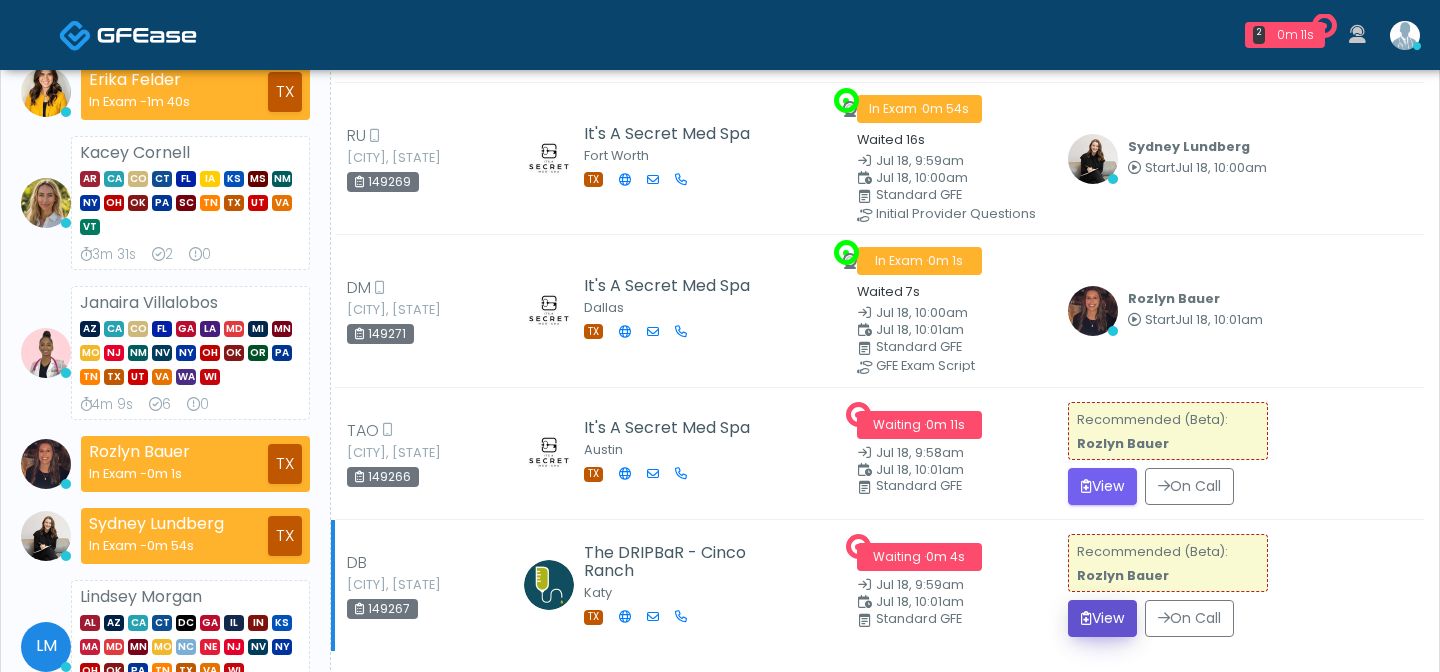 click on "View" at bounding box center (1102, 618) 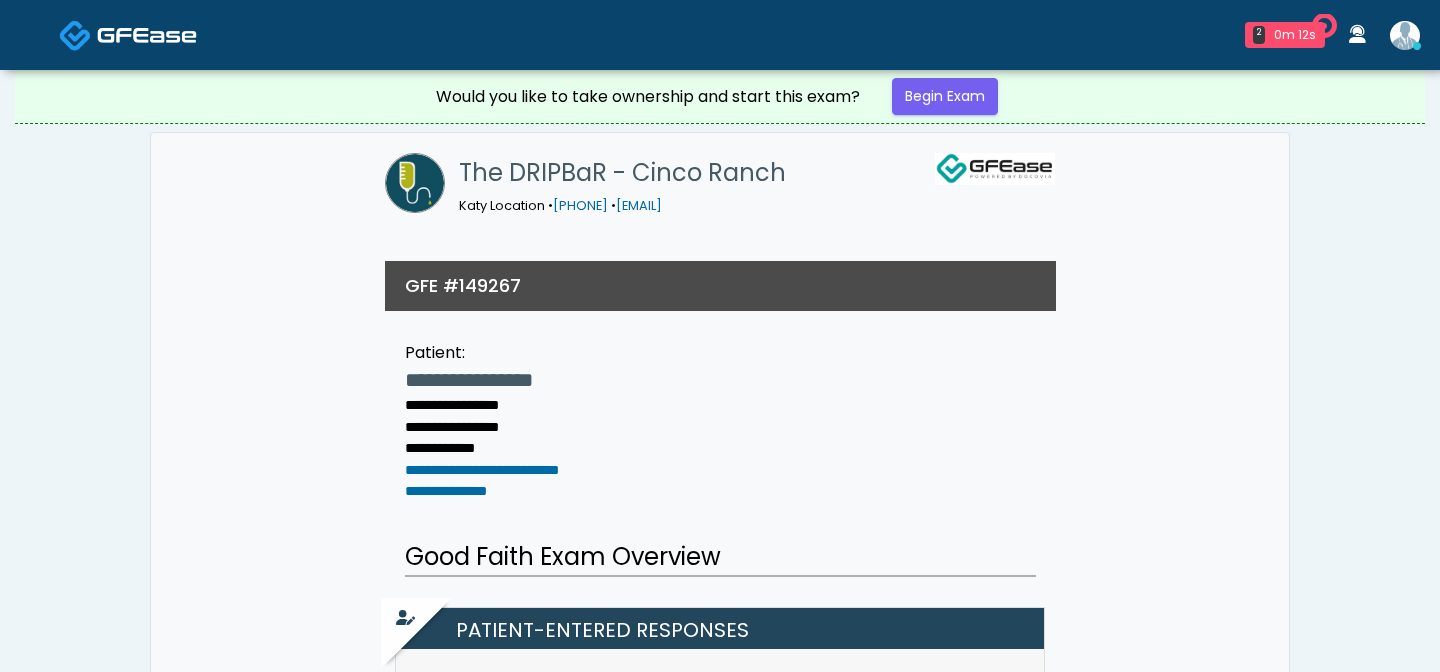 scroll, scrollTop: 0, scrollLeft: 0, axis: both 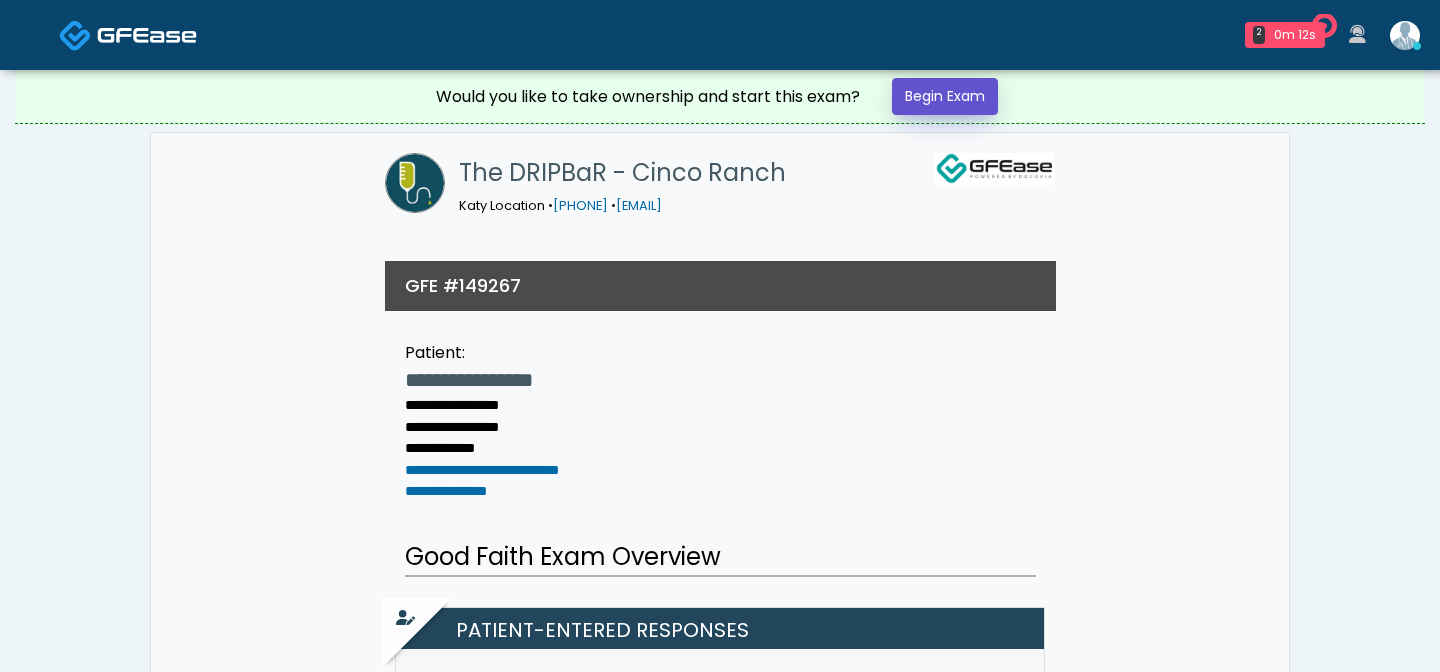 click on "Begin Exam" at bounding box center (945, 96) 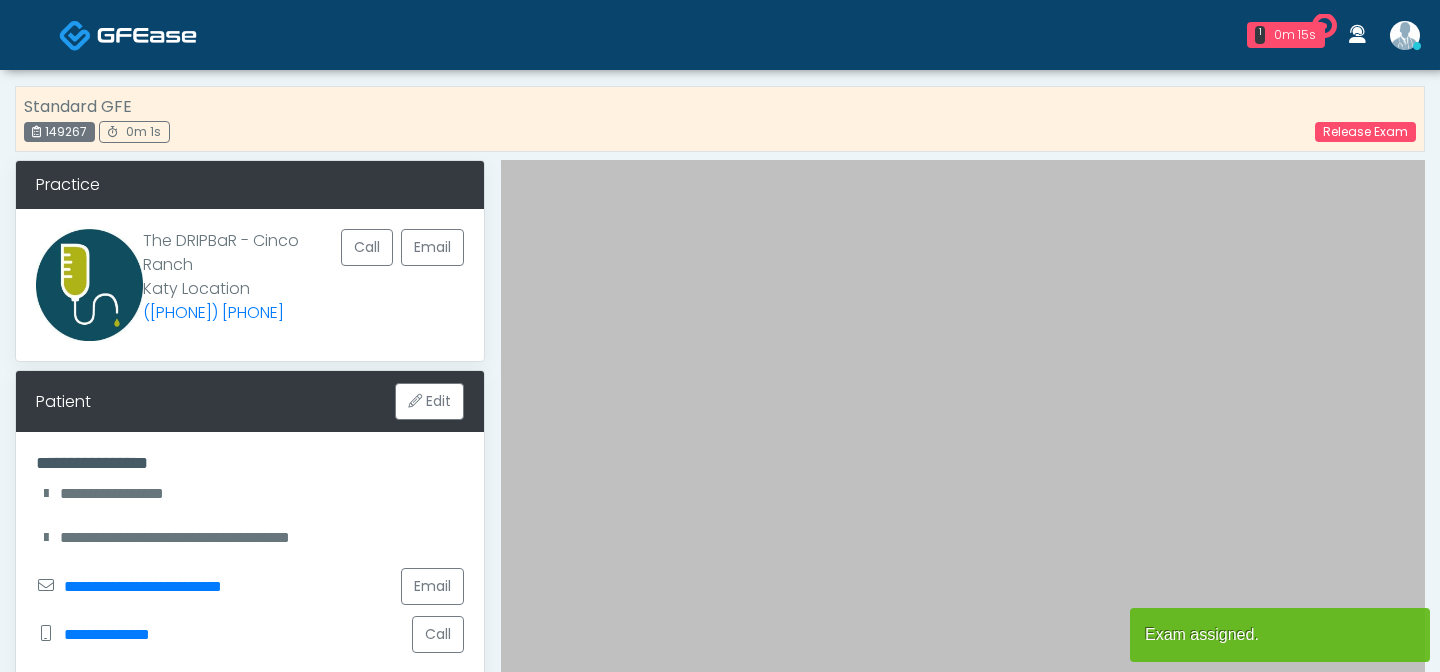 scroll, scrollTop: 0, scrollLeft: 0, axis: both 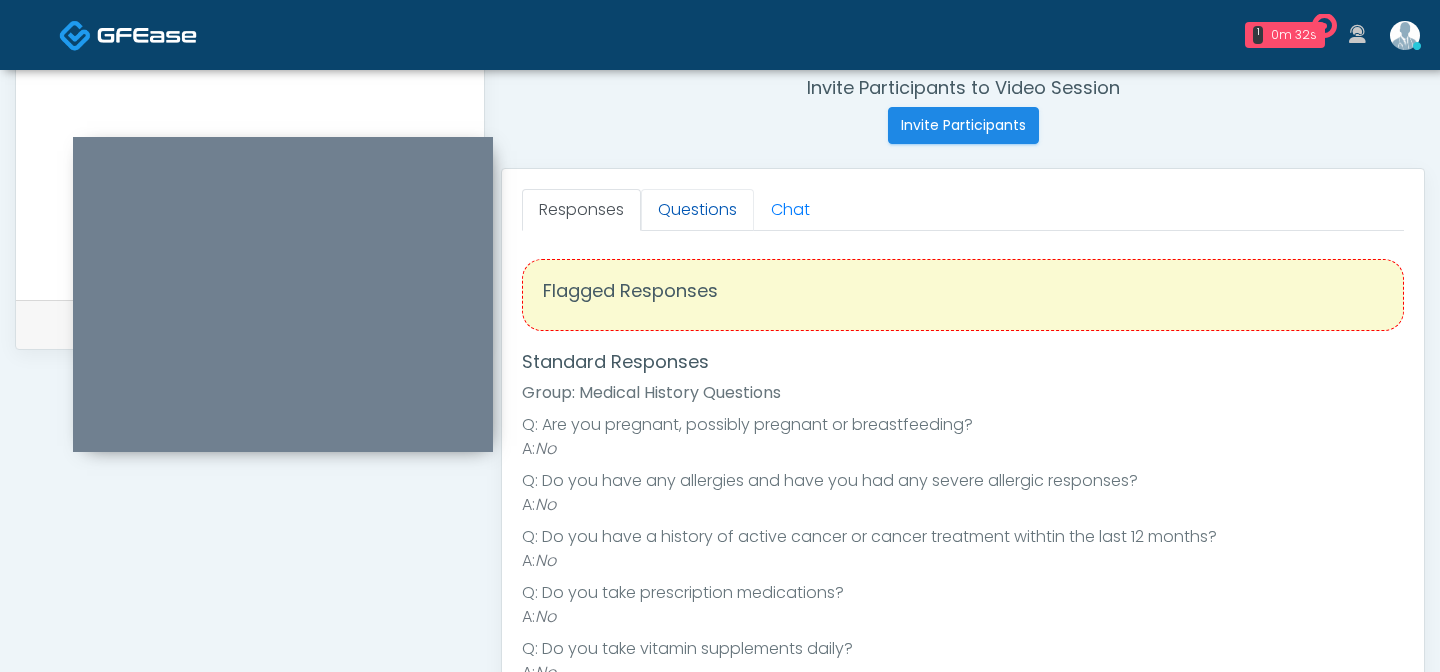 click on "Questions" at bounding box center (697, 210) 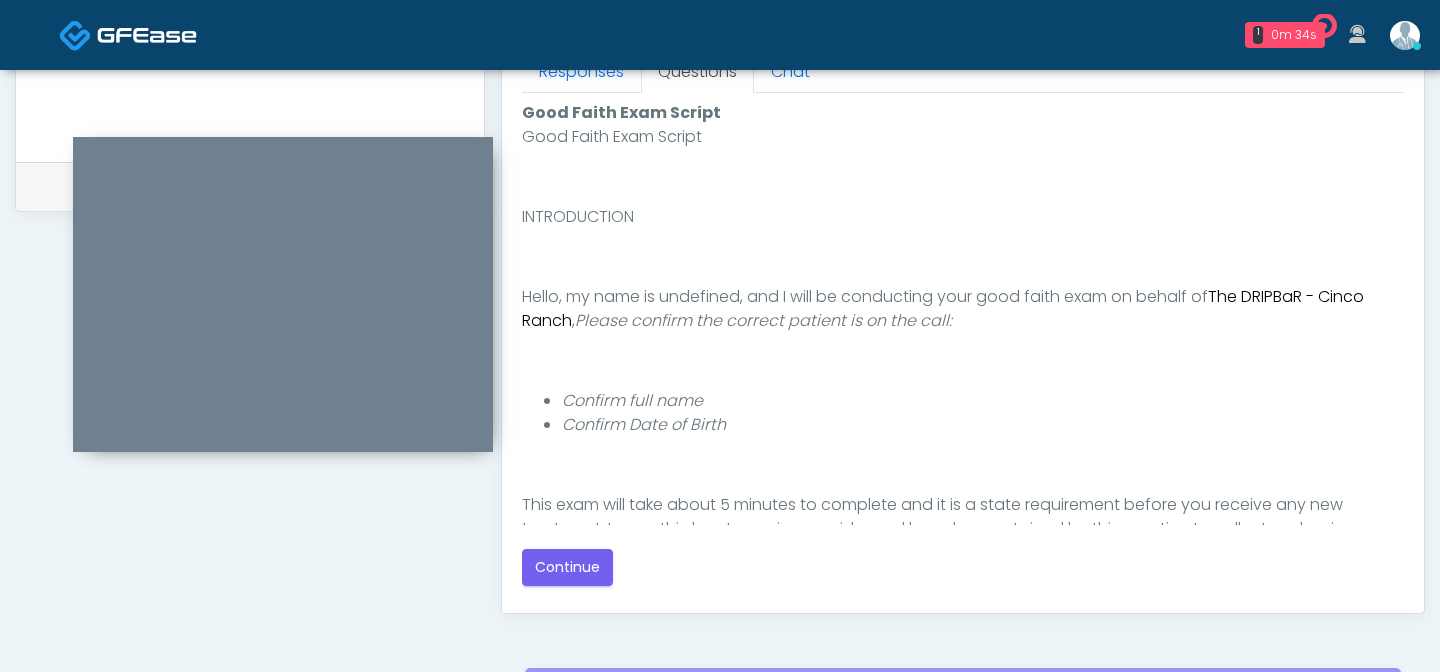 scroll, scrollTop: 941, scrollLeft: 0, axis: vertical 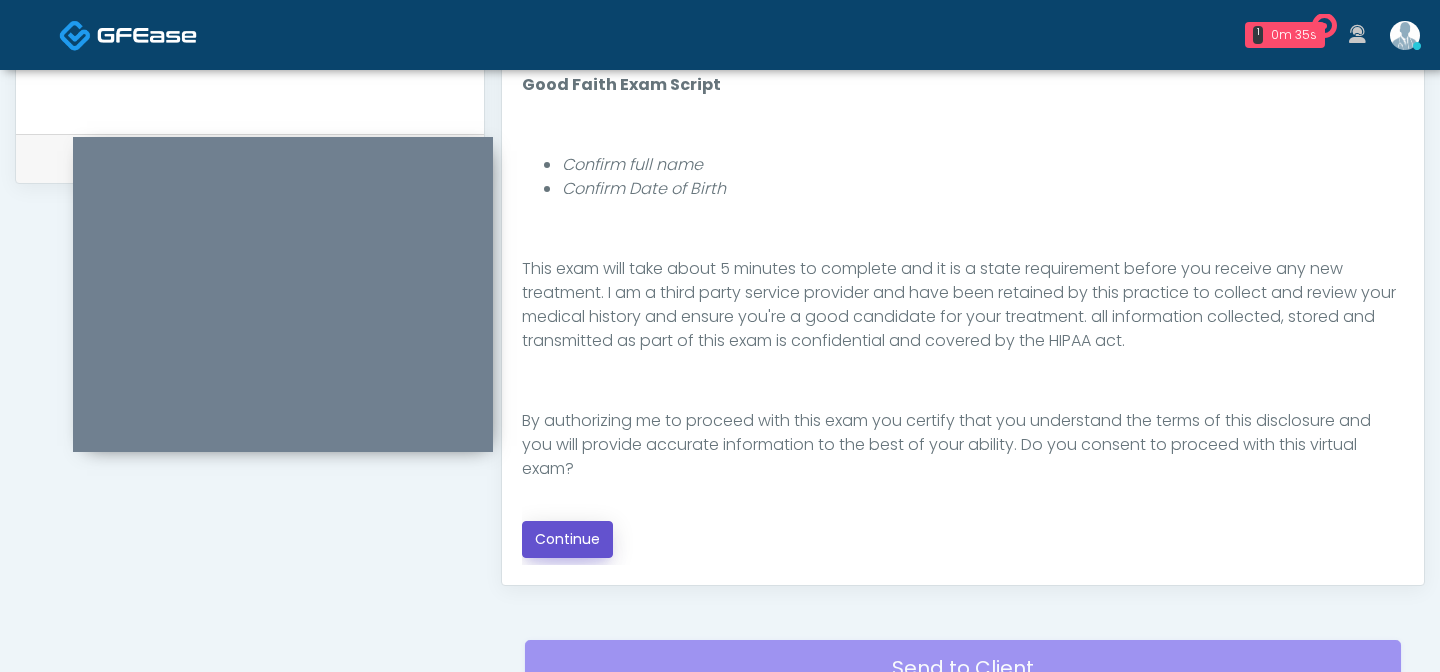 click on "Continue" at bounding box center [567, 539] 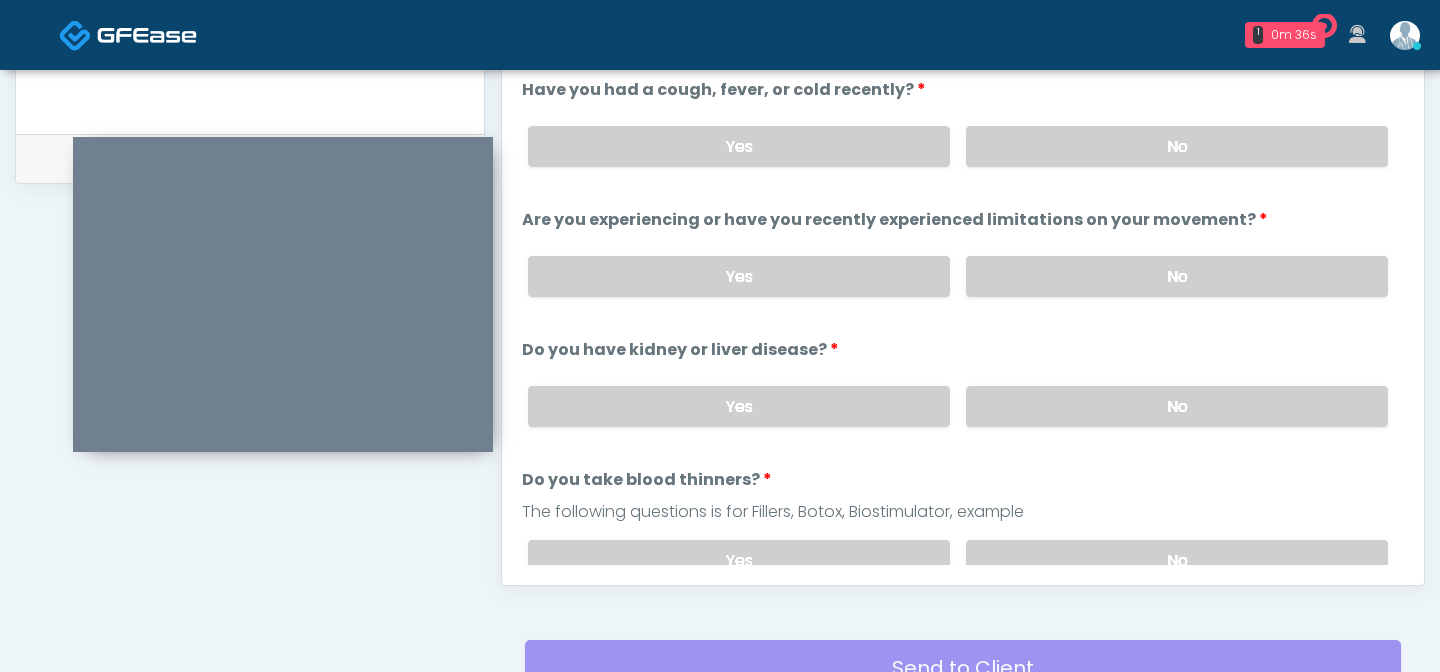 scroll, scrollTop: 1123, scrollLeft: 0, axis: vertical 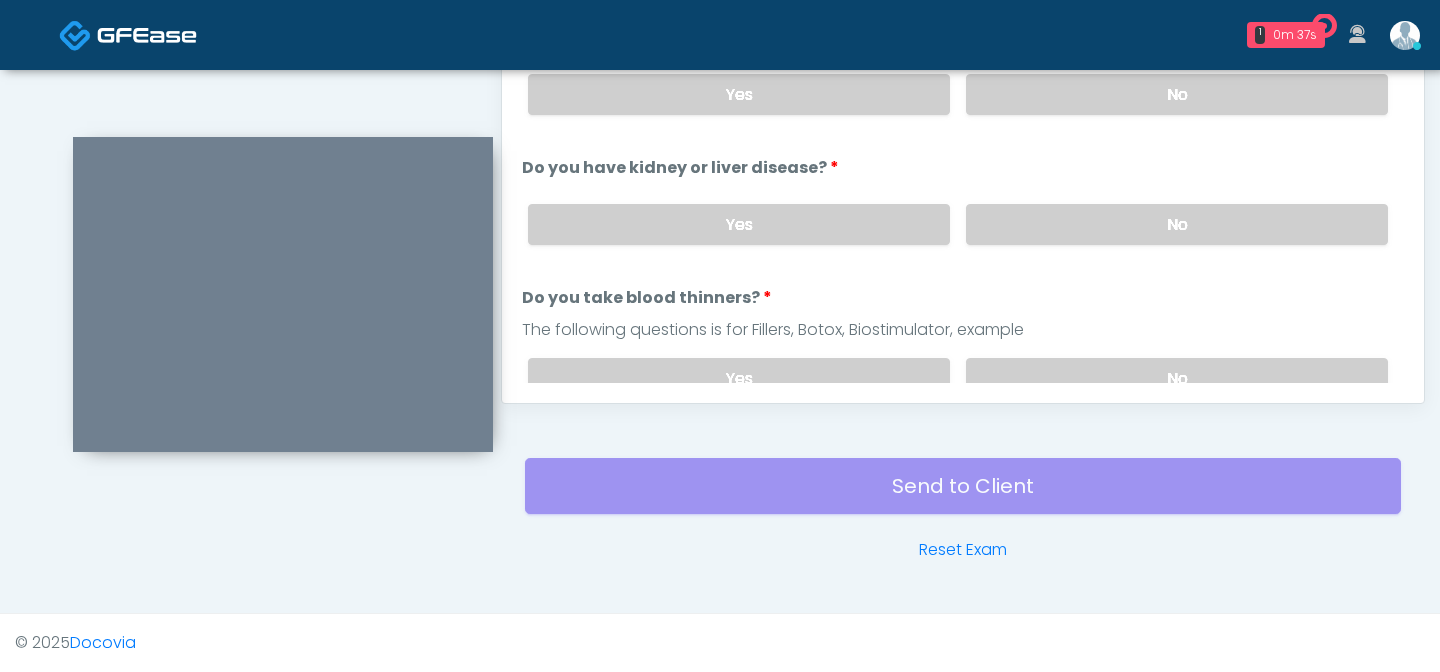click on "Yes
No" at bounding box center [958, 224] 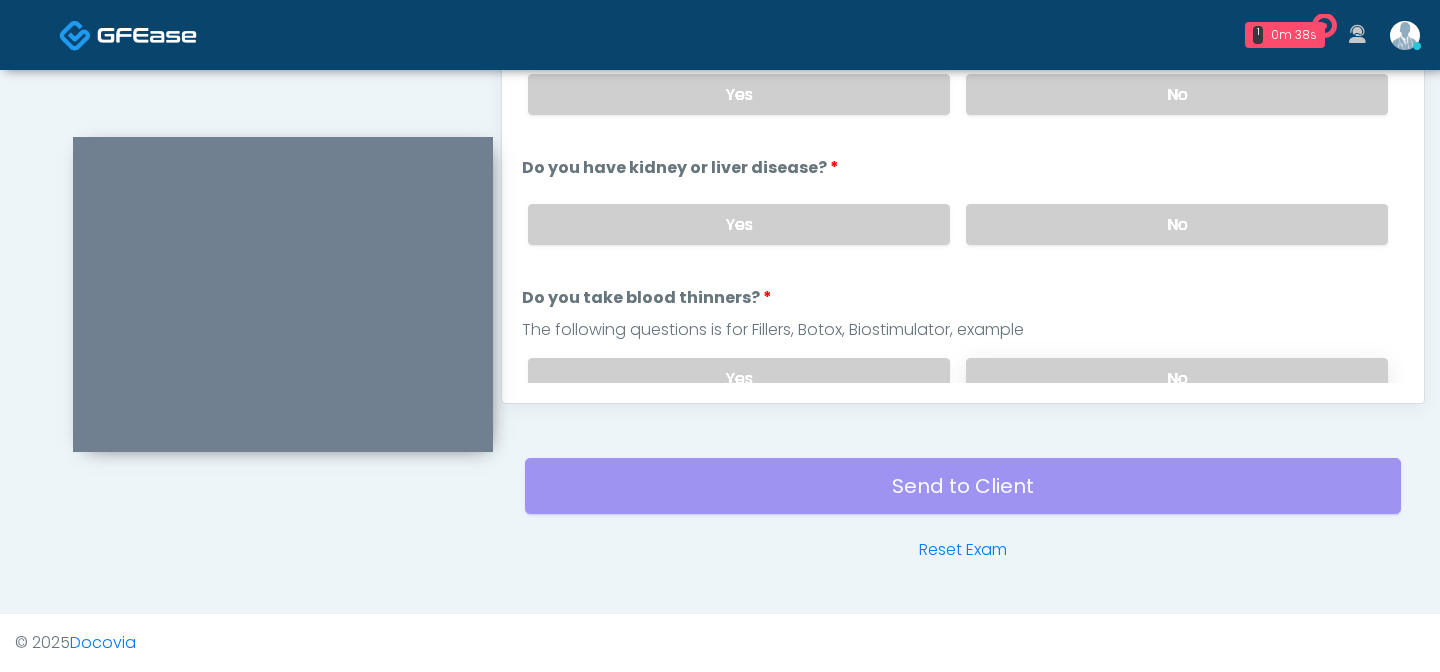 click on "No" at bounding box center (1177, 378) 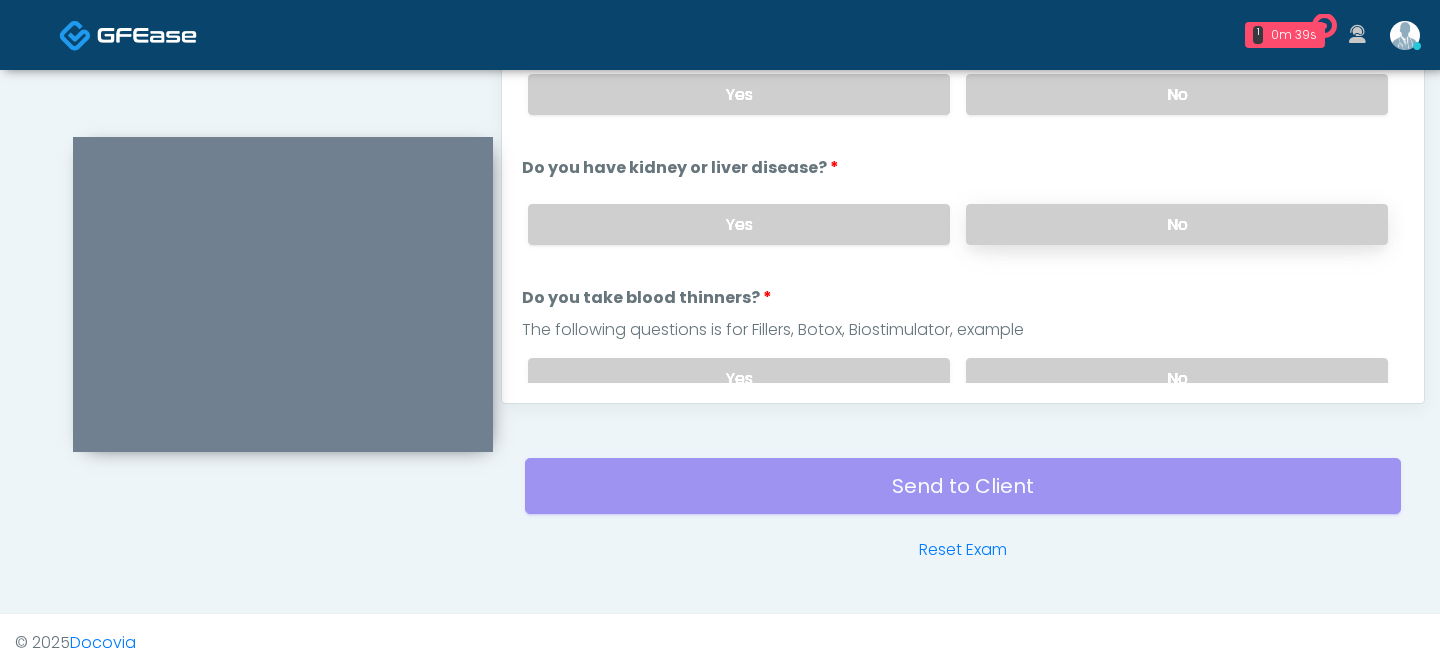 click on "No" at bounding box center (1177, 224) 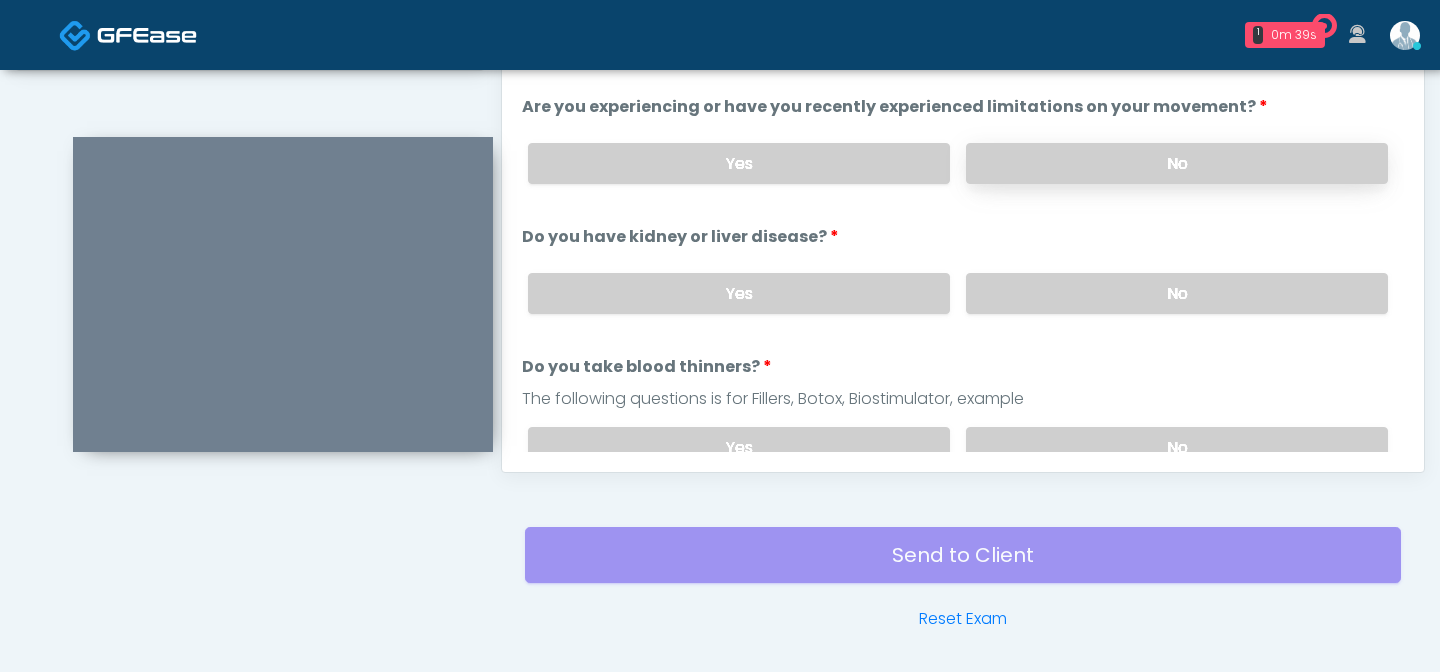 scroll, scrollTop: 1051, scrollLeft: 0, axis: vertical 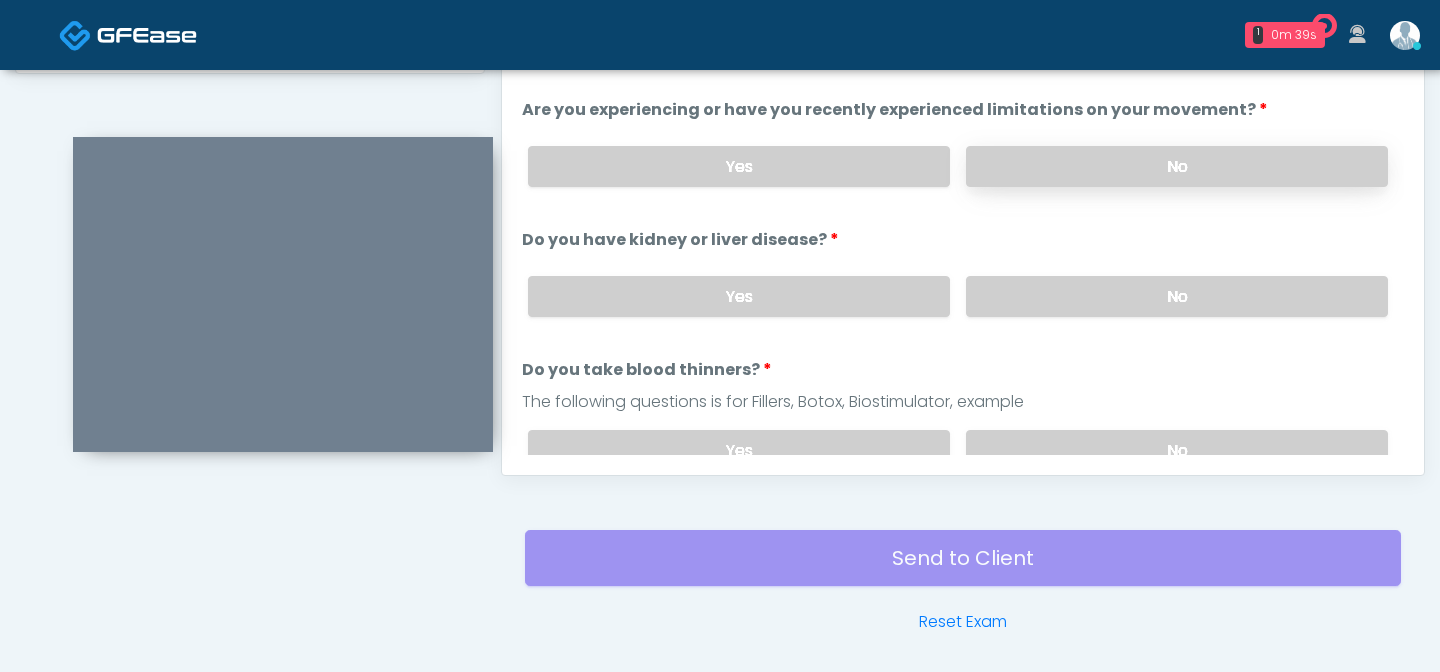click on "No" at bounding box center (1177, 166) 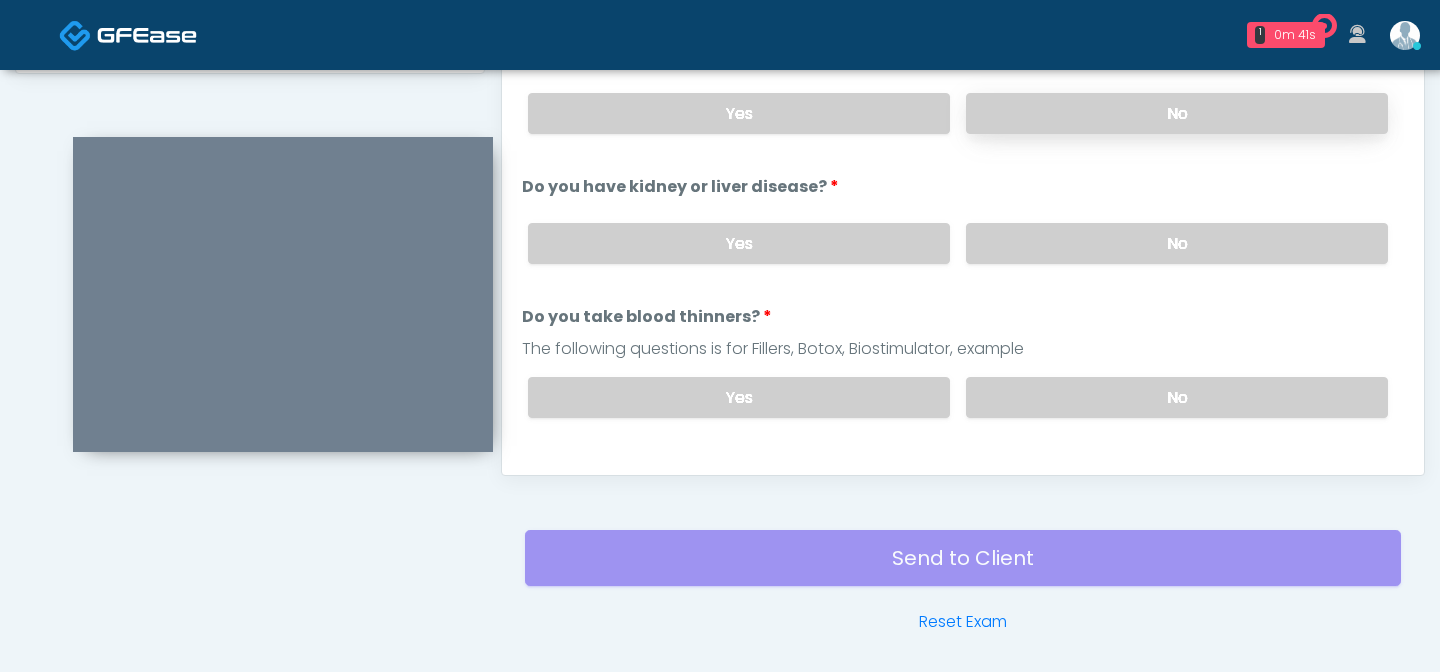 scroll, scrollTop: 0, scrollLeft: 0, axis: both 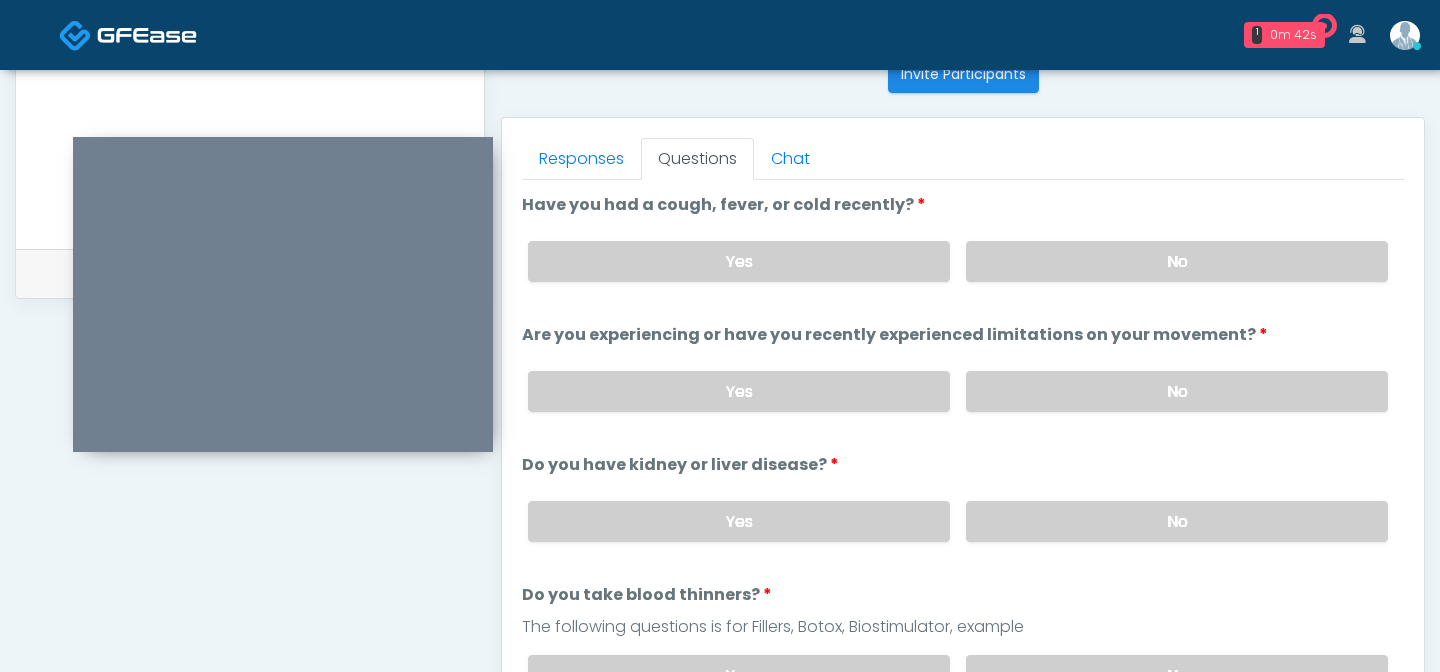 click on "Yes
No" at bounding box center [958, 261] 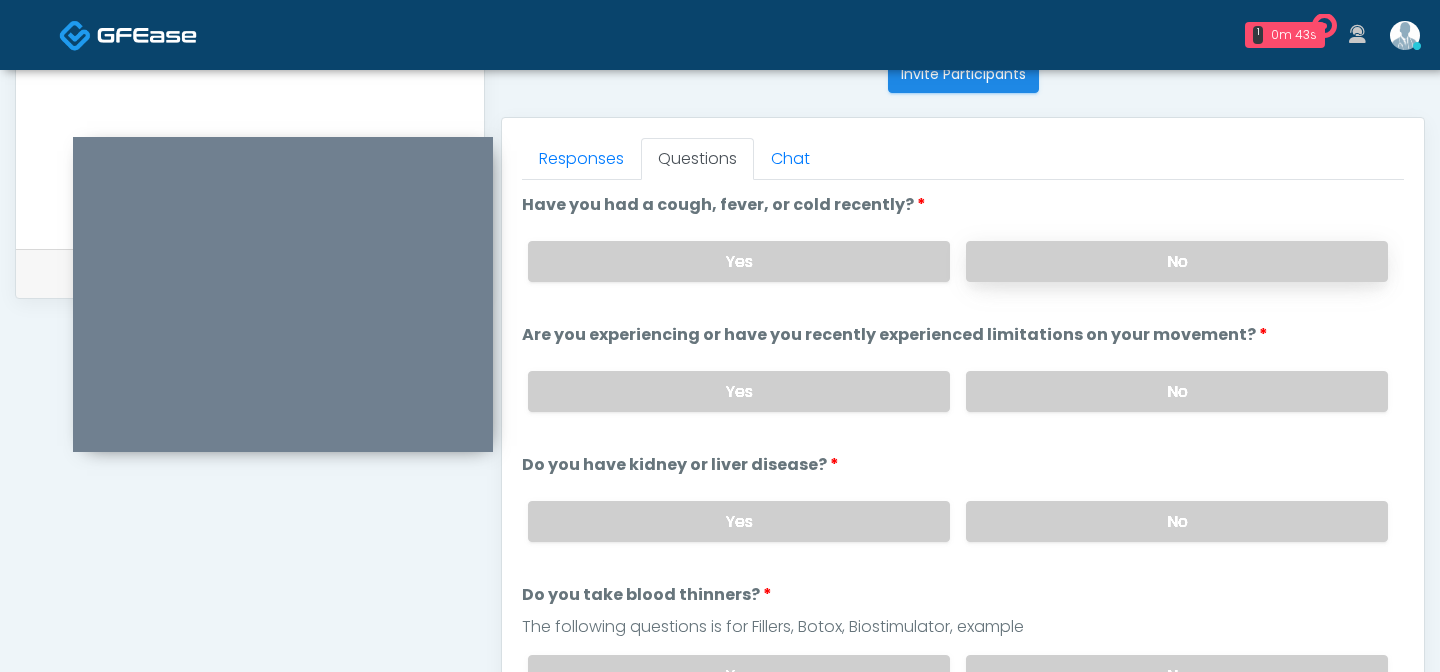 click on "No" at bounding box center [1177, 261] 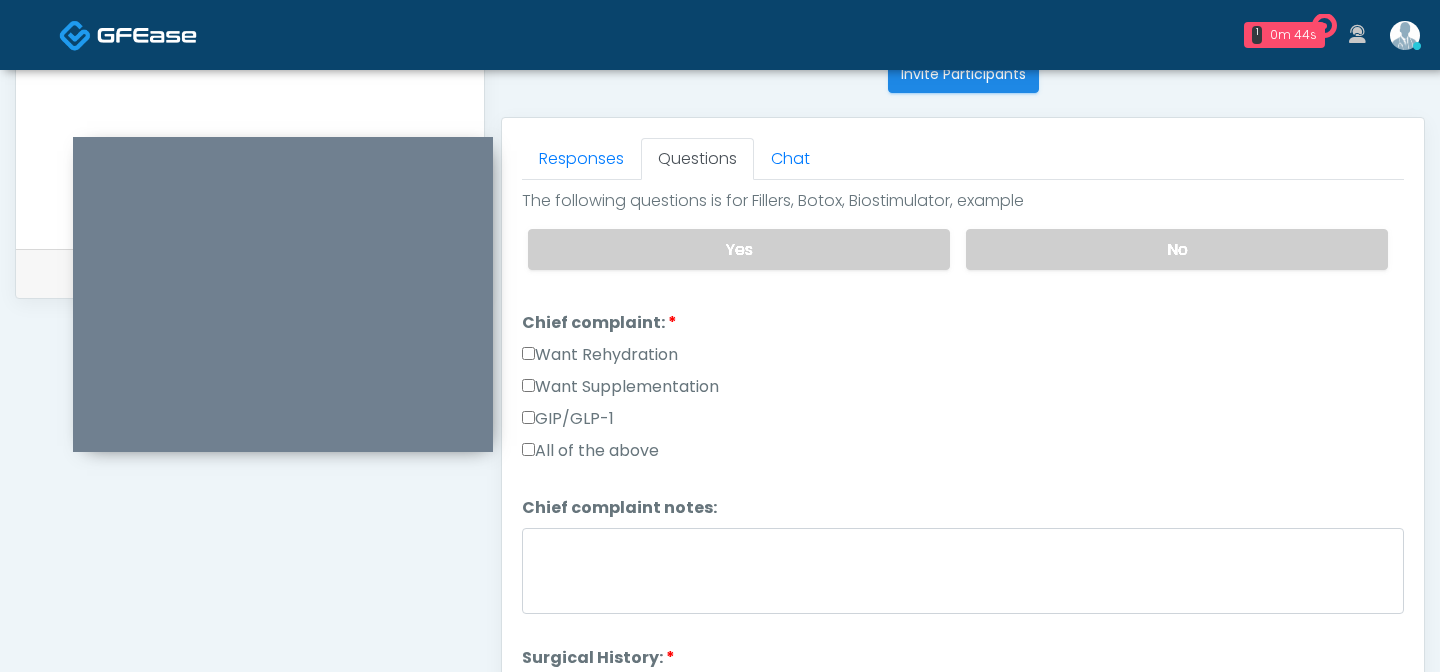 scroll, scrollTop: 427, scrollLeft: 0, axis: vertical 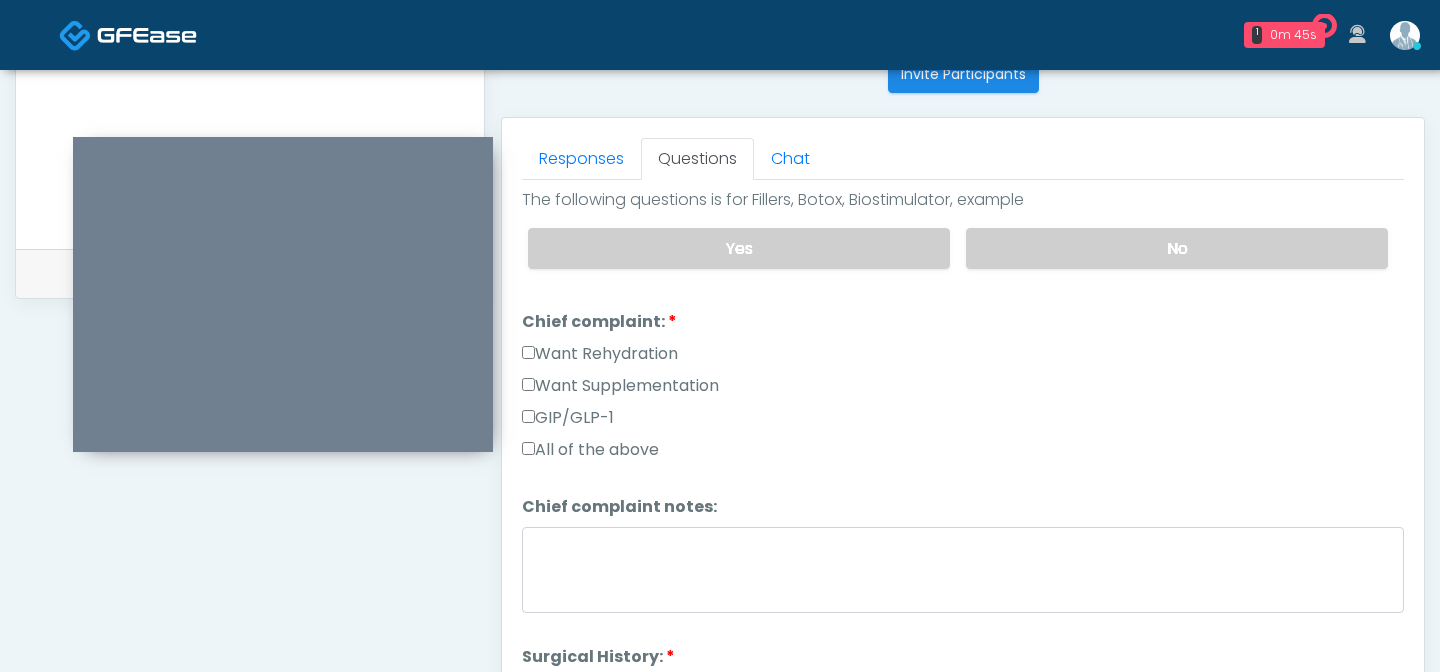 click on "Want Rehydration" at bounding box center [600, 354] 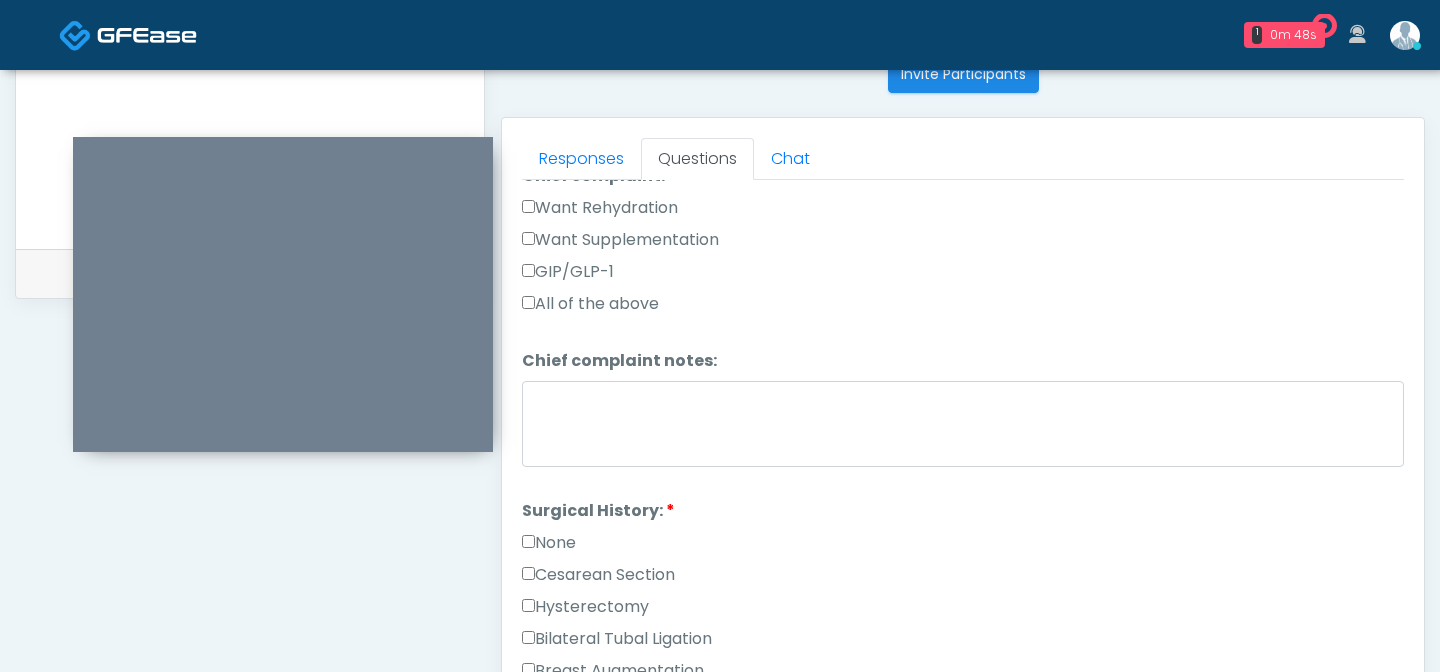 click on "None" at bounding box center (549, 543) 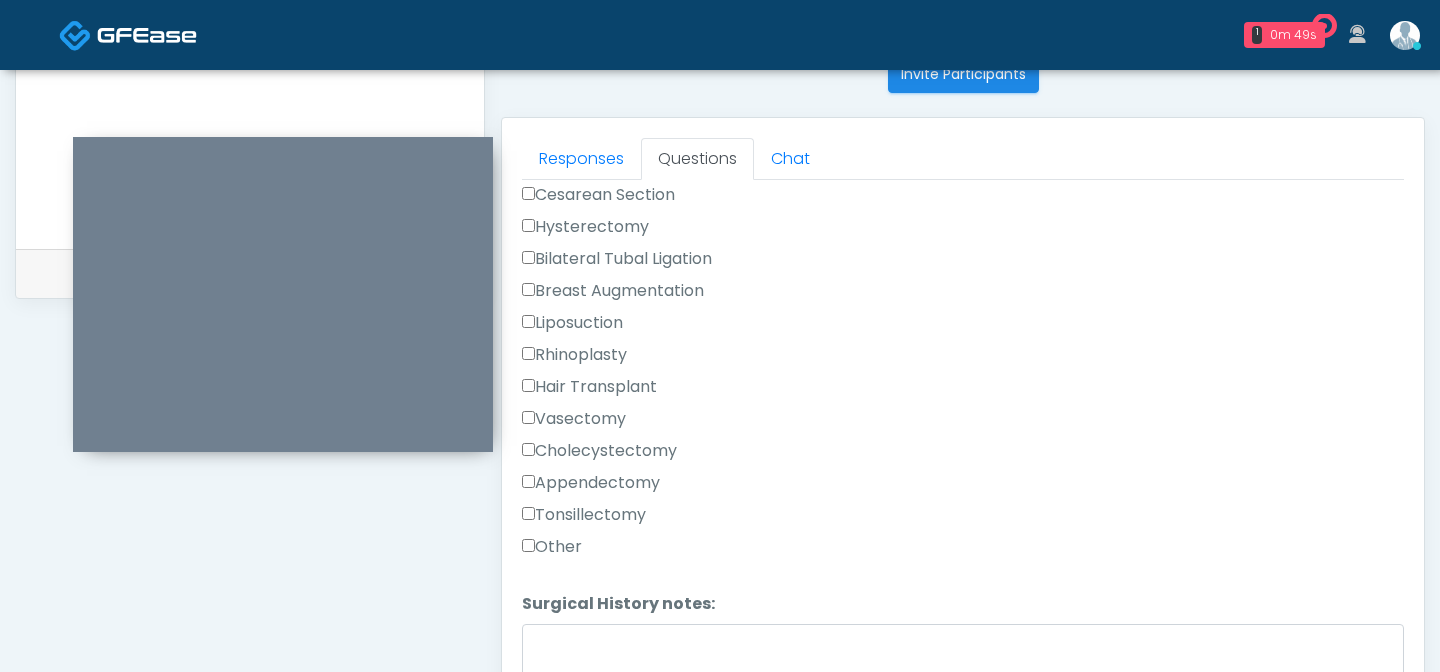 scroll, scrollTop: 1047, scrollLeft: 0, axis: vertical 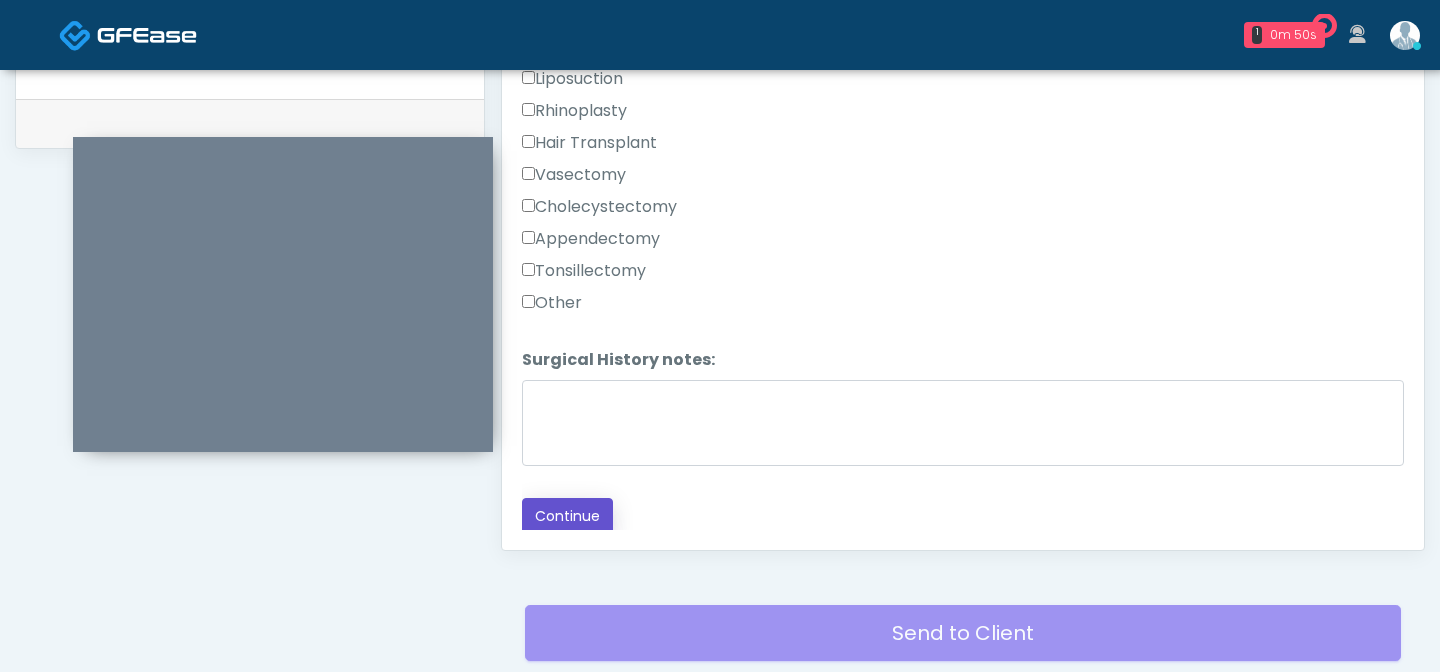 click on "Continue" at bounding box center (567, 516) 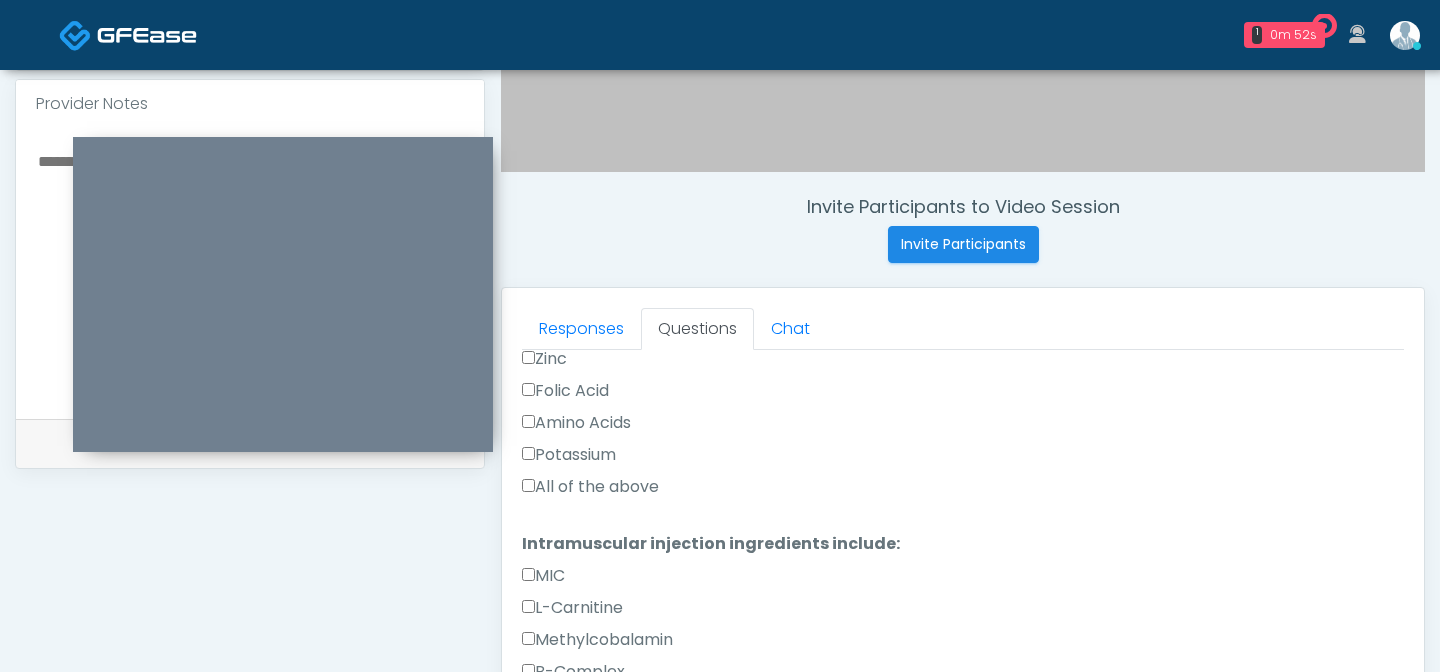 scroll, scrollTop: 685, scrollLeft: 0, axis: vertical 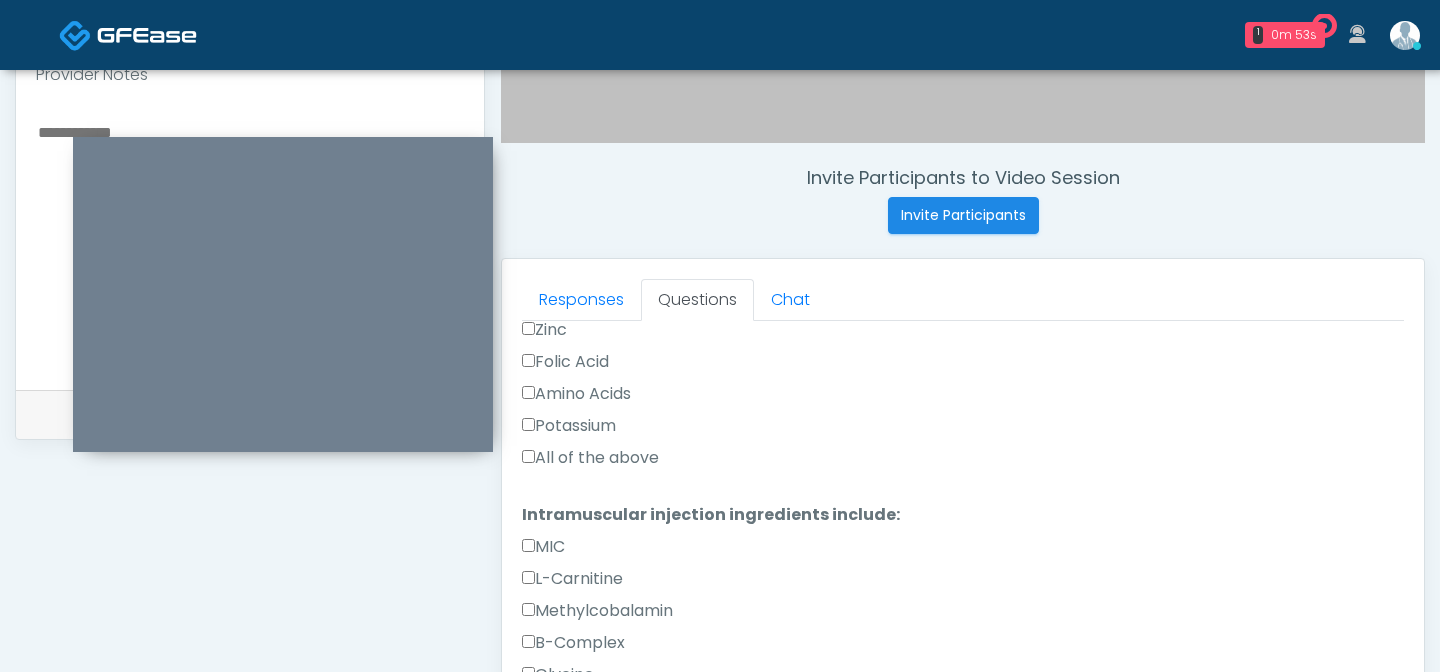 click on "Potassium" at bounding box center (963, 430) 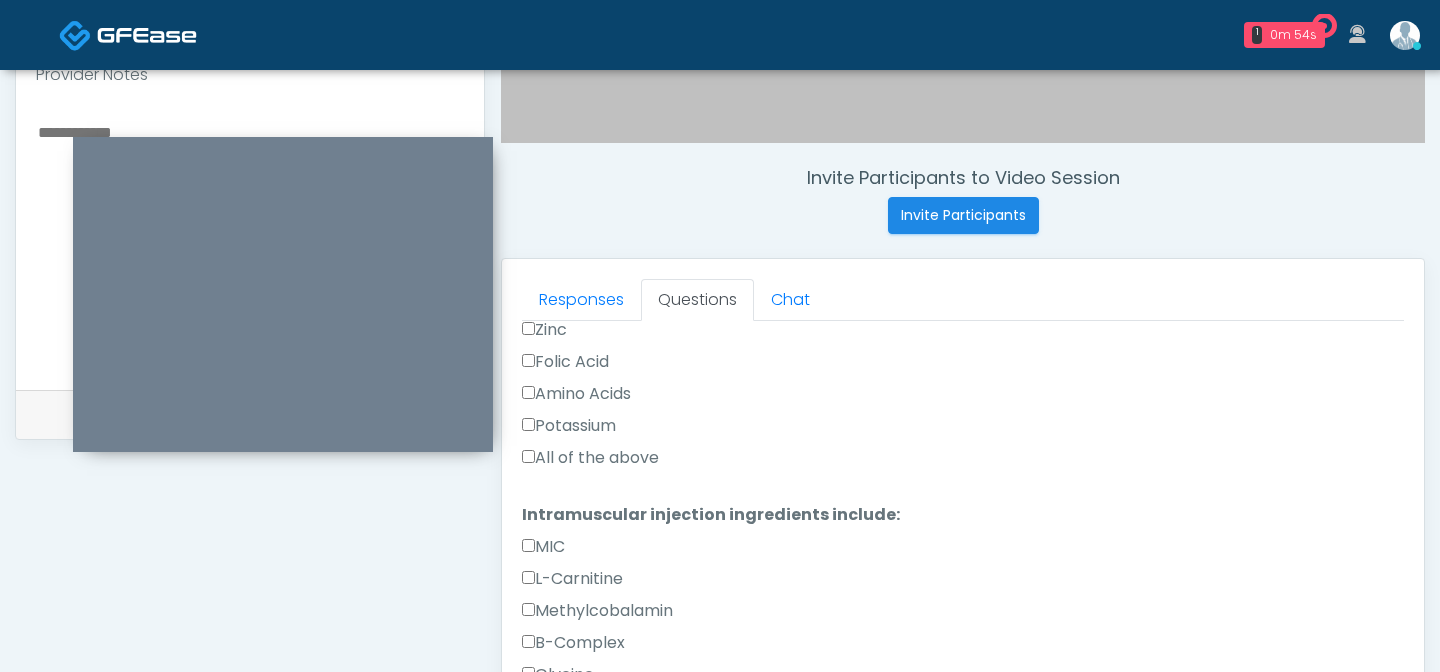 click on "All of the above" at bounding box center [590, 458] 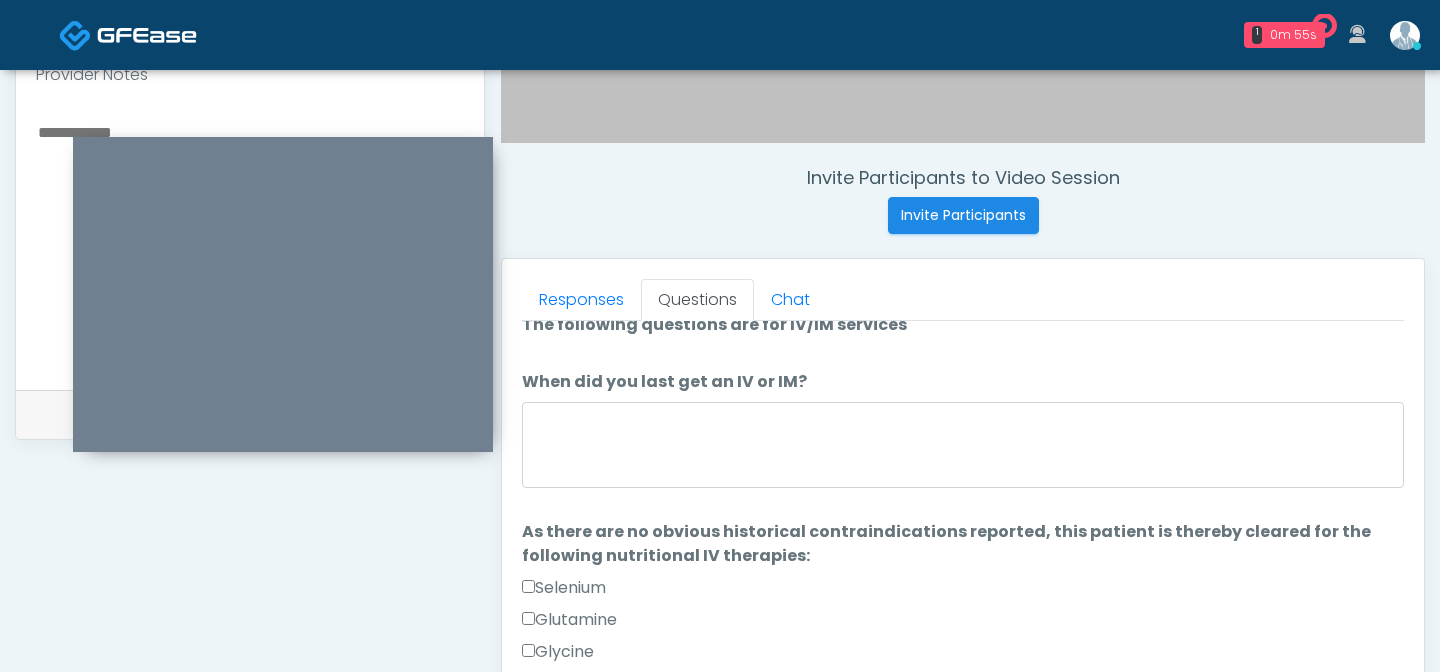 scroll, scrollTop: 0, scrollLeft: 0, axis: both 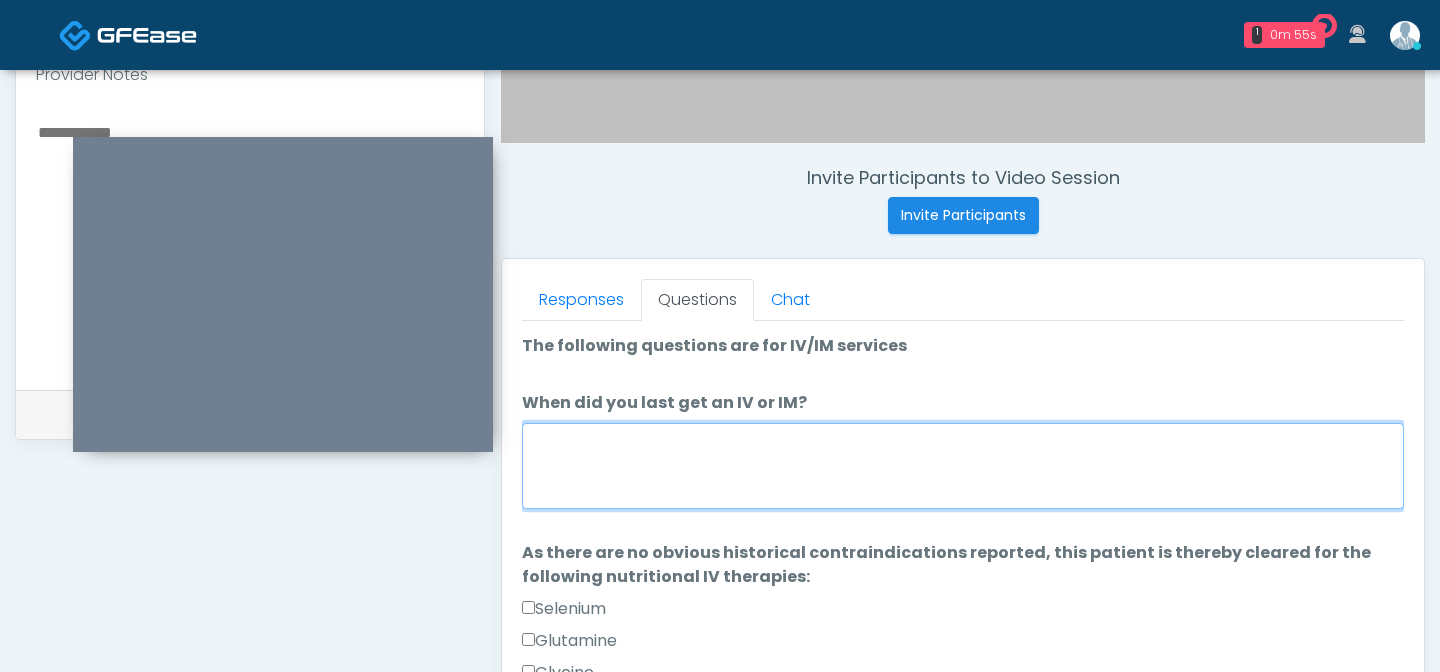click on "When did you last get an IV or IM?" at bounding box center [963, 466] 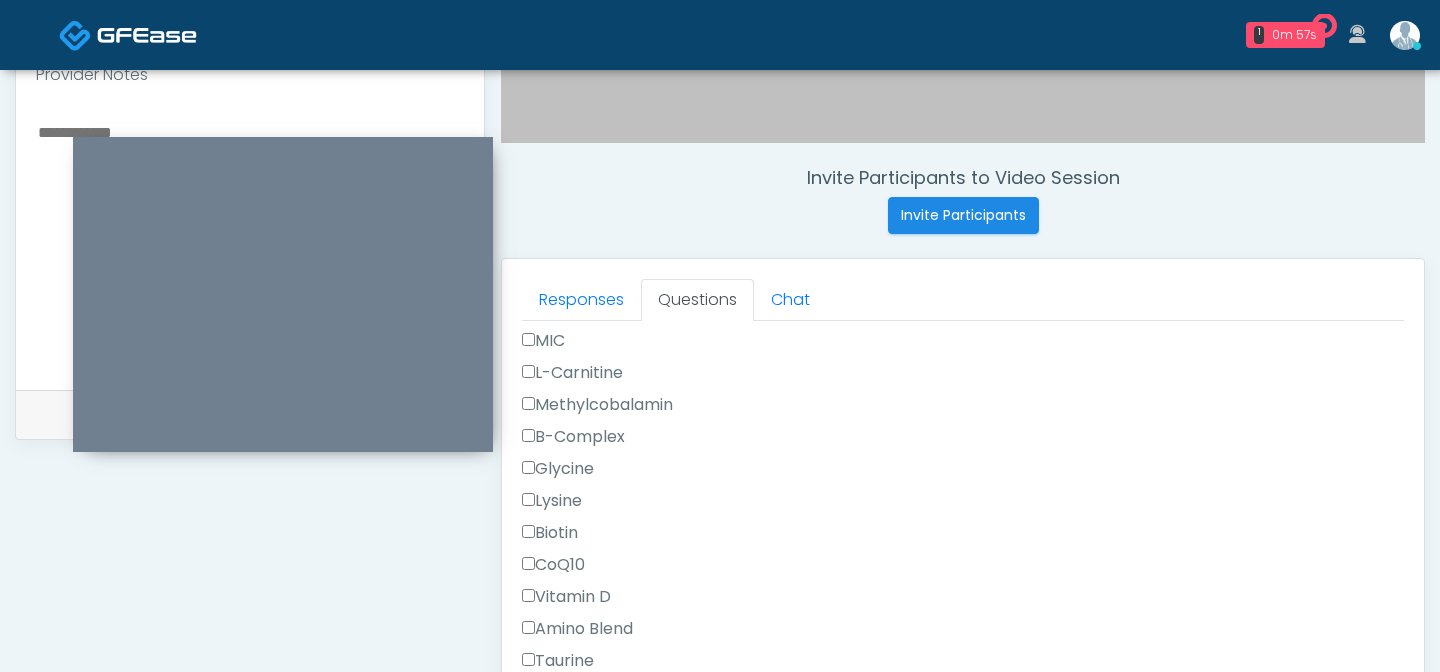 scroll, scrollTop: 1334, scrollLeft: 0, axis: vertical 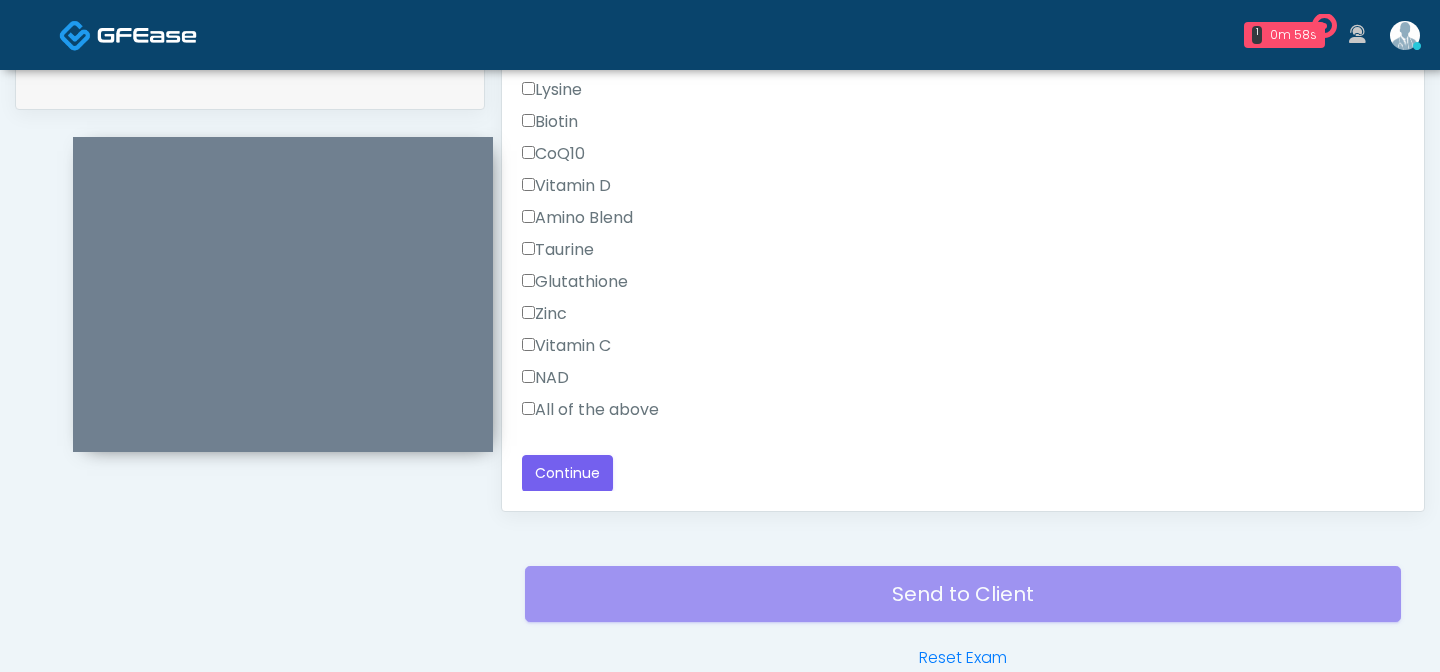 type on "*****" 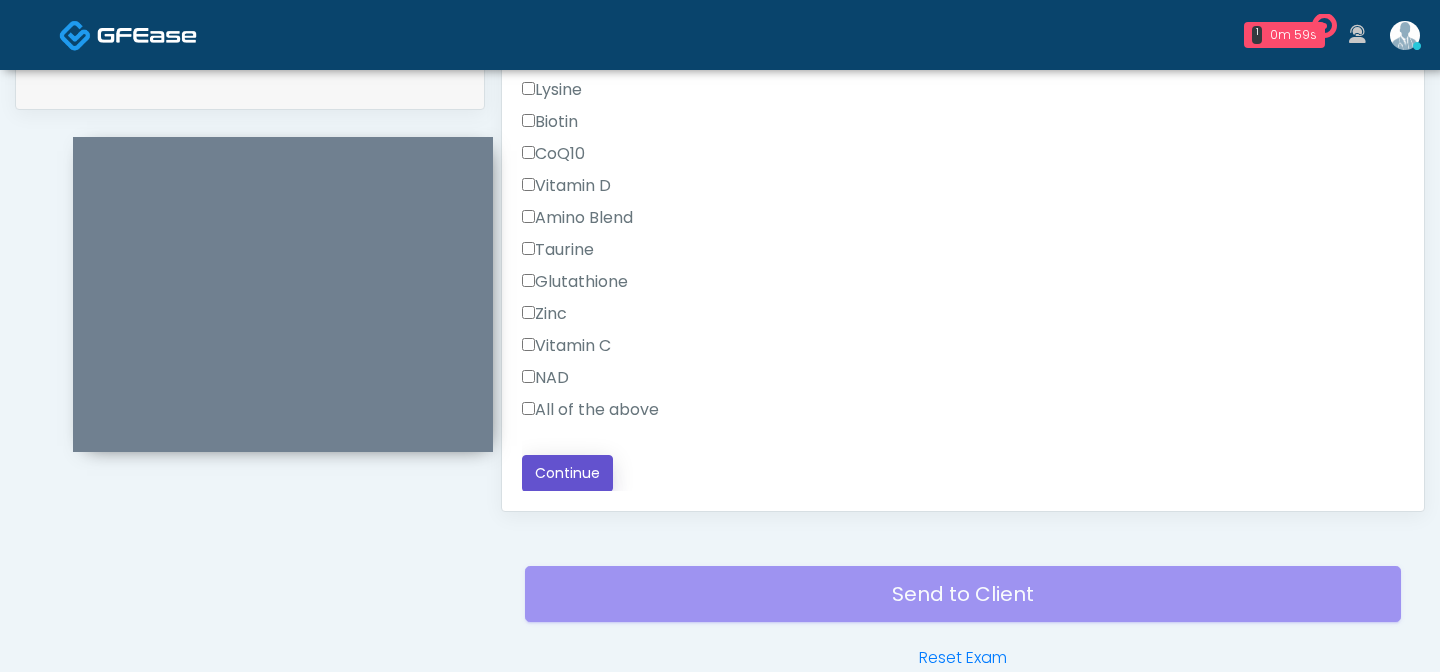 click on "Continue" at bounding box center [567, 473] 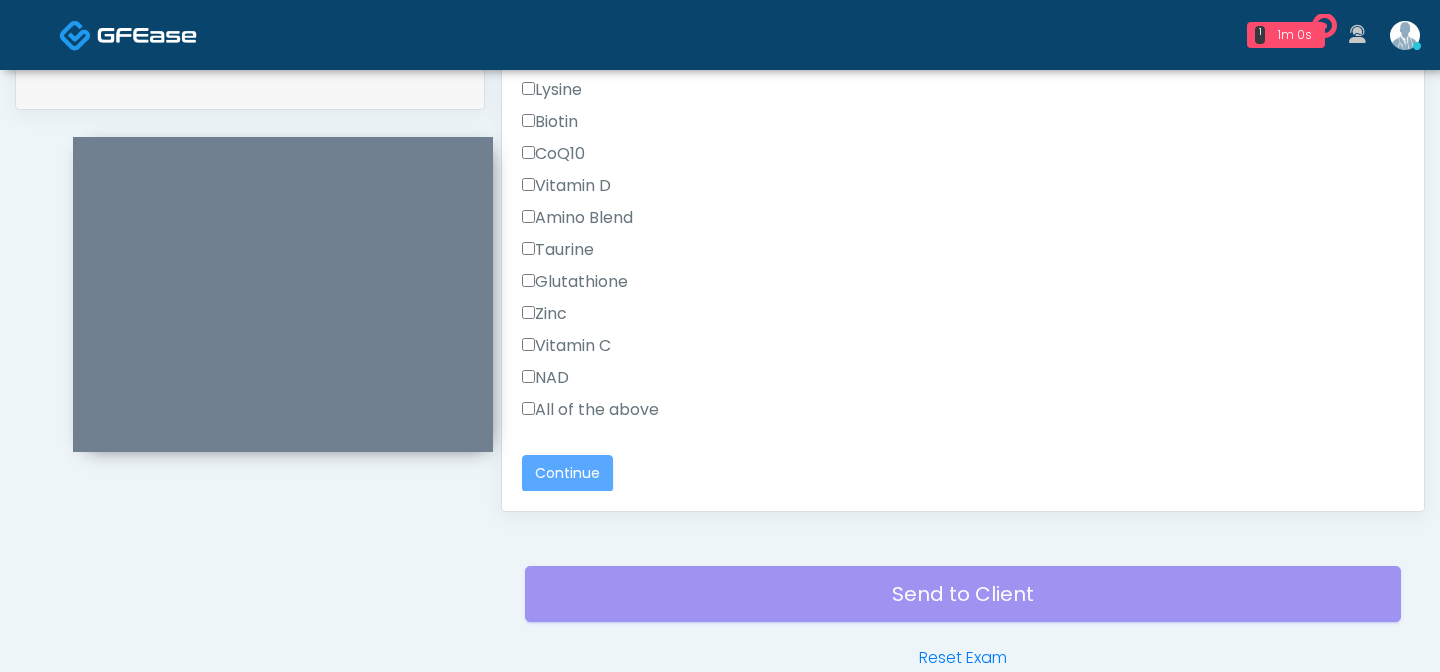 scroll, scrollTop: 1123, scrollLeft: 0, axis: vertical 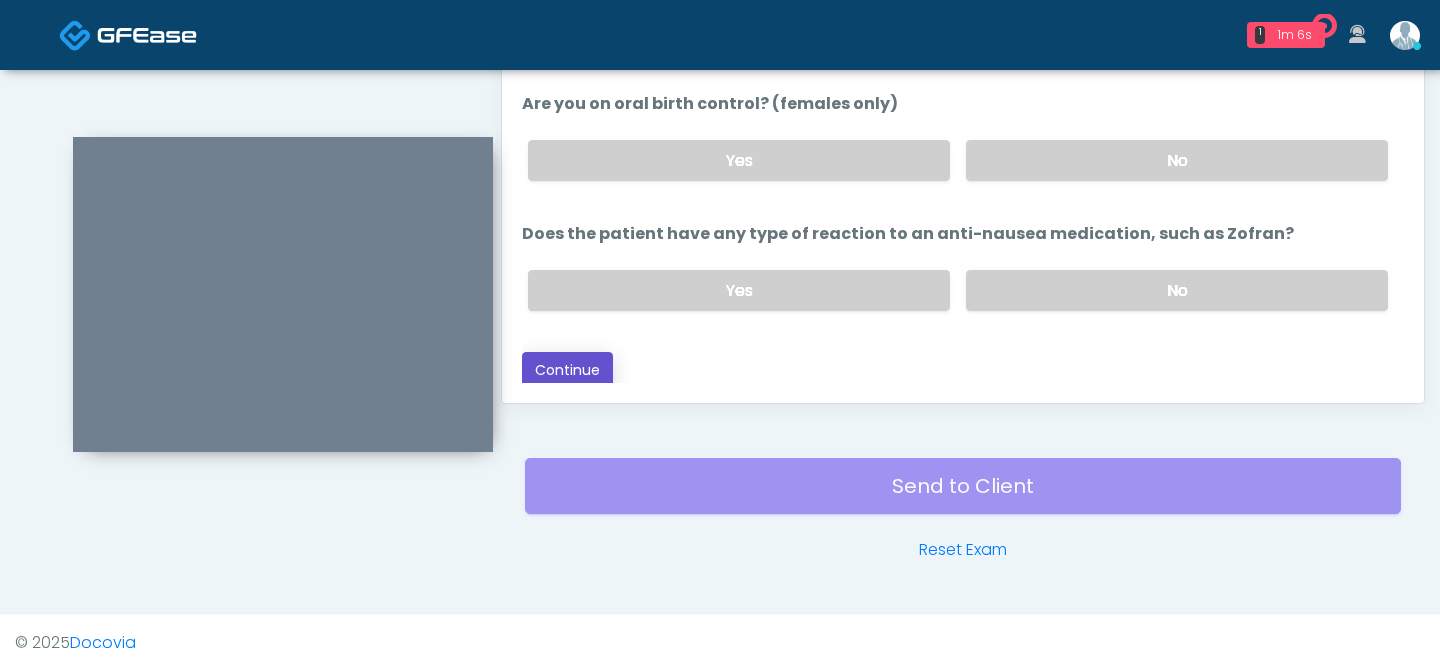 click on "Continue" at bounding box center [567, 370] 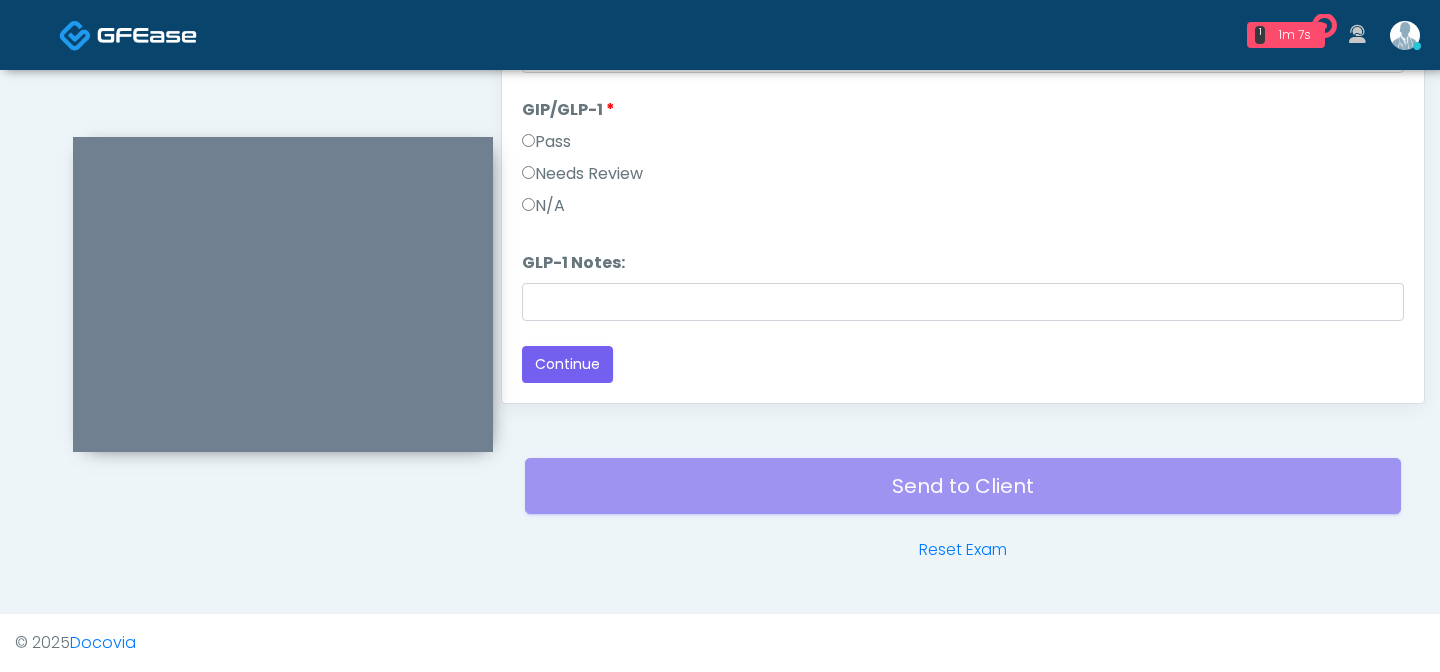 scroll, scrollTop: 83, scrollLeft: 0, axis: vertical 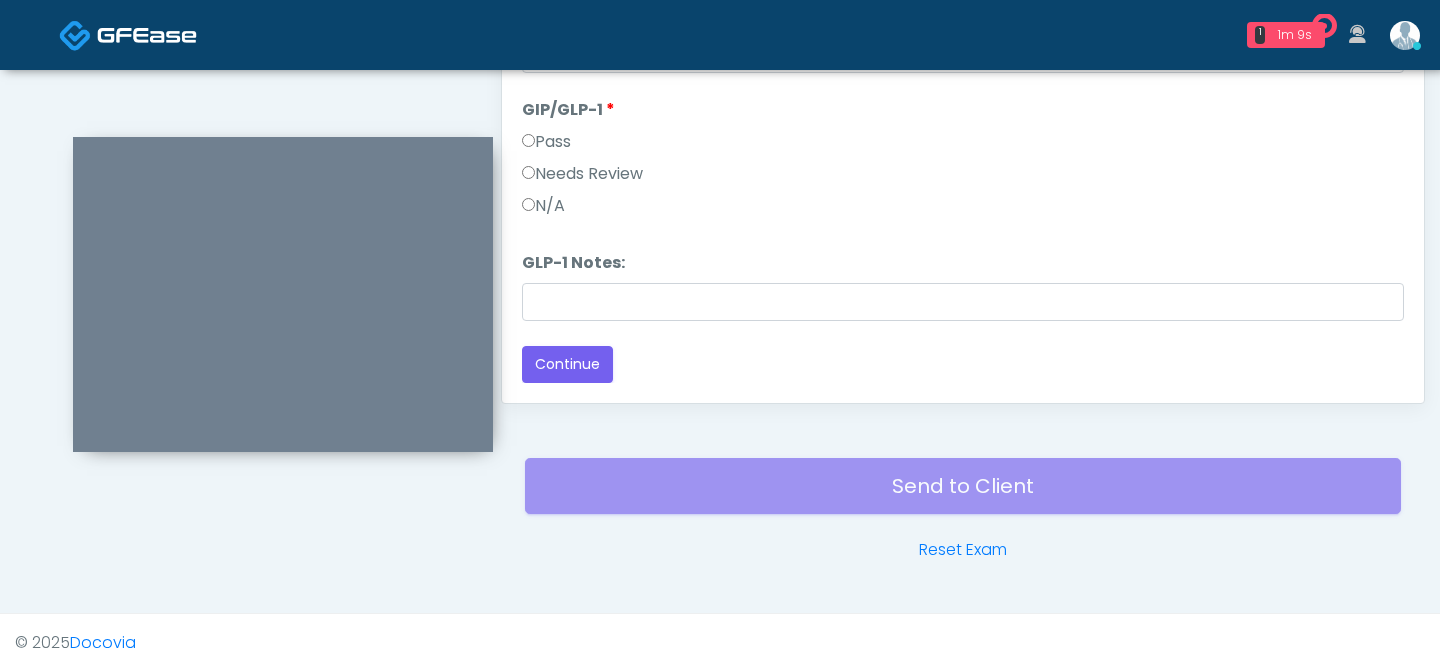 click on "N/A" at bounding box center (543, 206) 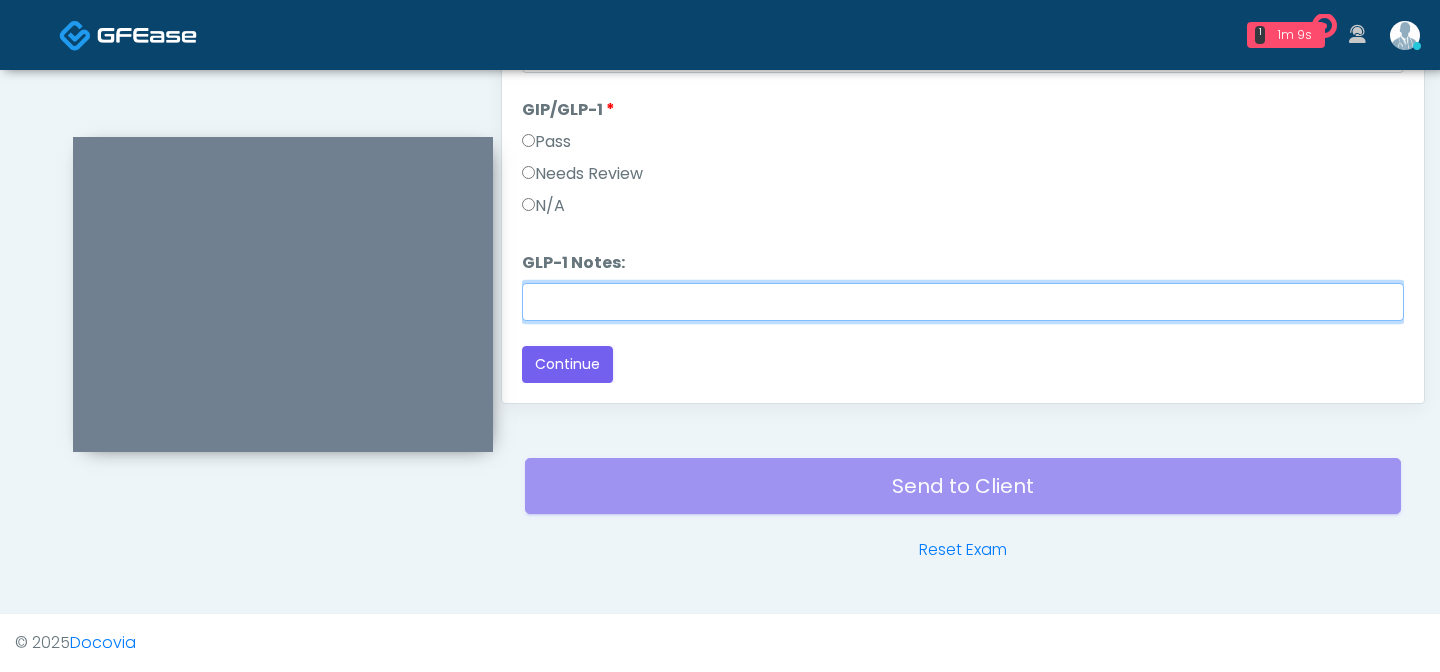 click on "GLP-1 Notes:" at bounding box center (963, 302) 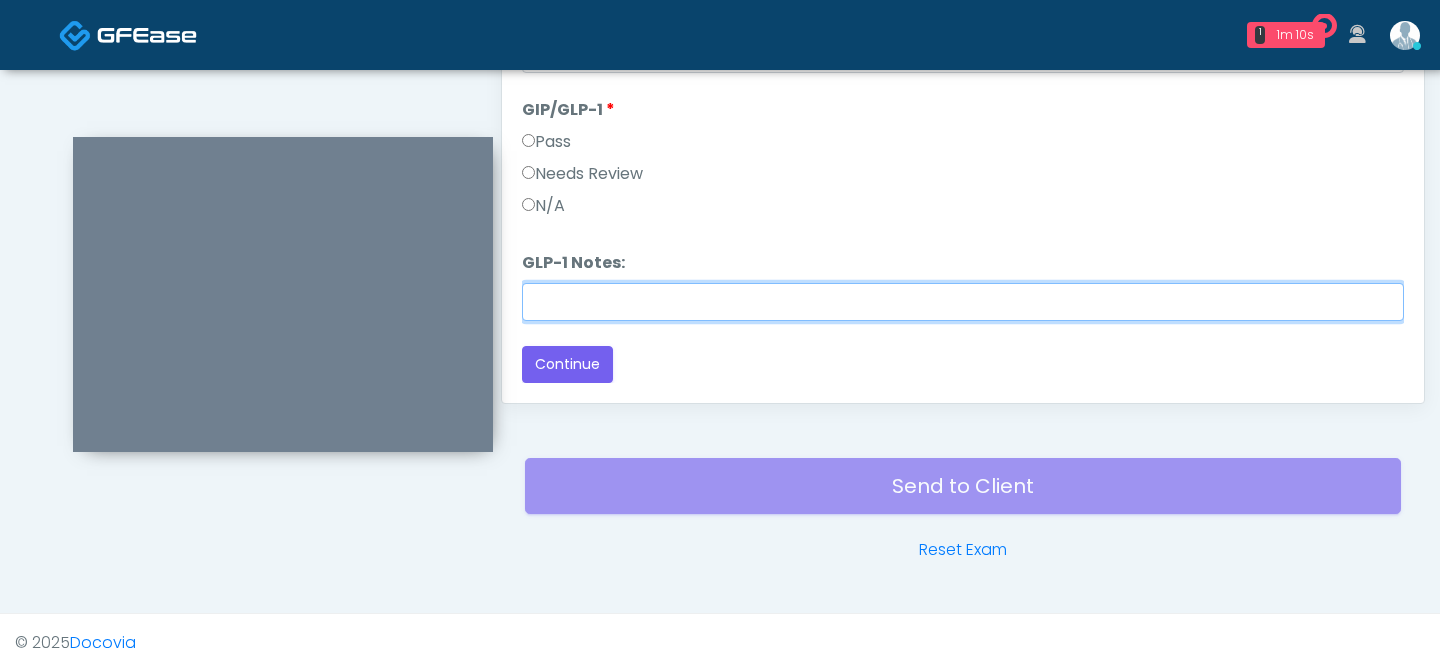 click on "GLP-1 Notes:" at bounding box center [963, 302] 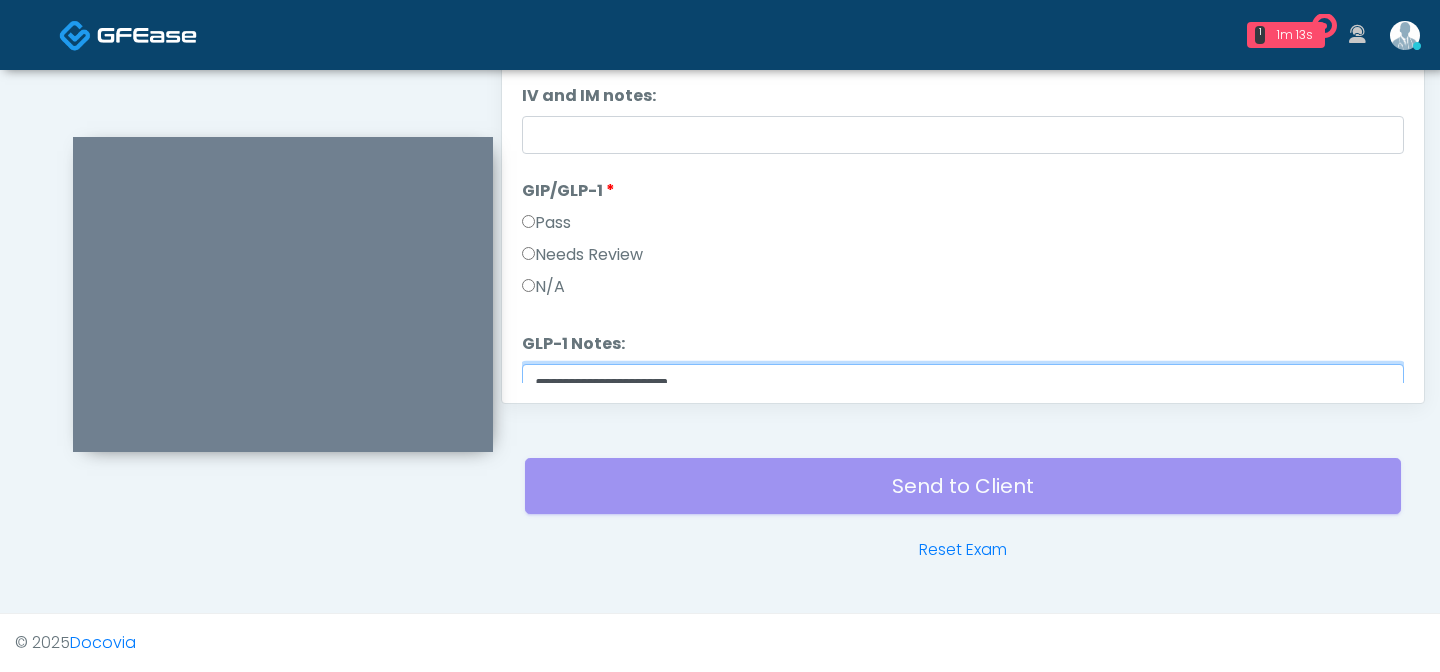 scroll, scrollTop: 0, scrollLeft: 0, axis: both 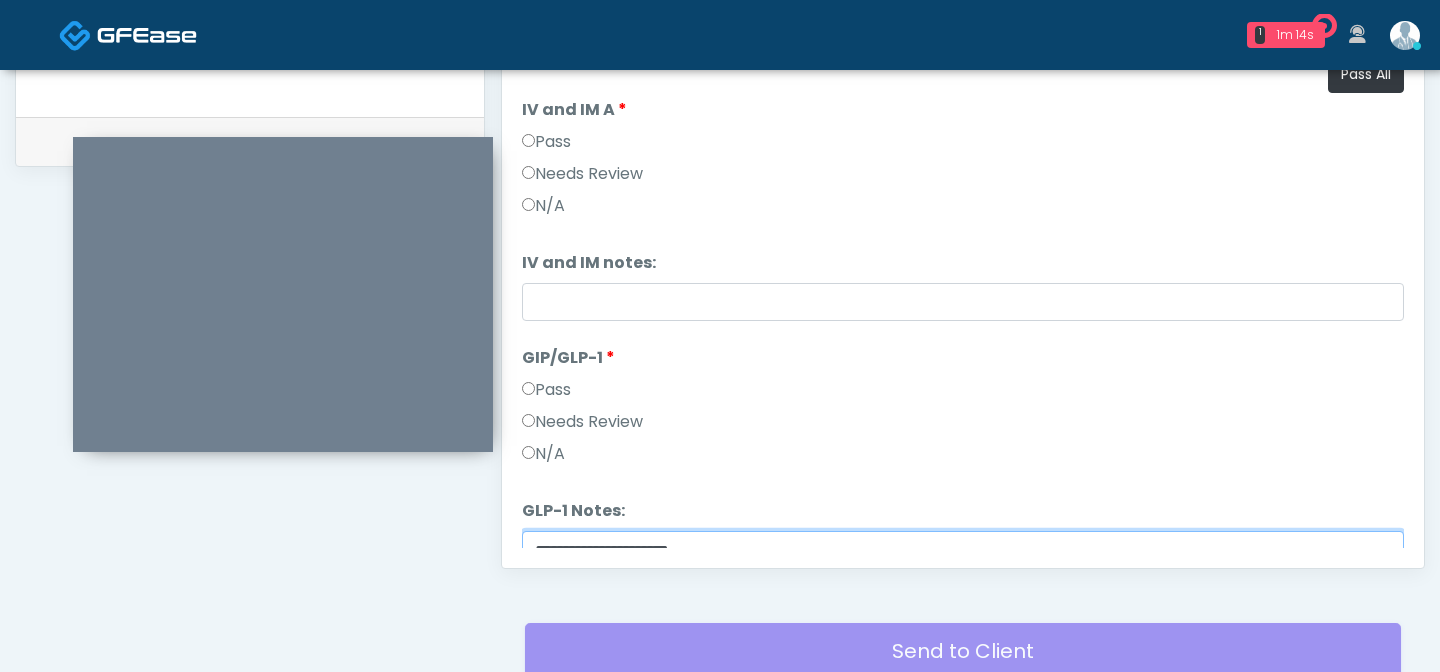 type on "**********" 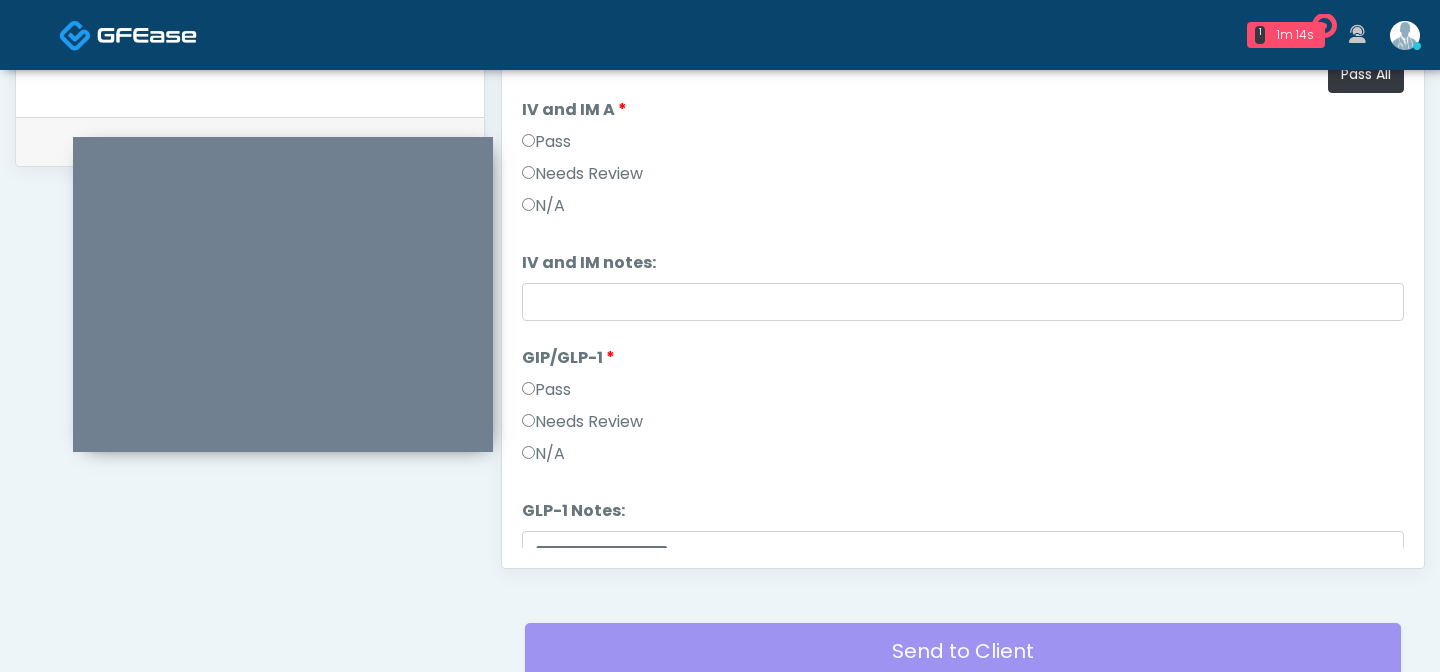 click on "Pass" at bounding box center [546, 142] 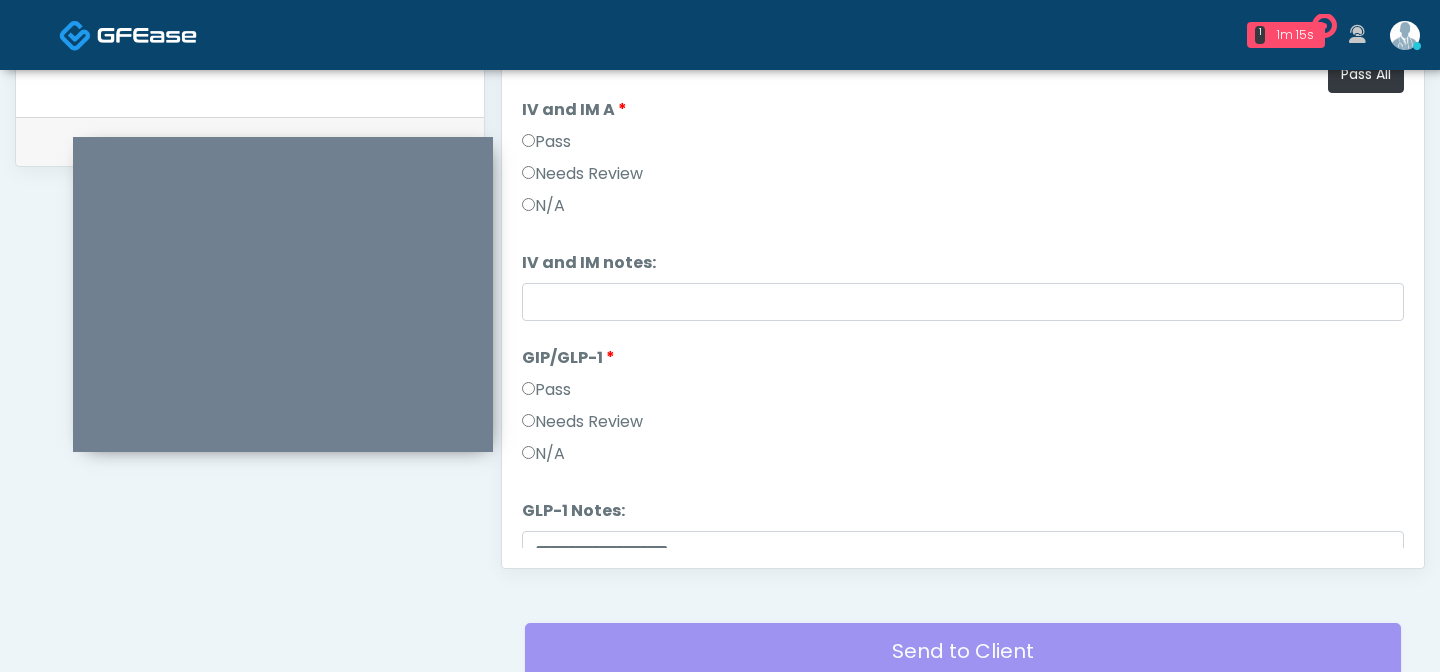 scroll, scrollTop: 83, scrollLeft: 0, axis: vertical 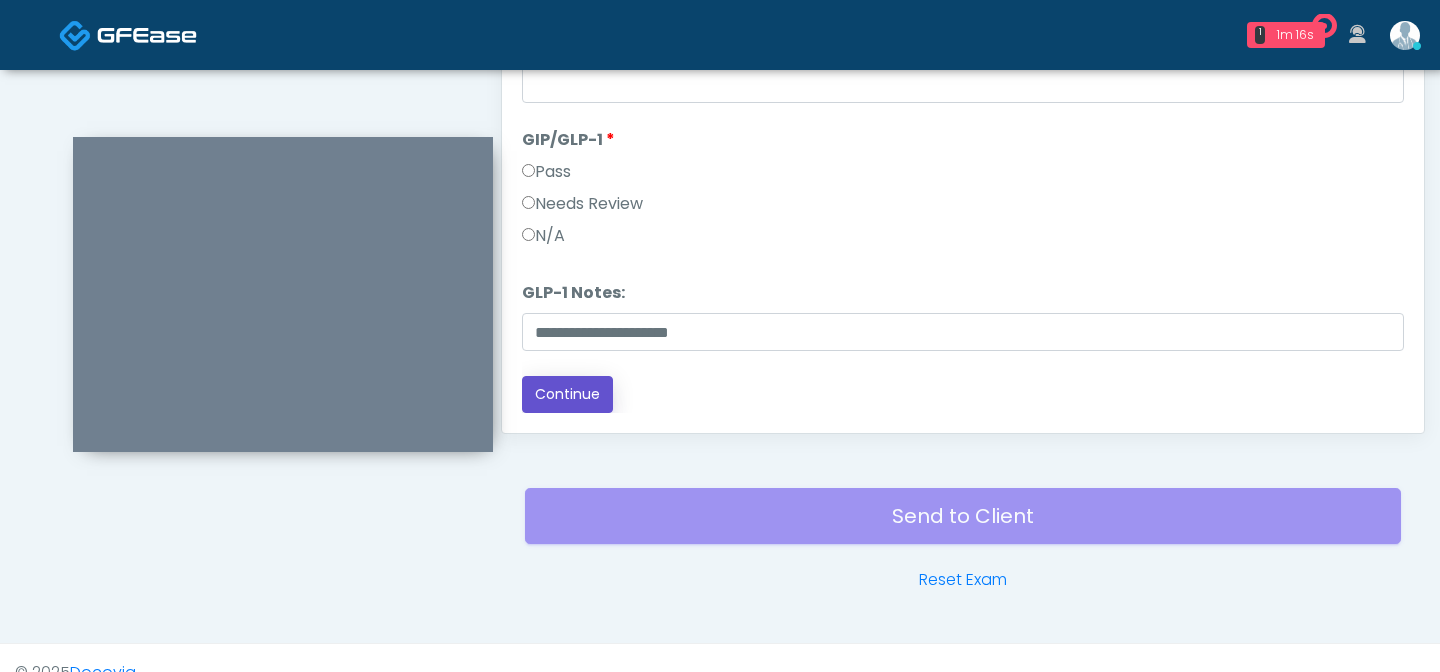 click on "Continue" at bounding box center [567, 394] 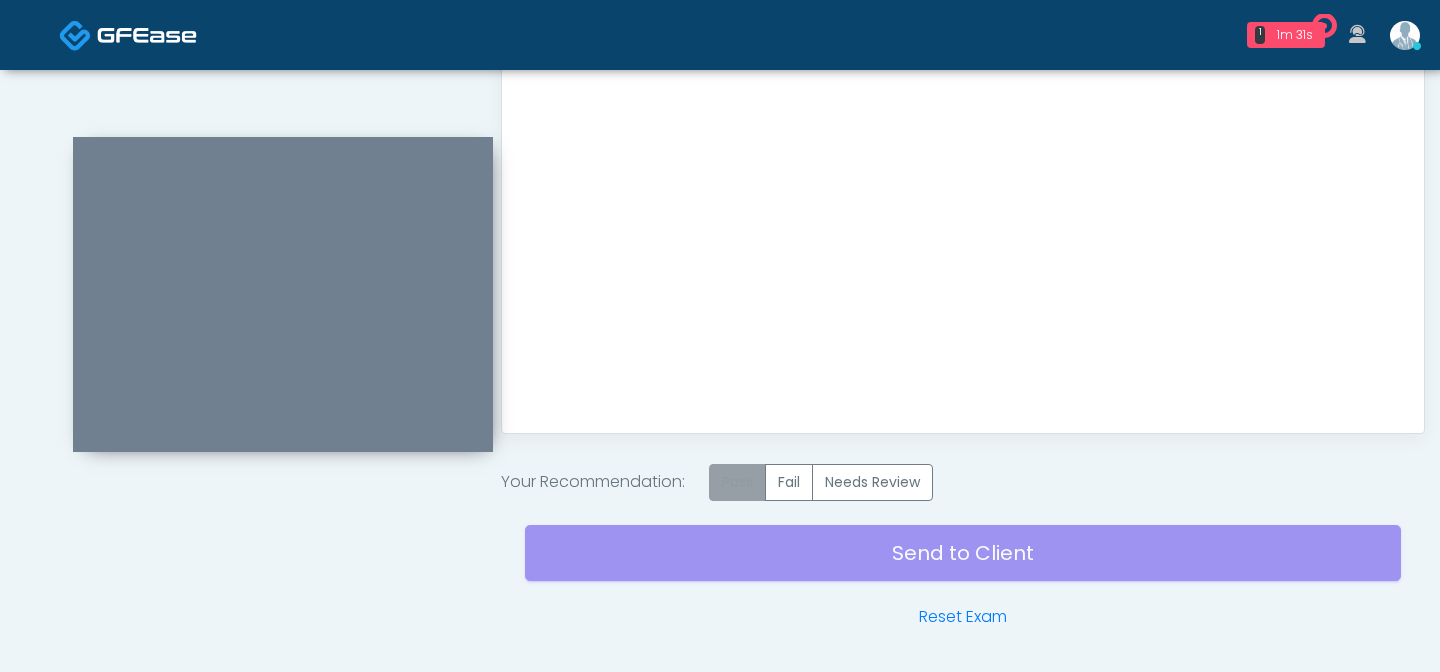 click on "Pass" at bounding box center (737, 482) 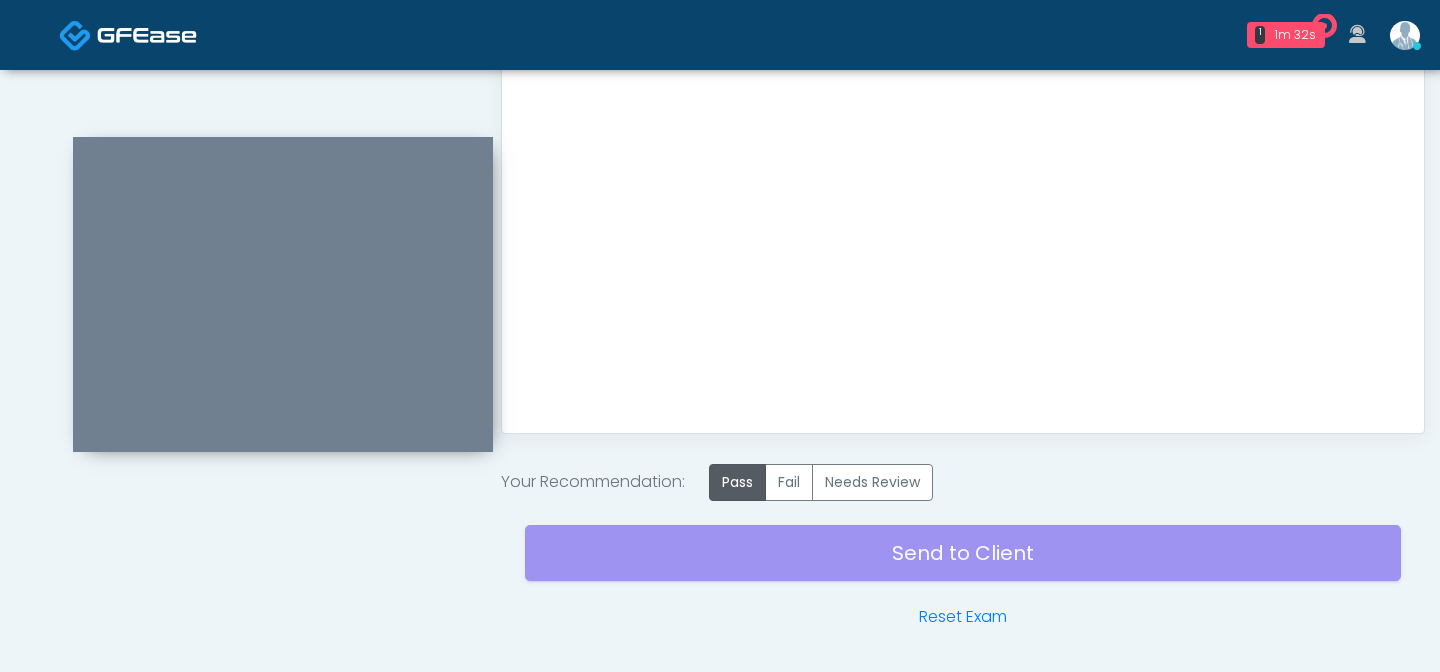 click on "Send to Client
Reset Exam" at bounding box center [963, 565] 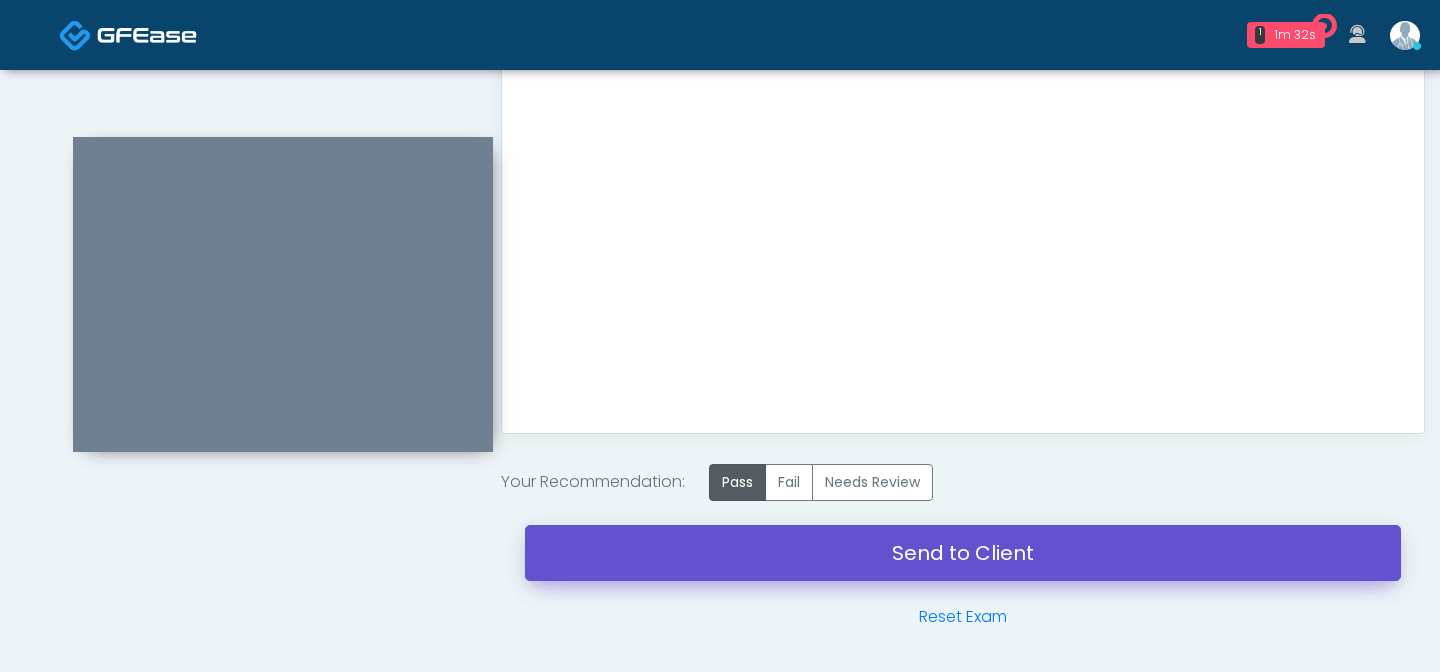 click on "Send to Client" at bounding box center [963, 553] 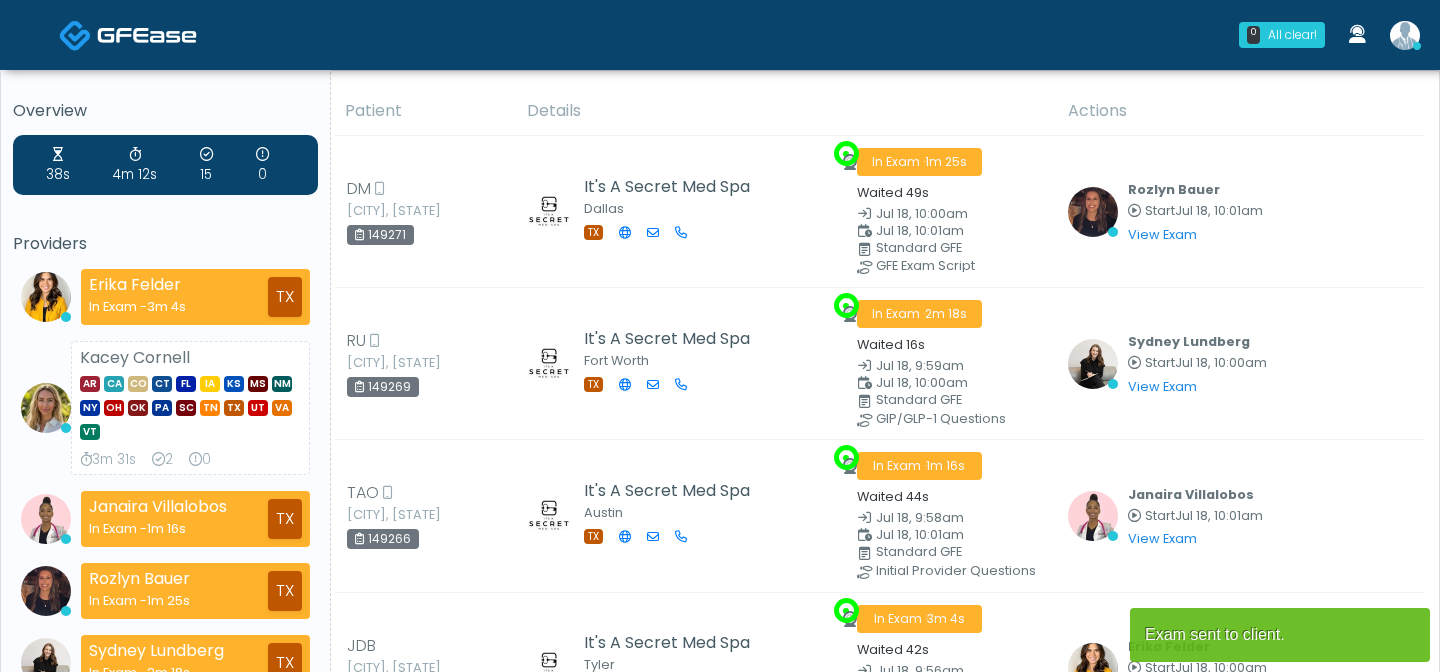 scroll, scrollTop: 0, scrollLeft: 0, axis: both 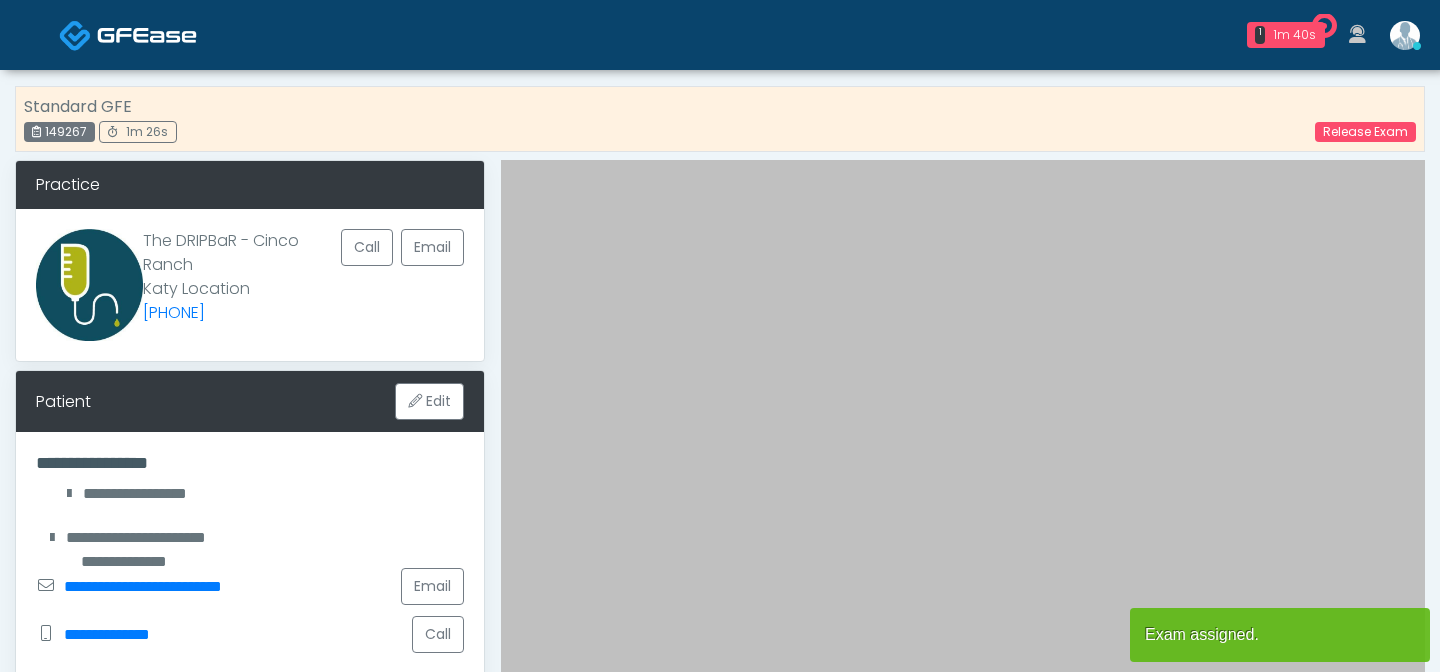 click at bounding box center [128, 34] 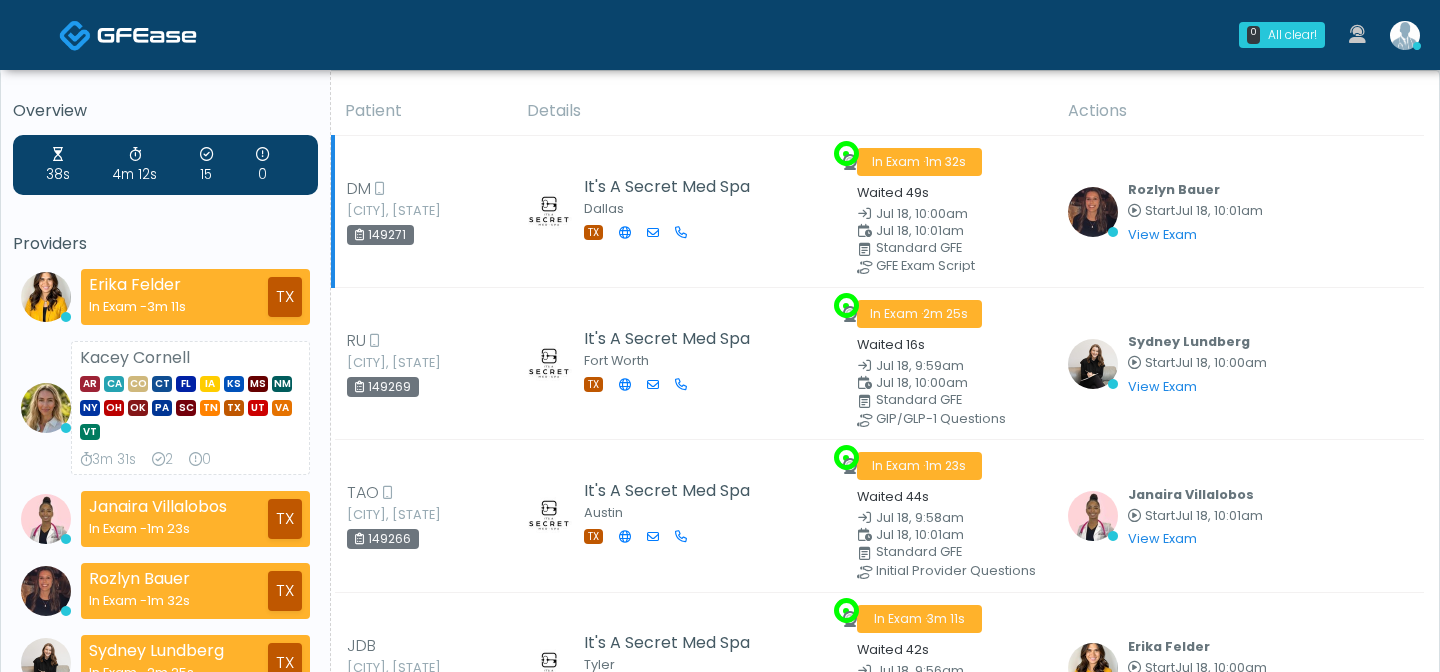scroll, scrollTop: 65, scrollLeft: 0, axis: vertical 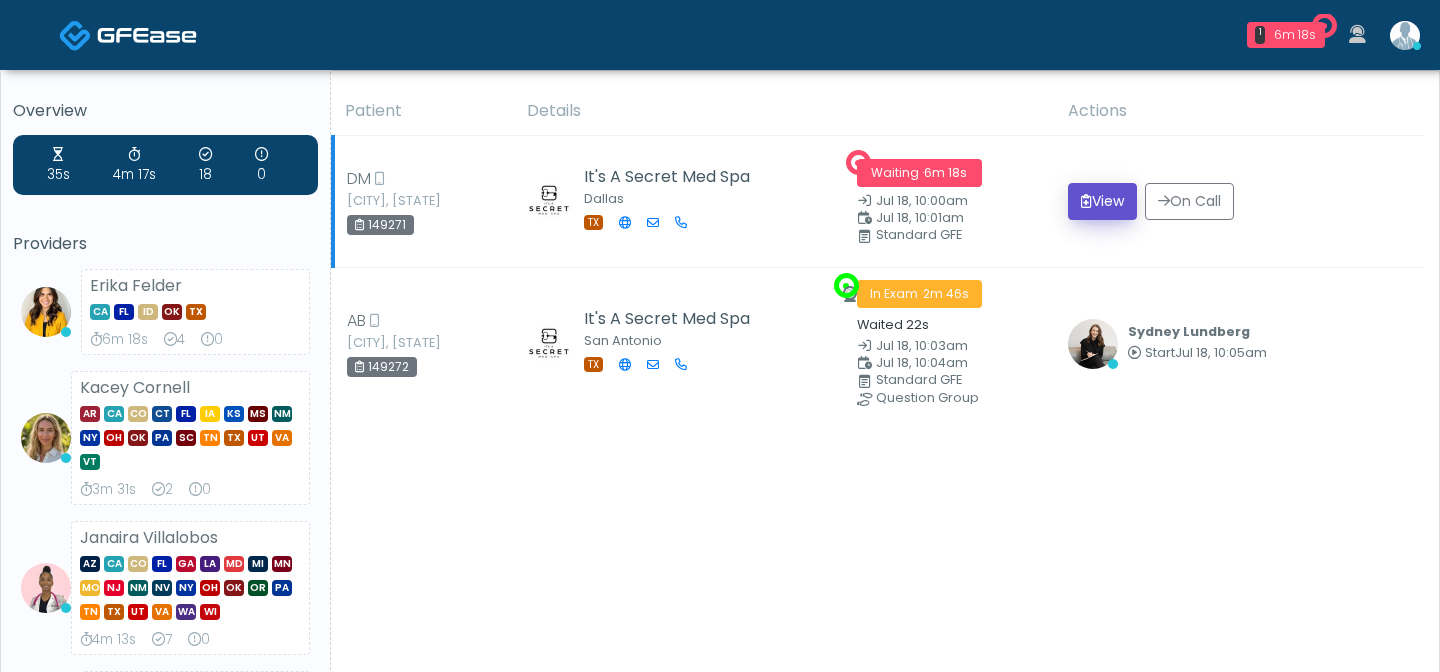 click on "View" at bounding box center (1102, 201) 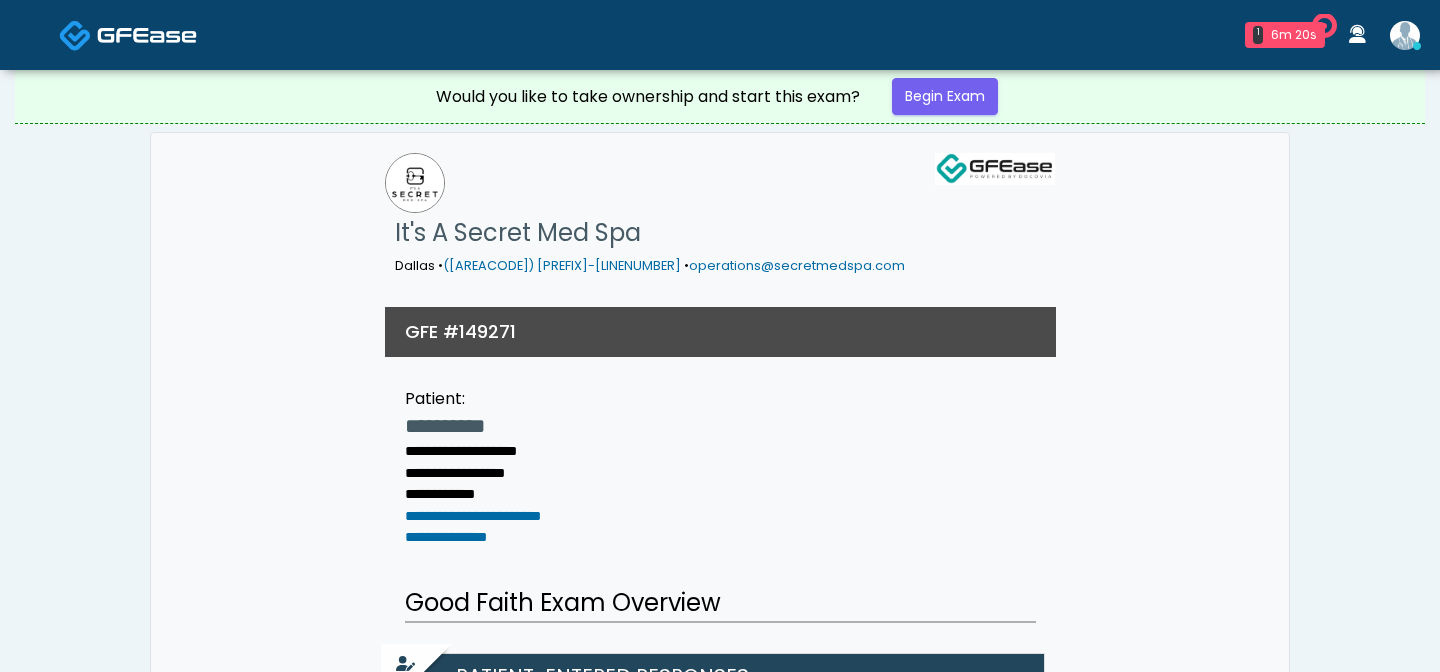 scroll, scrollTop: 0, scrollLeft: 0, axis: both 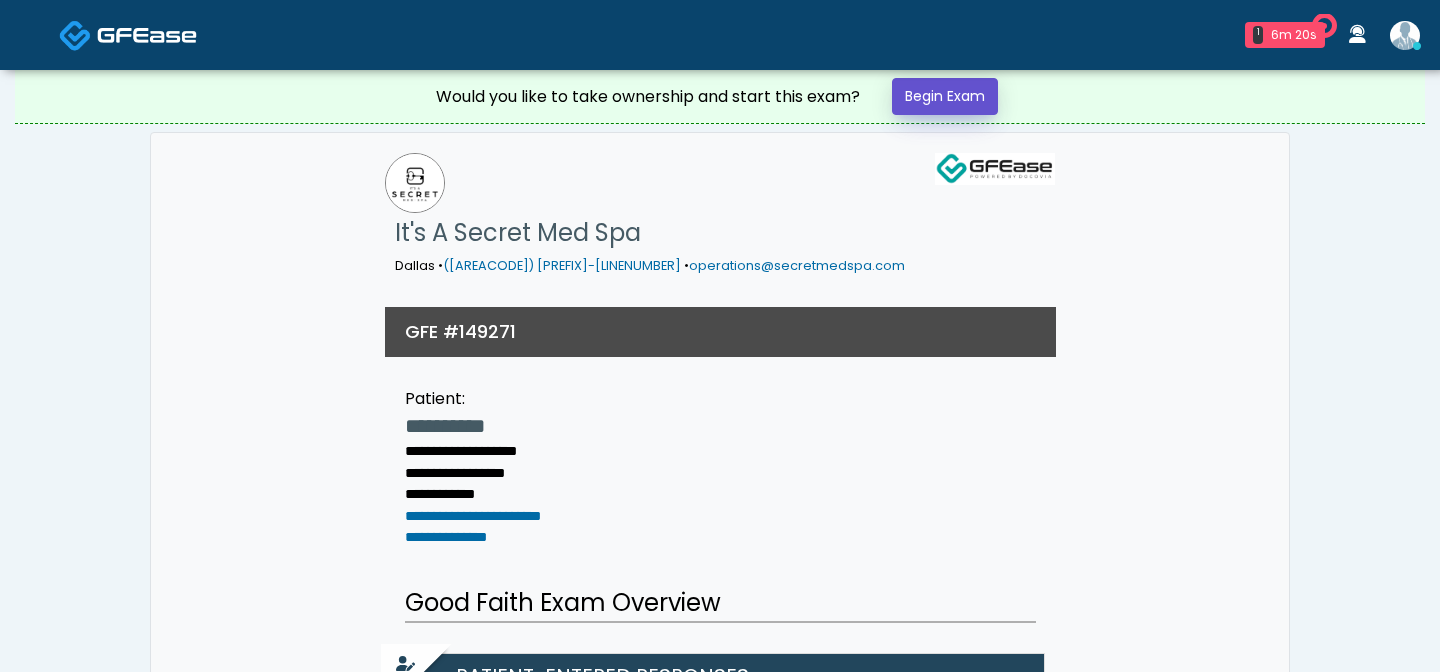 click on "Begin Exam" at bounding box center [945, 96] 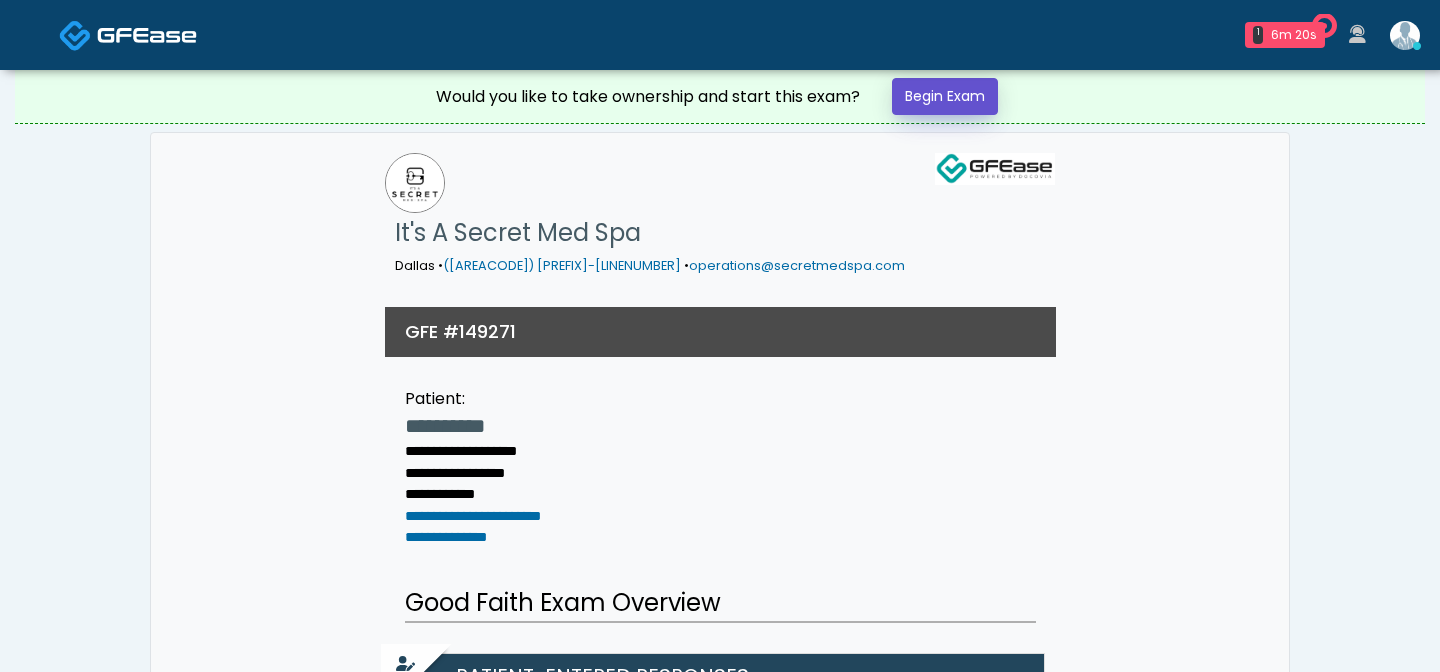 scroll, scrollTop: 0, scrollLeft: 0, axis: both 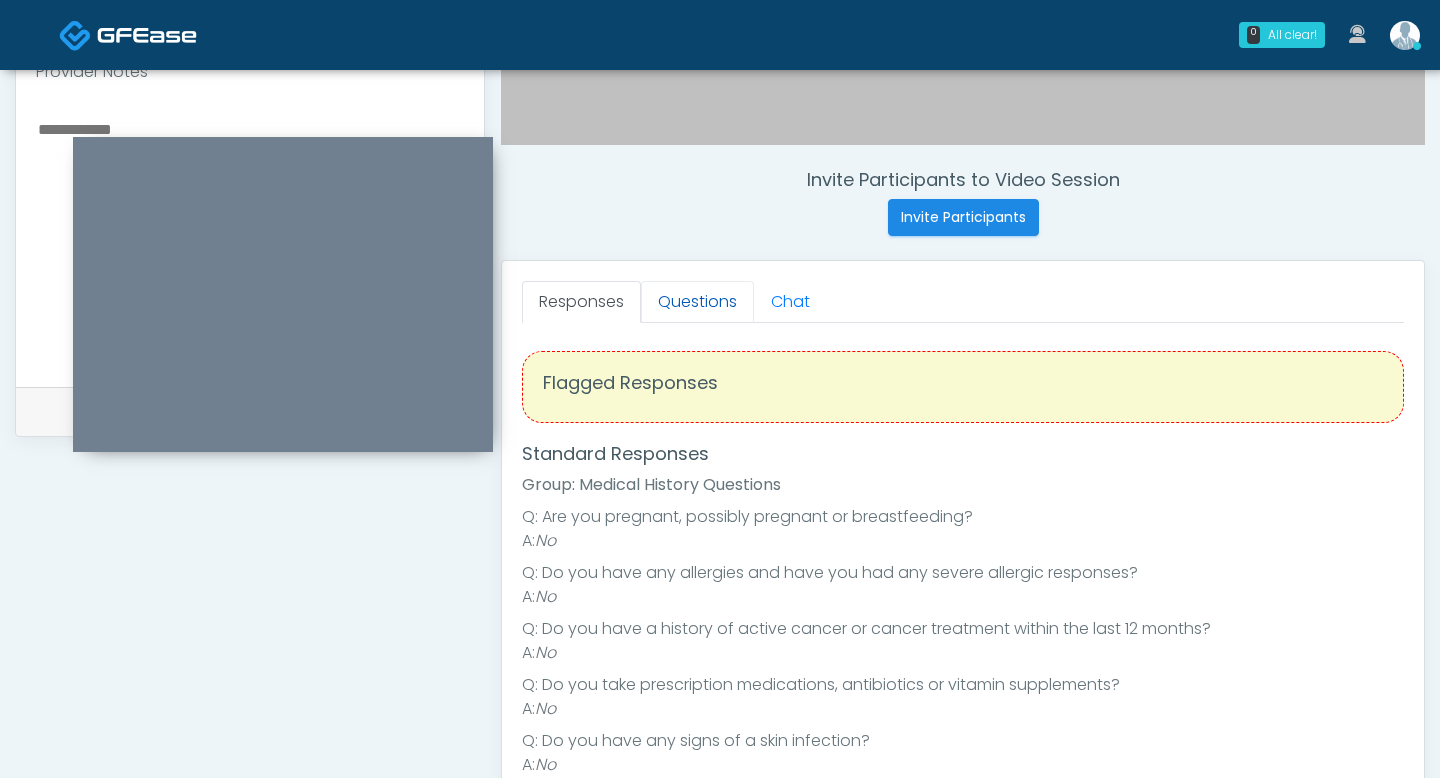click on "Questions" at bounding box center [697, 302] 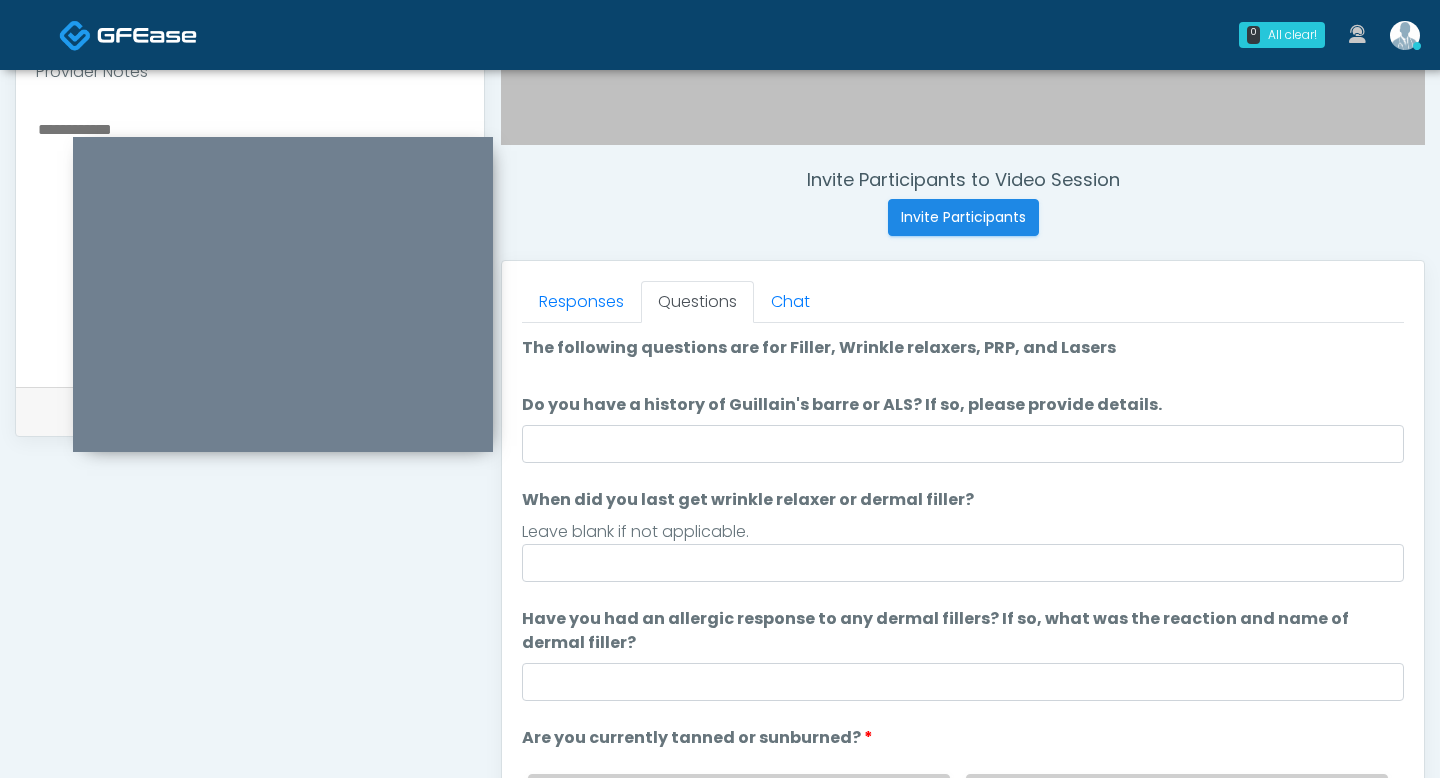 scroll, scrollTop: 748, scrollLeft: 0, axis: vertical 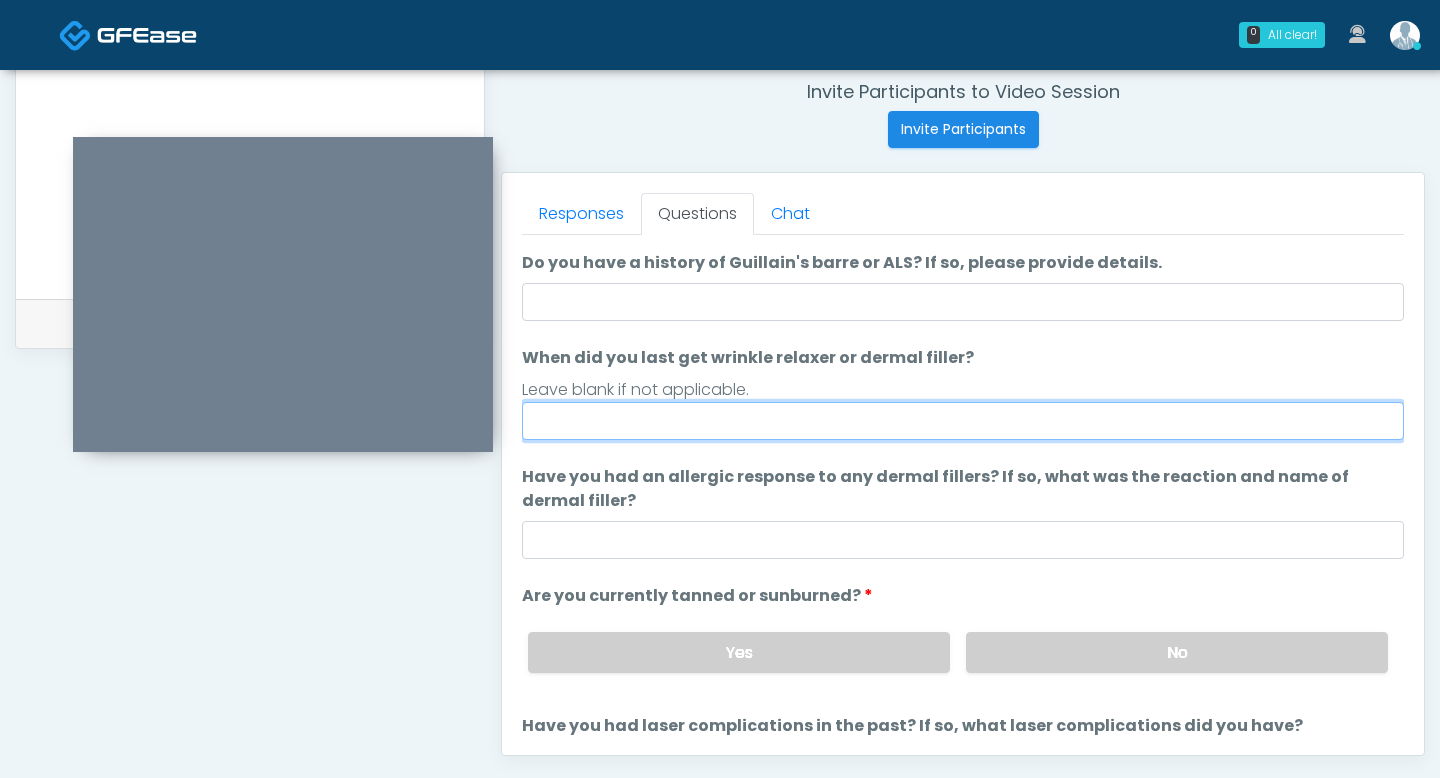 click on "When did you last get wrinkle relaxer or dermal filler?" at bounding box center [963, 421] 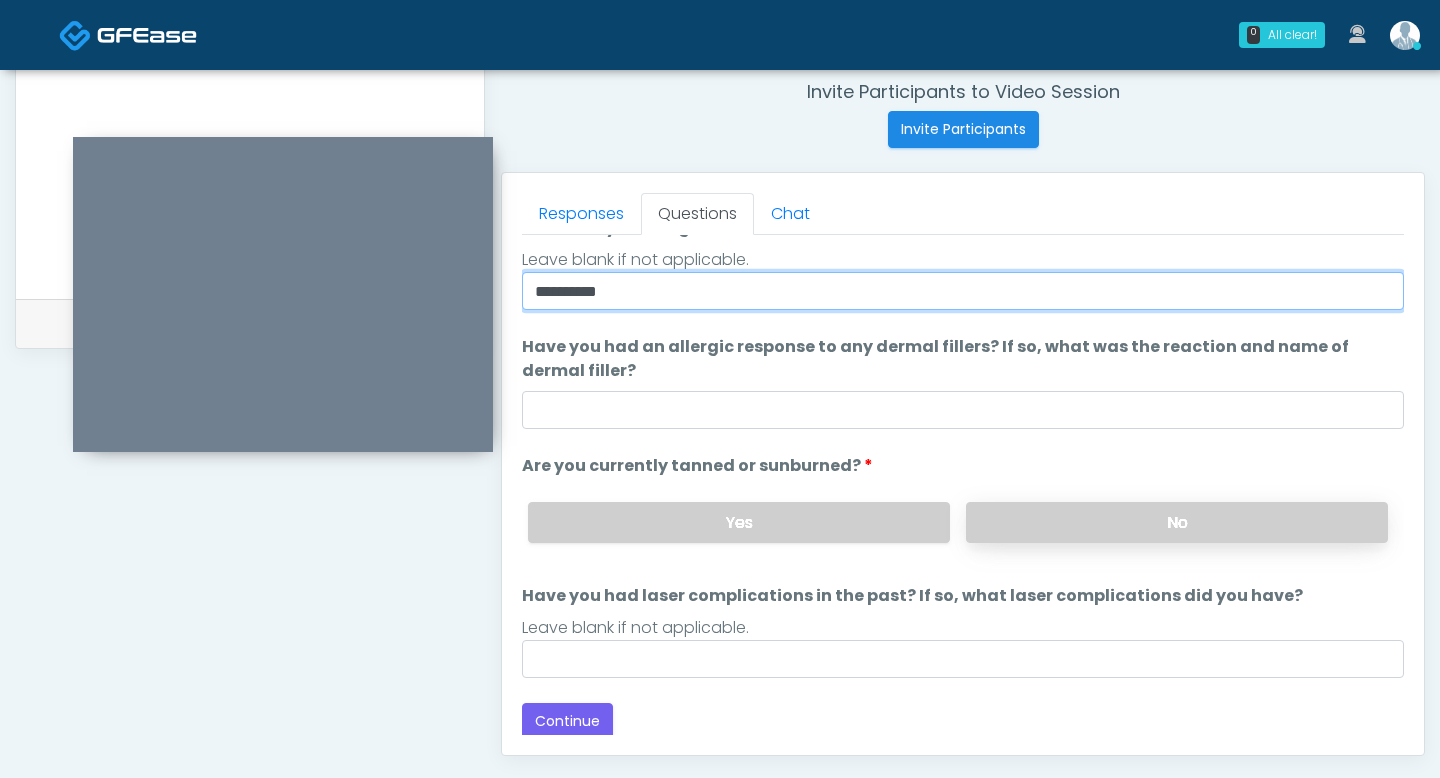 type on "**********" 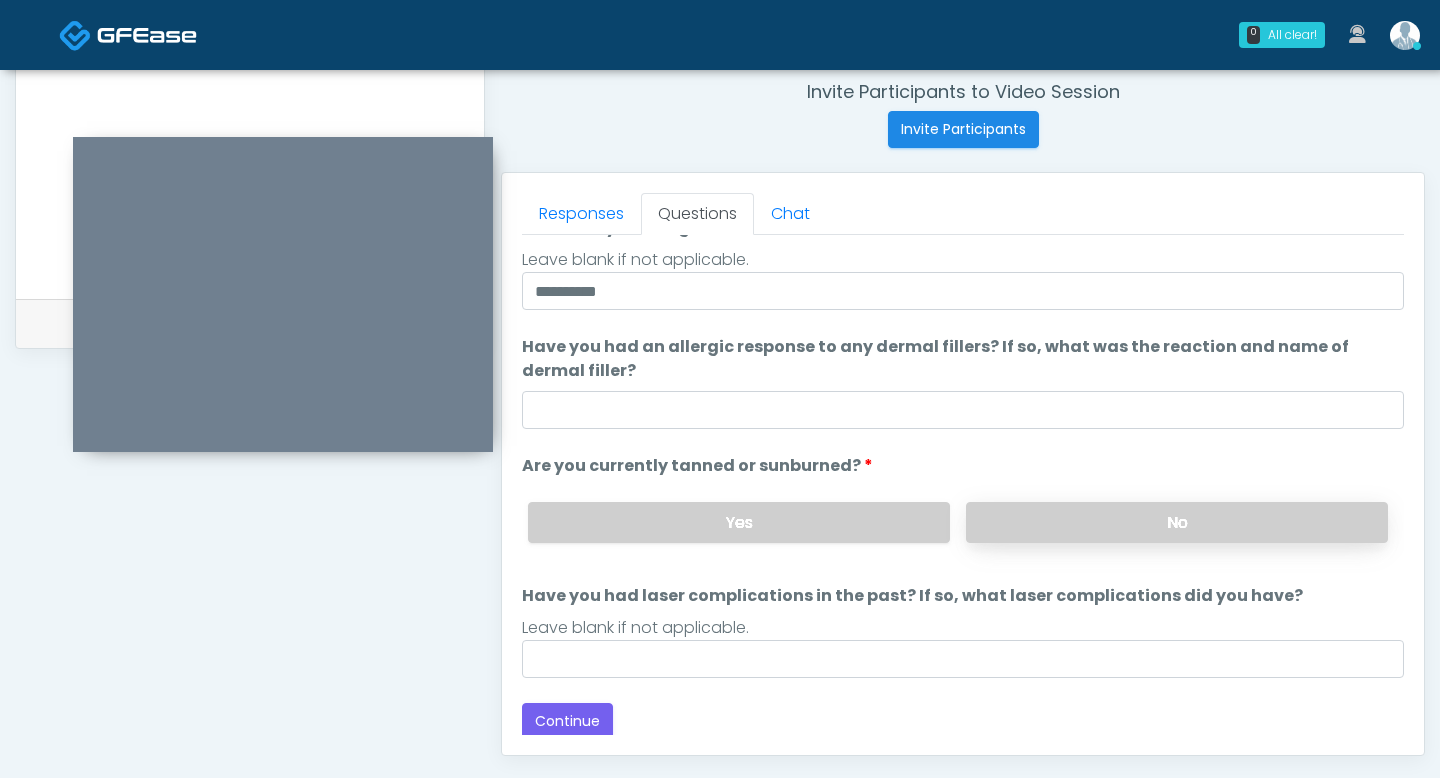 click on "No" at bounding box center (1177, 522) 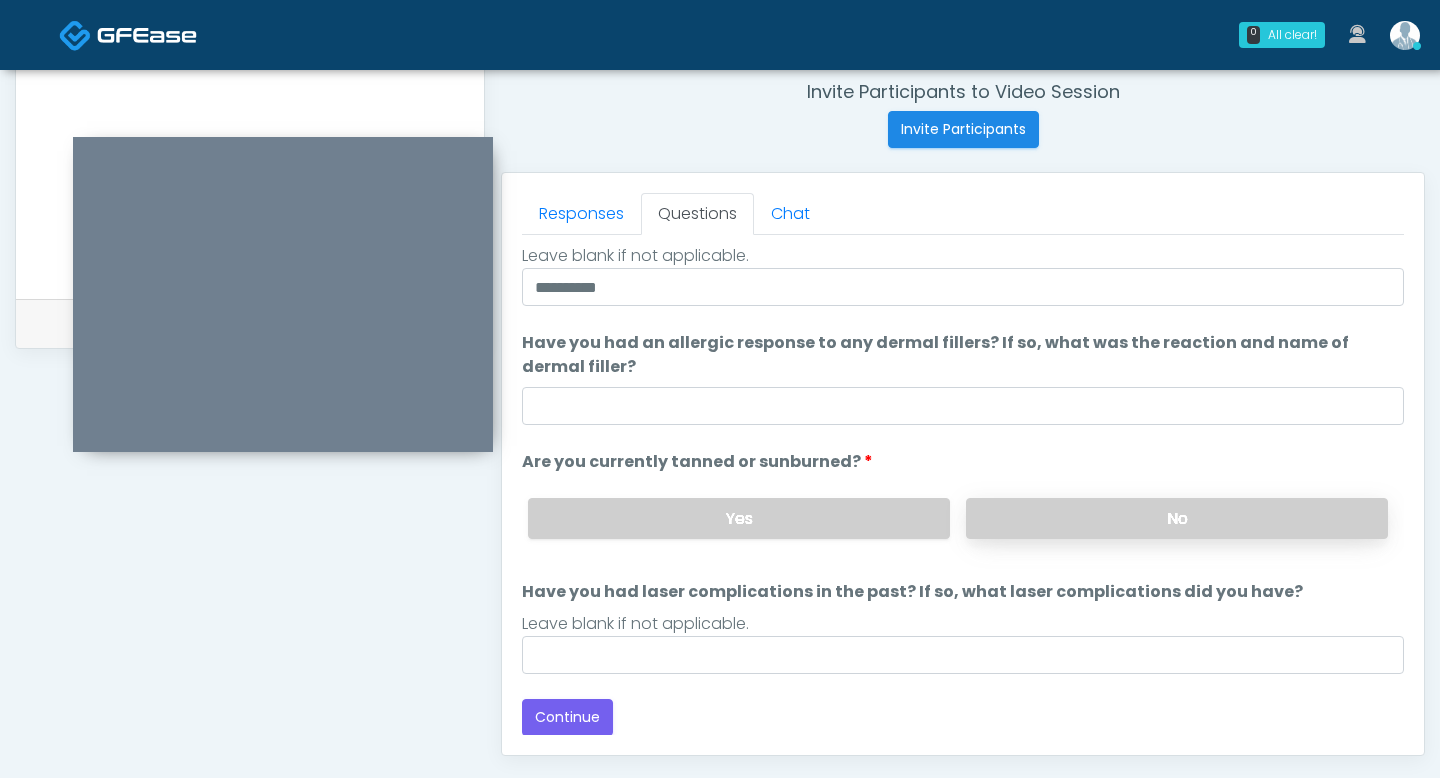 scroll, scrollTop: 1017, scrollLeft: 0, axis: vertical 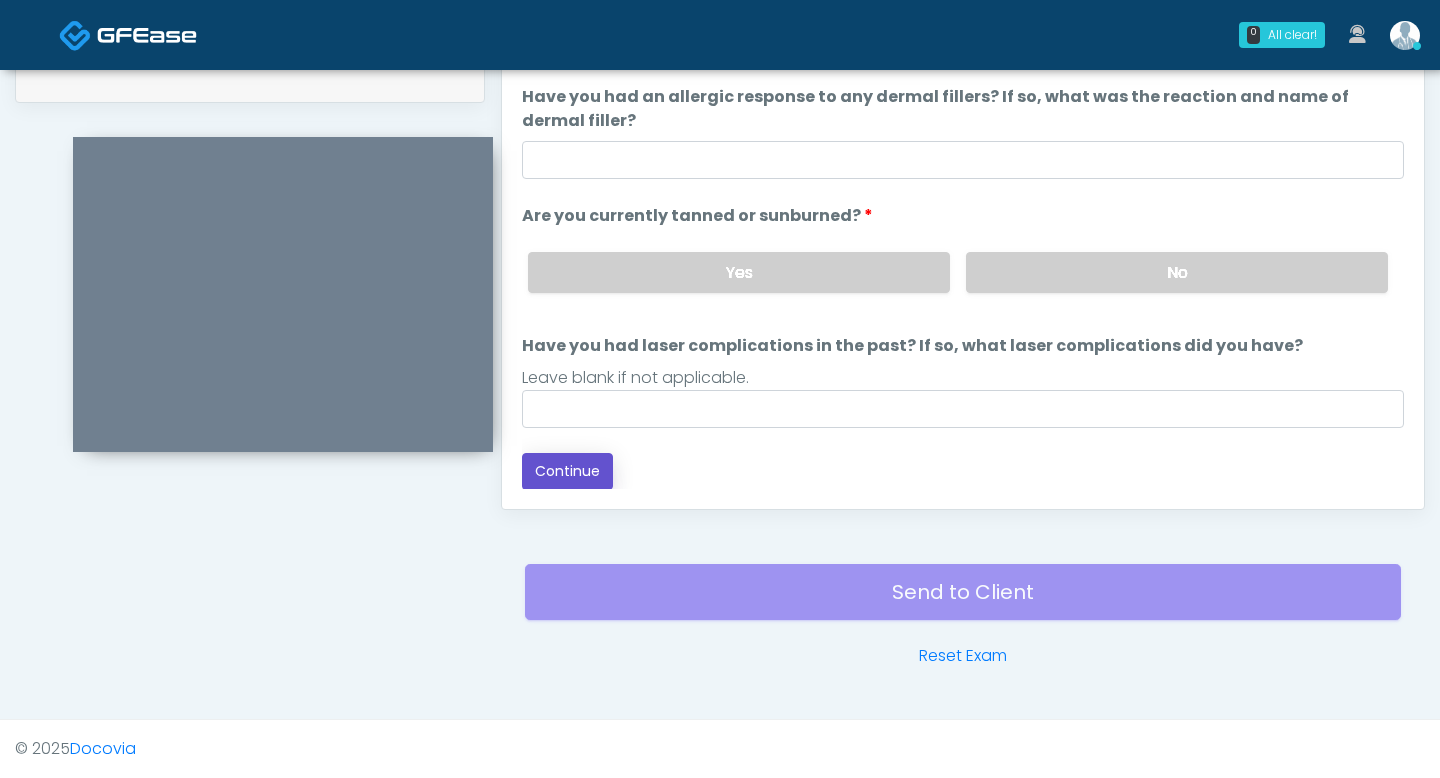 click on "Continue" at bounding box center [567, 471] 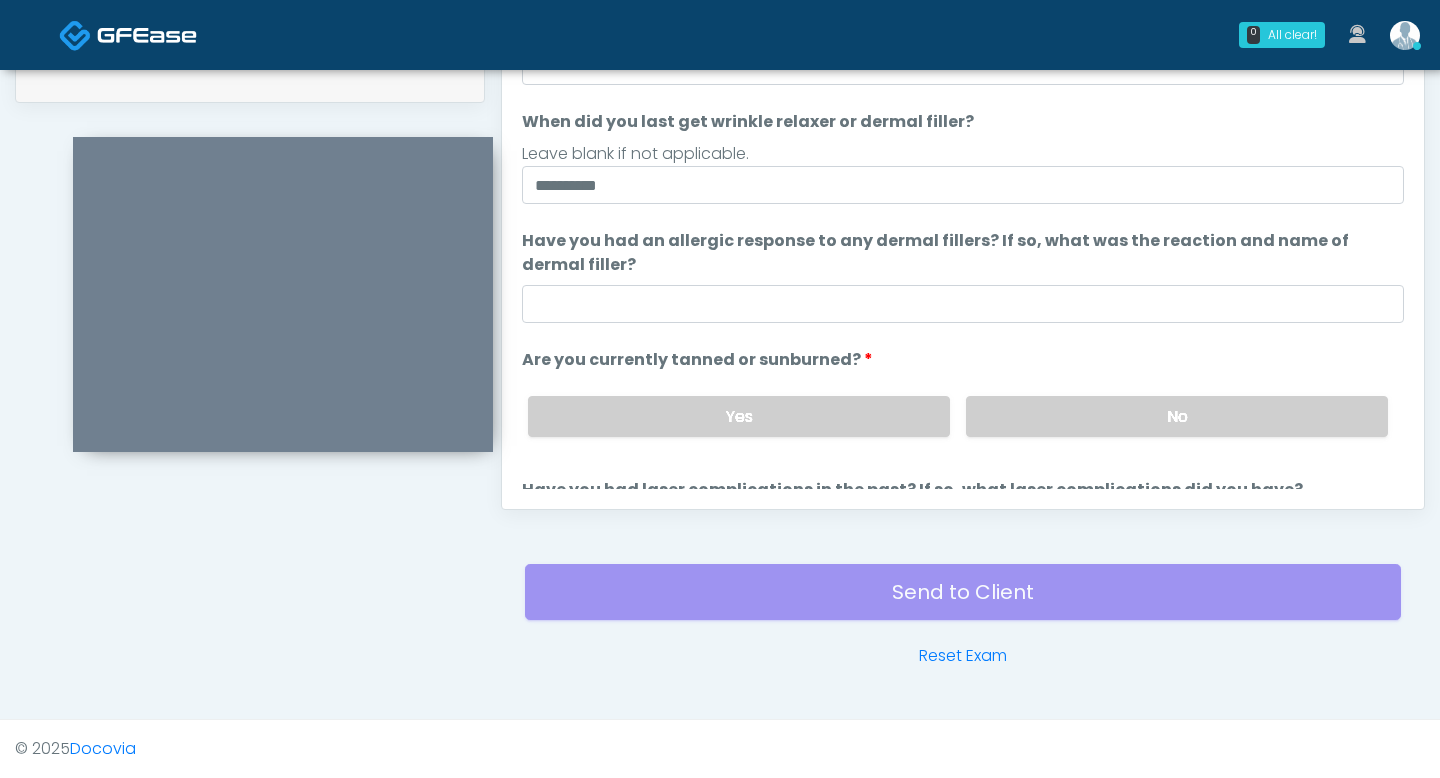 scroll, scrollTop: 0, scrollLeft: 0, axis: both 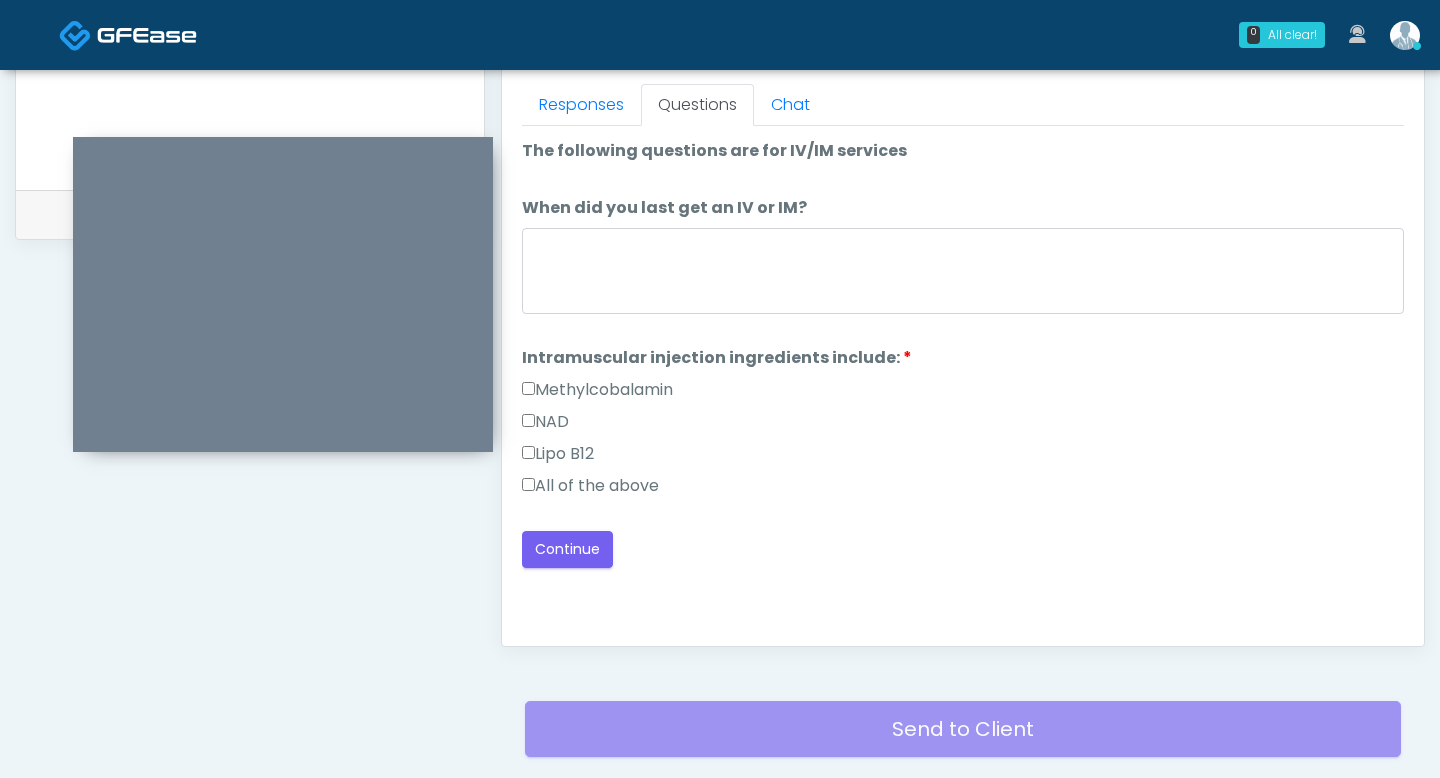 click on "Lipo B12" at bounding box center (963, 458) 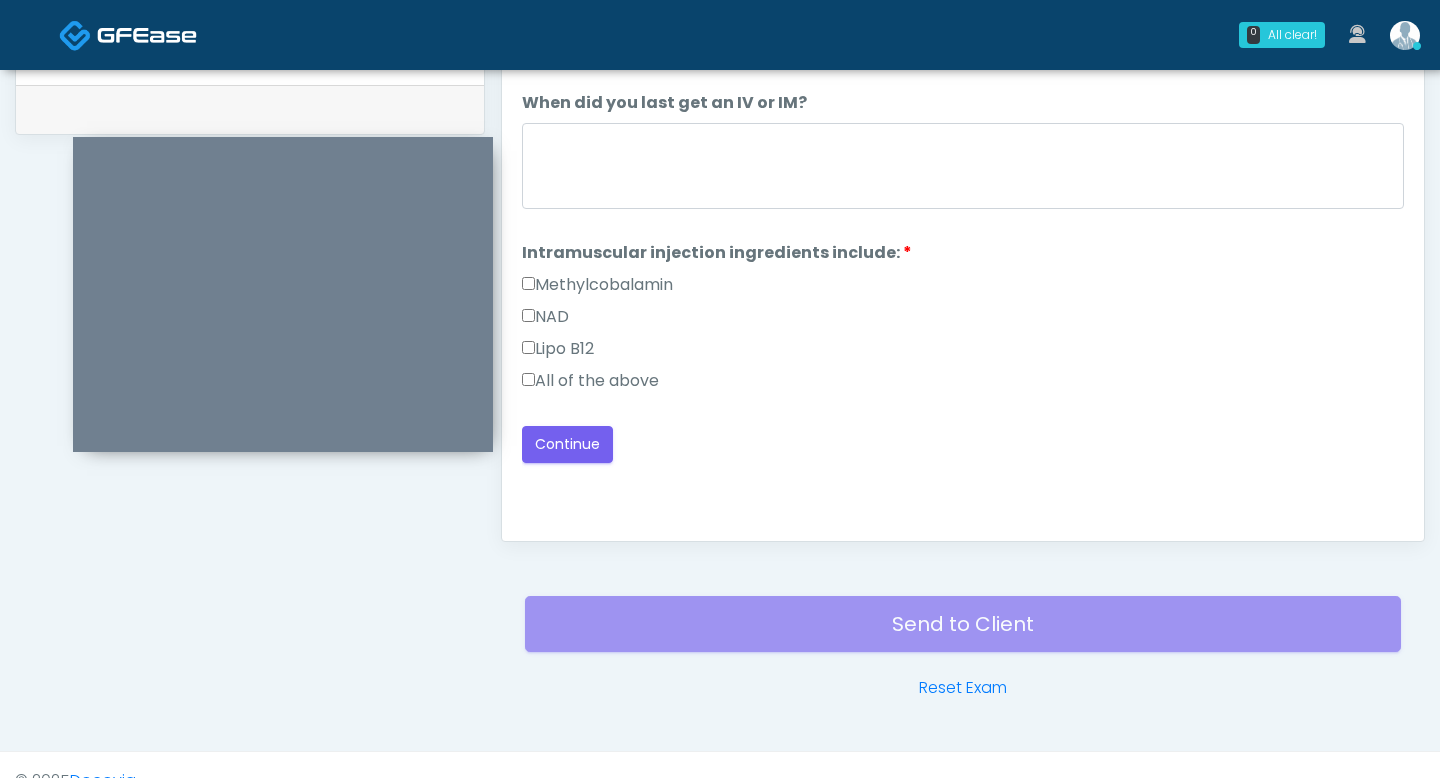 scroll, scrollTop: 1011, scrollLeft: 0, axis: vertical 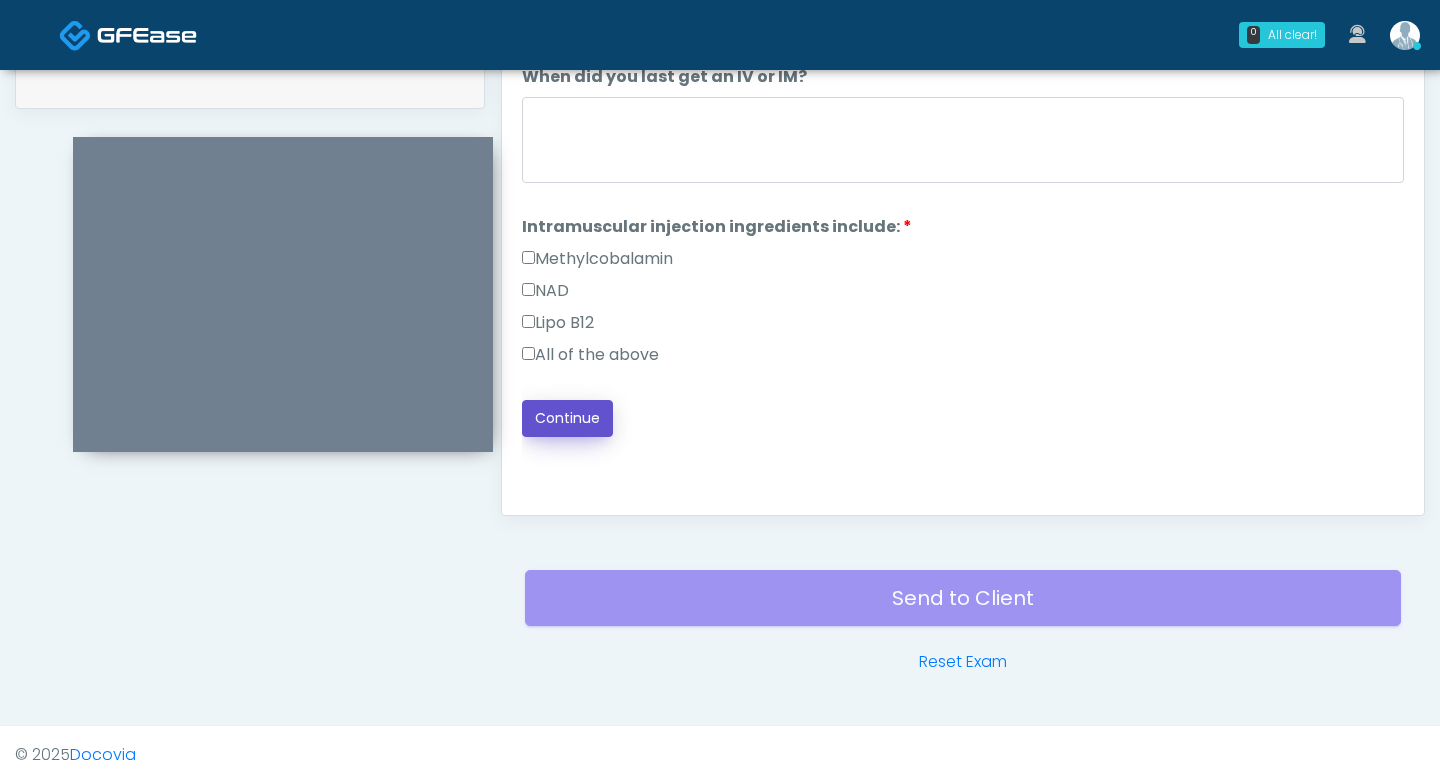 click on "Continue" at bounding box center [567, 418] 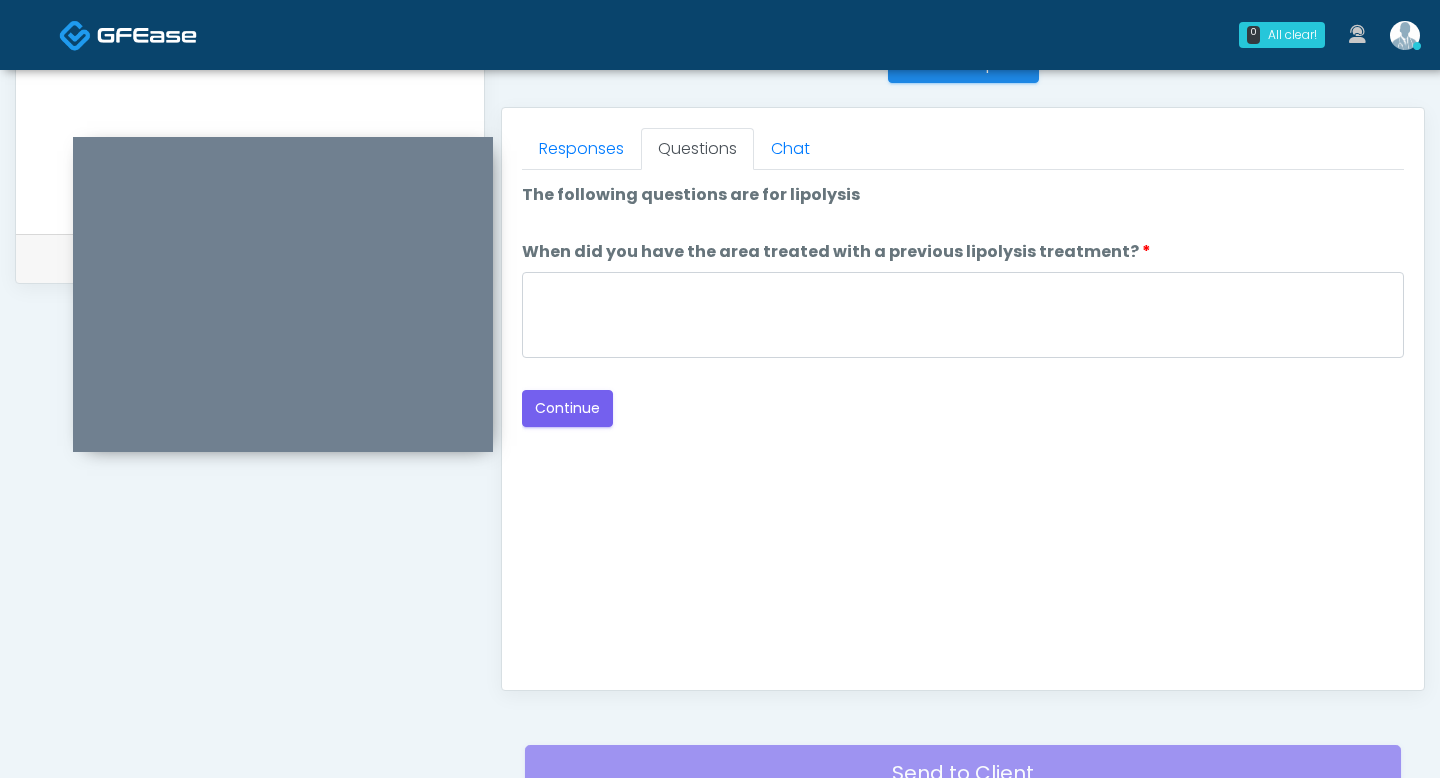 scroll, scrollTop: 837, scrollLeft: 0, axis: vertical 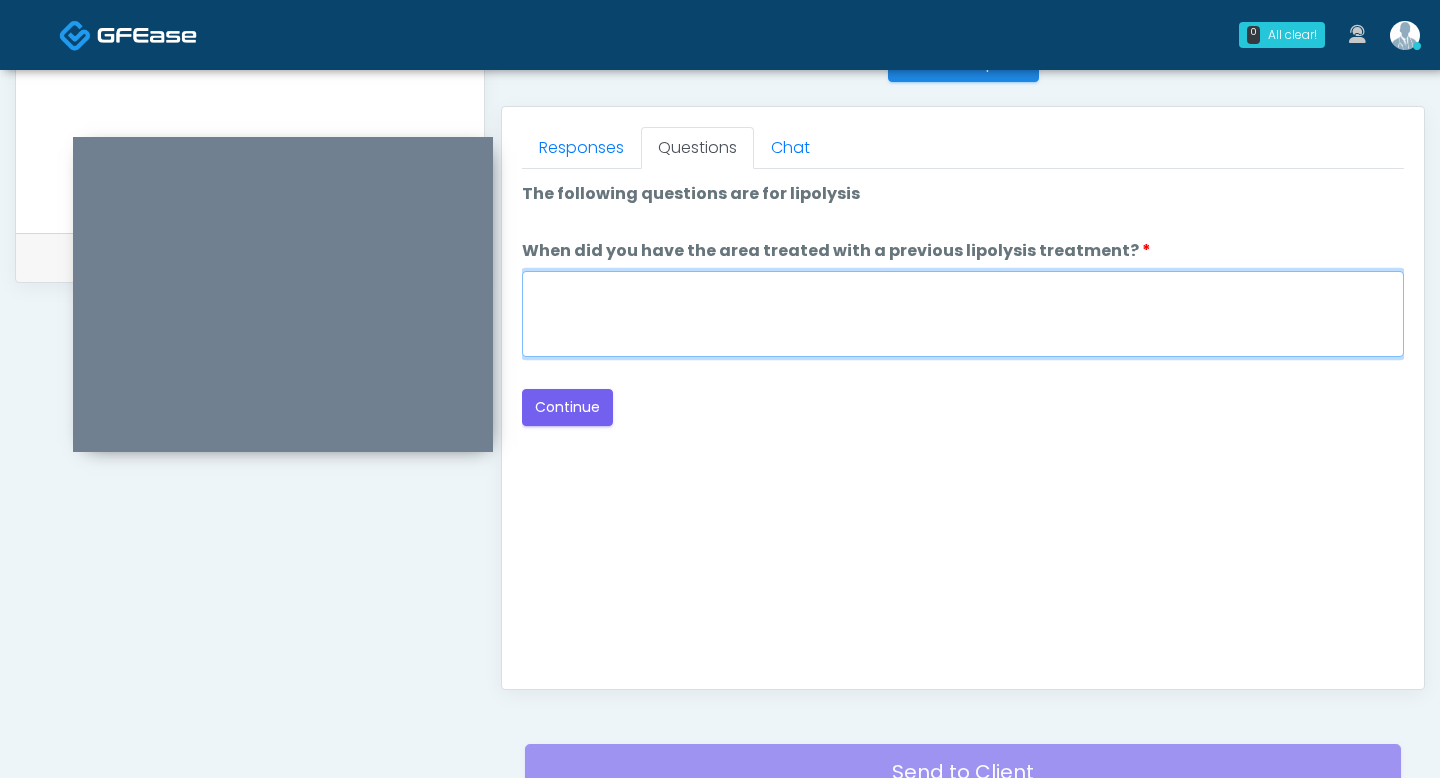 click on "When did you have the area treated with a previous lipolysis treatment?" at bounding box center (963, 314) 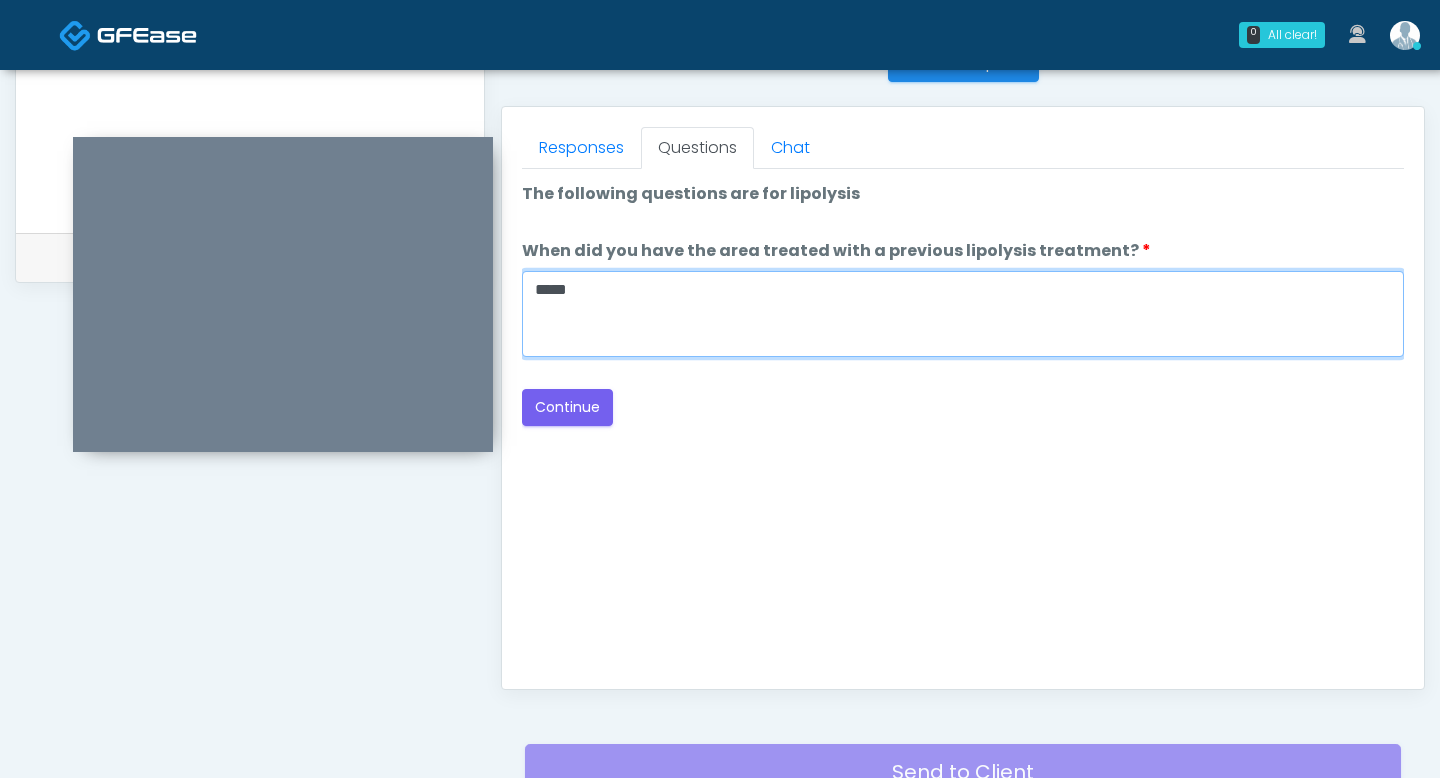 type on "*****" 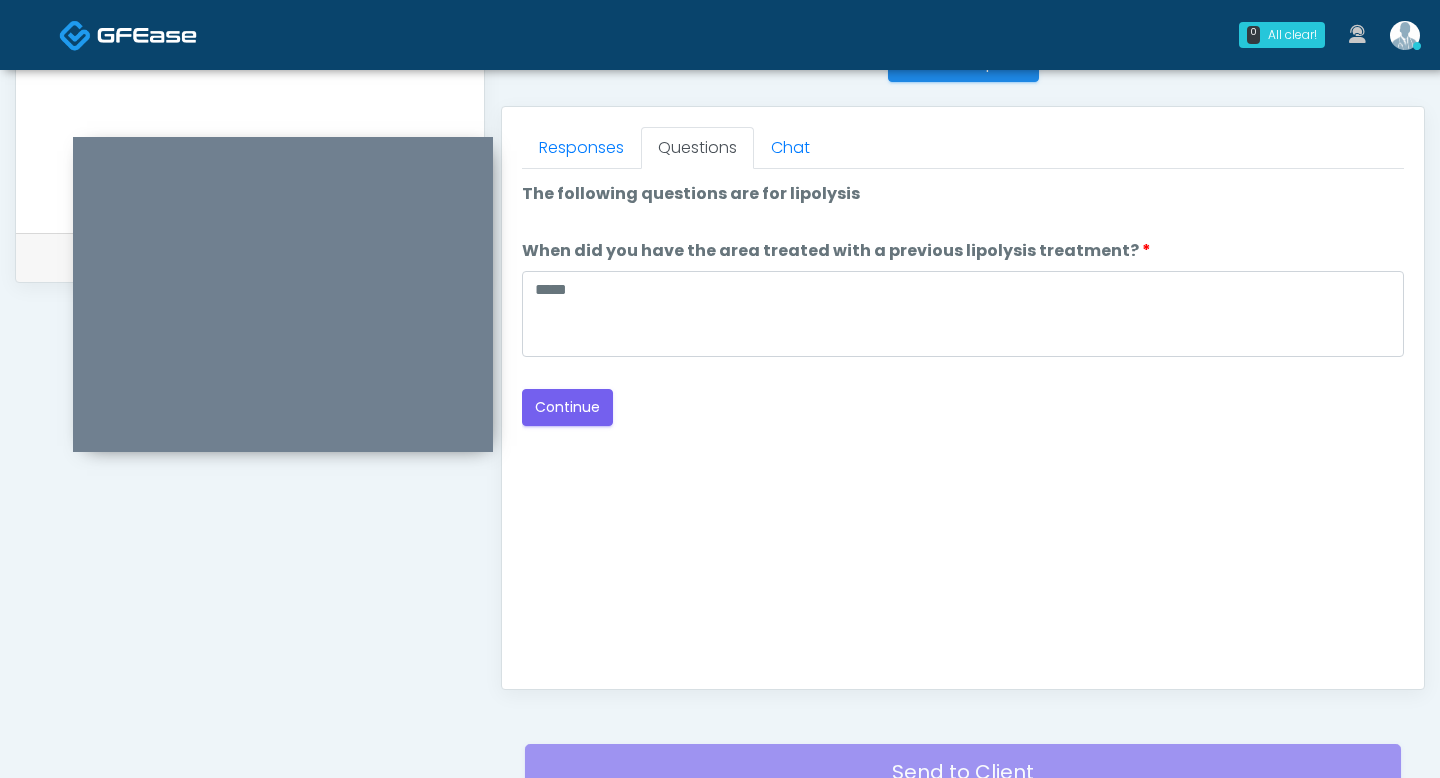 click on "Connect with an agent
No thanks, I will complete the questionnaire by myself.
Loading...
Connecting to your agent...
Please wait while we prepare your personalized experience.
The following questions are for Filler, Wrinkle relaxers, PRP, and Lasers
The following questions are for Filler, Wrinkle relaxers, PRP, and Lasers
Do you have a history of Guillain's barre or ALS? If so, please provide details.
Do you have a history of Guillain's barre or ALS? If so, please provide details." at bounding box center [963, 419] 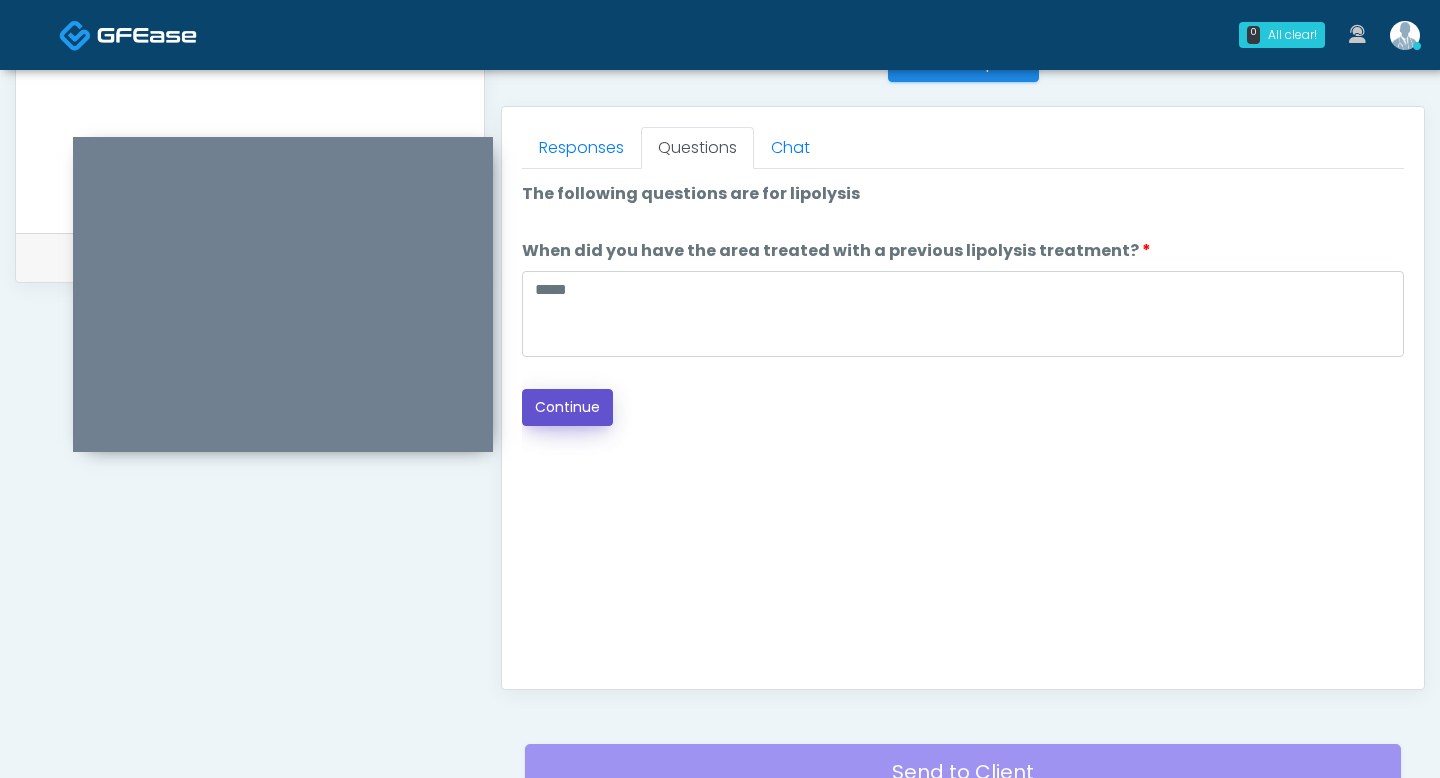click on "Continue" at bounding box center (567, 407) 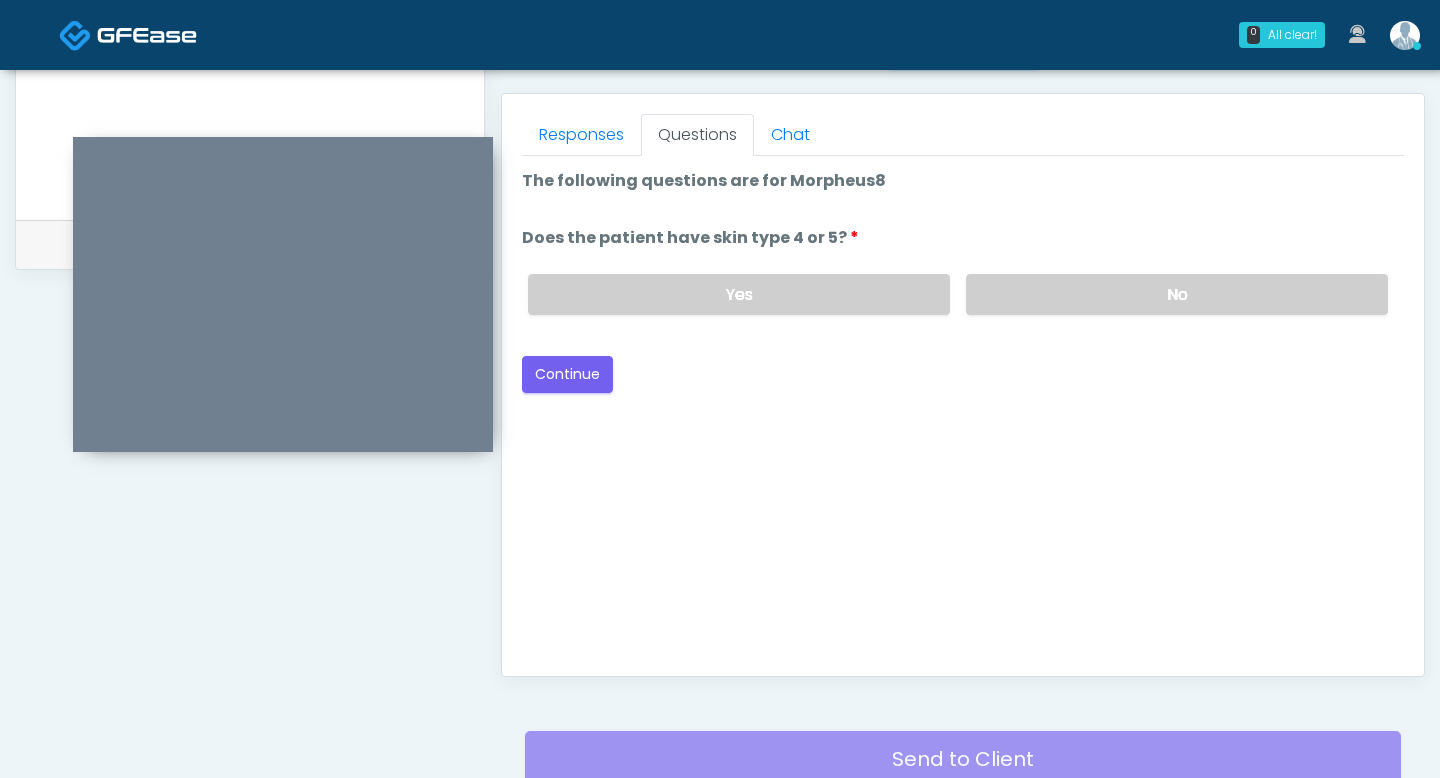 scroll, scrollTop: 825, scrollLeft: 0, axis: vertical 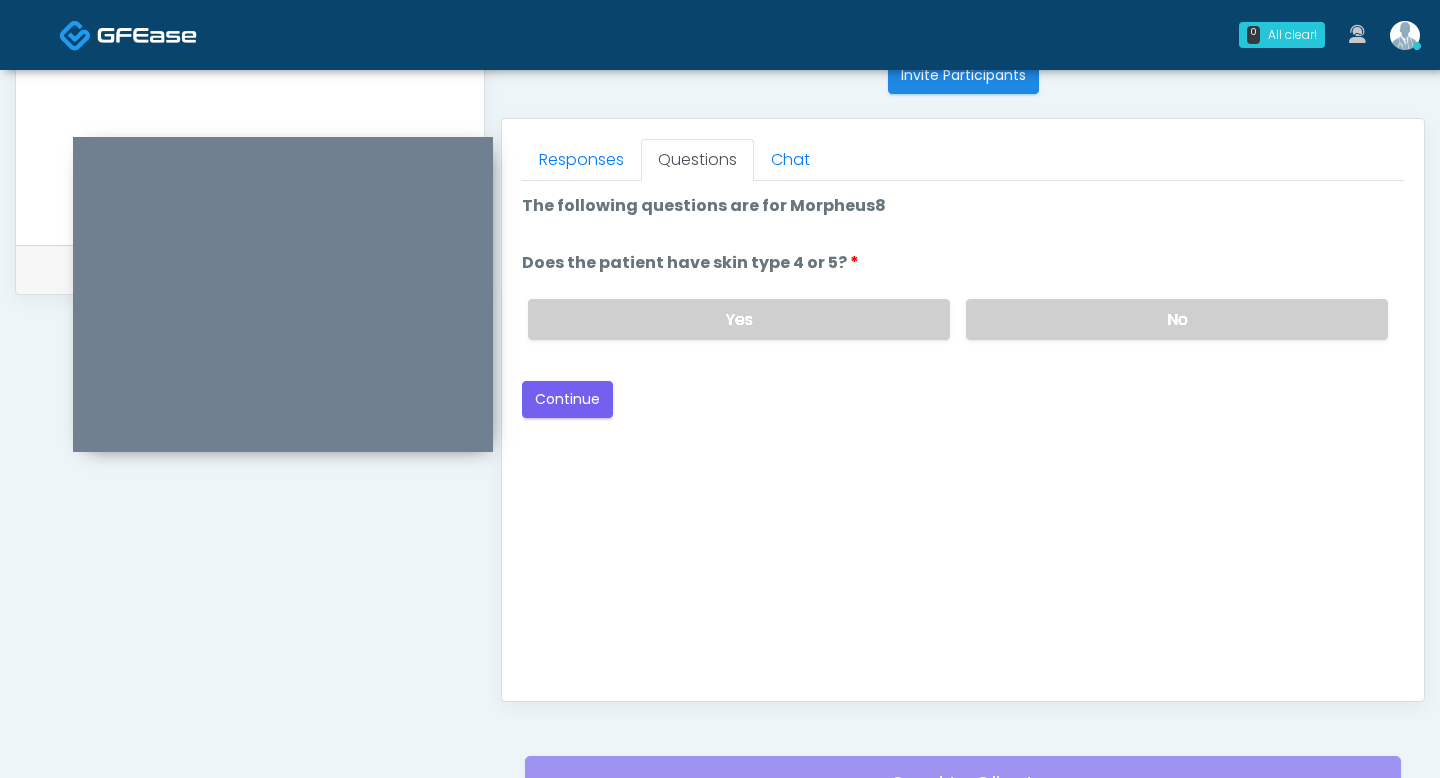 click on "Yes
No" at bounding box center [958, 319] 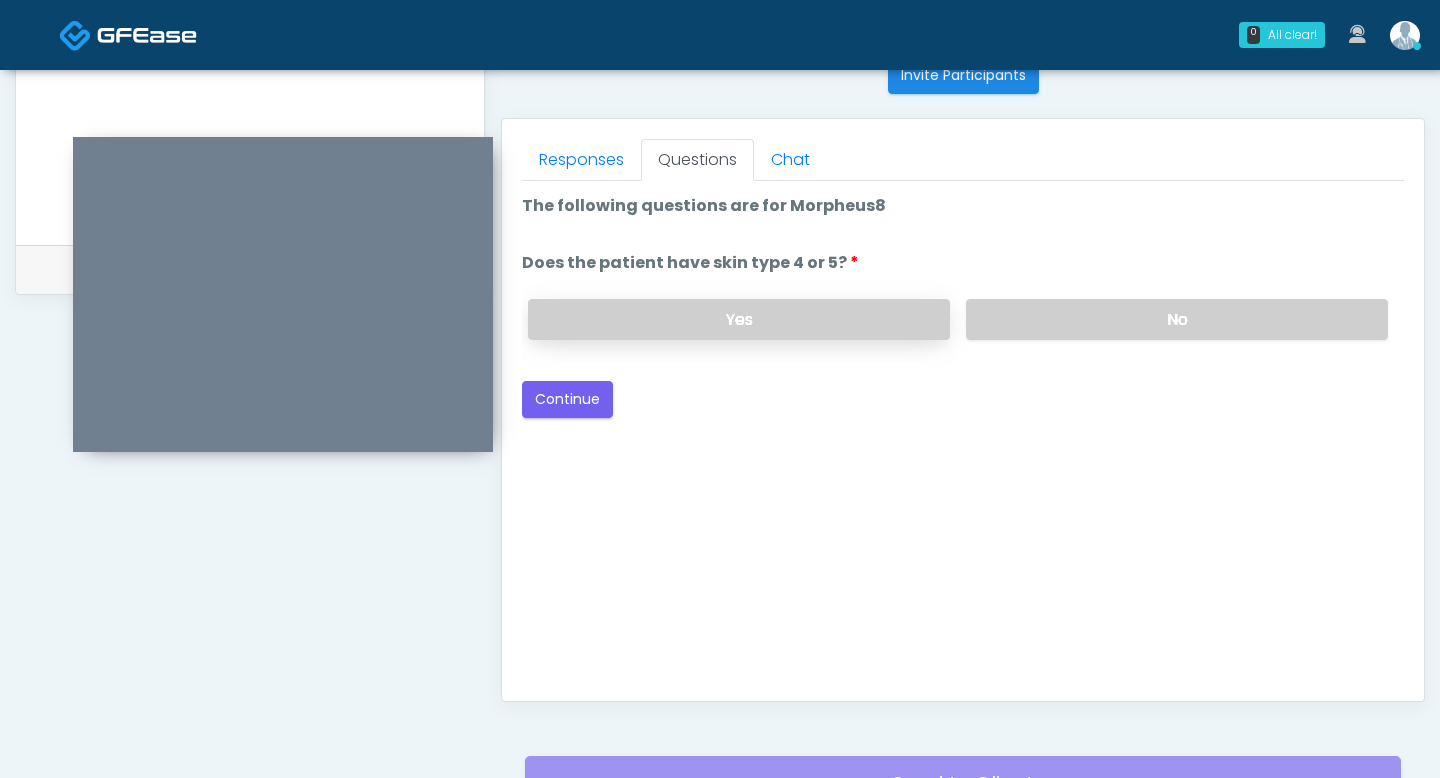 click on "Yes" at bounding box center (739, 319) 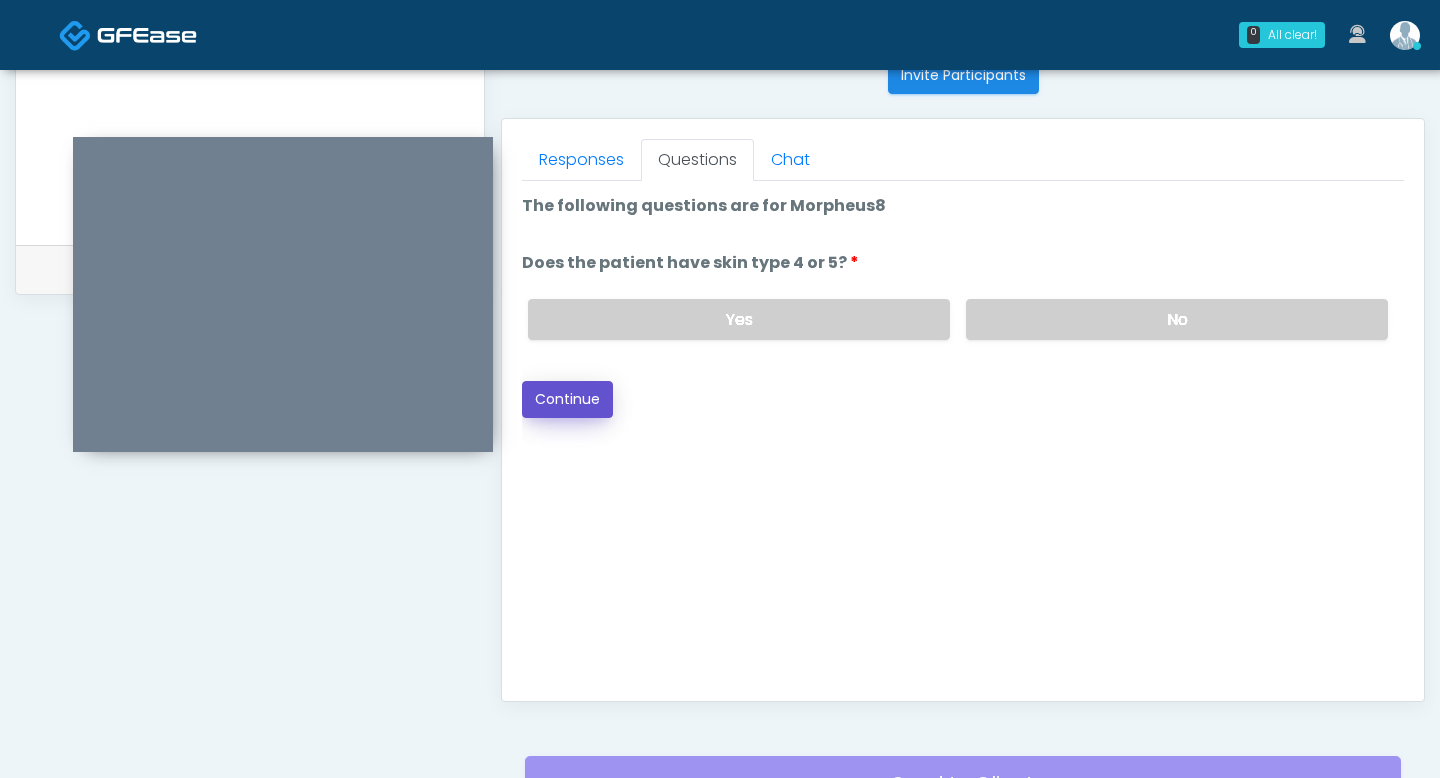 click on "Continue" at bounding box center [567, 399] 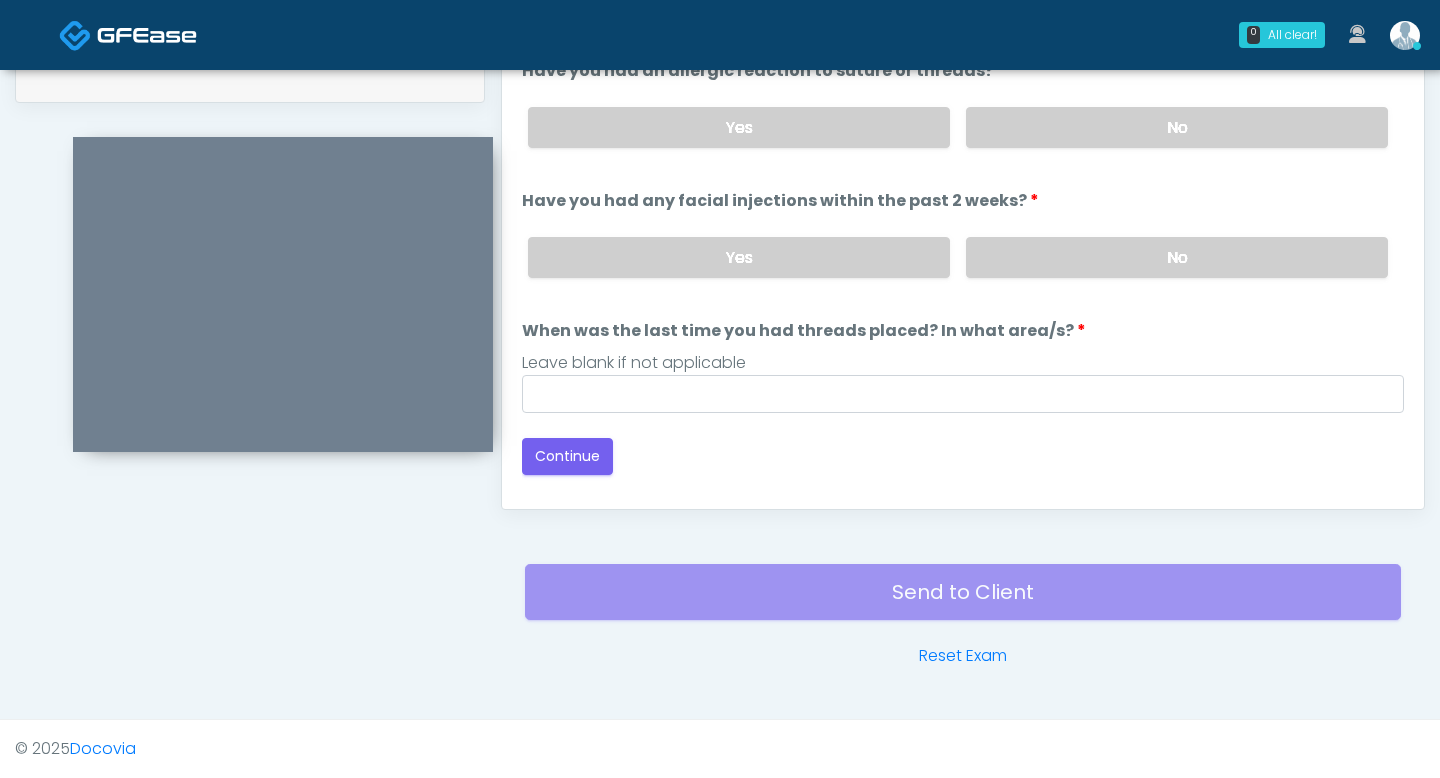 scroll, scrollTop: 831, scrollLeft: 0, axis: vertical 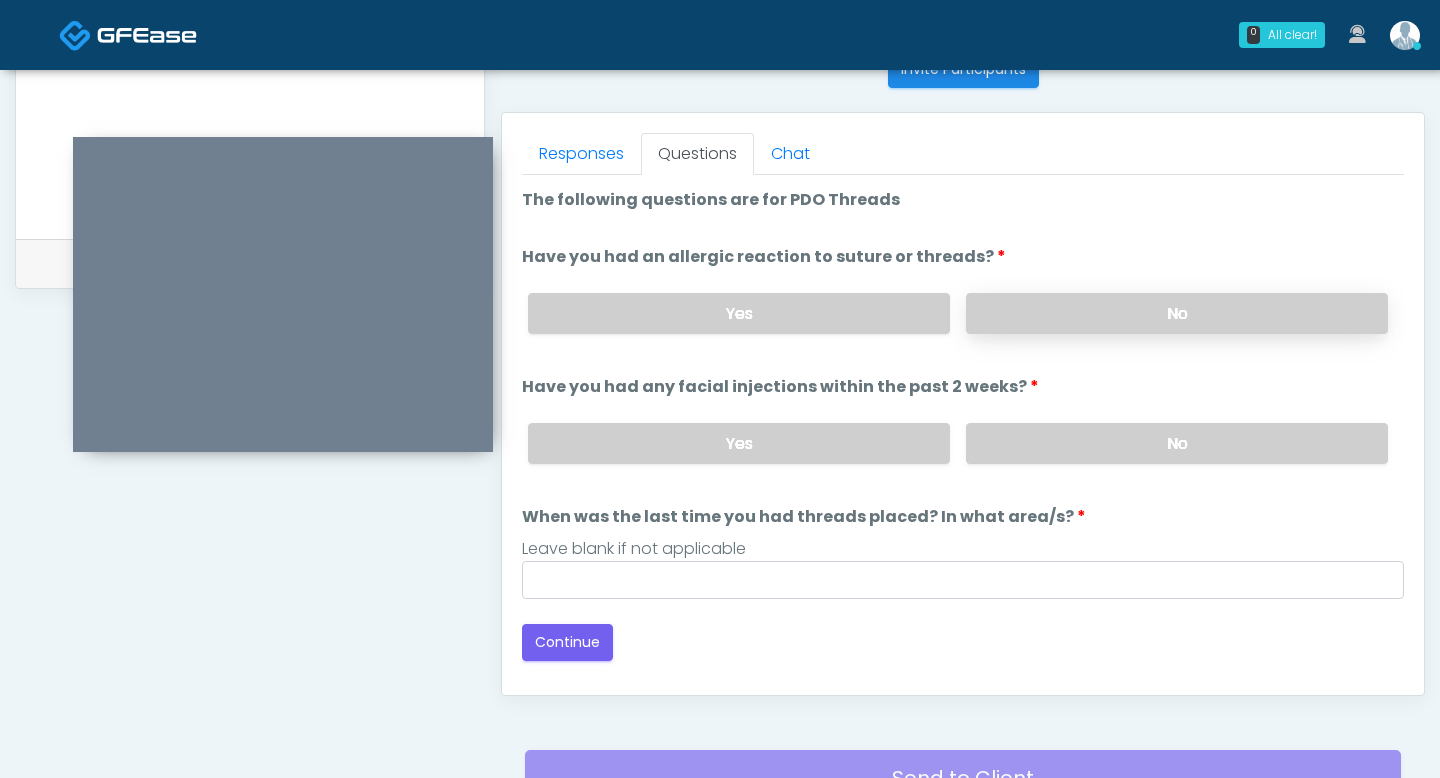 click on "No" at bounding box center (1177, 313) 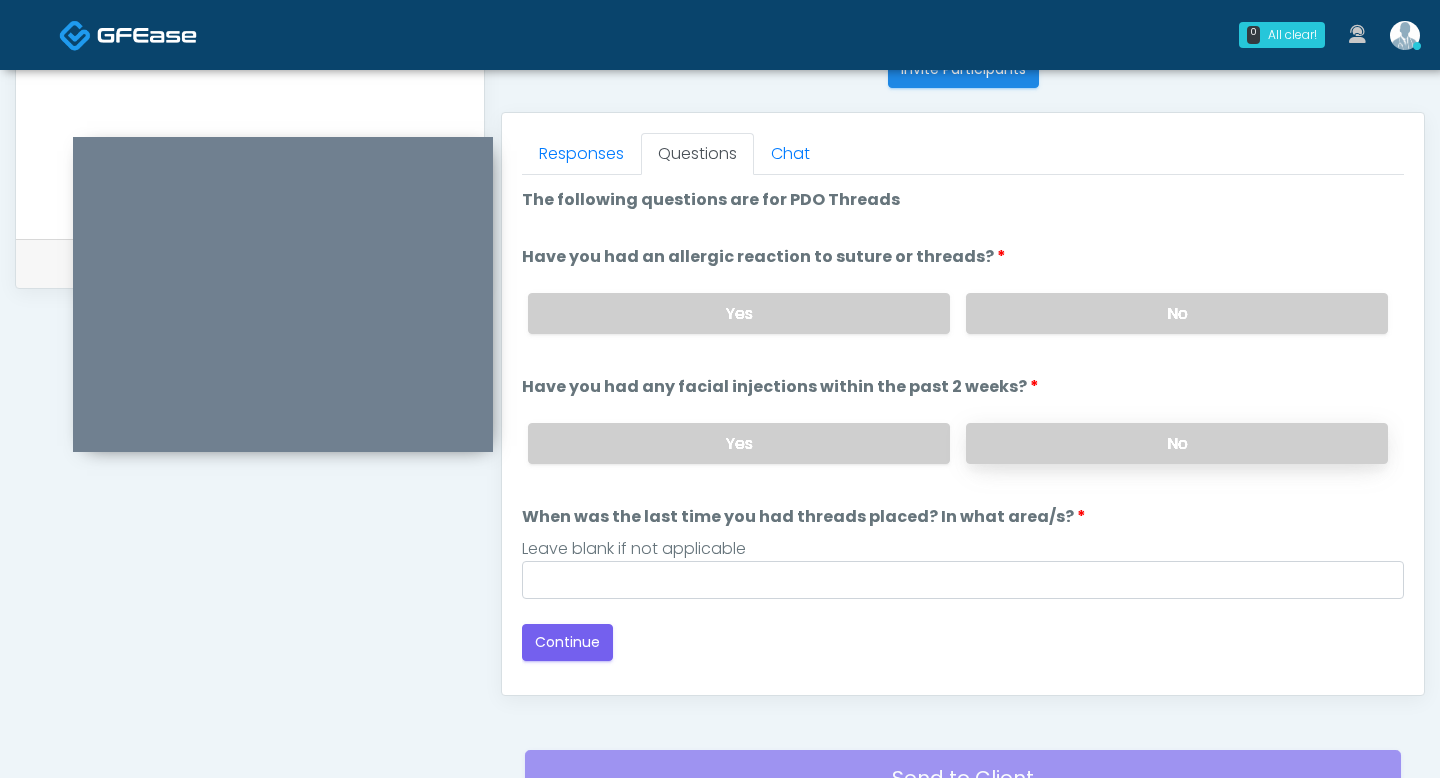 click on "No" at bounding box center [1177, 443] 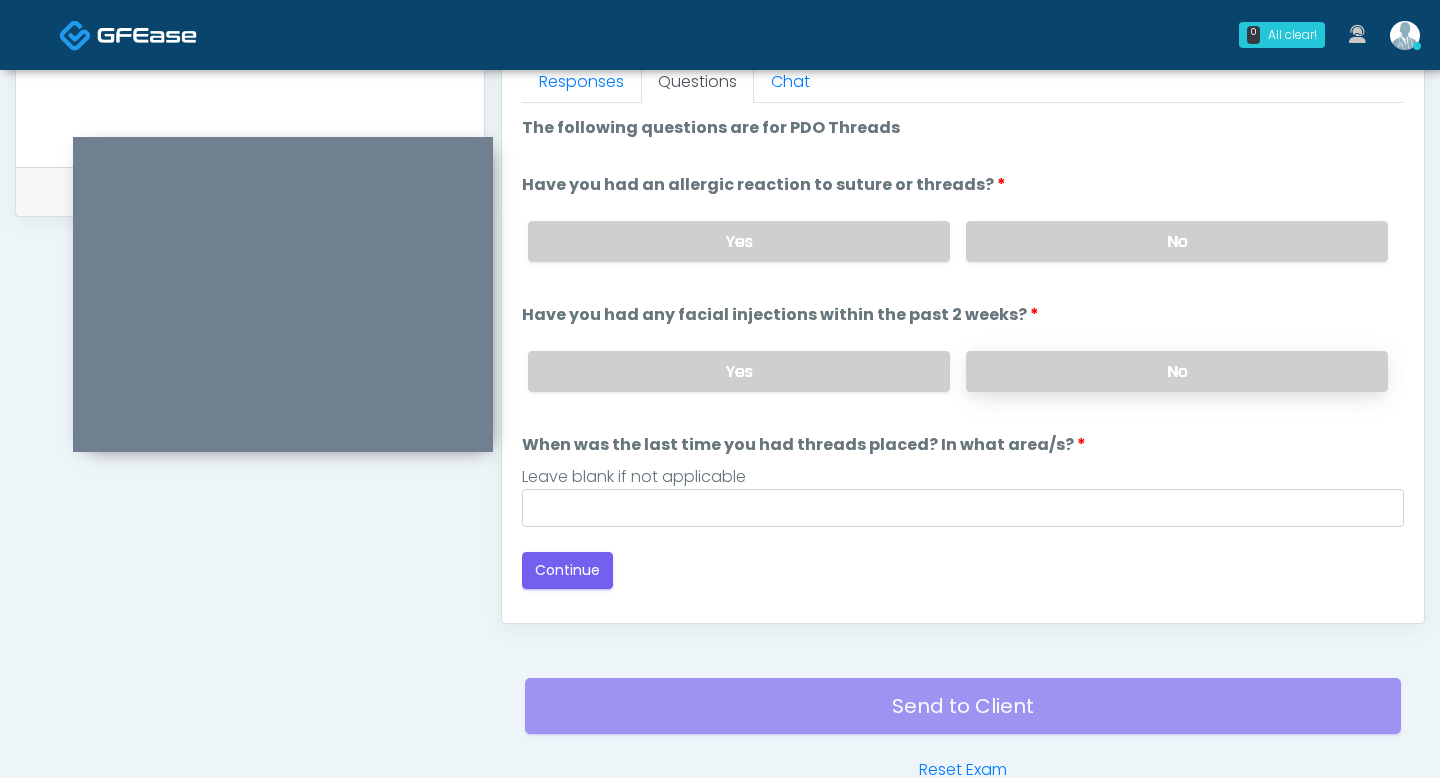 scroll, scrollTop: 912, scrollLeft: 0, axis: vertical 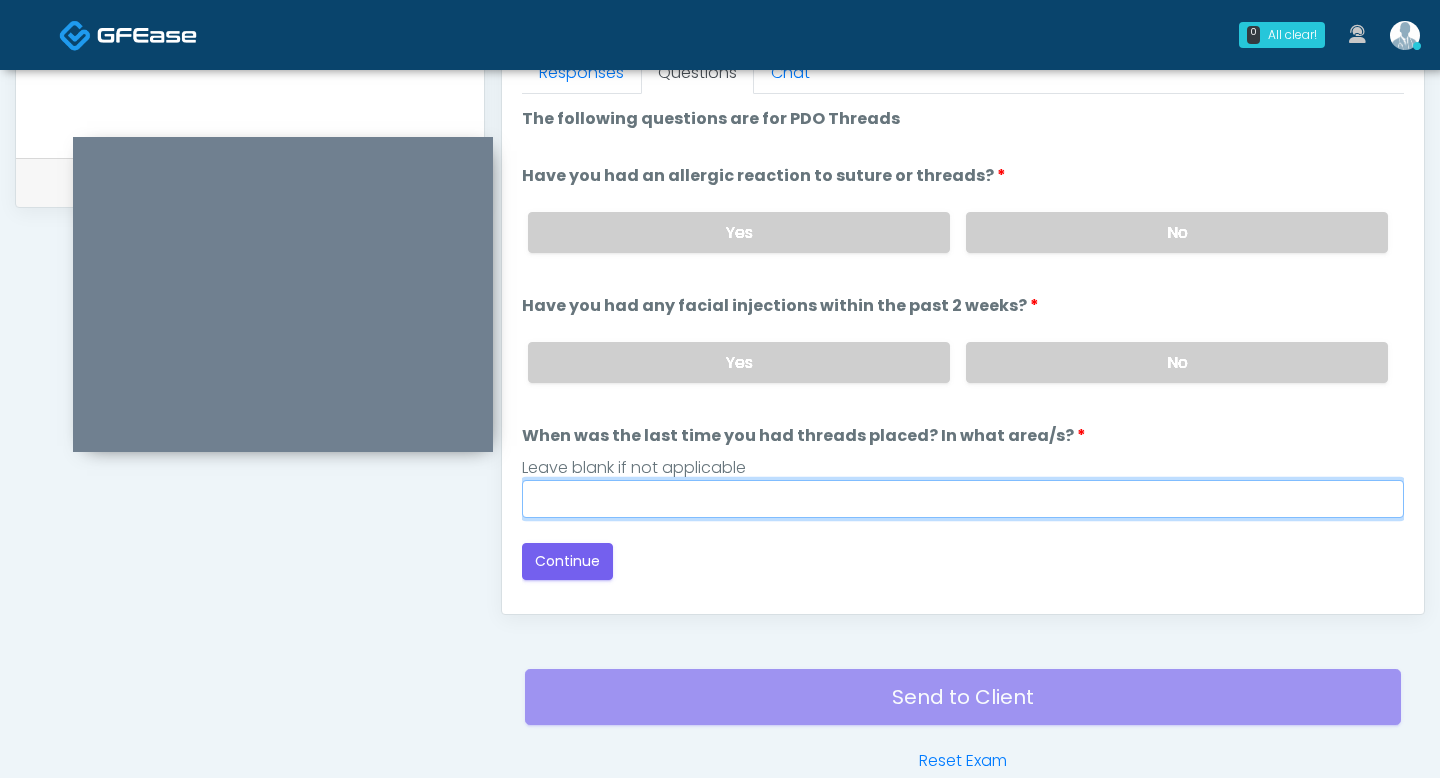 click on "When was the last time you had threads placed? In what area/s?" at bounding box center [963, 499] 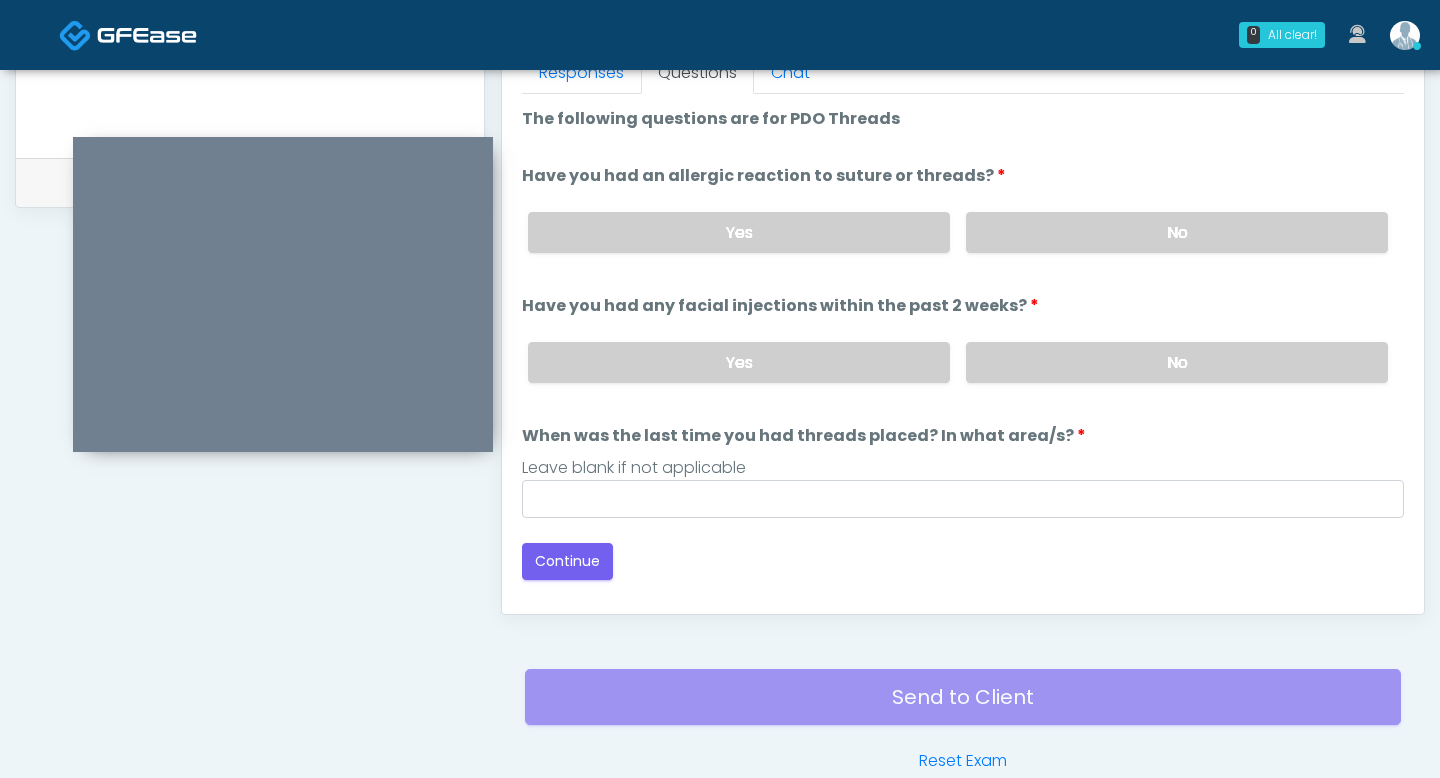 click on "Back
Continue" at bounding box center (963, 561) 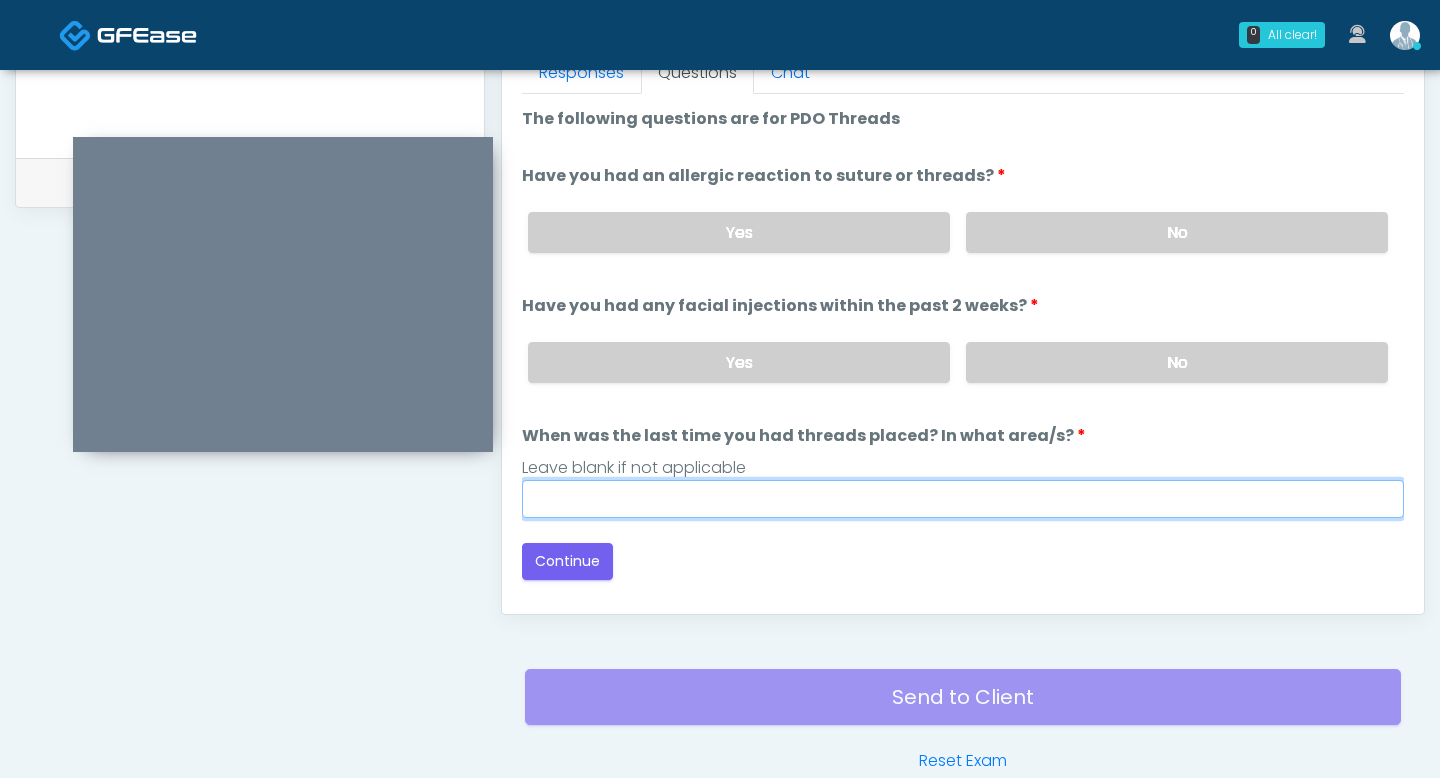 click on "When was the last time you had threads placed? In what area/s?" at bounding box center (963, 499) 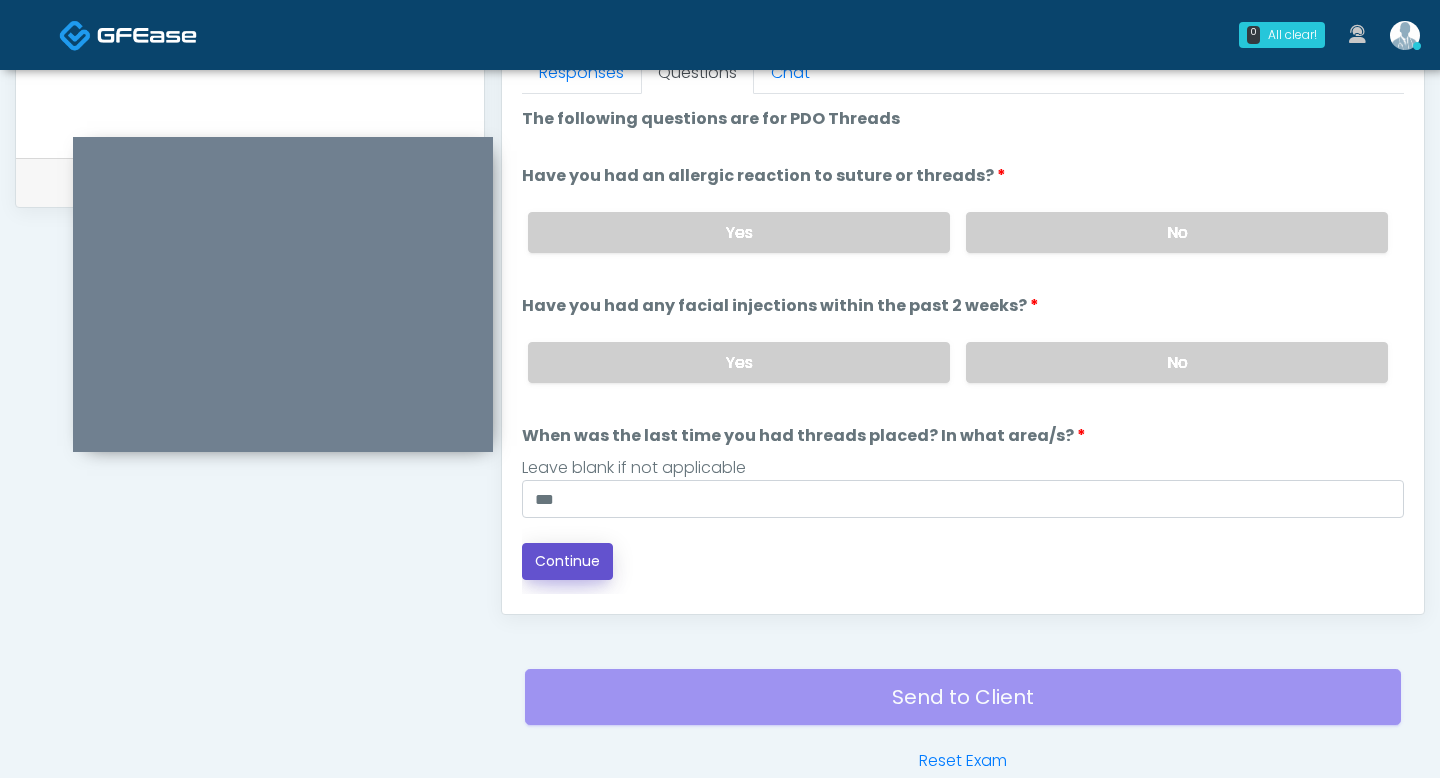 click on "Continue" at bounding box center [567, 561] 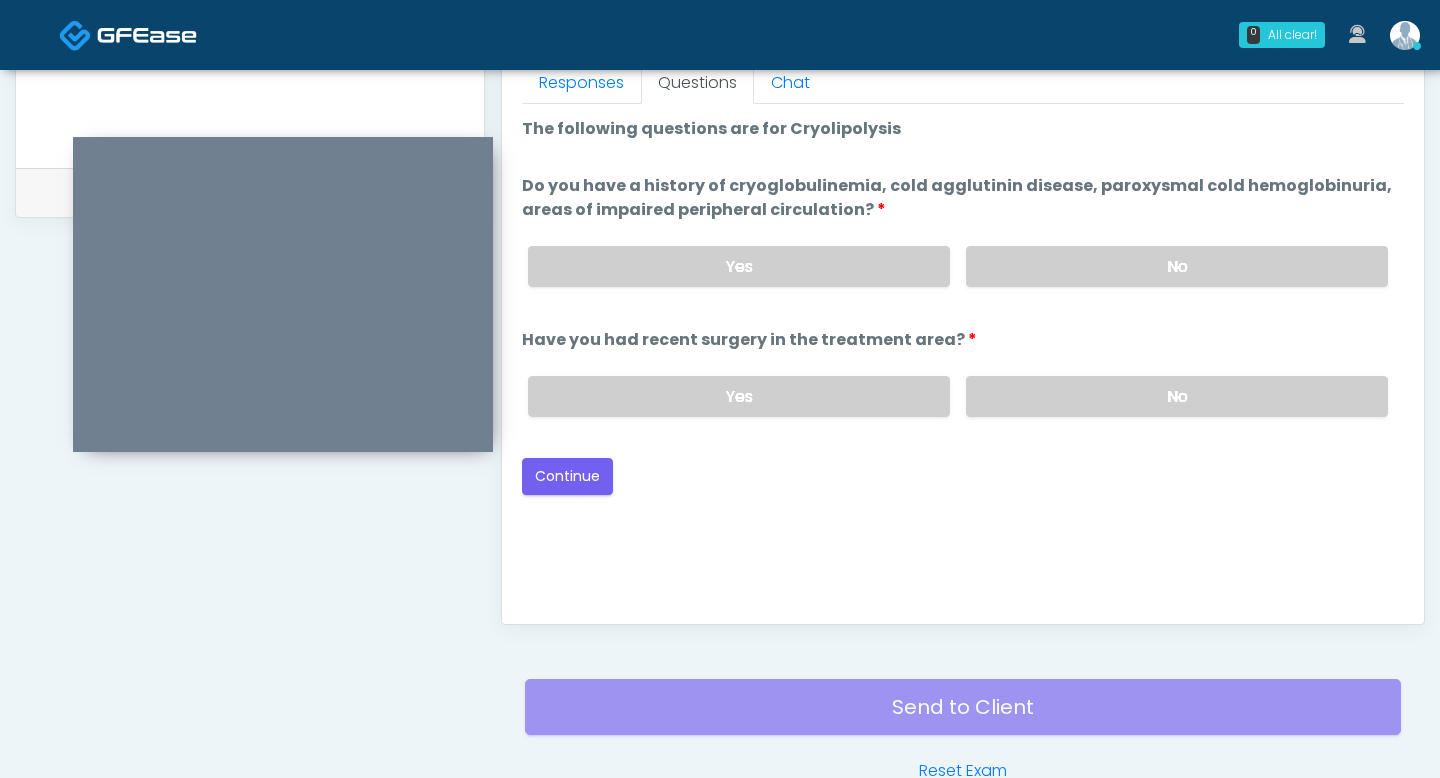 scroll, scrollTop: 883, scrollLeft: 0, axis: vertical 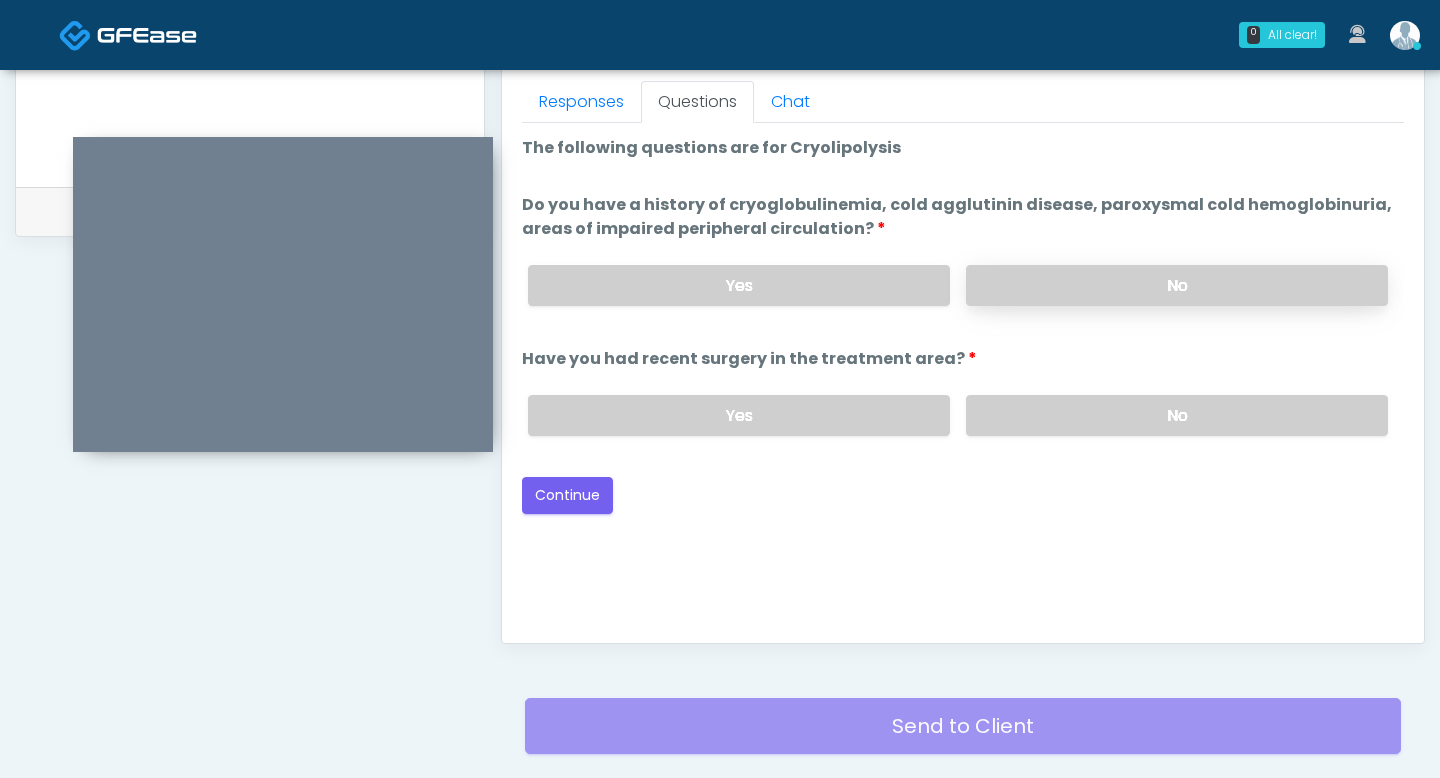 click on "No" at bounding box center [1177, 285] 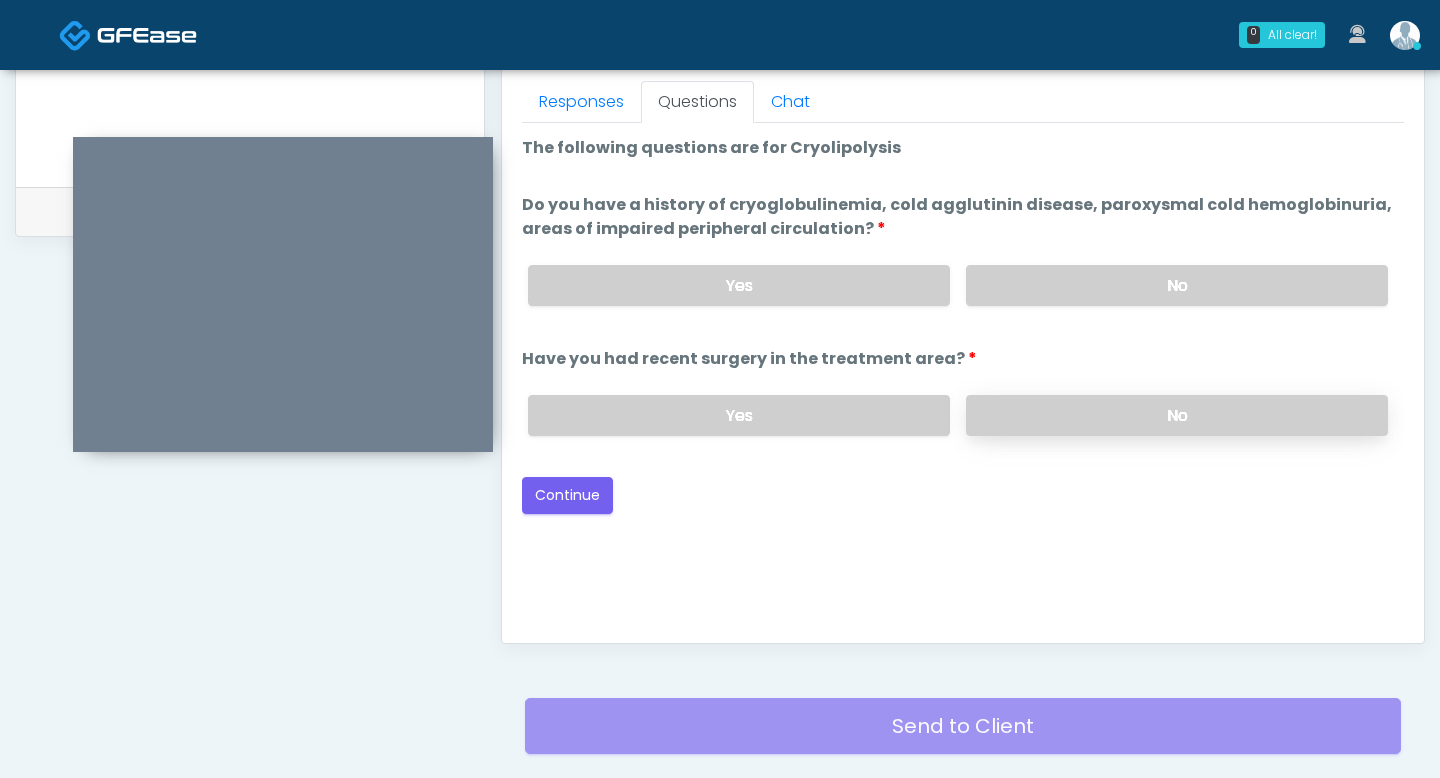click on "No" at bounding box center [1177, 415] 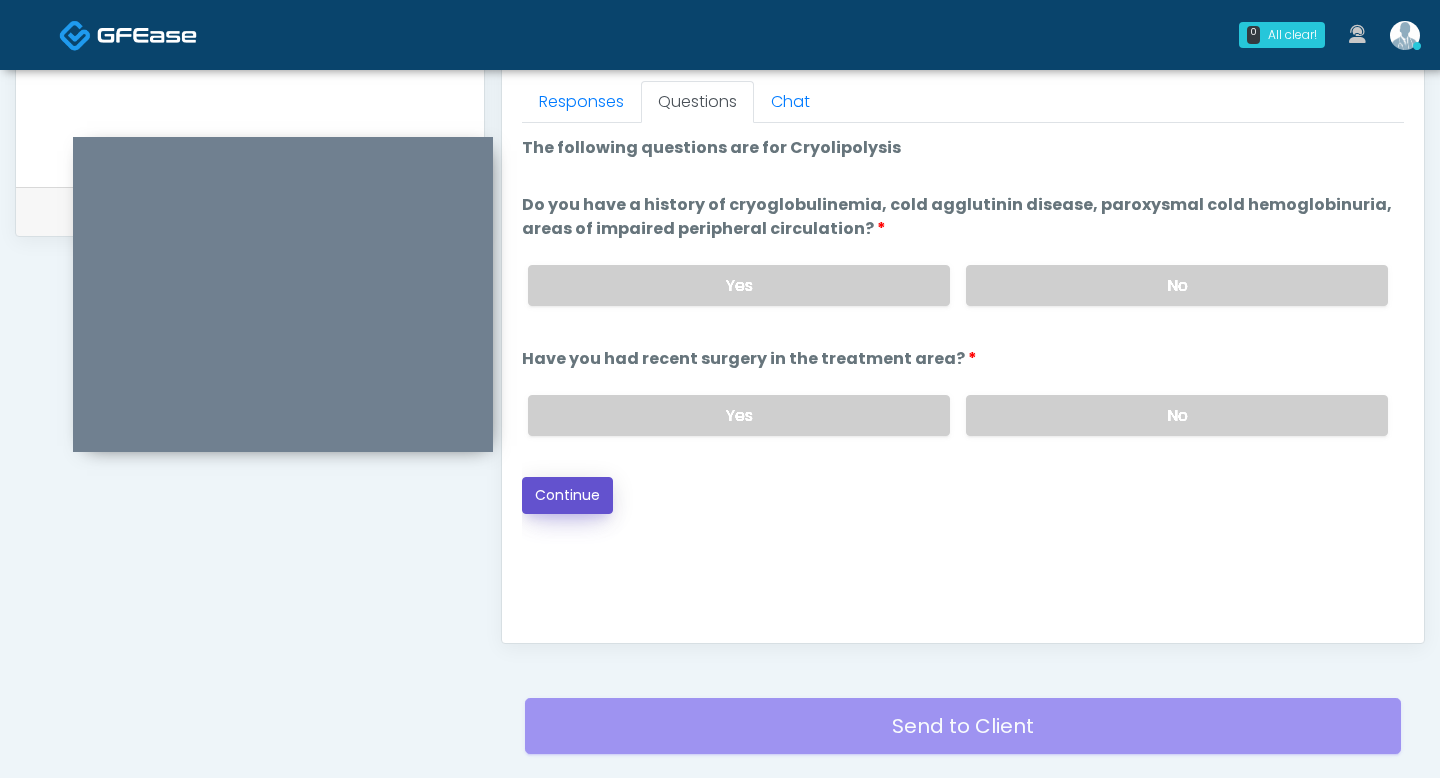 click on "Continue" at bounding box center (567, 495) 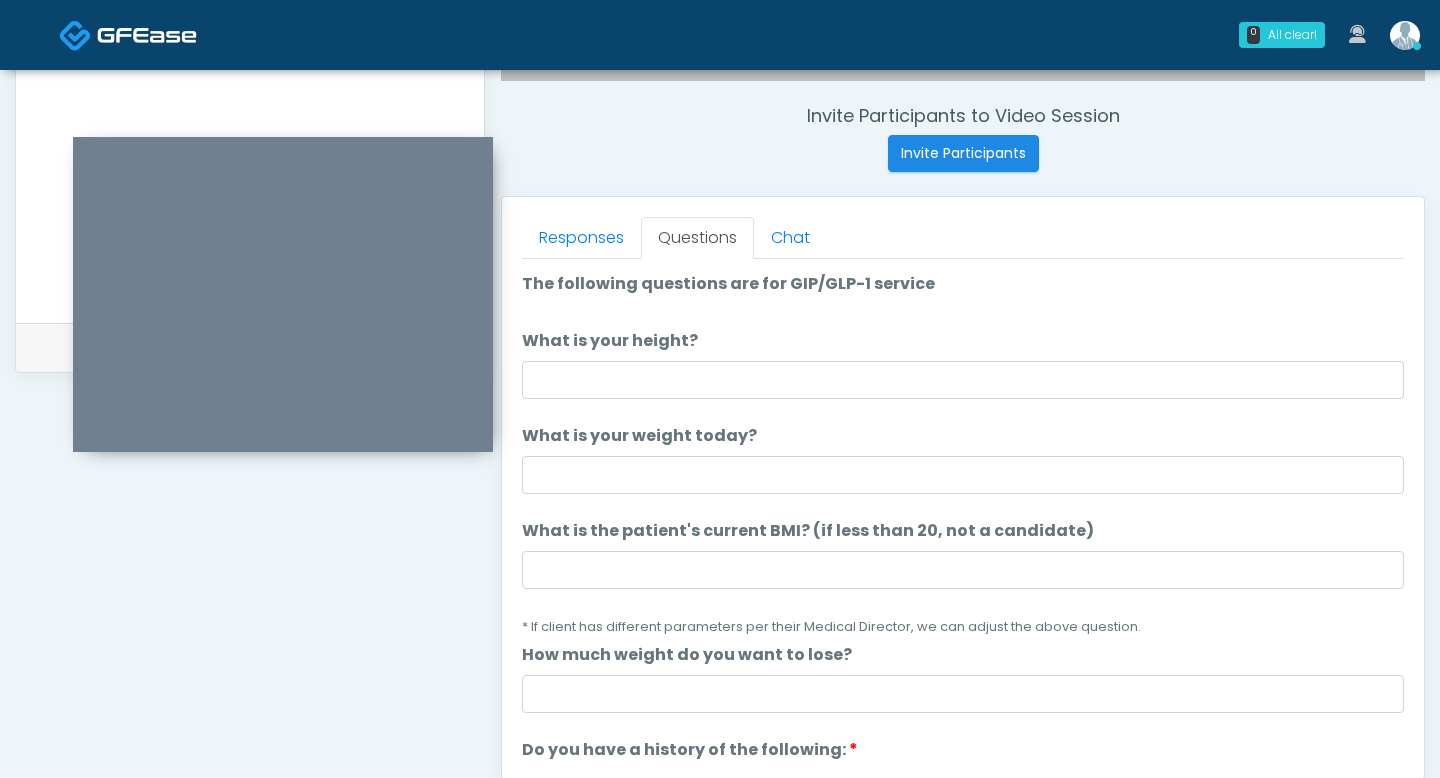 scroll, scrollTop: 733, scrollLeft: 0, axis: vertical 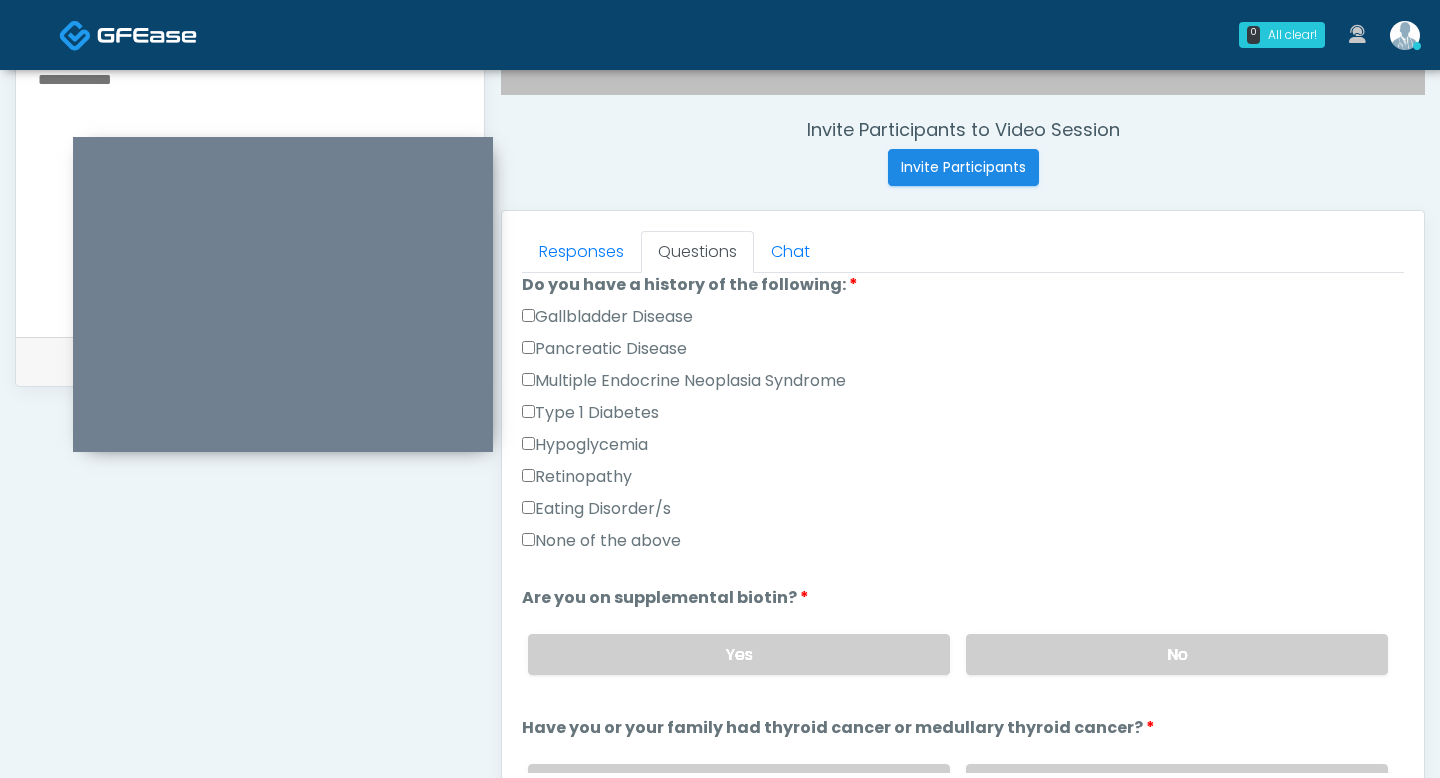 click on "None of the above" at bounding box center (601, 541) 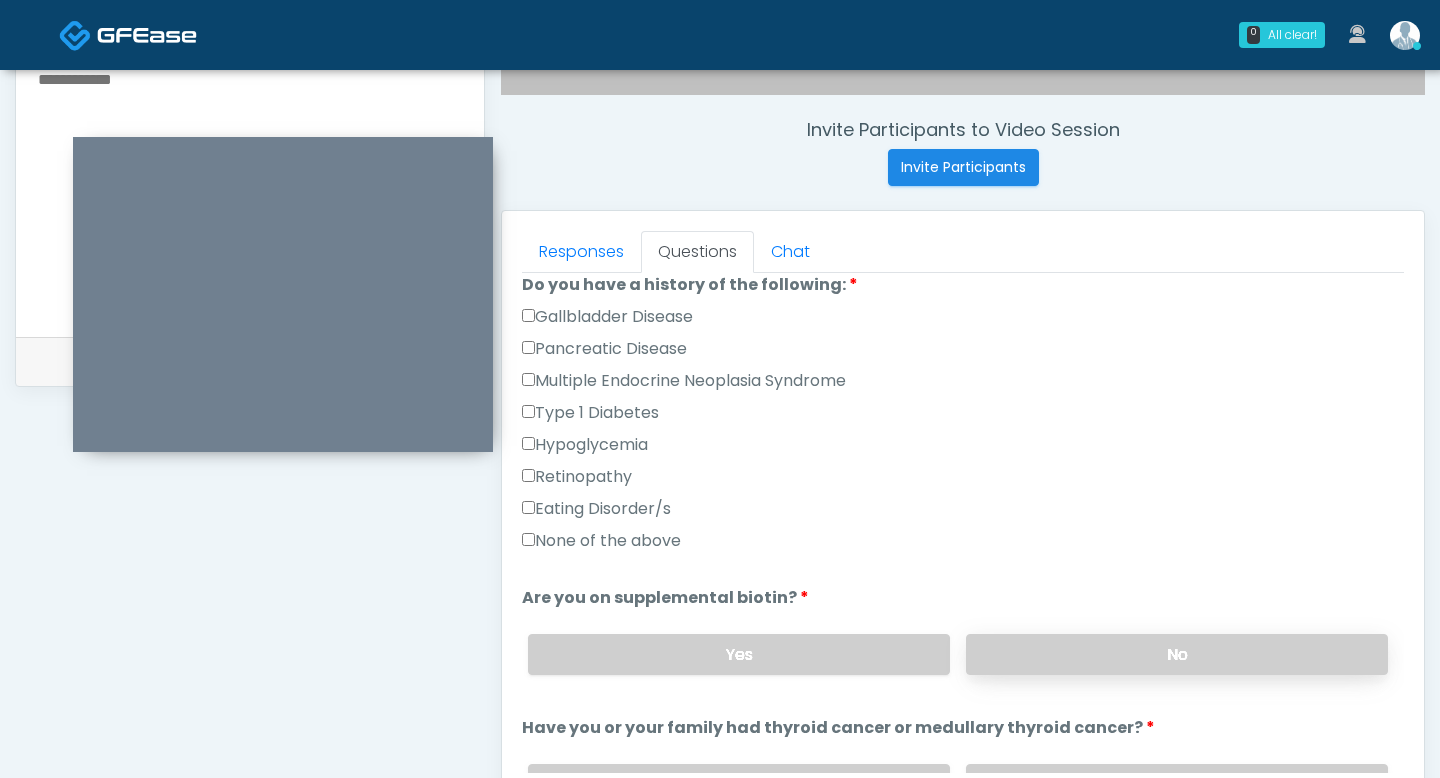 click on "No" at bounding box center [1177, 654] 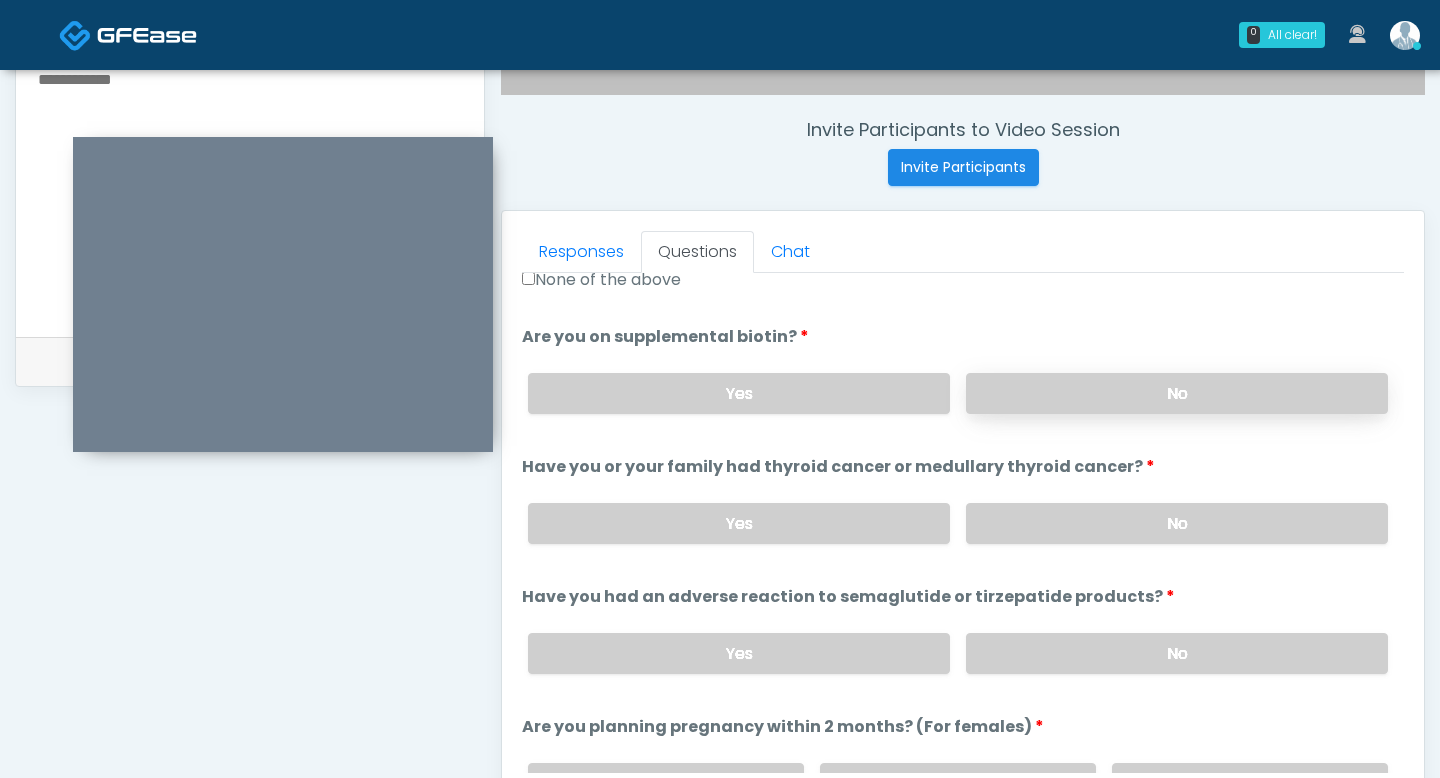 scroll, scrollTop: 764, scrollLeft: 0, axis: vertical 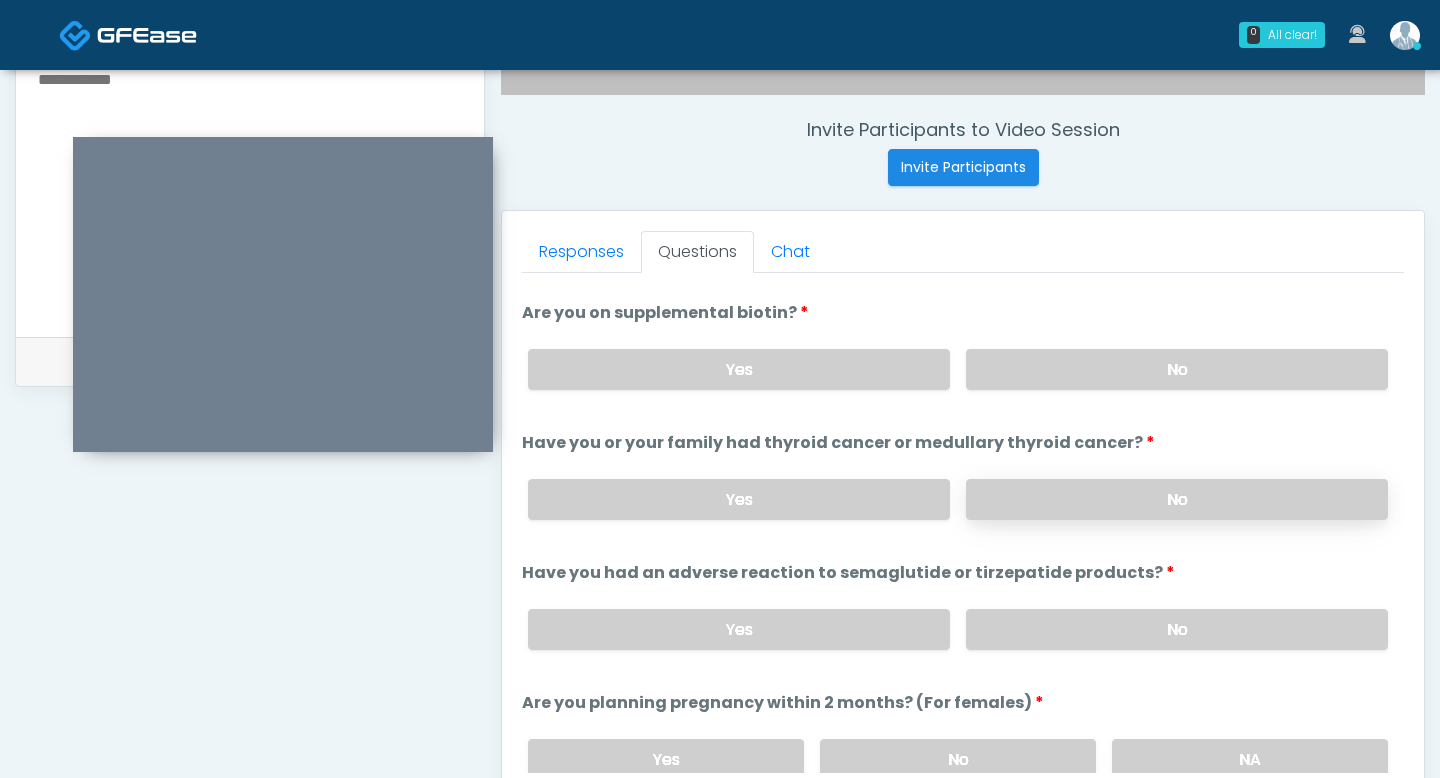 click on "No" at bounding box center (1177, 499) 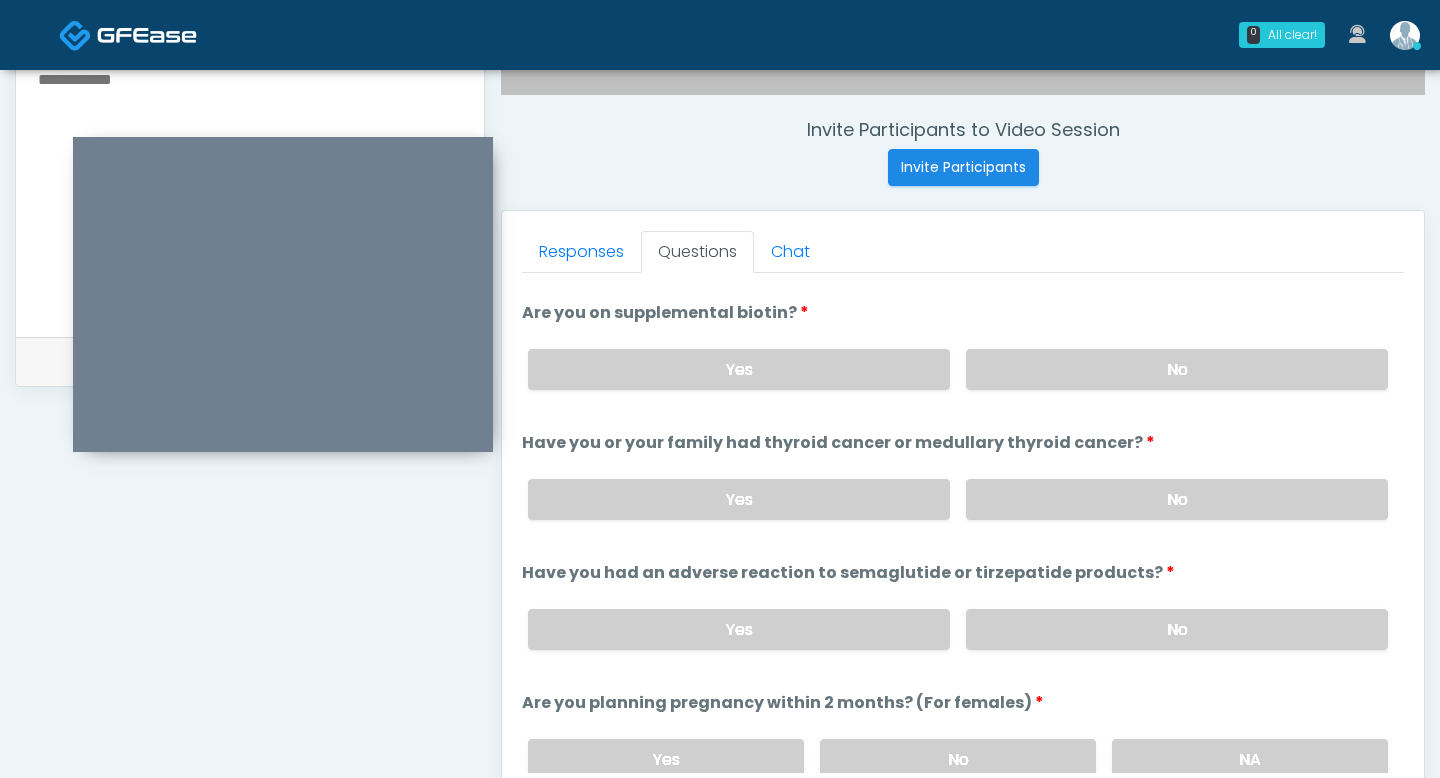 click on "Yes
No" at bounding box center [958, 629] 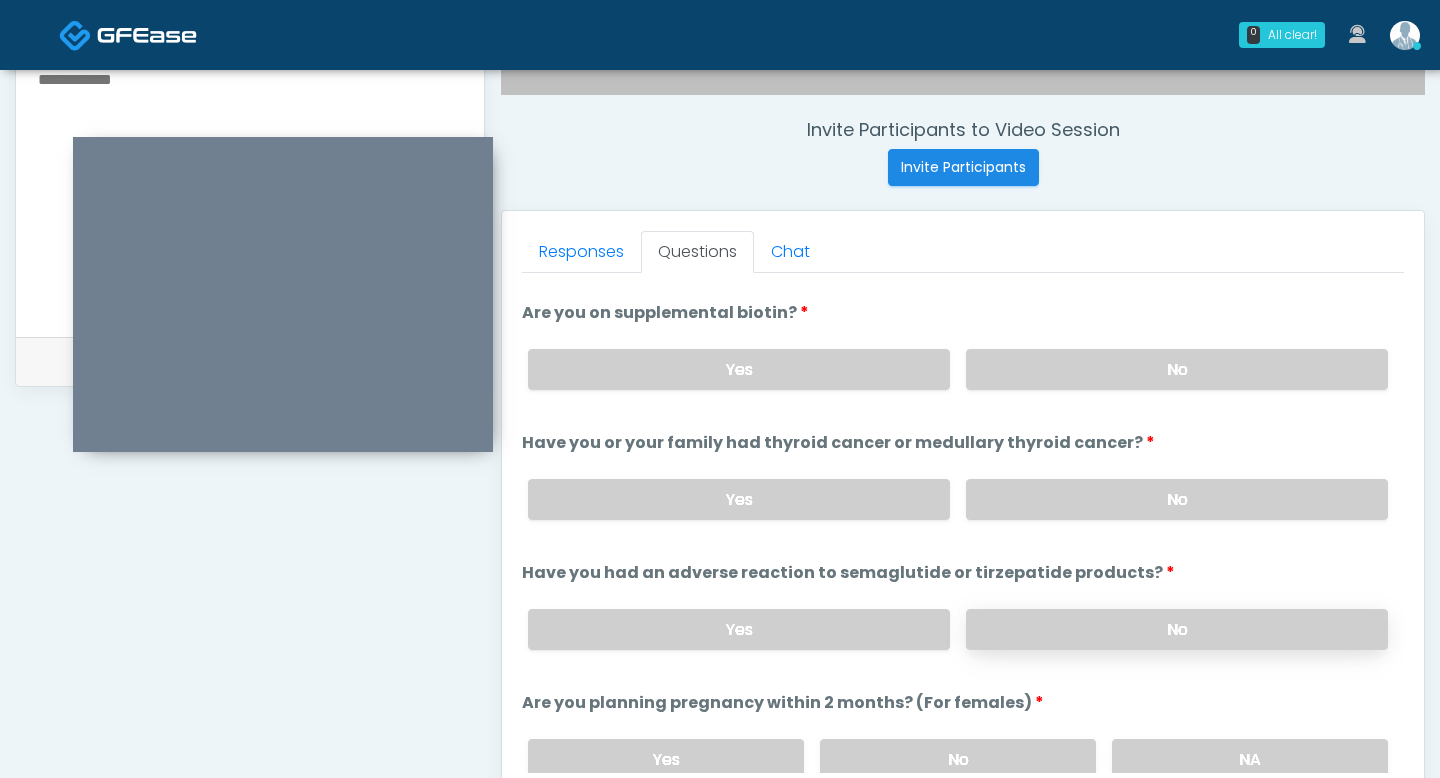 click on "No" at bounding box center [1177, 629] 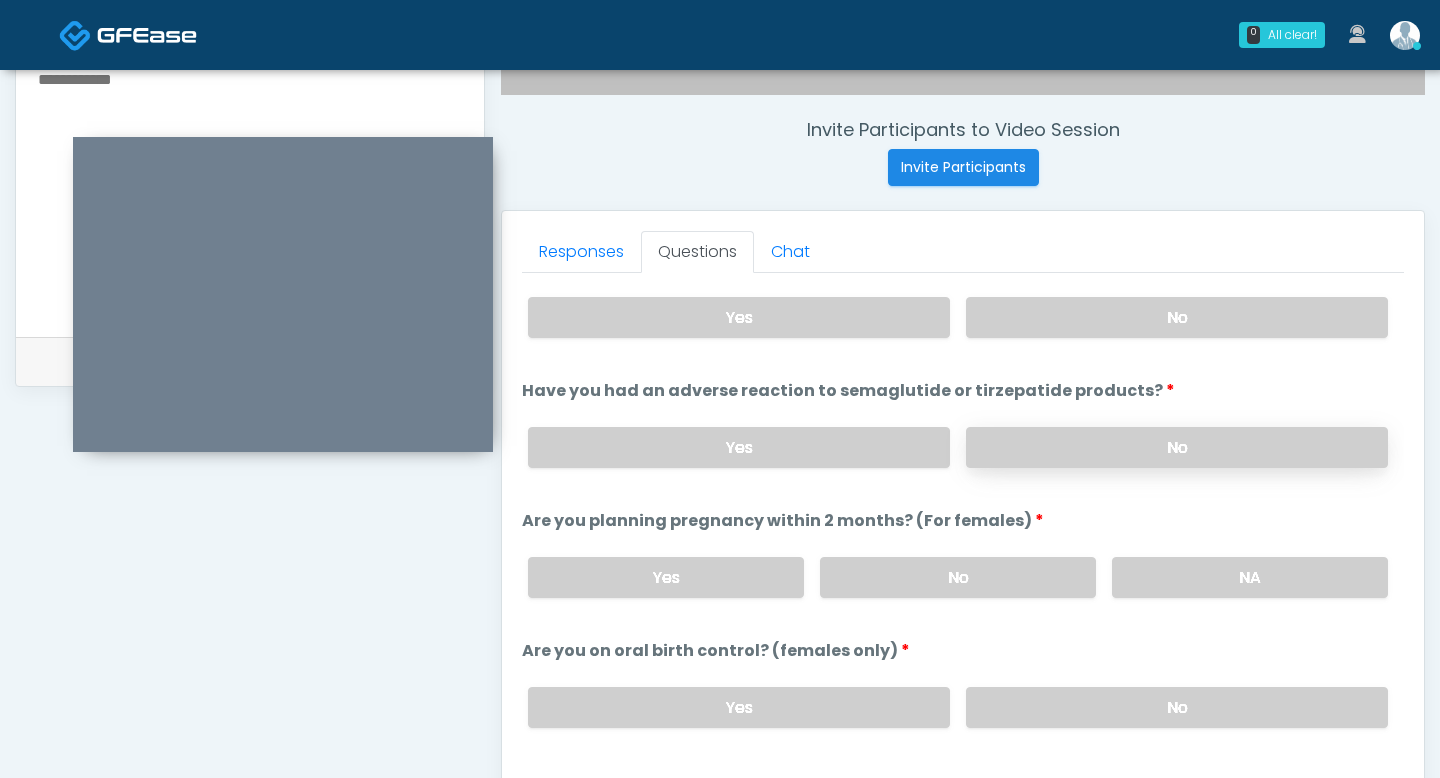 scroll, scrollTop: 969, scrollLeft: 0, axis: vertical 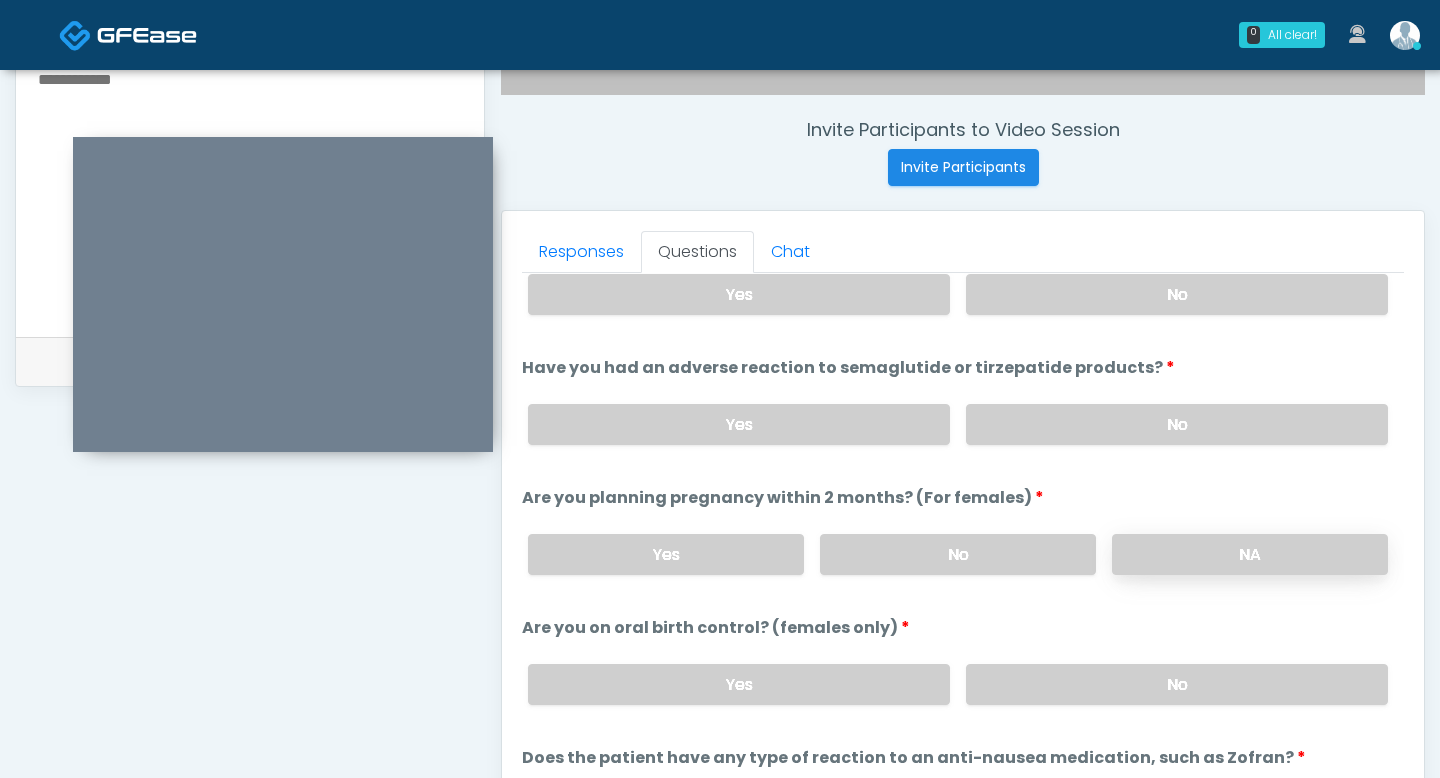 click on "NA" at bounding box center [1250, 554] 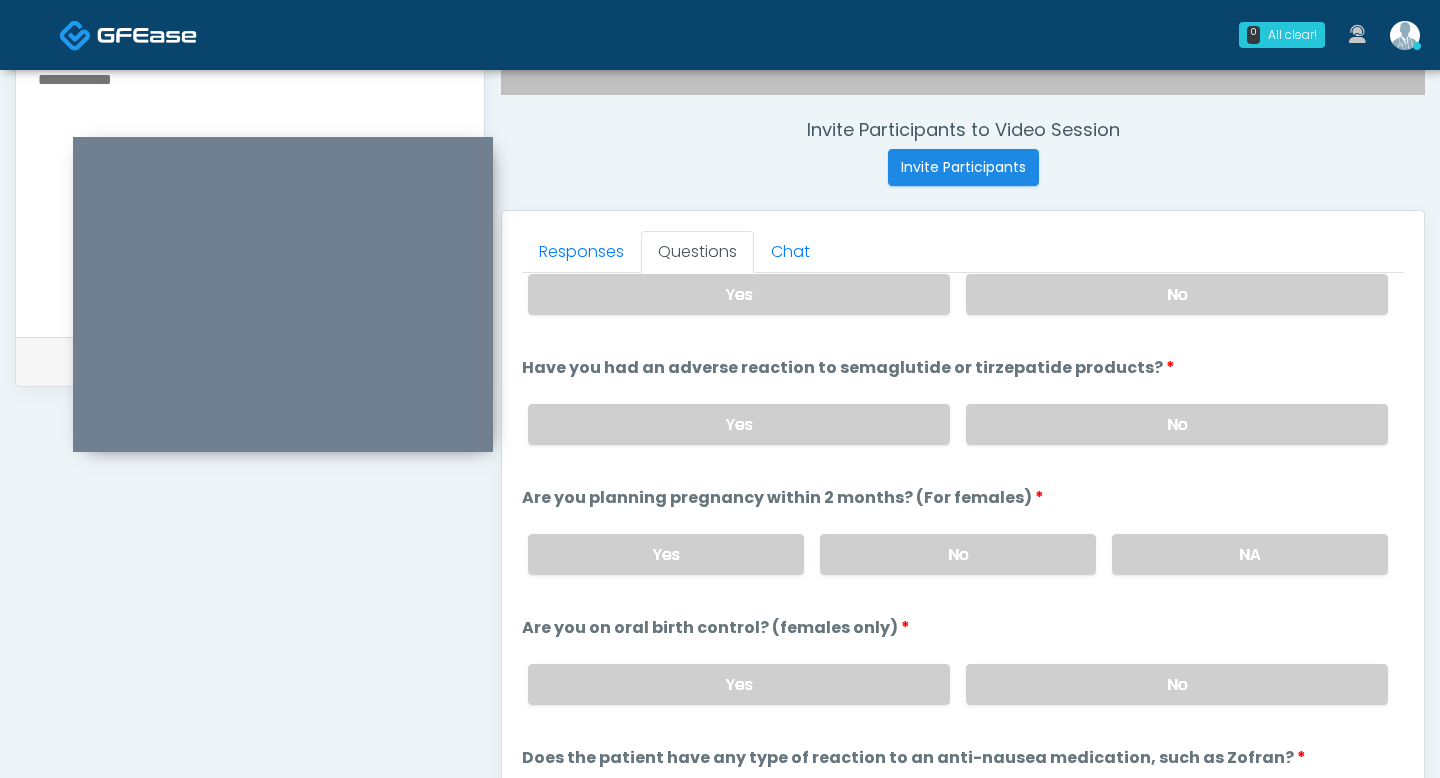 click on "Yes
No" at bounding box center (958, 684) 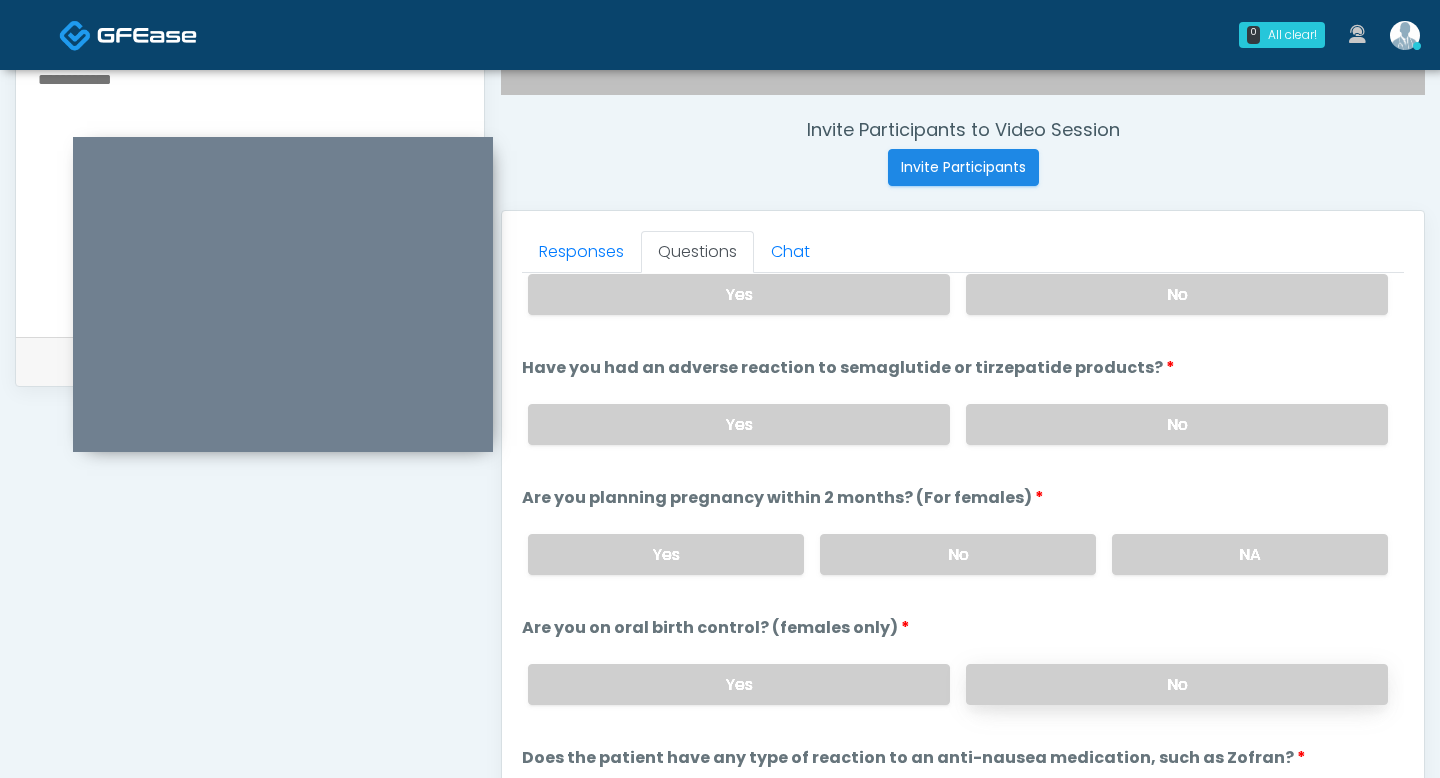 drag, startPoint x: 1144, startPoint y: 659, endPoint x: 1130, endPoint y: 666, distance: 15.652476 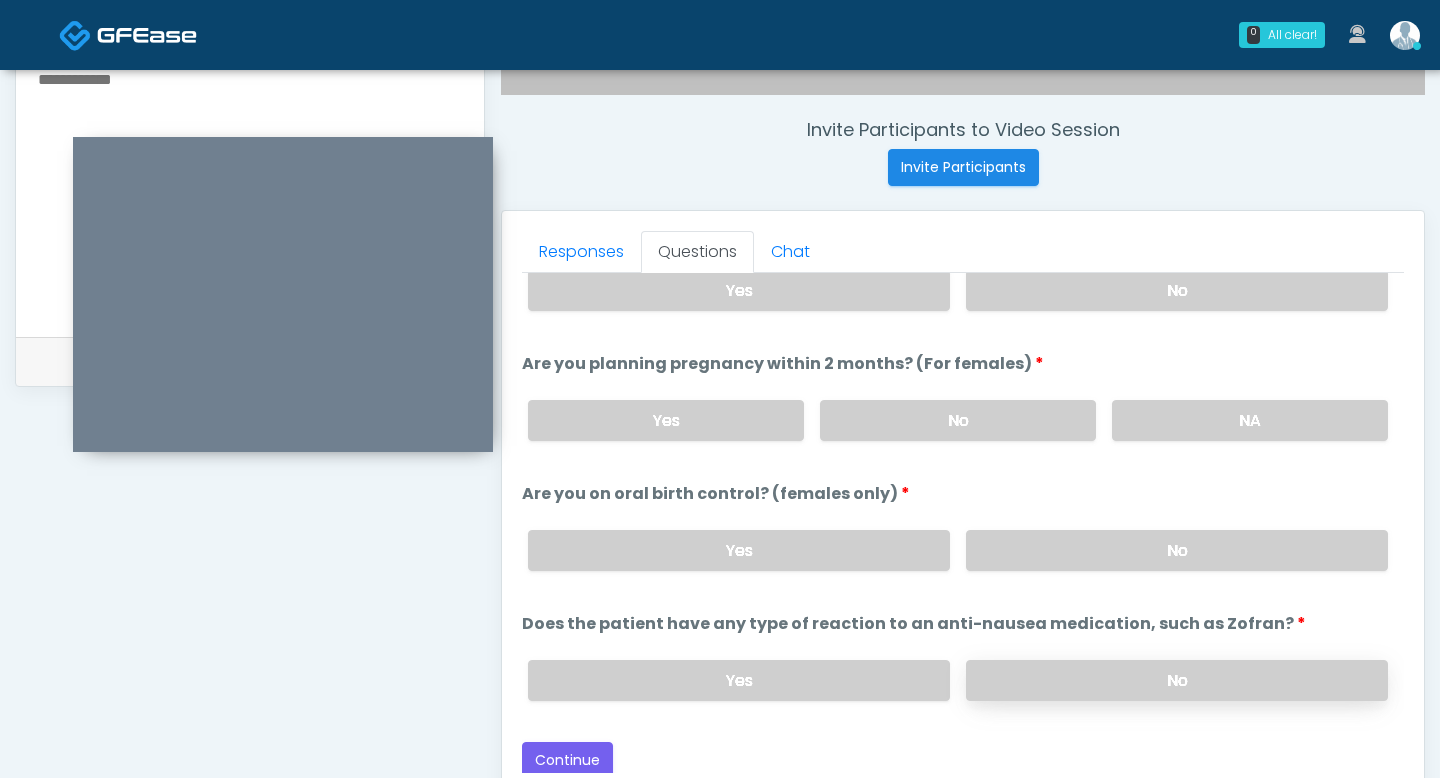 click on "No" at bounding box center (1177, 680) 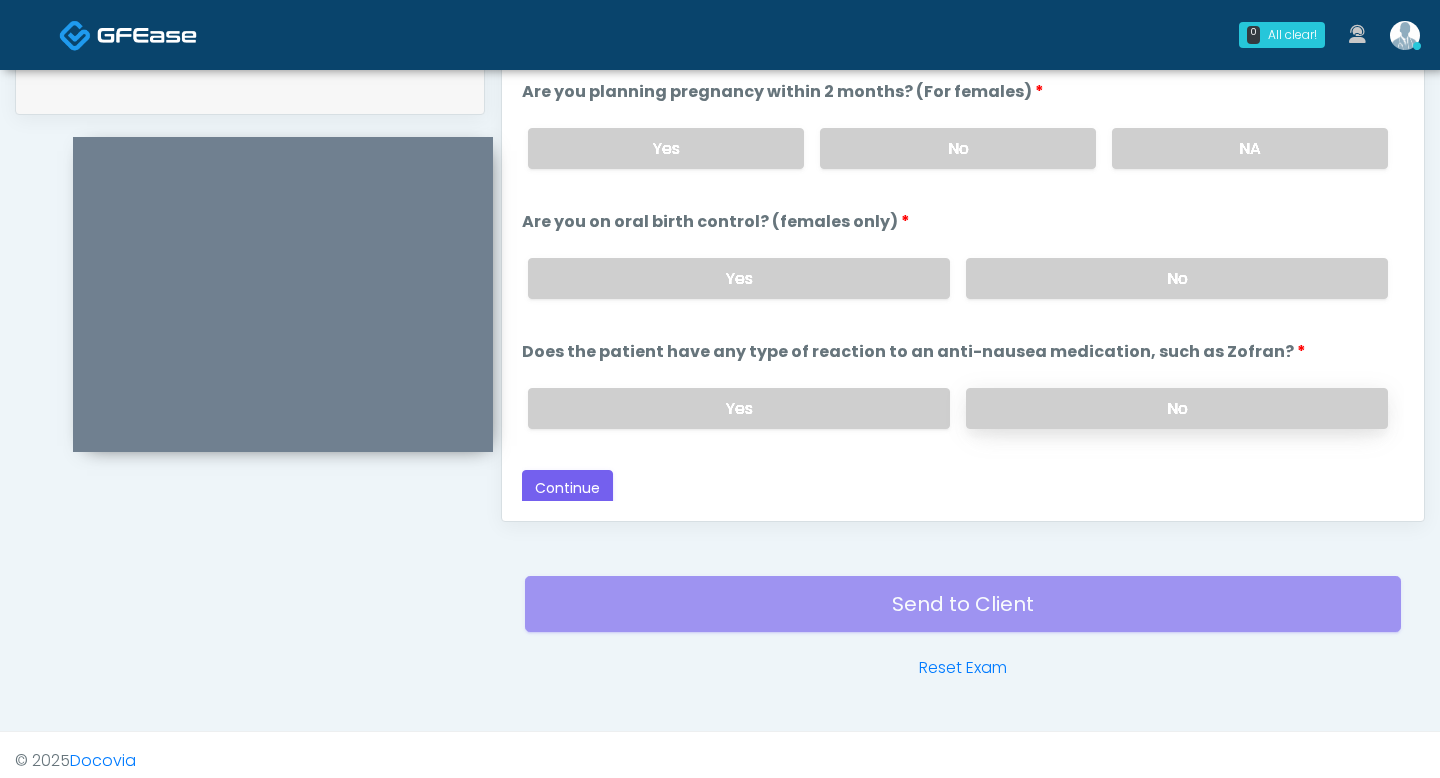 scroll, scrollTop: 1017, scrollLeft: 0, axis: vertical 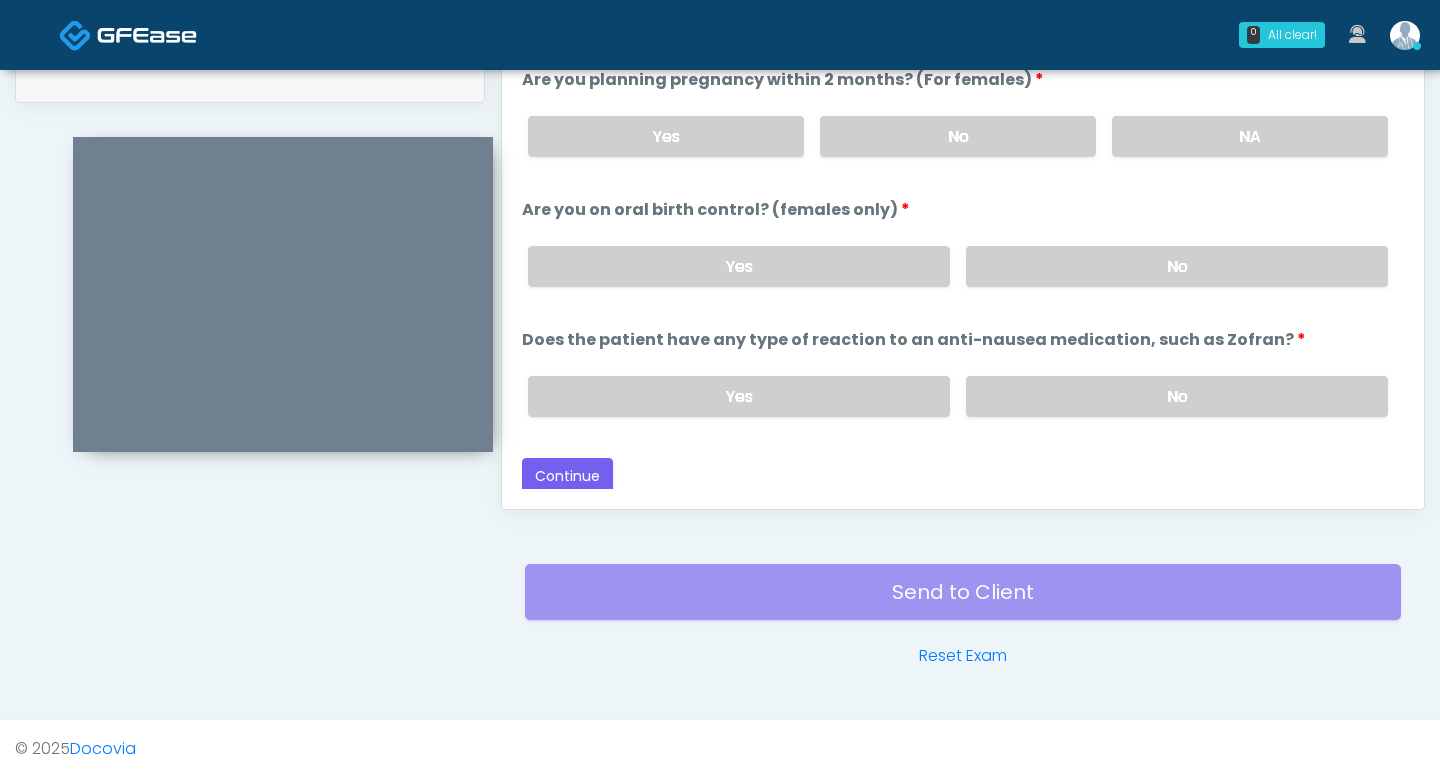 click on "Loading...
Connecting to your agent...
Please wait while we prepare your personalized experience.
The following questions are for GIP/GLP-1 service
The following questions are for GIP/GLP-1 service
What is your height?
What is your height?
What is your weight today?
What is your weight today?
What is the patient's current BMI? (if less than 20, not a candidate)" at bounding box center (963, -303) 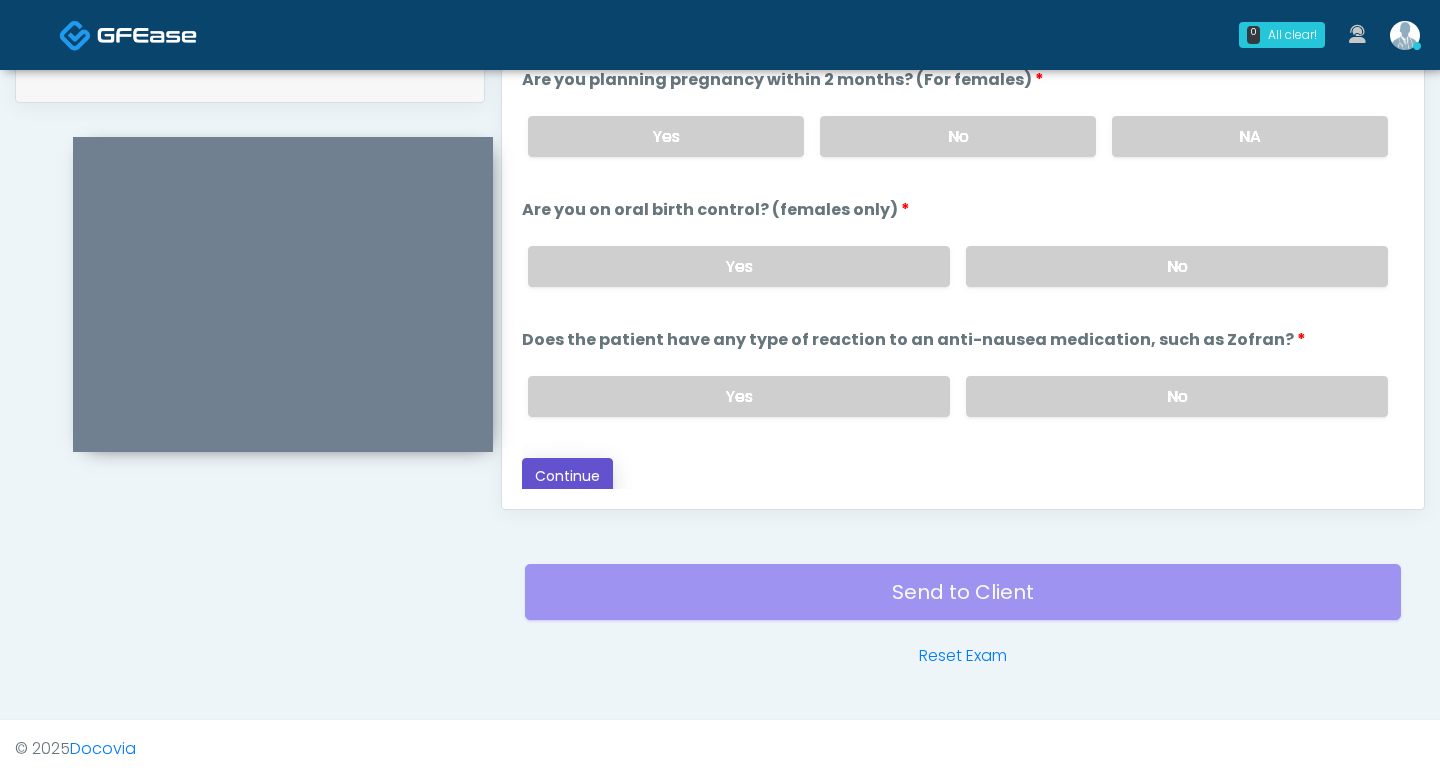 click on "Continue" at bounding box center (567, 476) 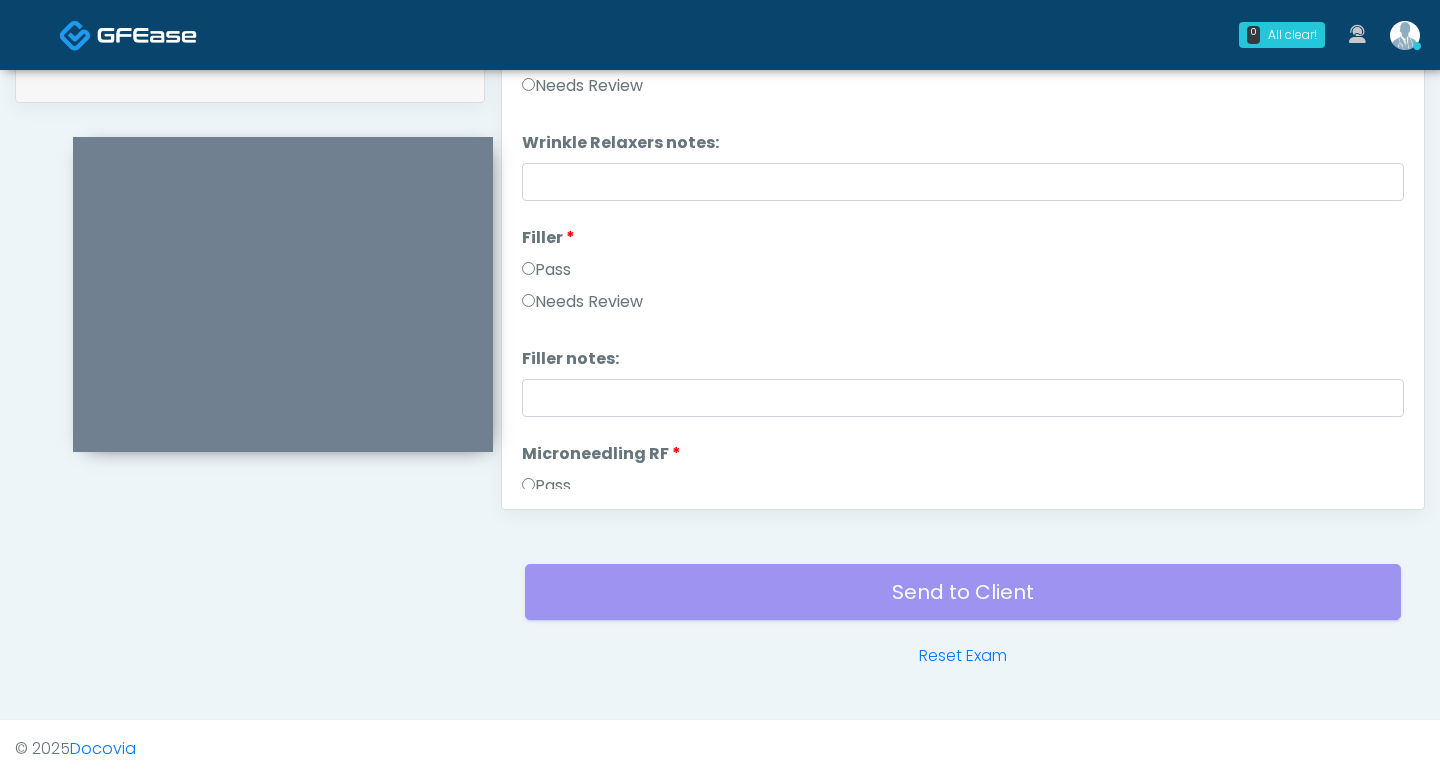 scroll, scrollTop: 0, scrollLeft: 0, axis: both 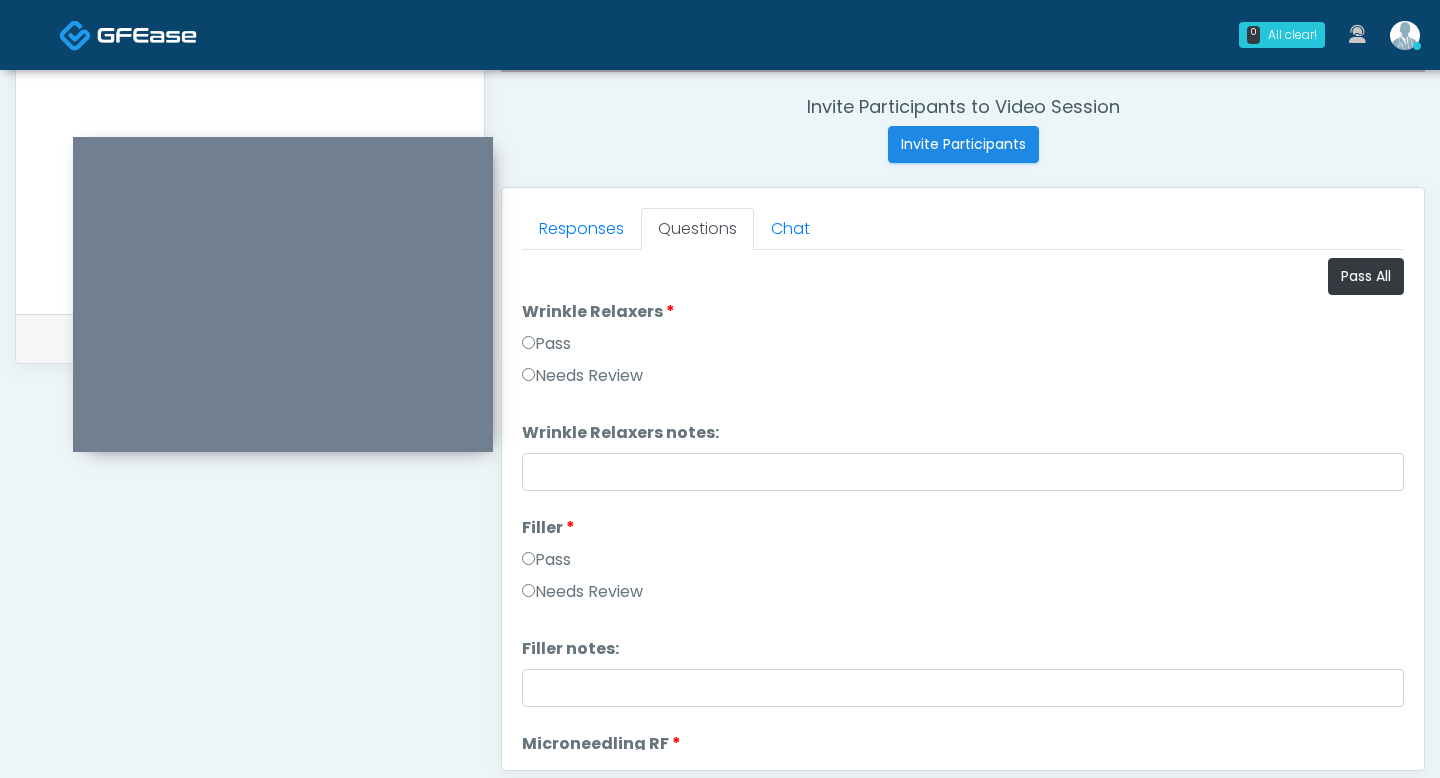 click on "Pass" at bounding box center [546, 344] 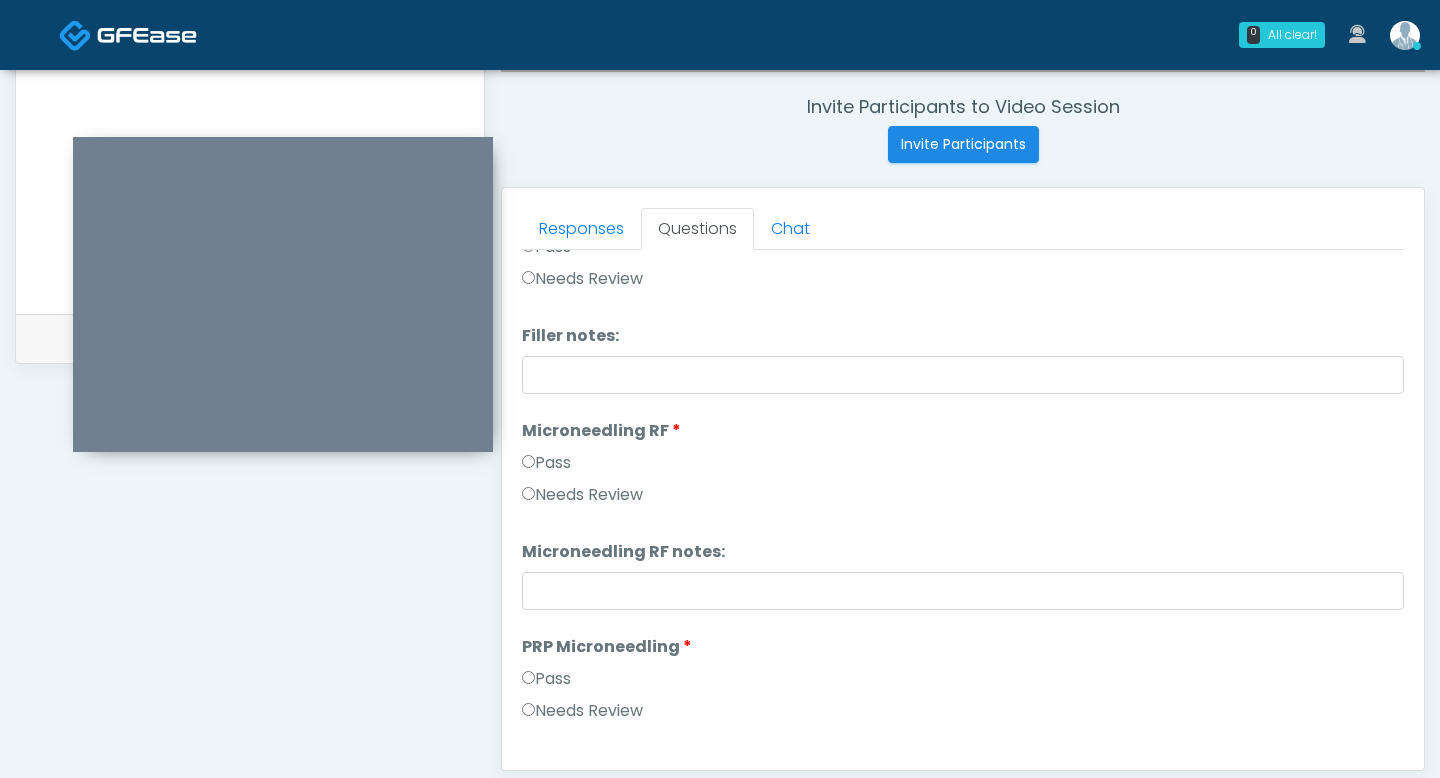 click on "Pass" at bounding box center (546, 463) 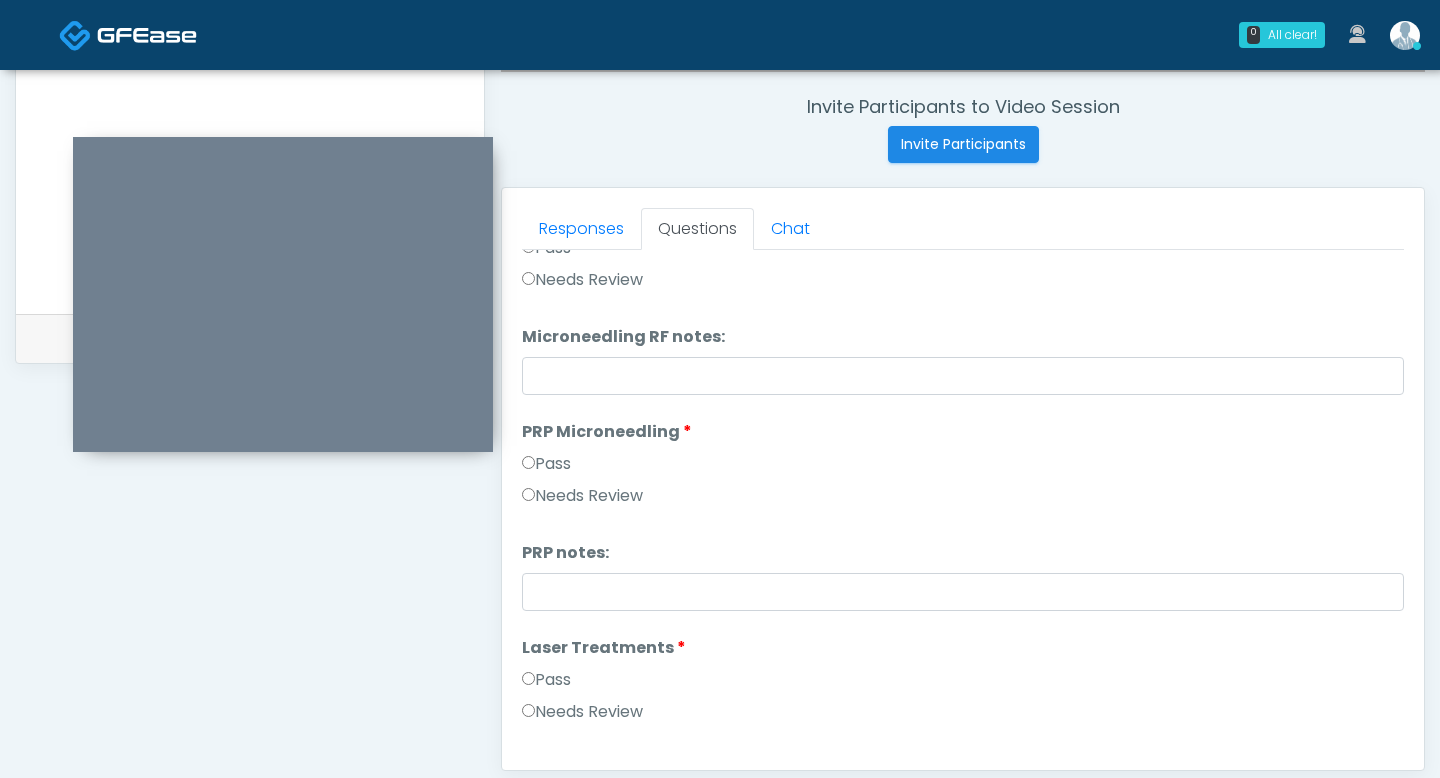click on "Pass" at bounding box center (546, 464) 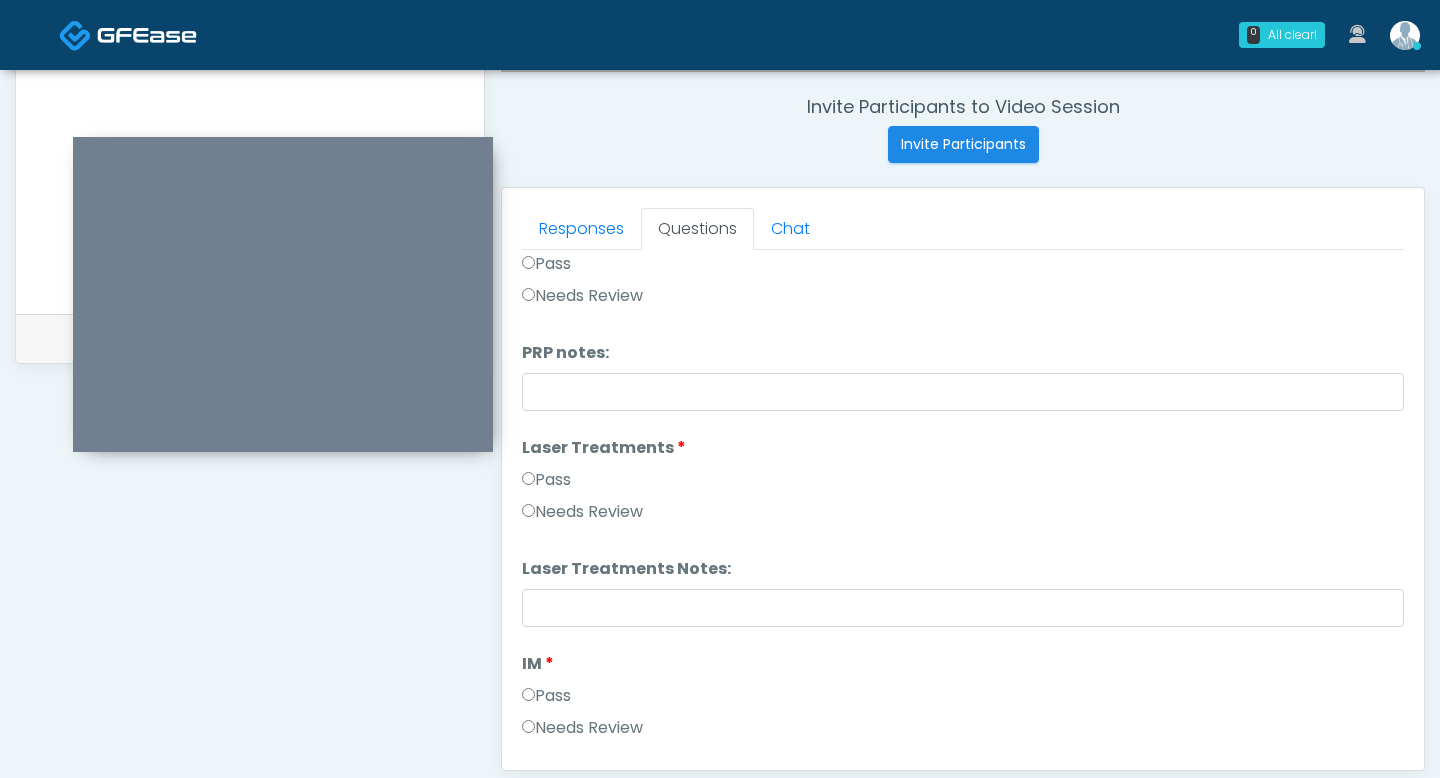 click on "Laser Treatments
Laser Treatments
Pass
Needs Review" at bounding box center (963, 484) 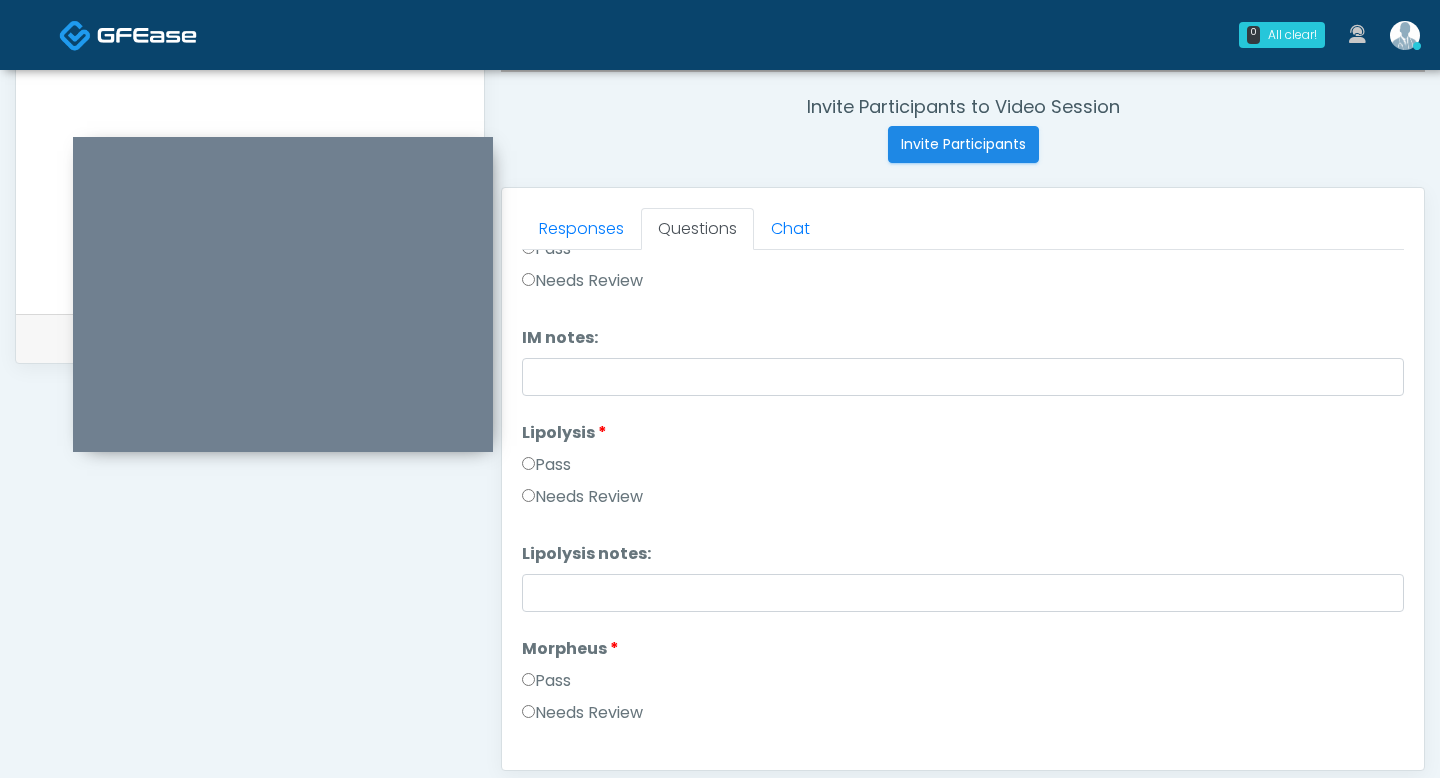 click on "Pass" at bounding box center [546, 465] 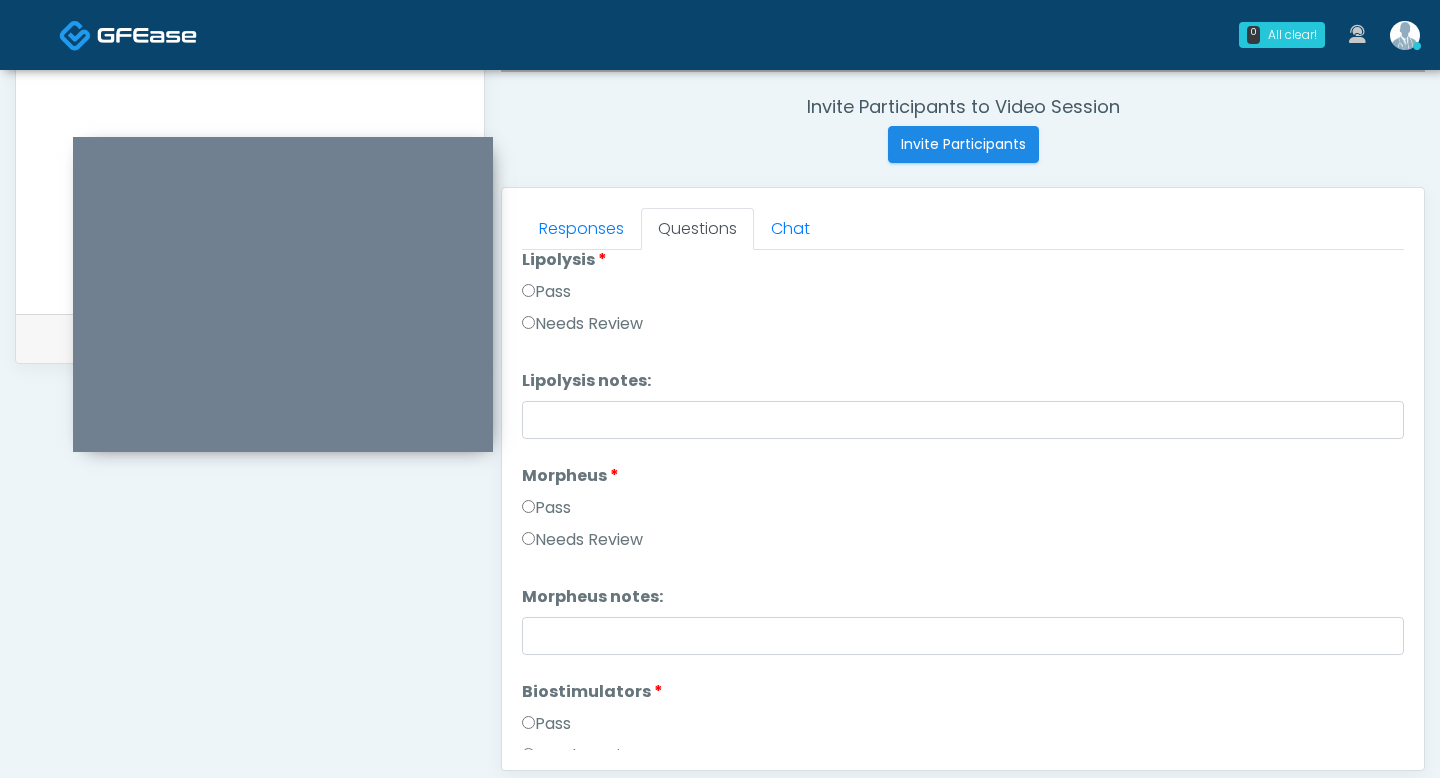 scroll, scrollTop: 1355, scrollLeft: 0, axis: vertical 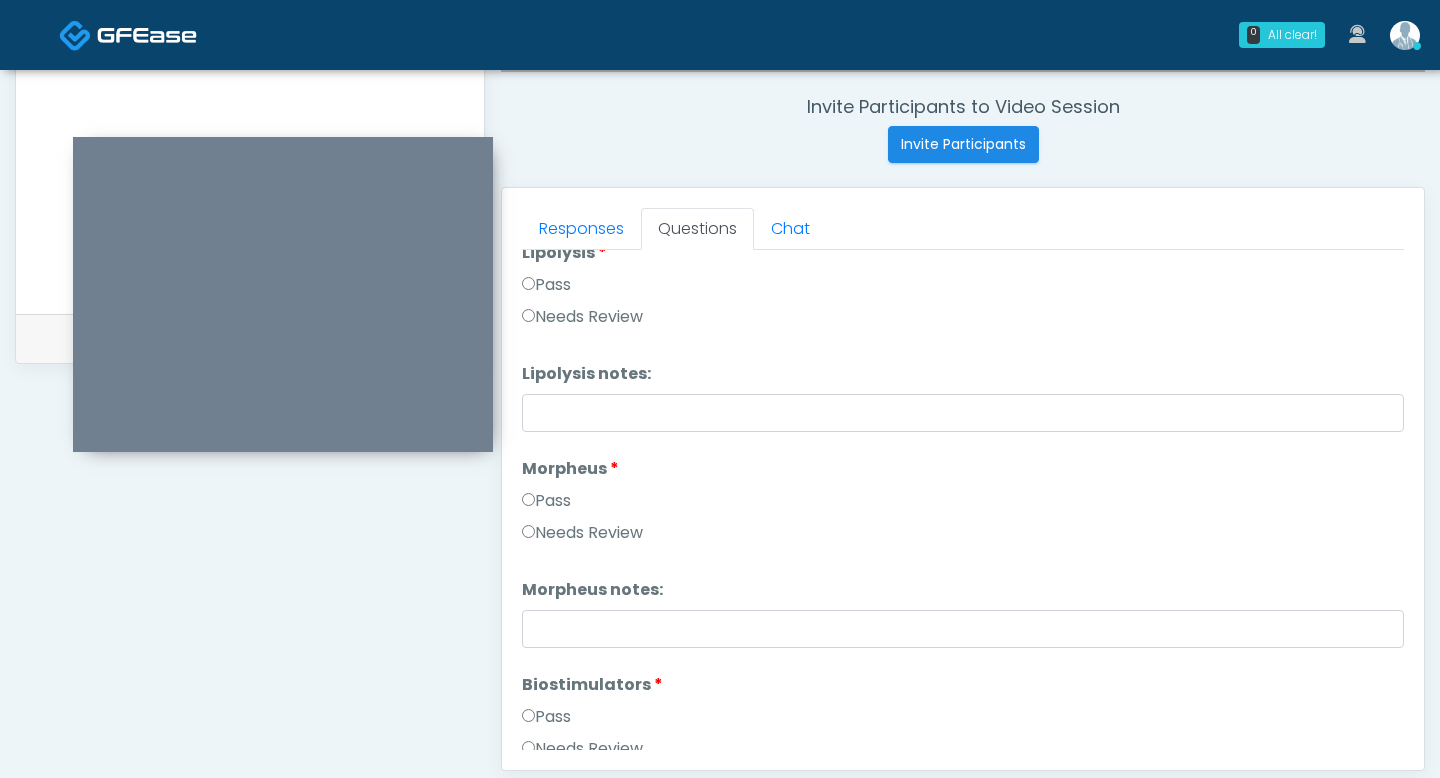 click on "Morpheus
Morpheus
Pass
Needs Review" at bounding box center [963, 505] 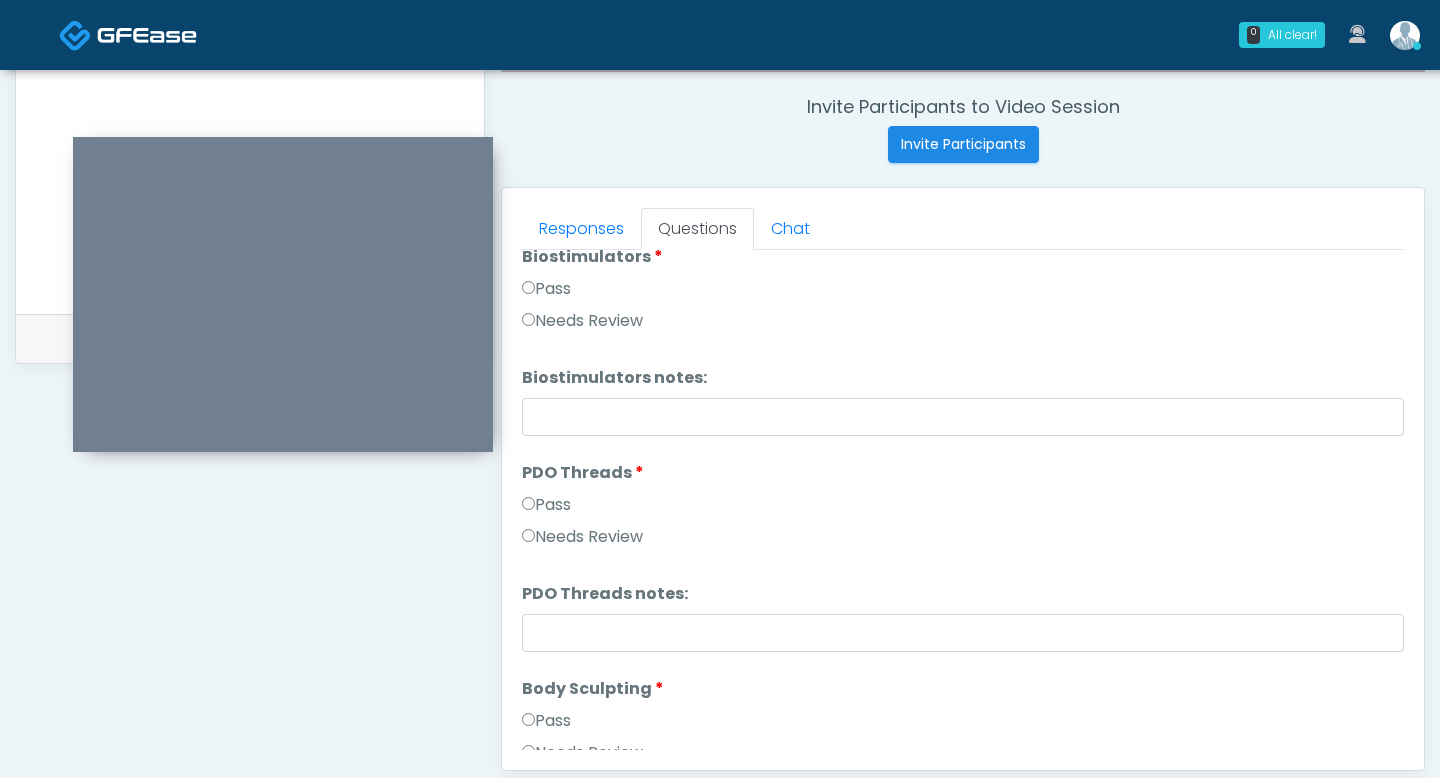 click on "Pass" at bounding box center [546, 505] 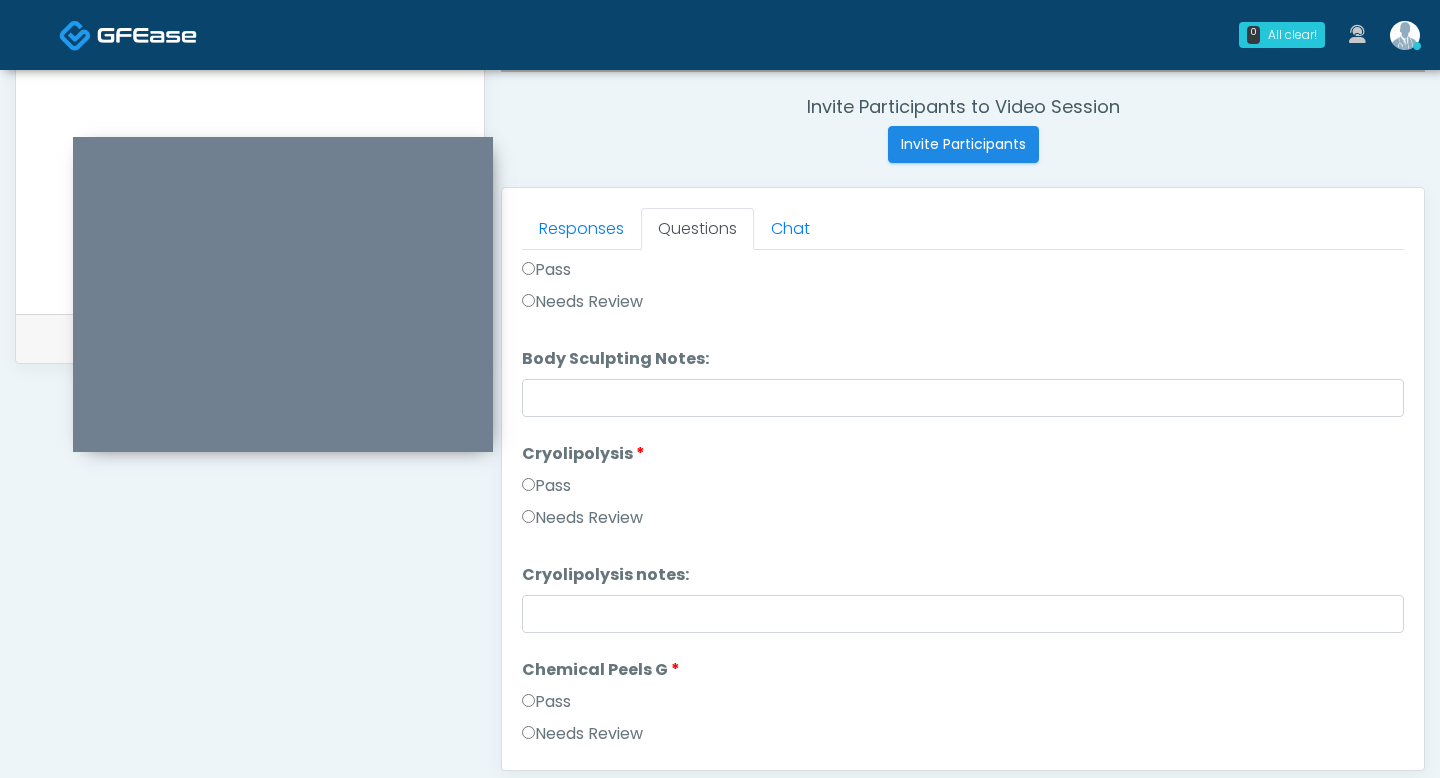 scroll, scrollTop: 2416, scrollLeft: 0, axis: vertical 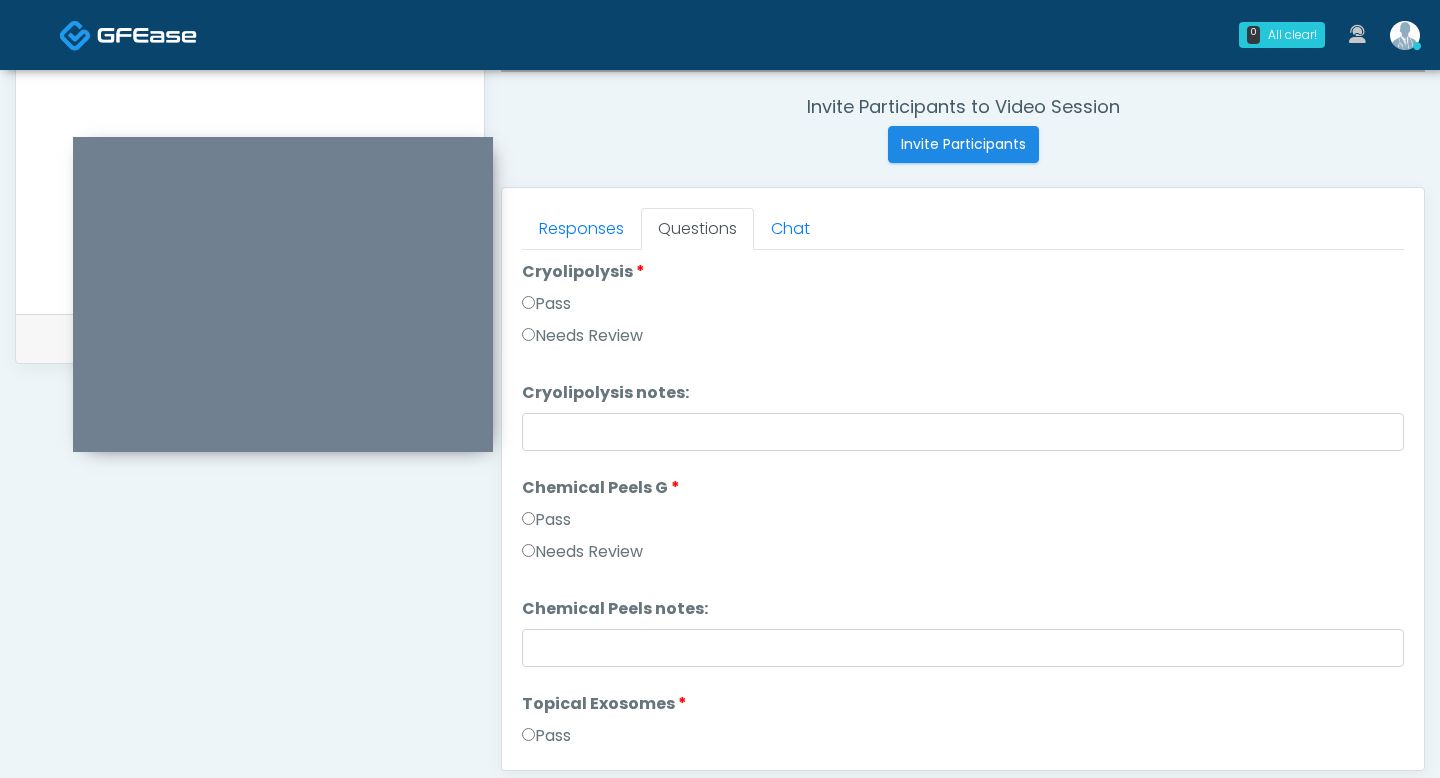 click on "Responses
Questions
Chat
Connect with an agent
No thanks, I will complete the questionnaire by myself.
Loading...
Connecting to your agent...
Please wait while we prepare your personalized experience.
The following questions are for Filler, Wrinkle relaxers, PRP, and Lasers
The following questions are for Filler, Wrinkle relaxers, PRP, and Lasers
Yes No" at bounding box center [963, 479] 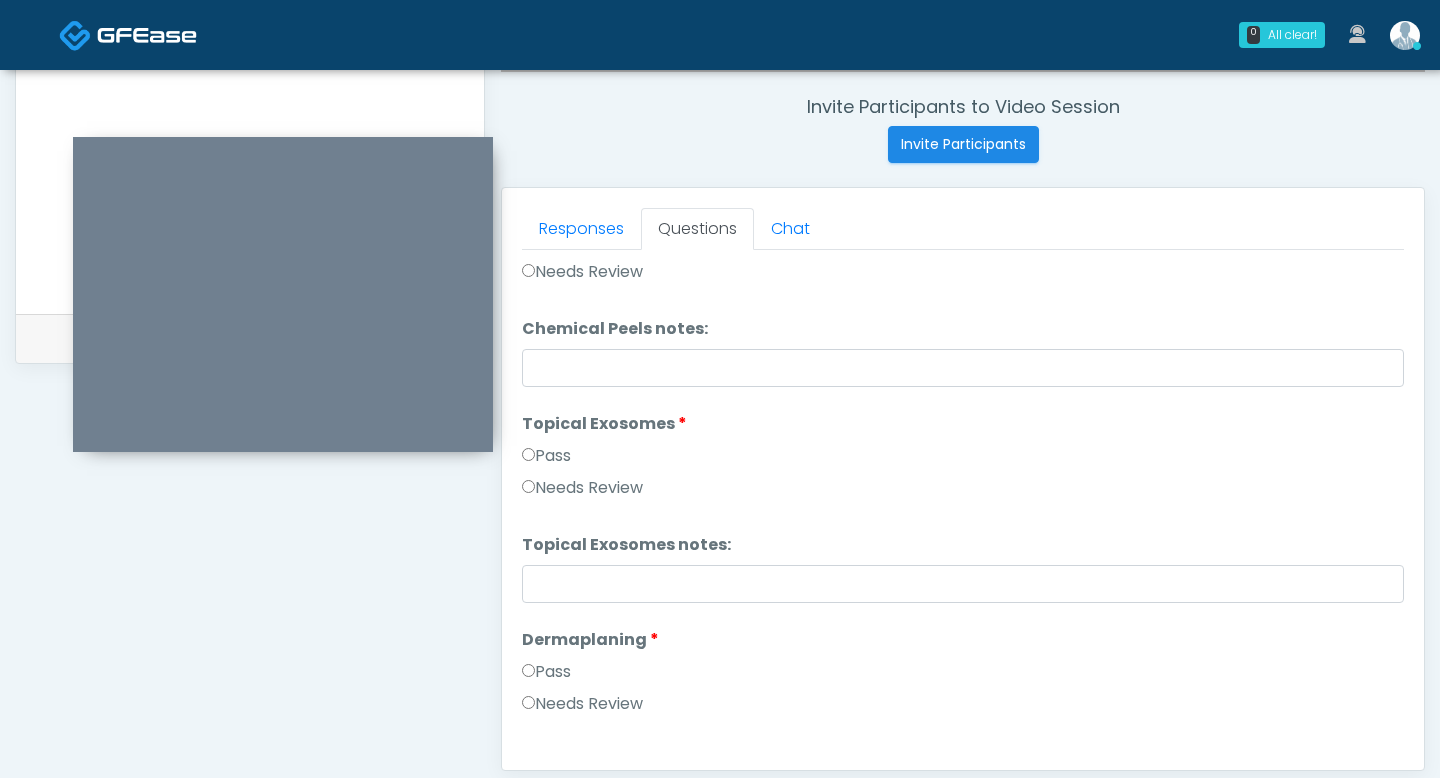 scroll, scrollTop: 2703, scrollLeft: 0, axis: vertical 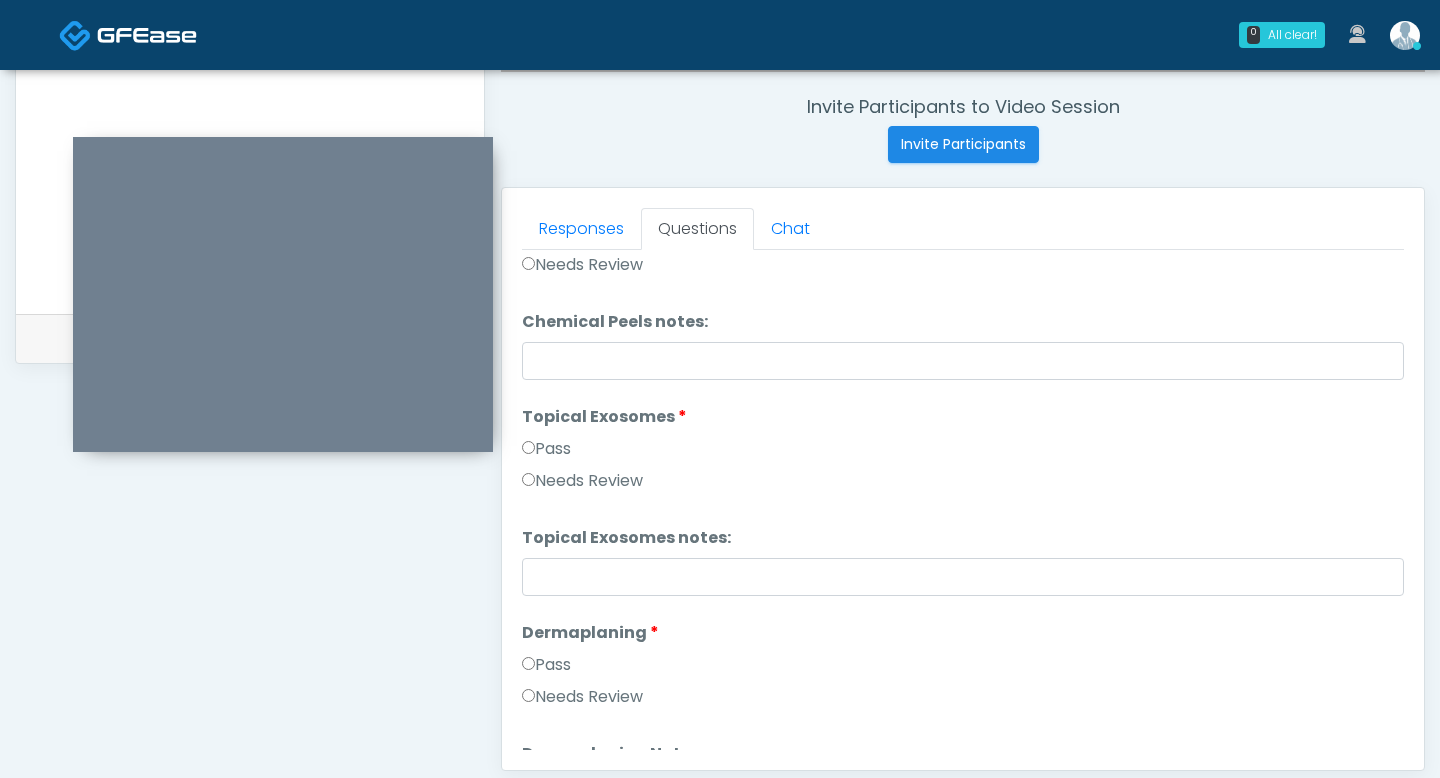 click on "Pass" at bounding box center [546, 449] 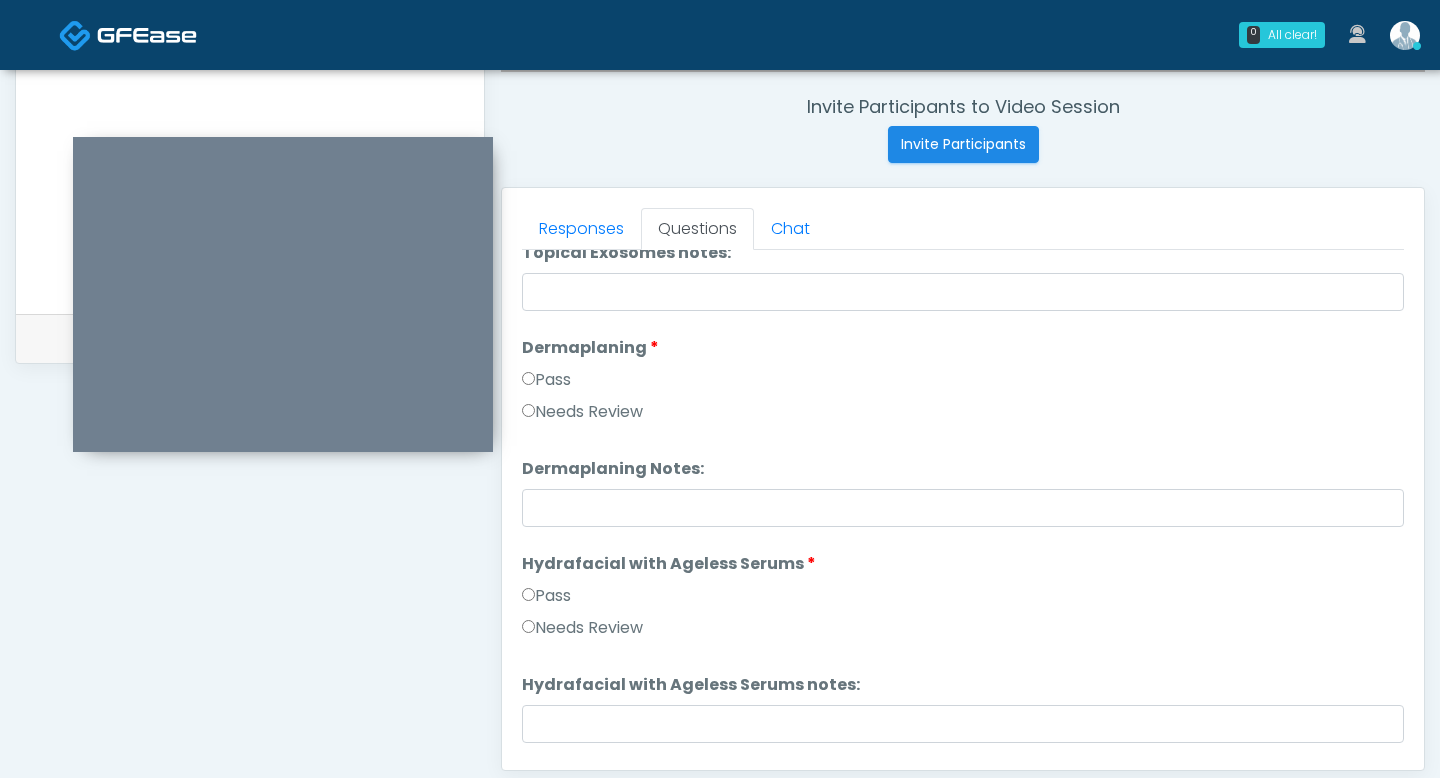 click on "Pass" at bounding box center (546, 596) 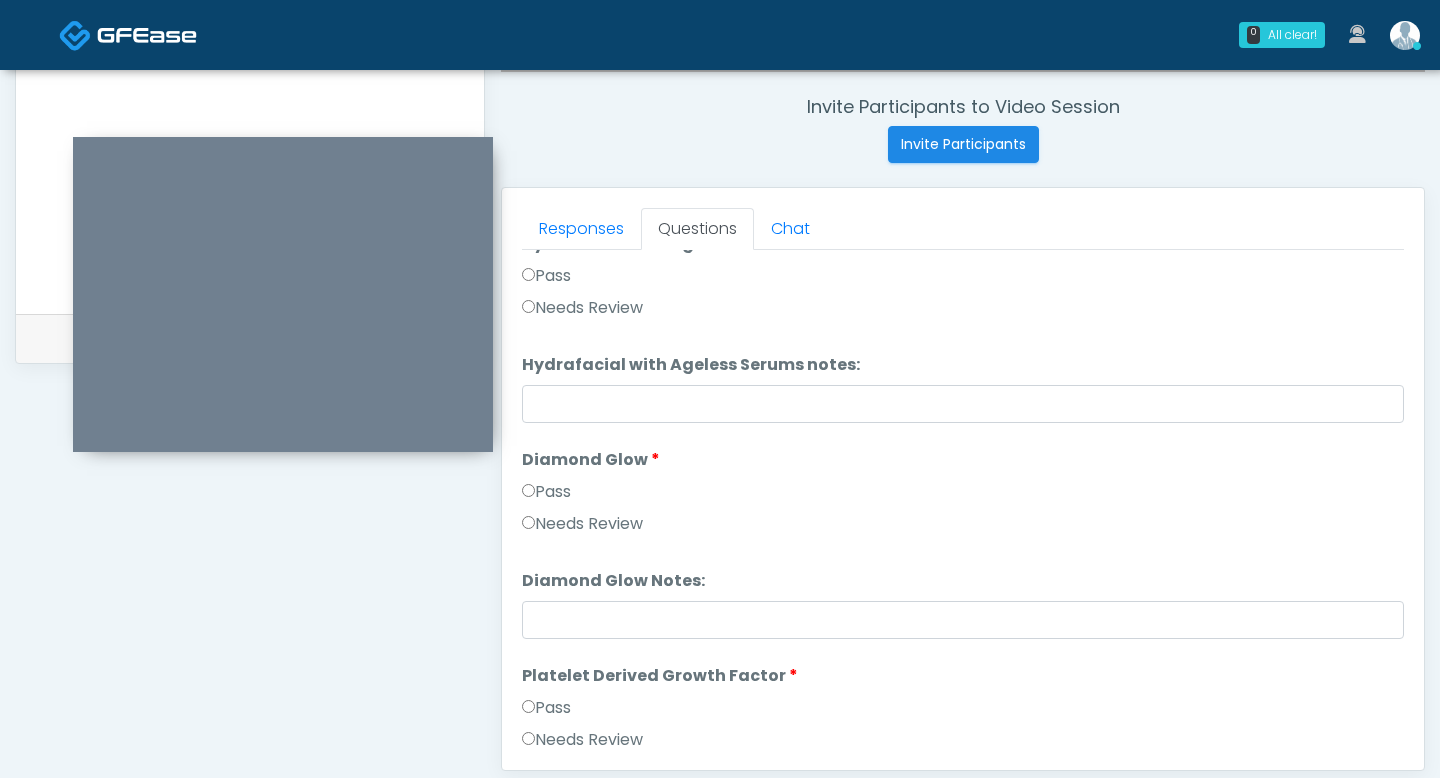 click on "Diamond Glow" at bounding box center [591, 460] 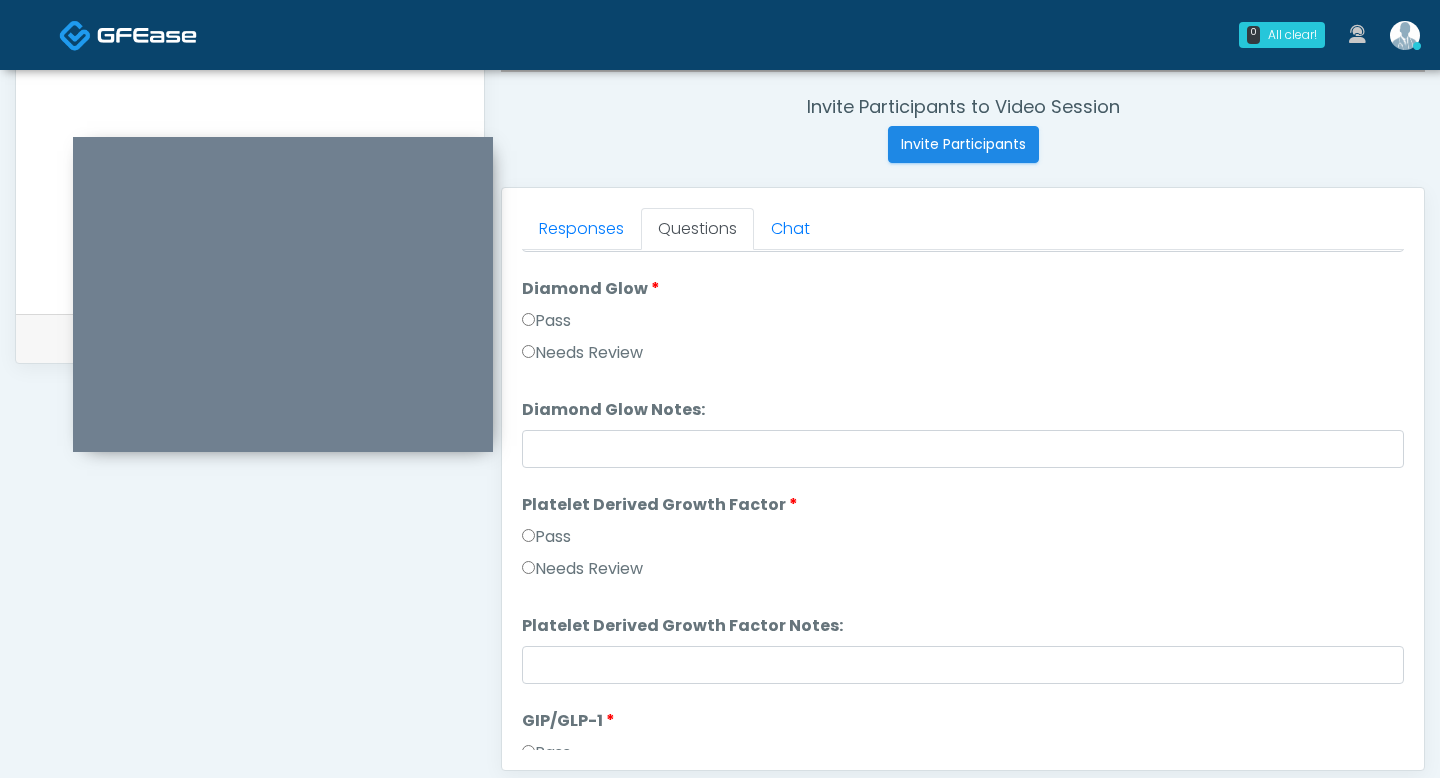 scroll, scrollTop: 3537, scrollLeft: 0, axis: vertical 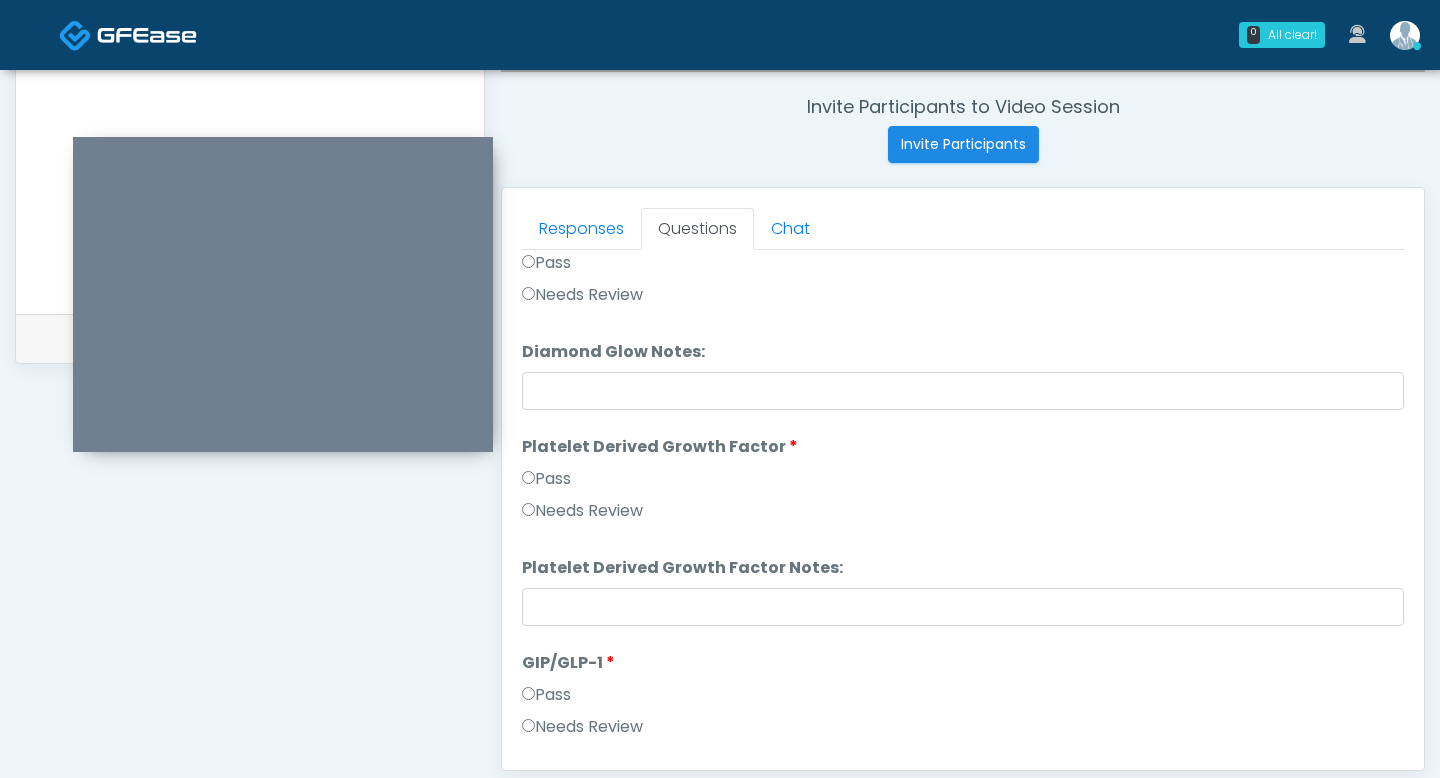 click on "Pass" at bounding box center [963, 483] 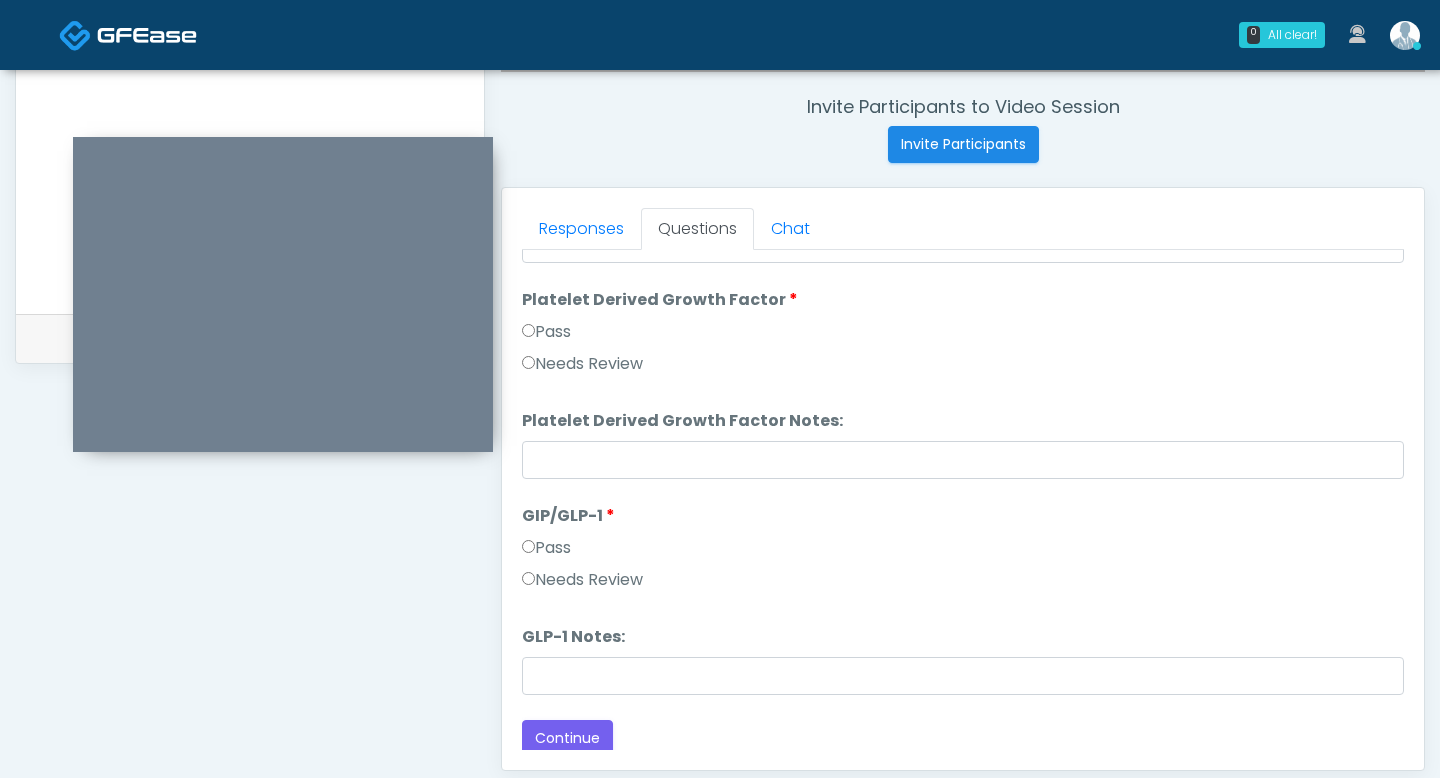 scroll, scrollTop: 3691, scrollLeft: 0, axis: vertical 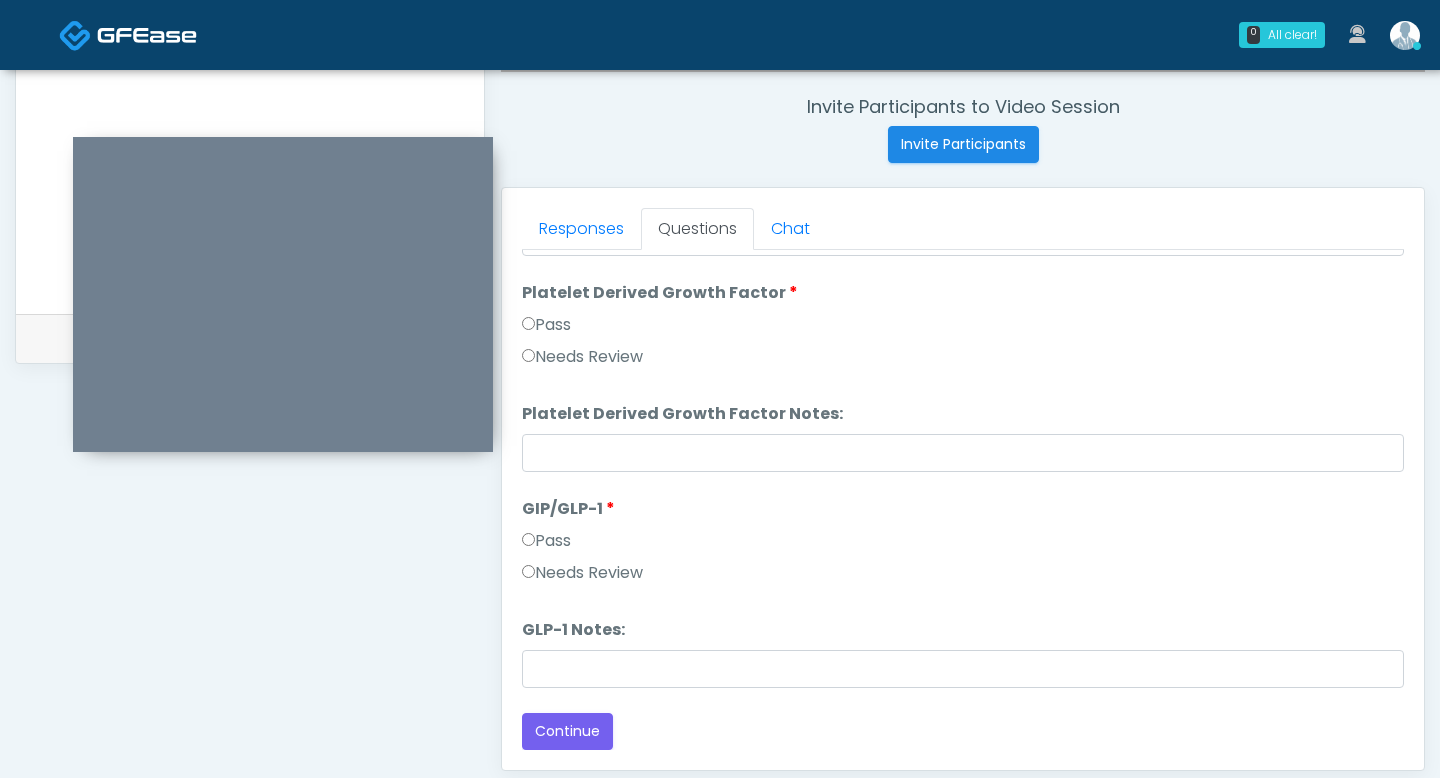 click on "GLP-1 Notes:
GLP-1 Notes:" at bounding box center [963, 653] 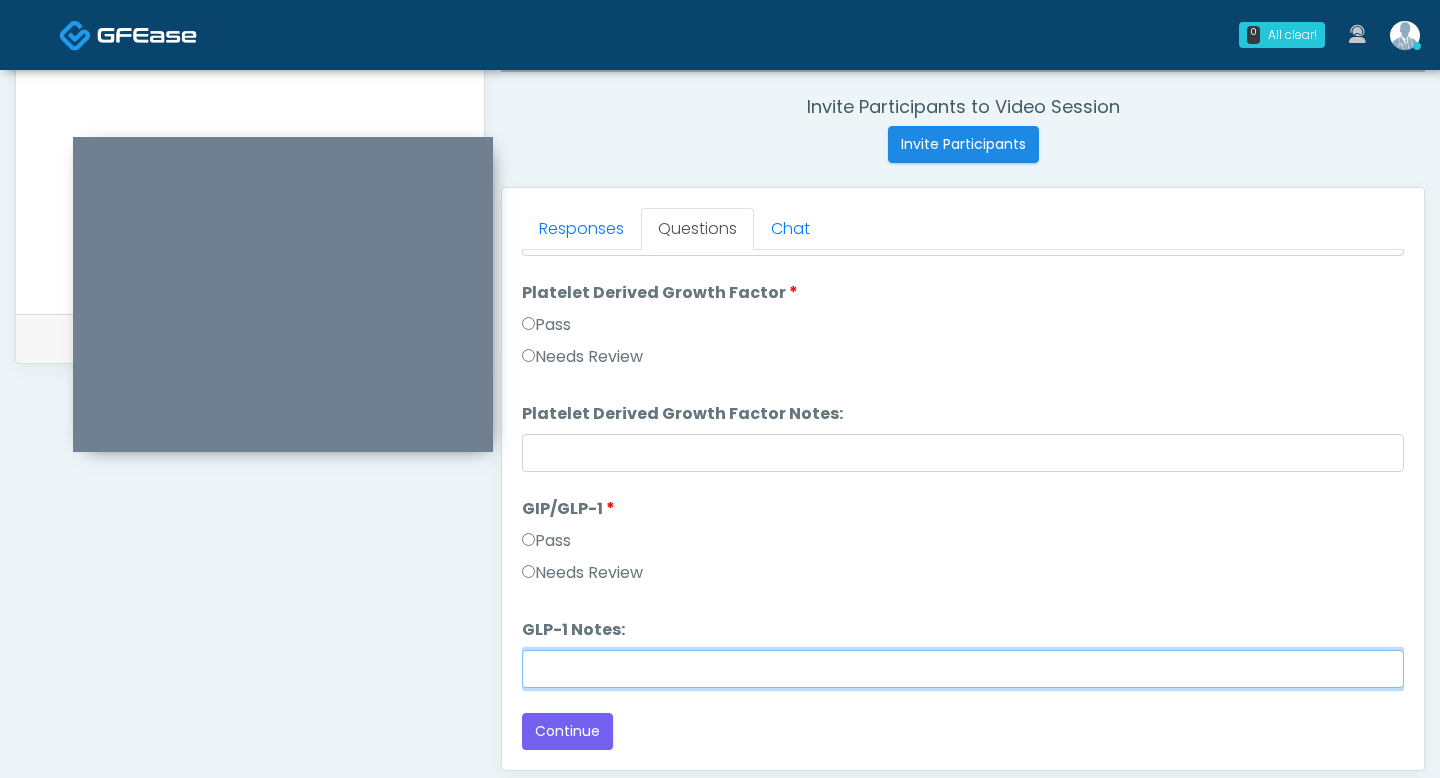 click on "GLP-1 Notes:" at bounding box center (963, 669) 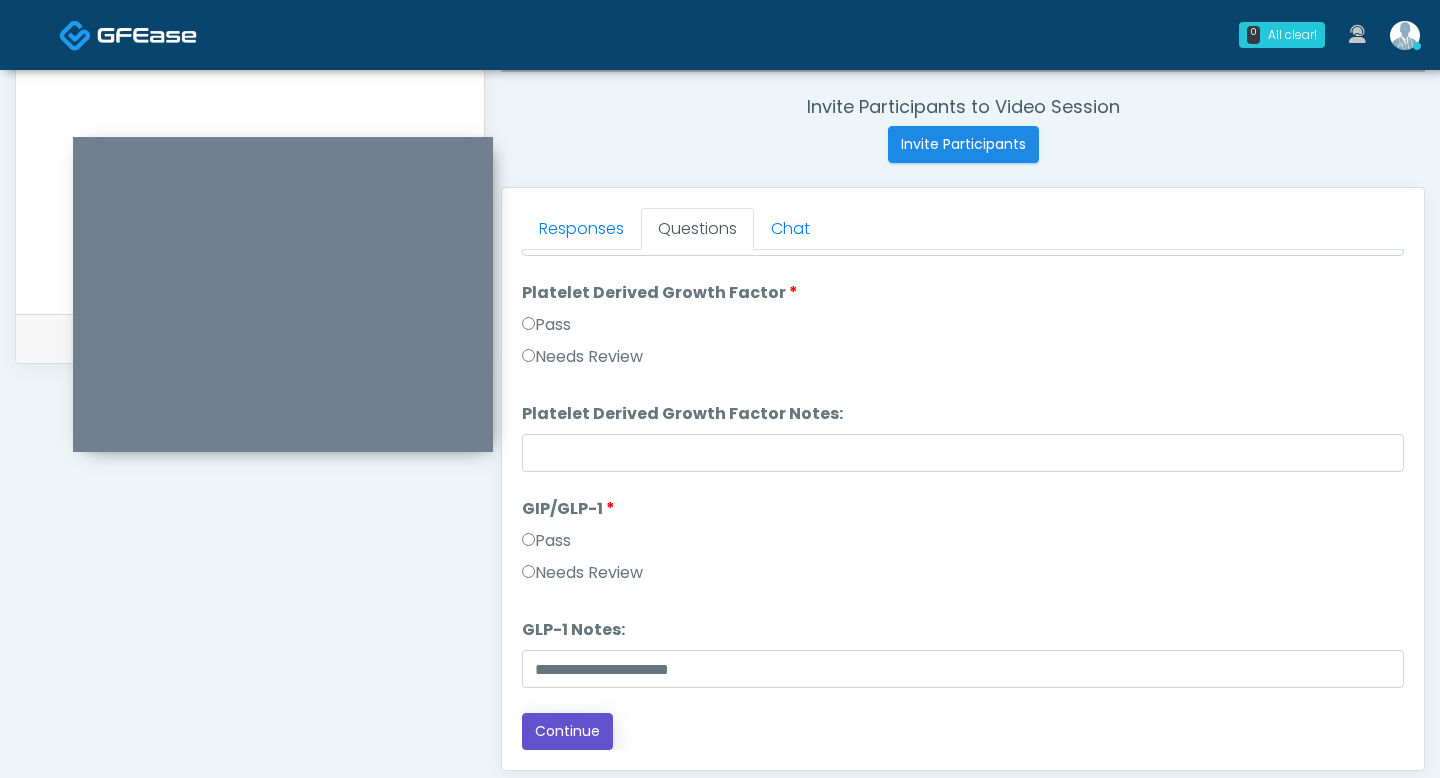 click on "Continue" at bounding box center [567, 731] 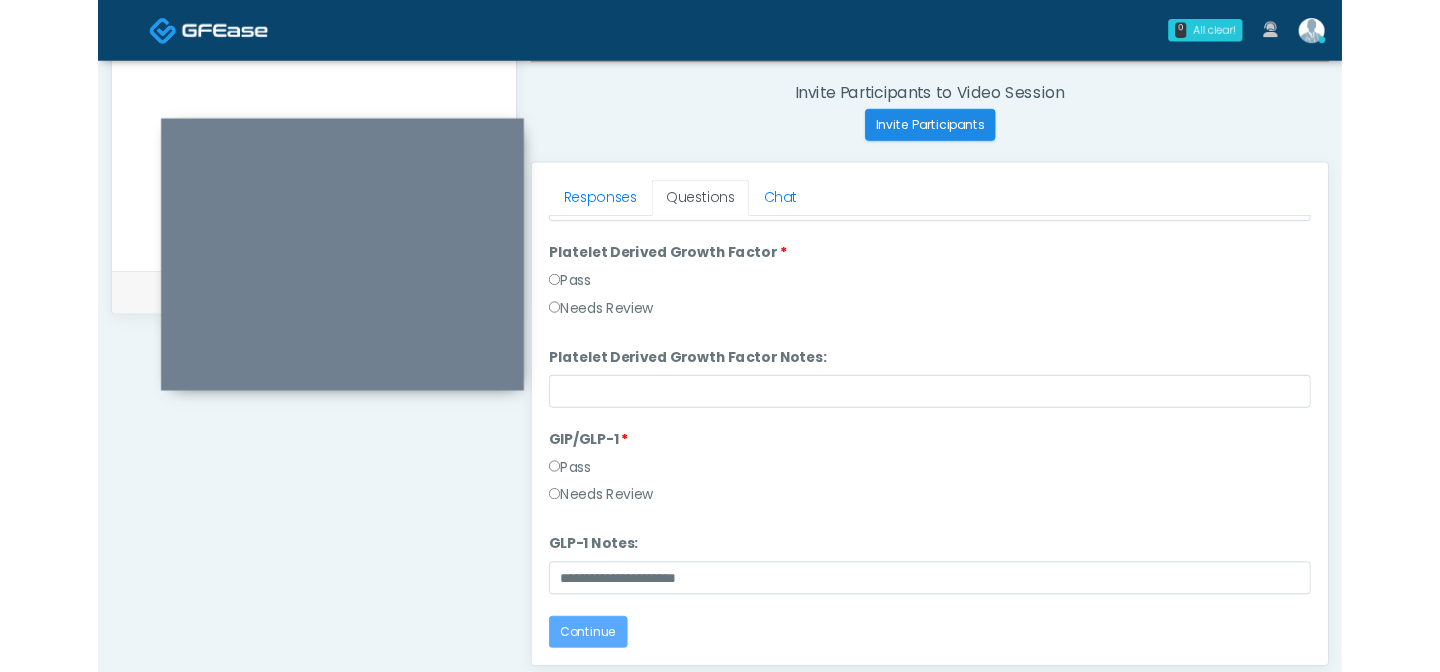 scroll, scrollTop: 0, scrollLeft: 0, axis: both 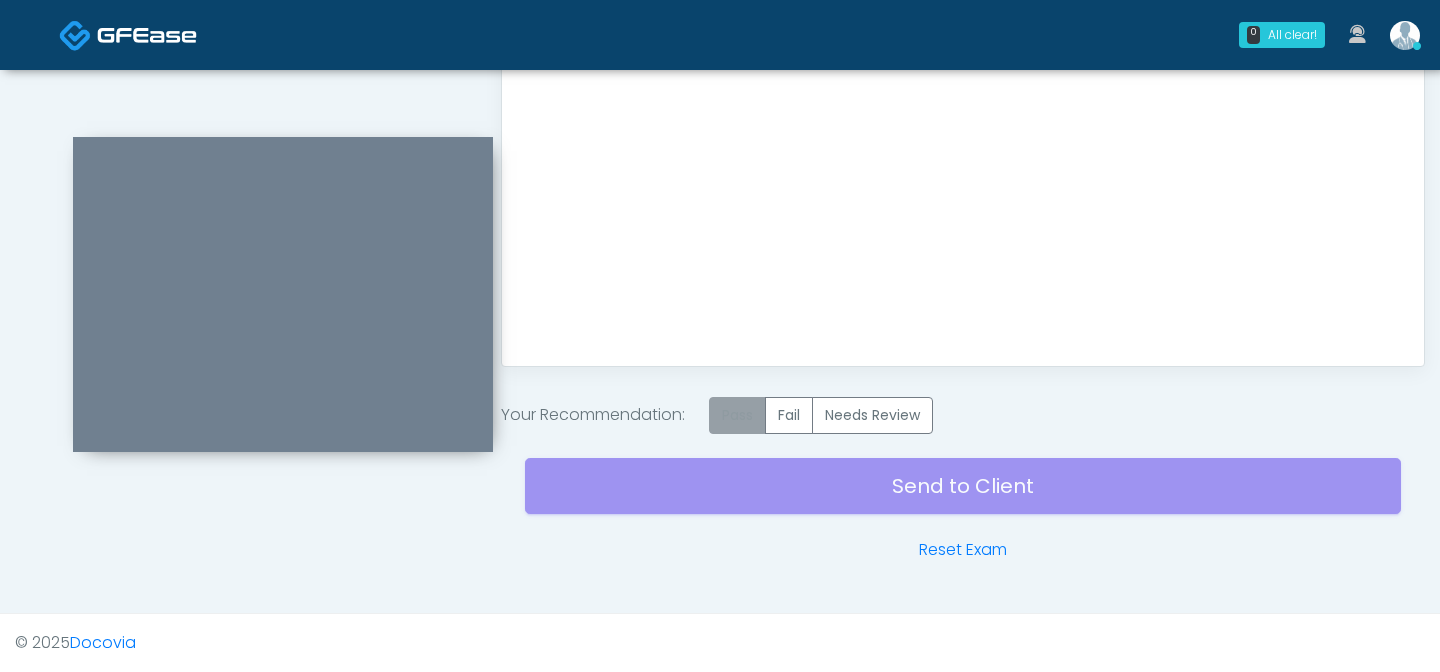 click on "Pass" at bounding box center [737, 415] 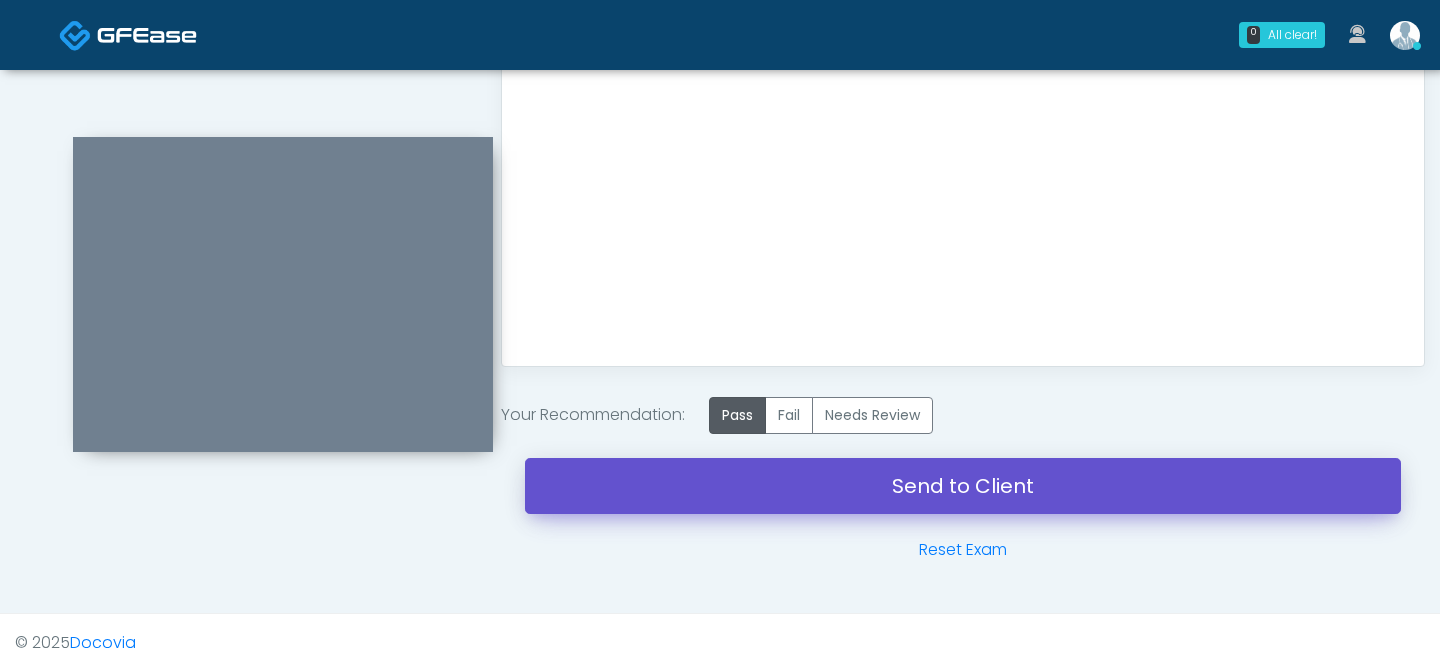 click on "Send to Client" at bounding box center (963, 486) 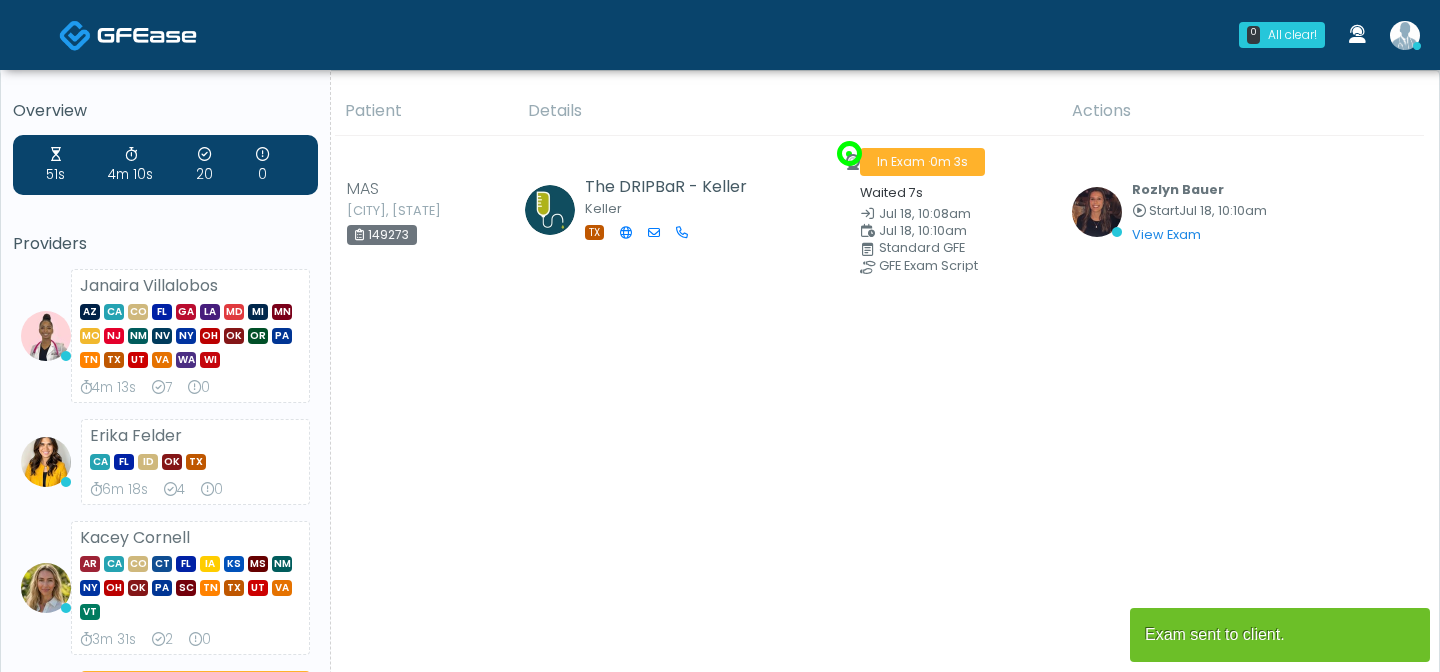 scroll, scrollTop: 0, scrollLeft: 0, axis: both 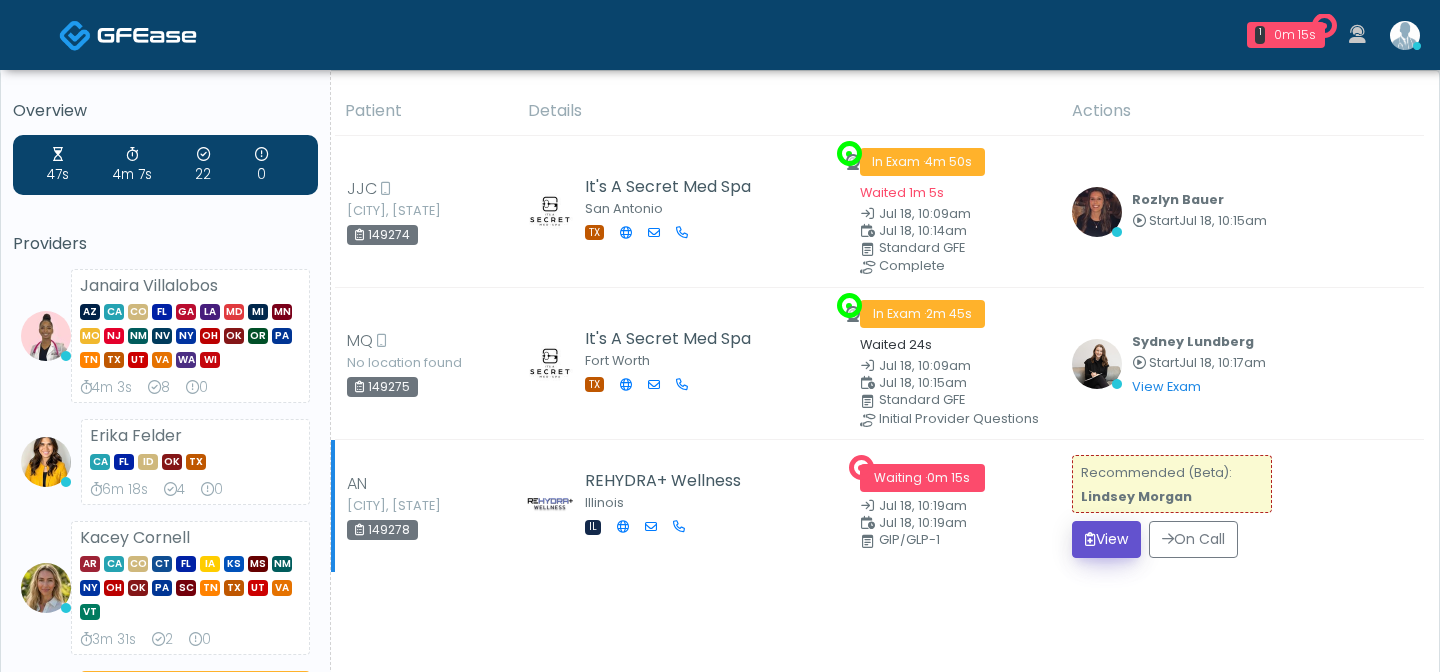 click on "View" at bounding box center (1106, 539) 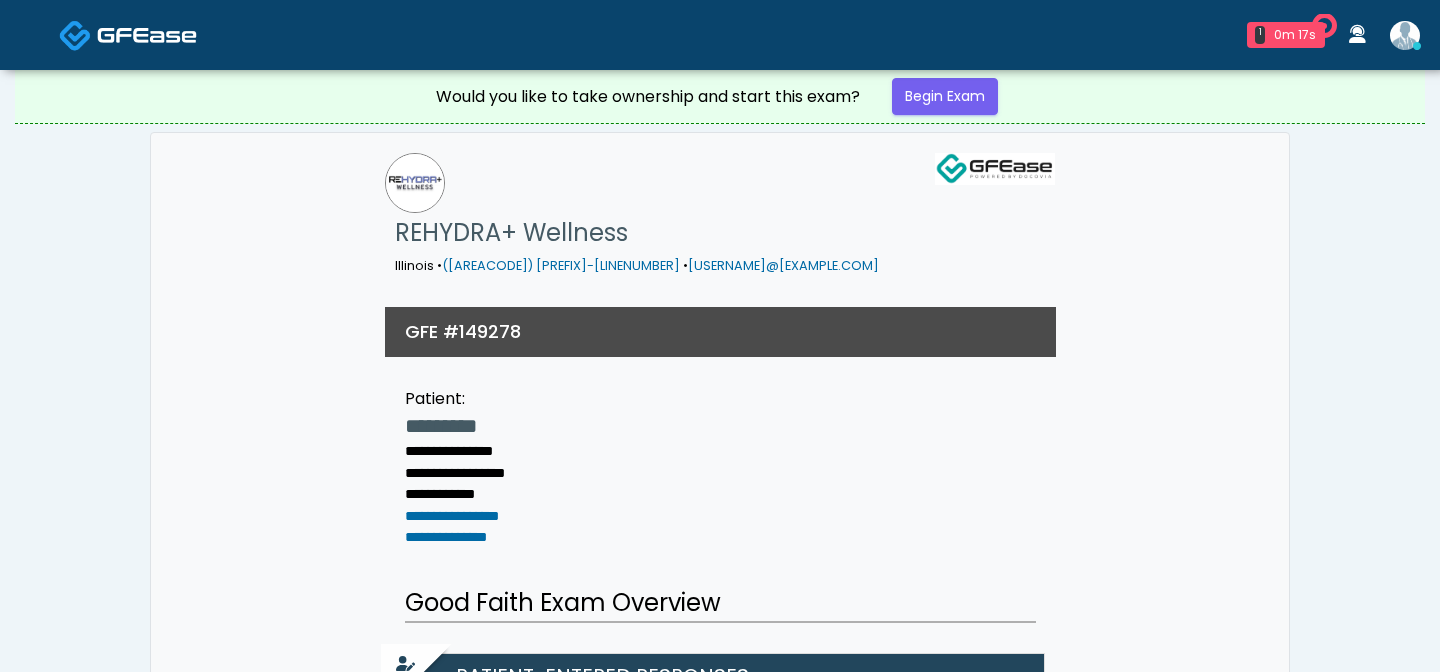 scroll, scrollTop: 0, scrollLeft: 0, axis: both 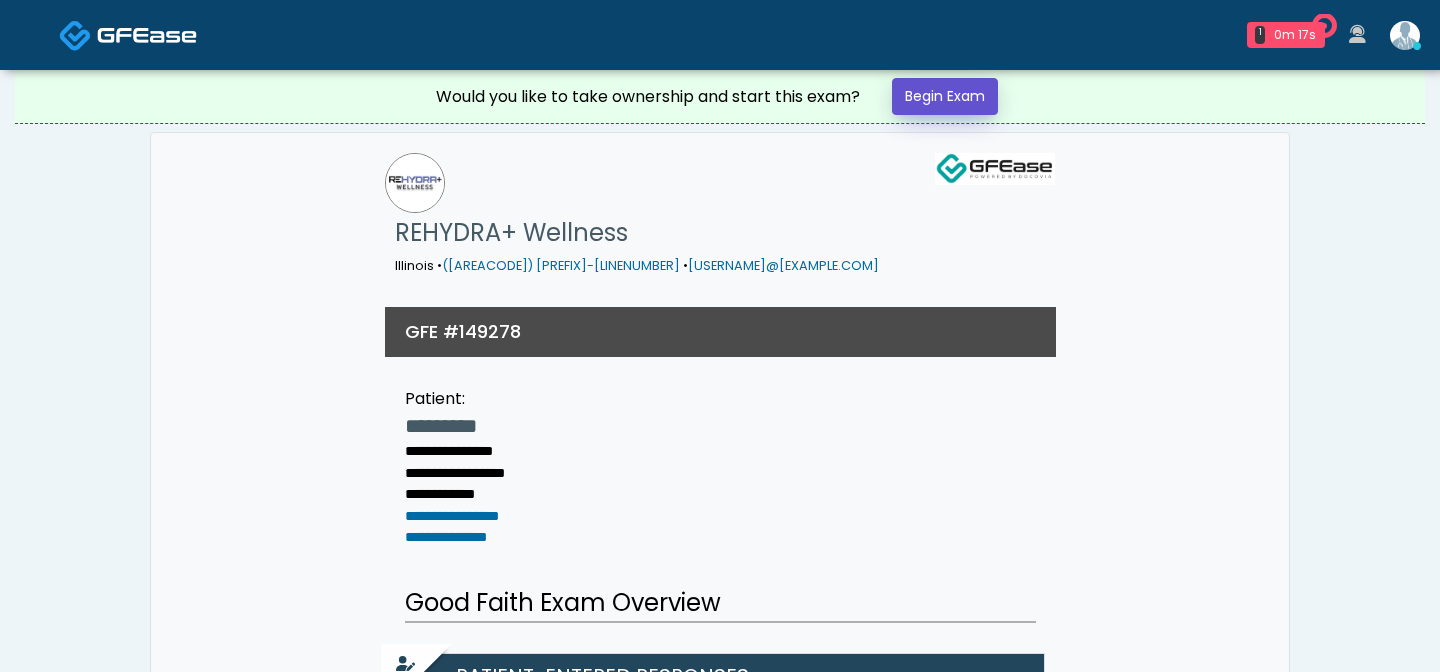 click on "Begin Exam" at bounding box center [945, 96] 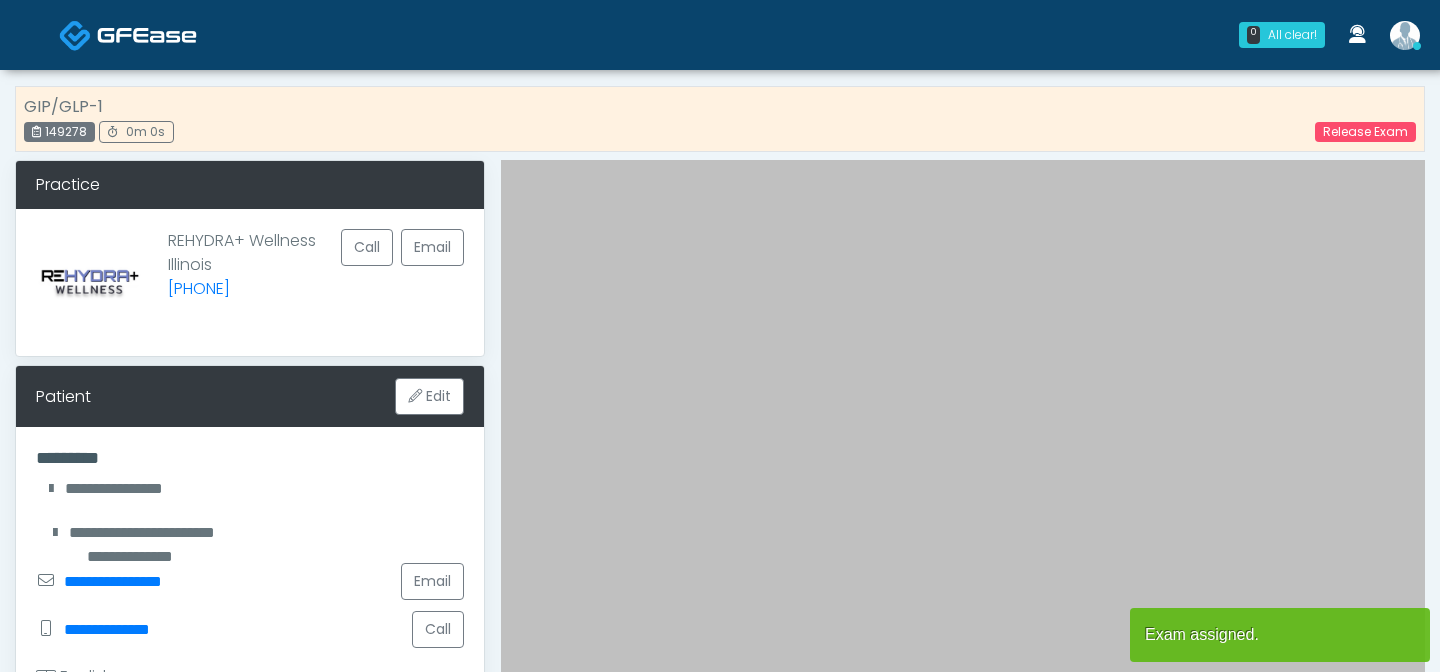 scroll, scrollTop: 0, scrollLeft: 0, axis: both 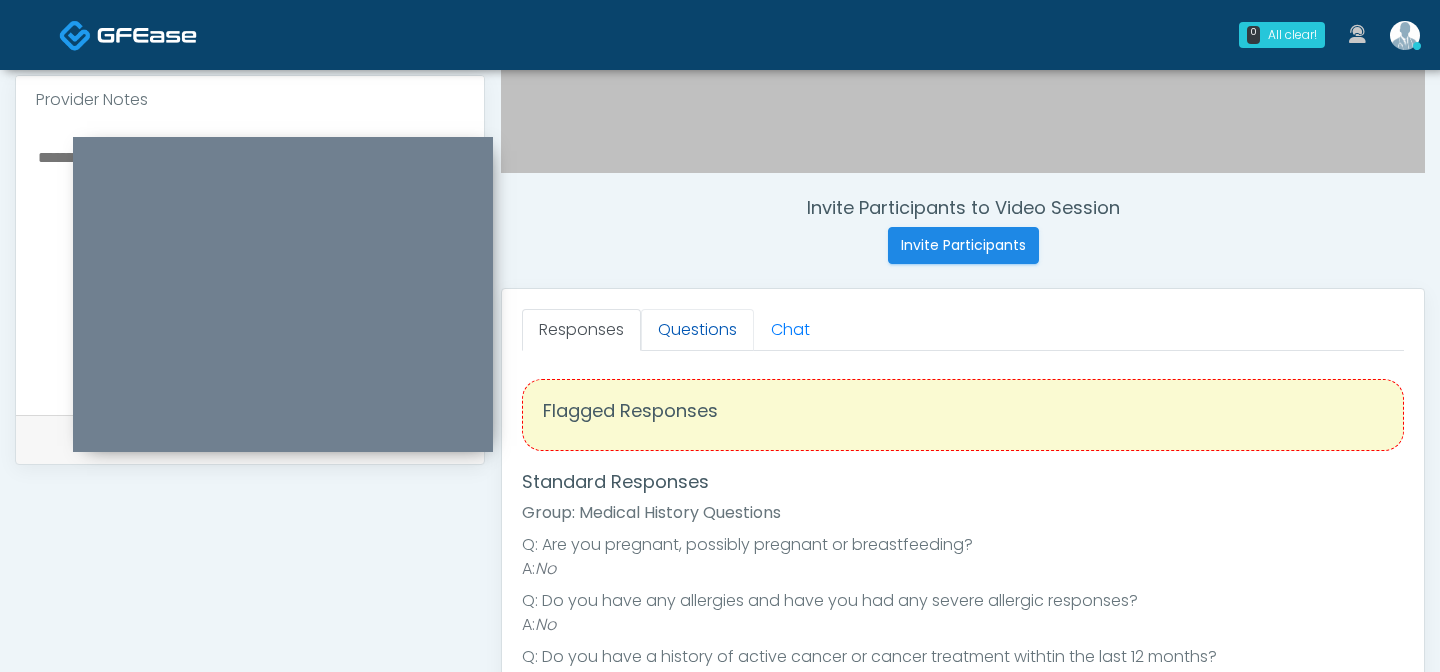 click on "Questions" at bounding box center (697, 330) 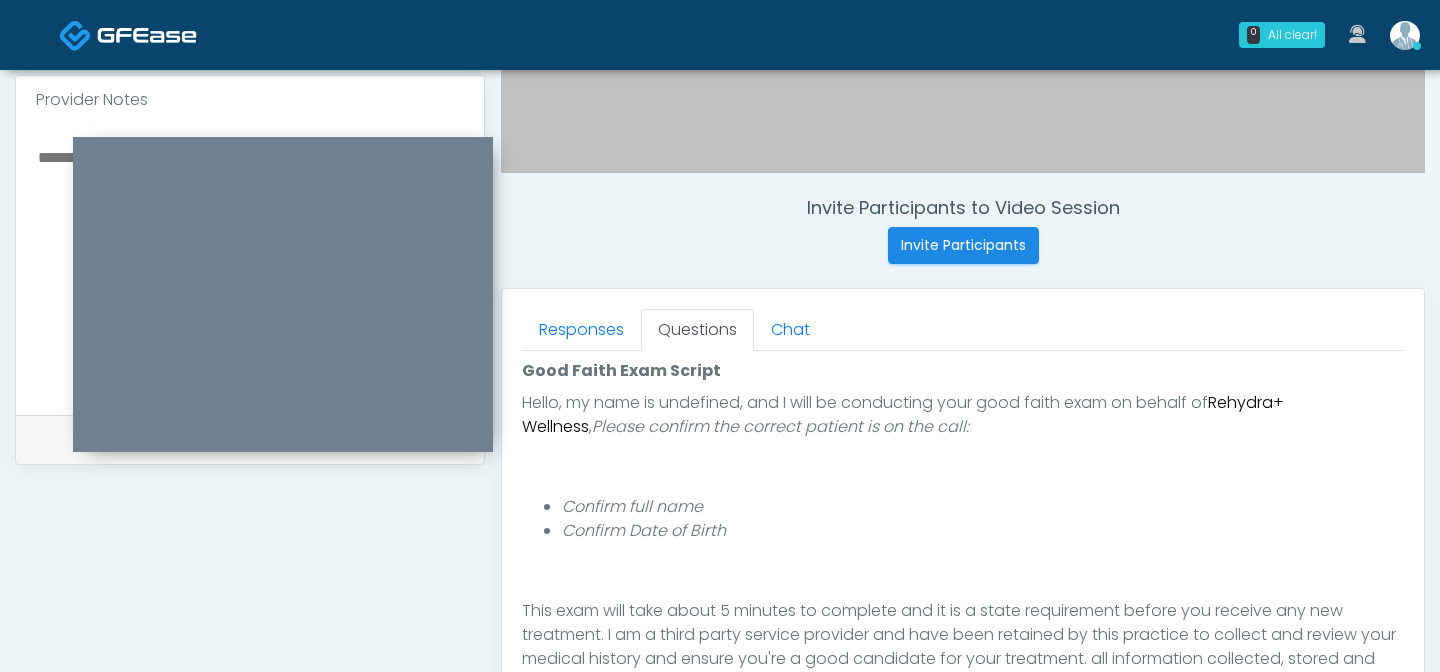 scroll, scrollTop: 208, scrollLeft: 0, axis: vertical 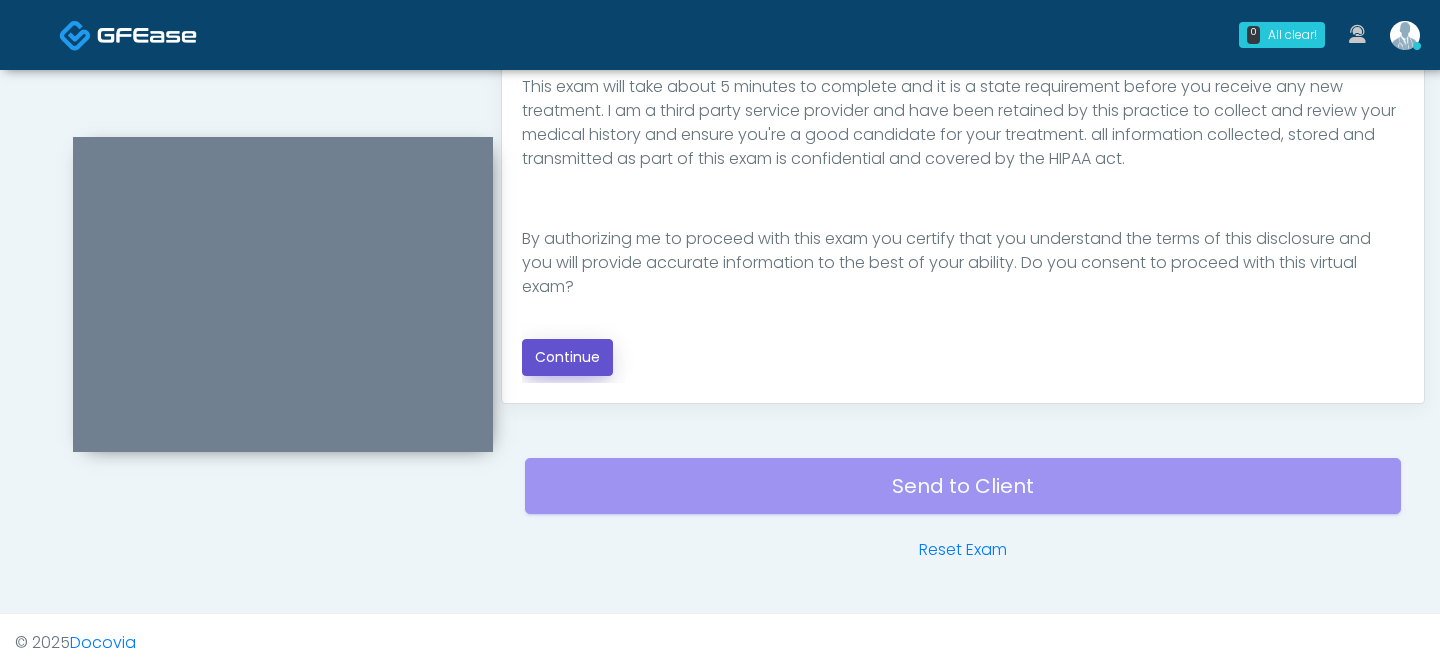 click on "Continue" at bounding box center (567, 357) 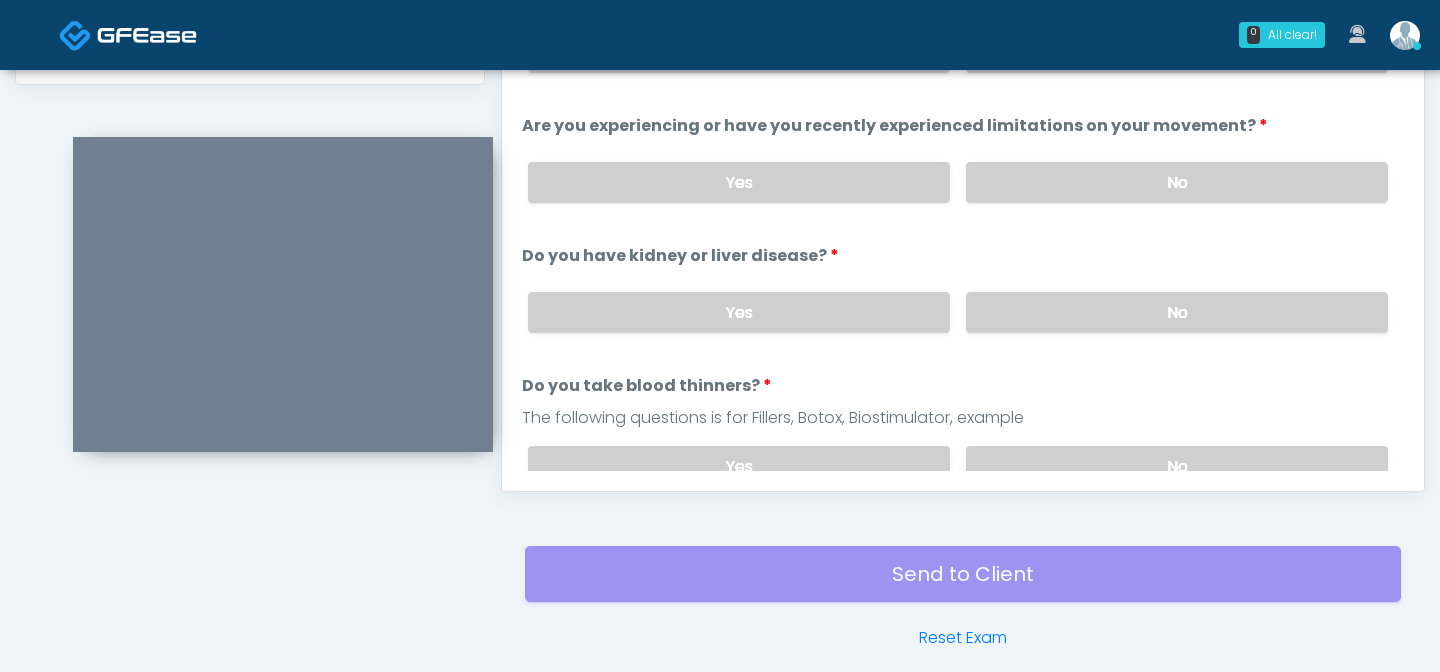 scroll, scrollTop: 940, scrollLeft: 0, axis: vertical 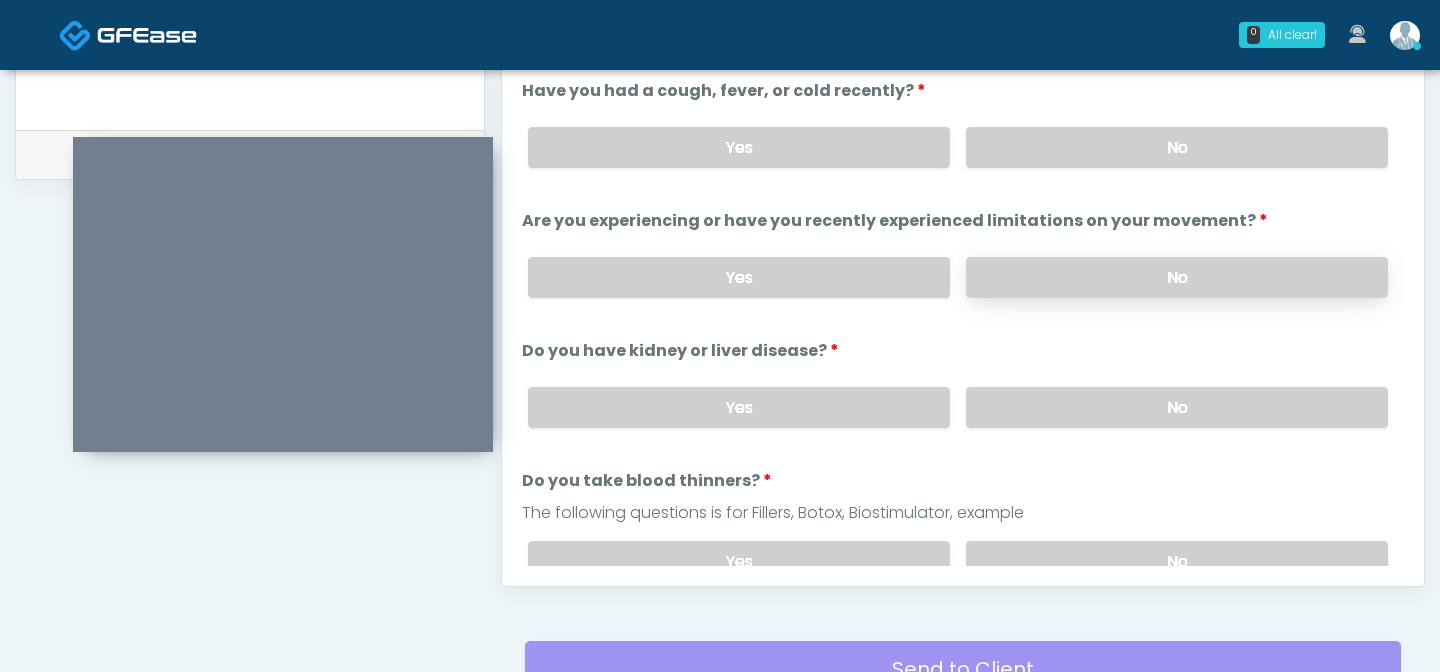 click on "No" at bounding box center (1177, 277) 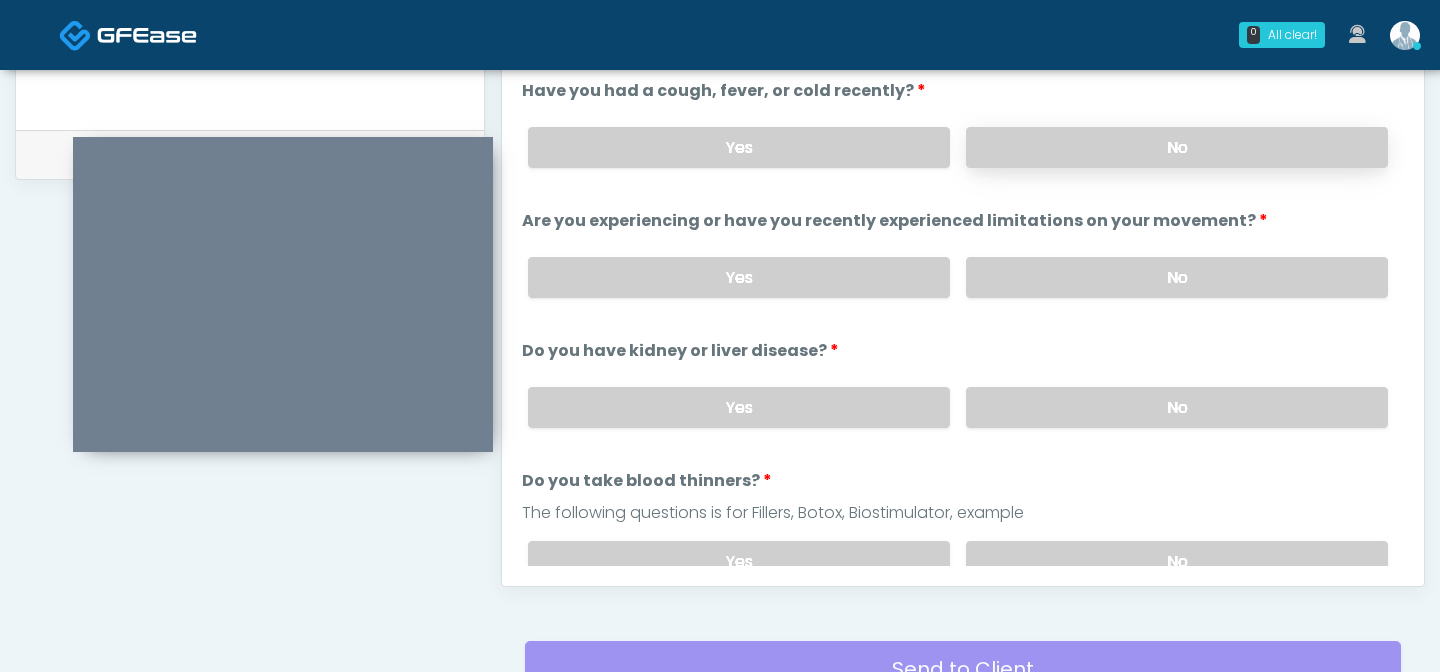 click on "No" at bounding box center (1177, 147) 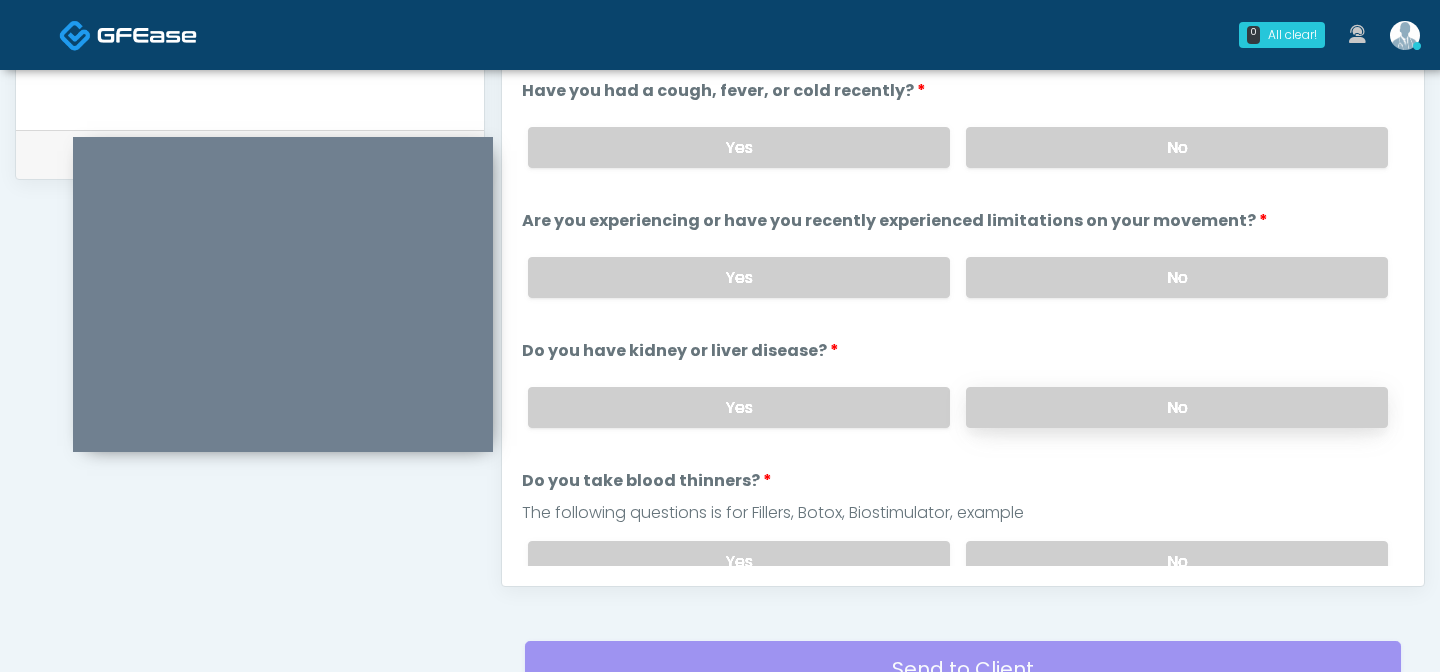 click on "No" at bounding box center (1177, 407) 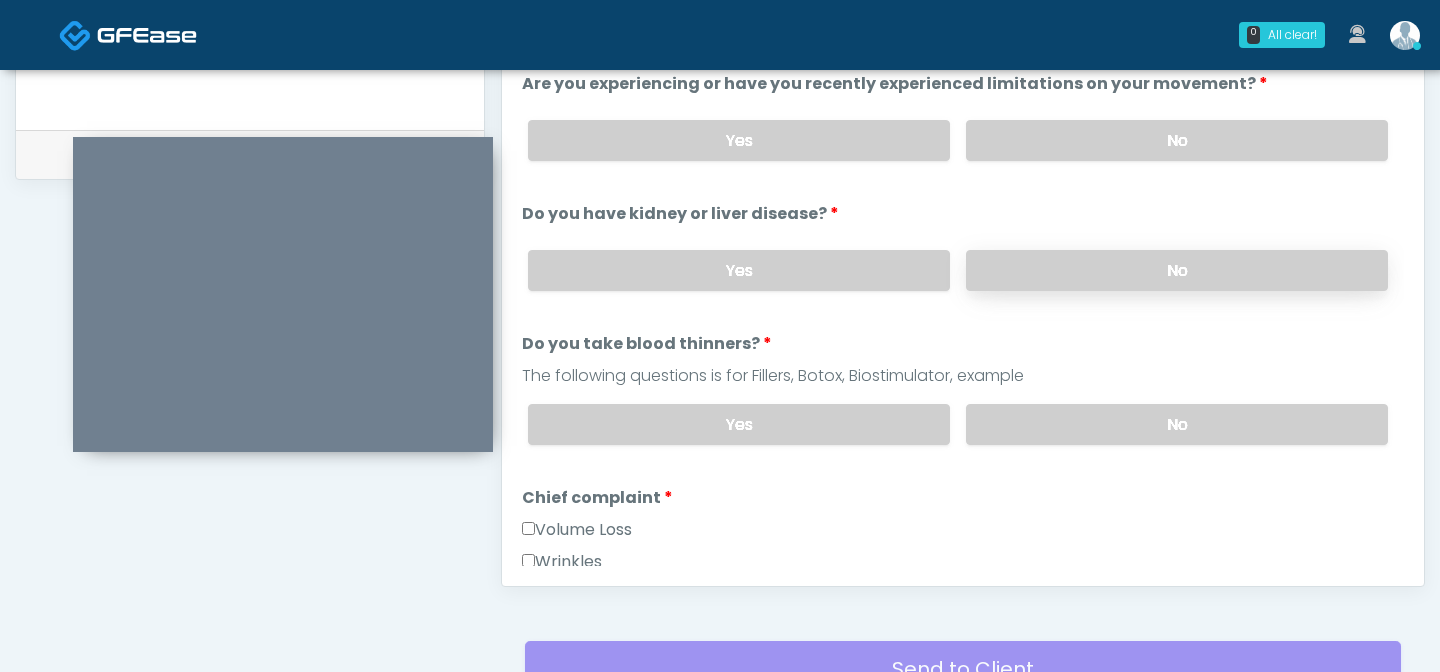 scroll, scrollTop: 161, scrollLeft: 0, axis: vertical 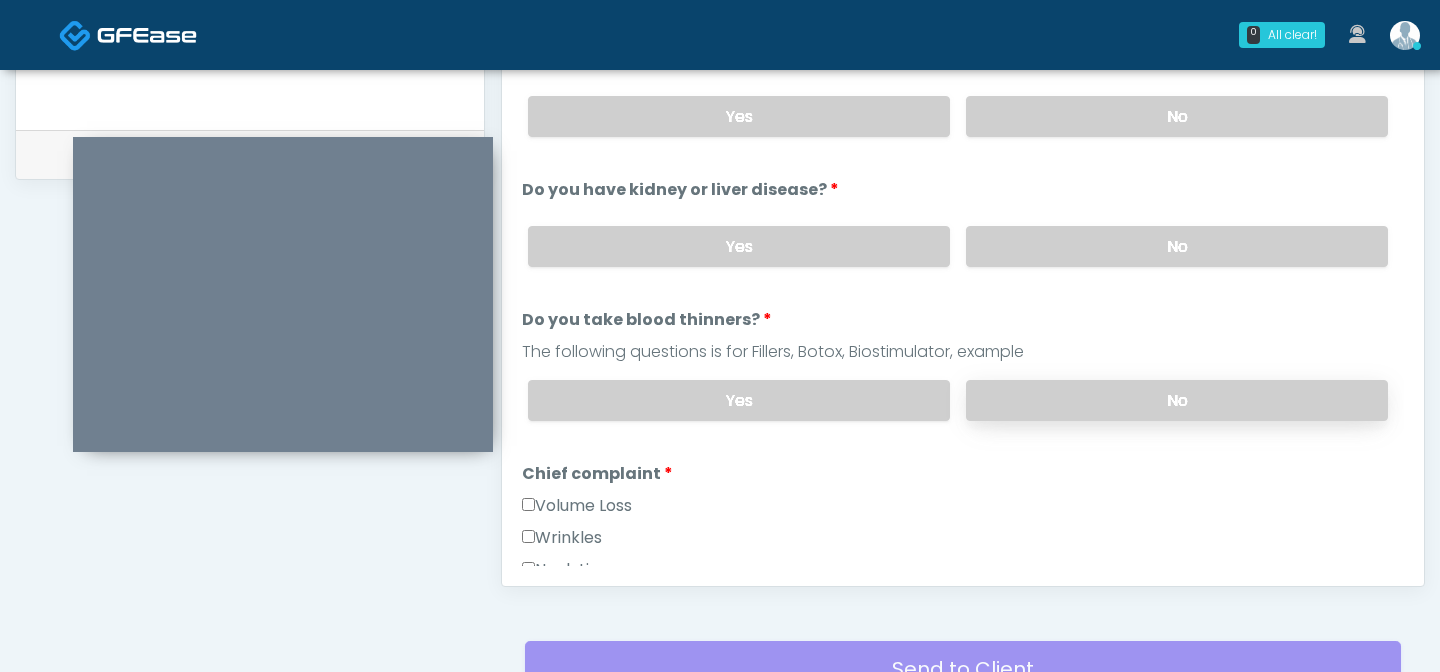 click on "No" at bounding box center [1177, 400] 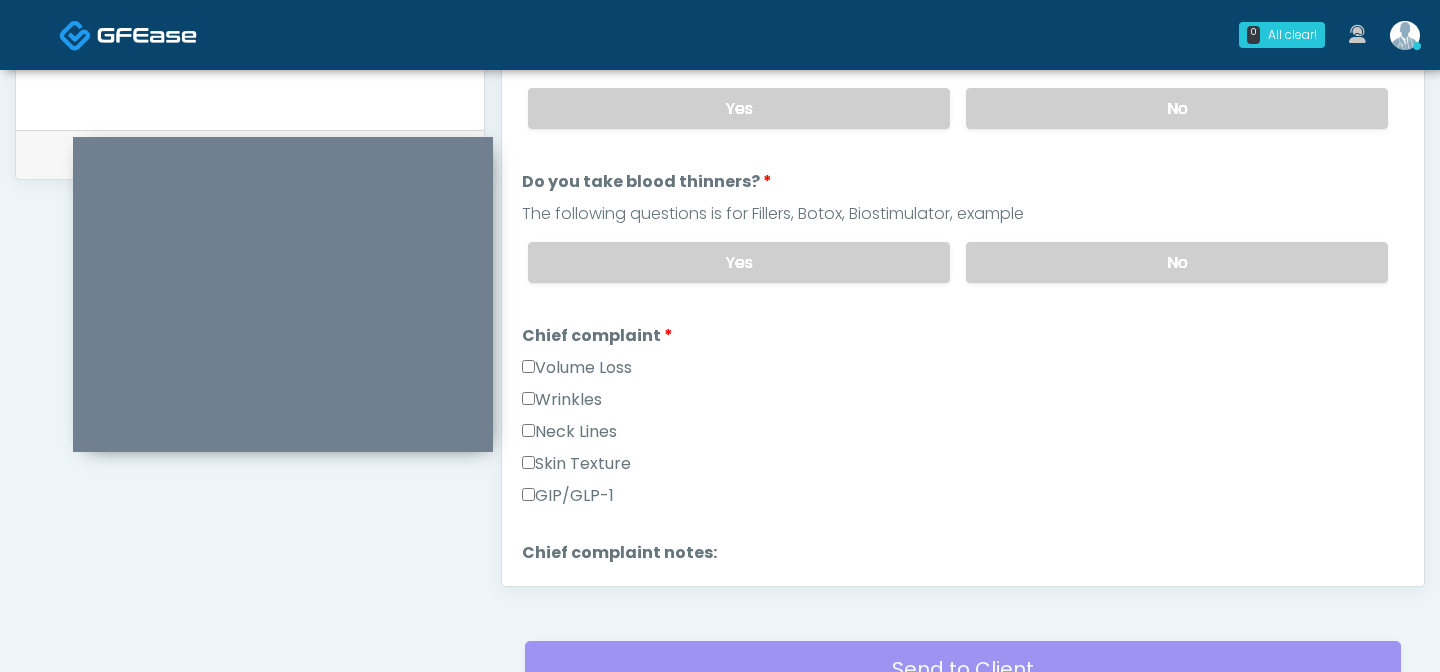 click on "GIP/GLP-1" at bounding box center [568, 496] 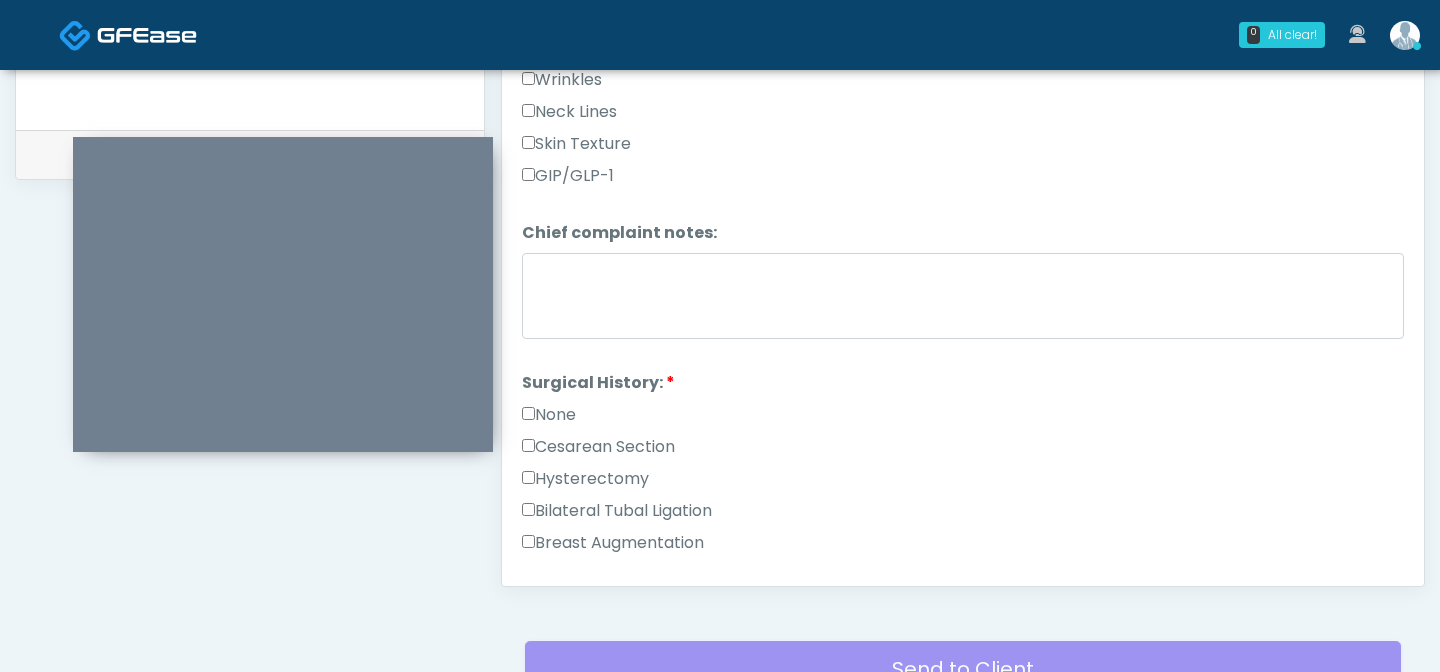 click on "None" at bounding box center (963, 419) 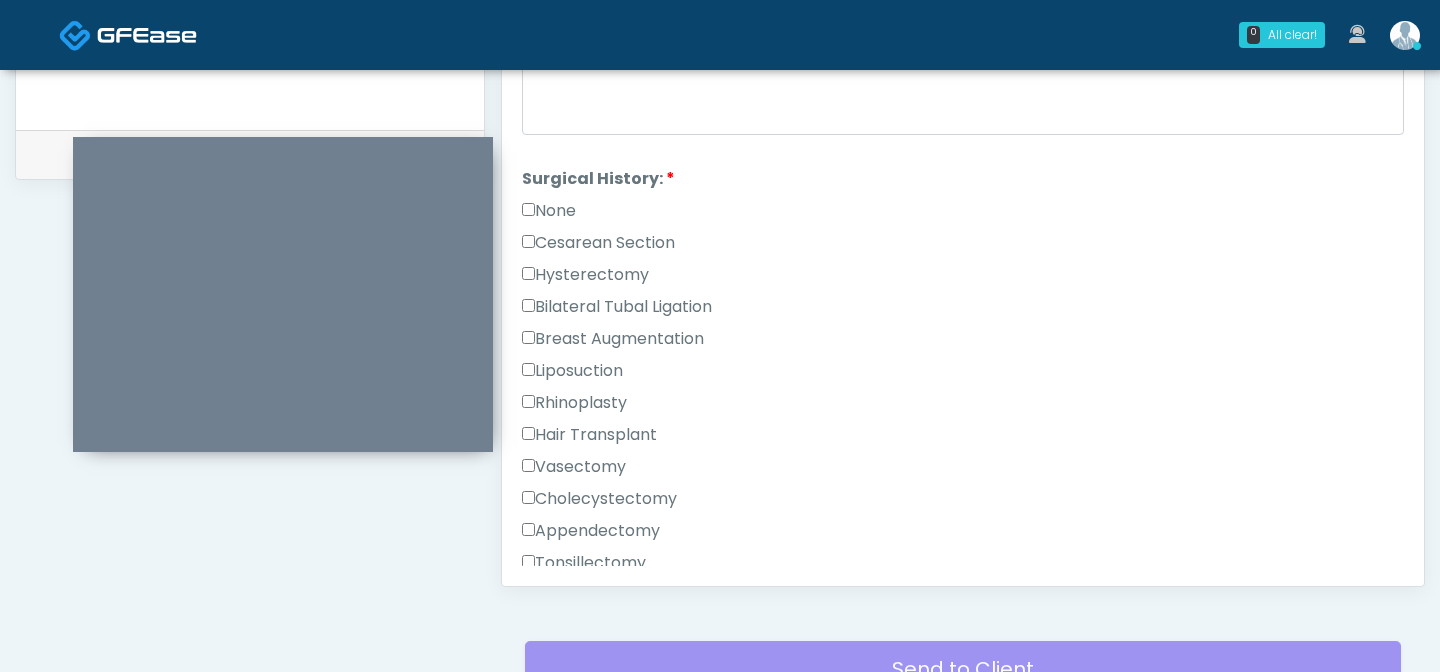 click on "None" at bounding box center (549, 211) 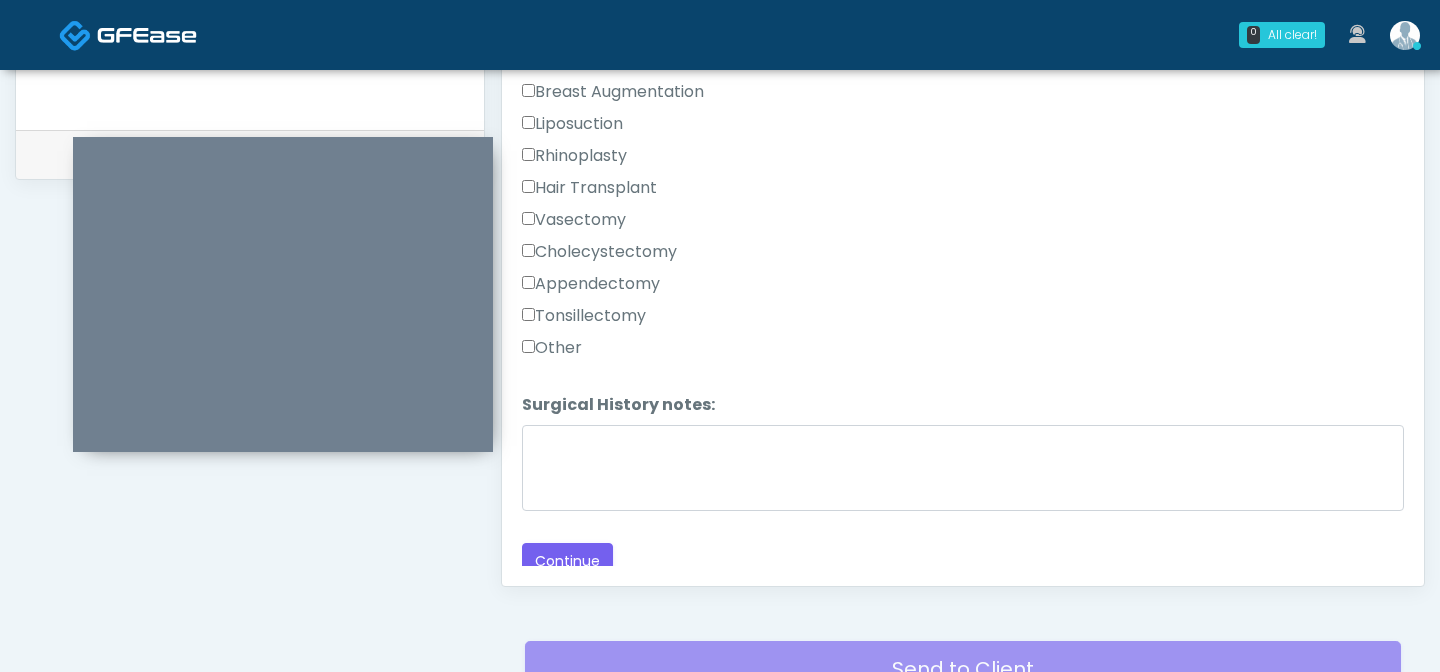 scroll, scrollTop: 1079, scrollLeft: 0, axis: vertical 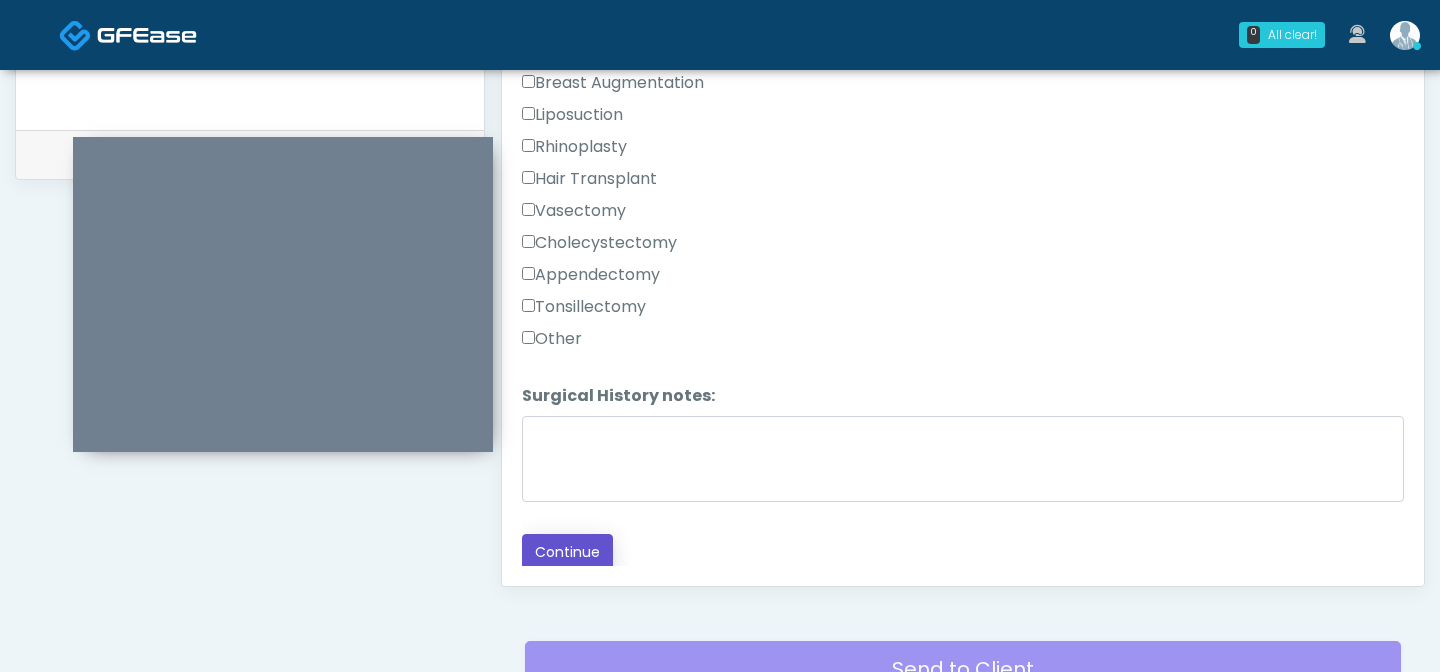 click on "Continue" at bounding box center (567, 552) 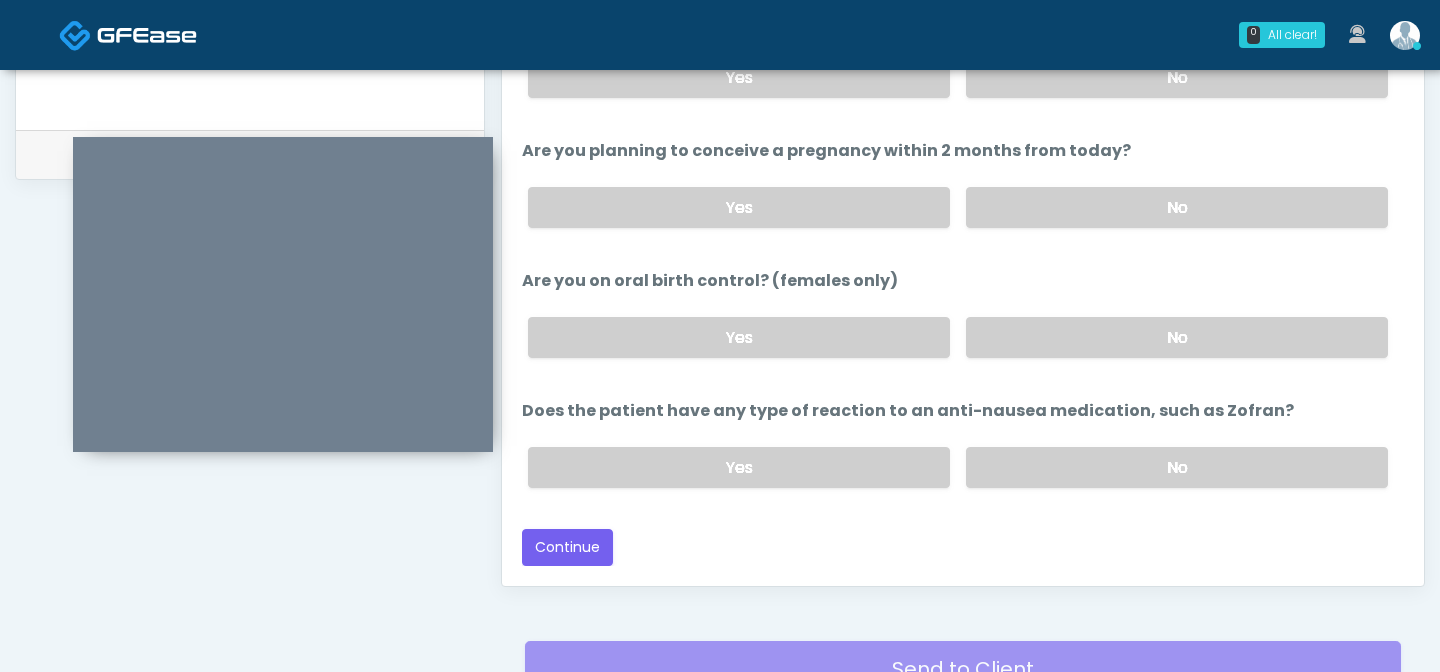 scroll, scrollTop: 1123, scrollLeft: 0, axis: vertical 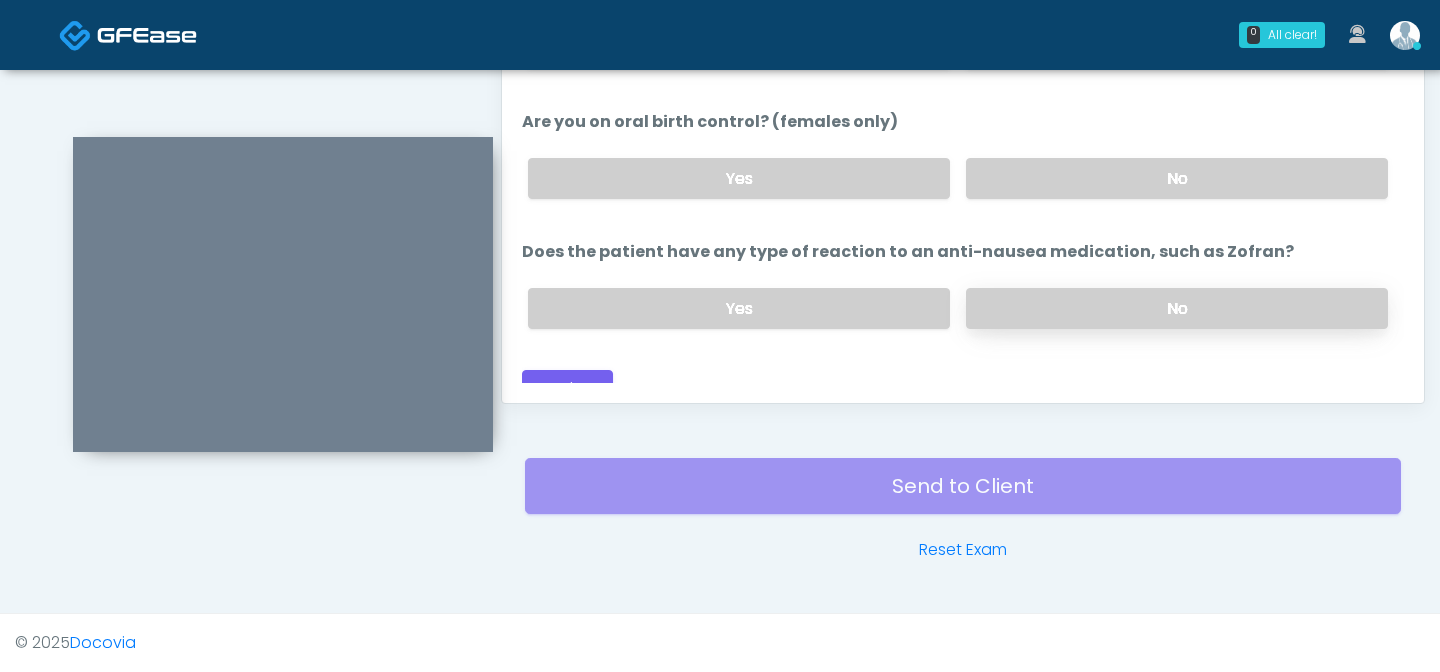 click on "No" at bounding box center (1177, 308) 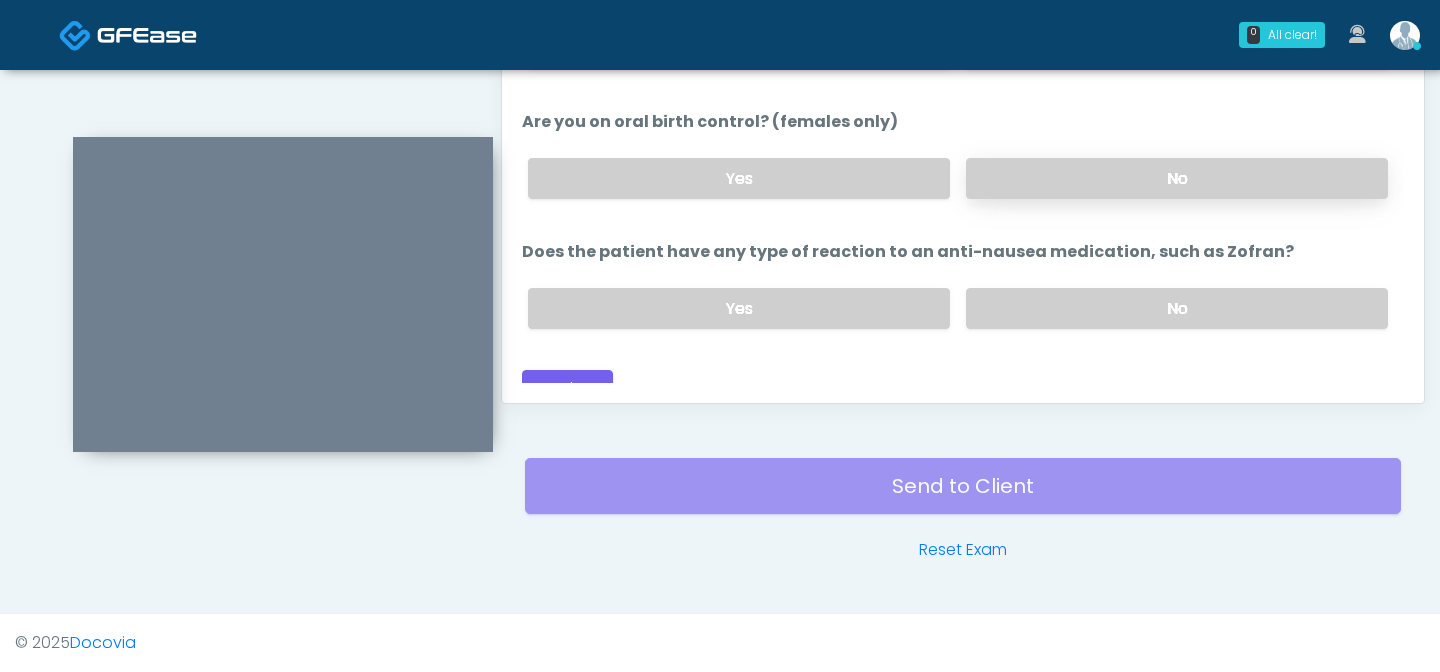 click on "No" at bounding box center [1177, 178] 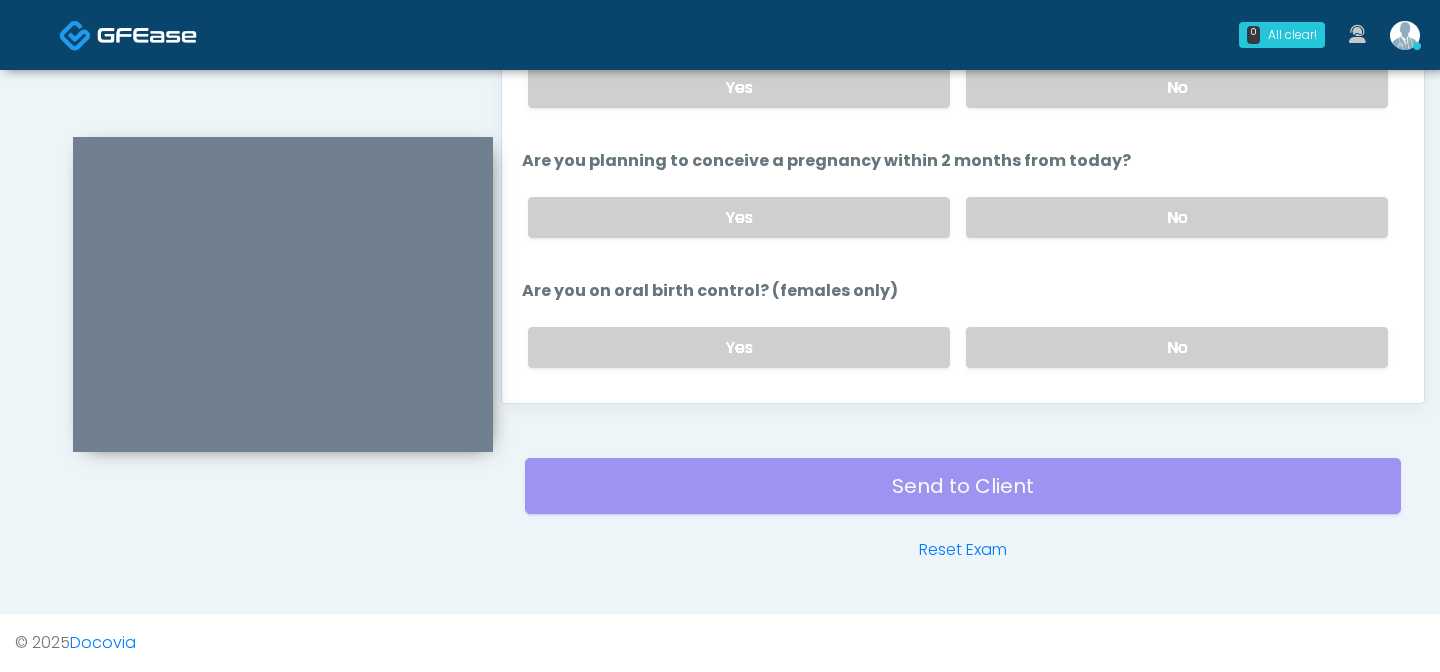 scroll, scrollTop: 866, scrollLeft: 0, axis: vertical 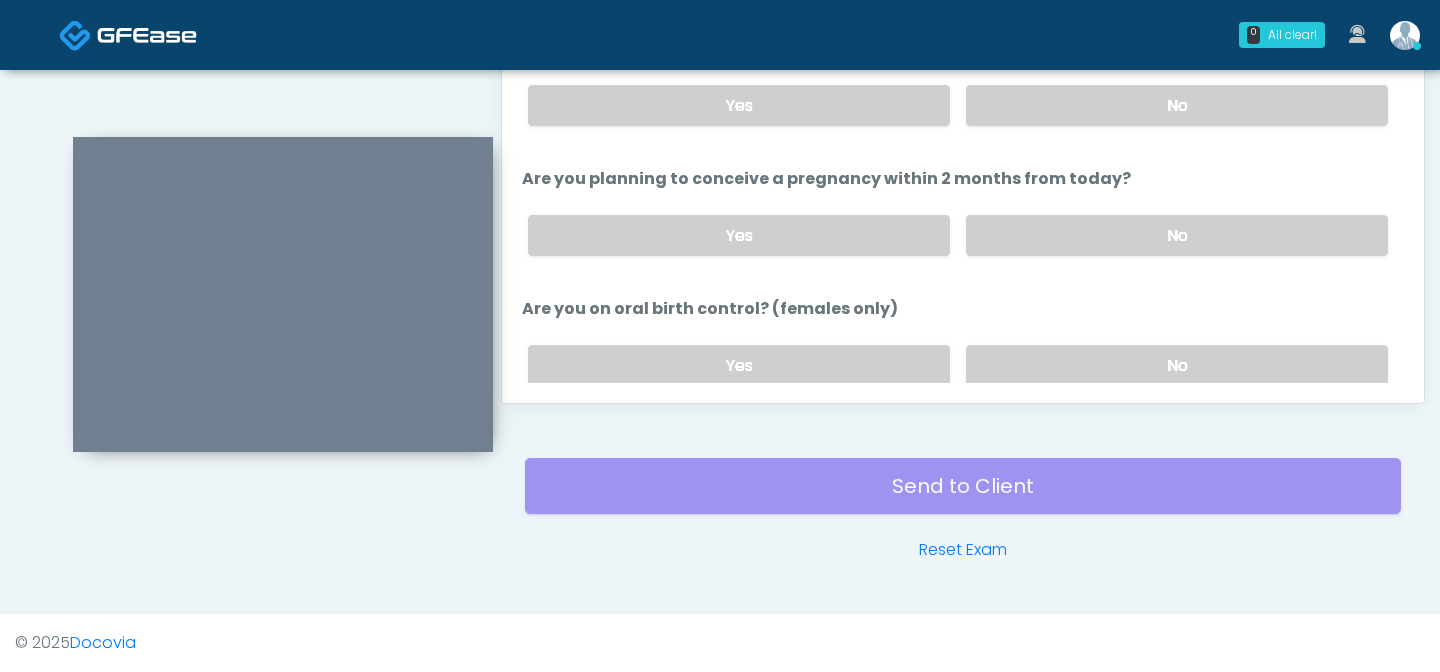 click on "Yes
No" at bounding box center (958, 235) 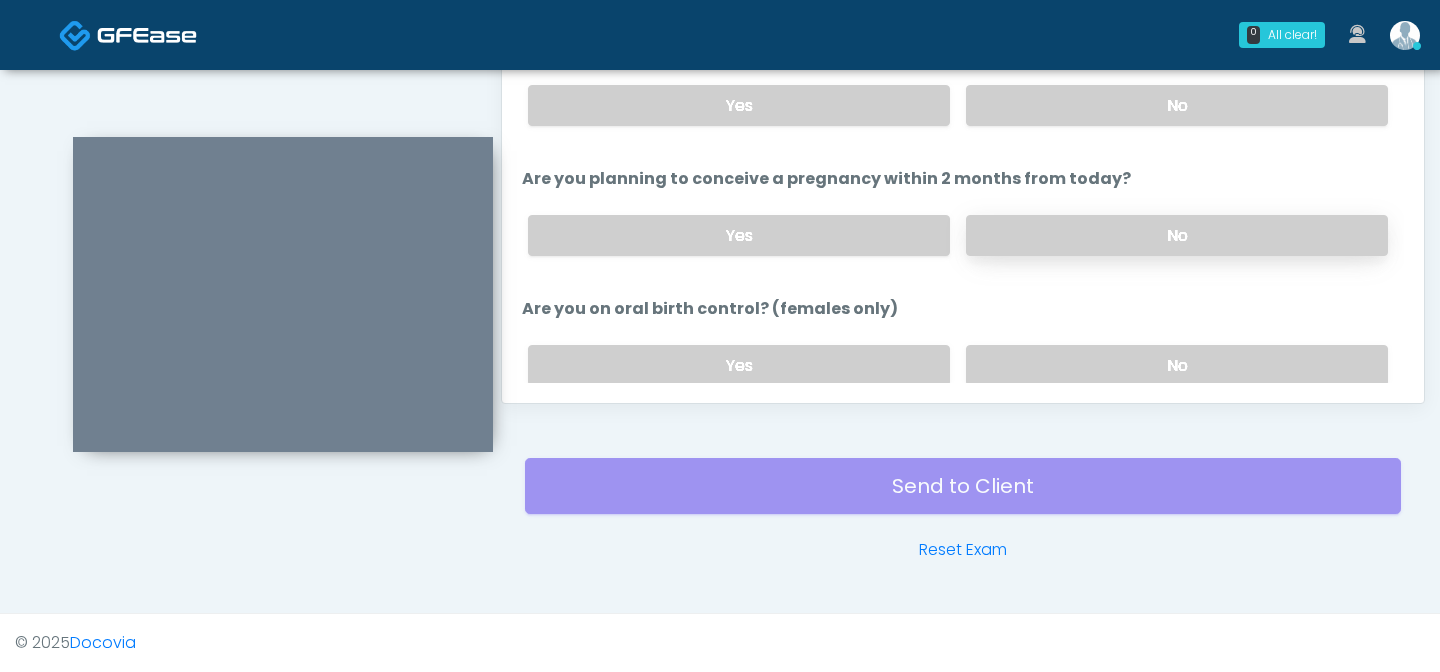 click on "No" at bounding box center (1177, 235) 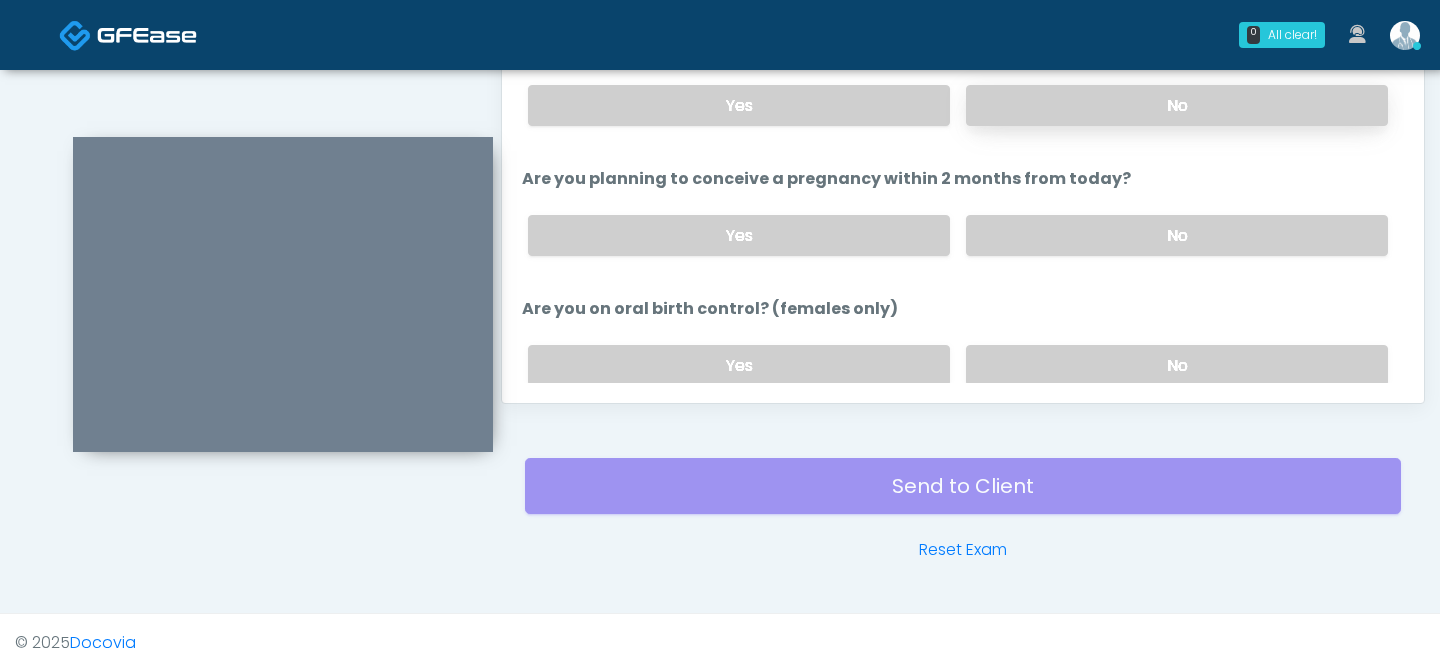 click on "No" at bounding box center (1177, 105) 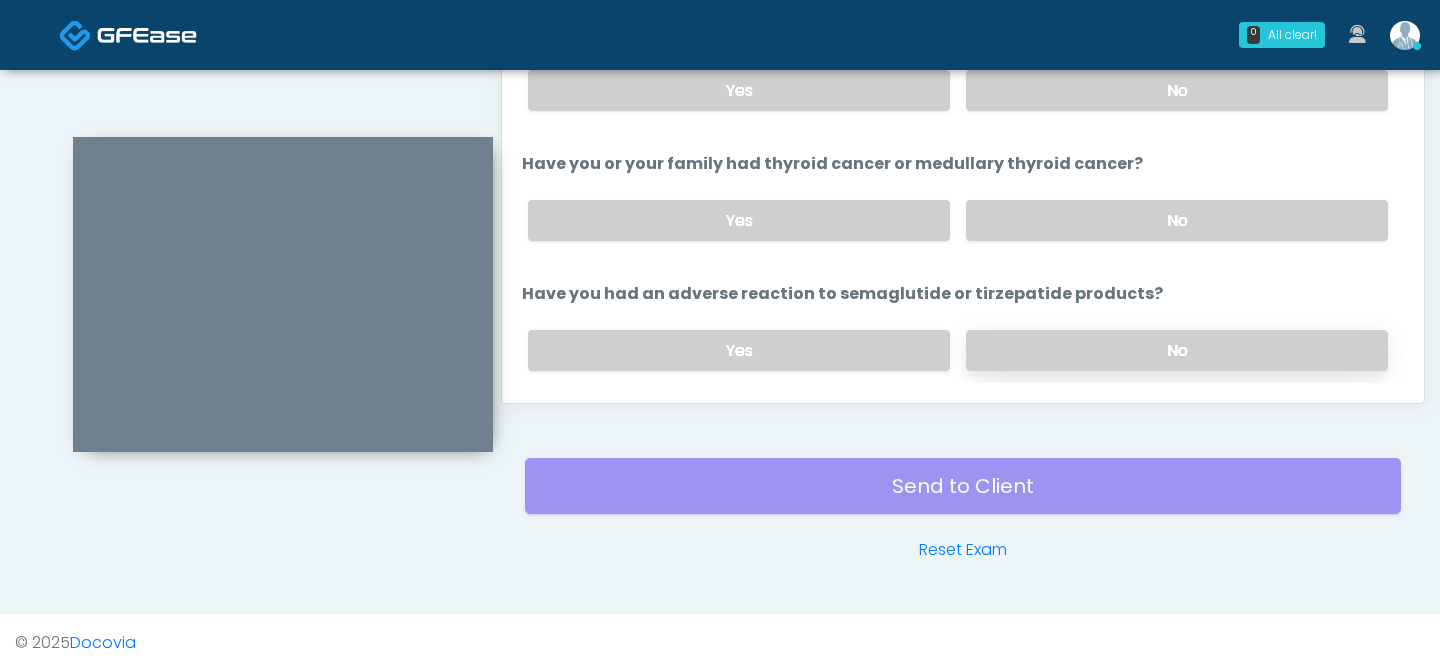 scroll, scrollTop: 579, scrollLeft: 0, axis: vertical 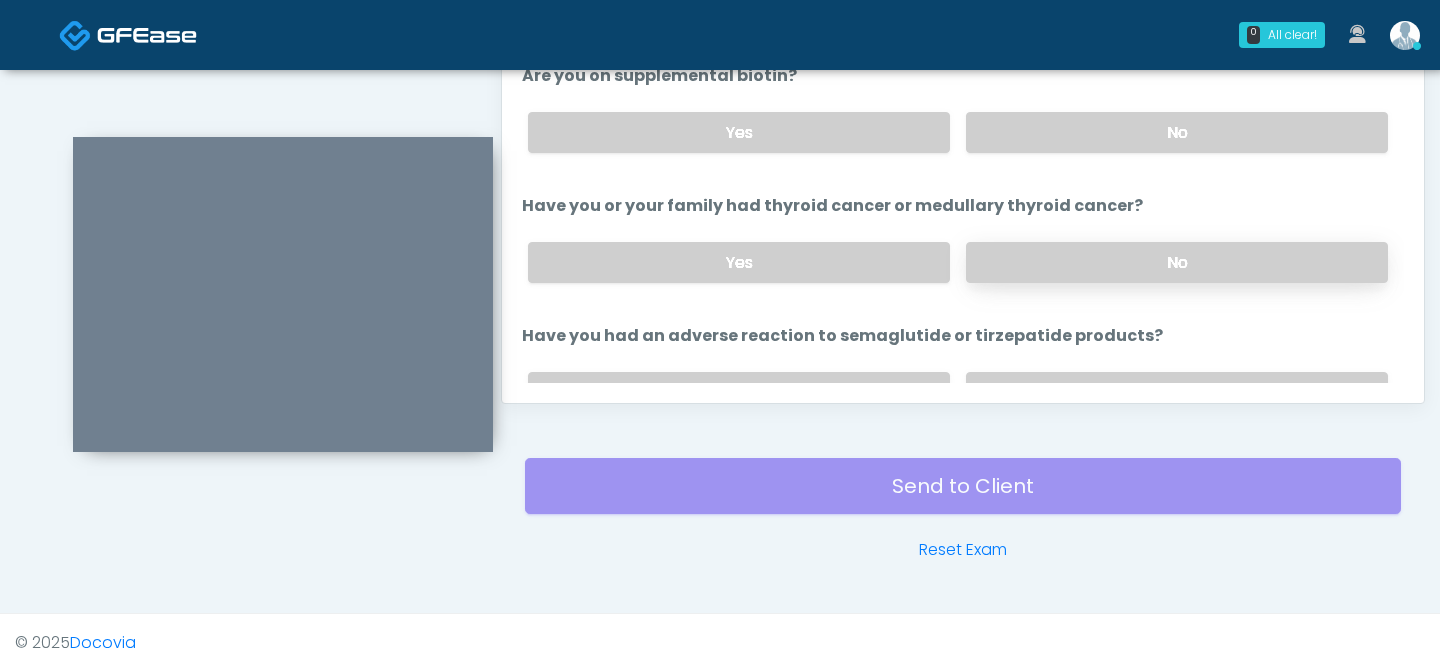 click on "No" at bounding box center (1177, 262) 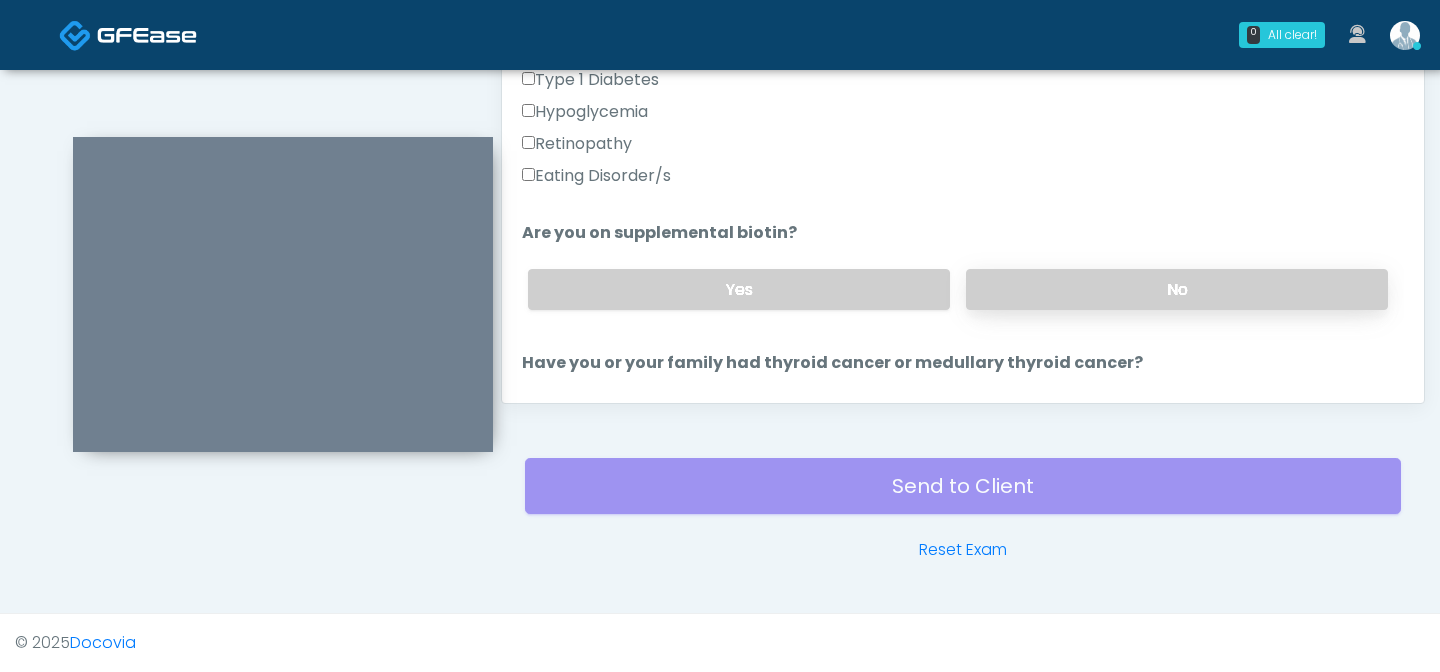 scroll, scrollTop: 424, scrollLeft: 0, axis: vertical 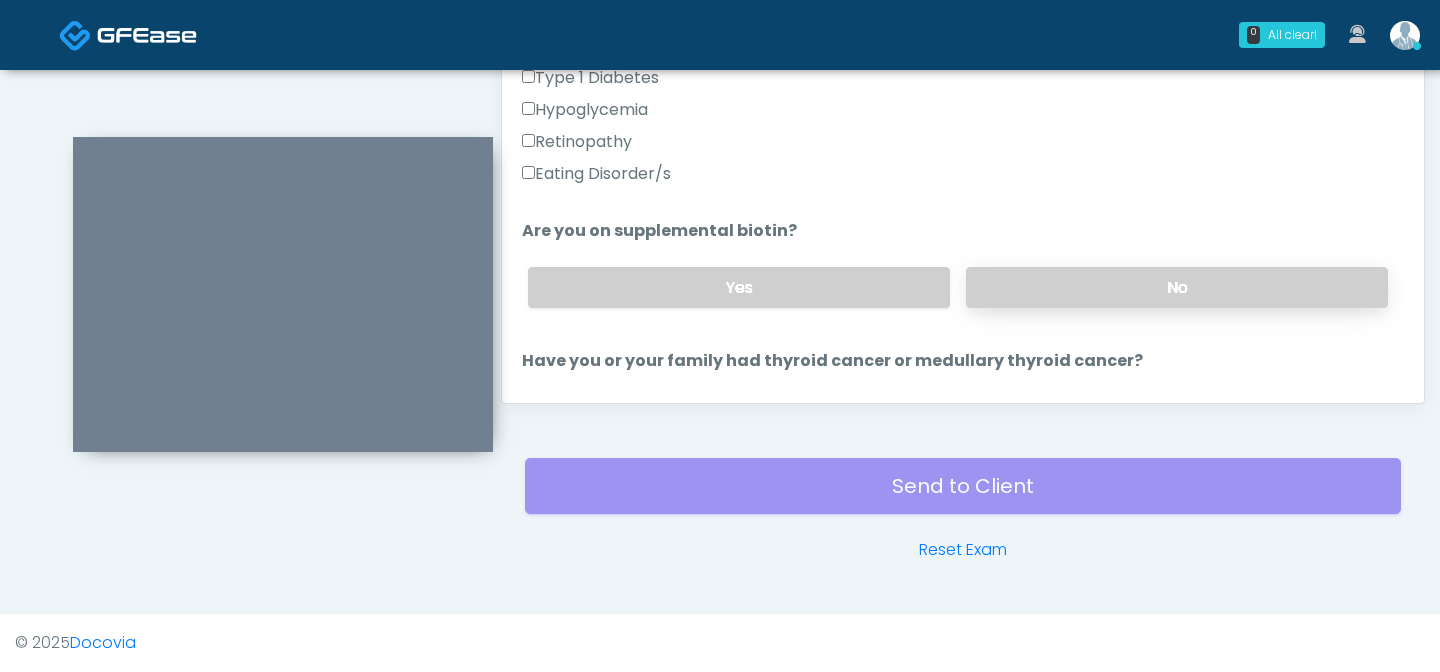click on "No" at bounding box center (1177, 287) 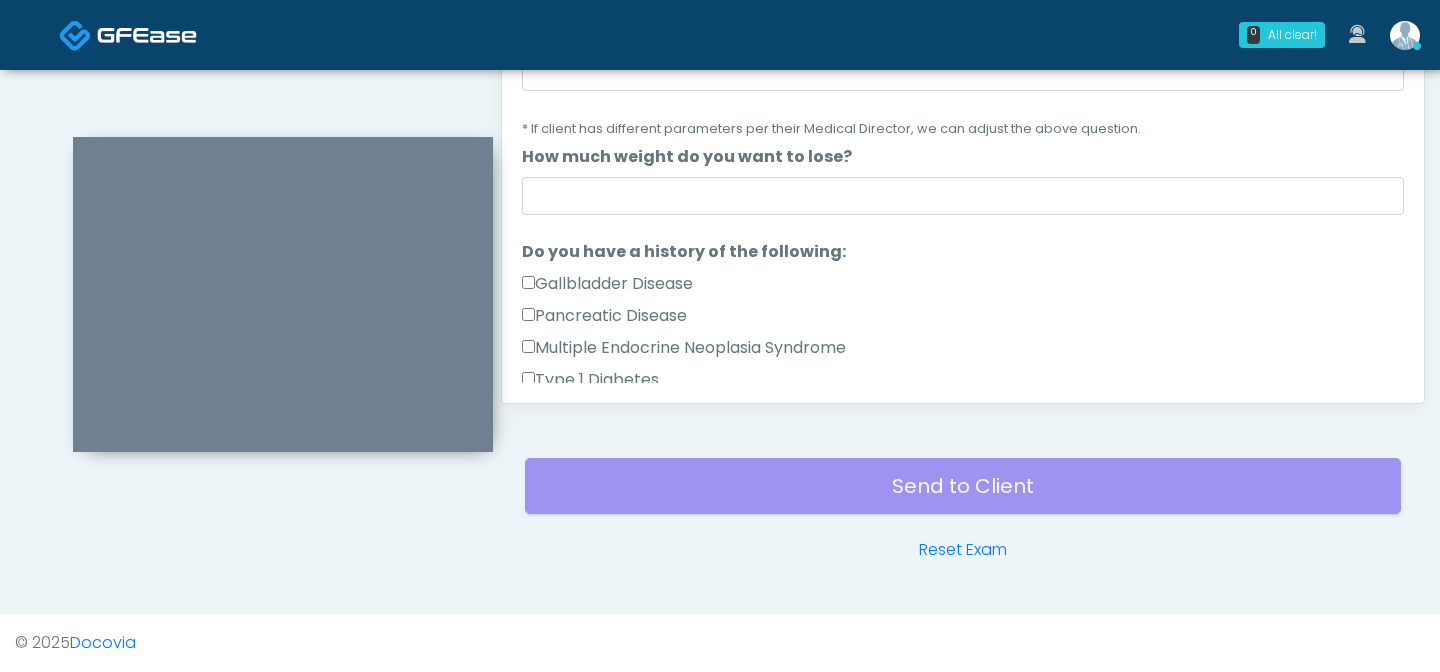 scroll, scrollTop: 124, scrollLeft: 0, axis: vertical 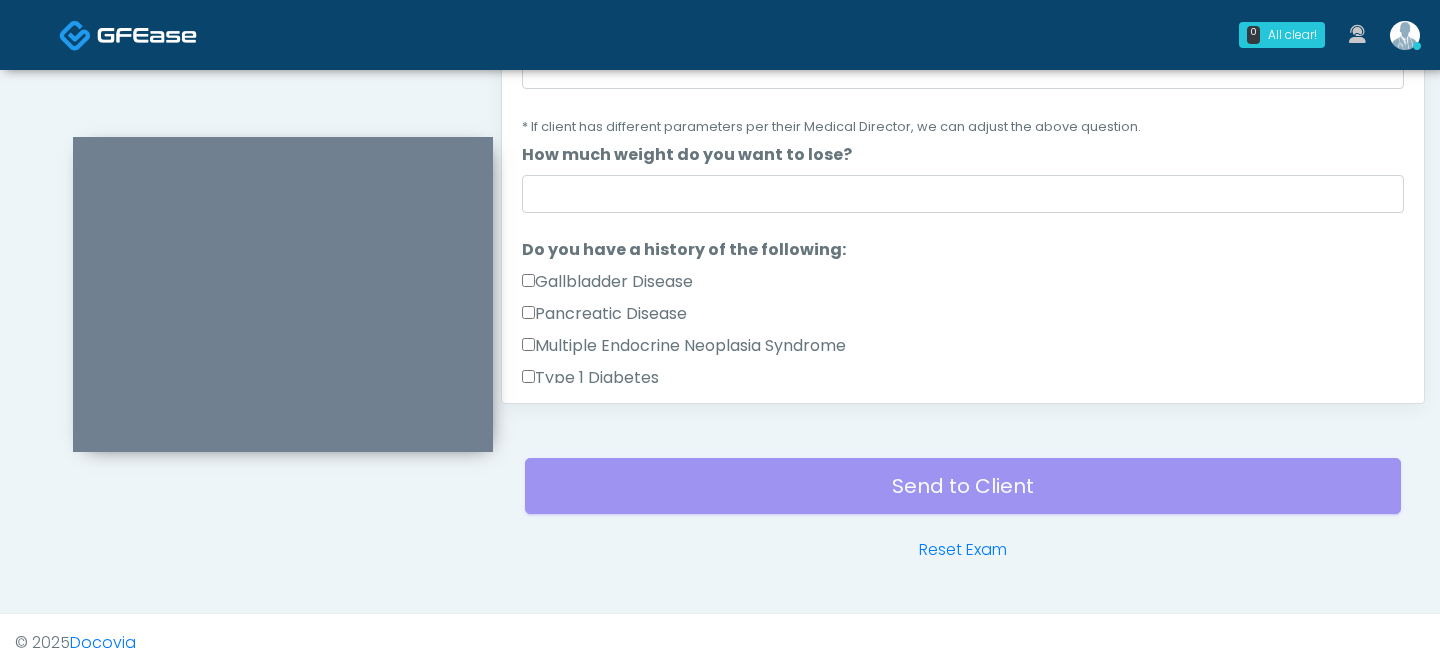 click on "Gallbladder Disease" at bounding box center (607, 282) 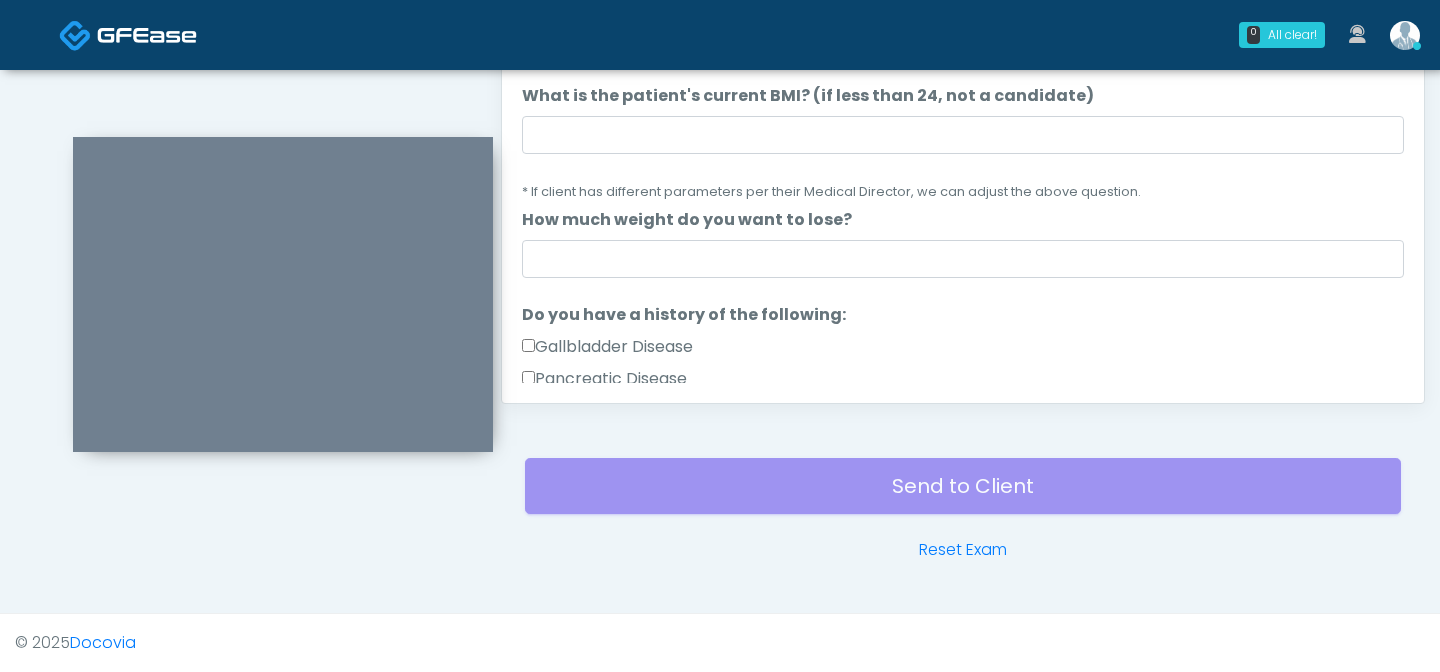 scroll, scrollTop: 0, scrollLeft: 0, axis: both 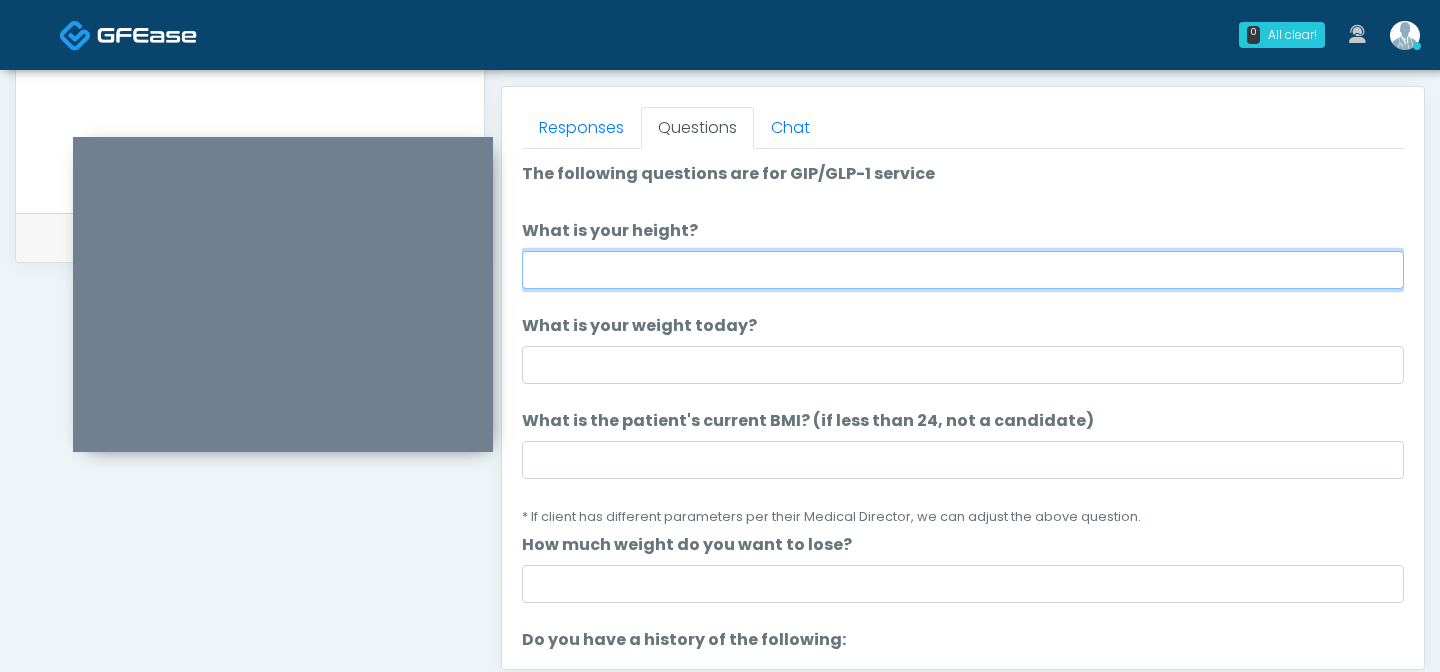 click on "What is your height?" at bounding box center (963, 270) 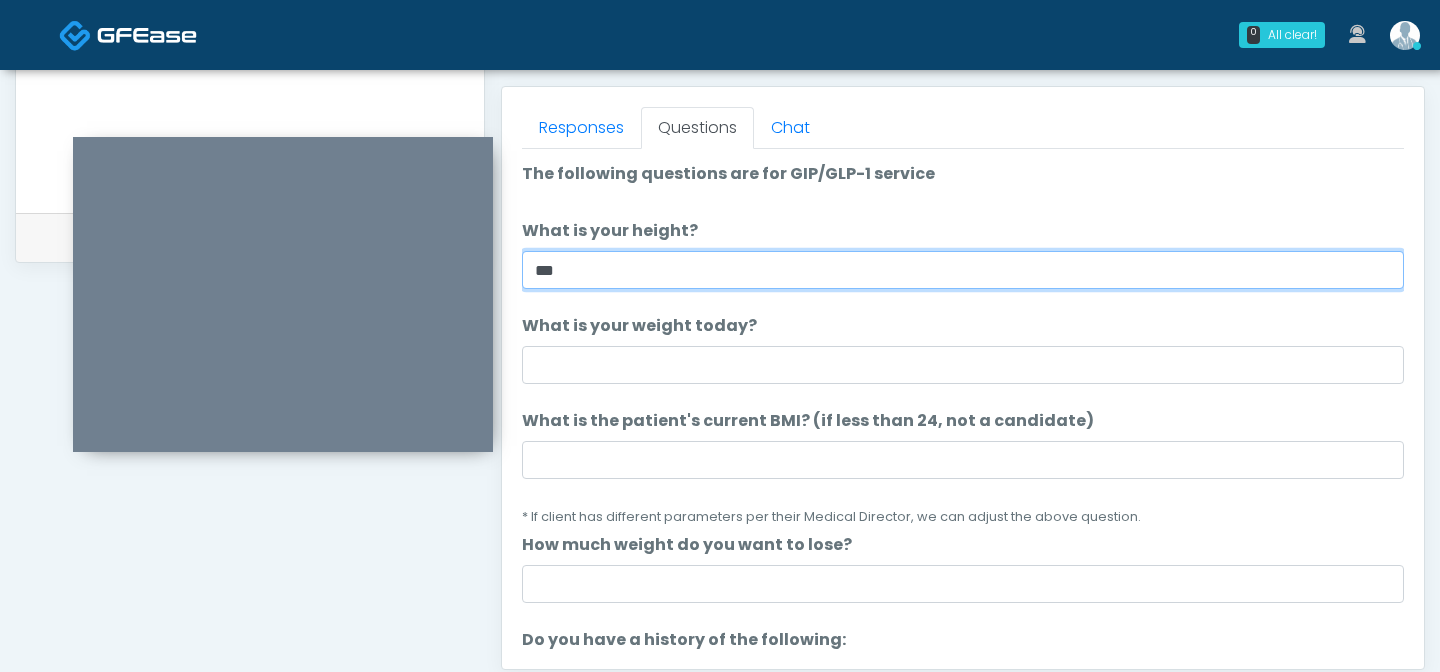 scroll, scrollTop: 38, scrollLeft: 0, axis: vertical 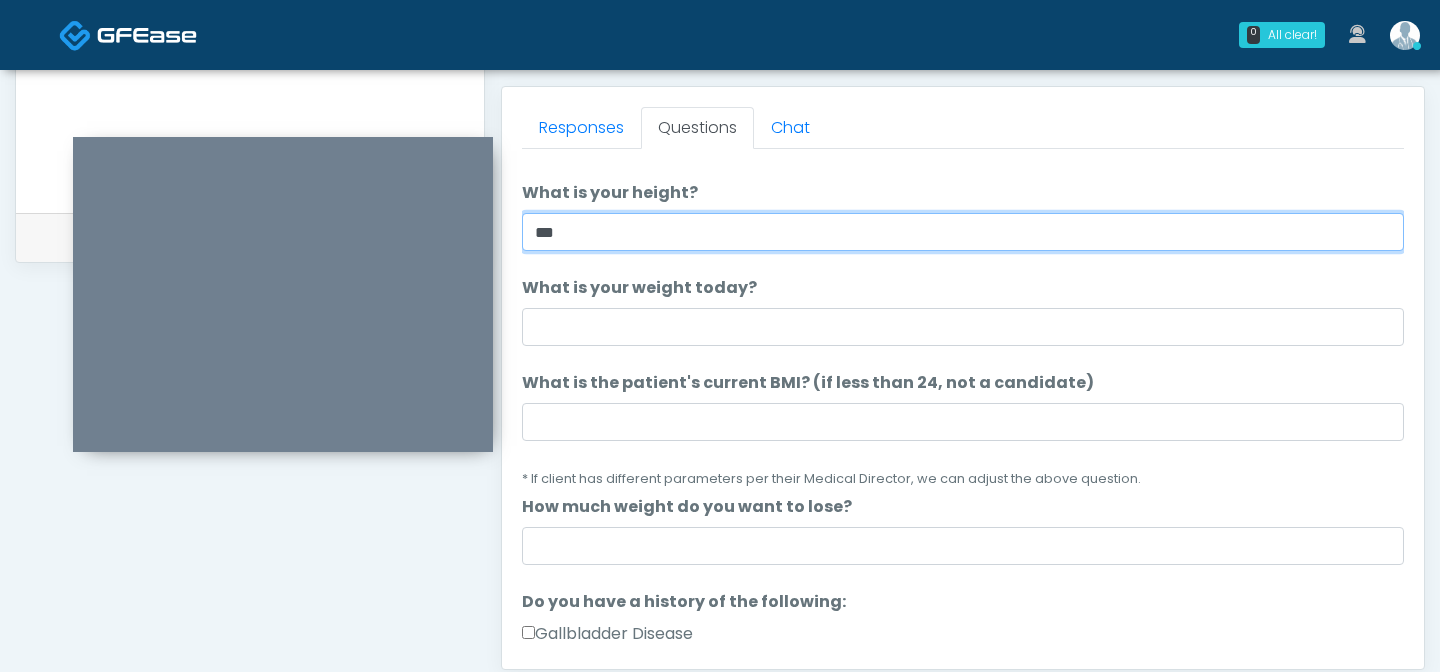 type on "***" 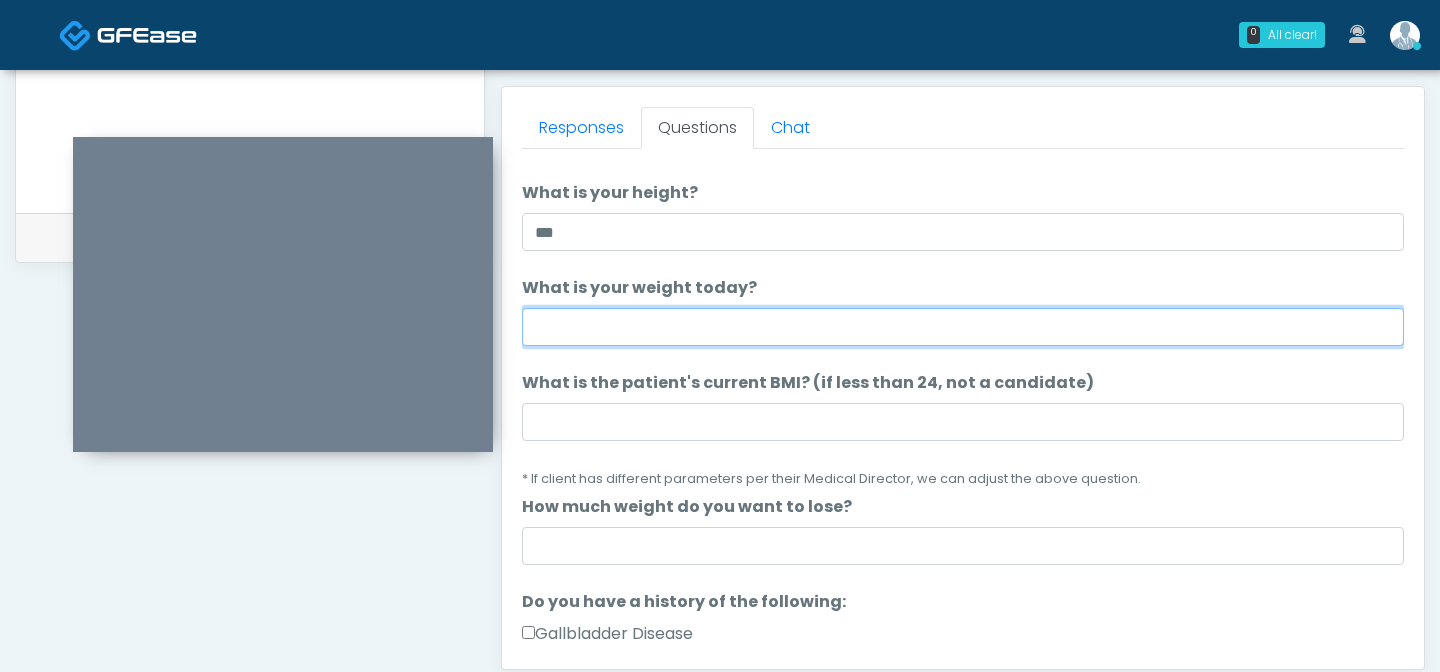 click on "What is your weight today?" at bounding box center (963, 327) 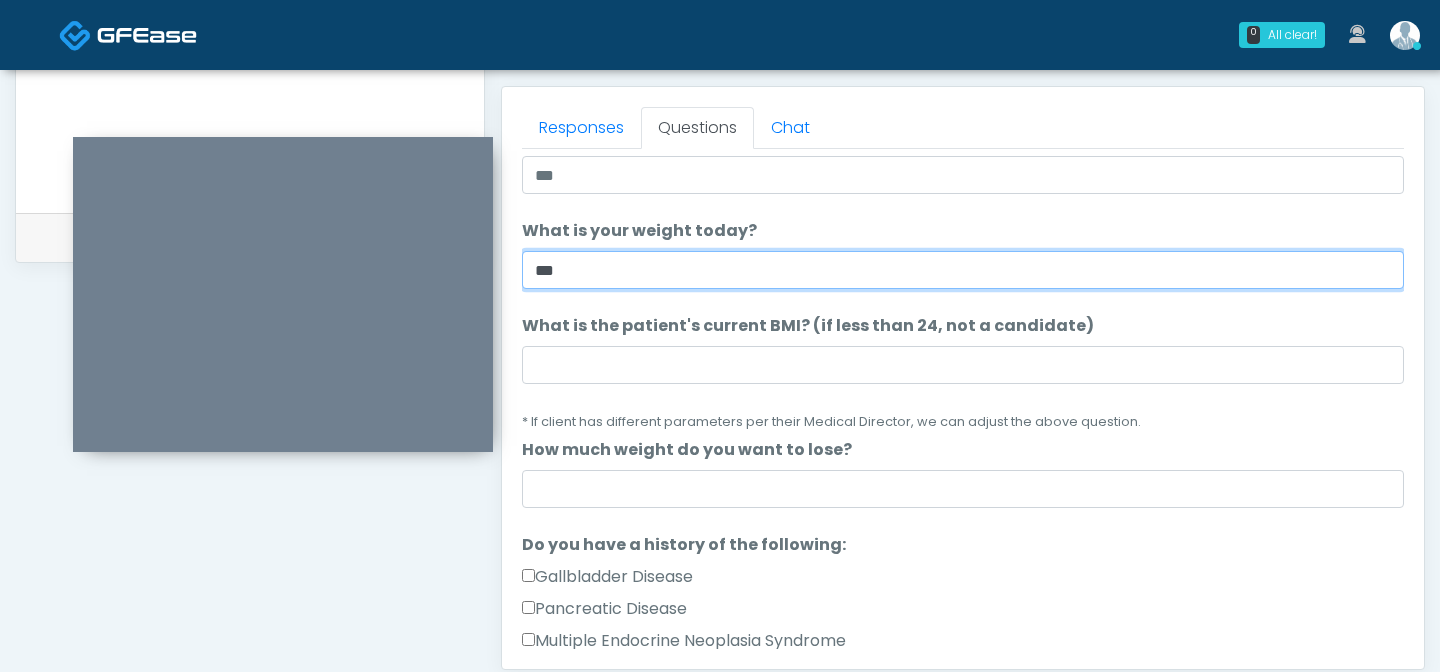 scroll, scrollTop: 103, scrollLeft: 0, axis: vertical 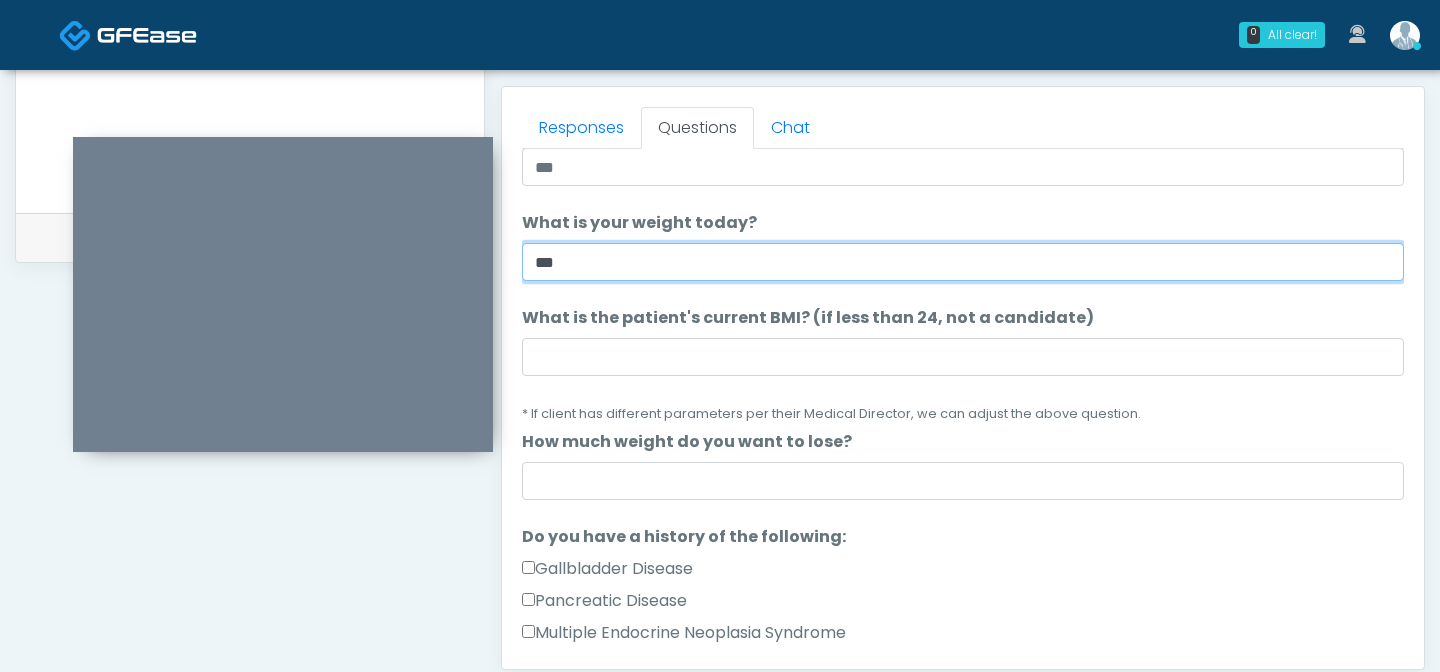 type on "***" 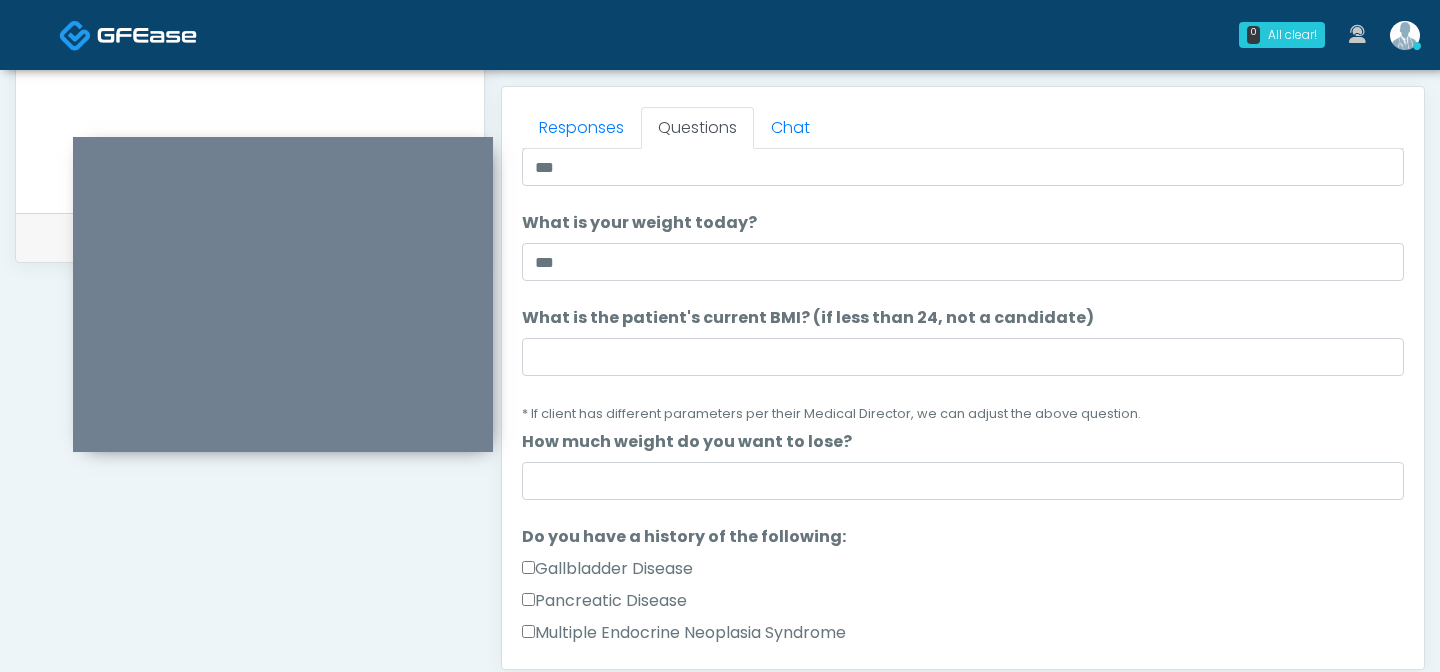click on "The following questions are for GIP/GLP-1 service
The following questions are for GIP/GLP-1 service
What is your height?
What is your height?
***
What is your weight today?
What is your weight today?
***
What is the patient's current BMI? (if less than 24, not a candidate)
What is the patient's current BMI? (if less than 24, not a candidate)
* If client has different parameters per their Medical Director, we can adjust the above question.
How much weight do you want to lose?
No" at bounding box center (963, 810) 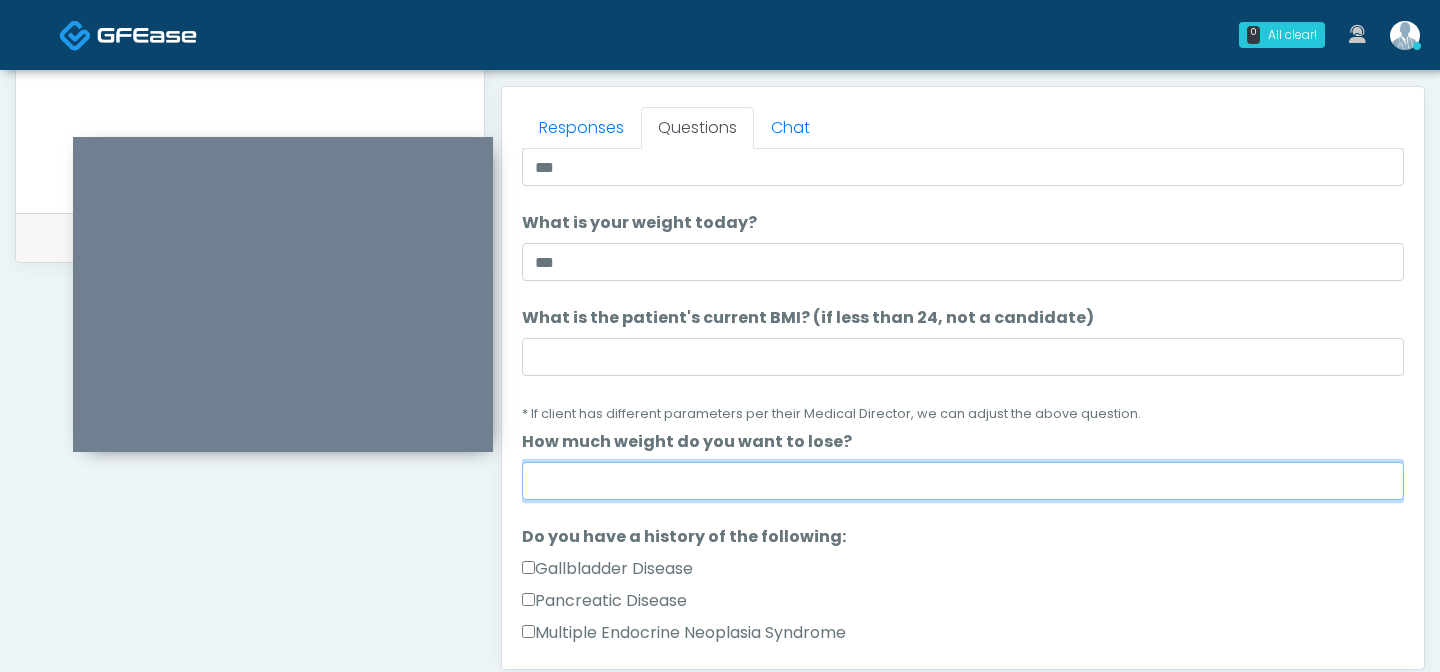click on "How much weight do you want to lose?" at bounding box center [963, 481] 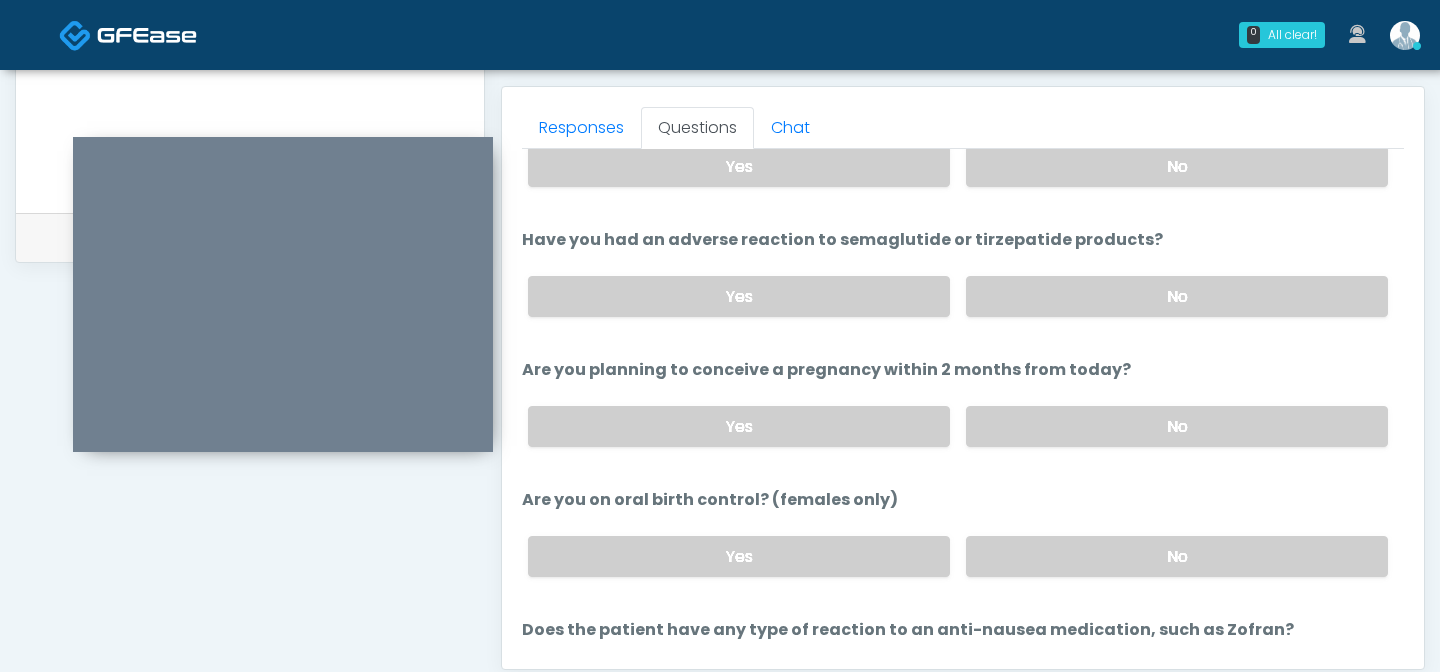 scroll, scrollTop: 1071, scrollLeft: 0, axis: vertical 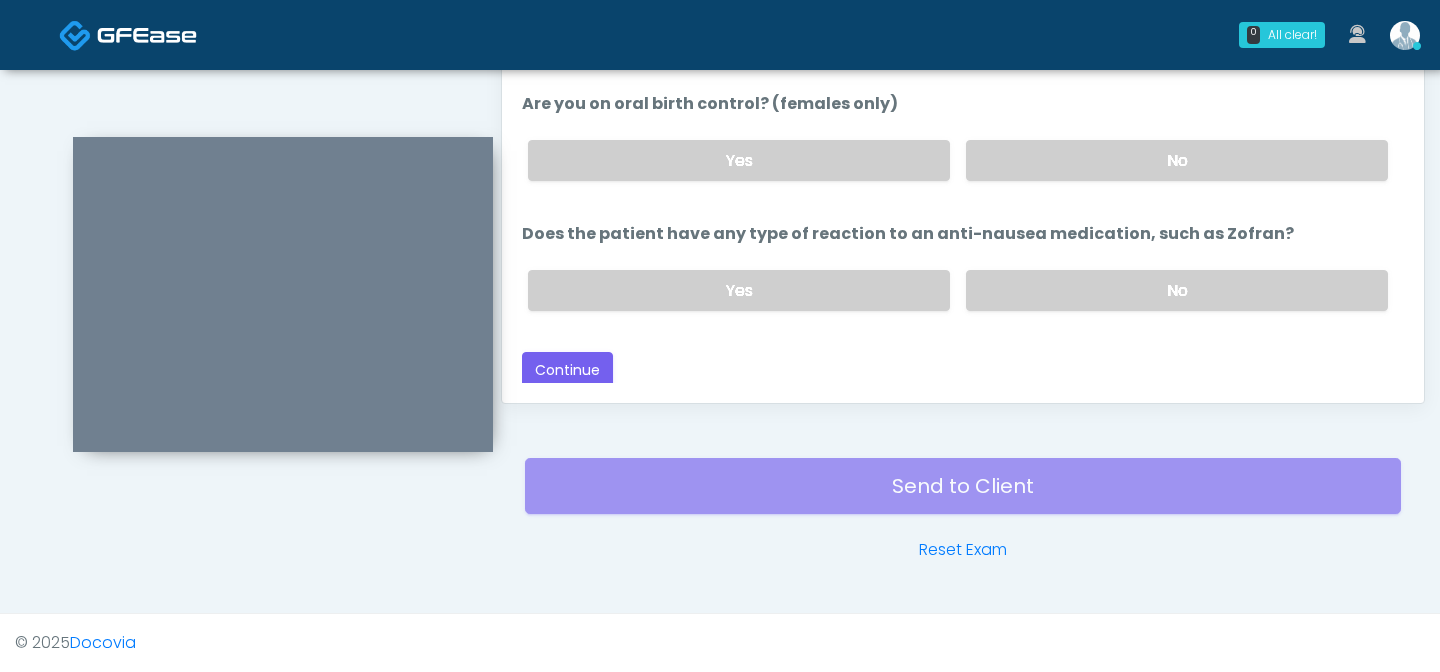type on "**********" 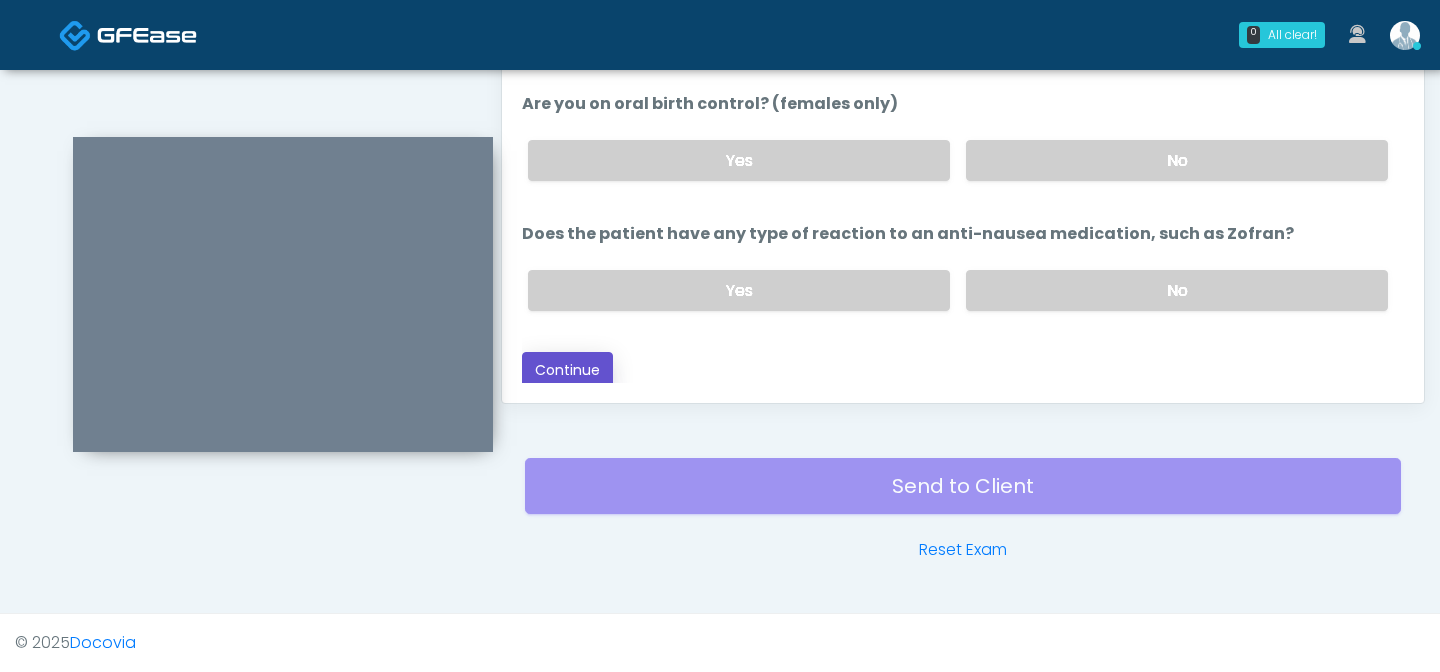 click on "Continue" at bounding box center [567, 370] 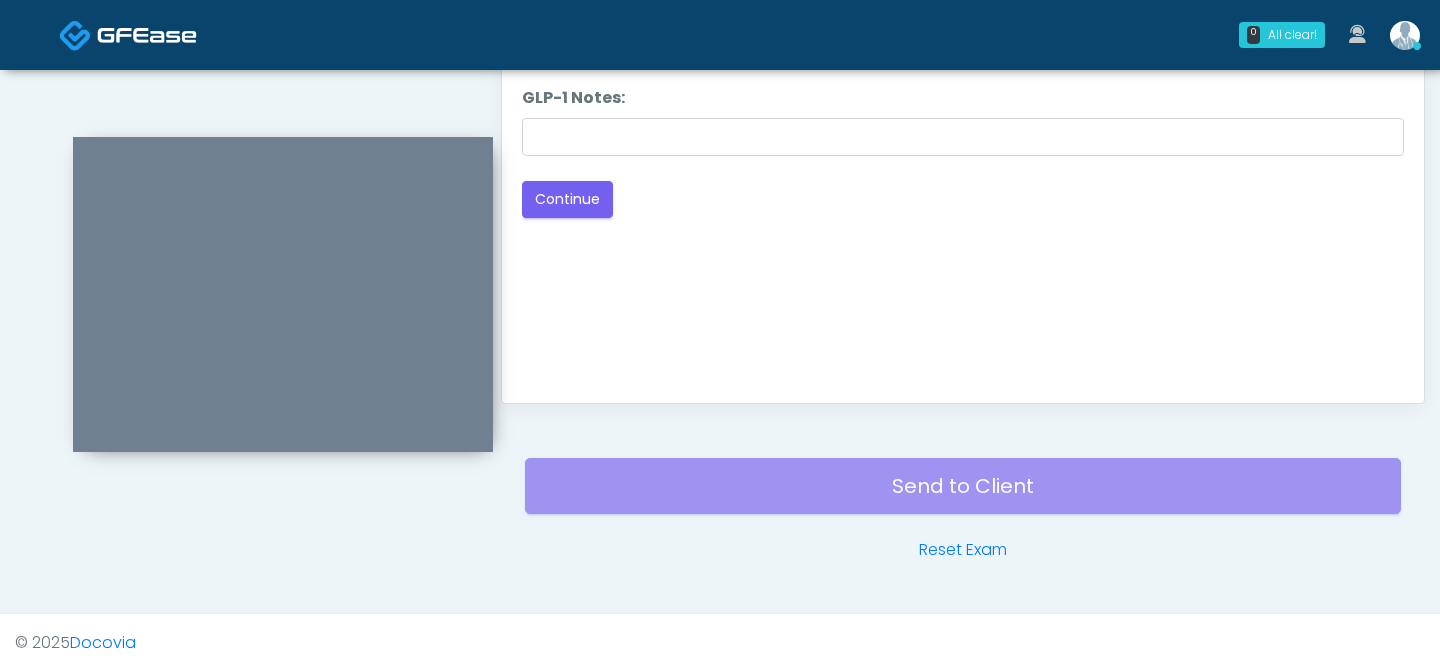 scroll, scrollTop: 0, scrollLeft: 0, axis: both 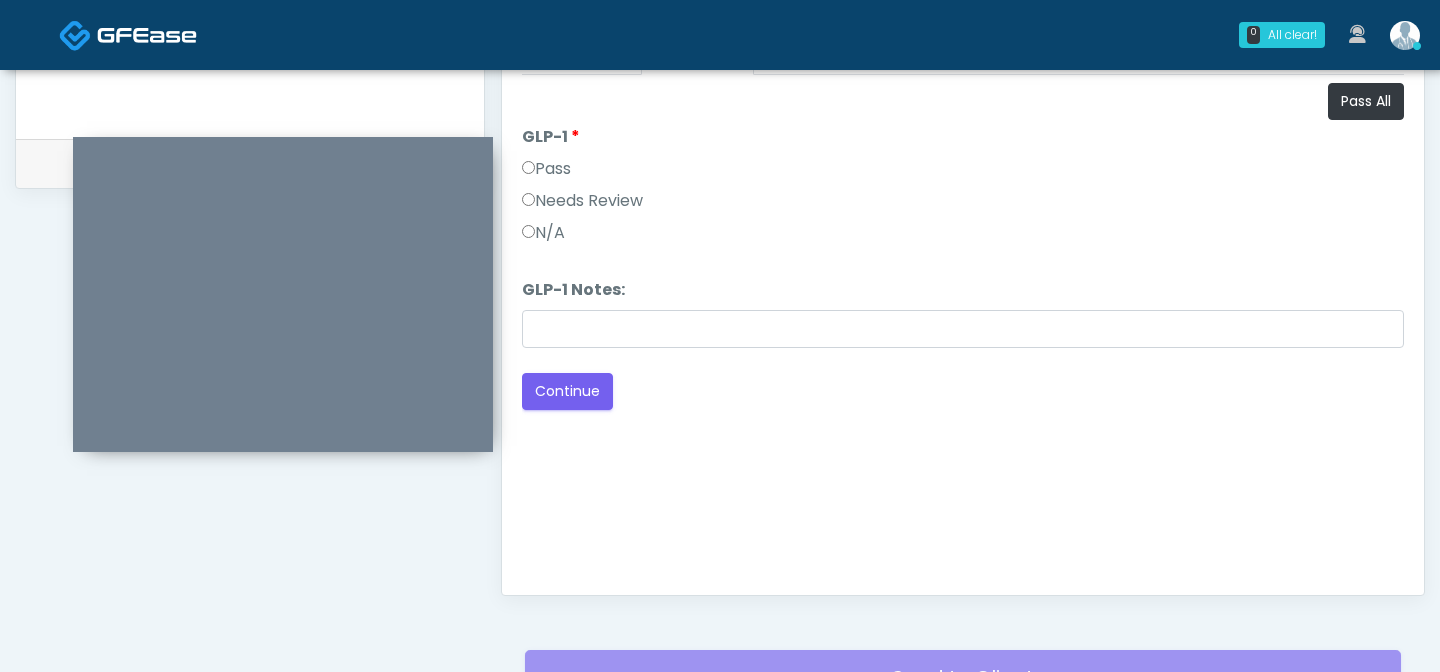 click on "Pass" at bounding box center (546, 169) 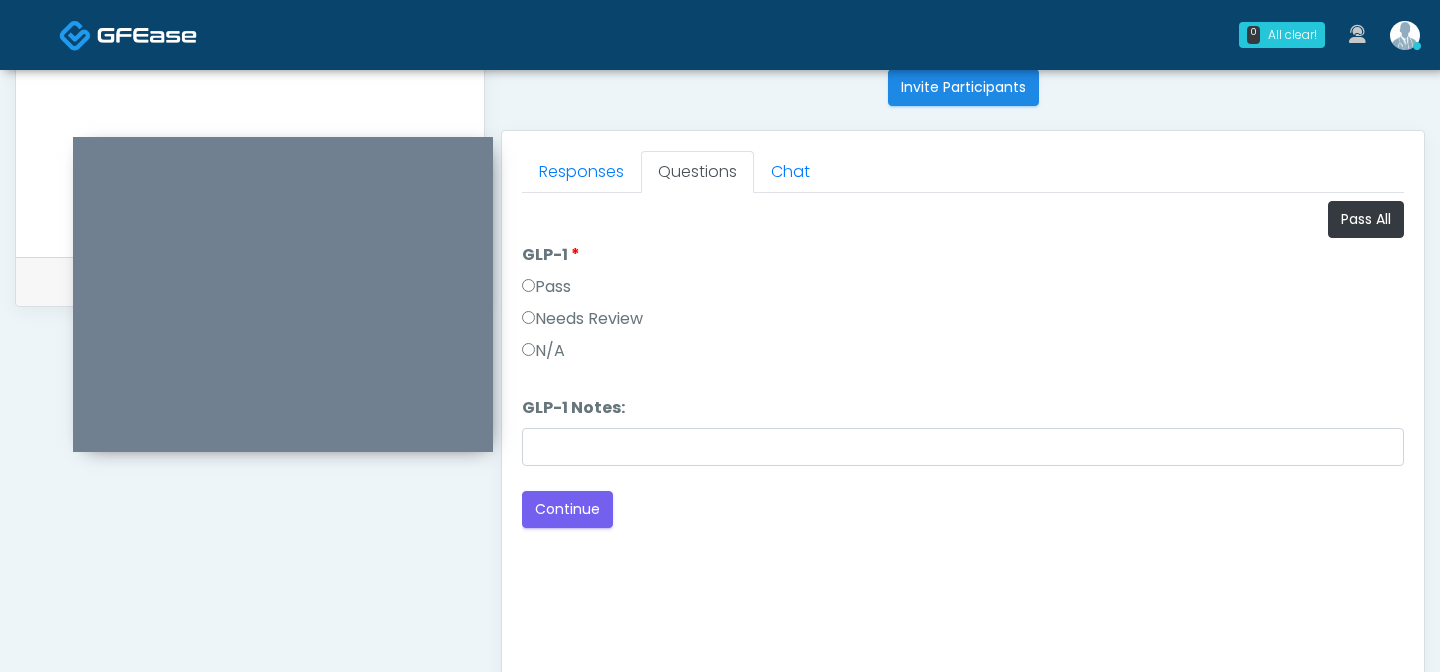 scroll, scrollTop: 824, scrollLeft: 0, axis: vertical 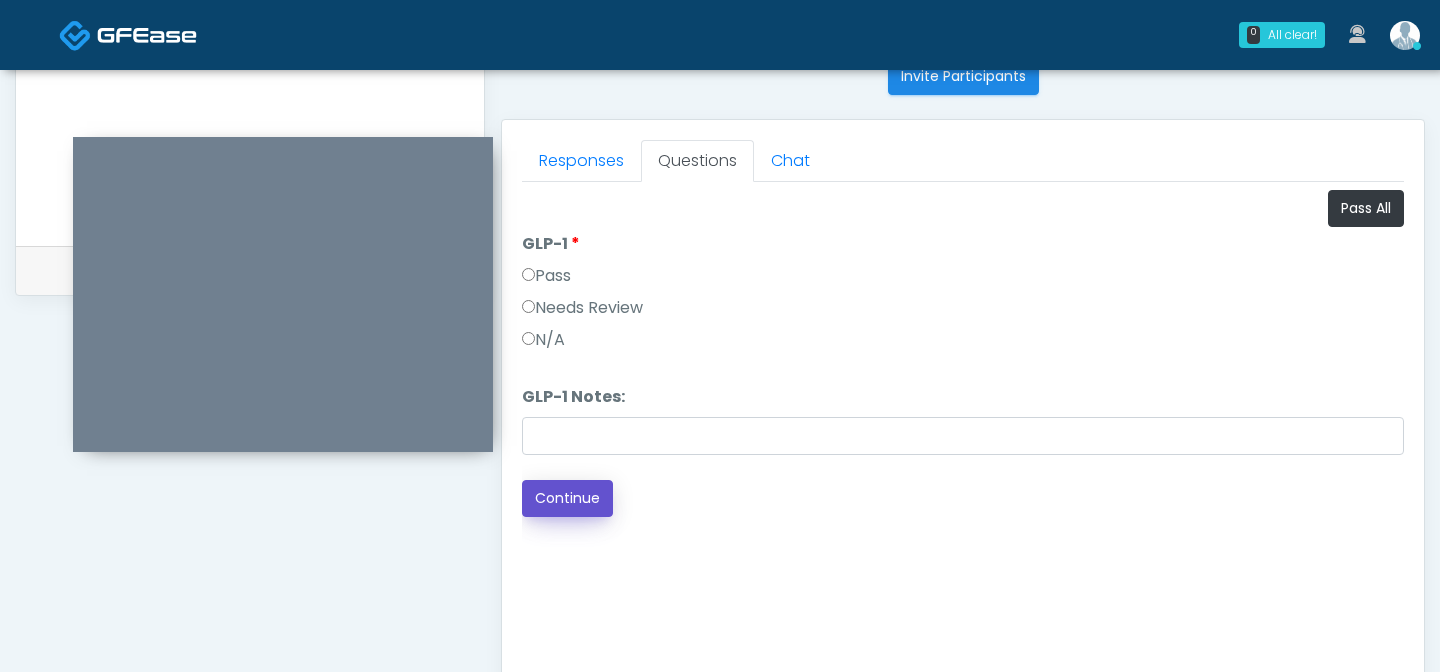 click on "Continue" at bounding box center [567, 498] 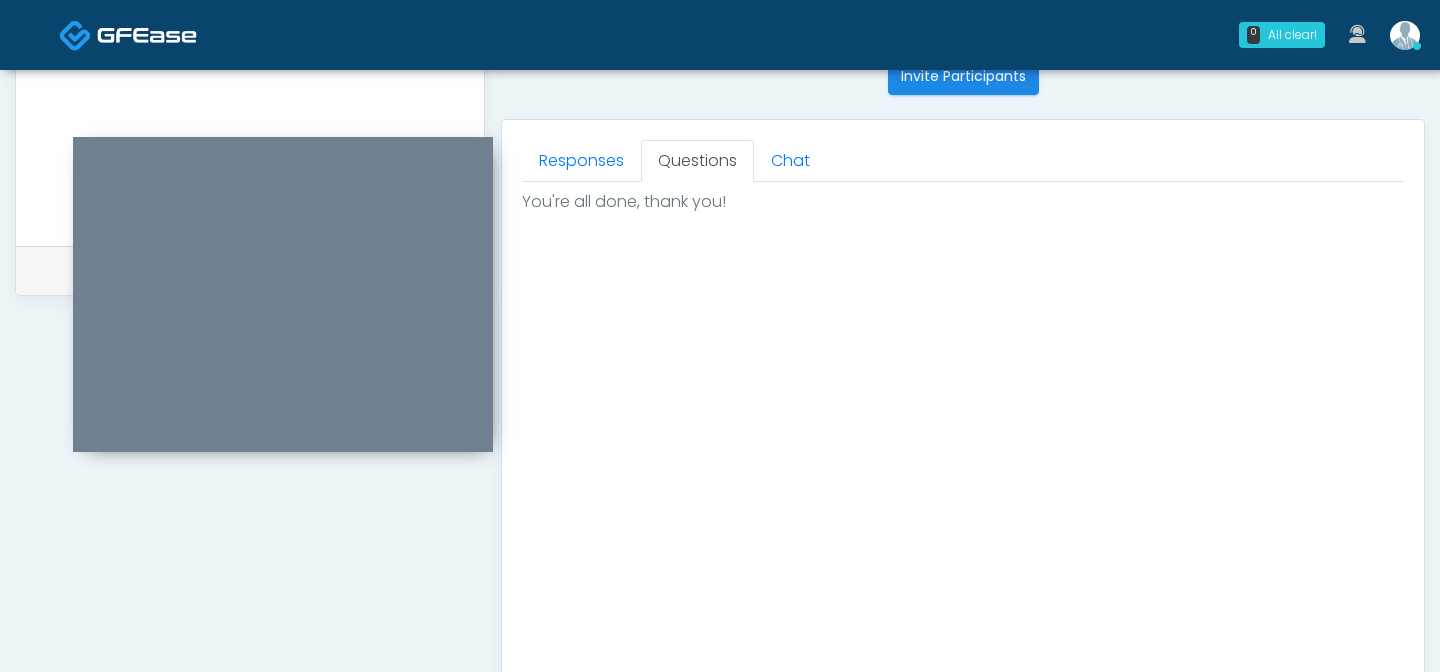 scroll, scrollTop: 1160, scrollLeft: 0, axis: vertical 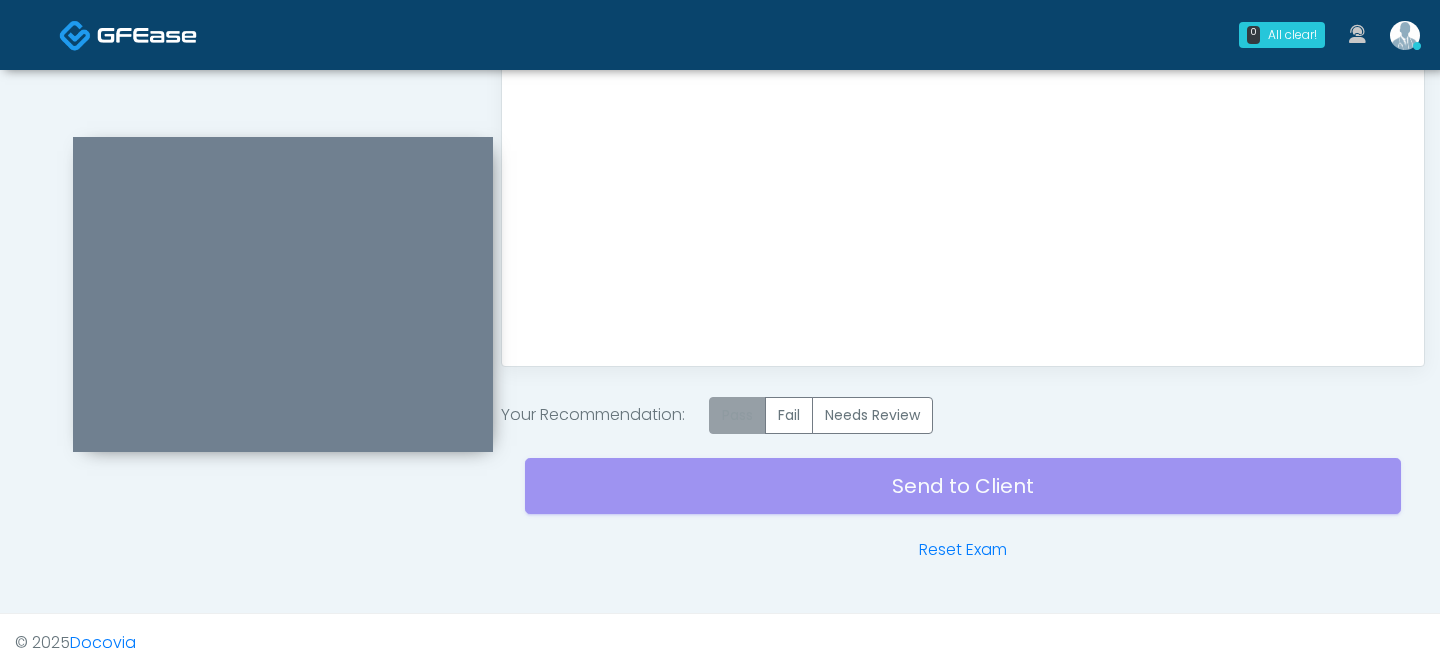 click on "Pass" at bounding box center [737, 415] 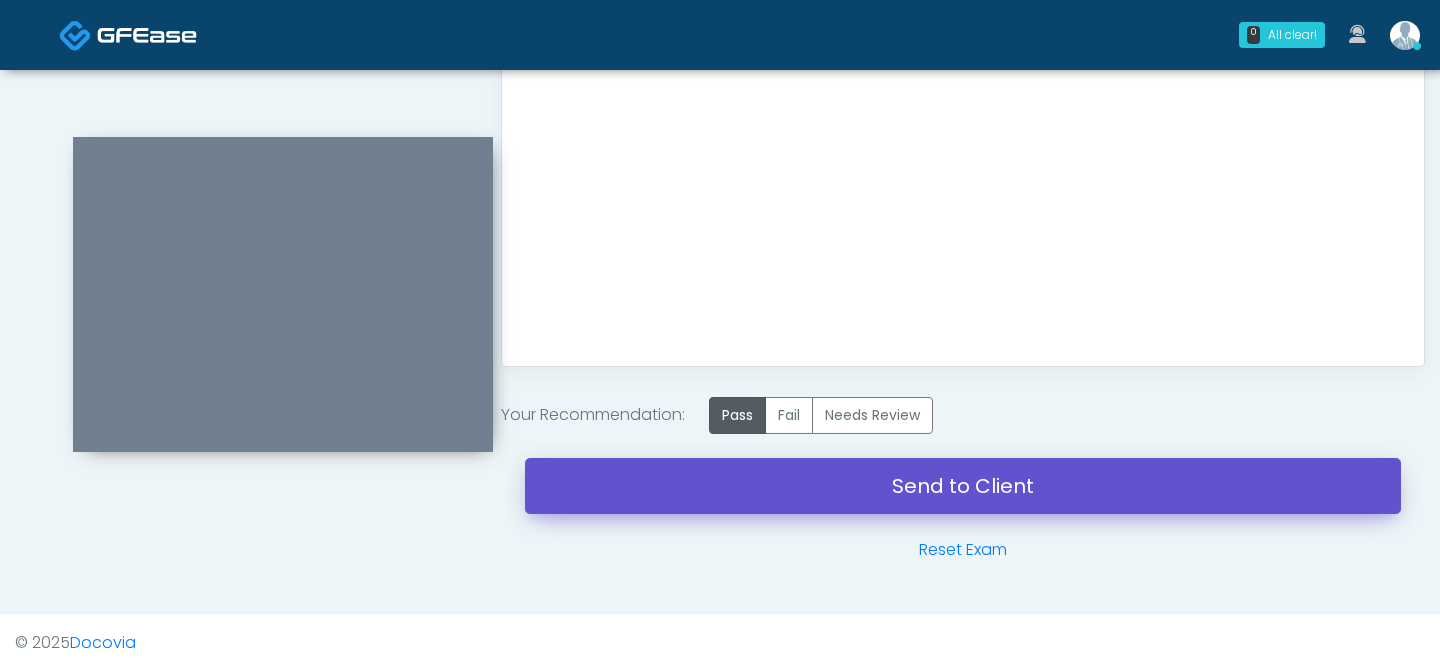 click on "Send to Client" at bounding box center (963, 486) 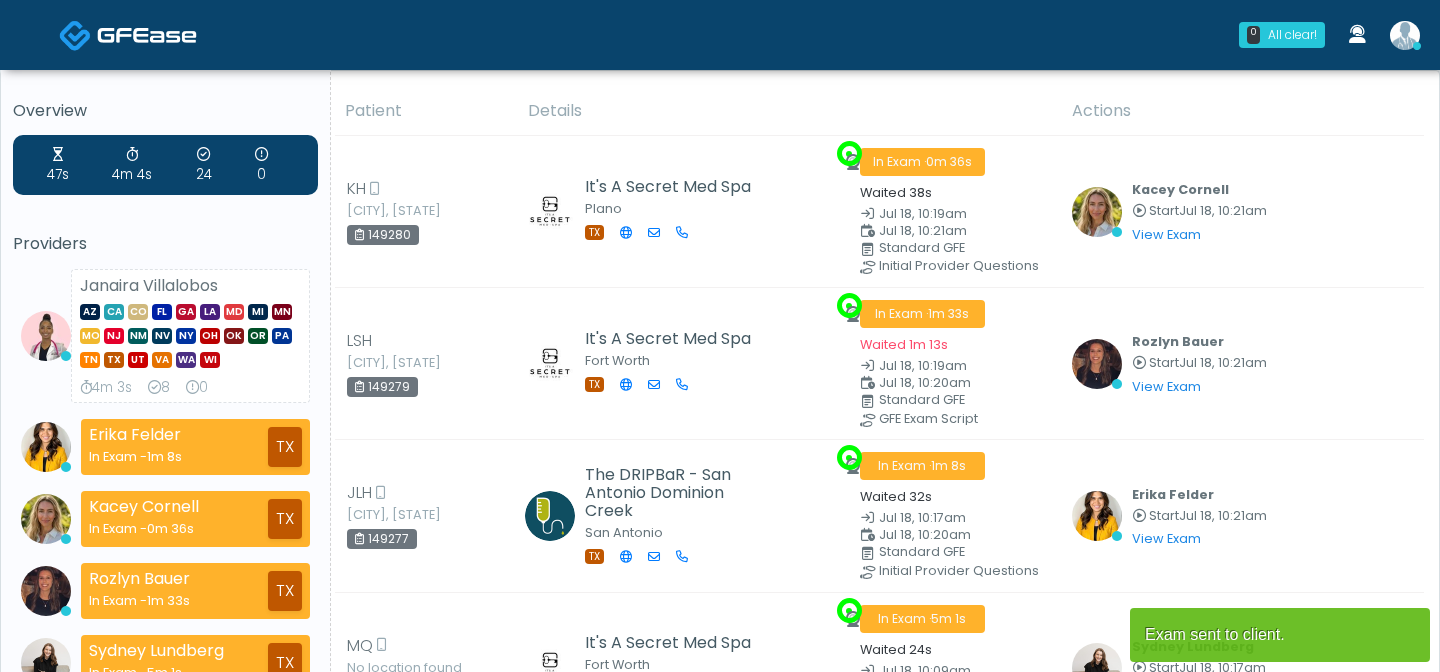 scroll, scrollTop: 0, scrollLeft: 0, axis: both 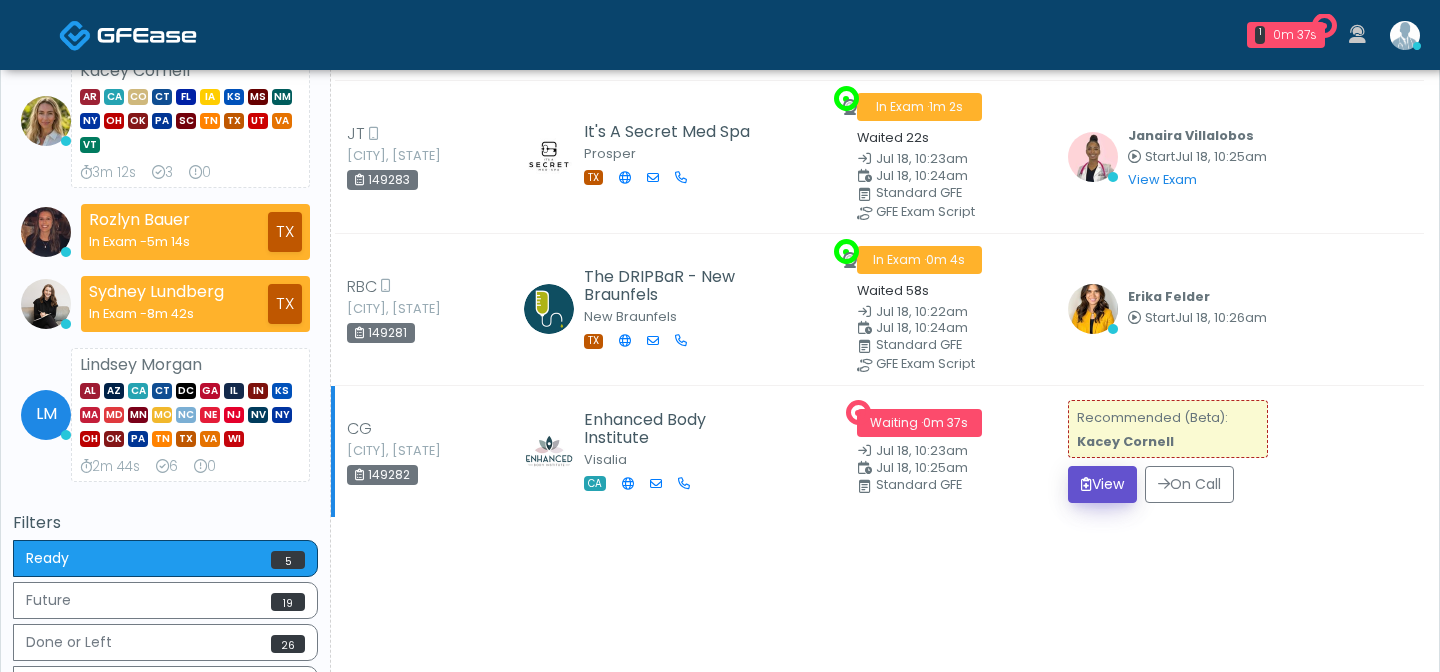 click on "View" at bounding box center (1102, 484) 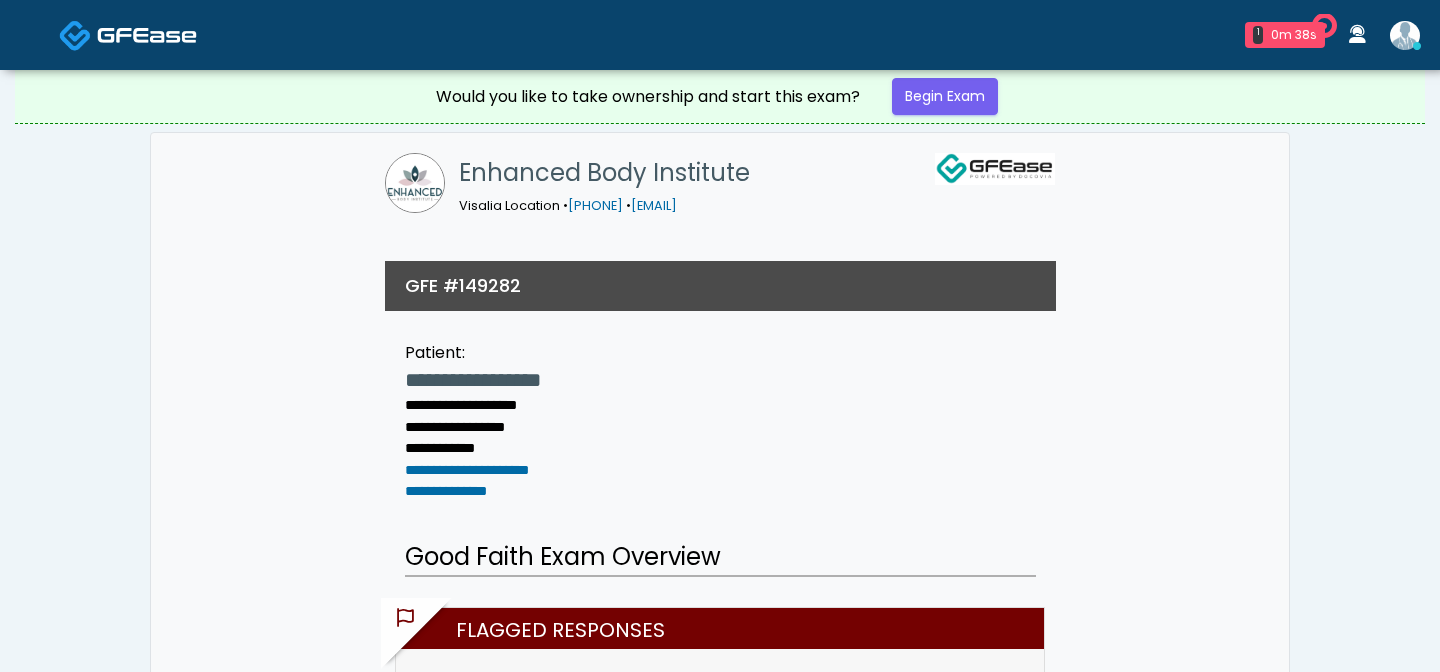 scroll, scrollTop: 0, scrollLeft: 0, axis: both 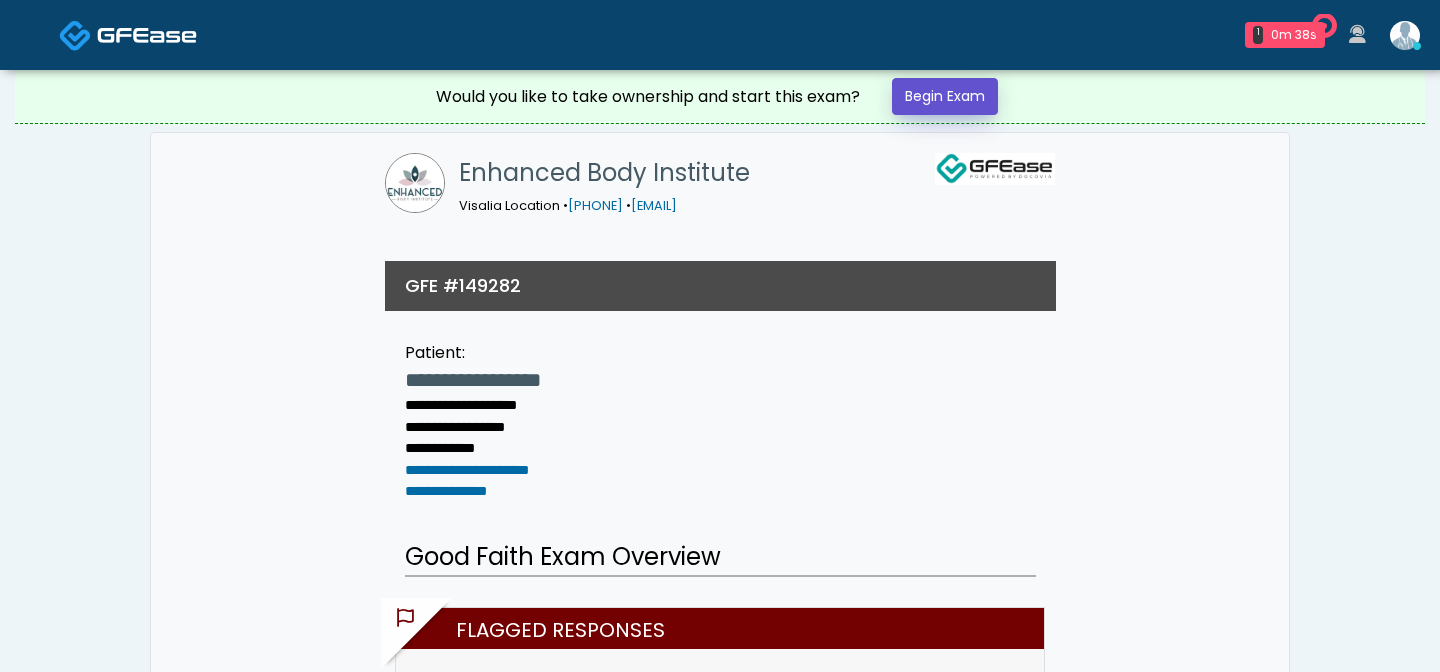 click on "Begin Exam" at bounding box center (945, 96) 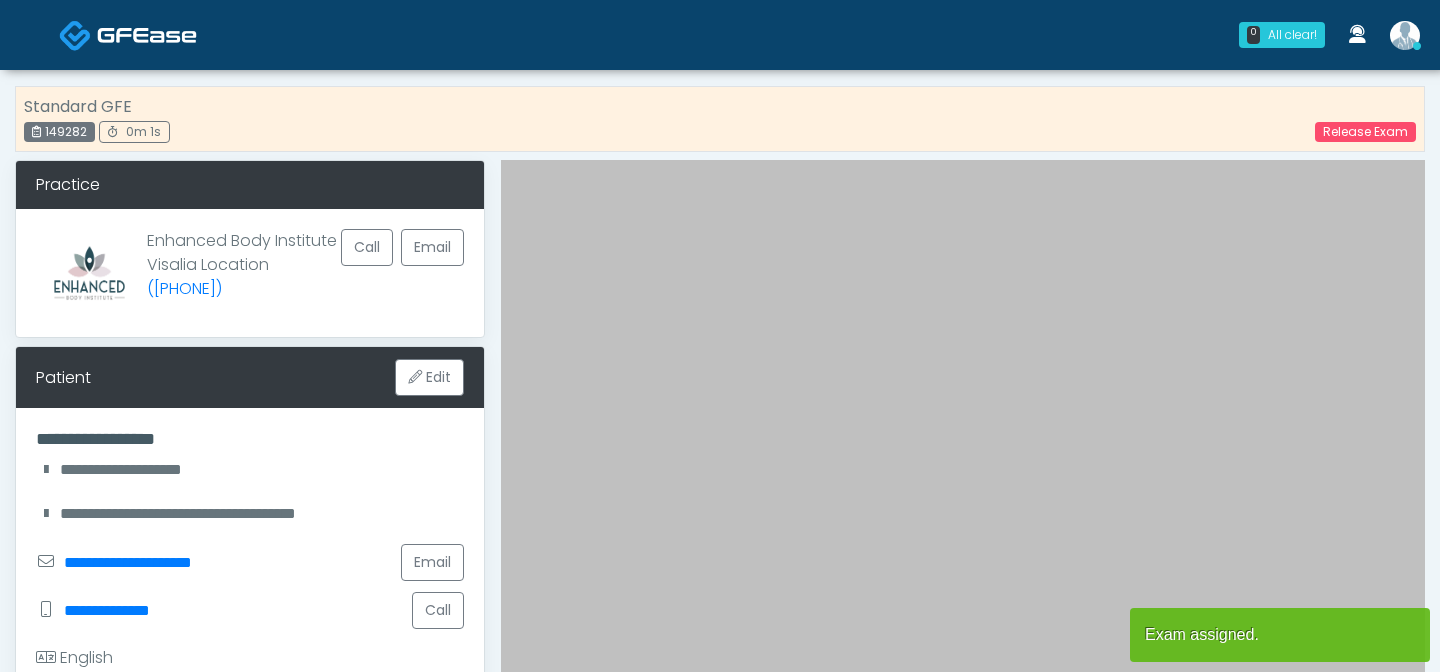 scroll, scrollTop: 0, scrollLeft: 0, axis: both 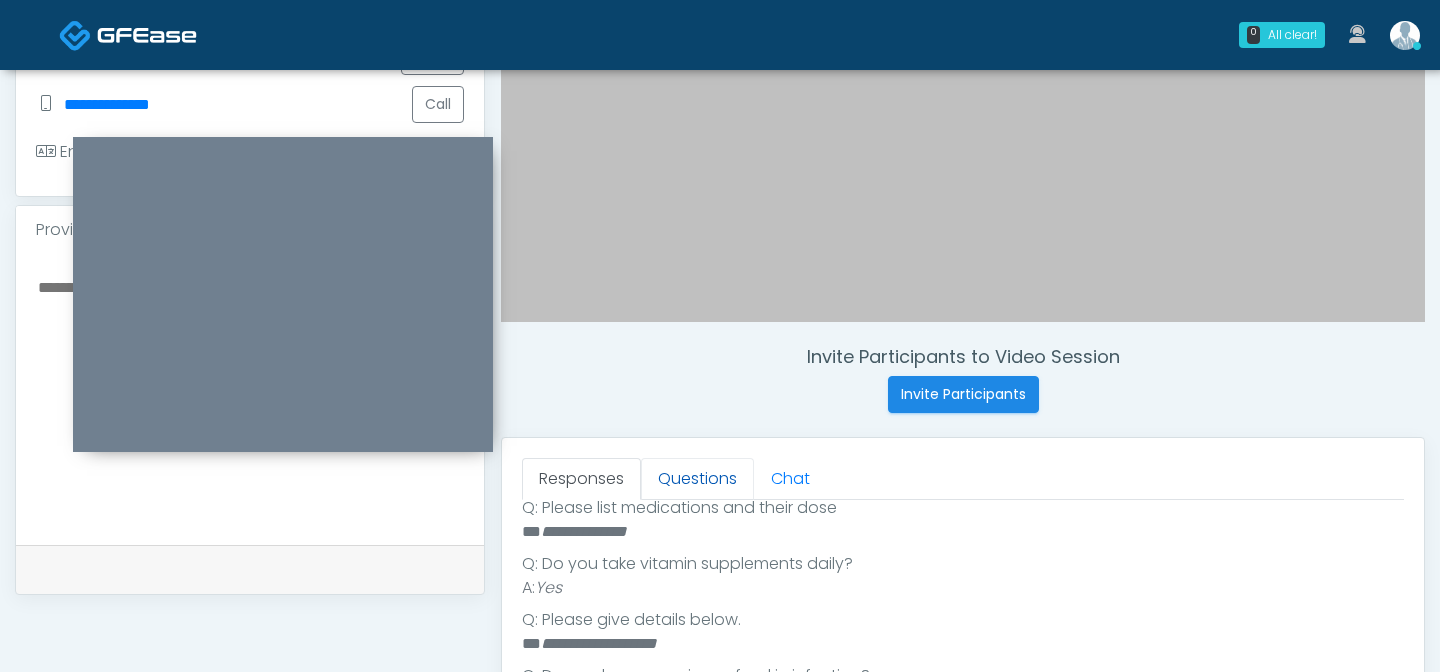 click on "Questions" at bounding box center [697, 479] 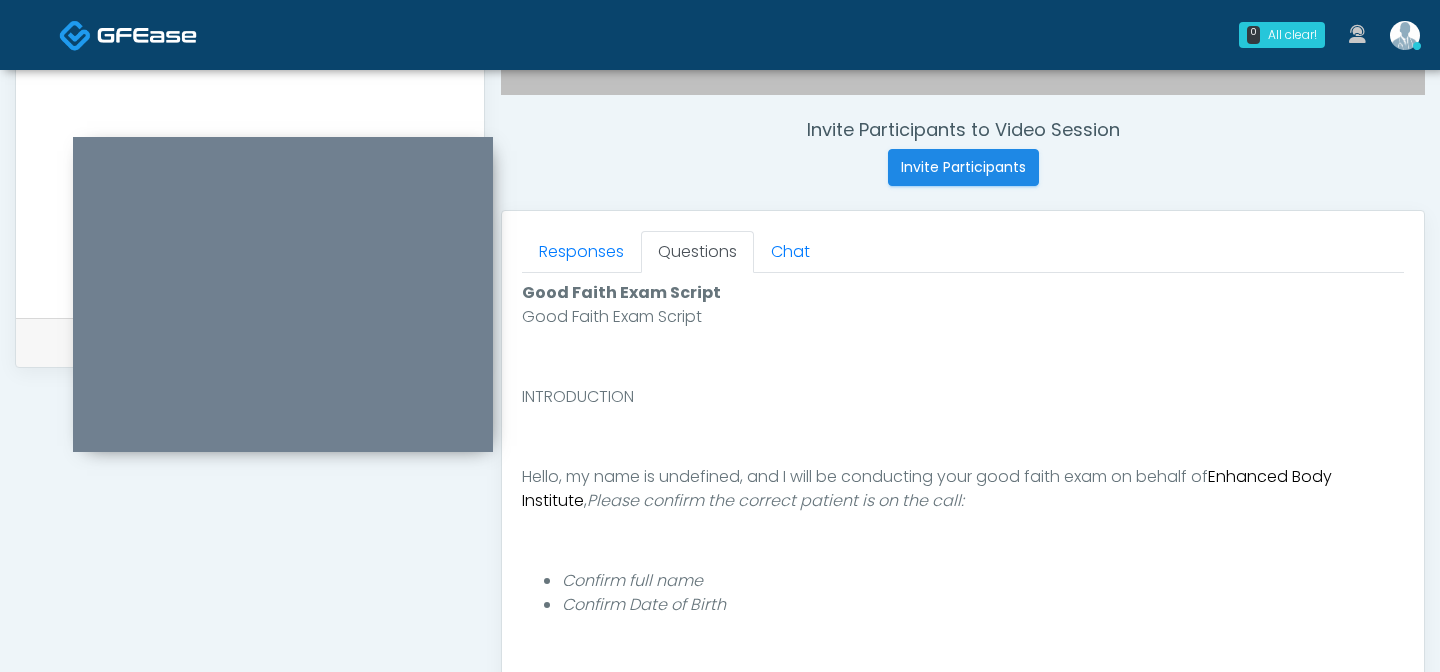 scroll, scrollTop: 737, scrollLeft: 0, axis: vertical 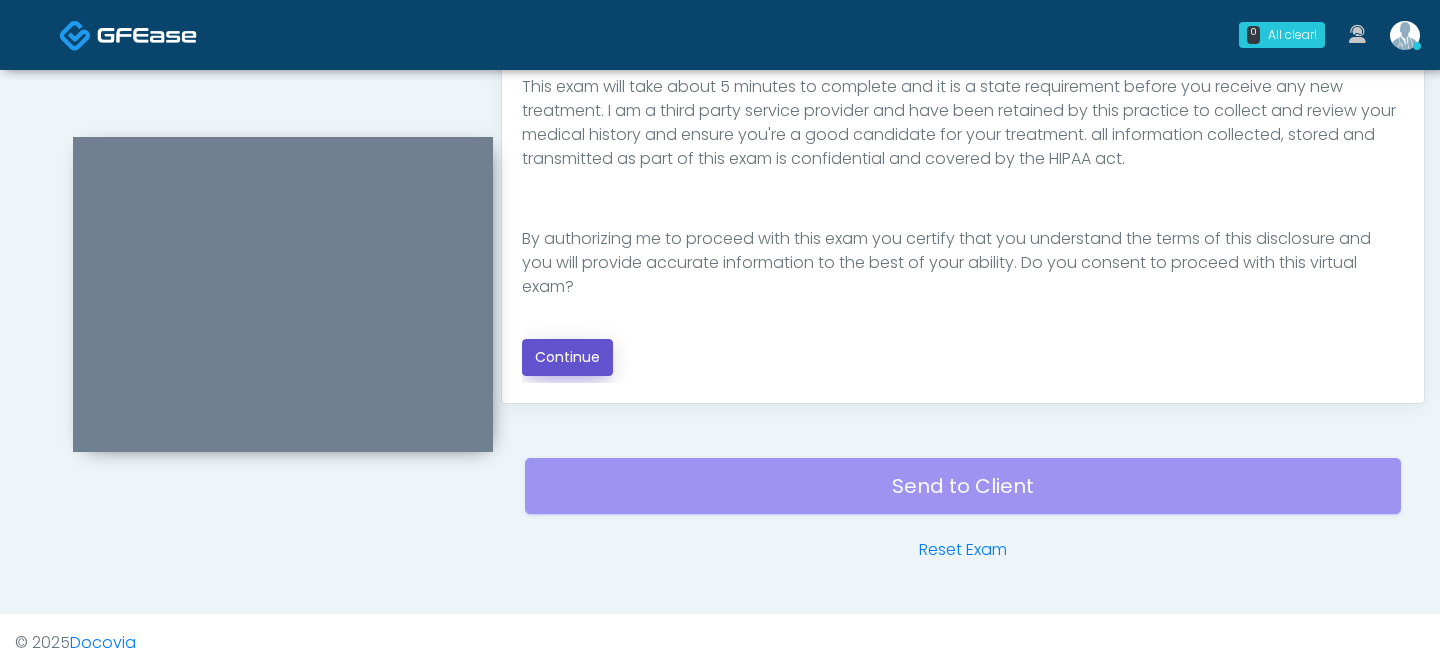 click on "Continue" at bounding box center (567, 357) 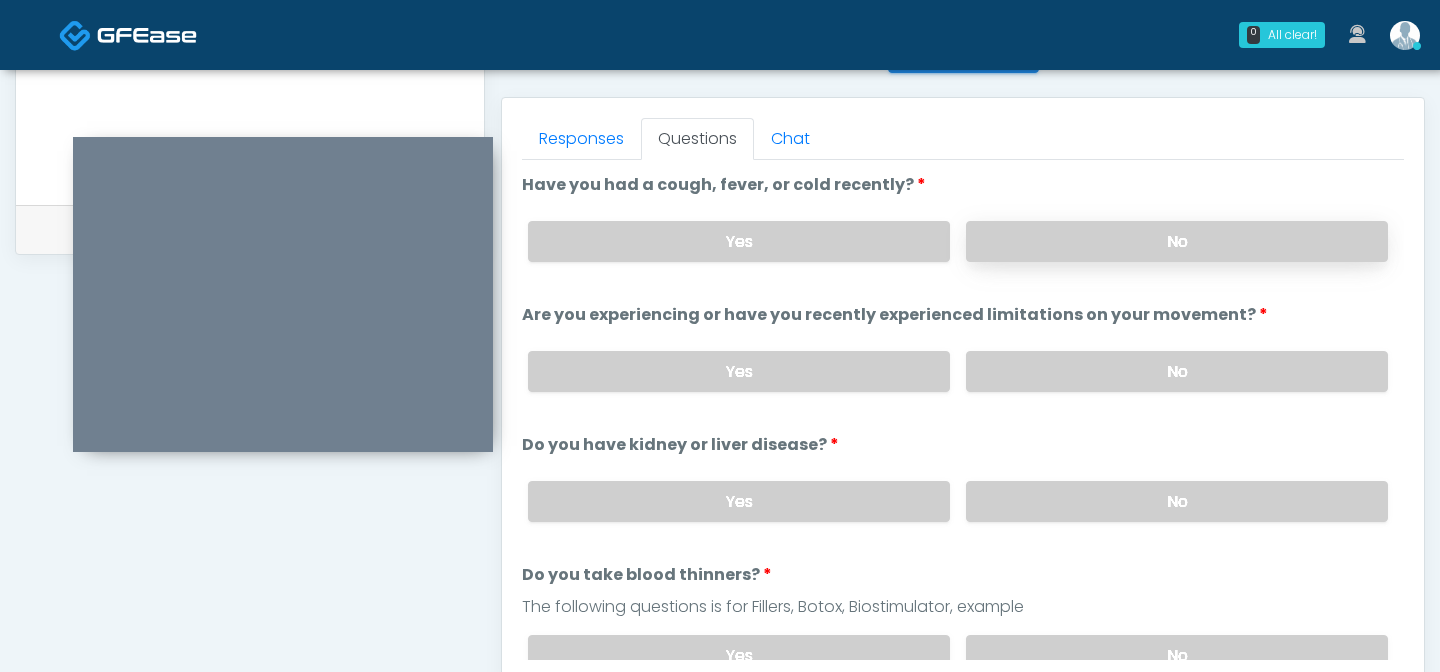 scroll, scrollTop: 837, scrollLeft: 0, axis: vertical 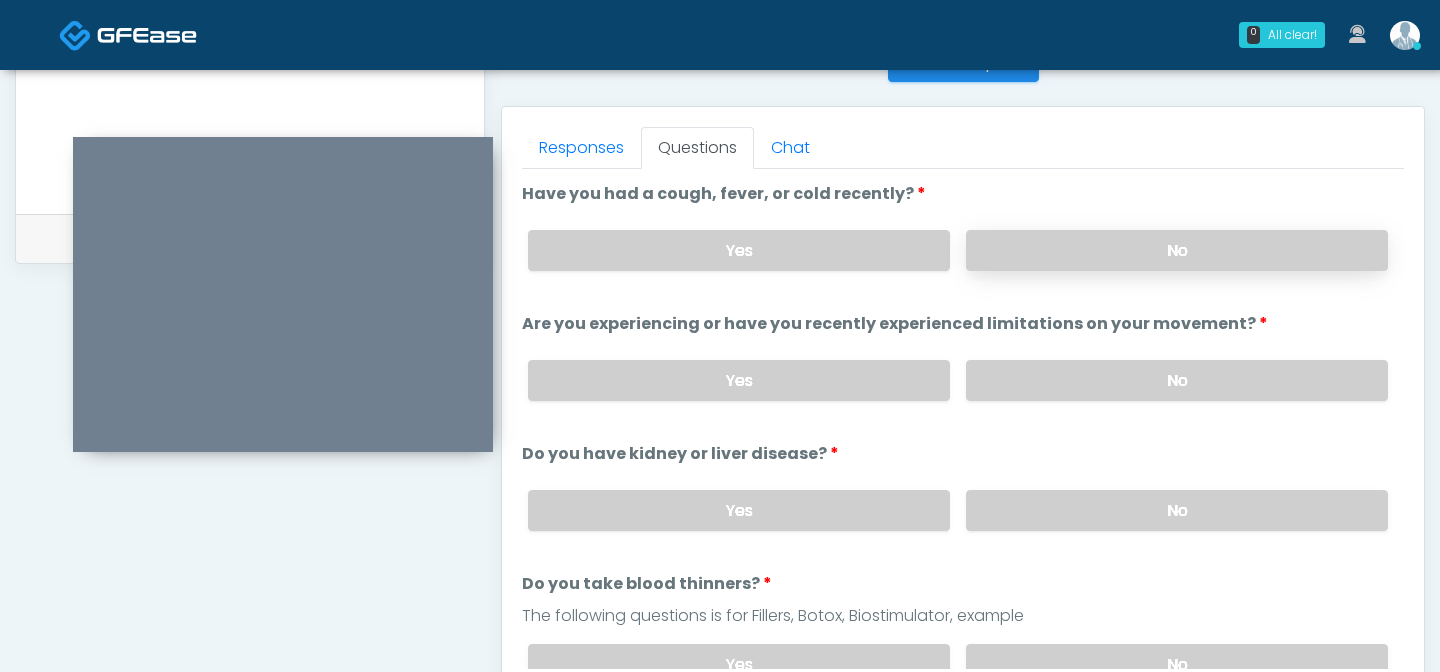 click on "No" at bounding box center [1177, 250] 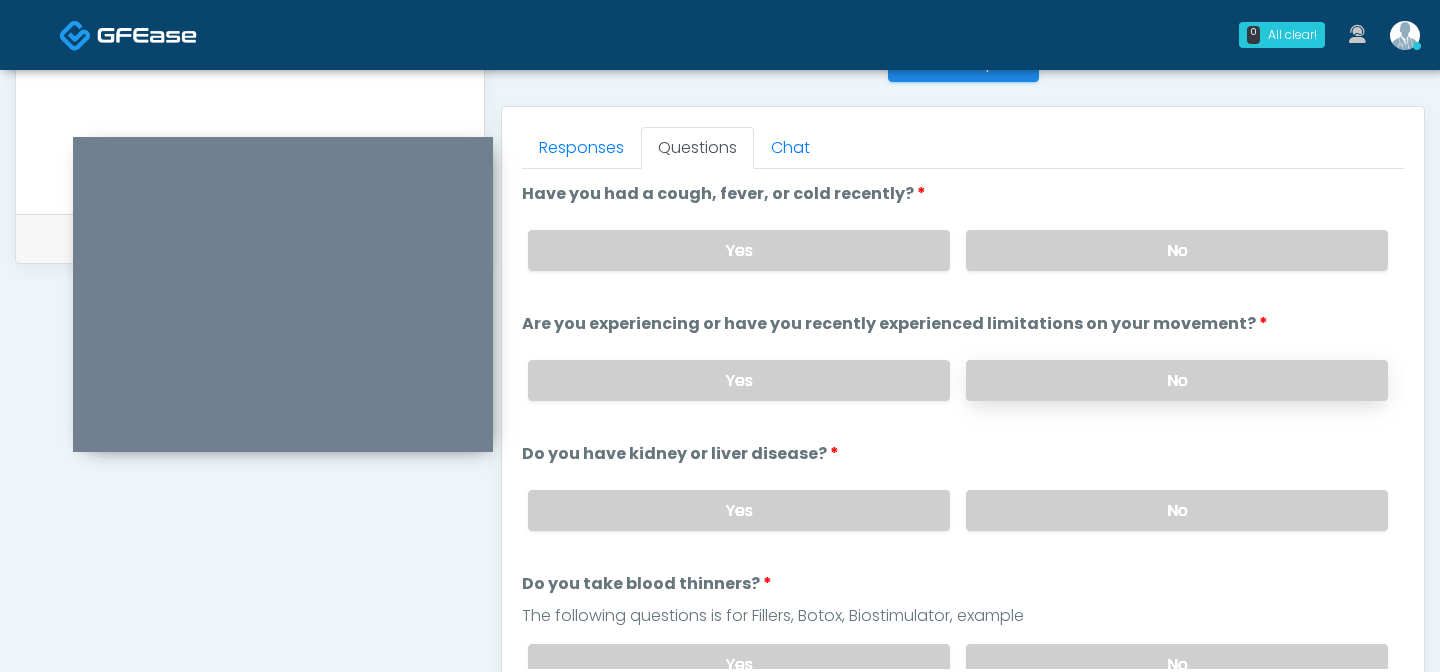 click on "No" at bounding box center (1177, 380) 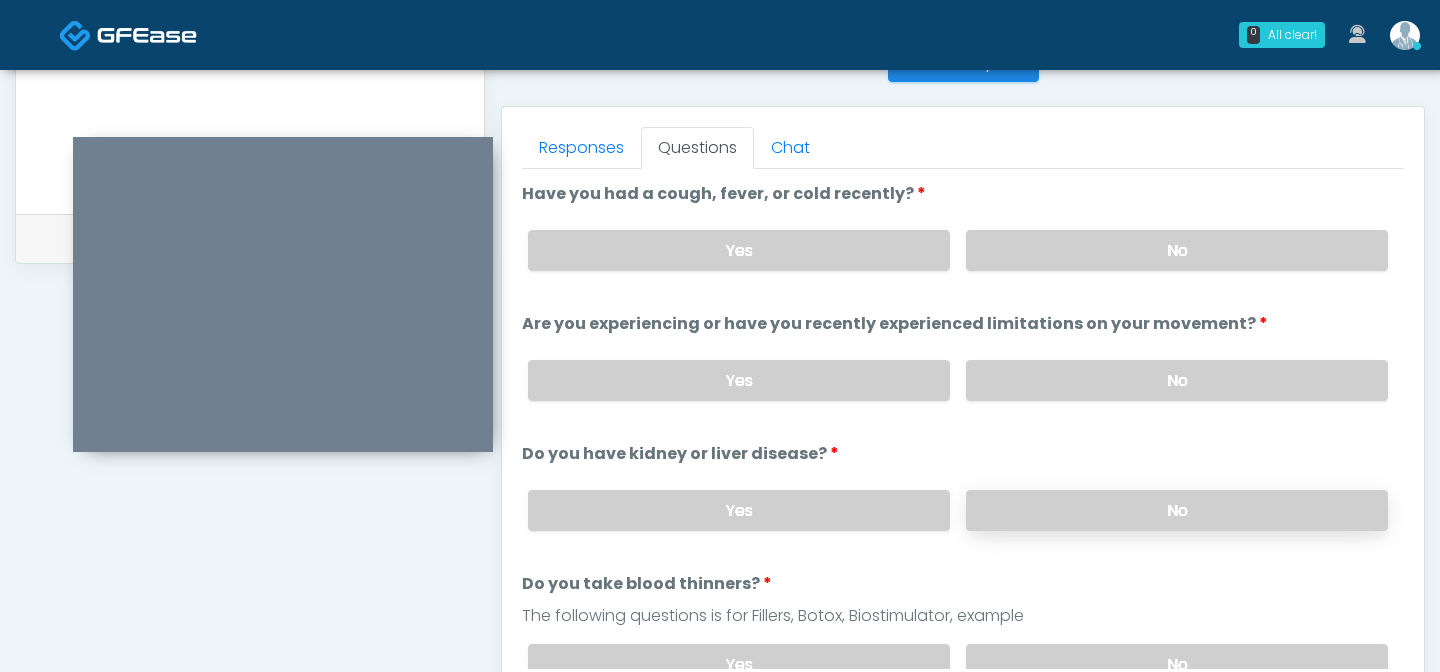 click on "No" at bounding box center [1177, 510] 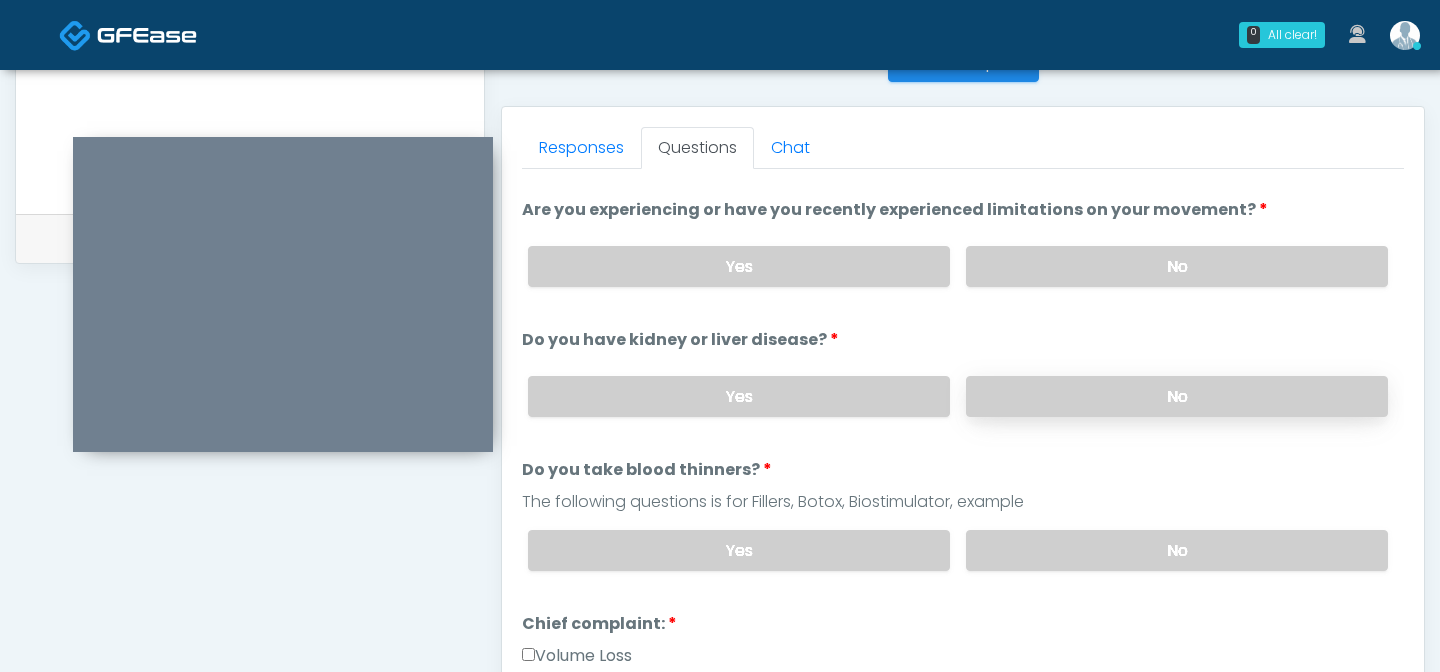 scroll, scrollTop: 164, scrollLeft: 0, axis: vertical 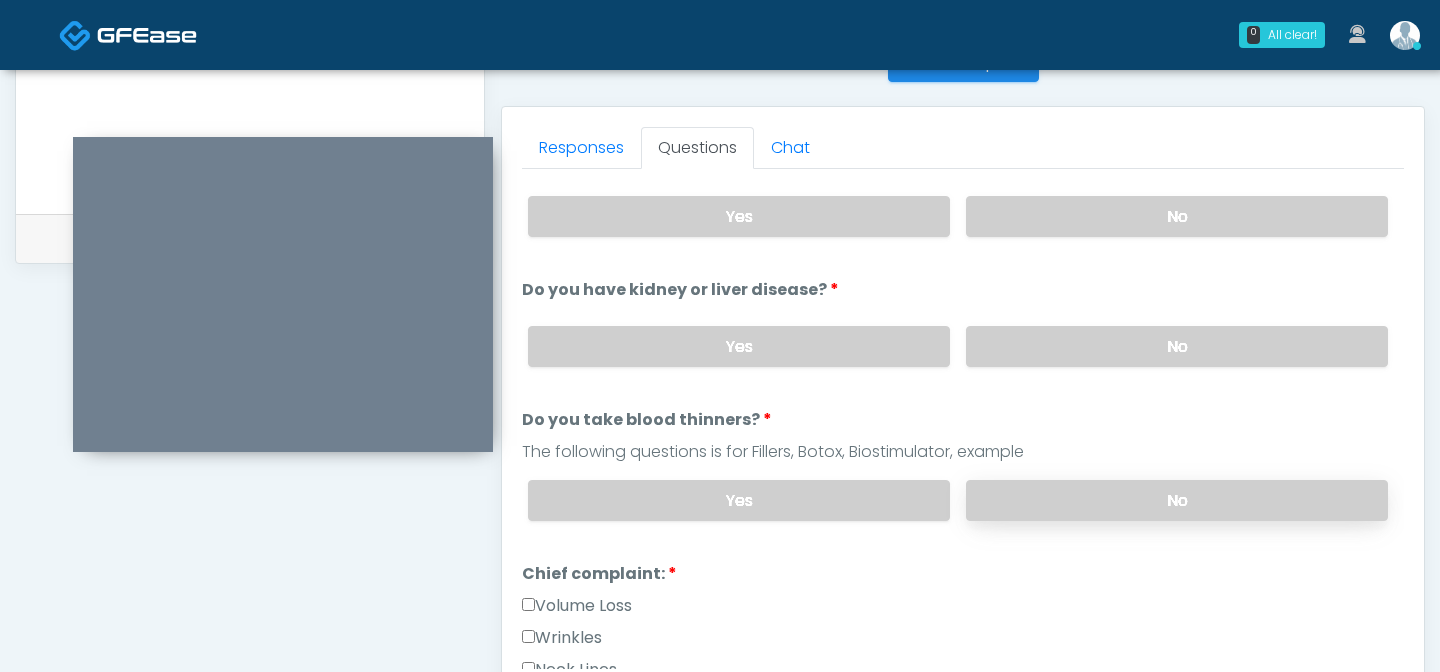 click on "No" at bounding box center [1177, 500] 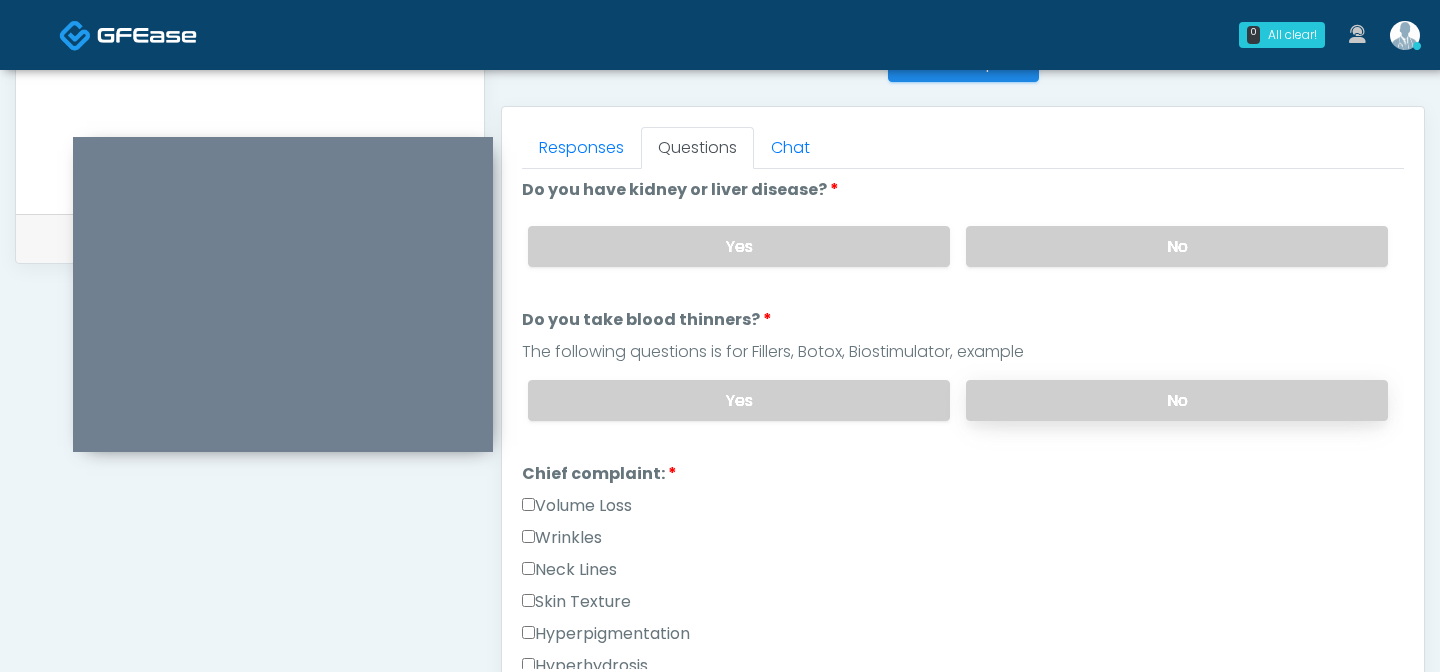scroll, scrollTop: 273, scrollLeft: 0, axis: vertical 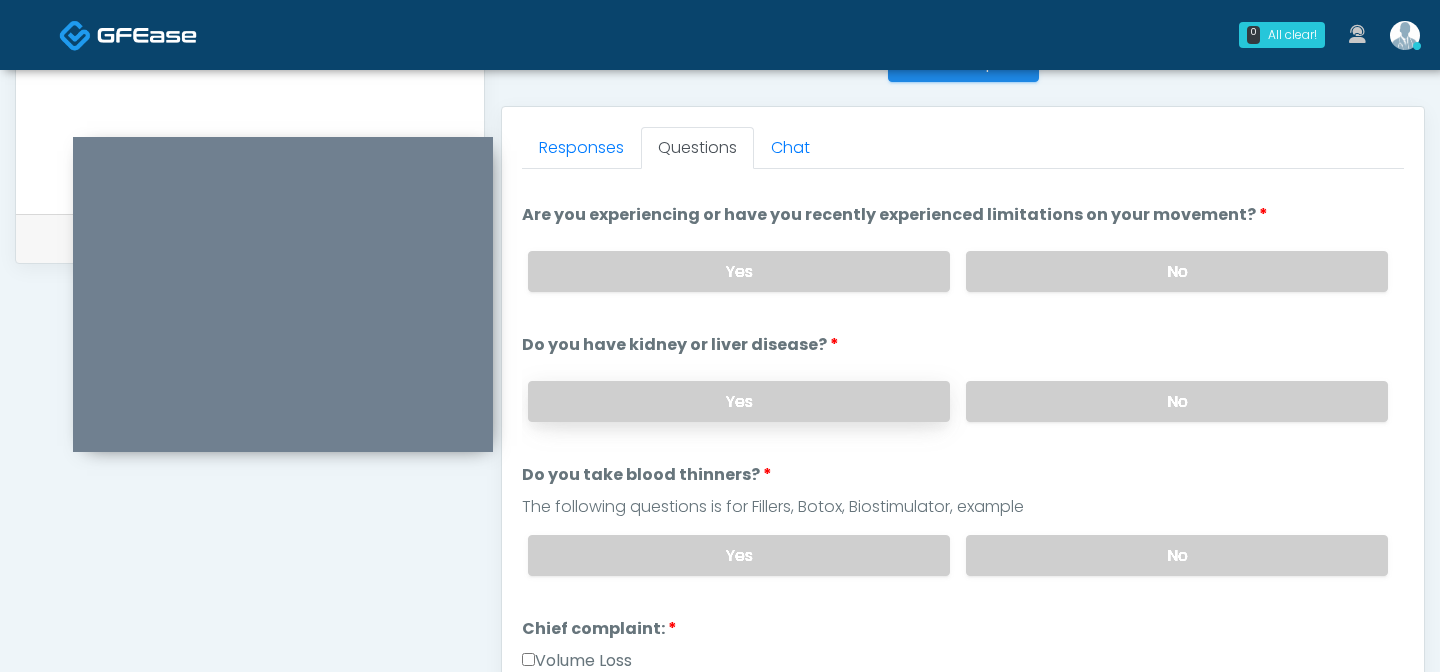 click on "Yes" at bounding box center [739, 401] 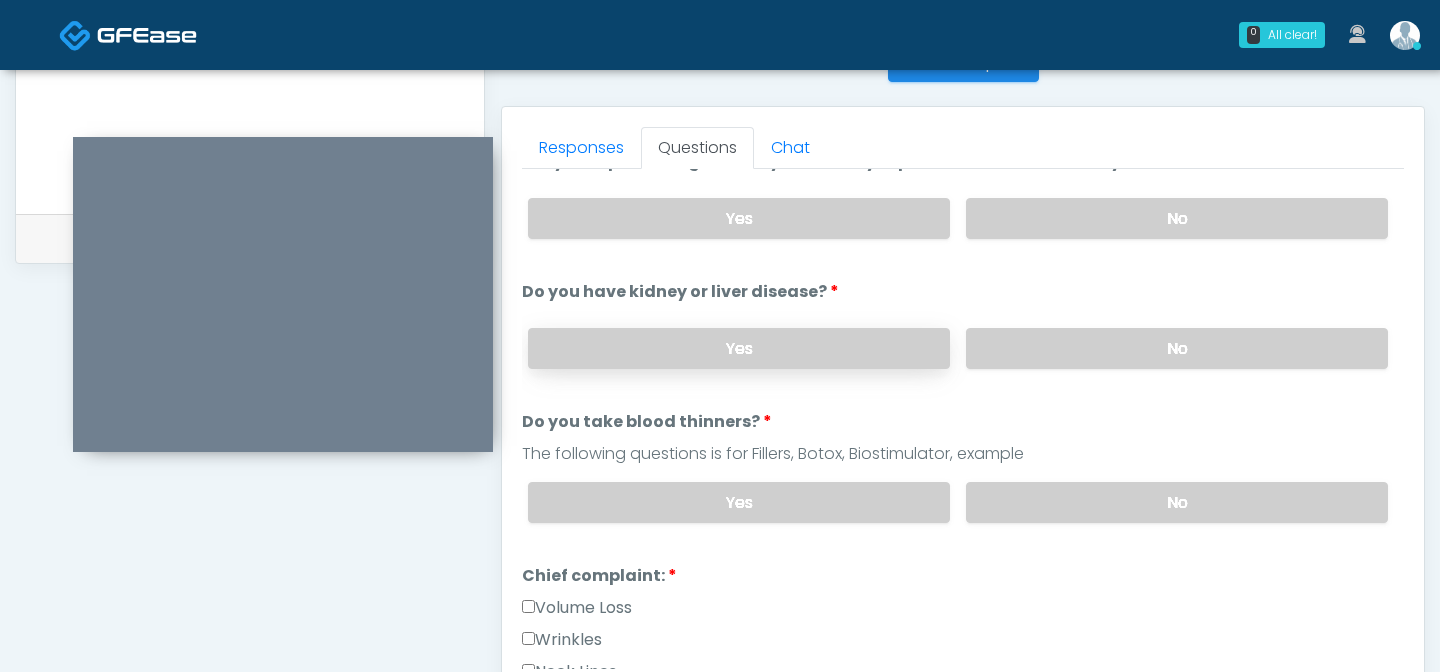 scroll, scrollTop: 161, scrollLeft: 0, axis: vertical 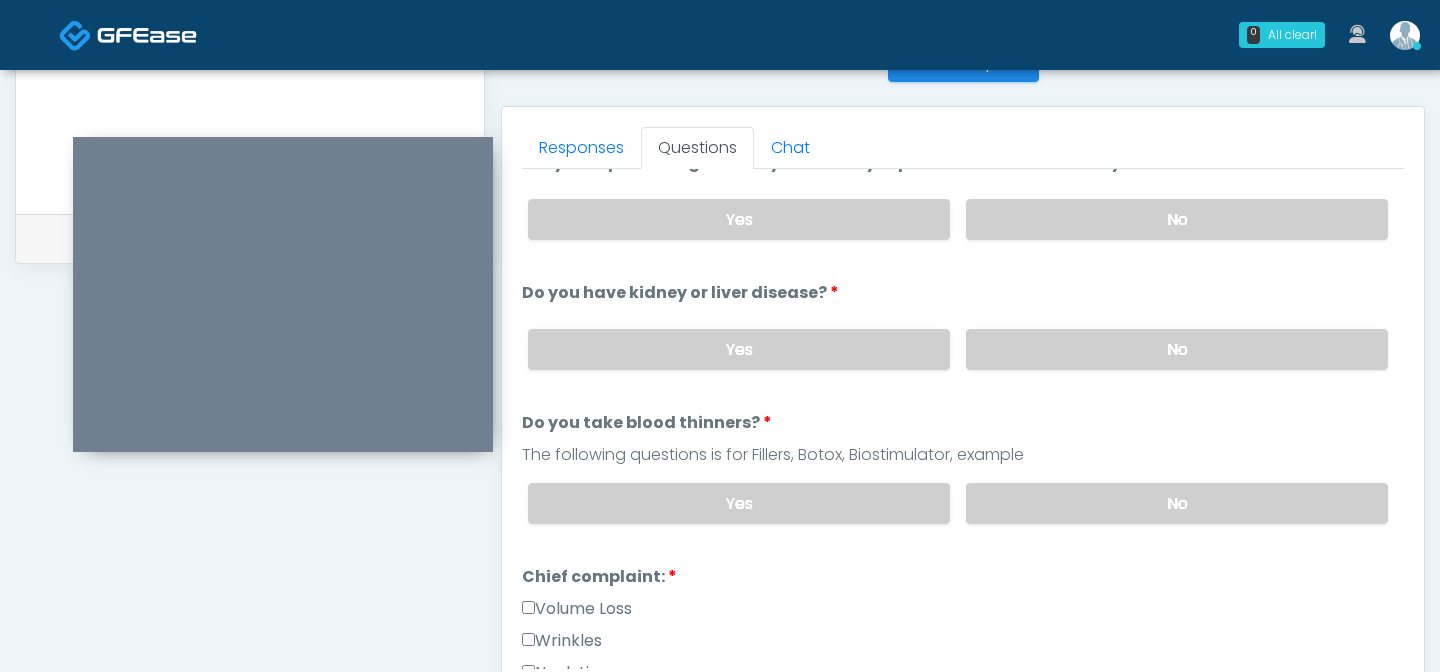 click on "Yes
No" at bounding box center [958, 349] 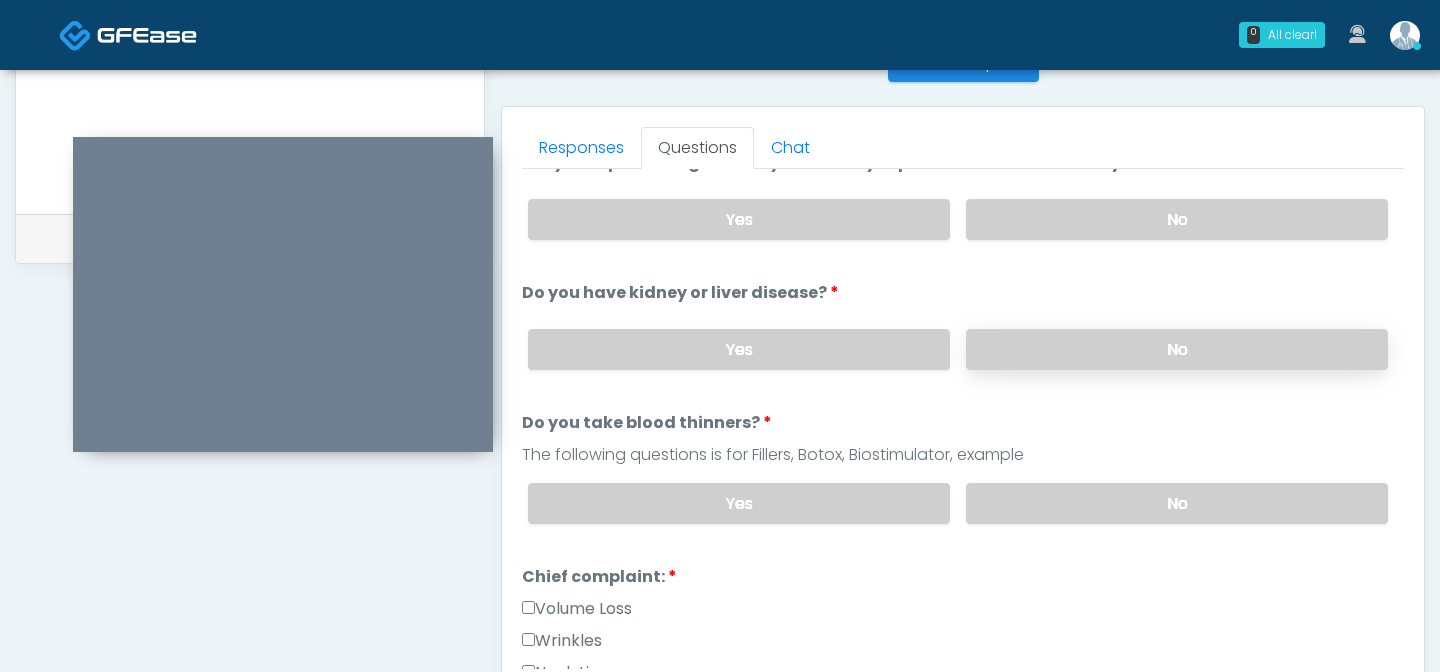 click on "No" at bounding box center (1177, 349) 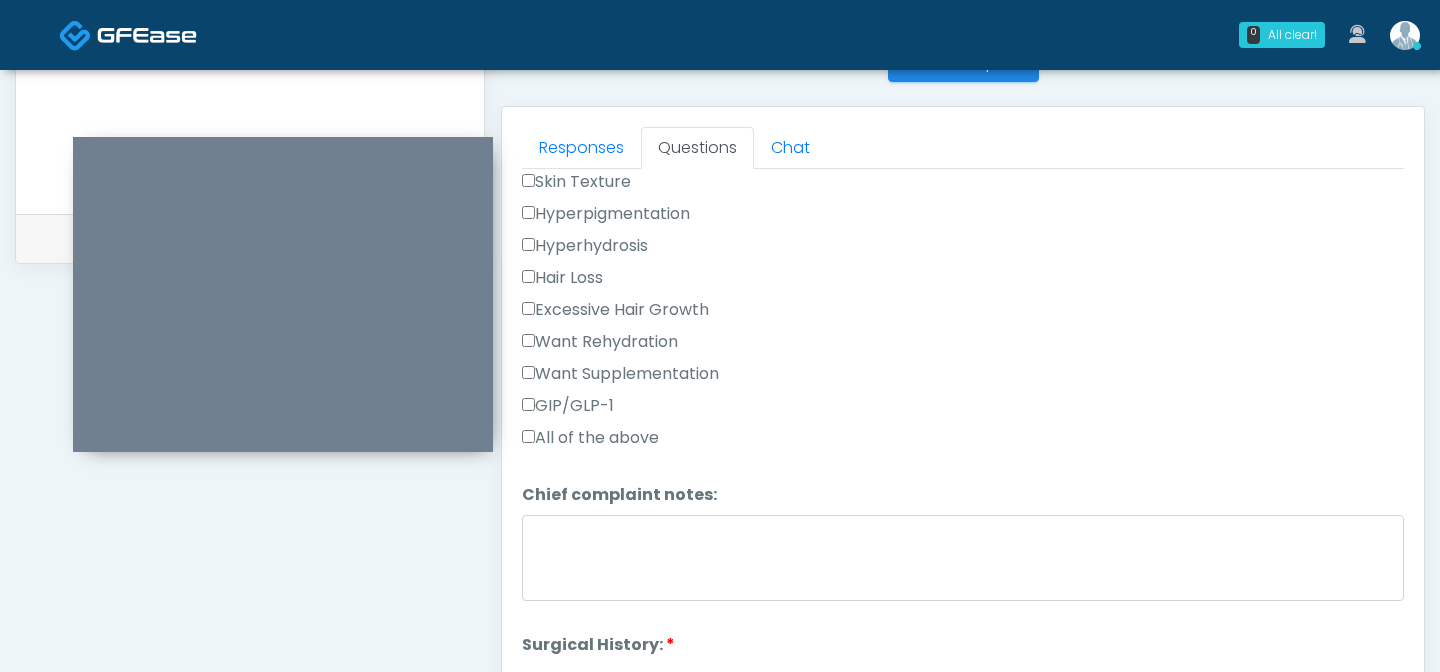 scroll, scrollTop: 724, scrollLeft: 0, axis: vertical 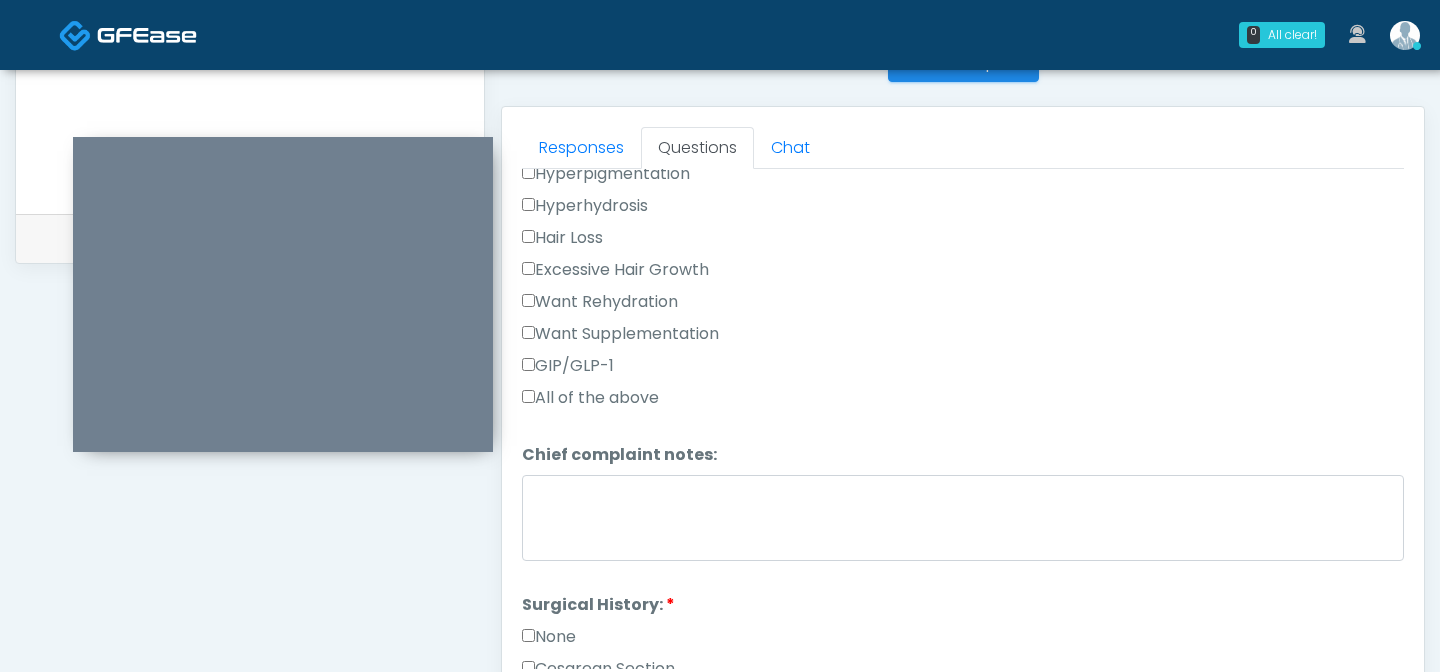 click on "All of the above" at bounding box center [590, 398] 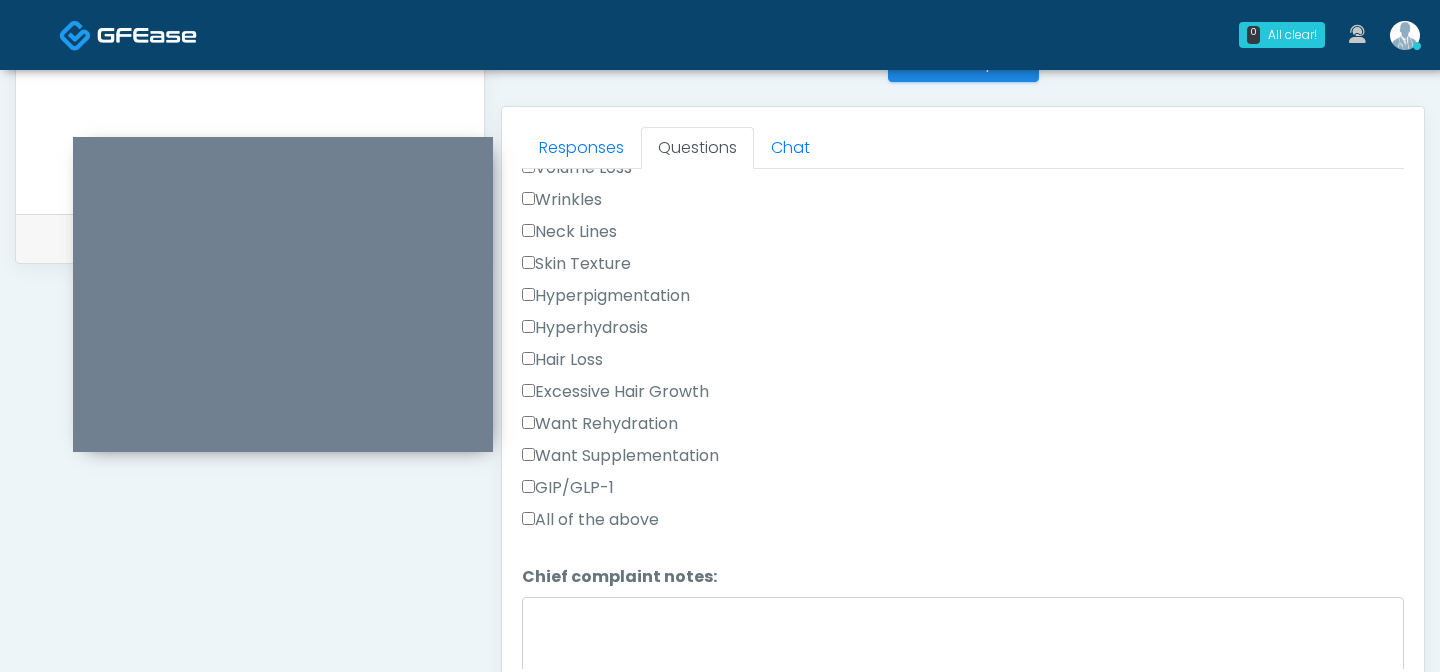 scroll, scrollTop: 661, scrollLeft: 0, axis: vertical 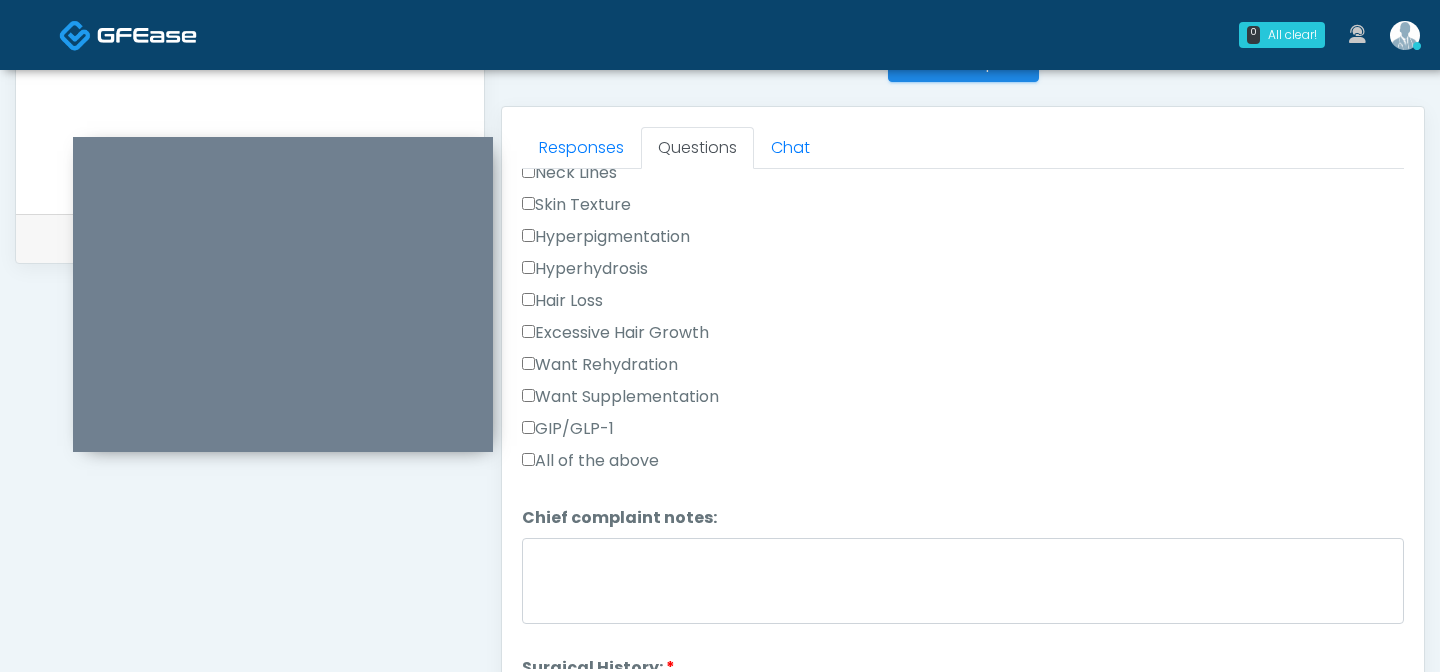 click on "All of the above" at bounding box center [590, 461] 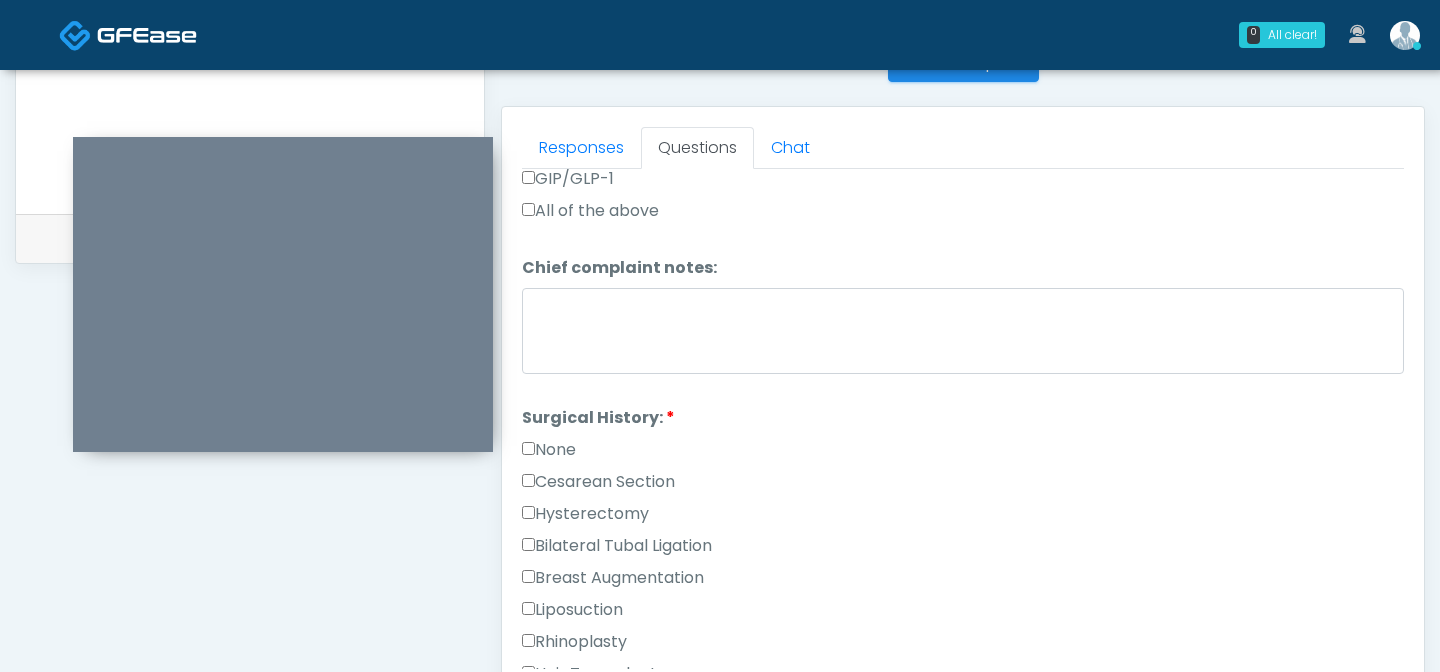 scroll, scrollTop: 916, scrollLeft: 0, axis: vertical 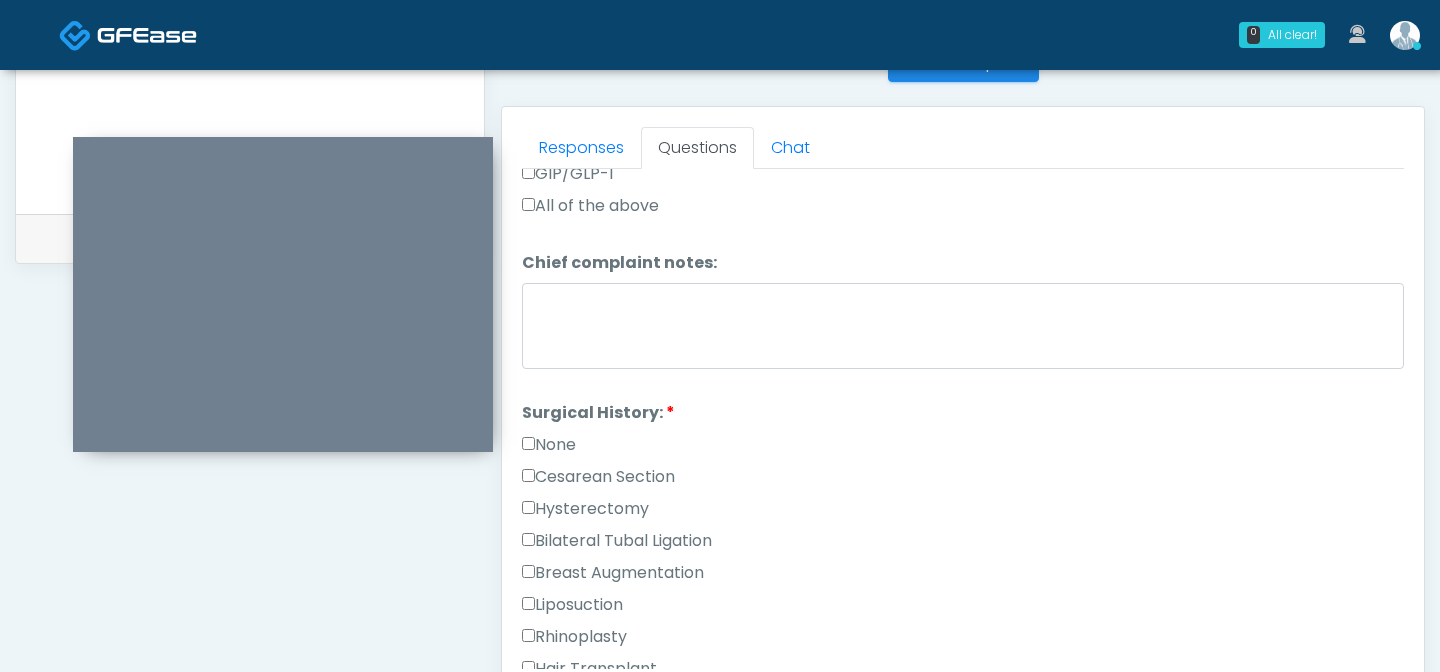 click on "None" at bounding box center [549, 445] 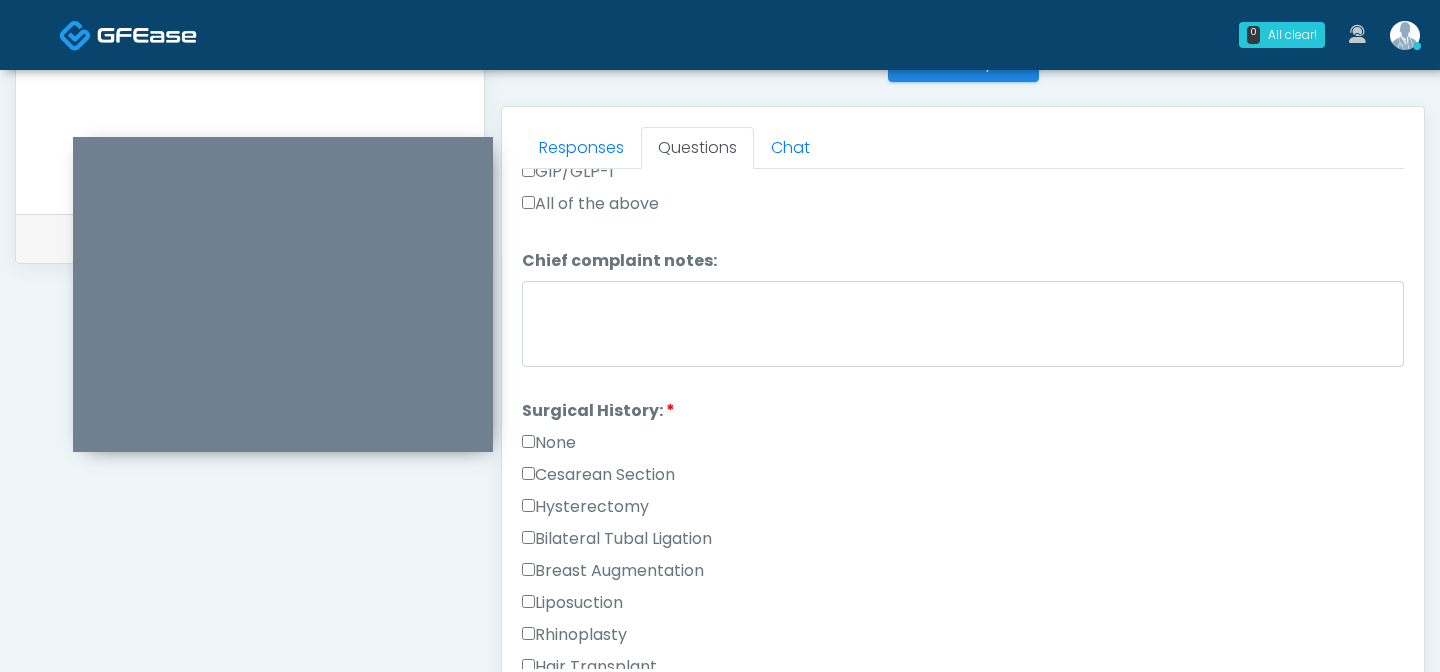 click on "None" at bounding box center [549, 443] 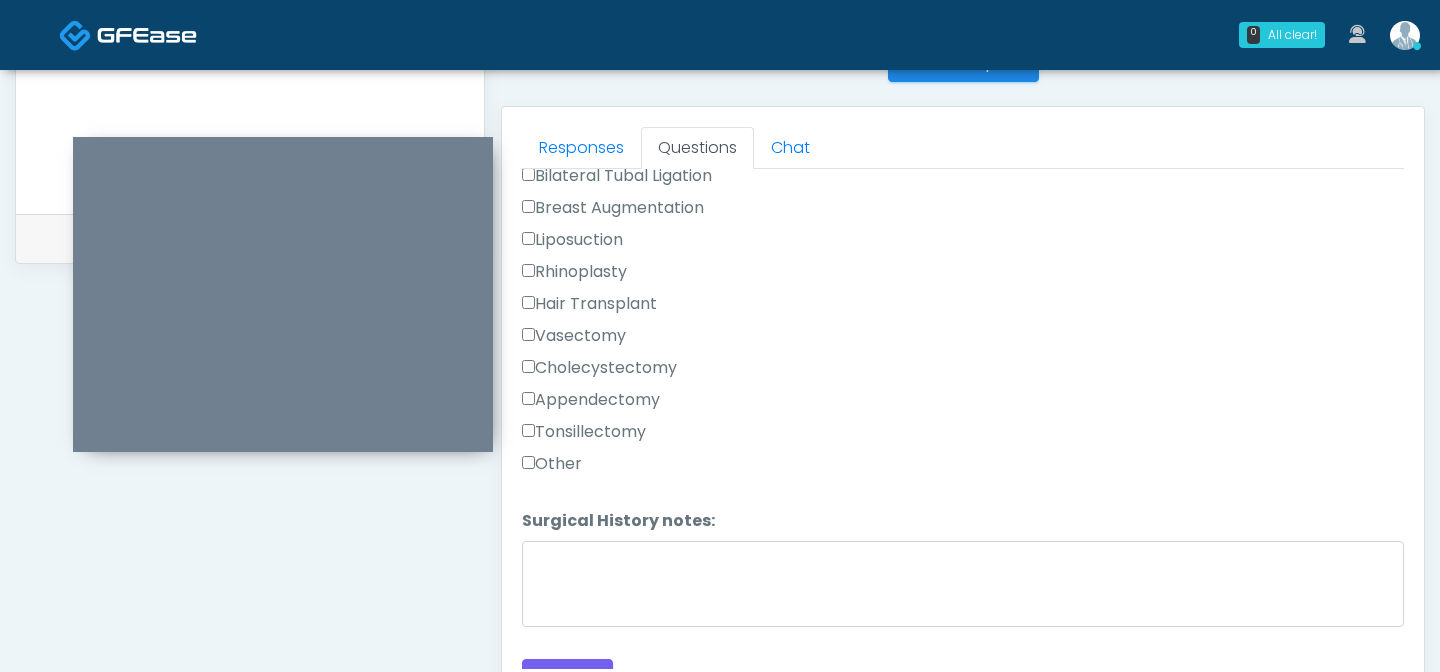 scroll, scrollTop: 1282, scrollLeft: 0, axis: vertical 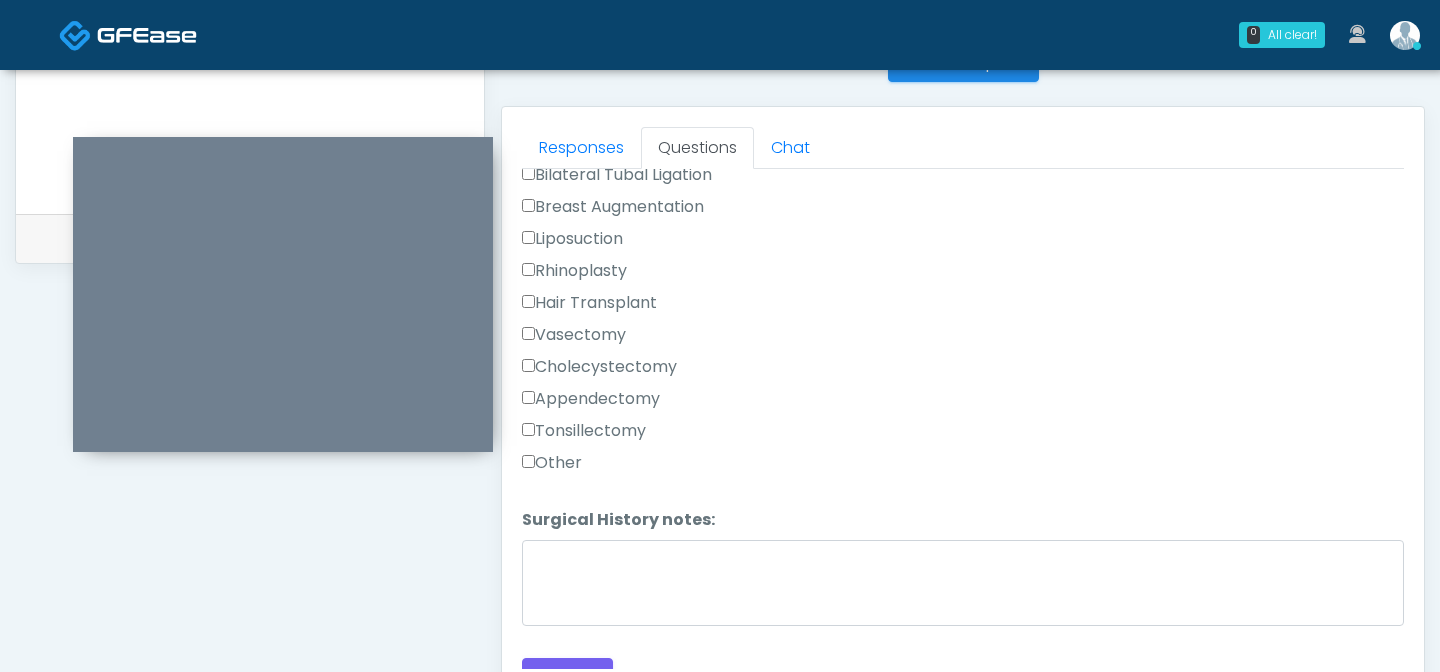 click on "Other" at bounding box center (552, 463) 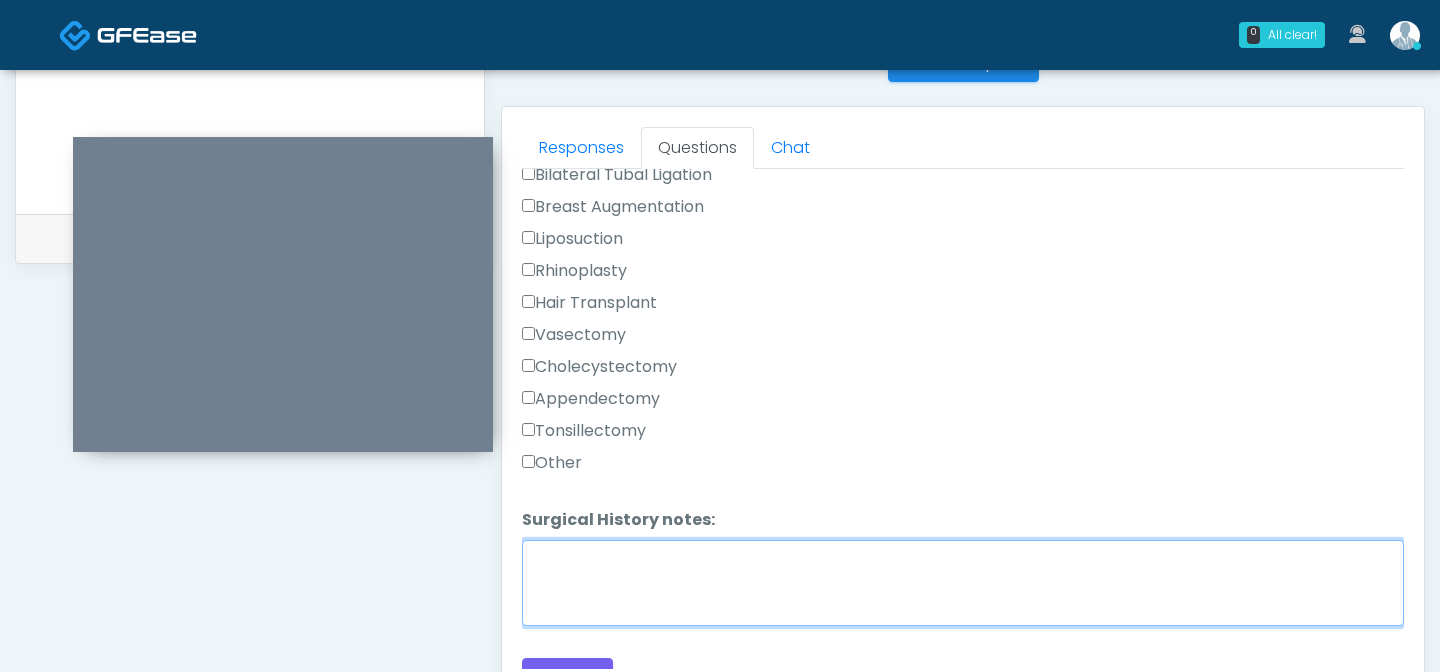 click on "Surgical History notes:" at bounding box center (963, 583) 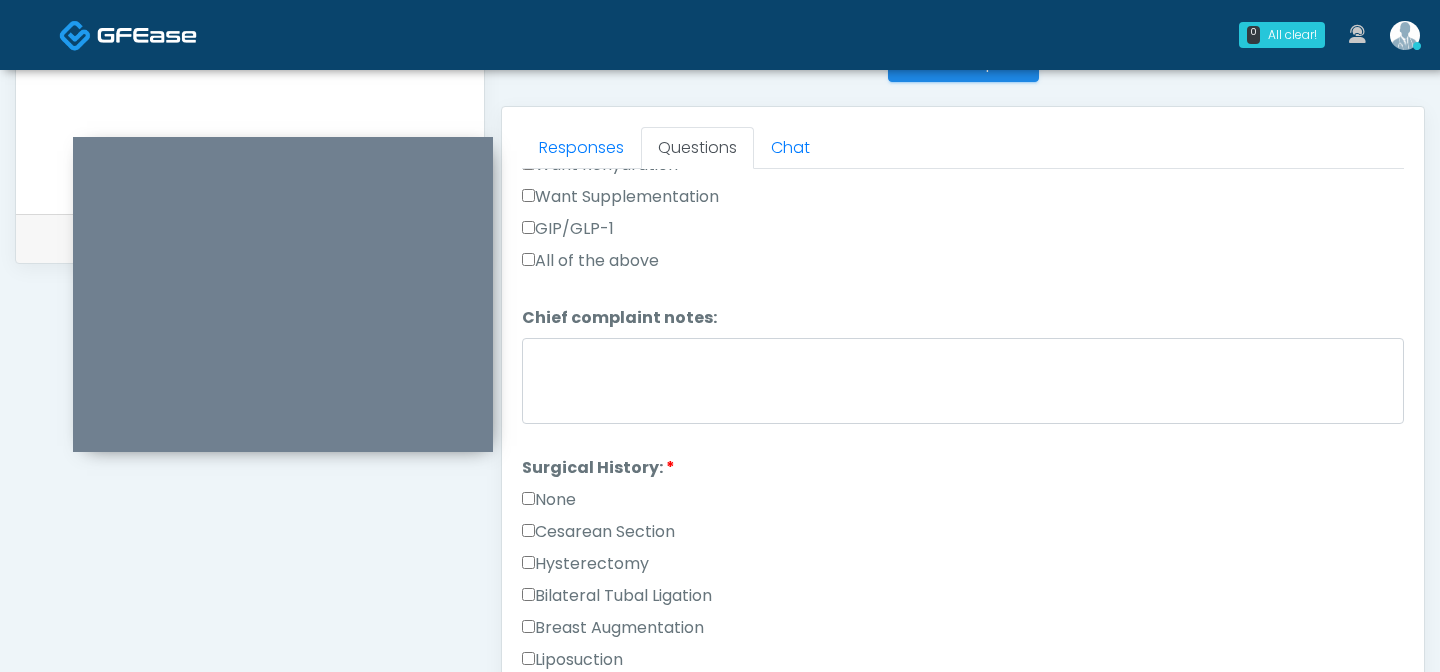 scroll, scrollTop: 819, scrollLeft: 0, axis: vertical 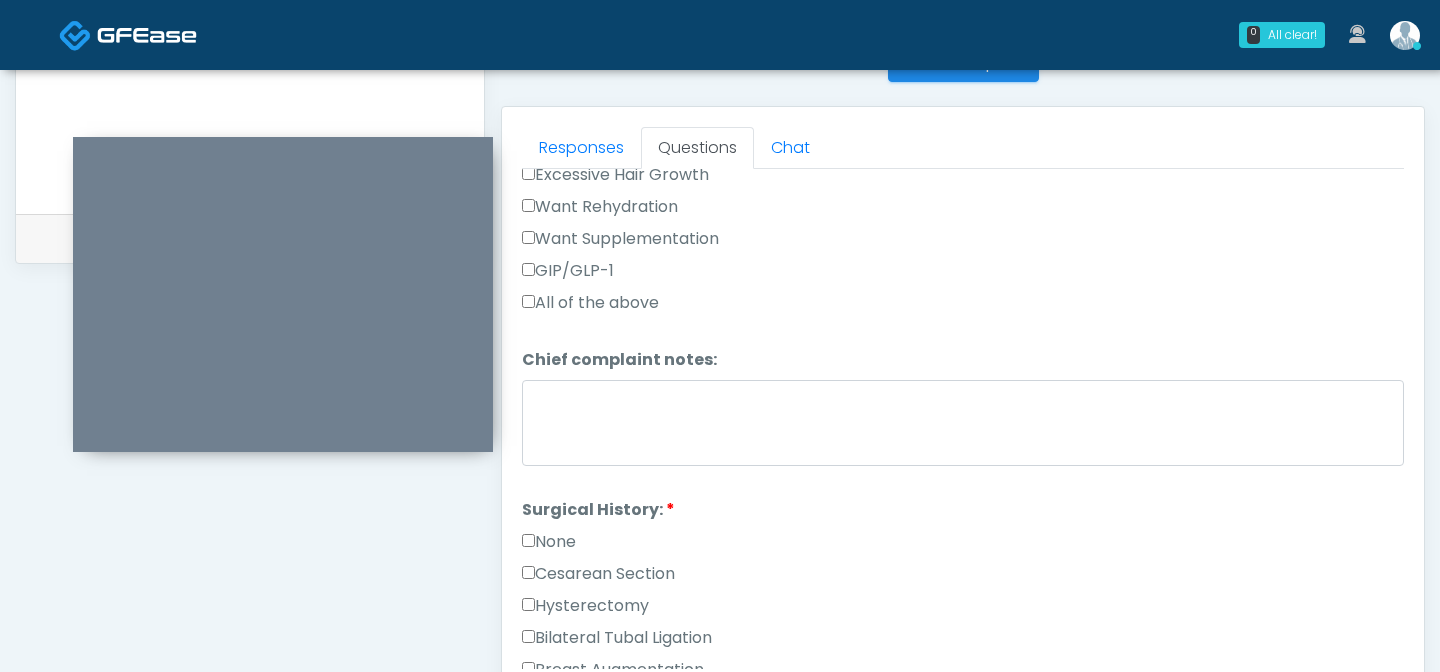 click on "GIP/GLP-1" at bounding box center (568, 271) 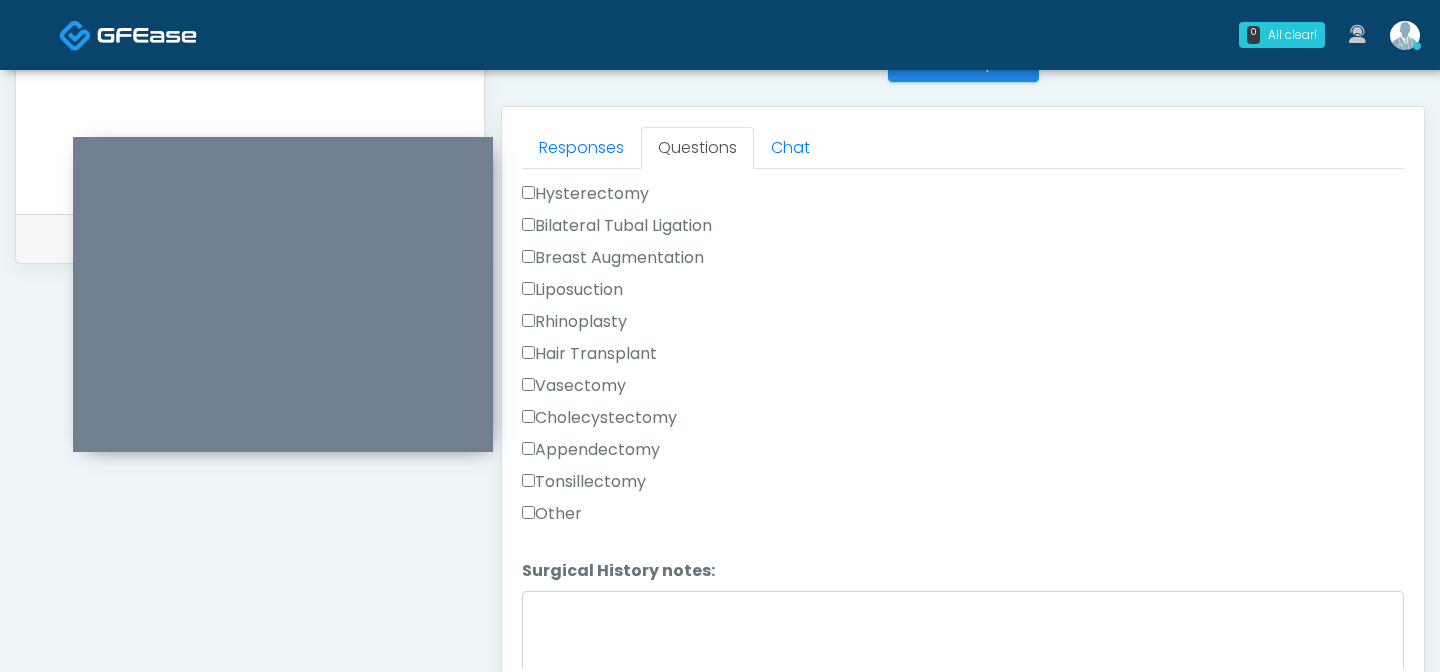 scroll, scrollTop: 1303, scrollLeft: 0, axis: vertical 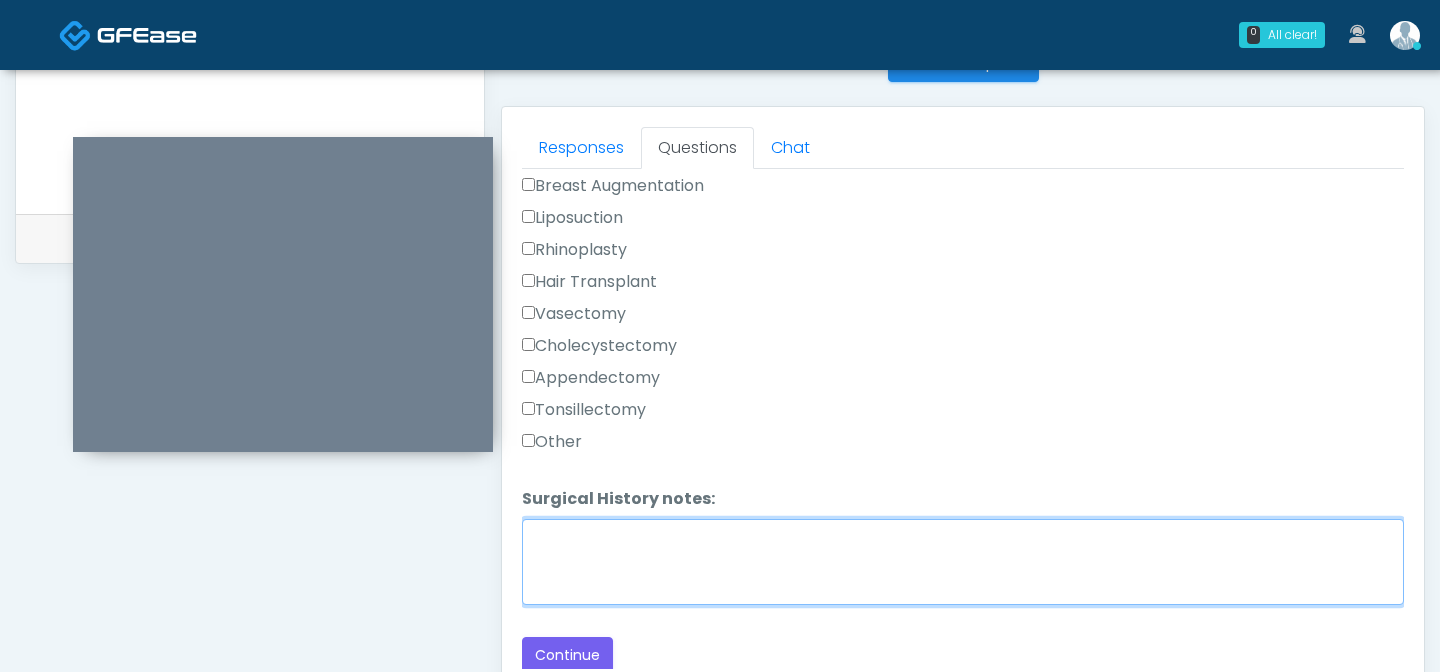click on "Surgical History notes:" at bounding box center [963, 562] 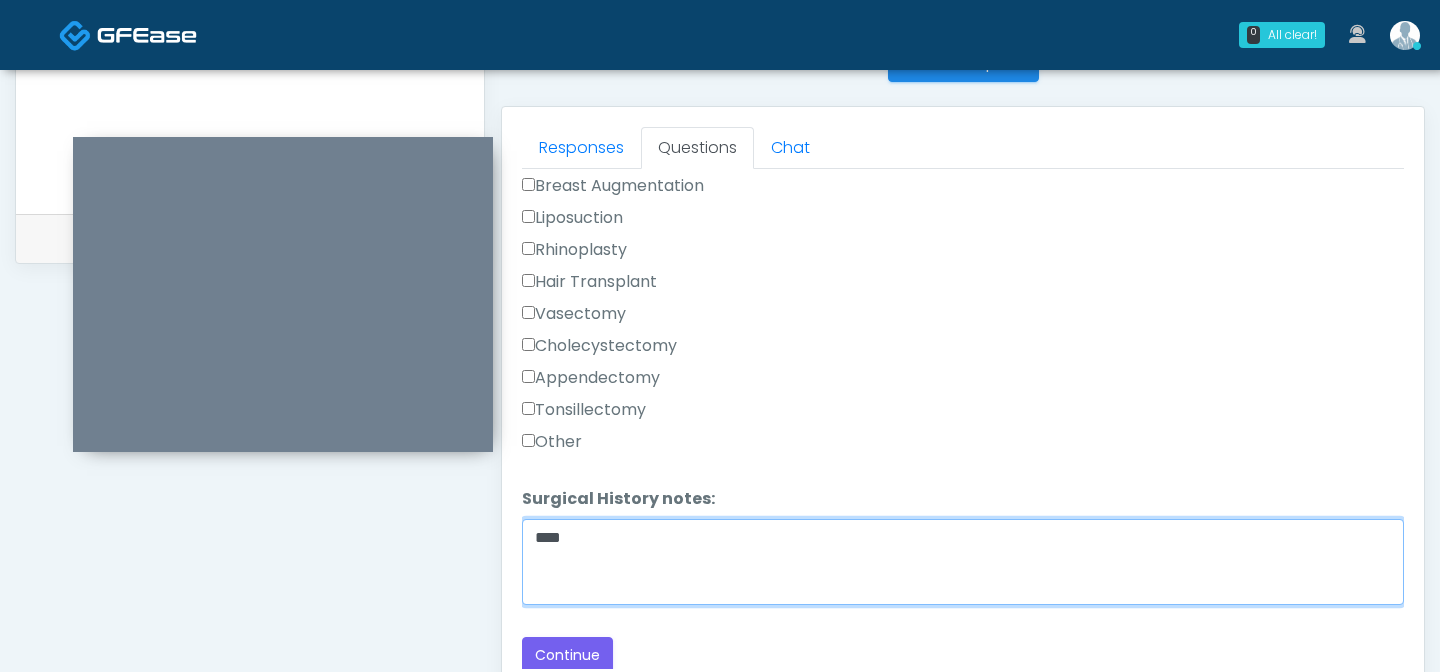 drag, startPoint x: 628, startPoint y: 526, endPoint x: 497, endPoint y: 521, distance: 131.09538 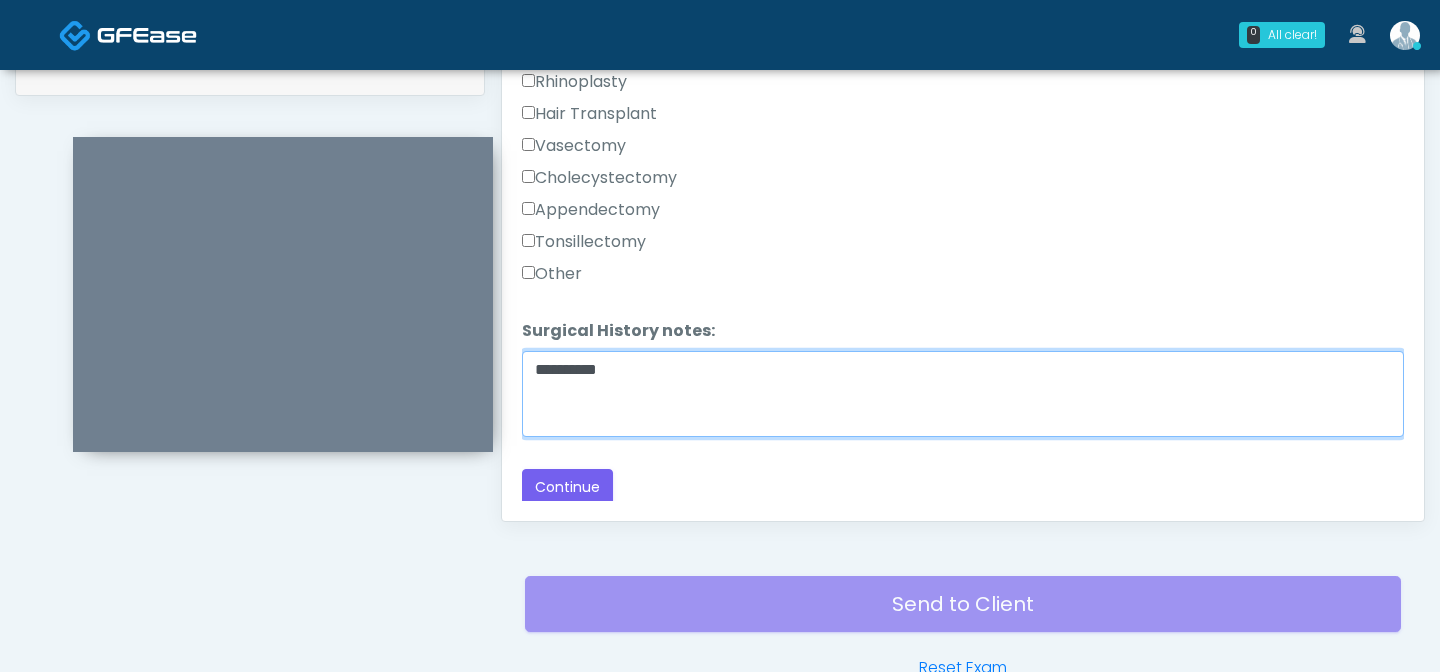 scroll, scrollTop: 1123, scrollLeft: 0, axis: vertical 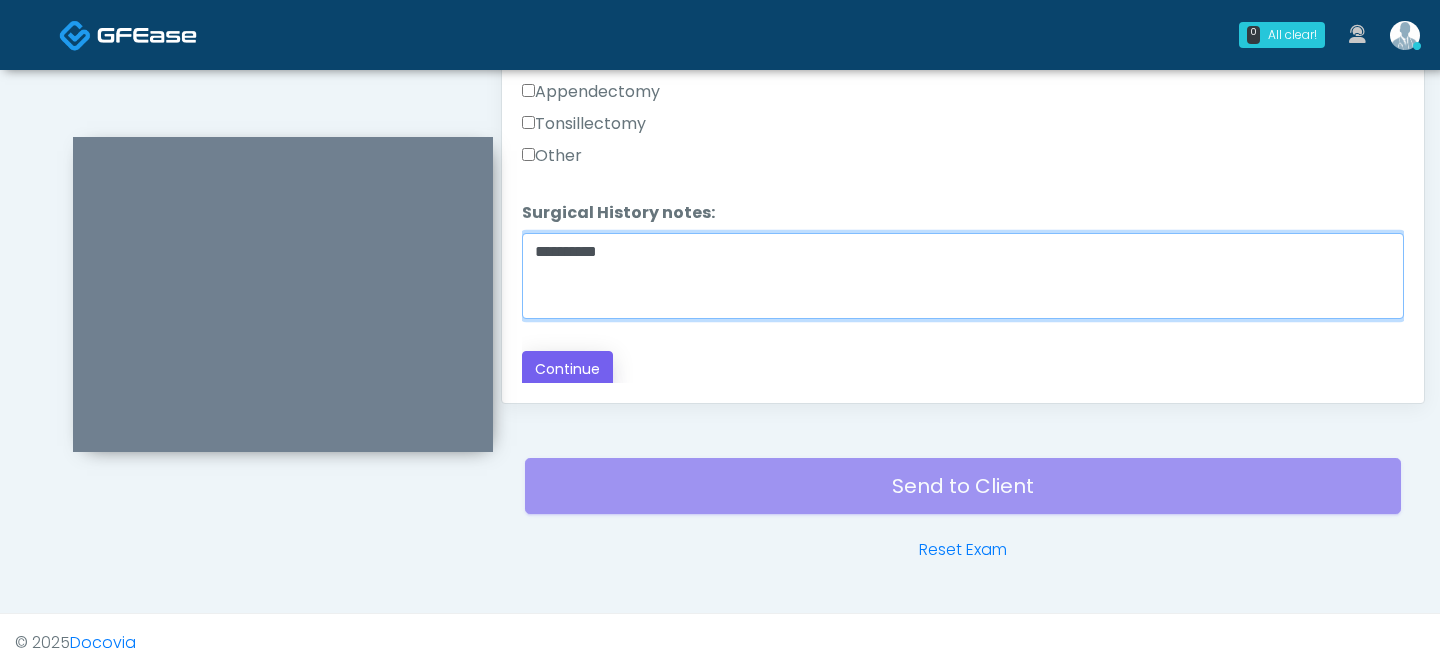 type on "**********" 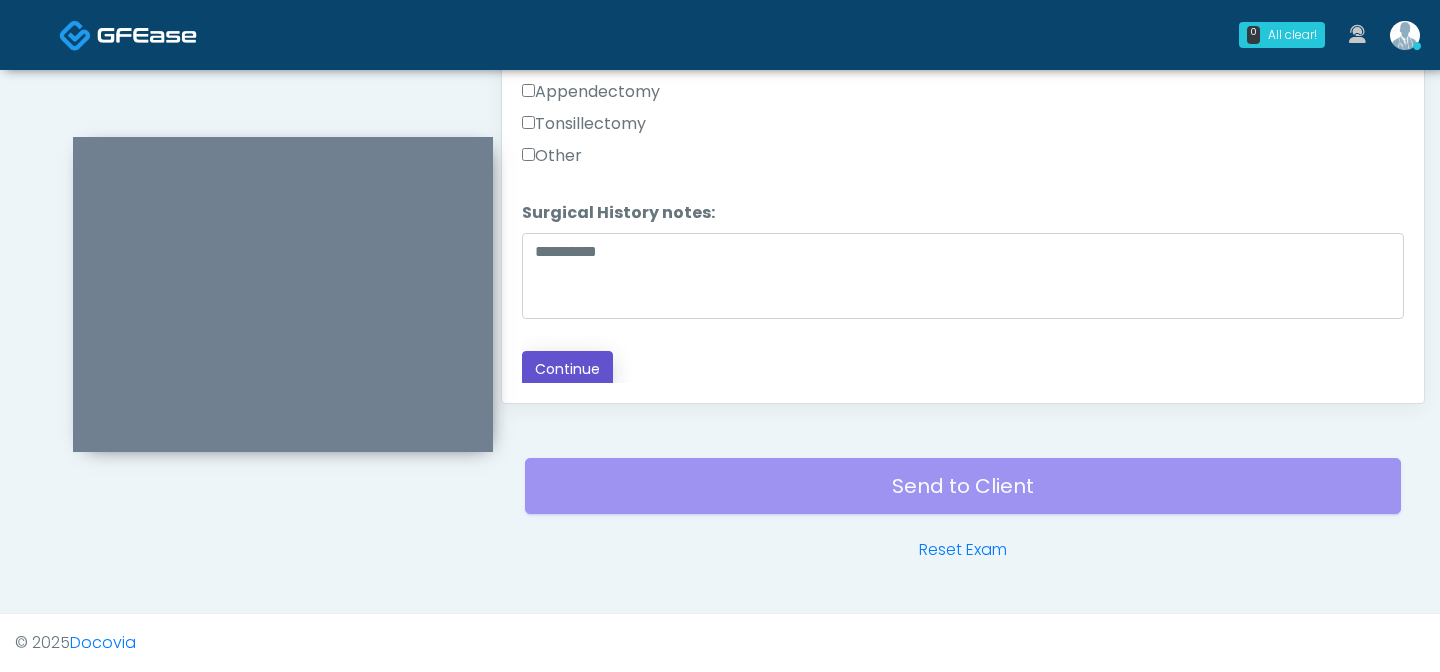 click on "Continue" at bounding box center (567, 369) 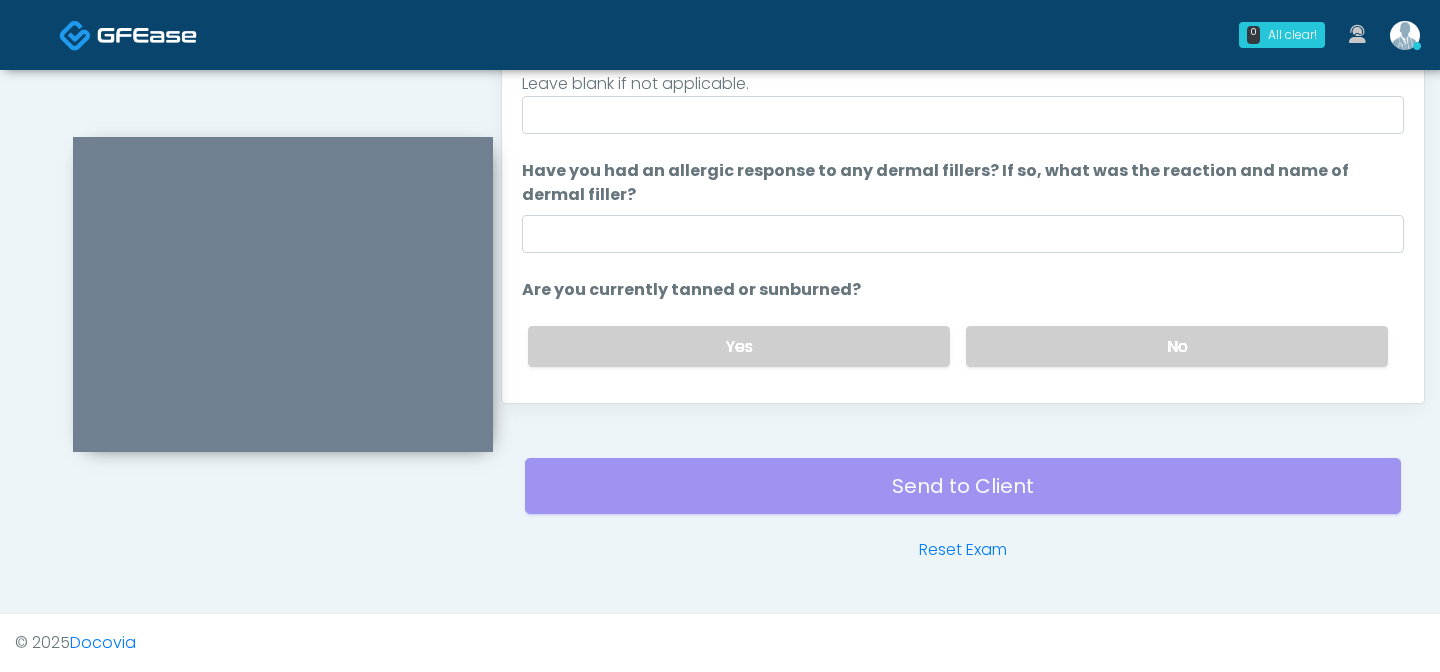 scroll, scrollTop: 5, scrollLeft: 0, axis: vertical 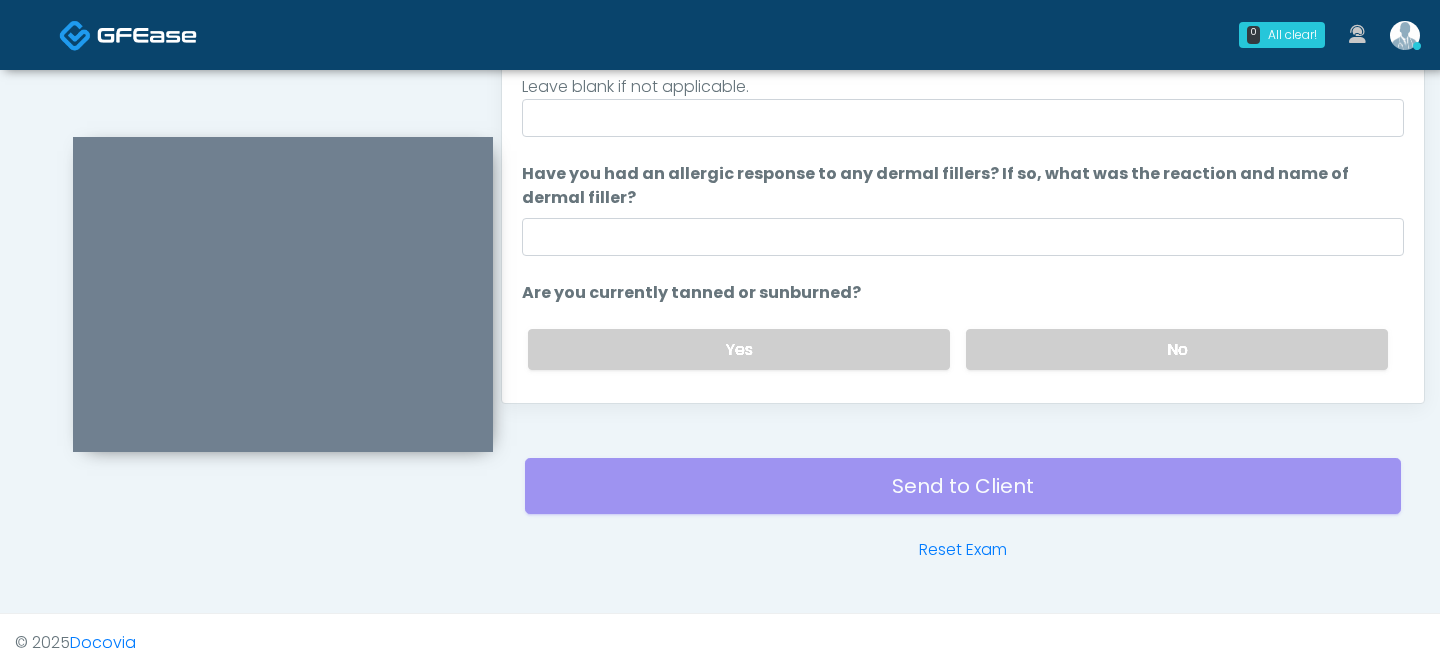 click on "Yes
No" at bounding box center (958, 349) 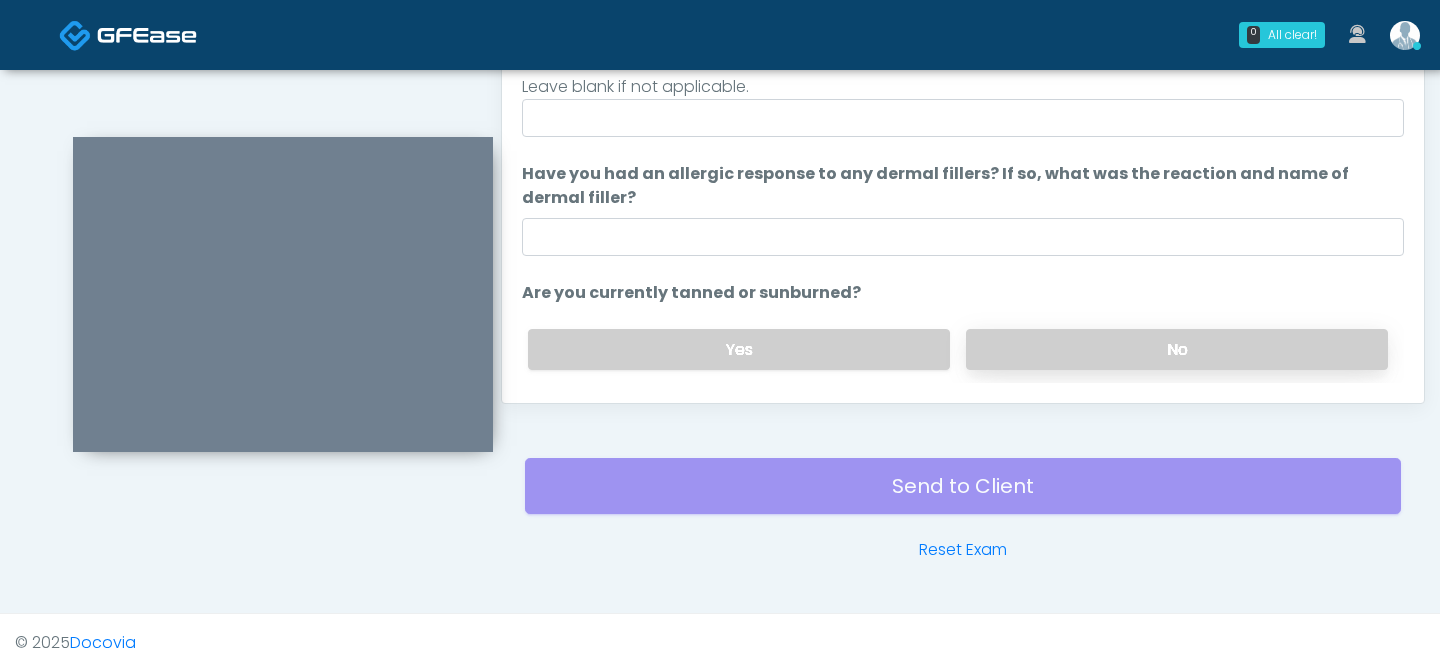 click on "No" at bounding box center (1177, 349) 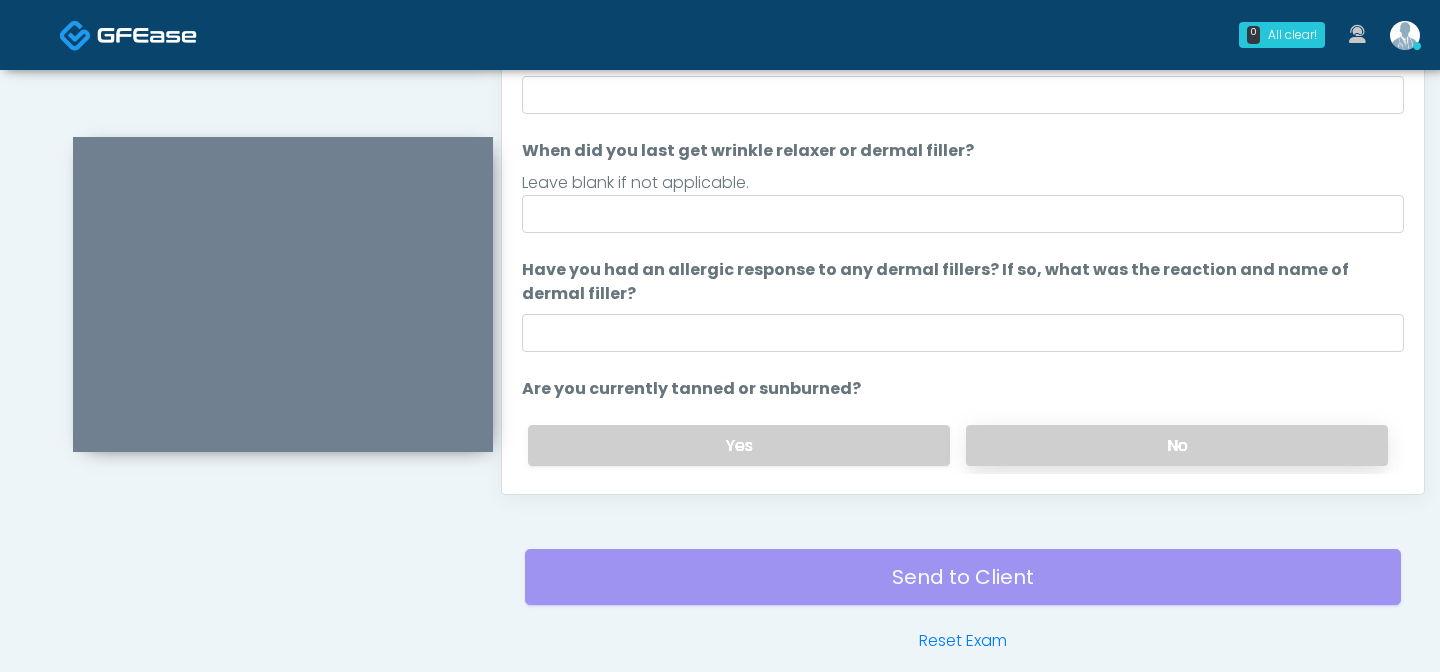 scroll, scrollTop: 1002, scrollLeft: 0, axis: vertical 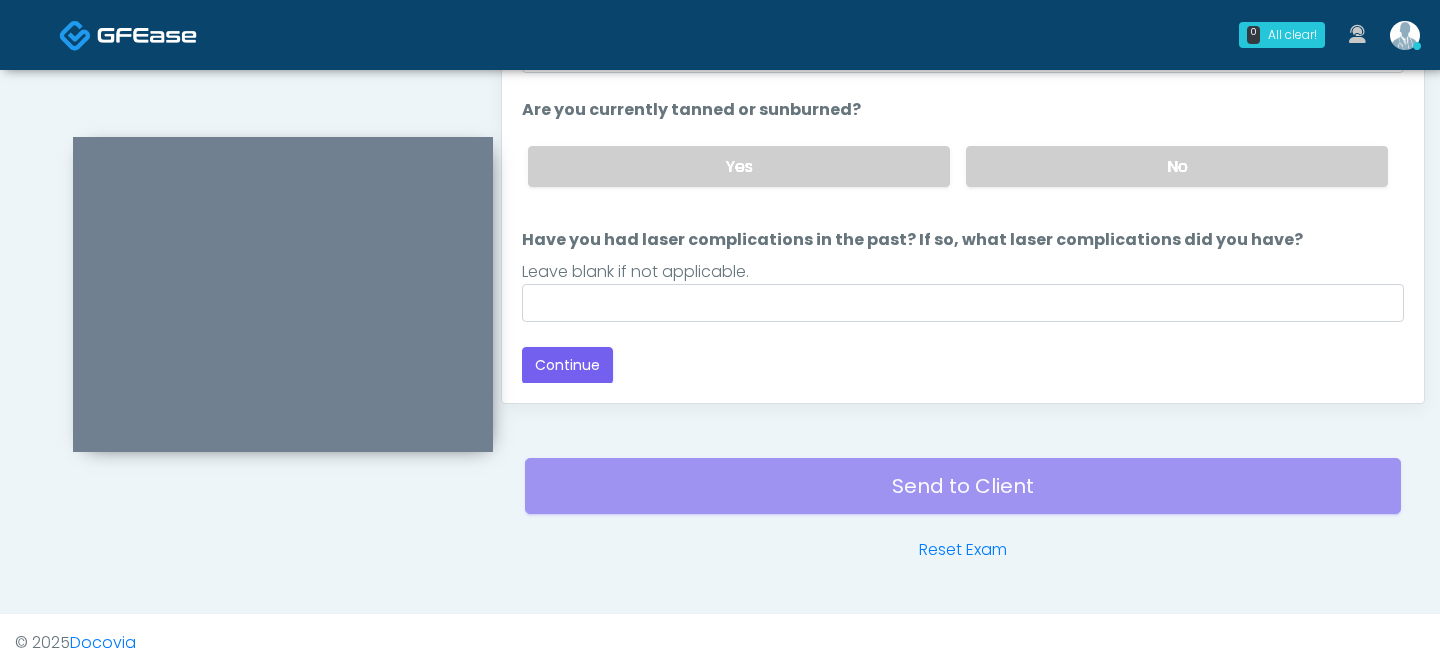click on "Responses
Questions
Chat
Good Faith Exam Script
Good Faith Exam Script INTRODUCTION Hello, my name is undefined, and I will be conducting your good faith exam on behalf of  Enhanced Body Institute ,  Please confirm the correct patient is on the call: Confirm full name Confirm Date of Birth ﻿﻿ This exam will take about 5 minutes to complete and it is a state requirement before you receive any new treatment. I am a third party service provider and have been retained by this practice to collect and review your medical history and ensure you're a good candidate for your treatment. all information collected, stored and transmitted as part of this exam is confidential and covered by the HIPAA act." at bounding box center (963, 112) 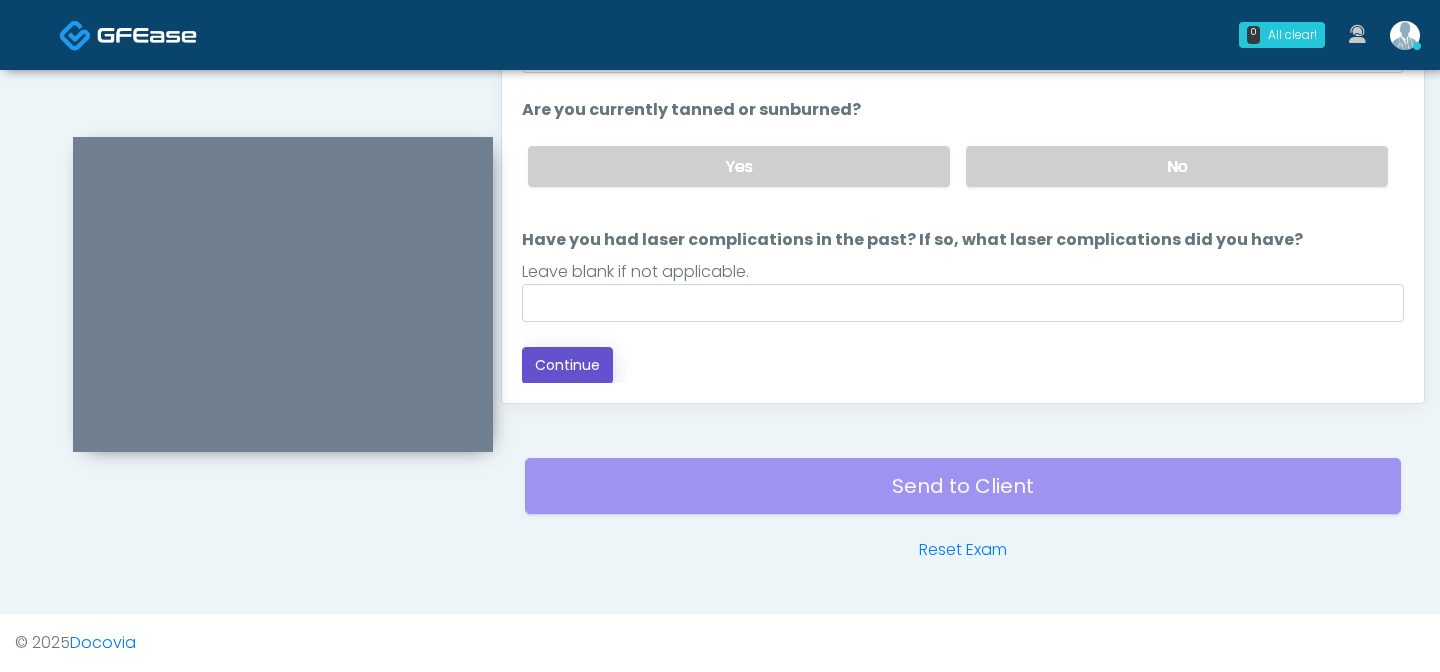 click on "Continue" at bounding box center (567, 365) 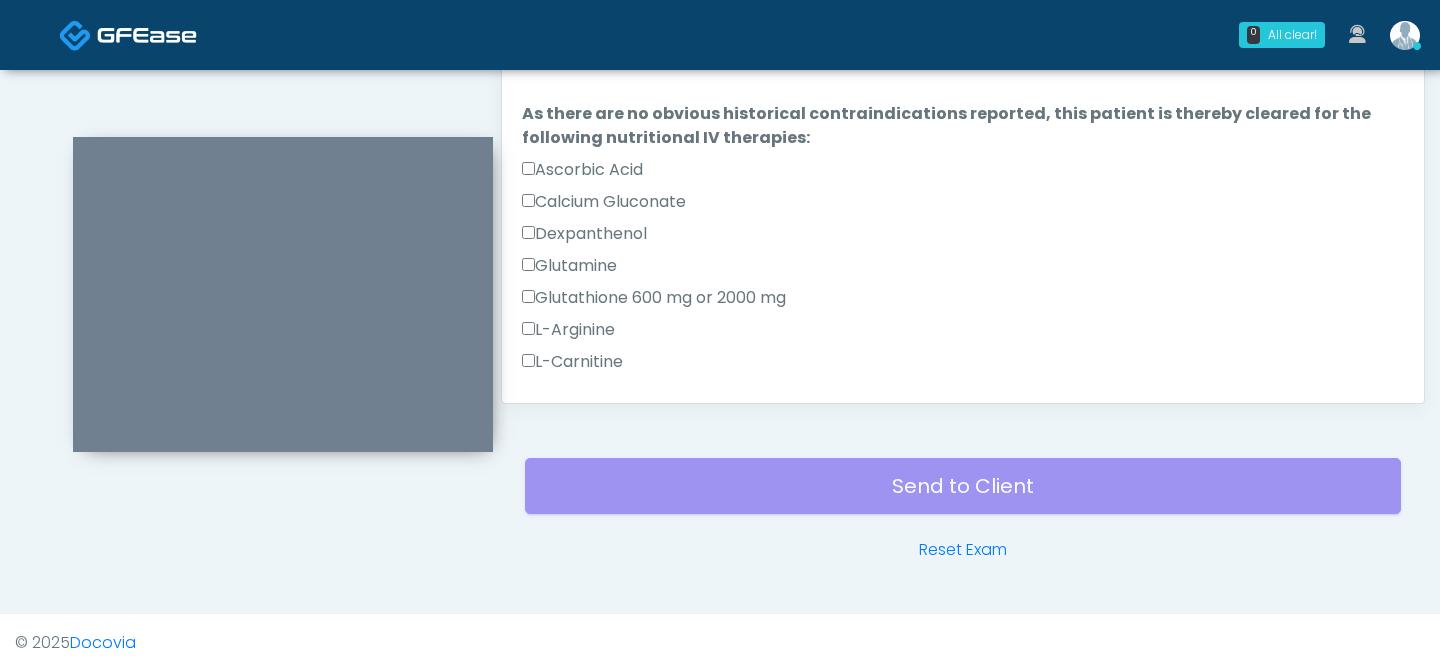 scroll, scrollTop: 0, scrollLeft: 0, axis: both 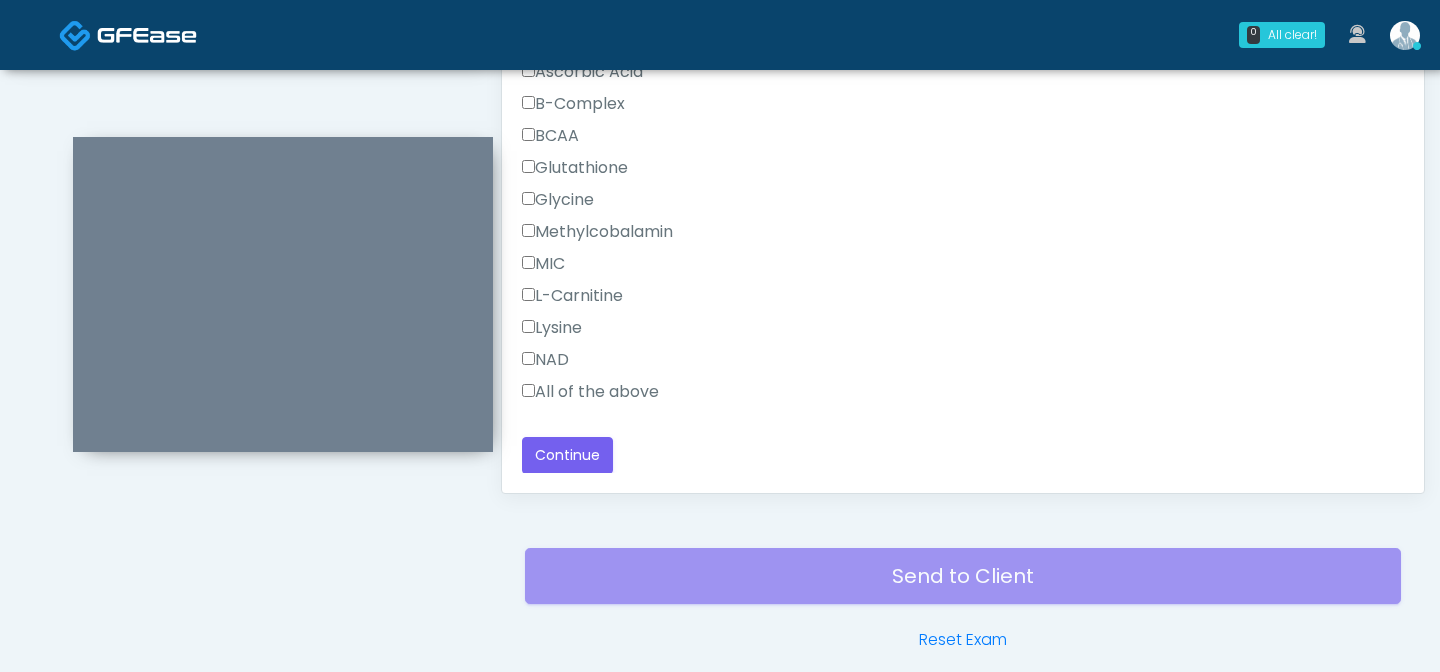 click on "All of the above" at bounding box center [590, 392] 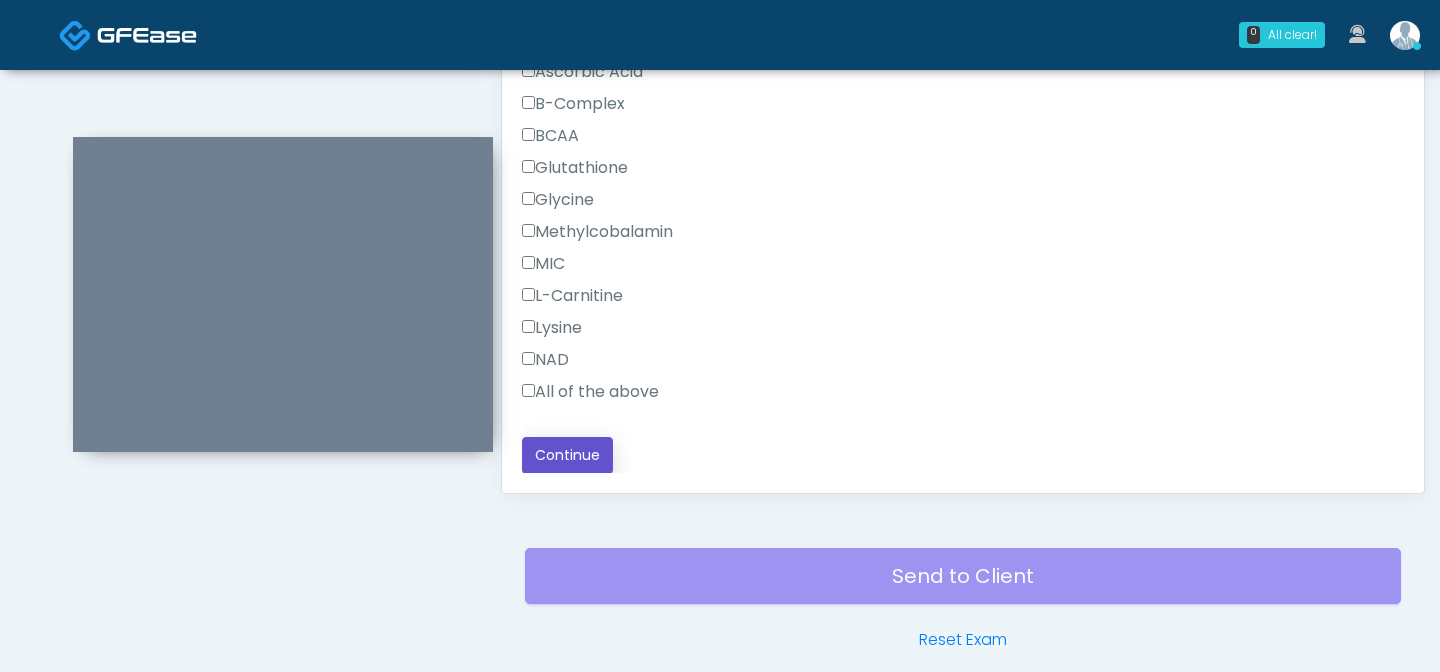 click on "Continue" at bounding box center (567, 455) 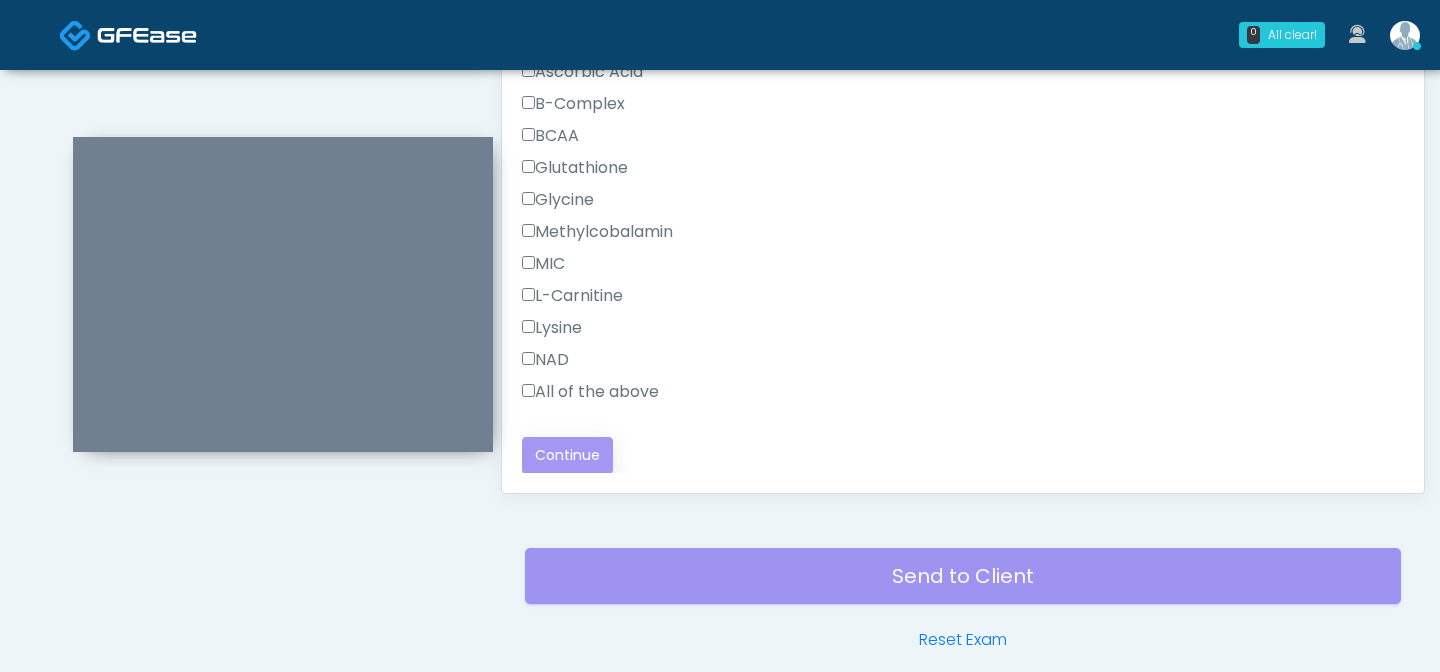 scroll, scrollTop: 1123, scrollLeft: 0, axis: vertical 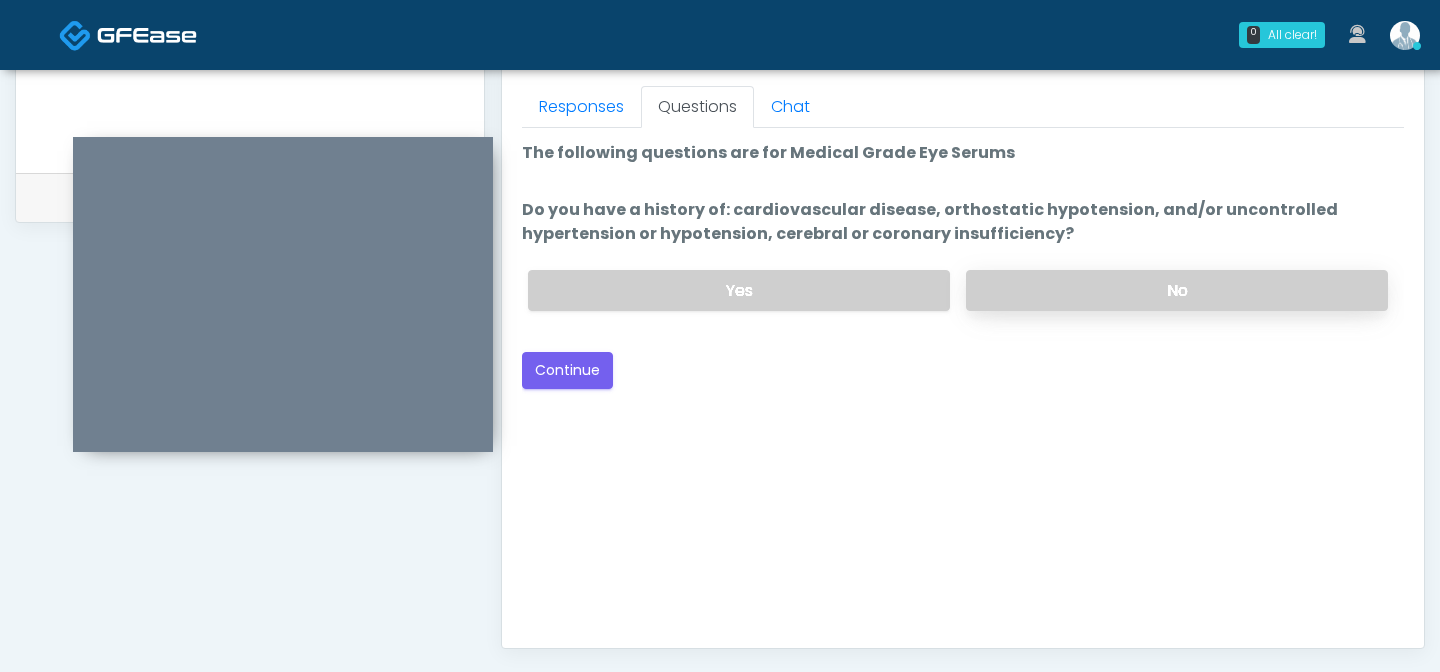 click on "No" at bounding box center (1177, 290) 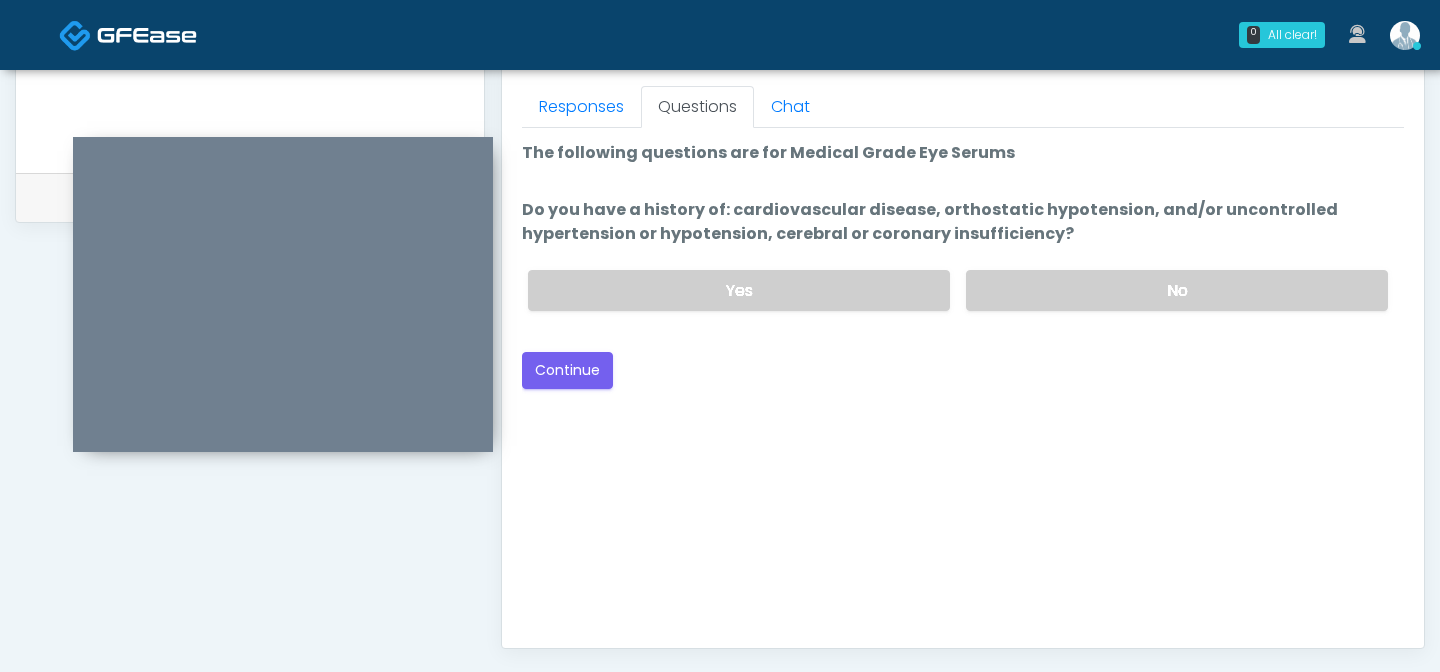 click on "Good Faith Exam Script
Good Faith Exam Script INTRODUCTION Hello, my name is undefined, and I will be conducting your good faith exam on behalf of  Enhanced Body Institute ,  Please confirm the correct patient is on the call: Confirm full name Confirm Date of Birth ﻿﻿ This exam will take about 5 minutes to complete and it is a state requirement before you receive any new treatment. I am a third party service provider and have been retained by this practice to collect and review your medical history and ensure you're a good candidate for your treatment. all information collected, stored and transmitted as part of this exam is confidential and covered by the HIPAA act.  By authorizing me to proceed with this exam you certify that you understand the terms of this disclosure and you will provide accurate information to the best of your ability. Do you consent to proceed with this virtual exam?" at bounding box center [963, 378] 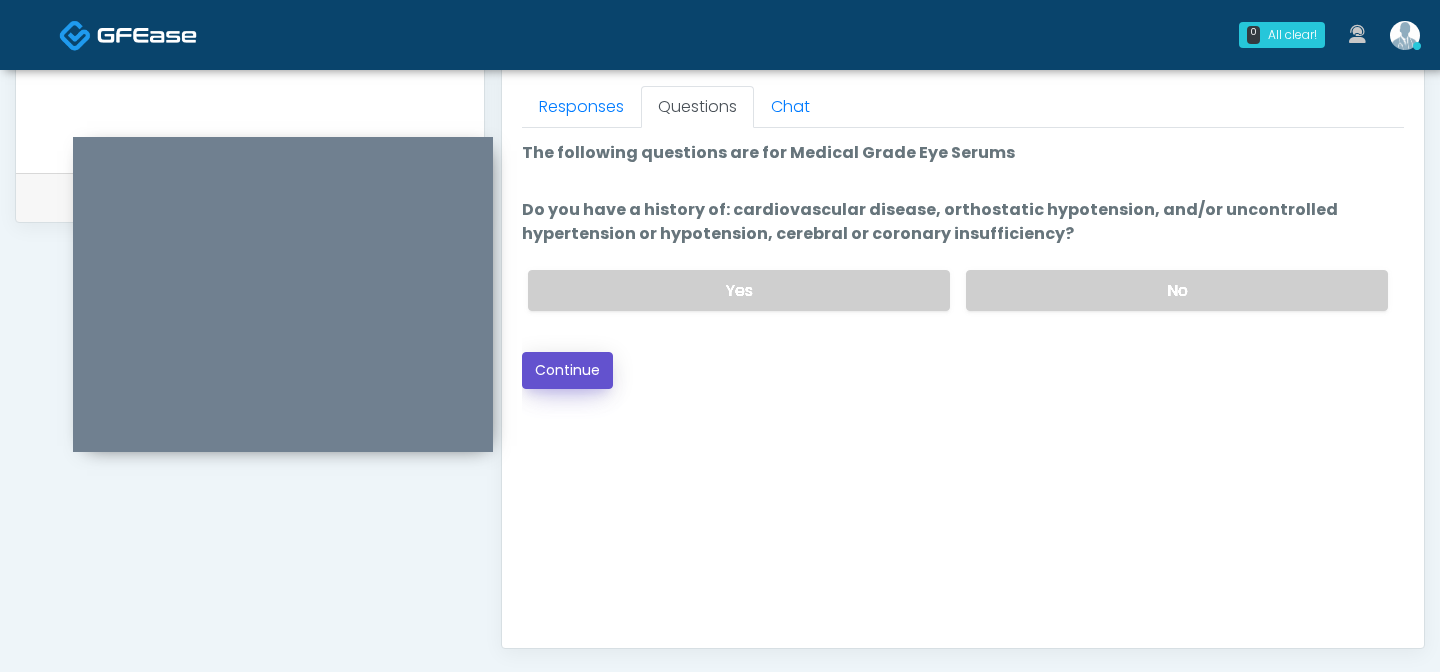 click on "Continue" at bounding box center [567, 370] 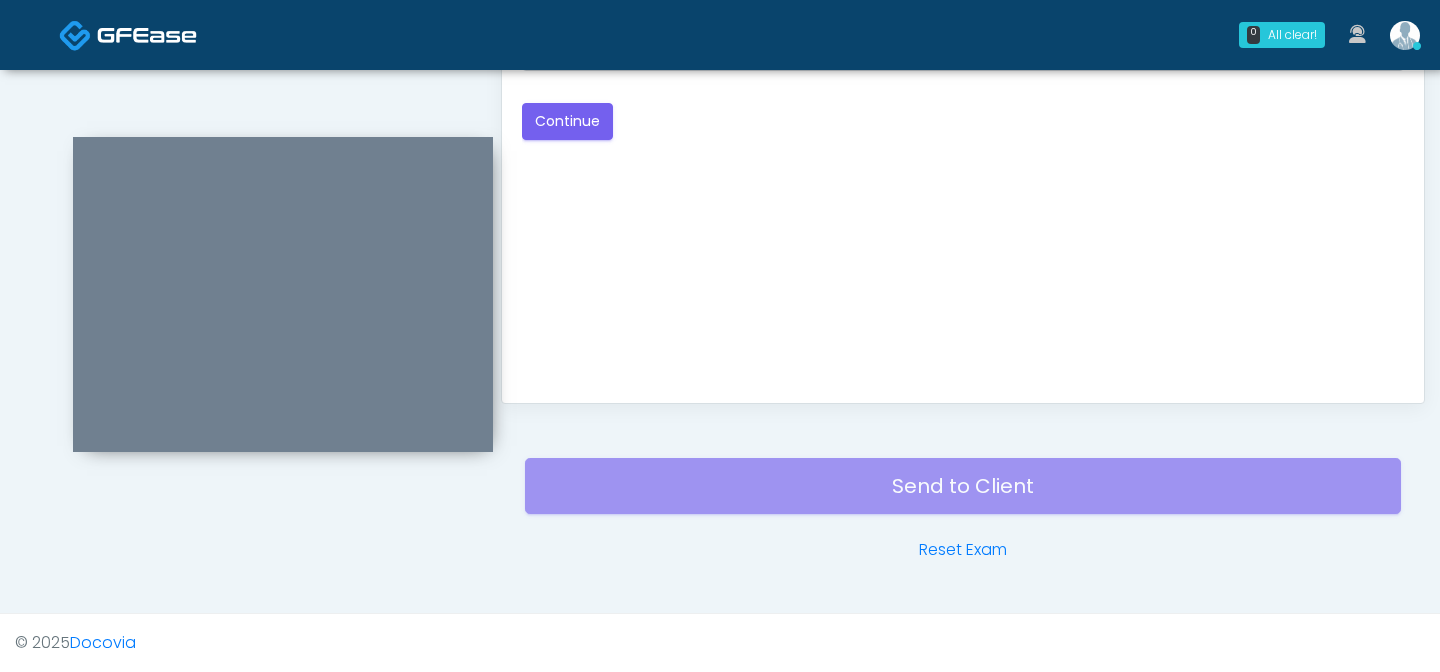 scroll, scrollTop: 903, scrollLeft: 0, axis: vertical 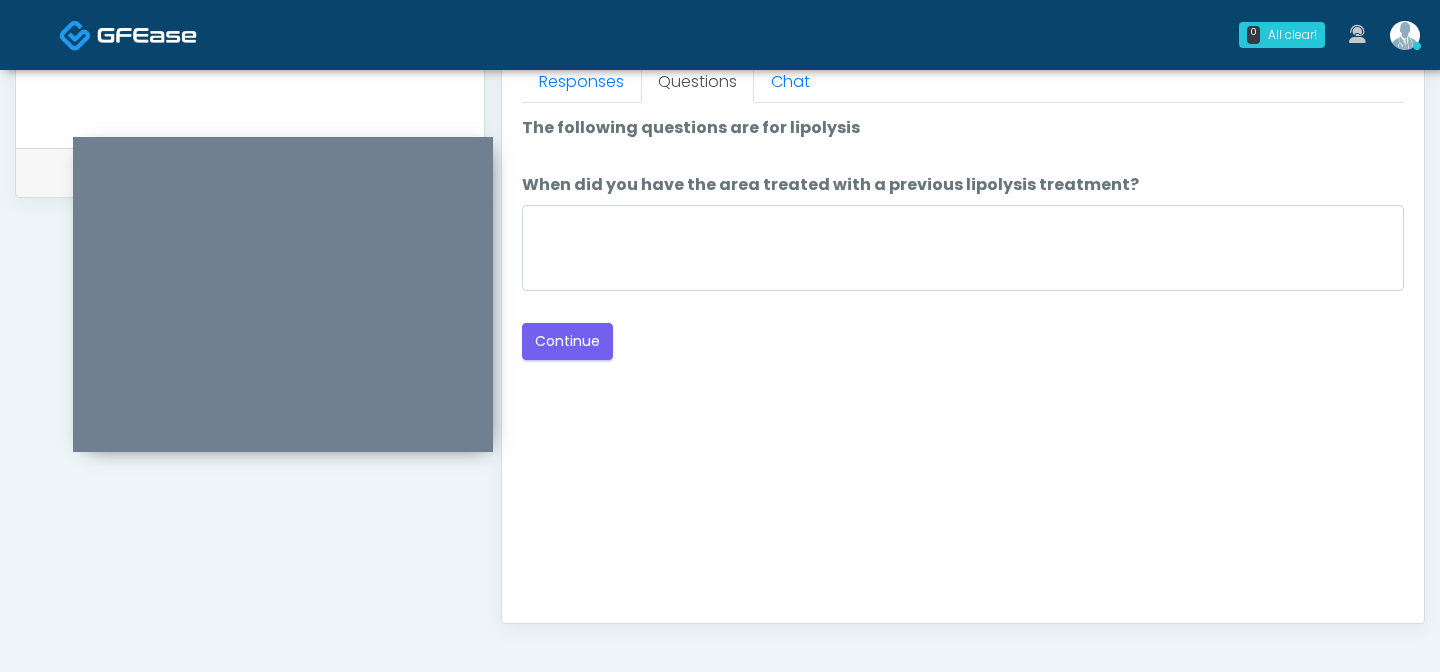 click on "Good Faith Exam Script
Good Faith Exam Script INTRODUCTION Hello, my name is undefined, and I will be conducting your good faith exam on behalf of  Enhanced Body Institute ,  Please confirm the correct patient is on the call: Confirm full name Confirm Date of Birth ﻿﻿ This exam will take about 5 minutes to complete and it is a state requirement before you receive any new treatment. I am a third party service provider and have been retained by this practice to collect and review your medical history and ensure you're a good candidate for your treatment. all information collected, stored and transmitted as part of this exam is confidential and covered by the HIPAA act.  By authorizing me to proceed with this exam you certify that you understand the terms of this disclosure and you will provide accurate information to the best of your ability. Do you consent to proceed with this virtual exam?" at bounding box center [963, 353] 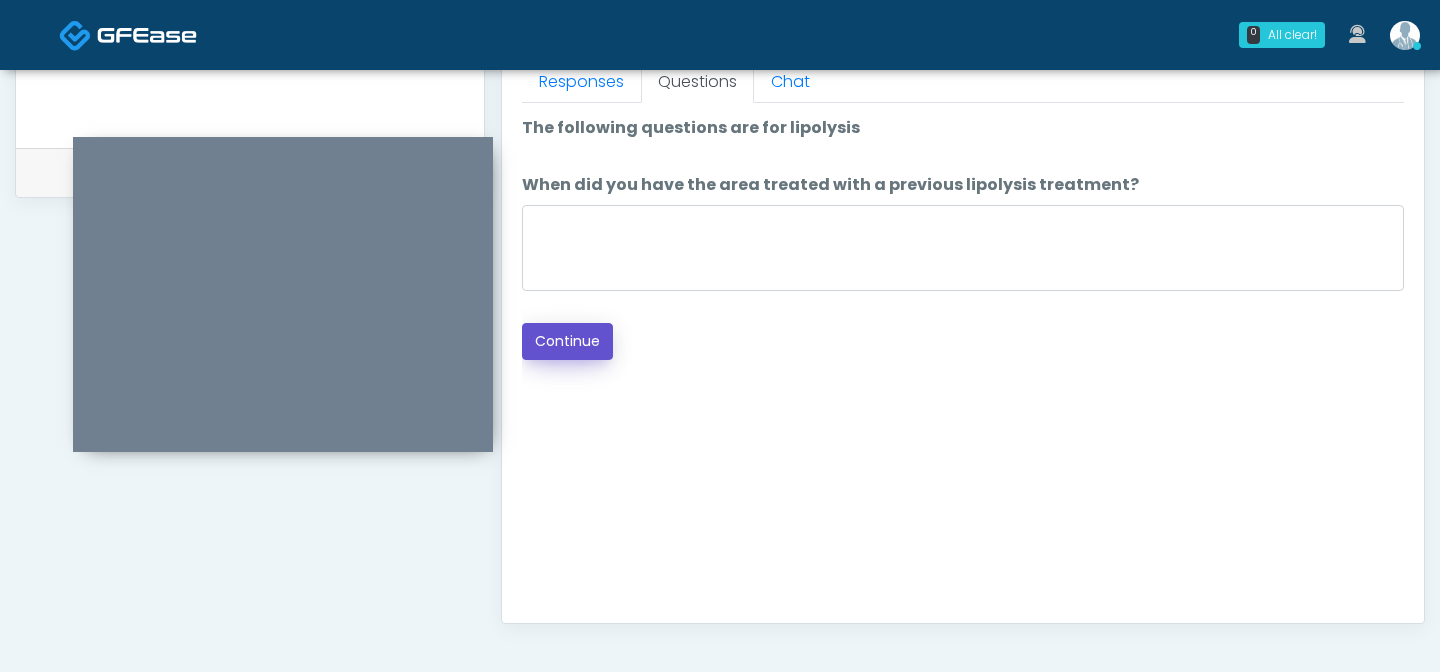 click on "Continue" at bounding box center (567, 341) 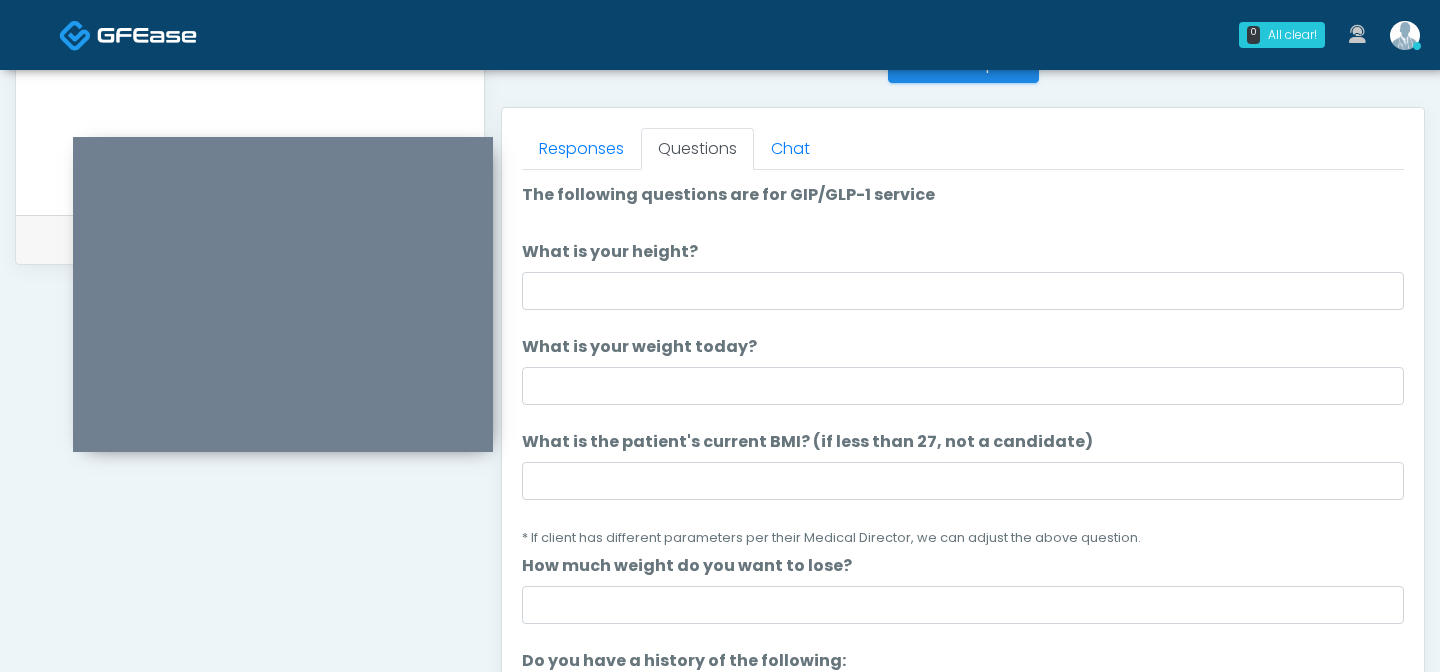 scroll, scrollTop: 840, scrollLeft: 0, axis: vertical 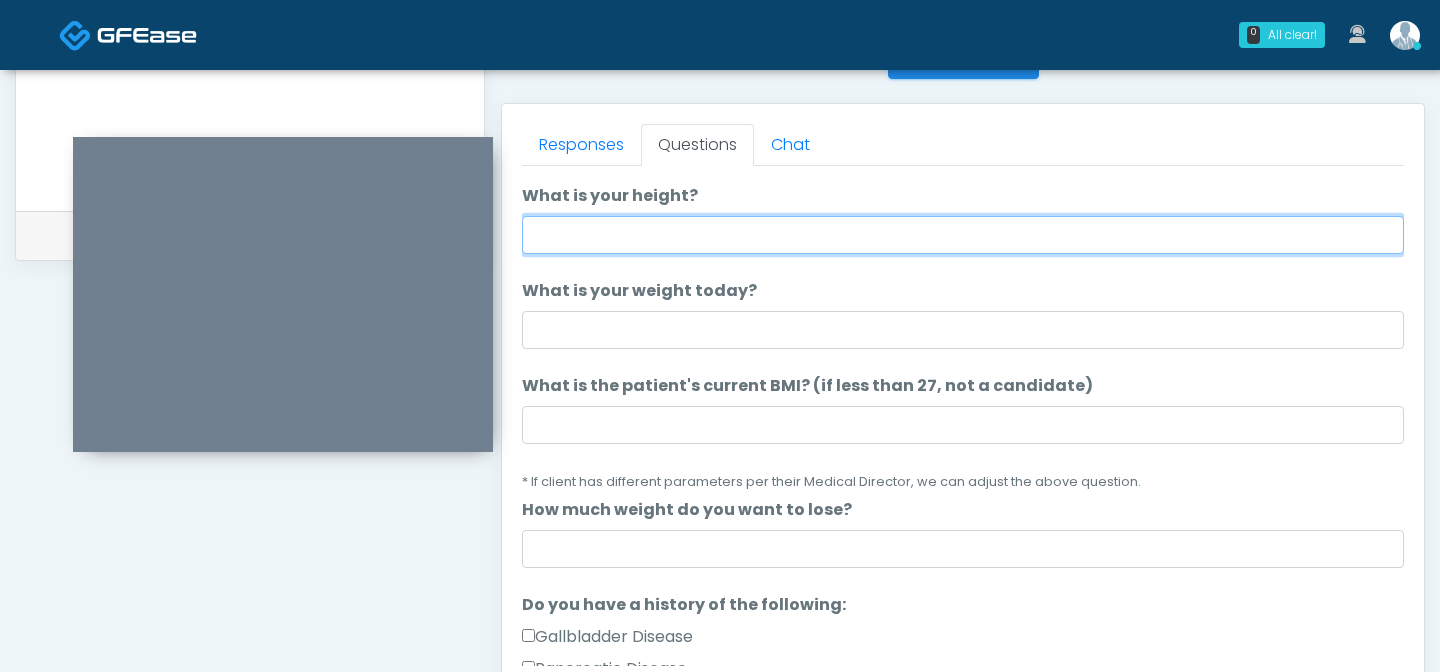 click on "What is your height?" at bounding box center (963, 235) 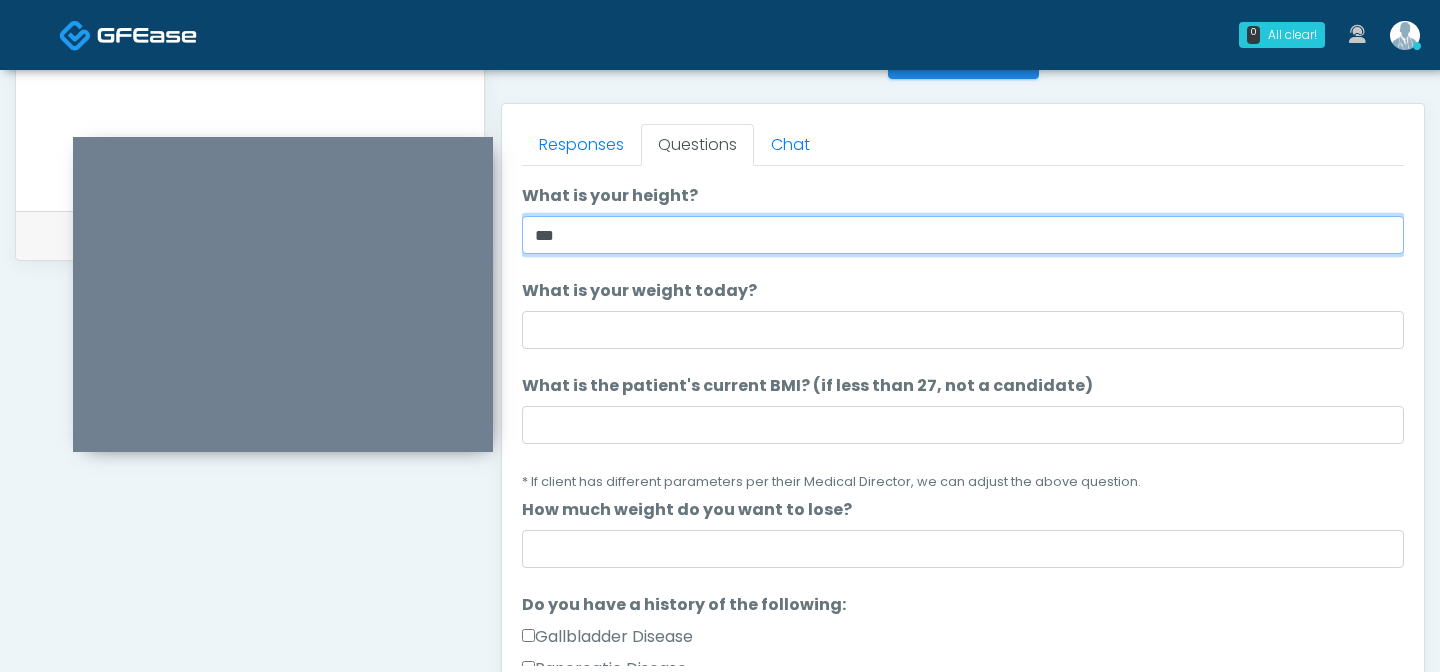 type on "***" 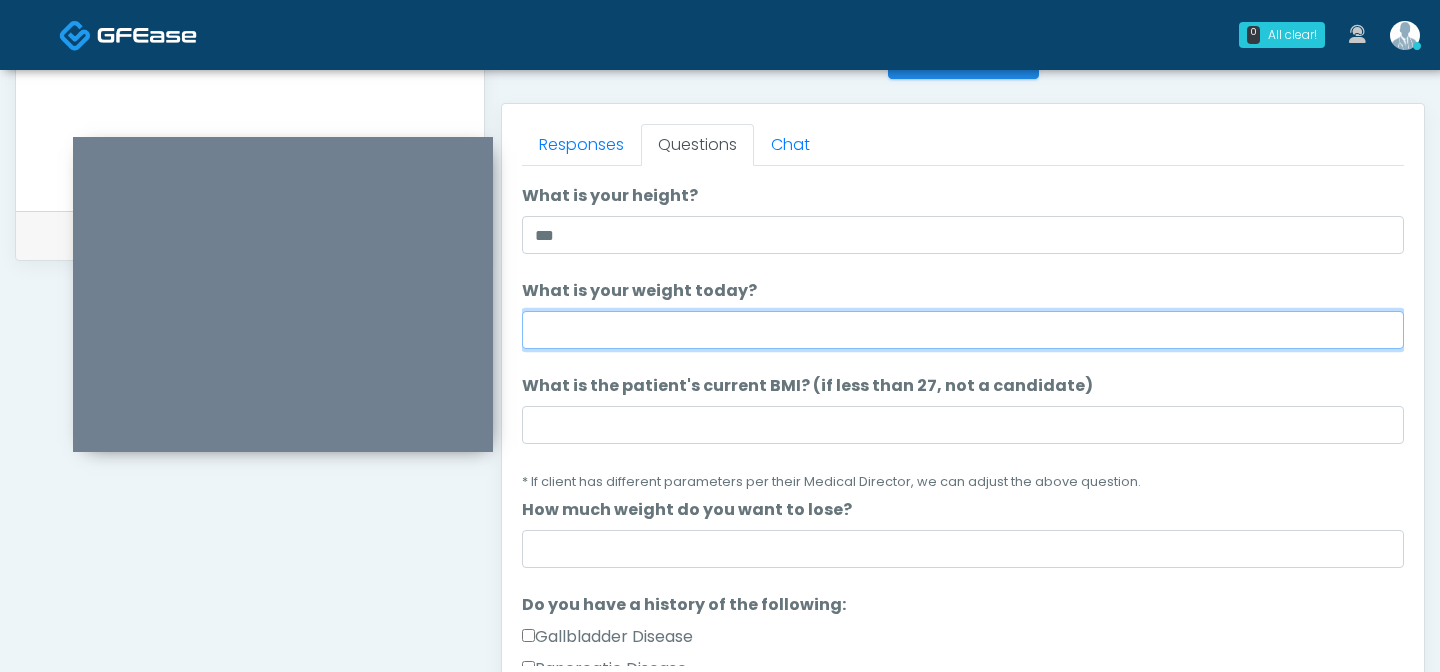 click on "What is your weight today?" at bounding box center [963, 330] 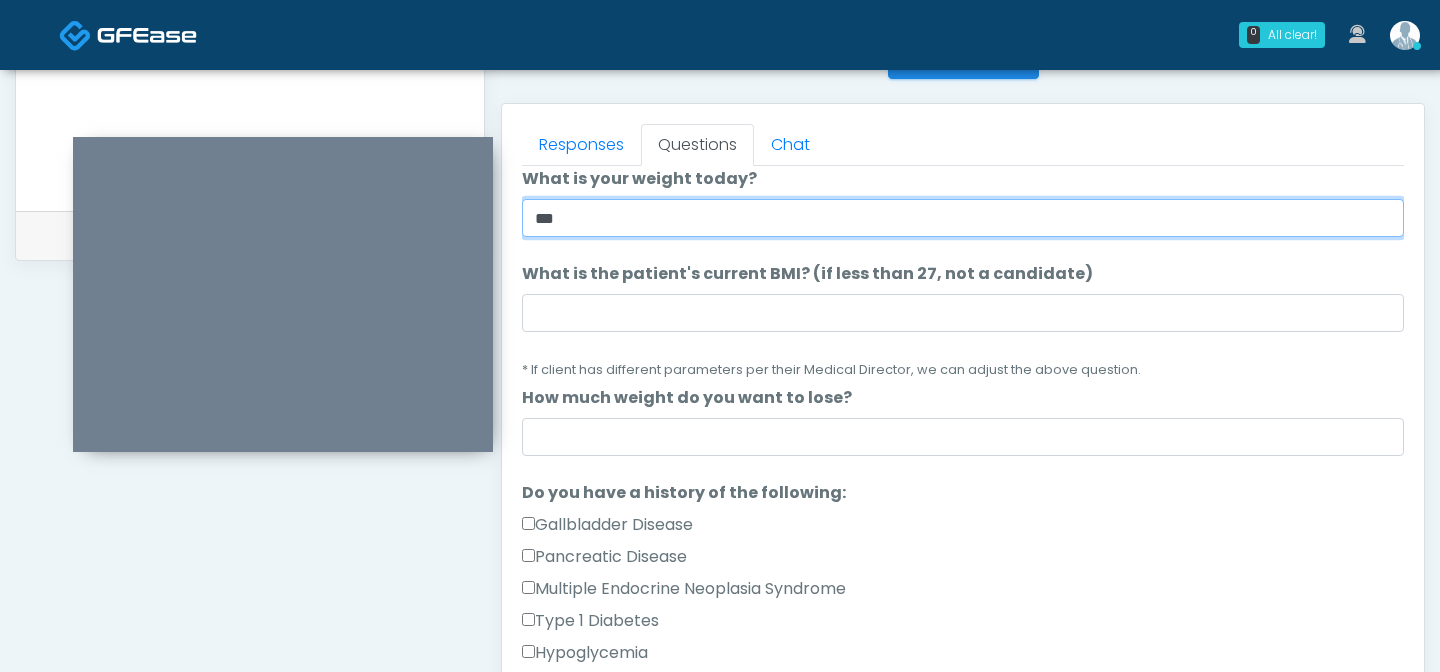 scroll, scrollTop: 207, scrollLeft: 0, axis: vertical 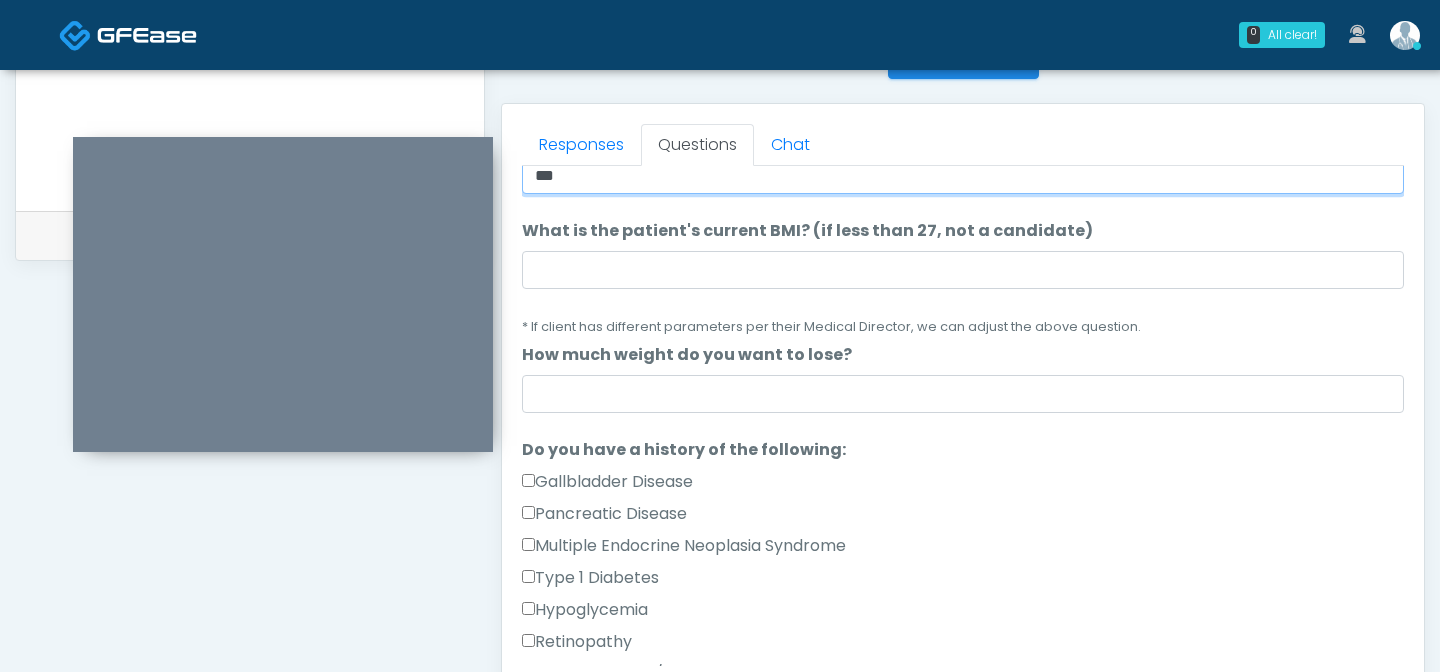type on "***" 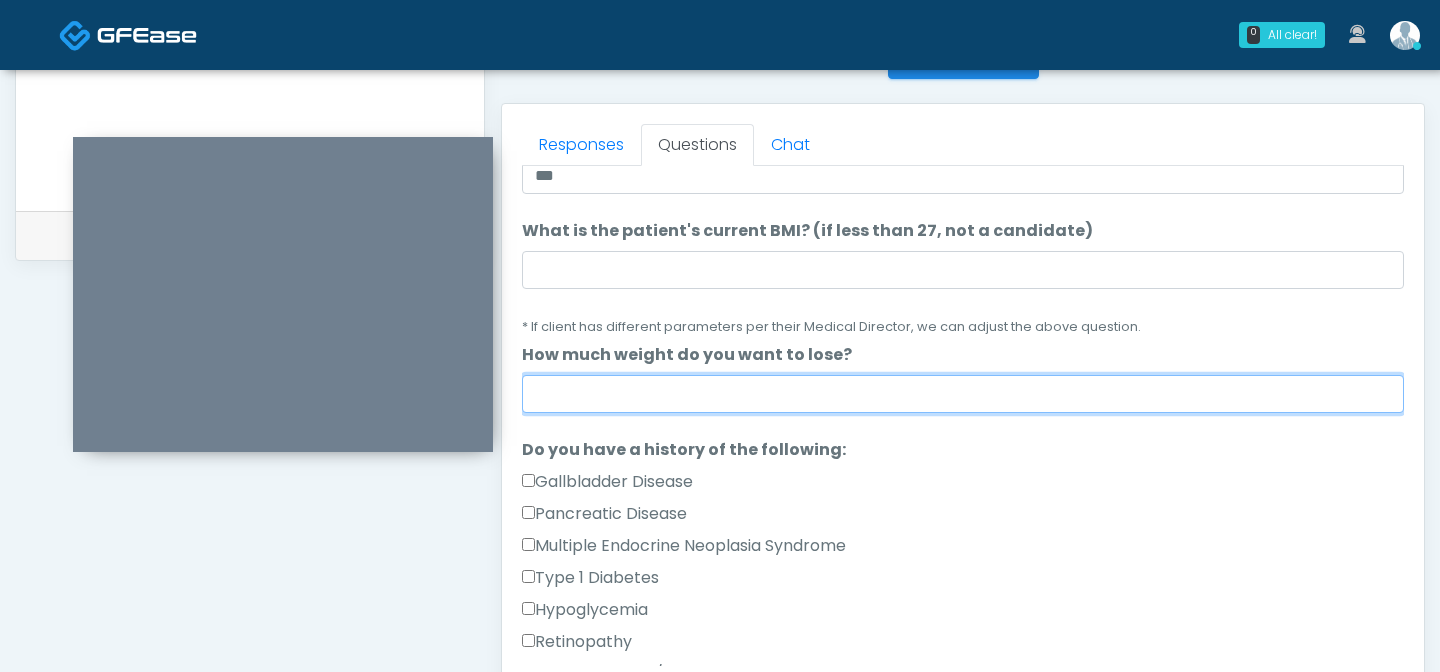 click on "How much weight do you want to lose?" at bounding box center [963, 394] 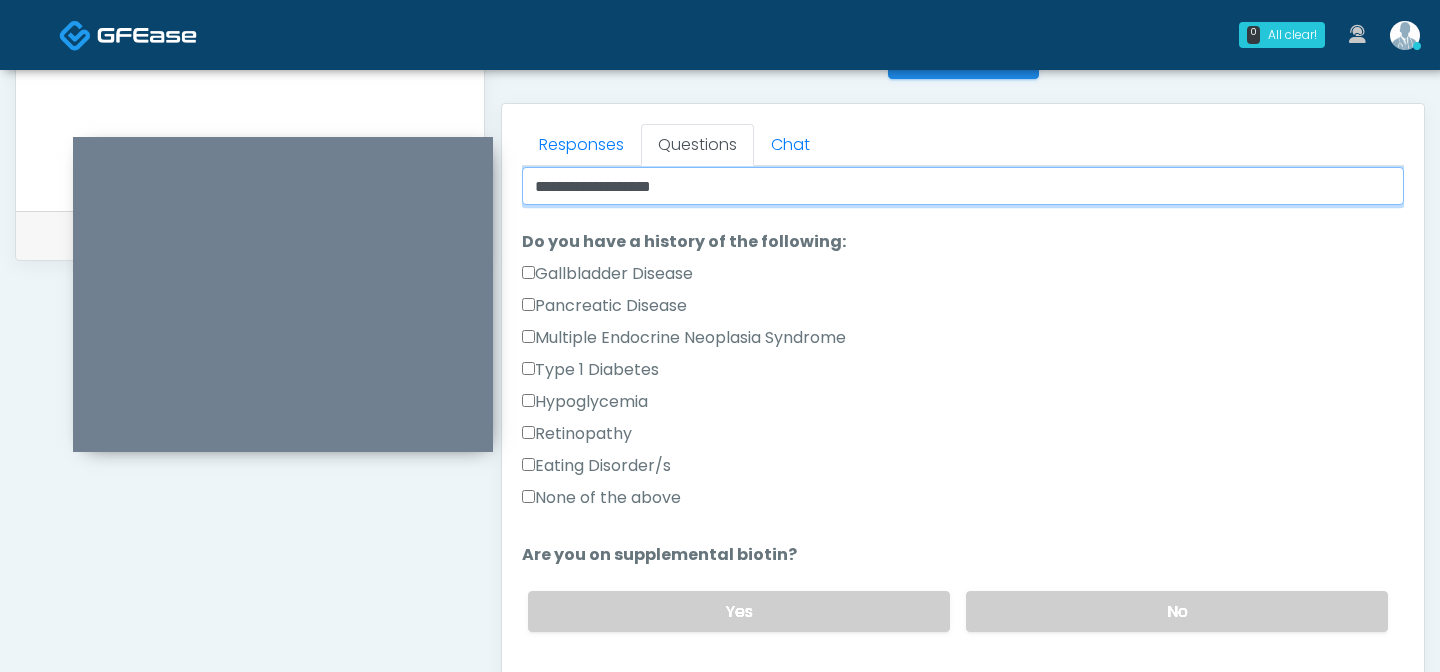 scroll, scrollTop: 424, scrollLeft: 0, axis: vertical 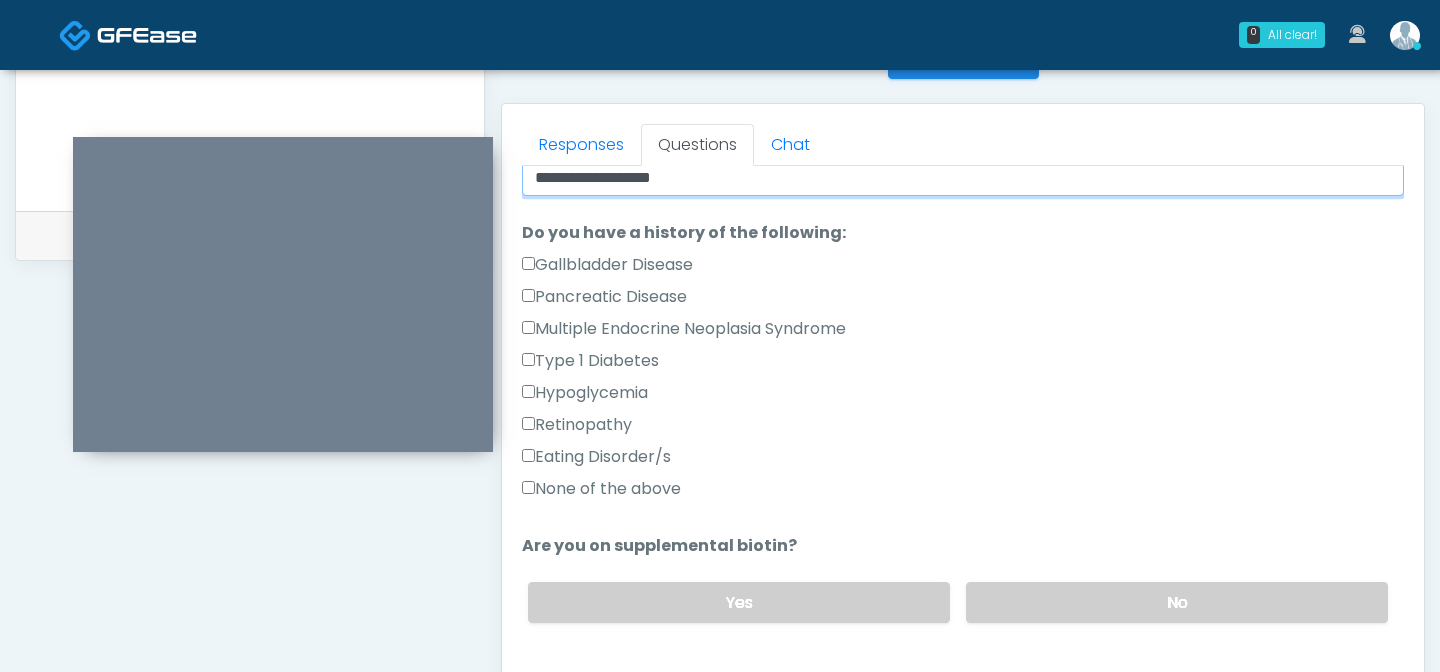 type on "**********" 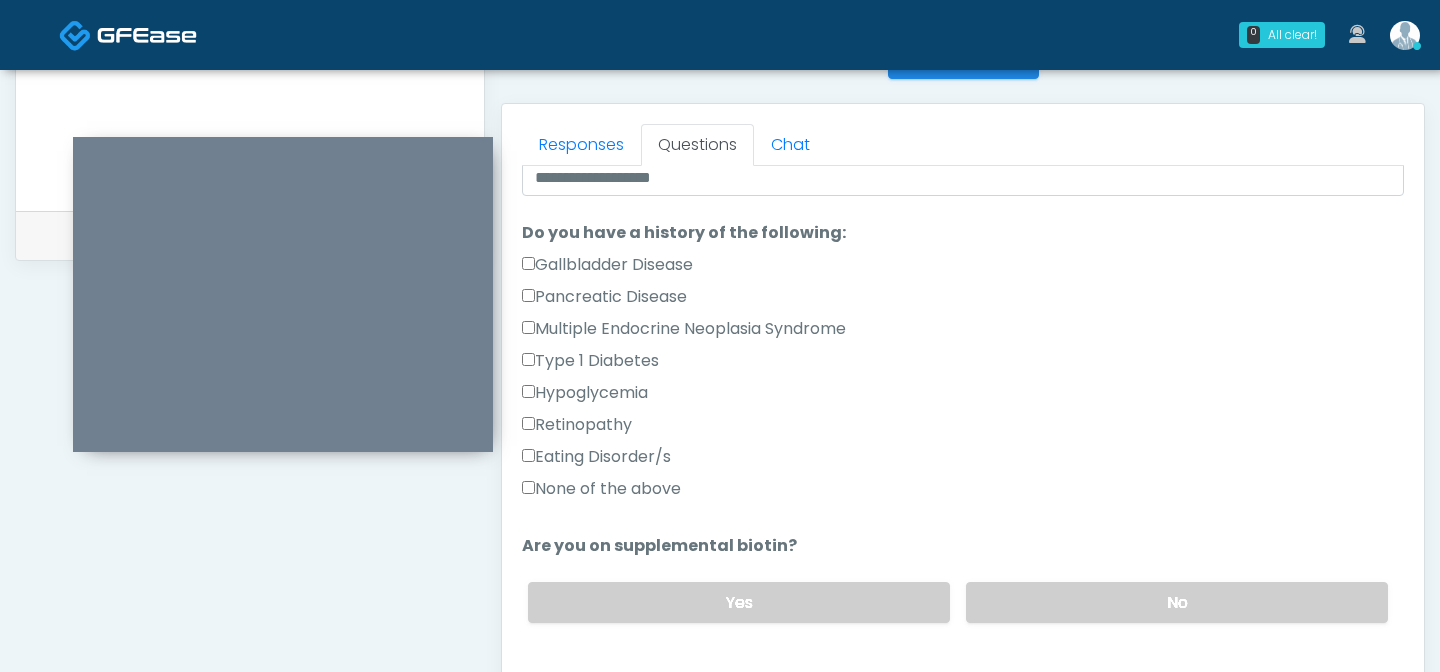 click on "None of the above" at bounding box center (963, 493) 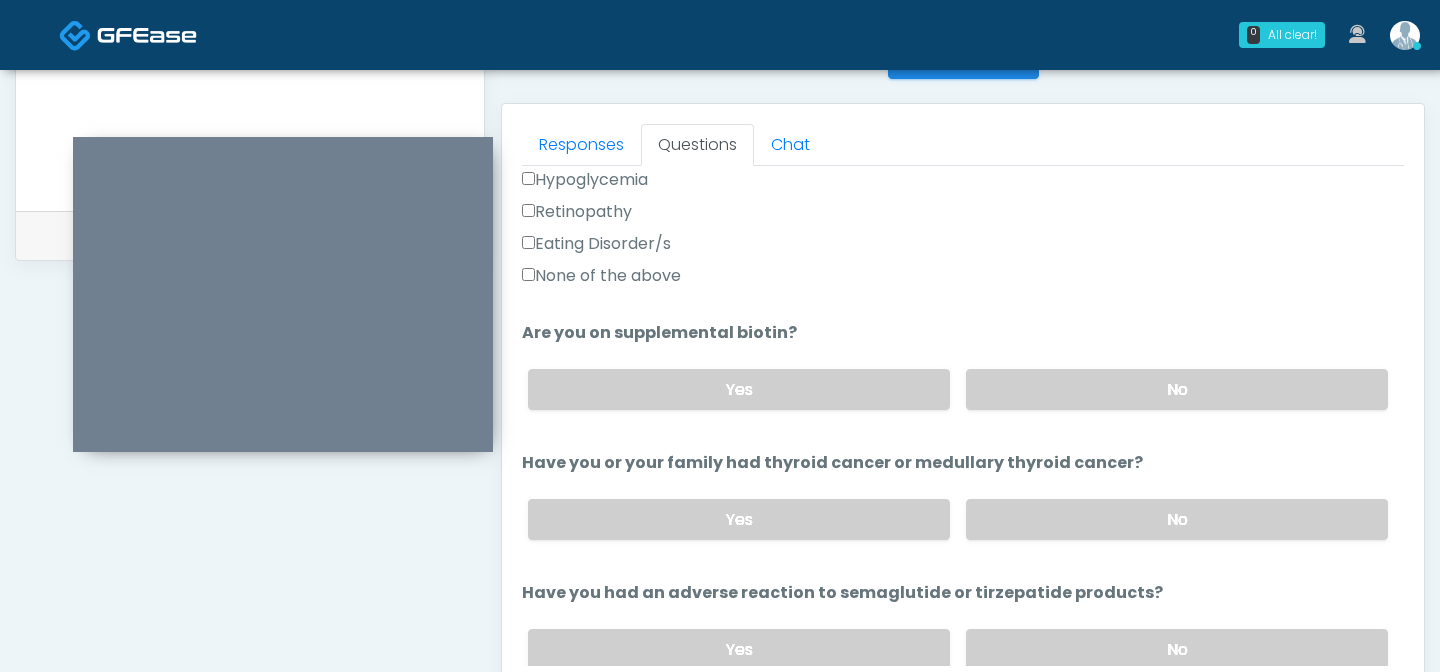 scroll, scrollTop: 665, scrollLeft: 0, axis: vertical 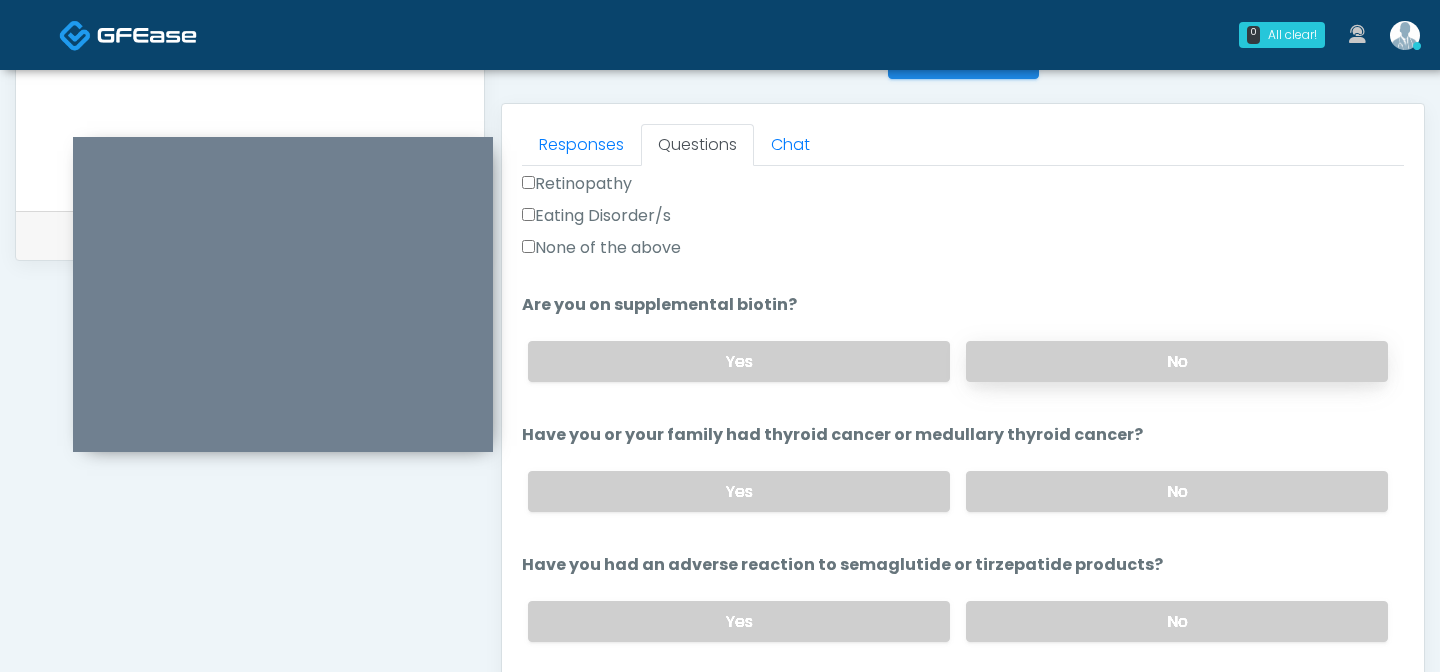 click on "No" at bounding box center [1177, 361] 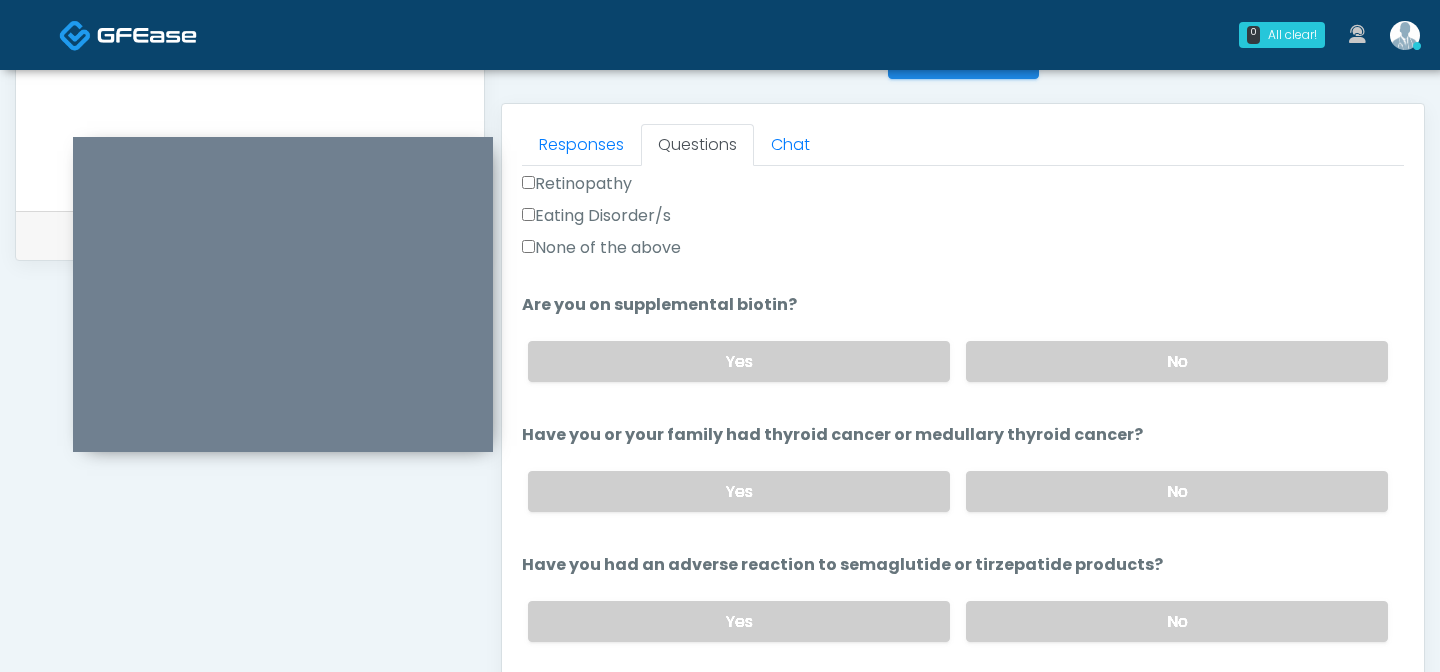 click on "Yes
No" at bounding box center (958, 491) 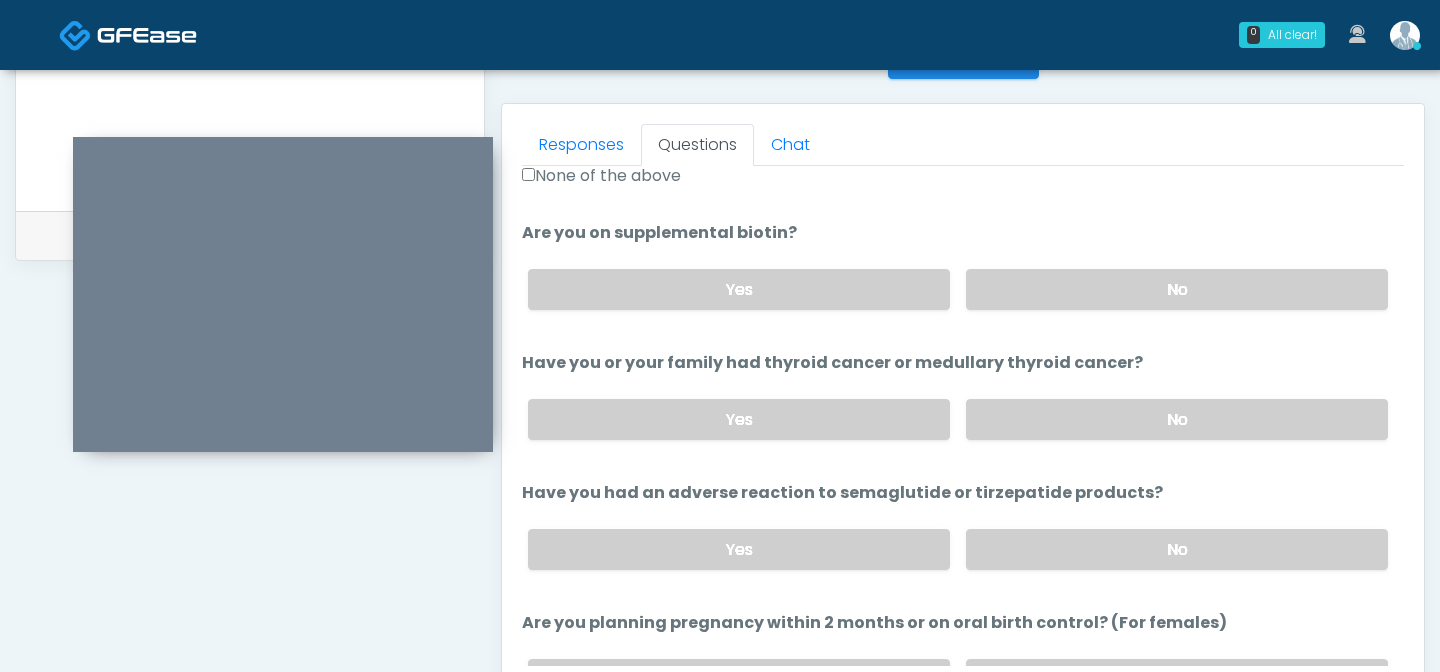 scroll, scrollTop: 738, scrollLeft: 0, axis: vertical 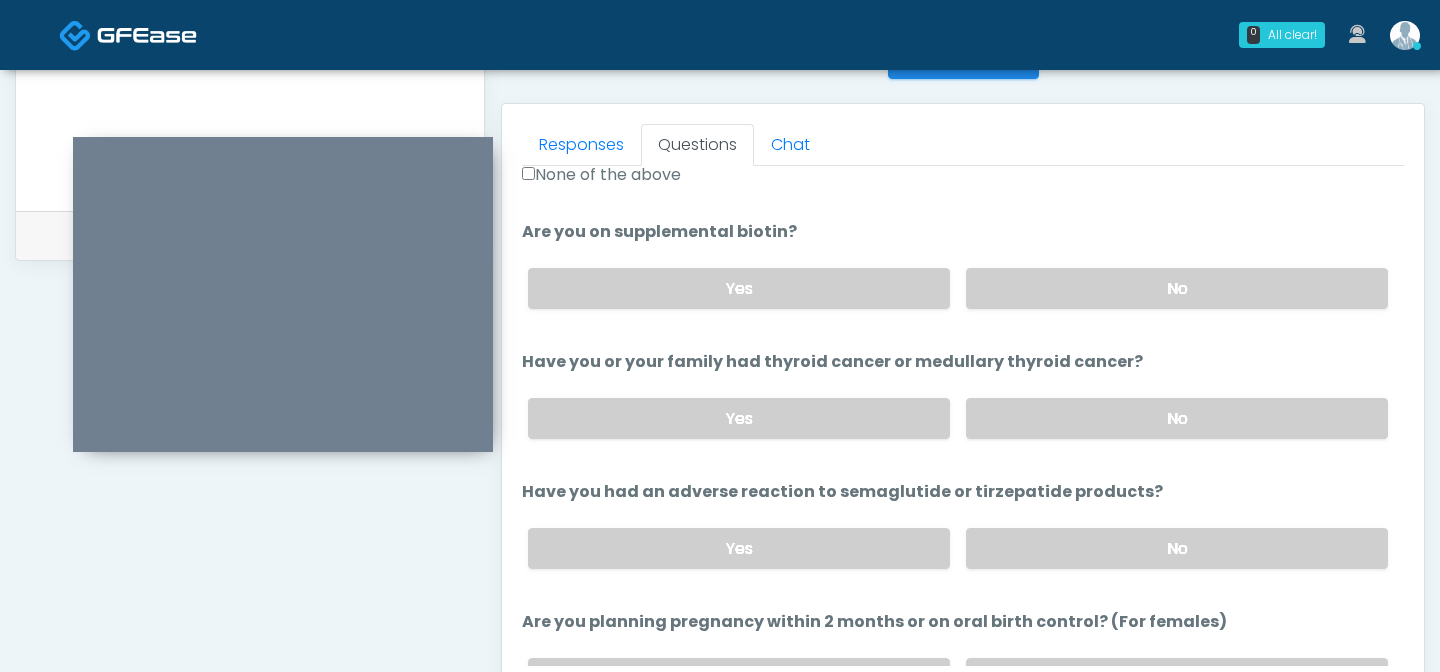 click on "Yes
No" at bounding box center (958, 418) 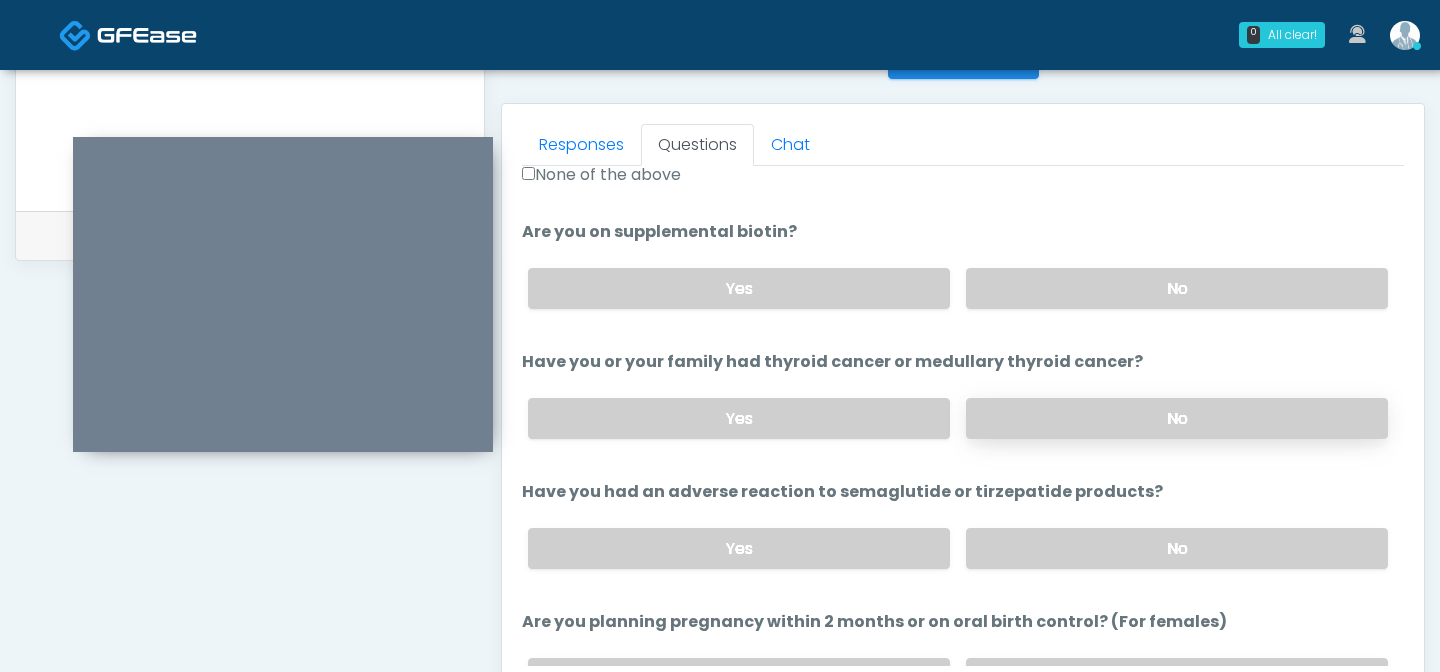 click on "No" at bounding box center [1177, 418] 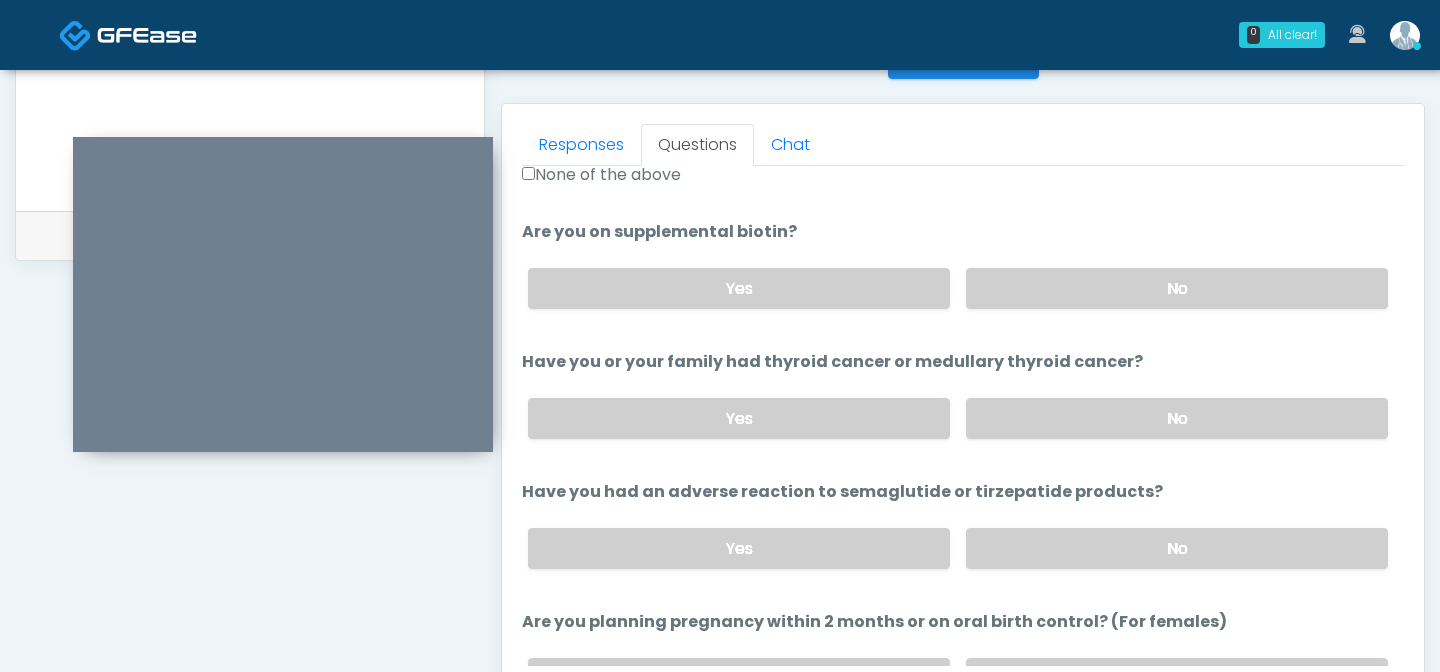 click on "Yes
No" at bounding box center [958, 548] 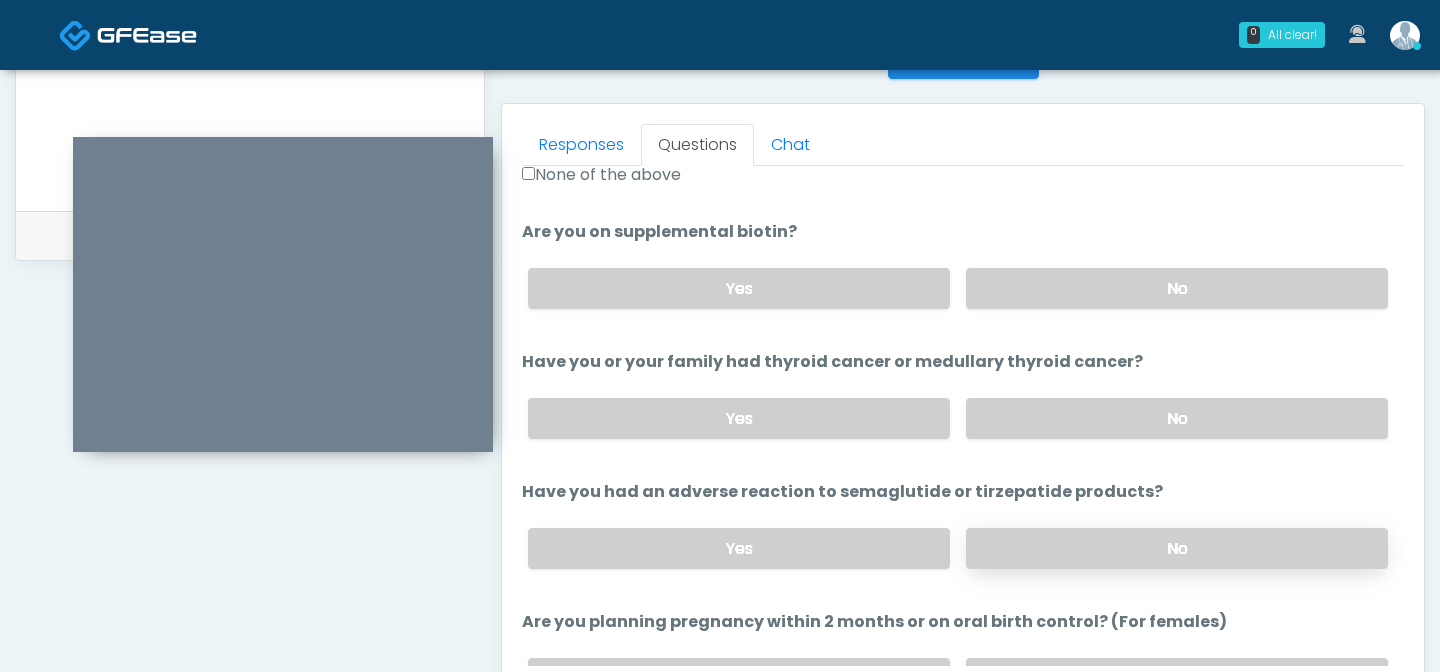 click on "No" at bounding box center (1177, 548) 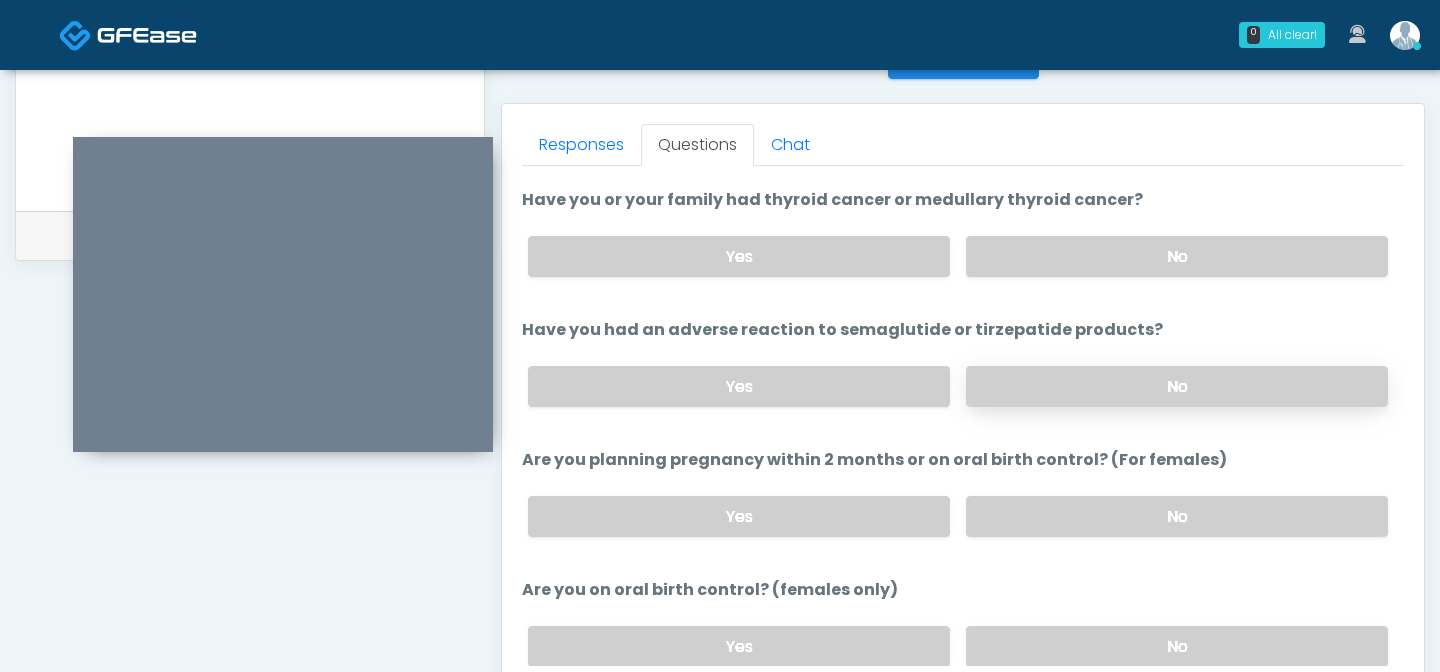 scroll, scrollTop: 911, scrollLeft: 0, axis: vertical 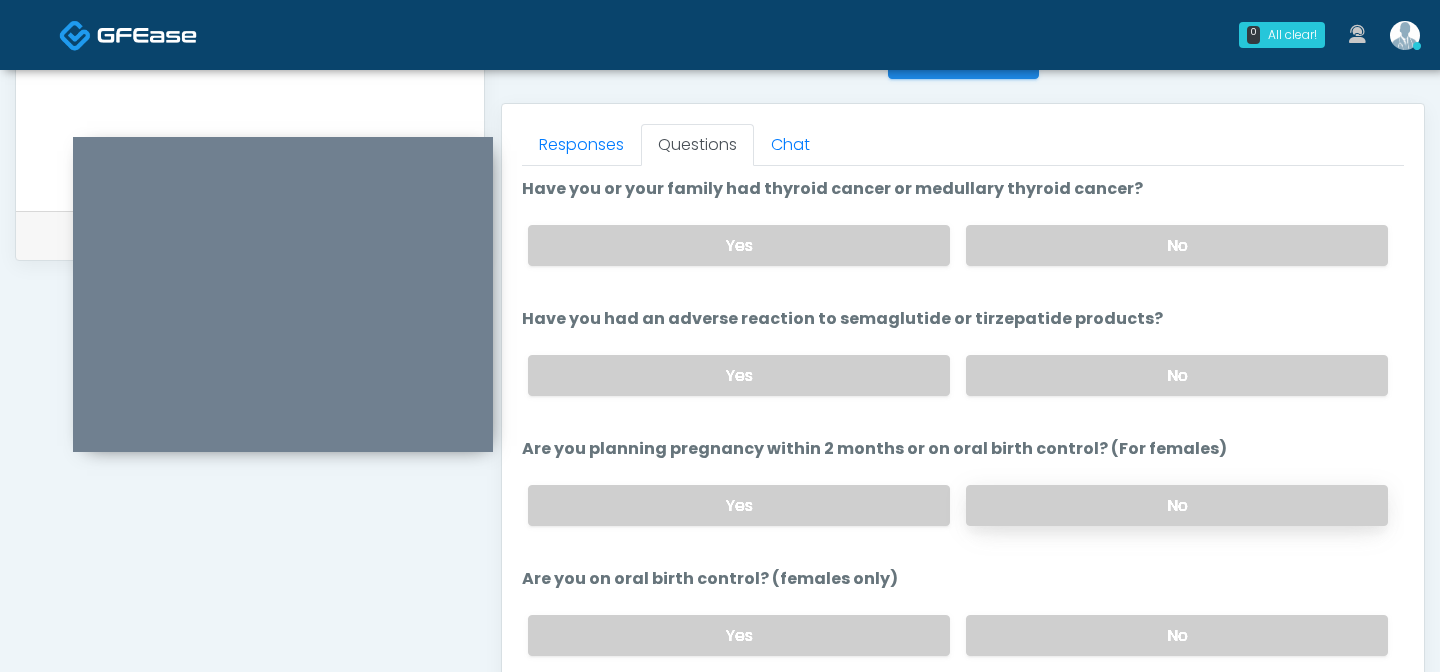 click on "No" at bounding box center (1177, 505) 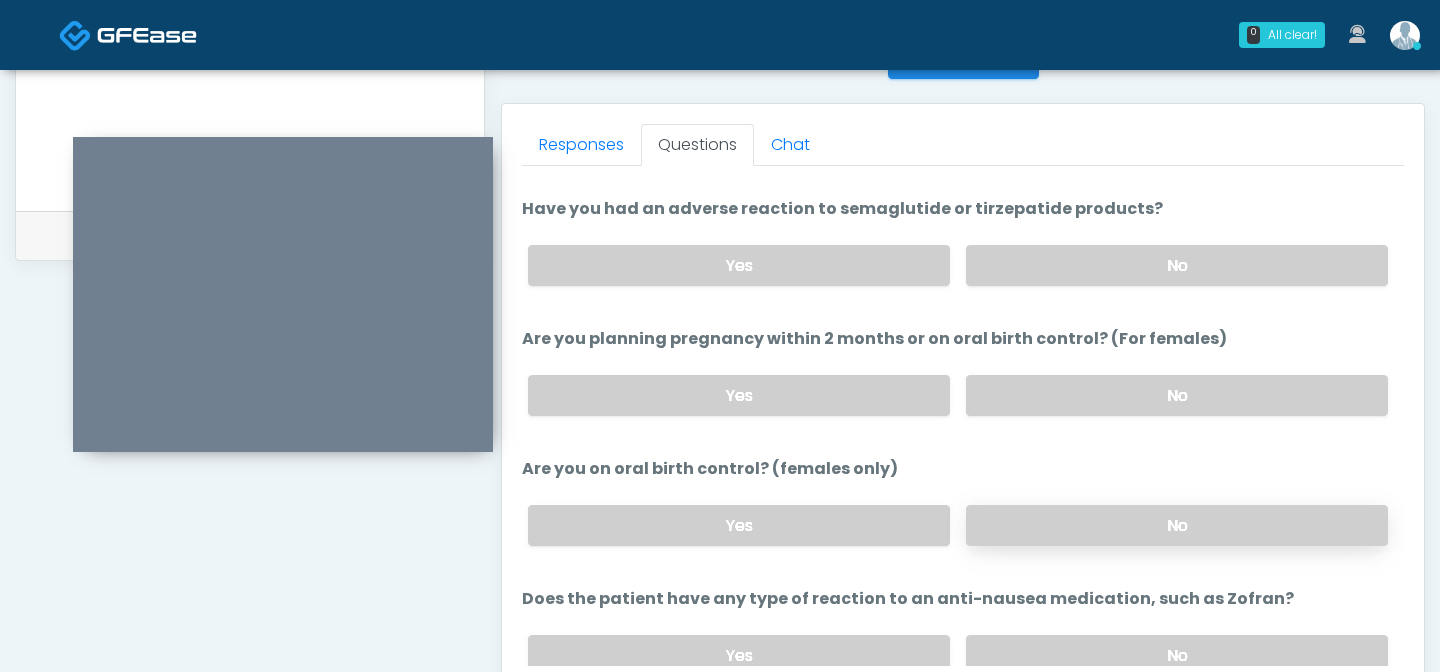 click on "No" at bounding box center (1177, 525) 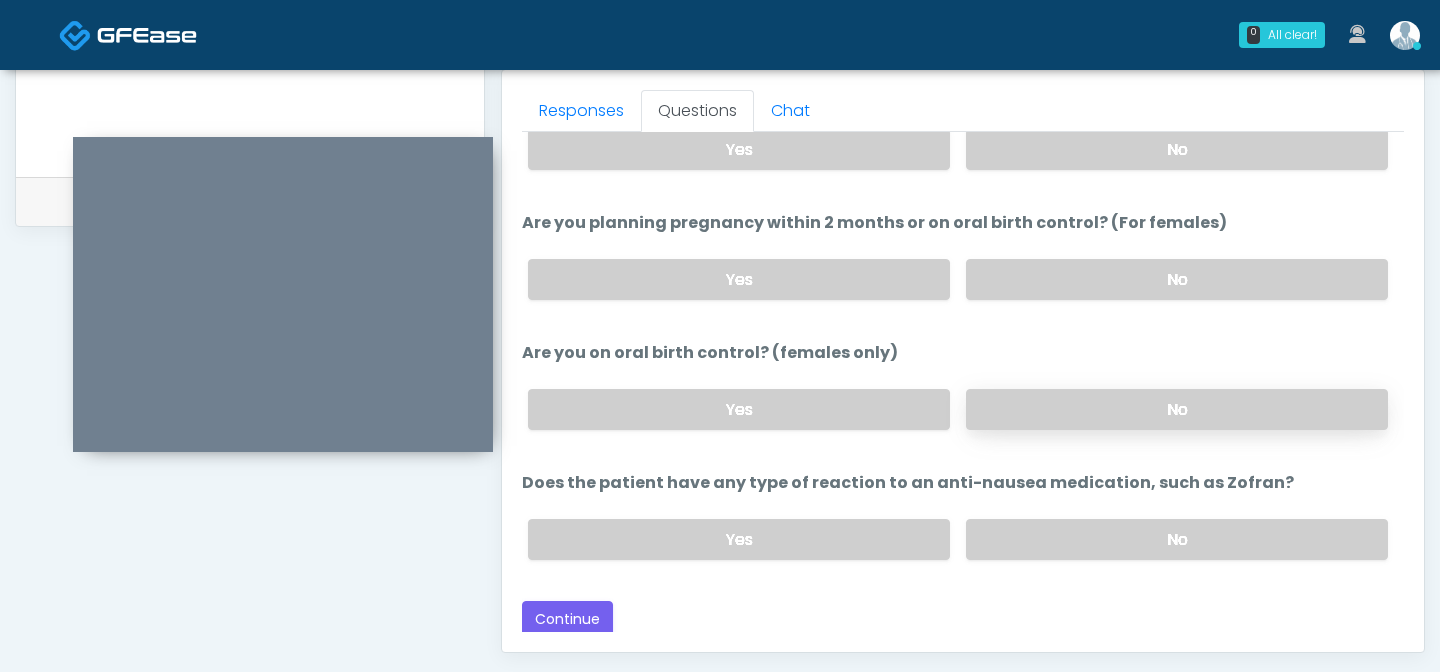 scroll, scrollTop: 888, scrollLeft: 0, axis: vertical 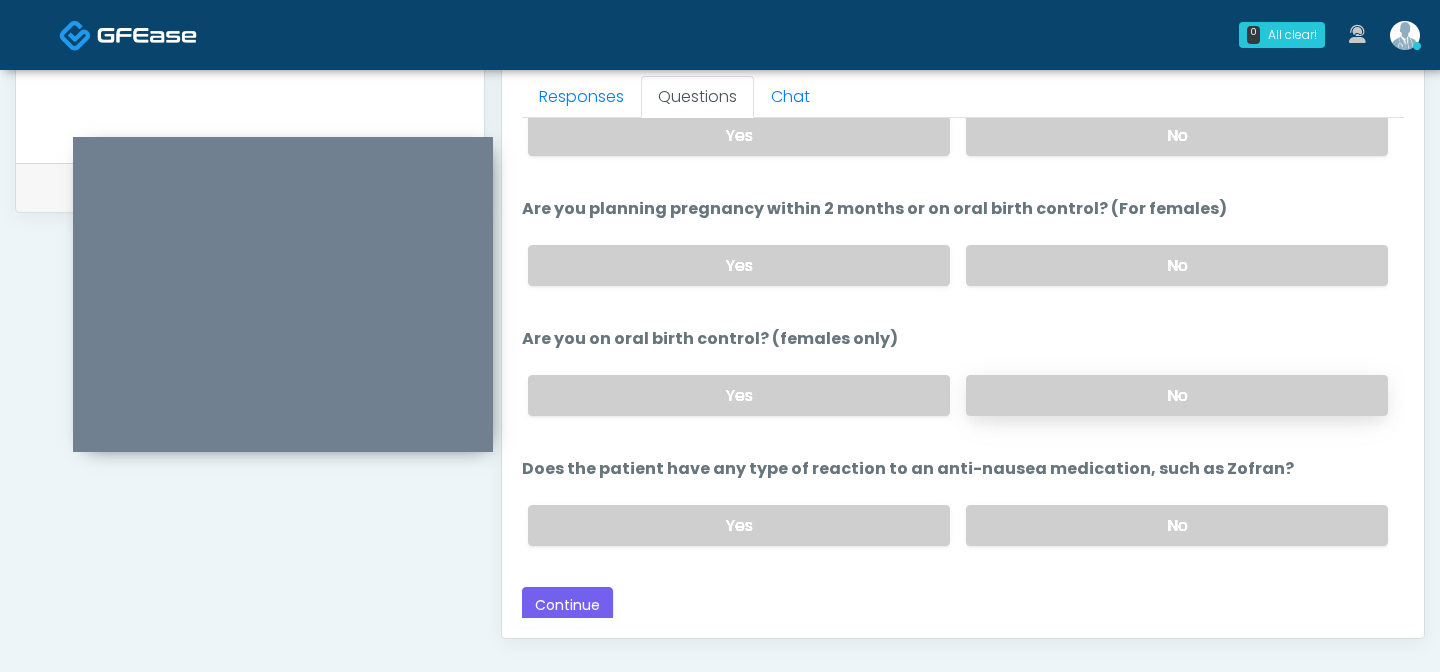 click on "No" at bounding box center [1177, 525] 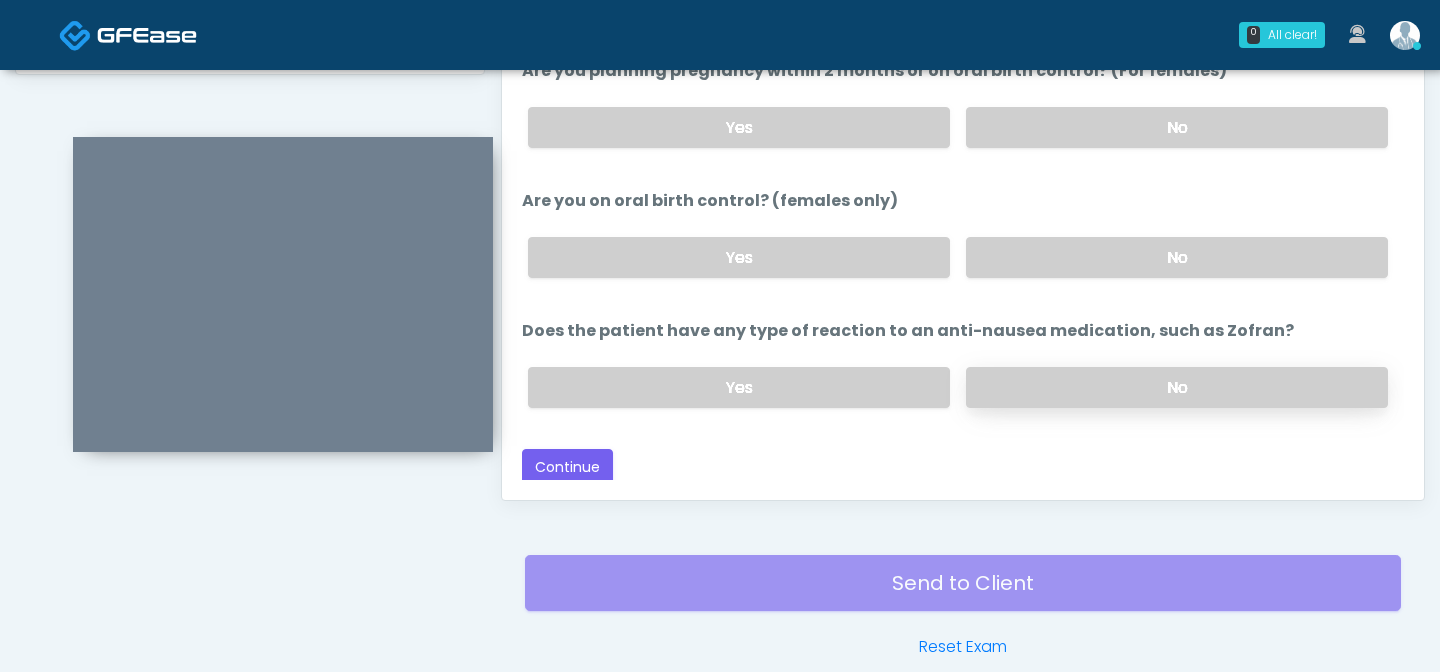 scroll, scrollTop: 1123, scrollLeft: 0, axis: vertical 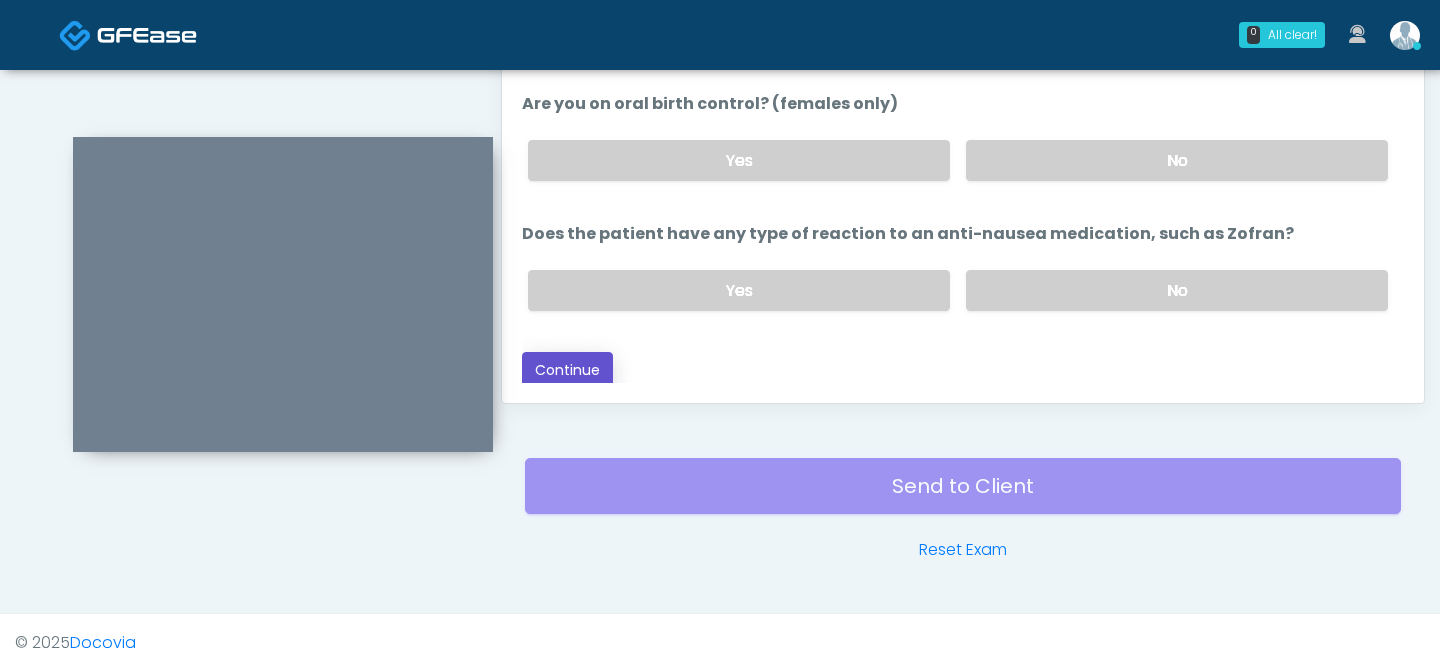 click on "Continue" at bounding box center [567, 370] 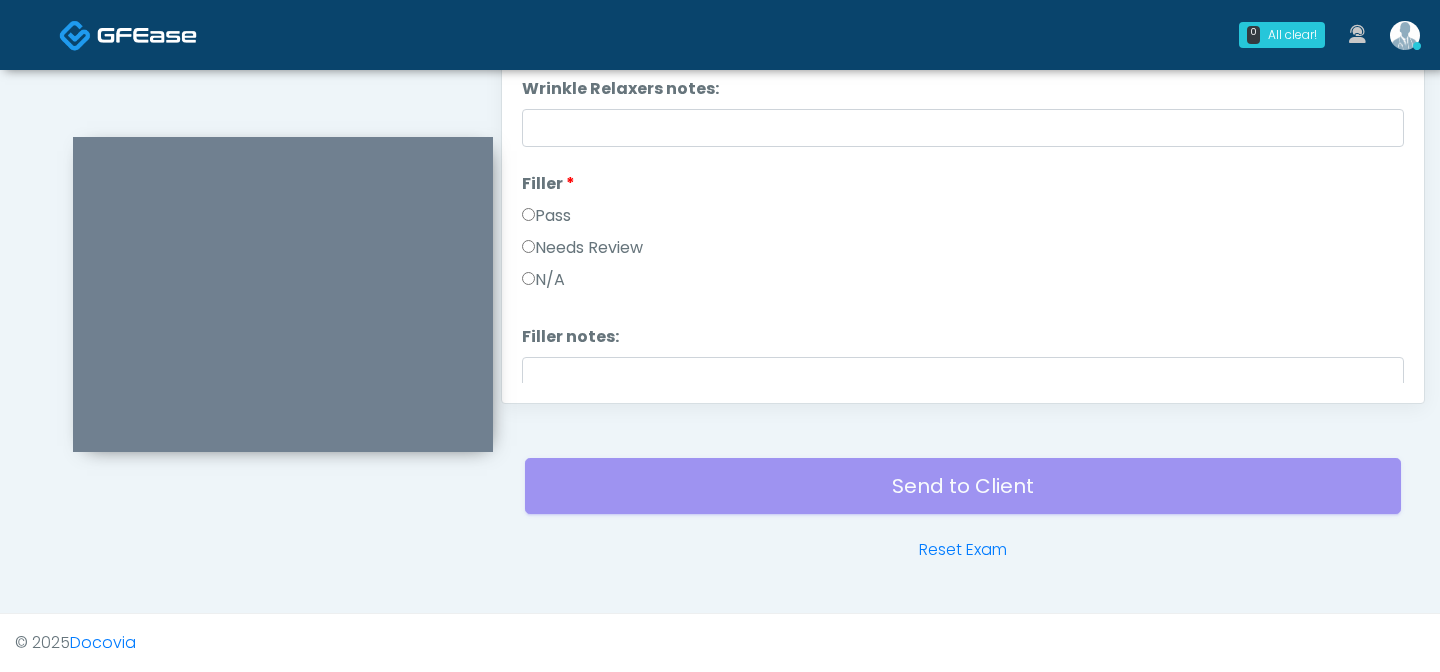 scroll, scrollTop: 0, scrollLeft: 0, axis: both 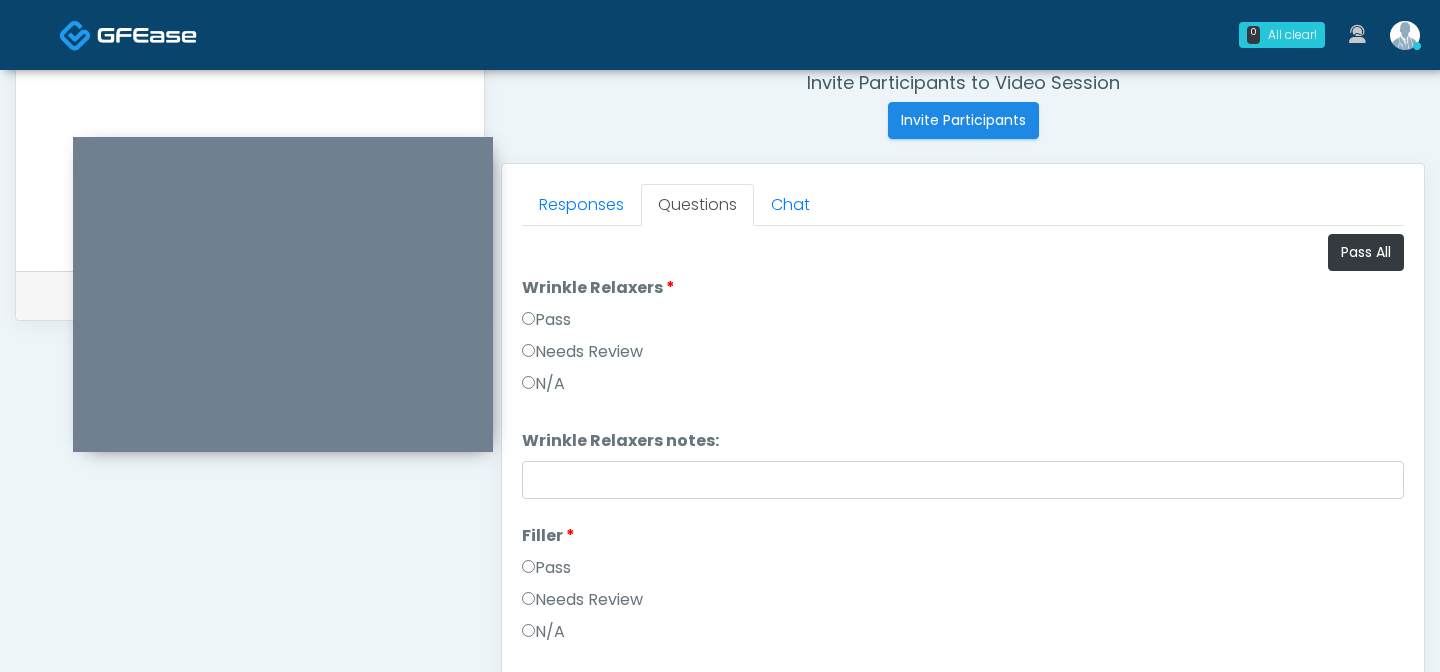 click on "Pass" at bounding box center [546, 320] 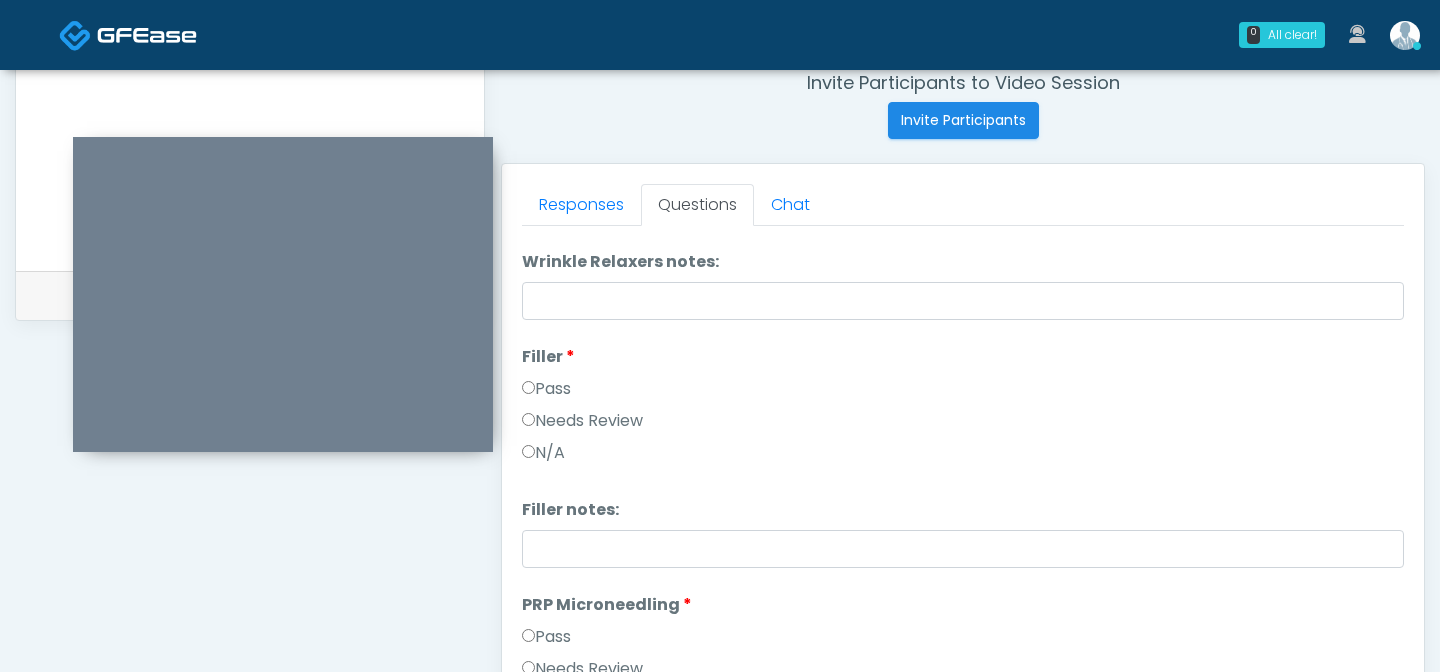 scroll, scrollTop: 223, scrollLeft: 0, axis: vertical 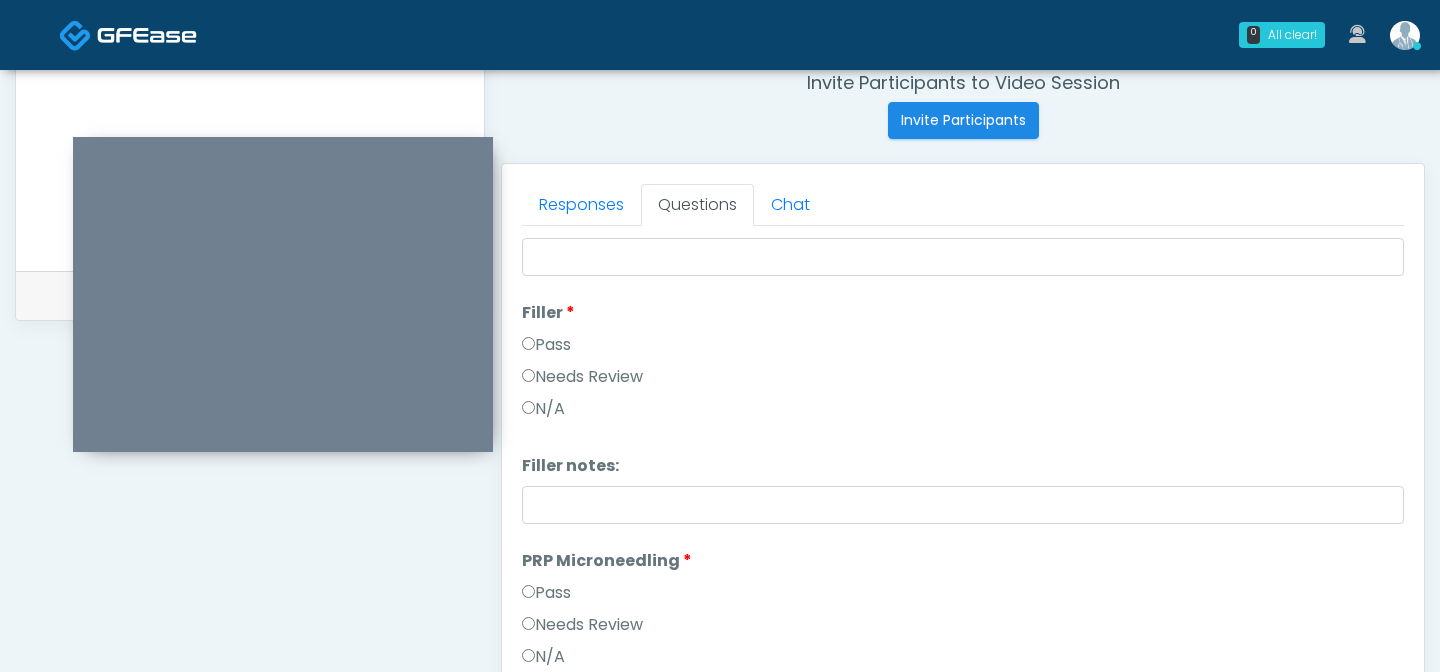 click on "Filler
Filler
Pass
Needs Review
N/A" at bounding box center [963, 365] 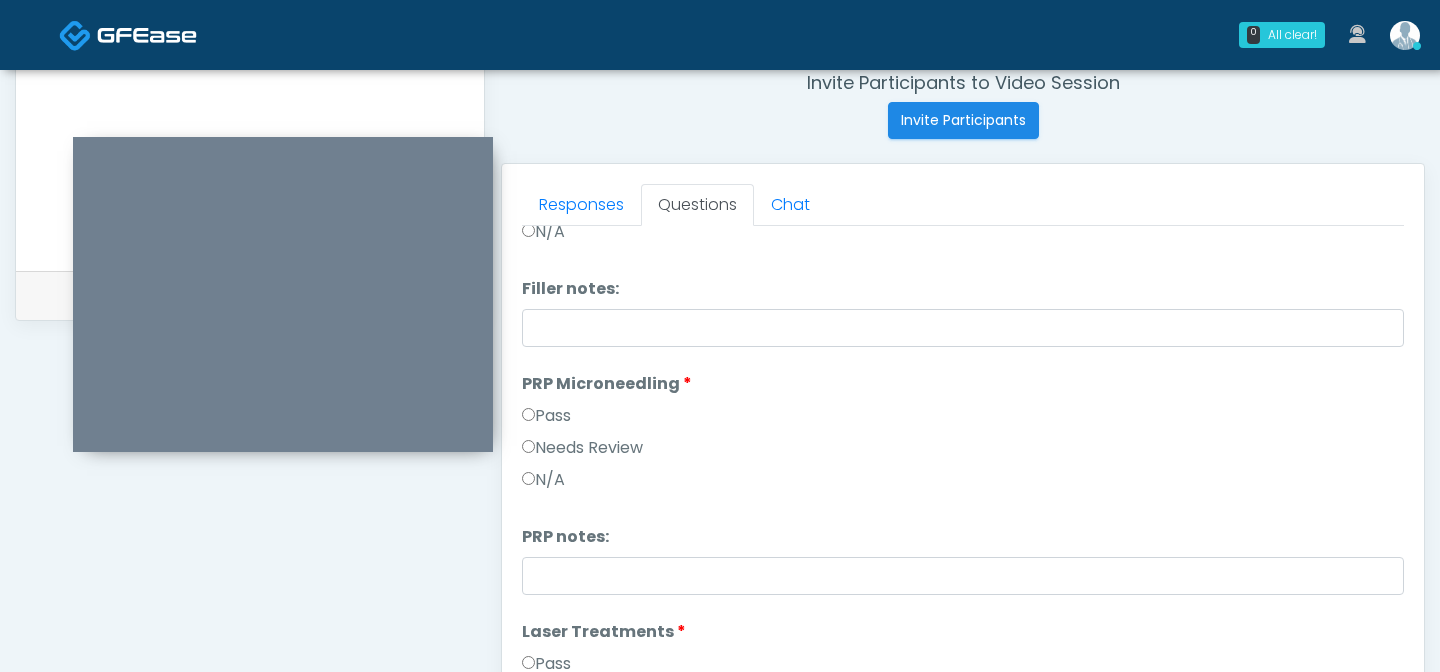 scroll, scrollTop: 430, scrollLeft: 0, axis: vertical 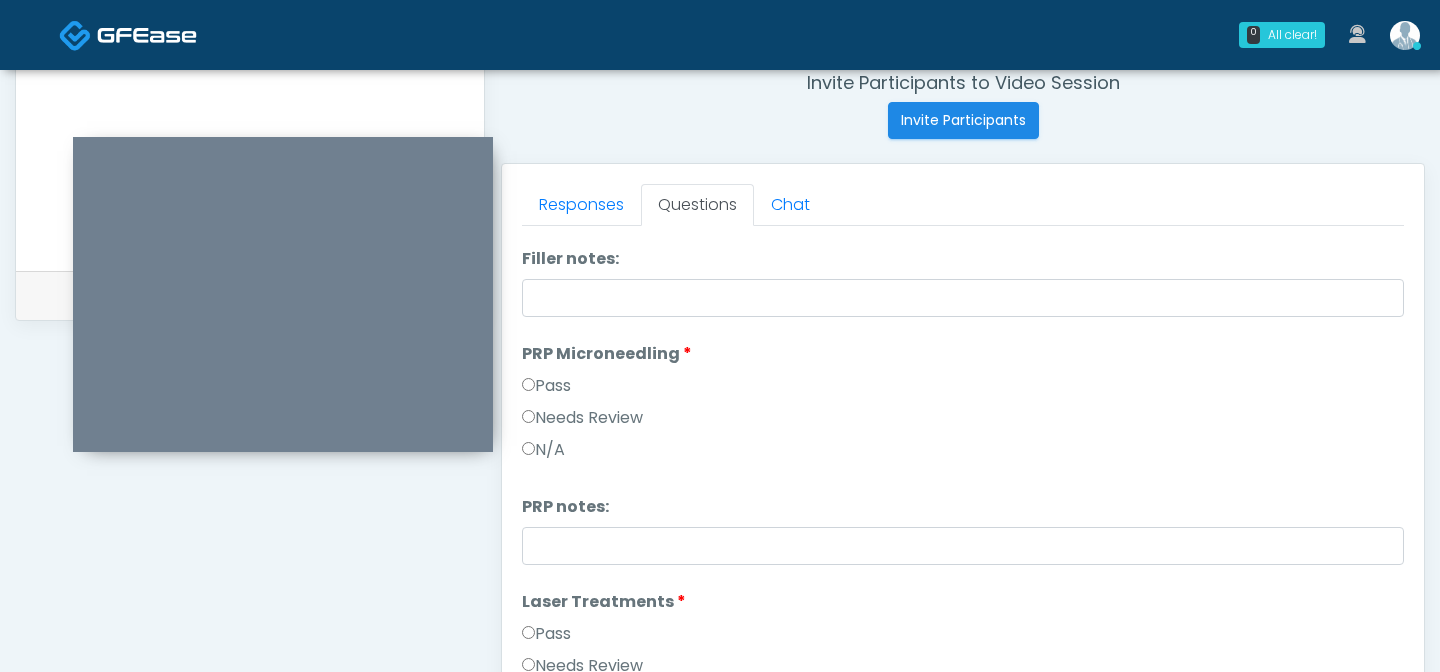 click on "Pass" at bounding box center [546, 386] 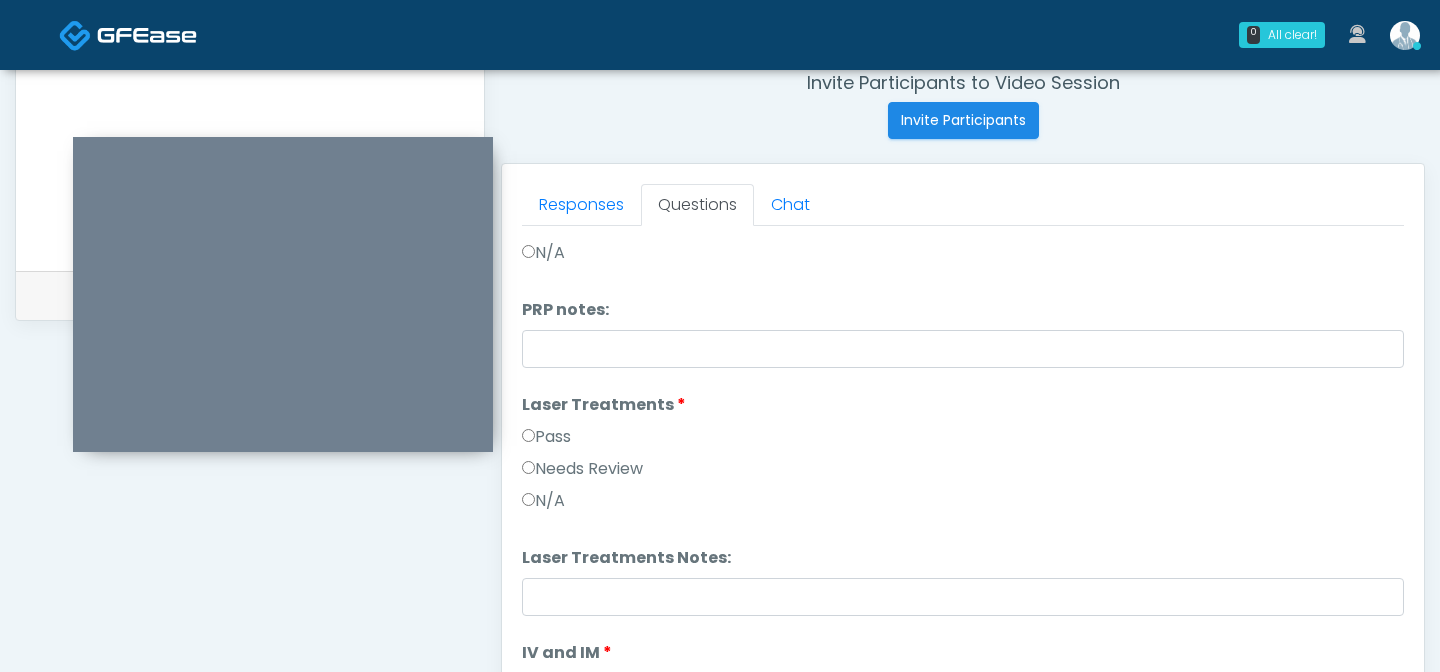 click on "Pass" at bounding box center [546, 437] 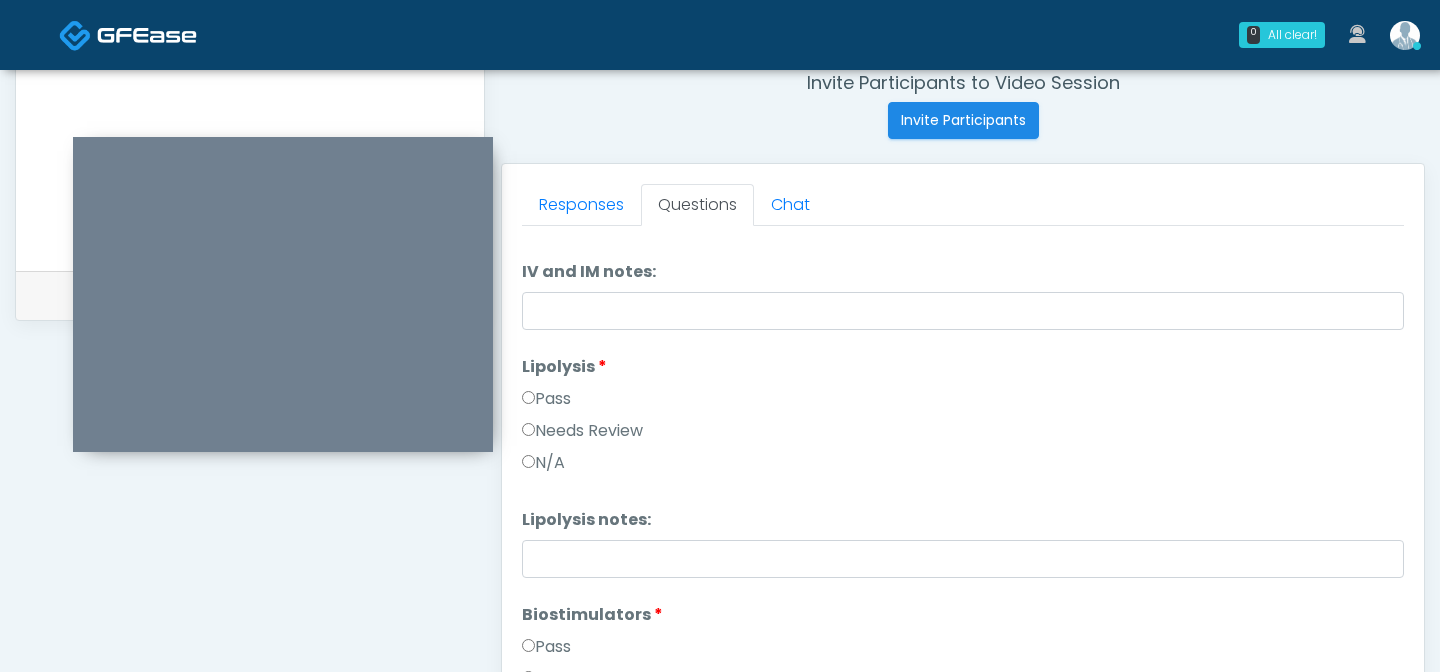 scroll, scrollTop: 1168, scrollLeft: 0, axis: vertical 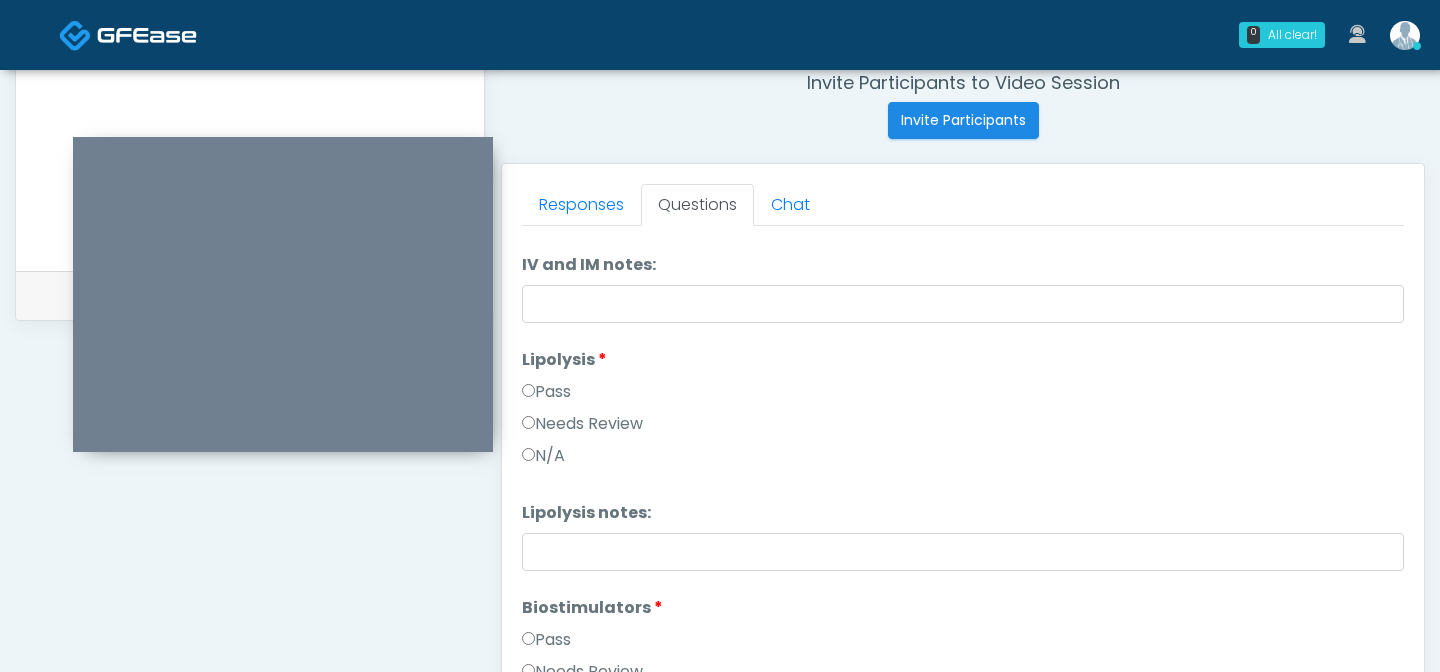click on "Lipolysis
Lipolysis
Pass
Needs Review
N/A" at bounding box center [963, 412] 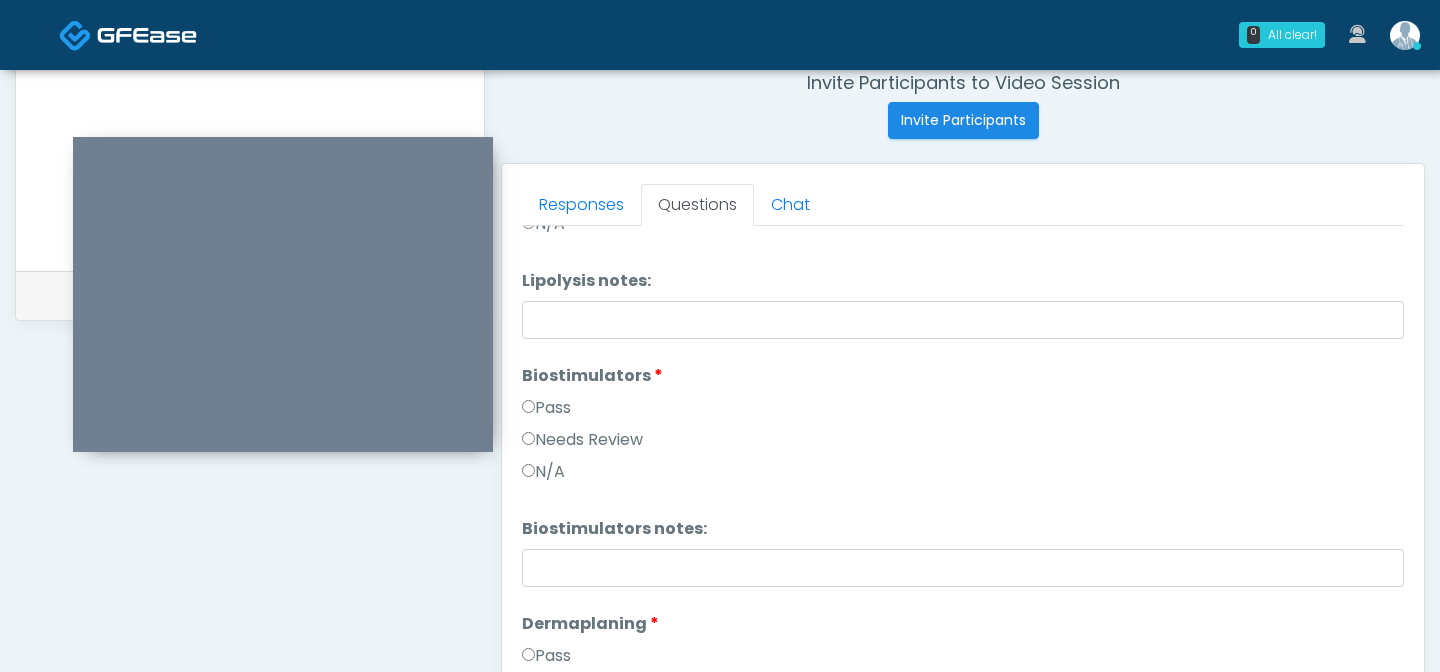 click on "Pass" at bounding box center (546, 408) 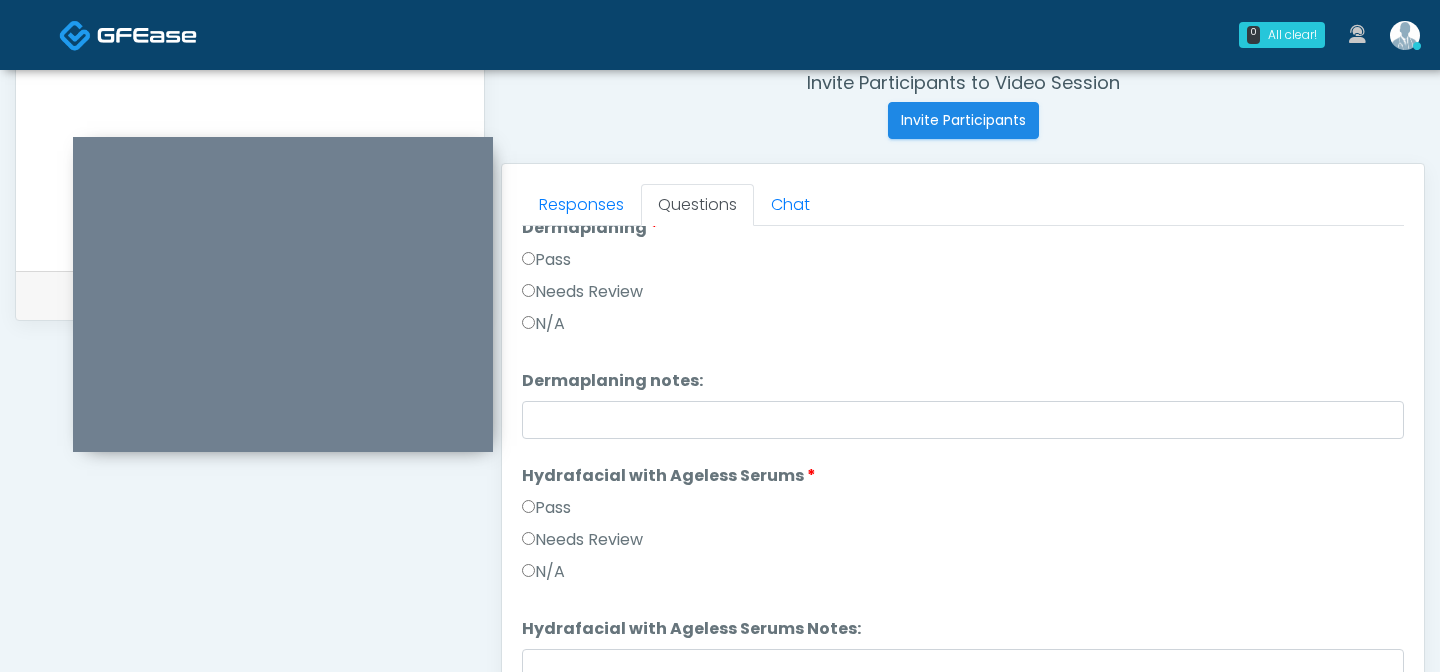 scroll, scrollTop: 1837, scrollLeft: 0, axis: vertical 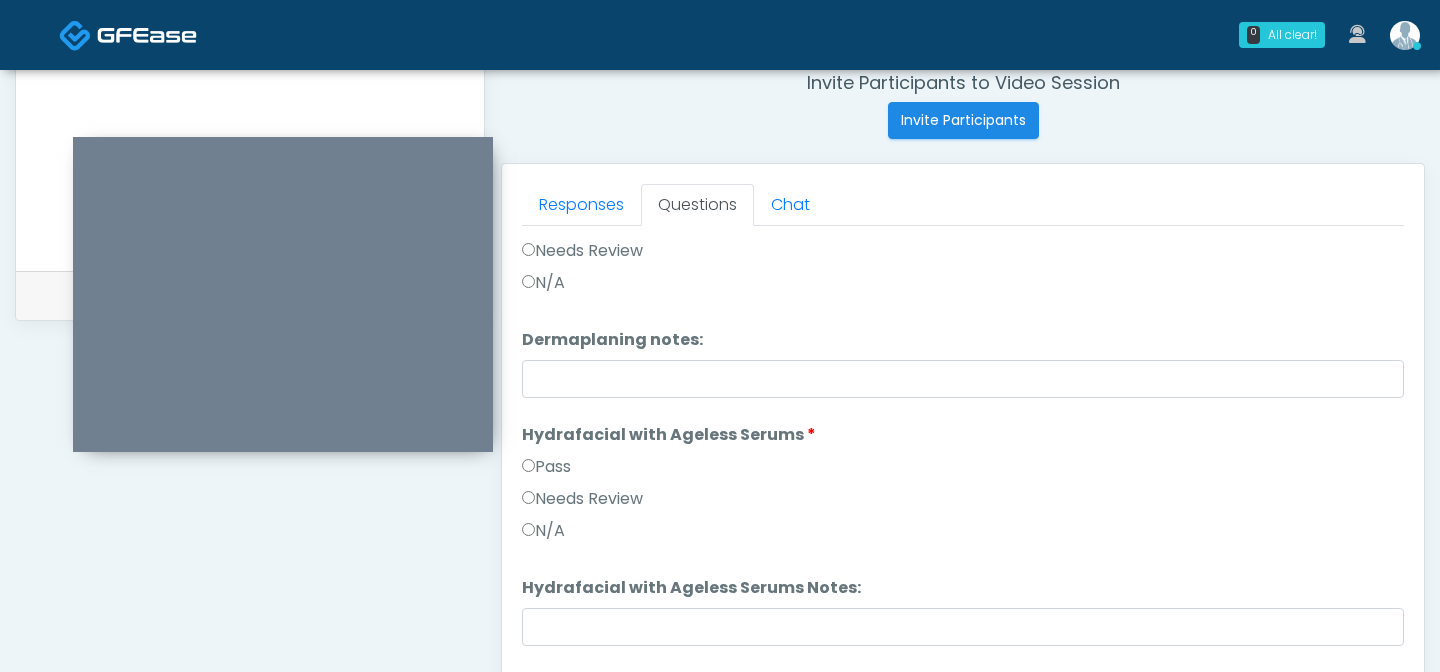 click on "Pass" at bounding box center [546, 467] 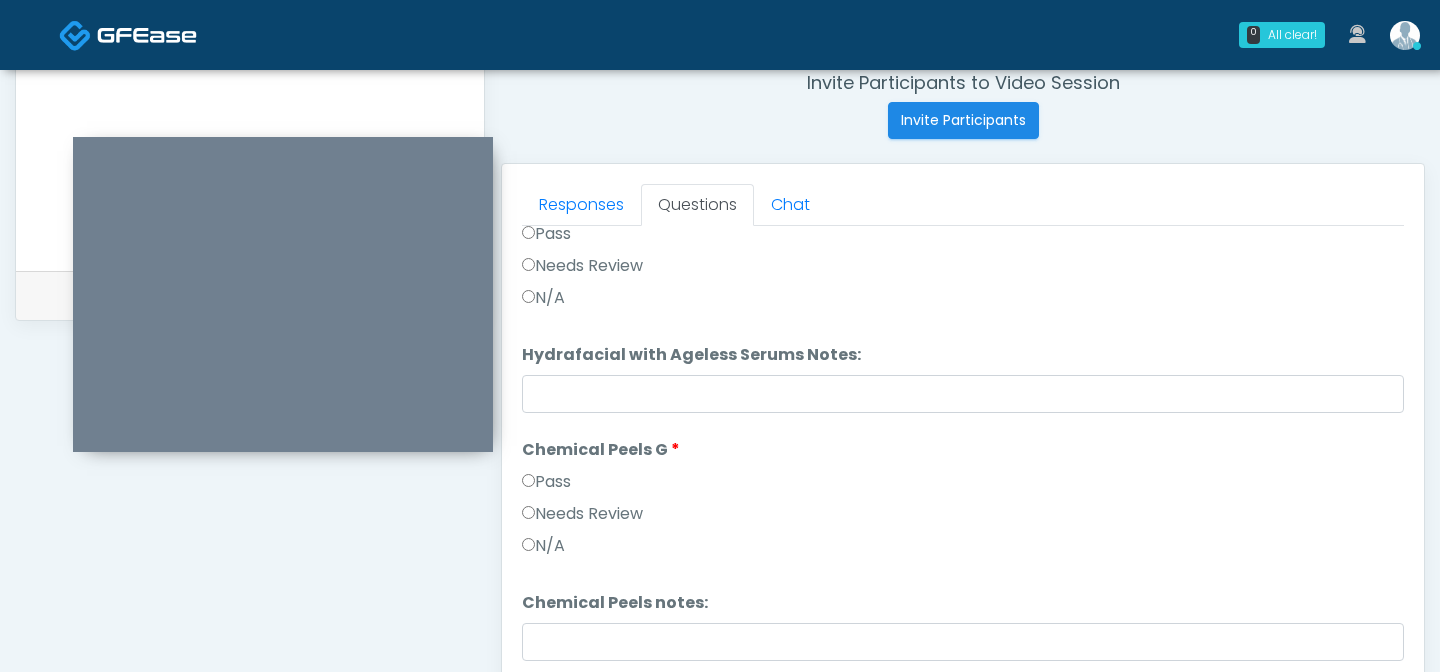 click on "Pass" at bounding box center (546, 482) 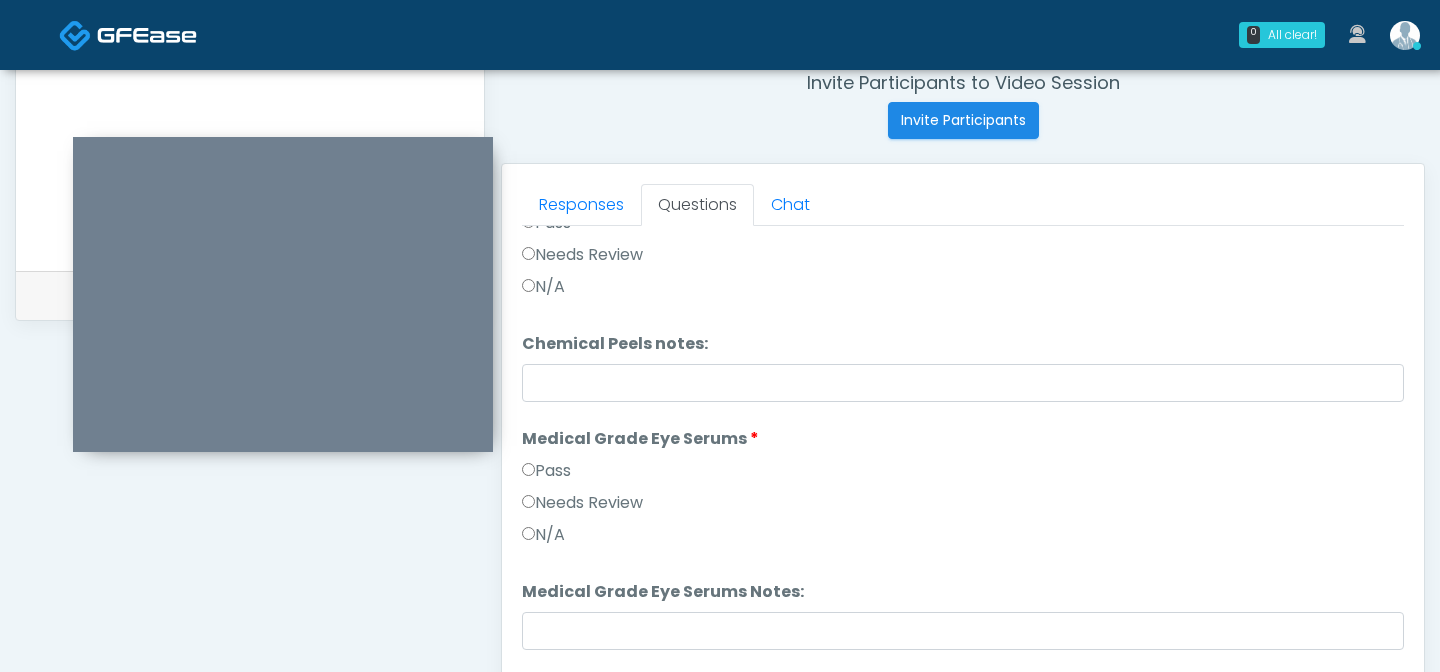 click on "Pass" at bounding box center (546, 471) 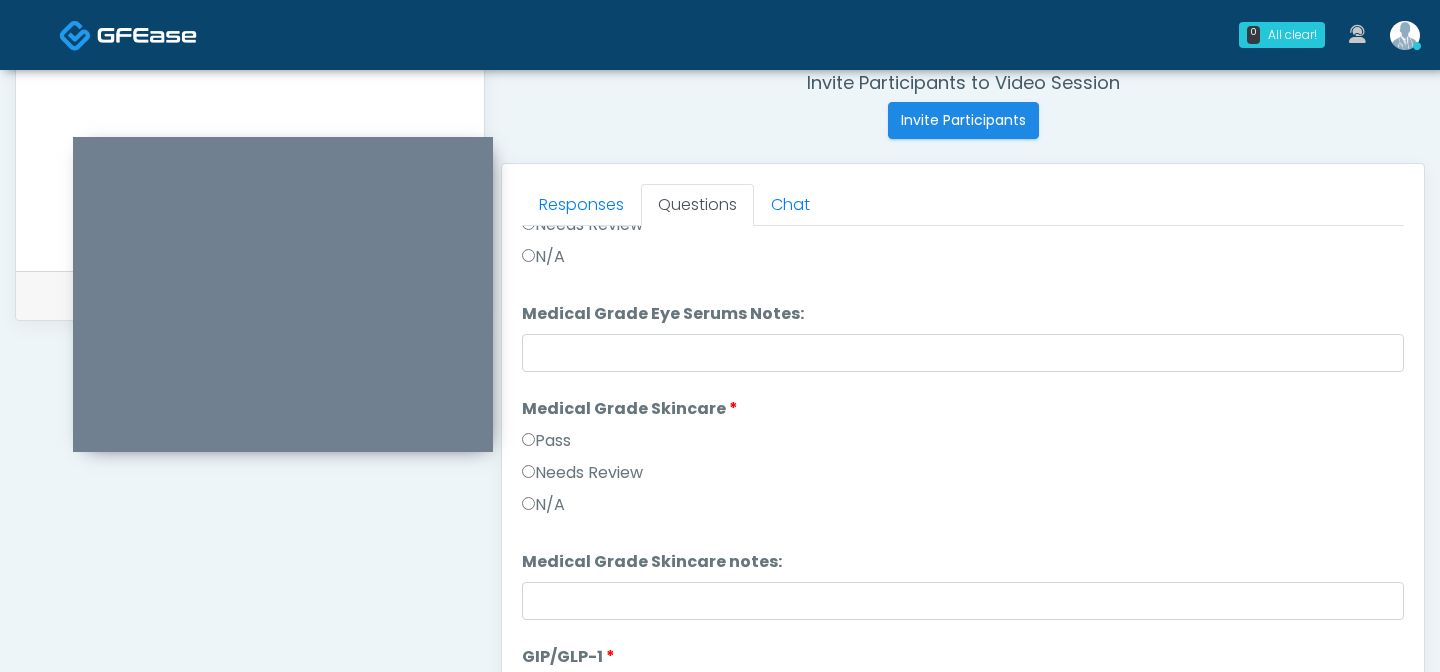 click on "Pass" at bounding box center [546, 441] 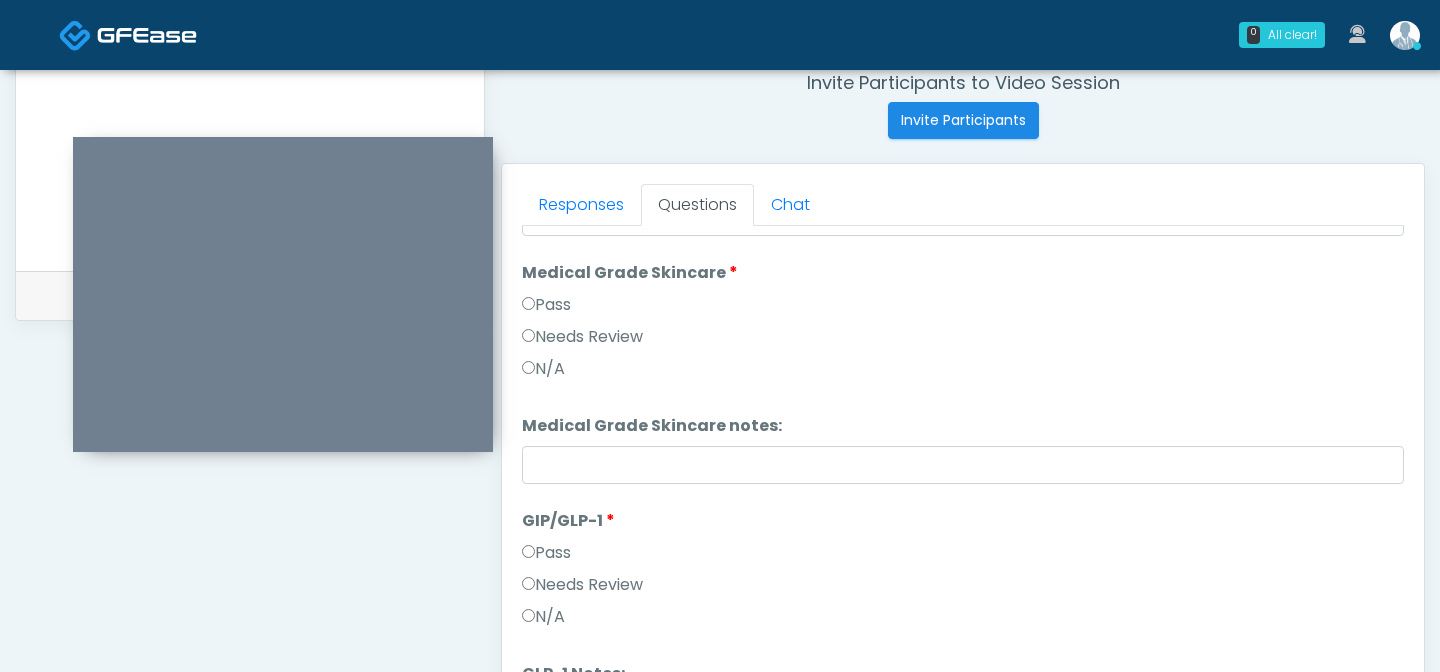 scroll, scrollTop: 2811, scrollLeft: 0, axis: vertical 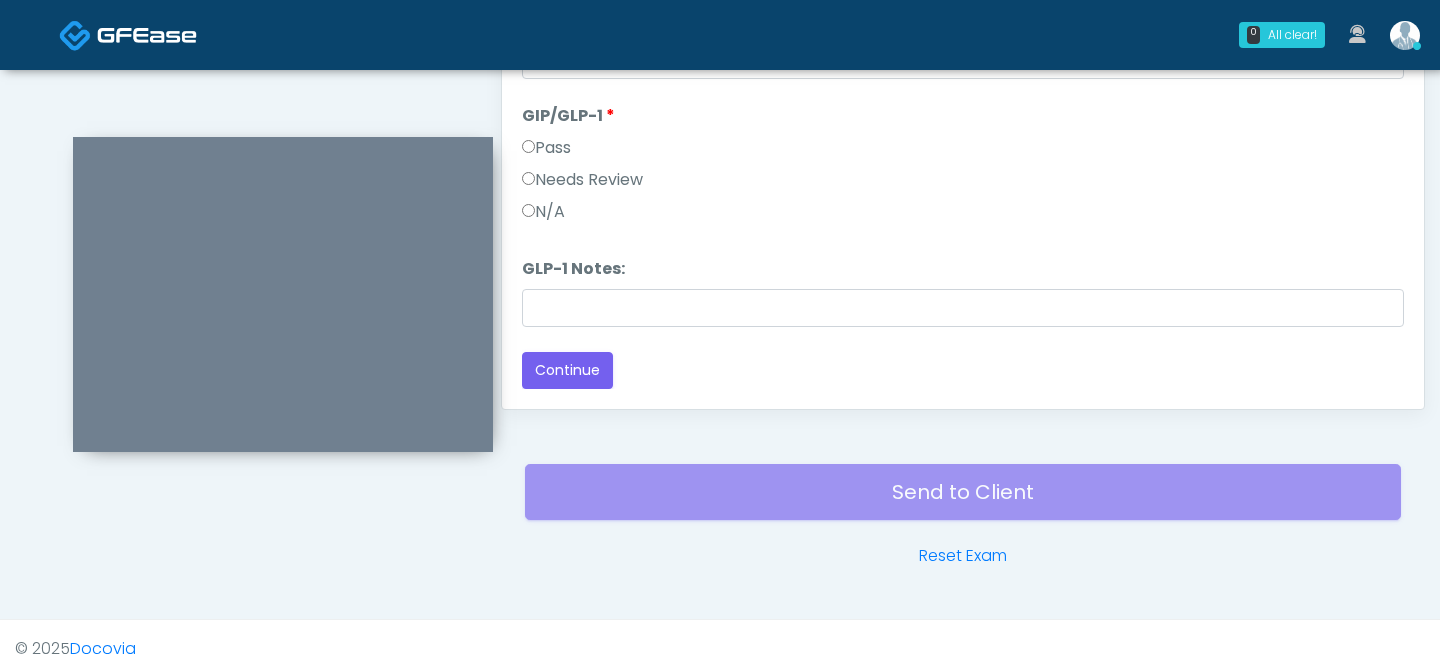 click on "Loading...
Connecting to your agent...
Please wait while we prepare your personalized experience.
Pass All
Wrinkle Relaxers
Wrinkle Relaxers
Pass
Needs Review
N/A
Wrinkle Relaxers notes:
Wrinkle Relaxers notes:" at bounding box center (963, -1263) 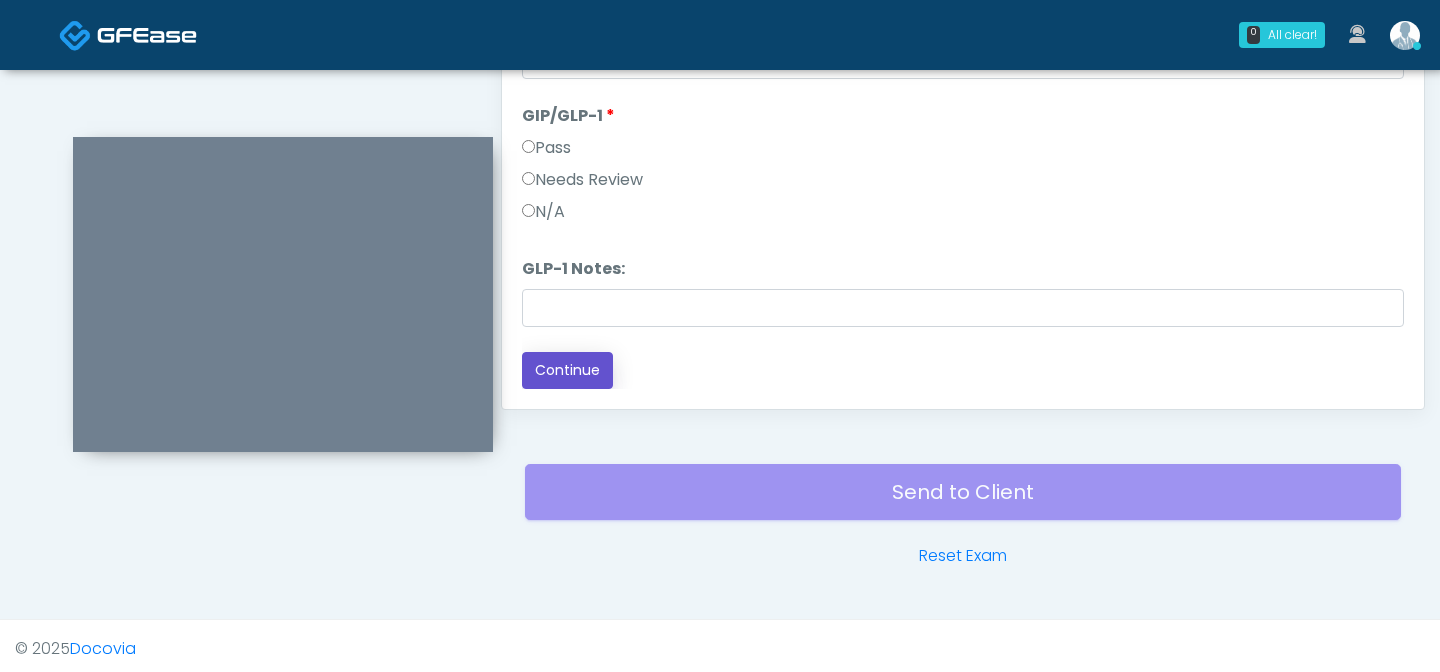 click on "Continue" at bounding box center (567, 370) 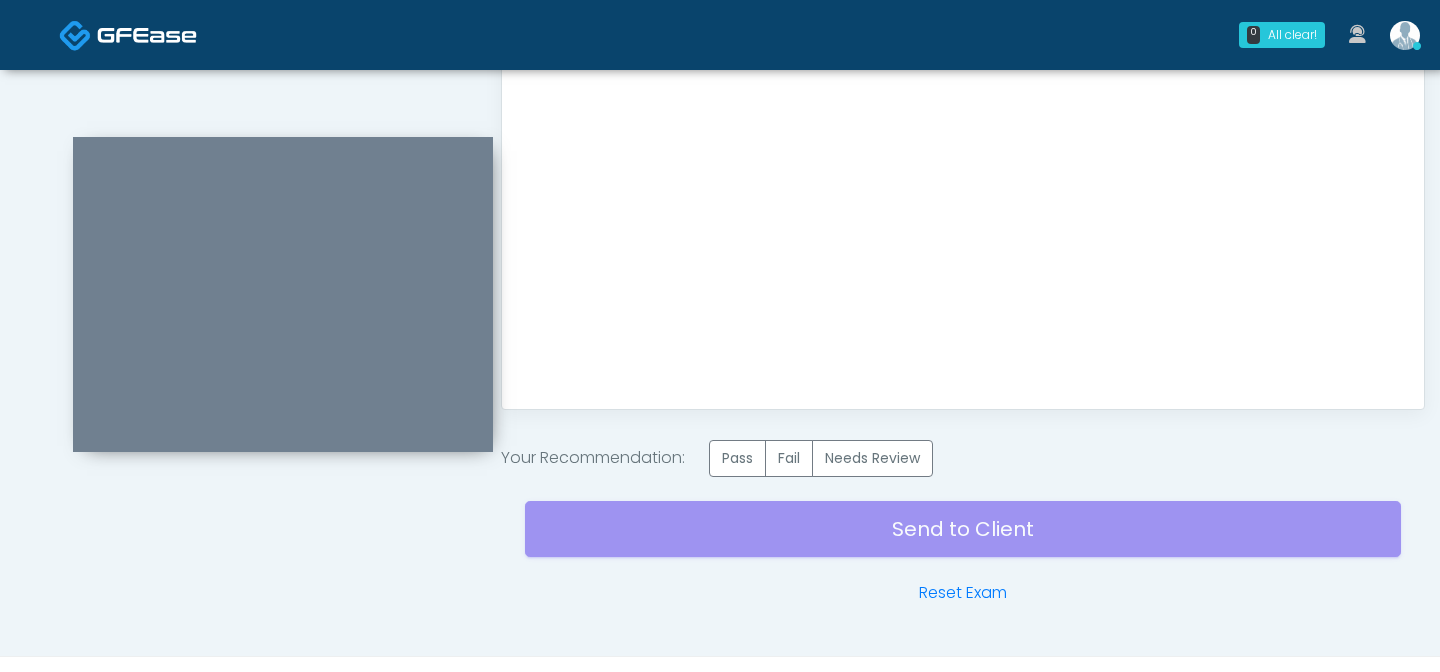 scroll, scrollTop: 0, scrollLeft: 0, axis: both 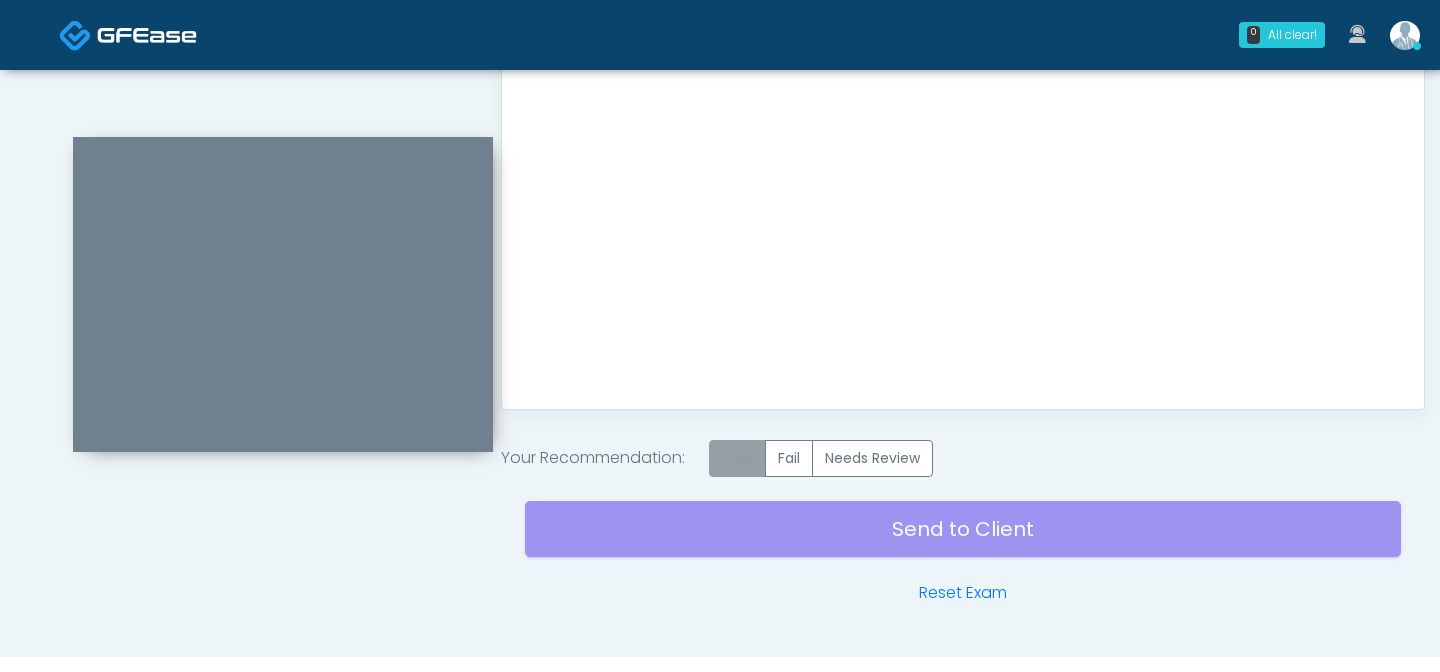 click on "Pass" at bounding box center (737, 458) 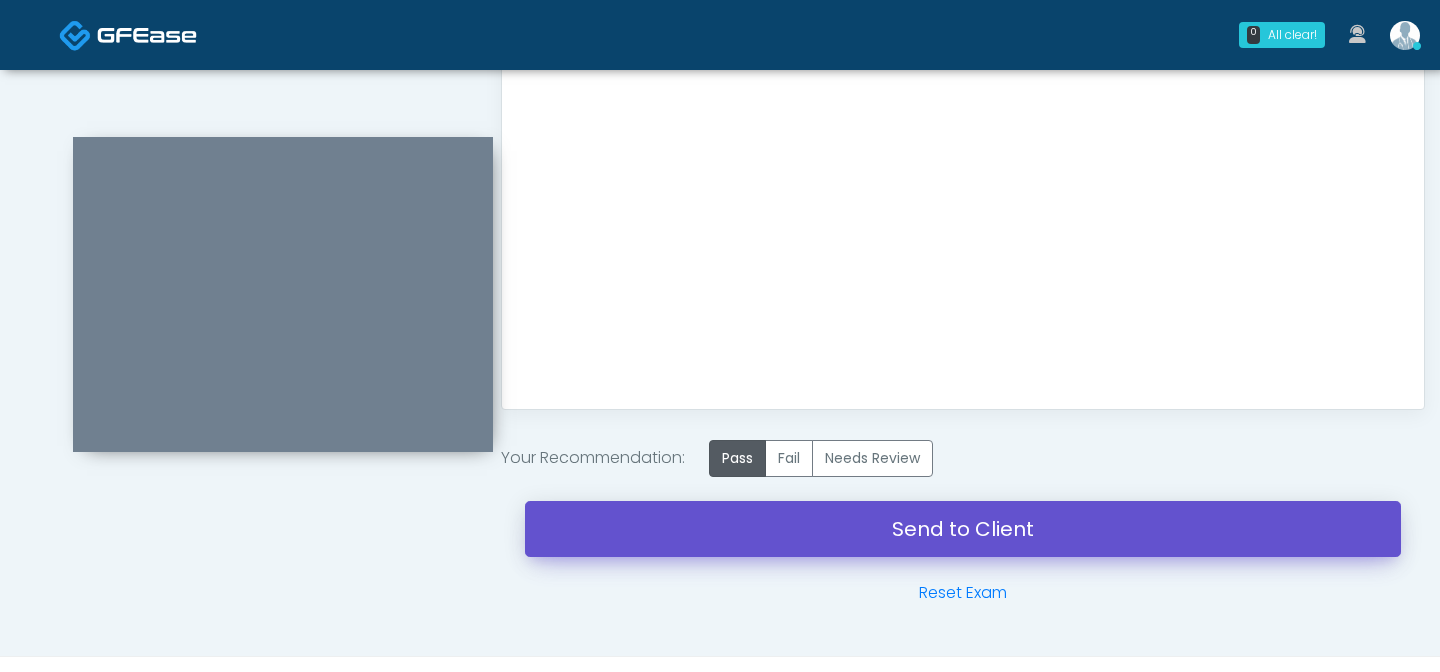 click on "Send to Client" at bounding box center [963, 529] 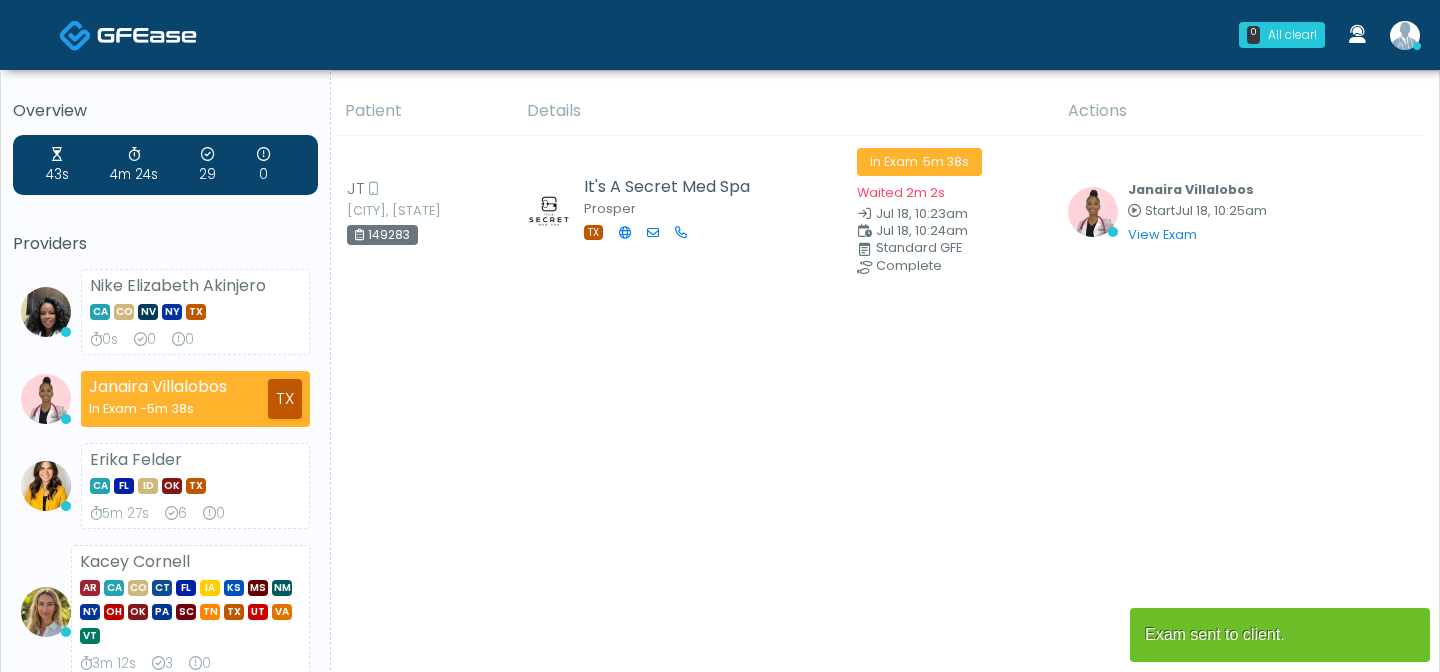 scroll, scrollTop: 0, scrollLeft: 0, axis: both 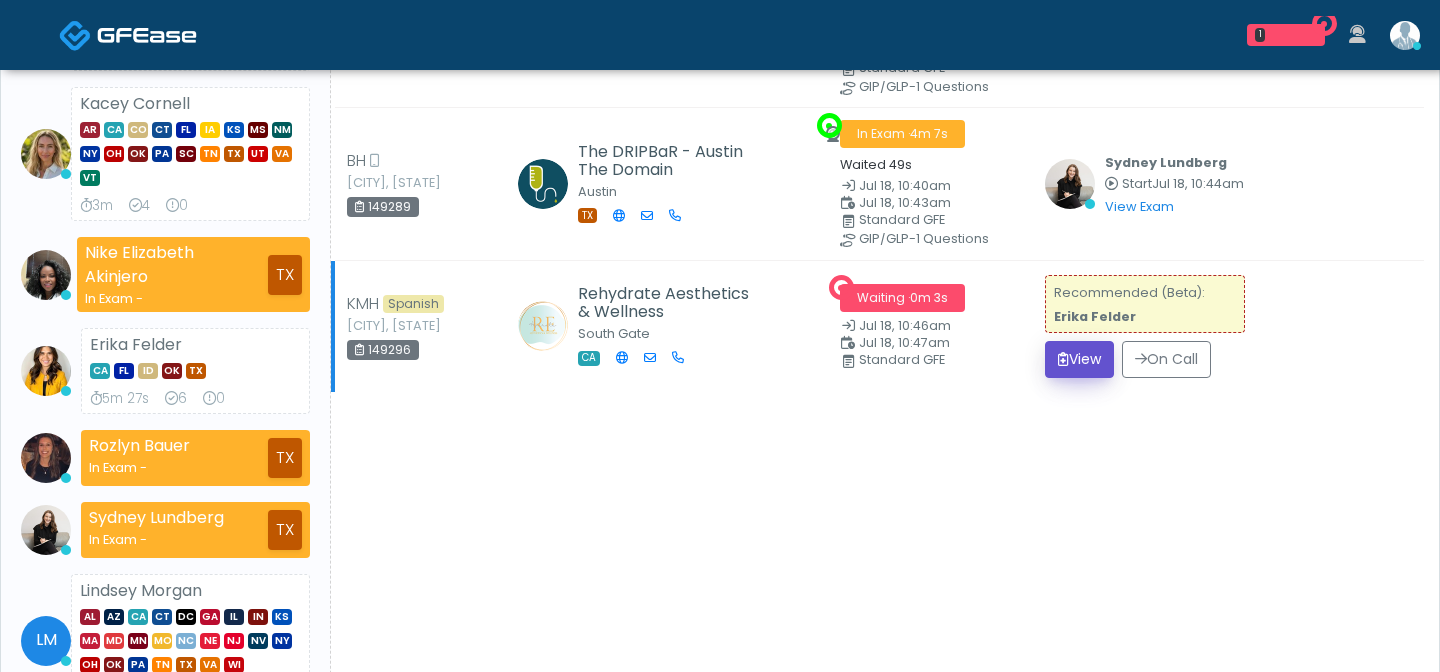 click on "View" at bounding box center [1079, 359] 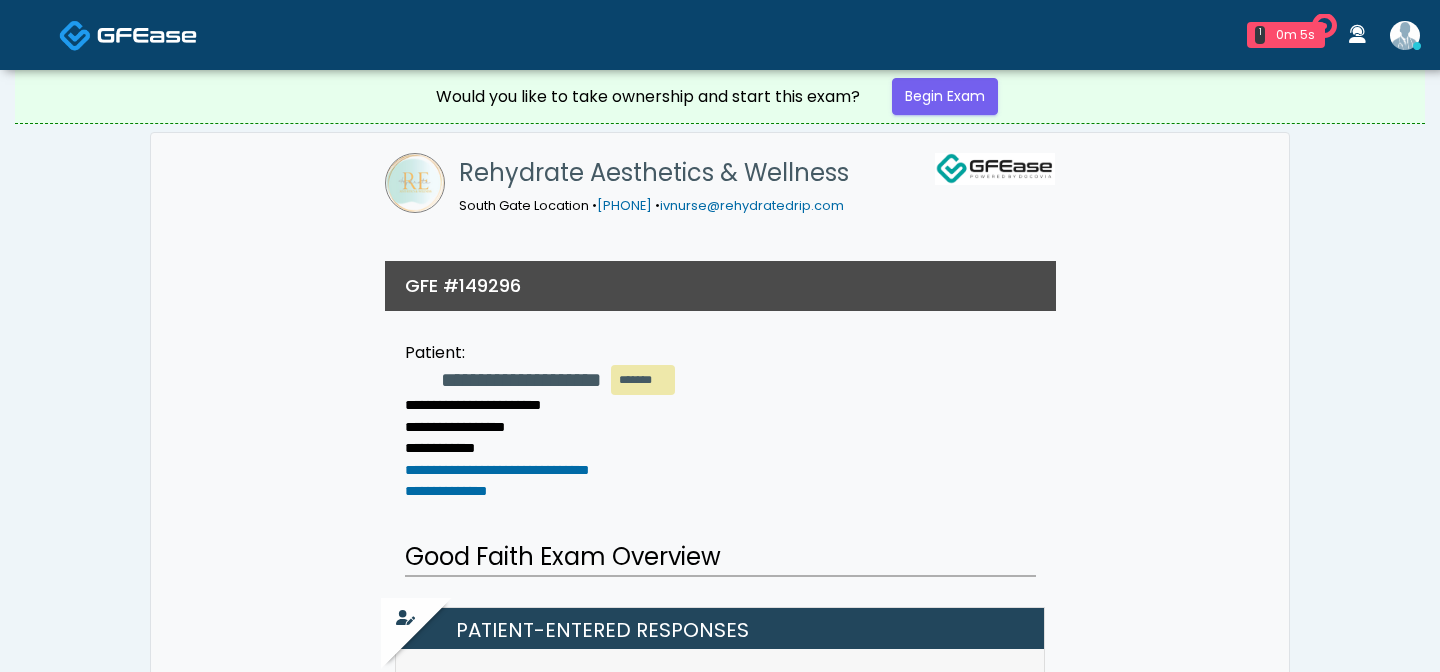 scroll, scrollTop: 0, scrollLeft: 0, axis: both 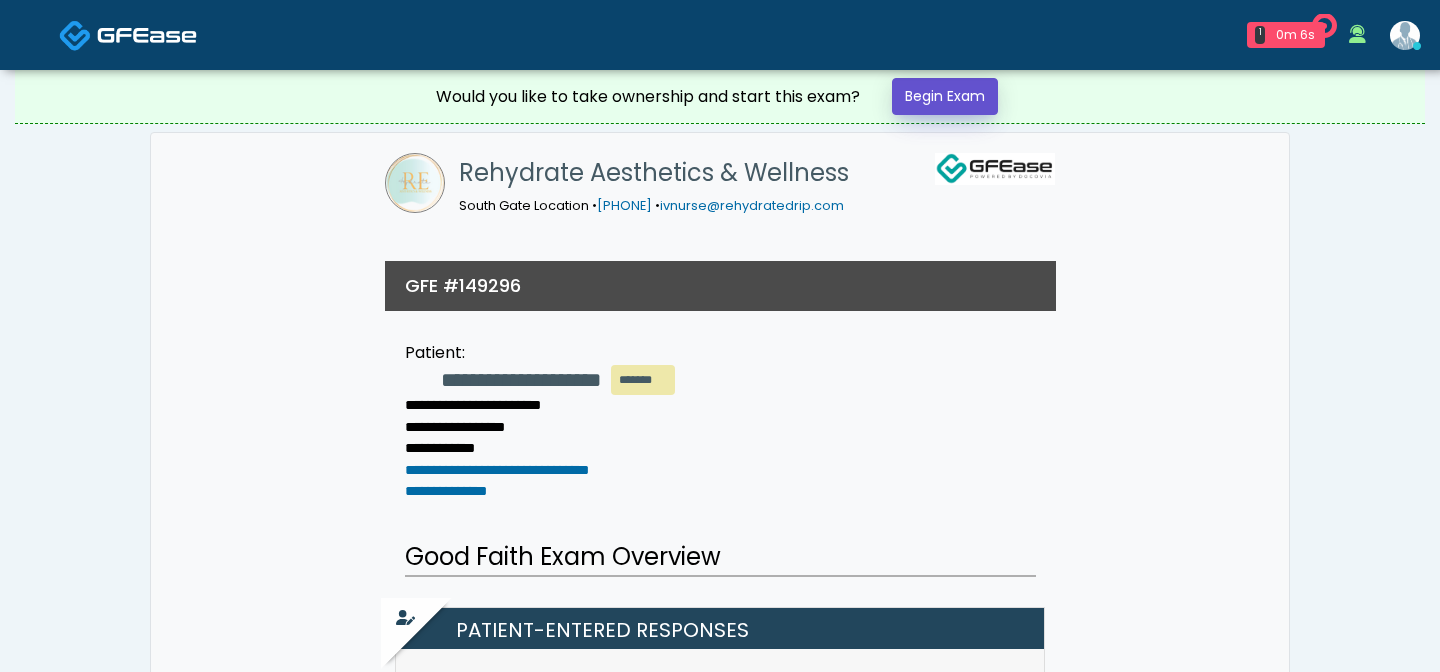 click on "Begin Exam" at bounding box center (945, 96) 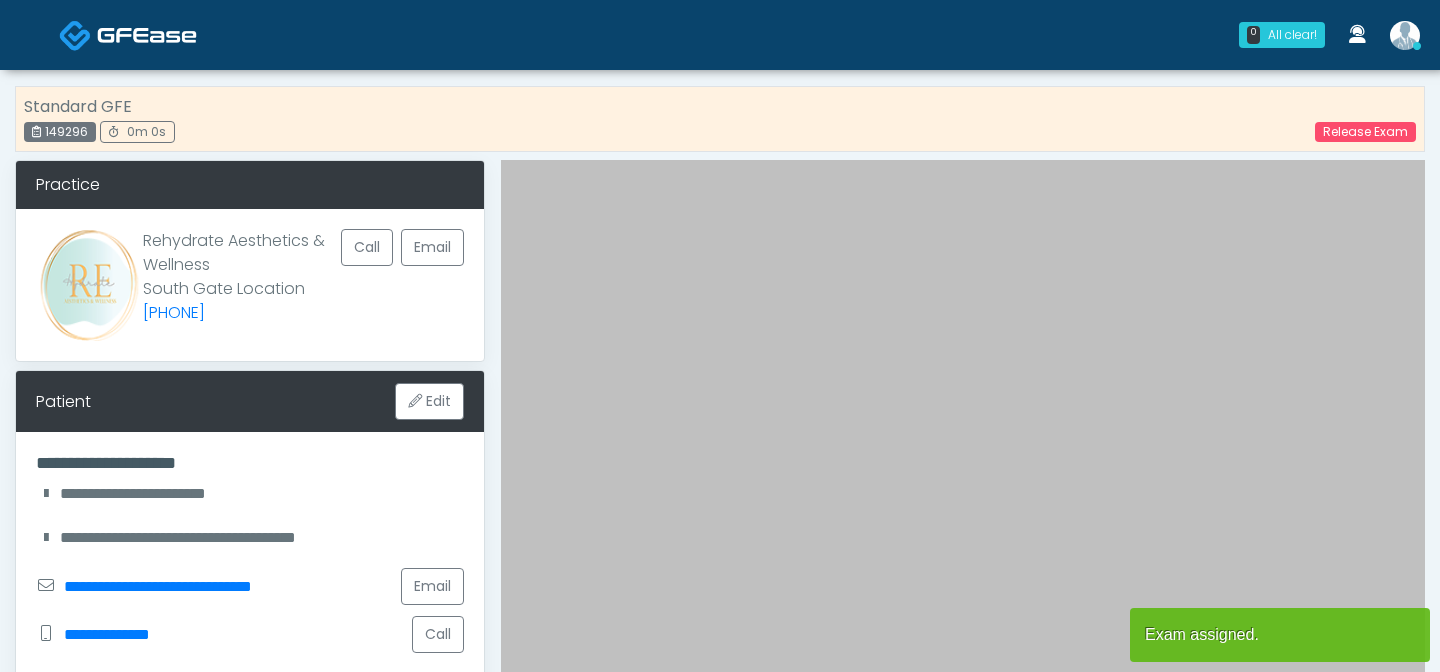 scroll, scrollTop: 0, scrollLeft: 0, axis: both 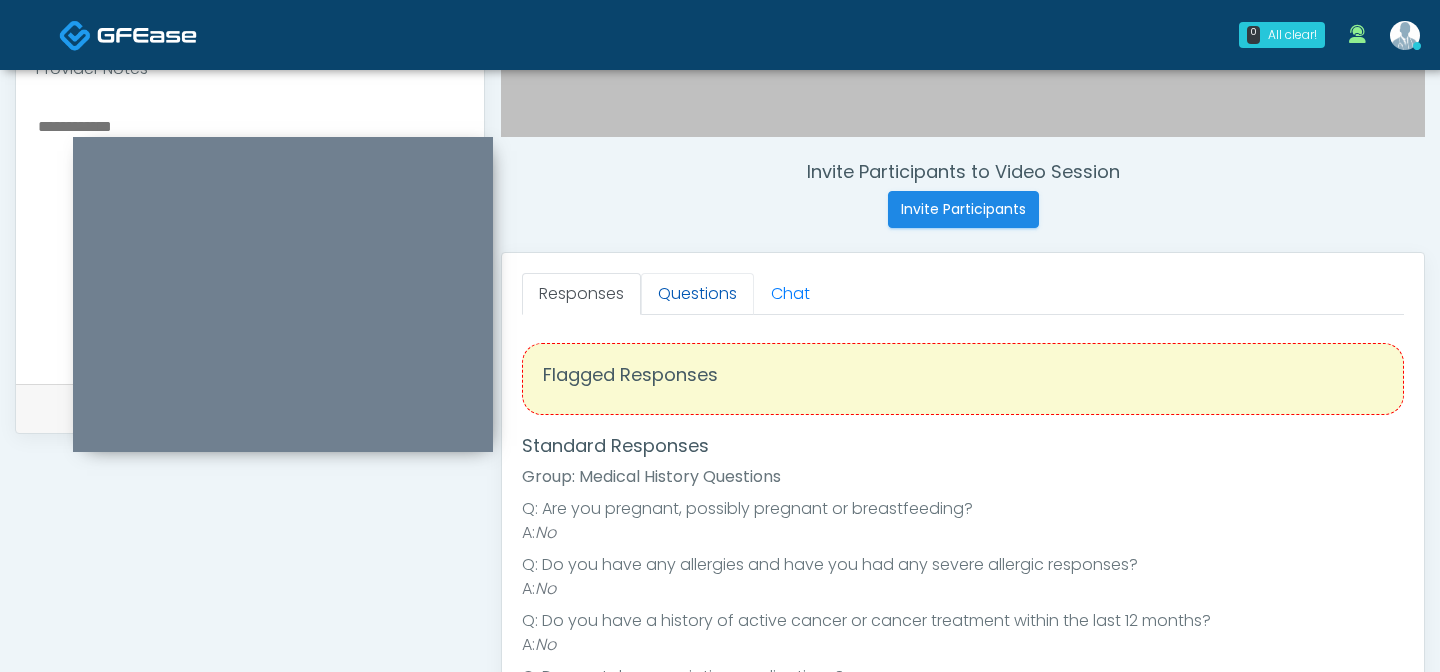 click on "Questions" at bounding box center [697, 294] 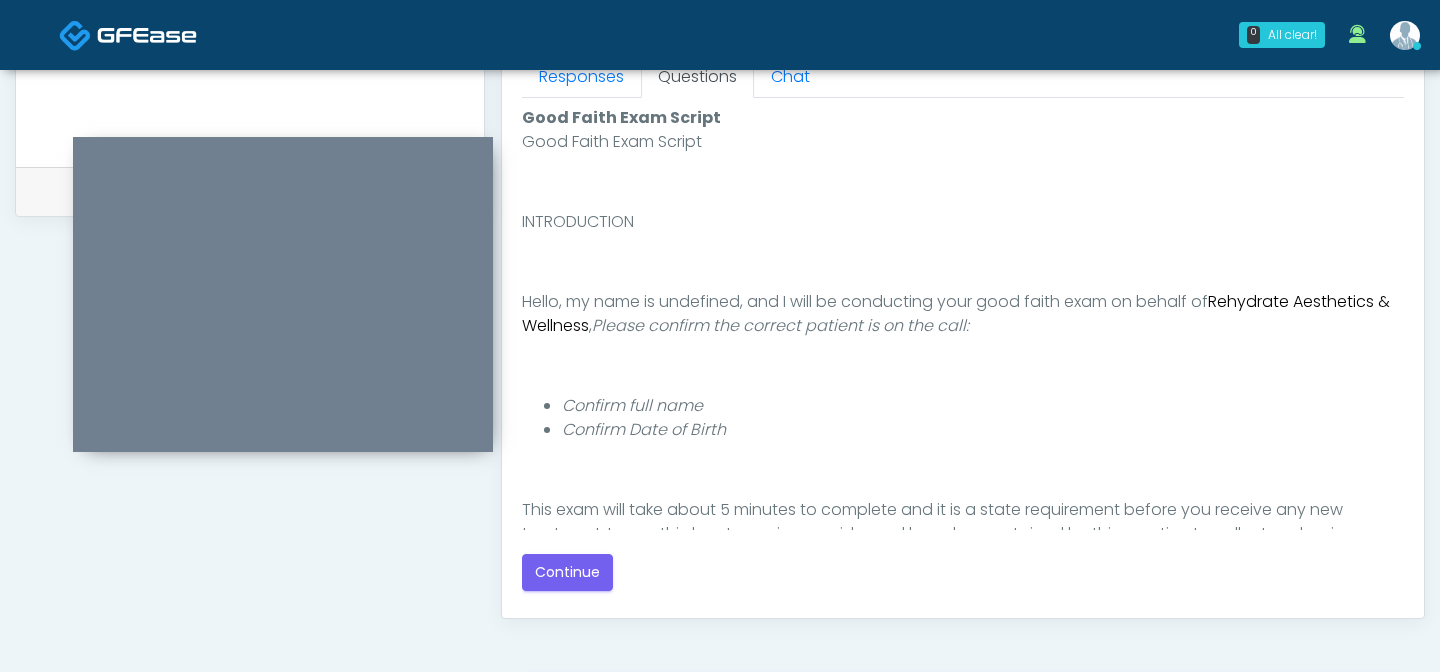 scroll, scrollTop: 957, scrollLeft: 0, axis: vertical 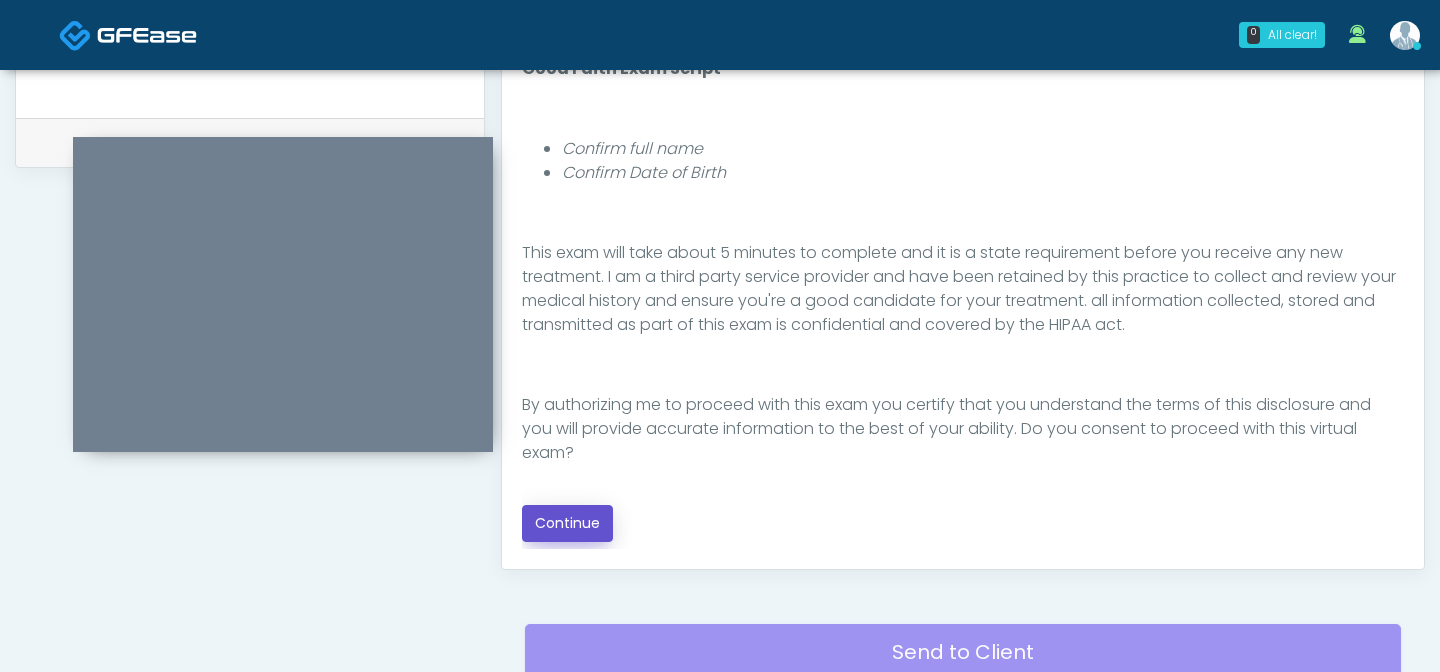 click on "Continue" at bounding box center (567, 523) 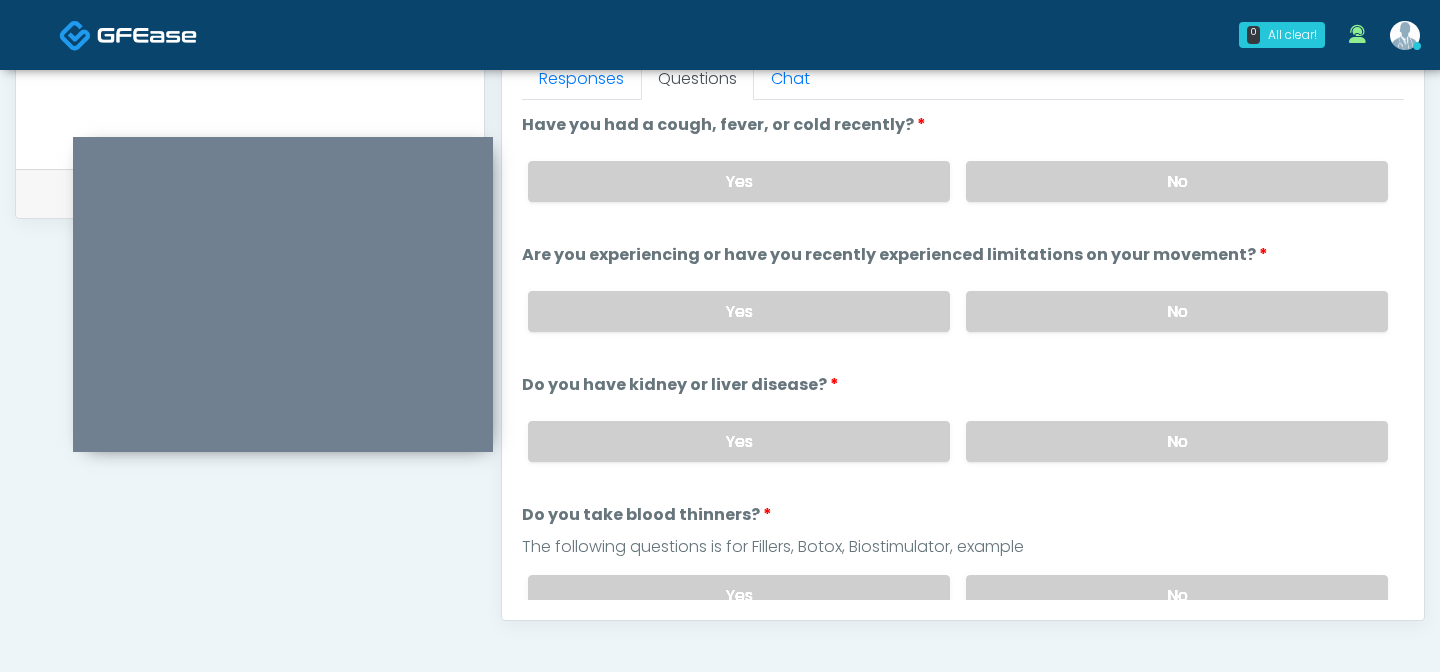 scroll, scrollTop: 902, scrollLeft: 0, axis: vertical 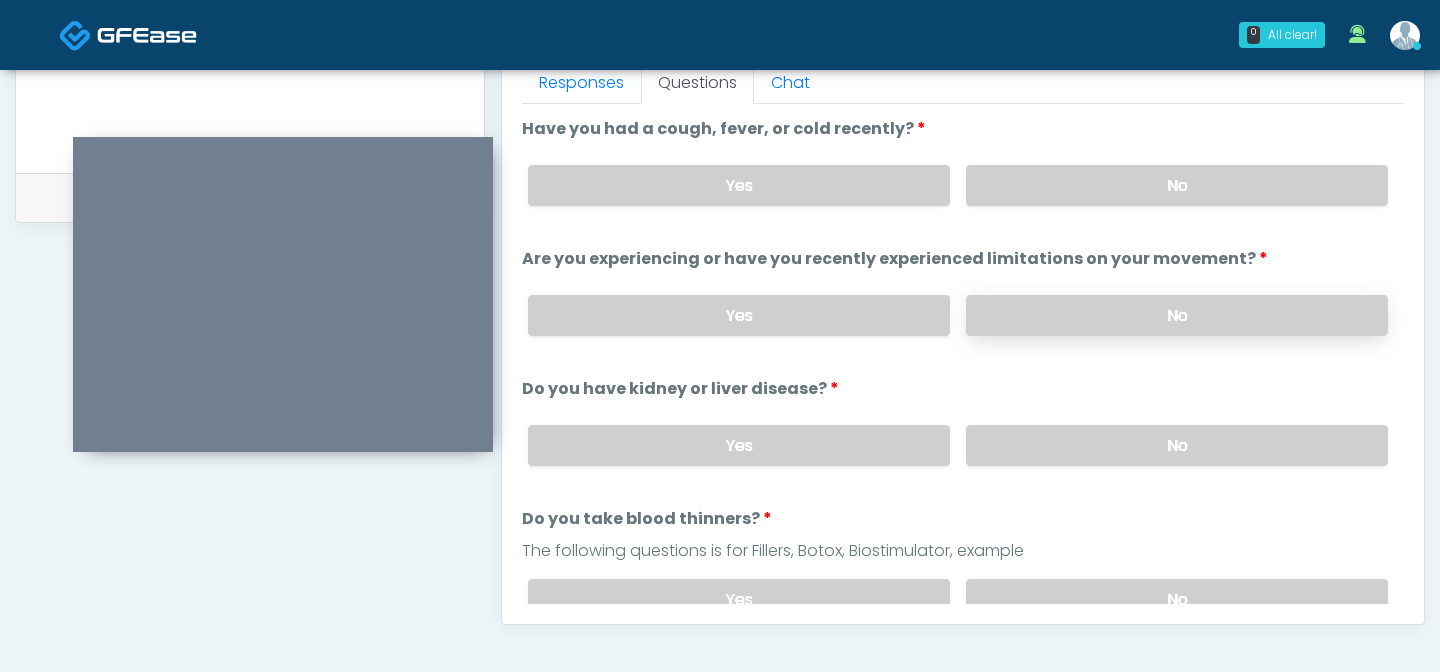 click on "No" at bounding box center (1177, 315) 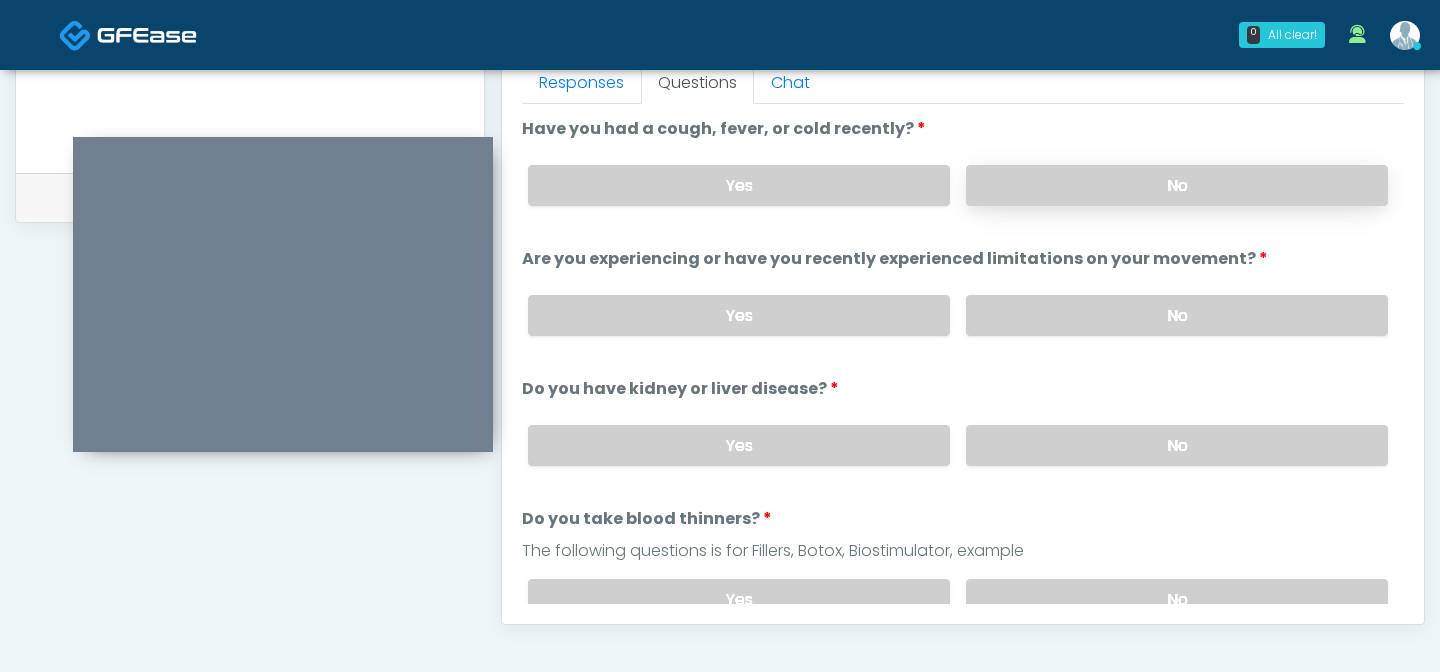 click on "No" at bounding box center (1177, 185) 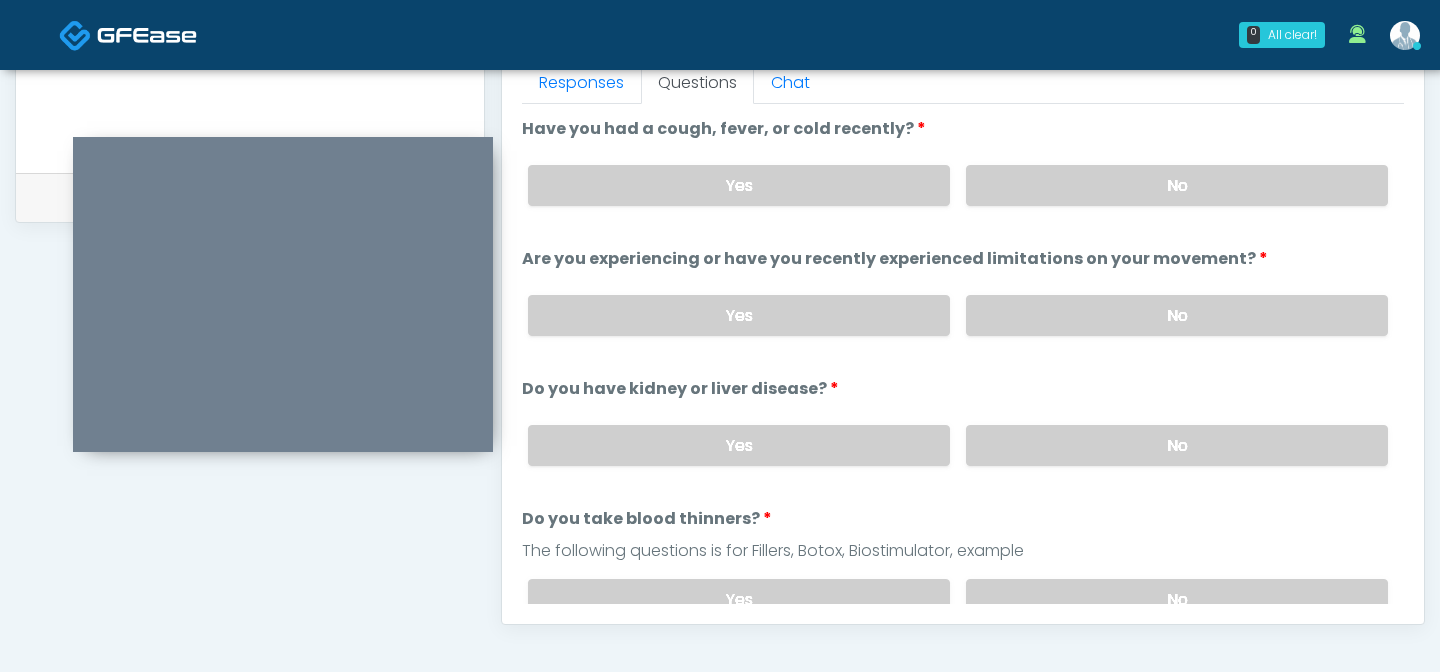 click on "Yes
No" at bounding box center [958, 445] 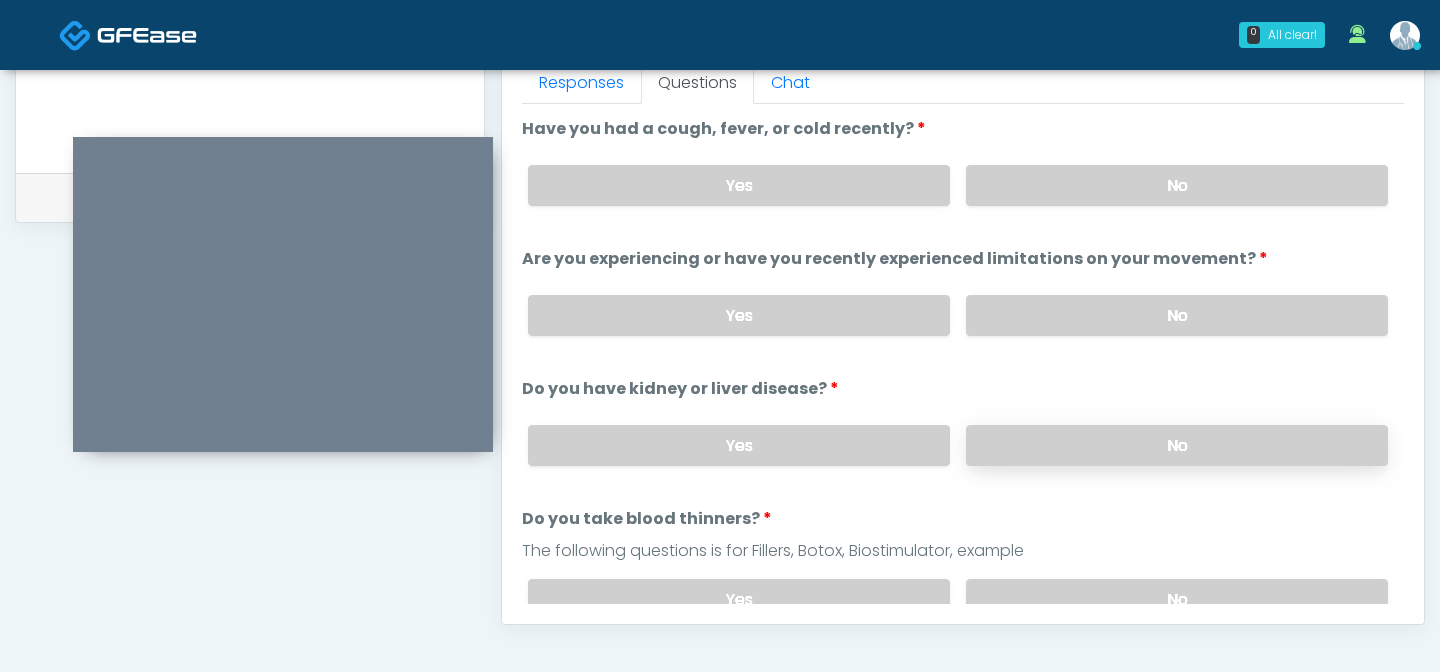 click on "No" at bounding box center [1177, 445] 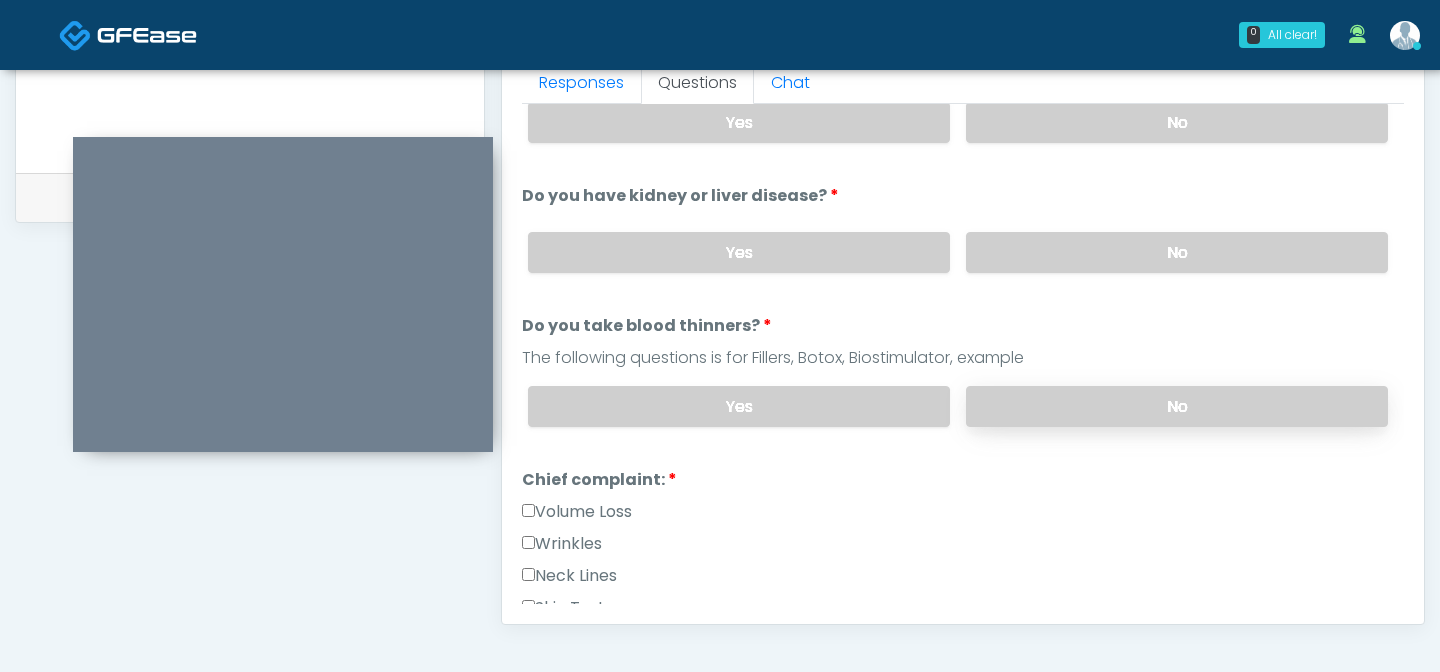 click on "No" at bounding box center [1177, 406] 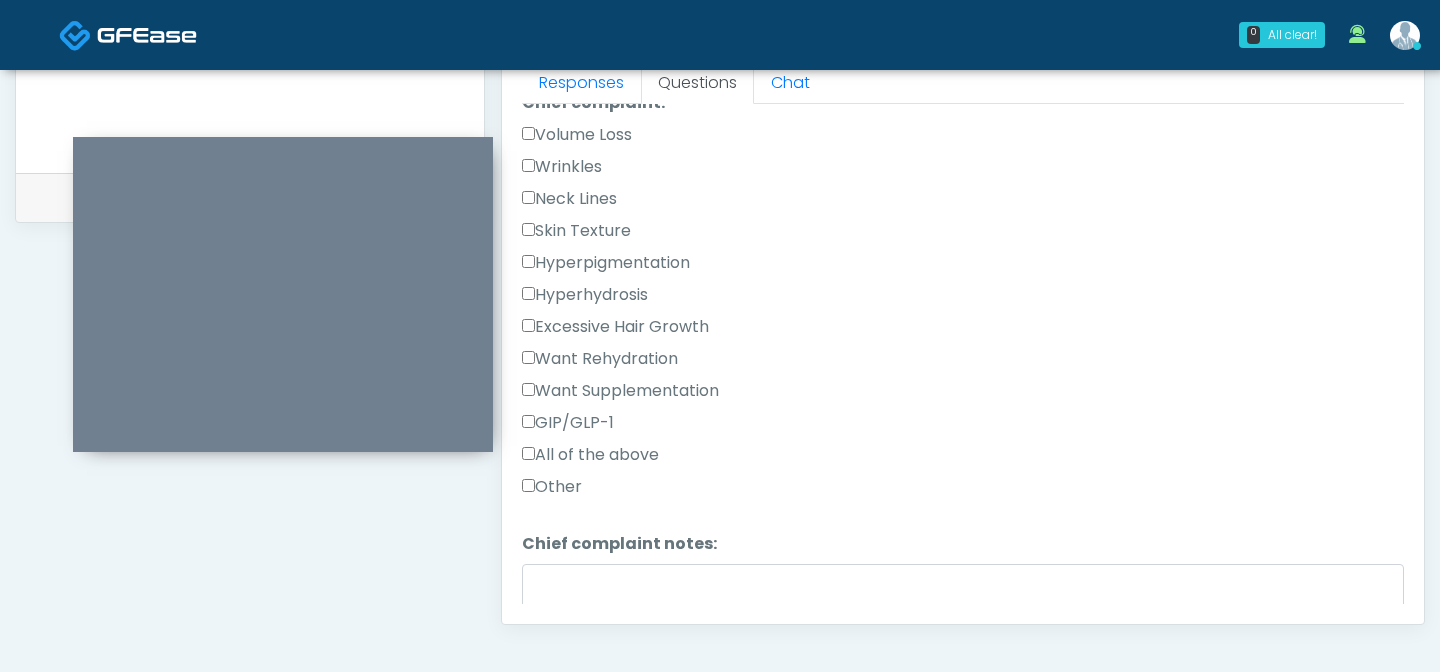 scroll, scrollTop: 596, scrollLeft: 0, axis: vertical 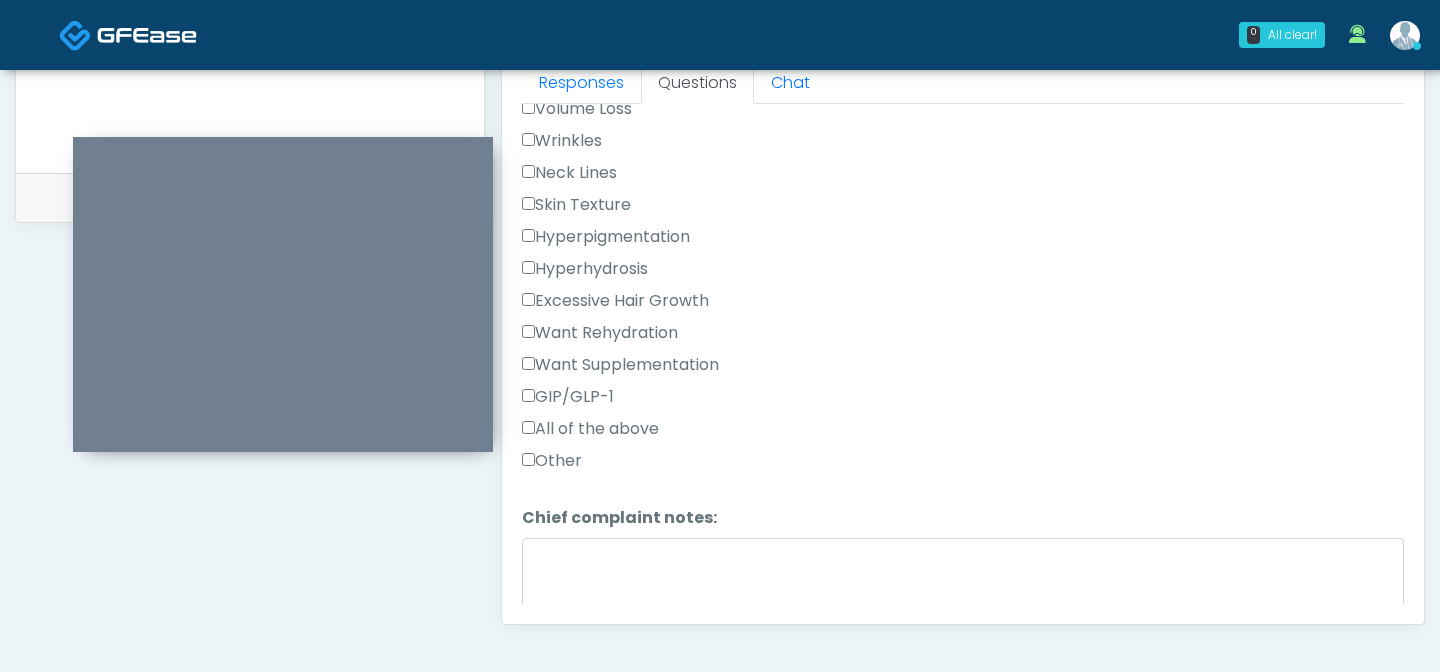 click on "Want Supplementation" at bounding box center (620, 365) 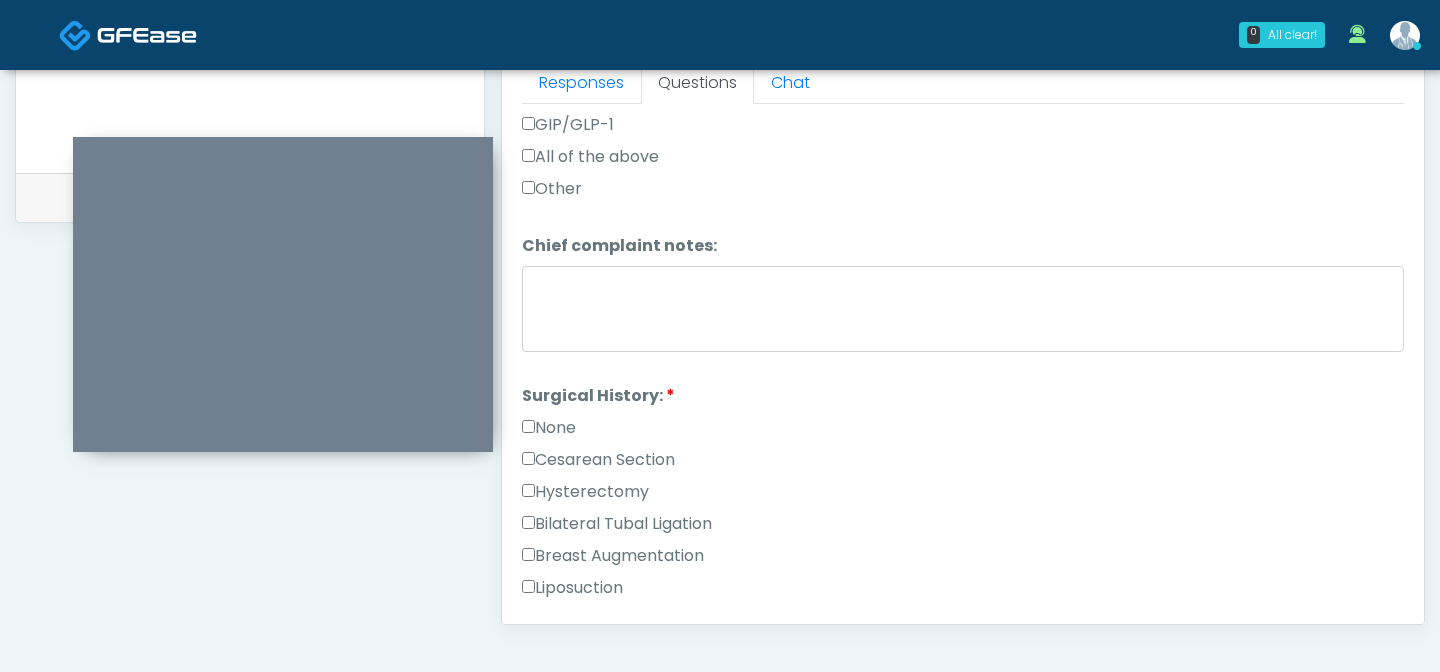 scroll, scrollTop: 924, scrollLeft: 0, axis: vertical 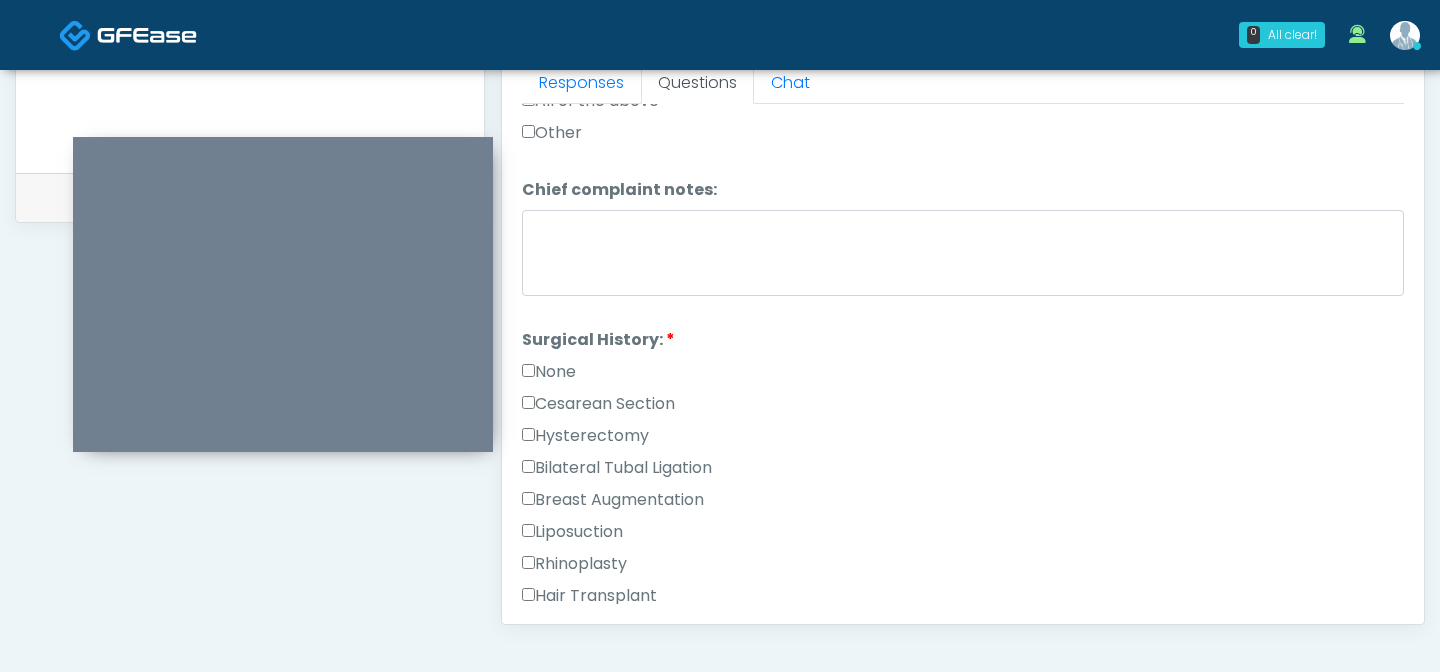 click on "Surgical History:
Surgical History:
None
Cesarean Section
Hysterectomy
Bilateral Tubal Ligation
Breast Augmentation
Liposuction" at bounding box center [963, 552] 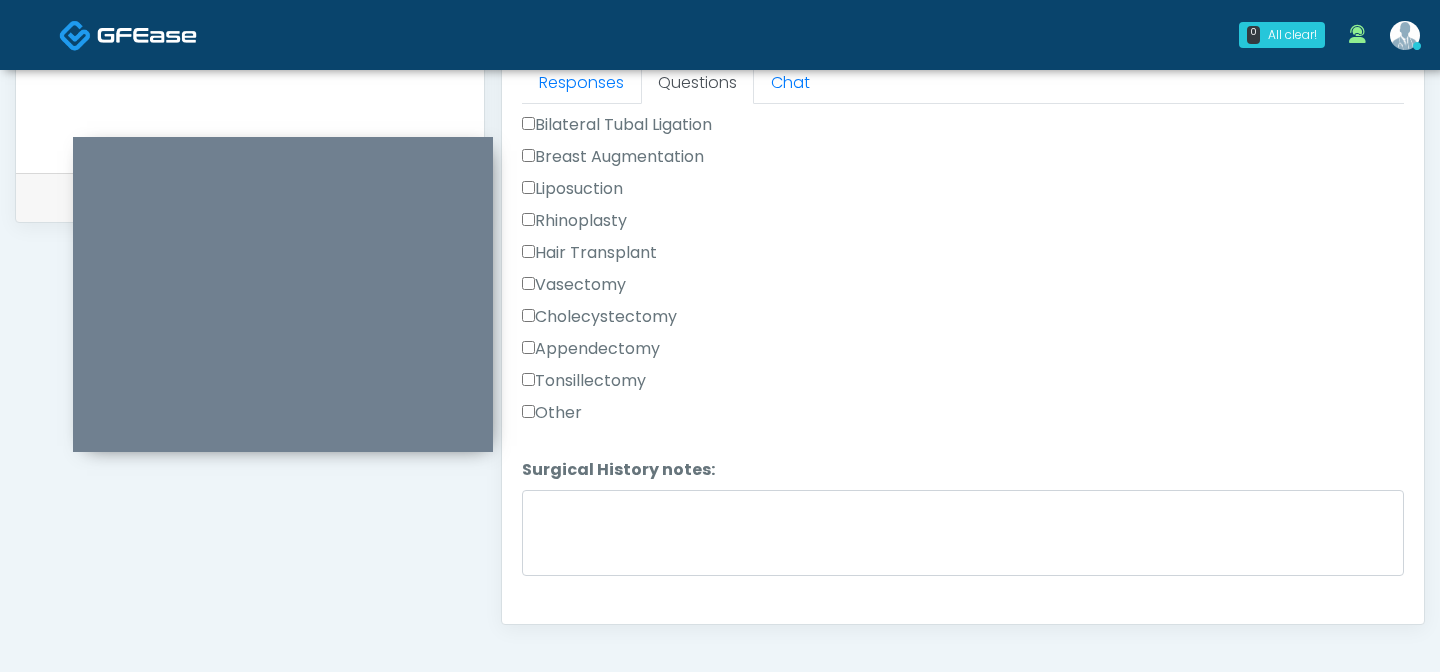 scroll, scrollTop: 1269, scrollLeft: 0, axis: vertical 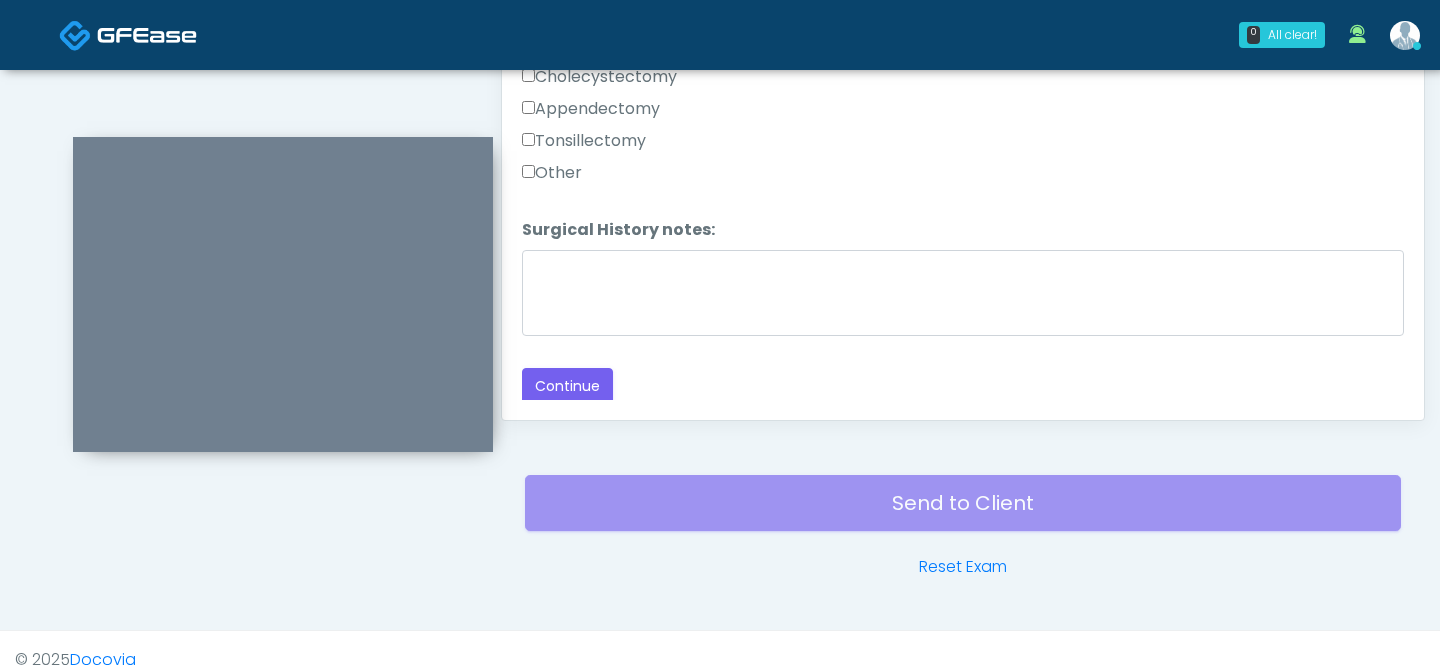 click on "Responses
Questions
Chat
Good Faith Exam Script
Good Faith Exam Script INTRODUCTION Hello, my name is undefined, and I will be conducting your good faith exam on behalf of  Rehydrate Aesthetics & Wellness ,  Please confirm the correct patient is on the call: Confirm full name Confirm Date of Birth ﻿﻿ This exam will take about 5 minutes to complete and it is a state requirement before you receive any new treatment. I am a third party service provider and have been retained by this practice to collect and review your medical history and ensure you're a good candidate for your treatment. all information collected, stored and transmitted as part of this exam is confidential and covered by the HIPAA act." at bounding box center (963, 129) 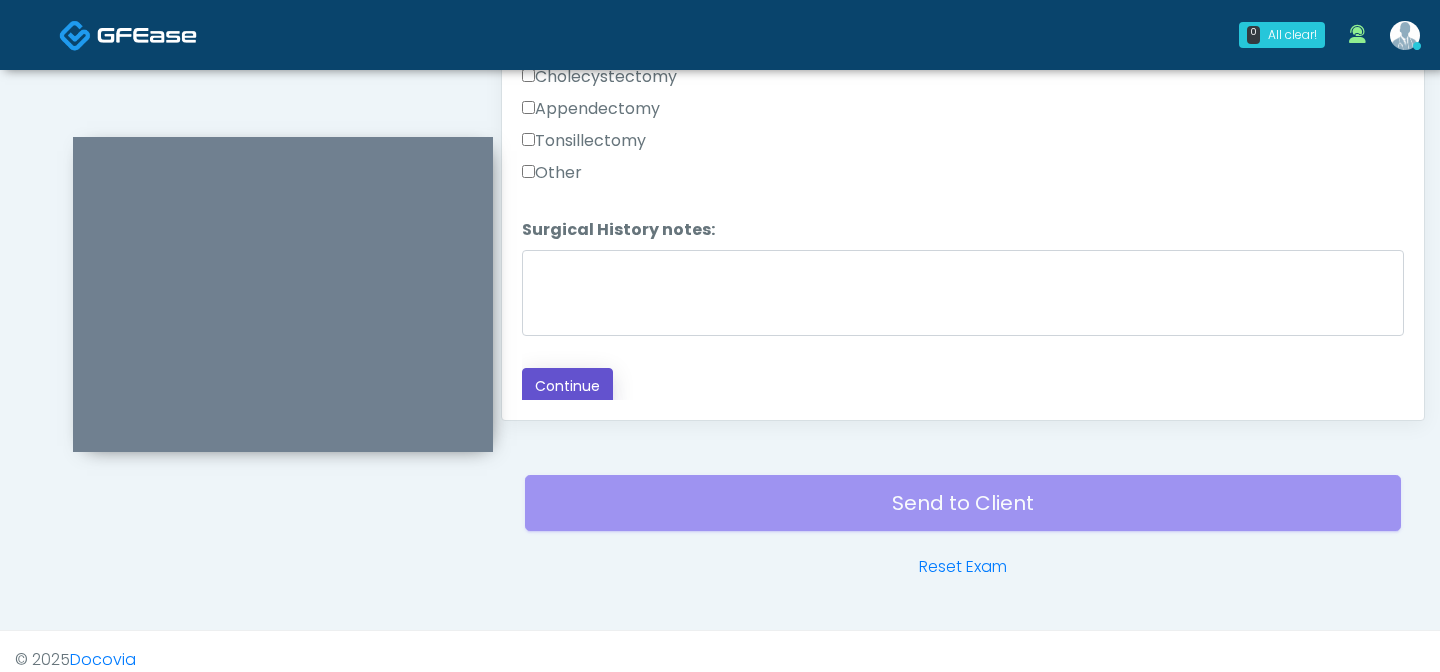 click on "Continue" at bounding box center [567, 386] 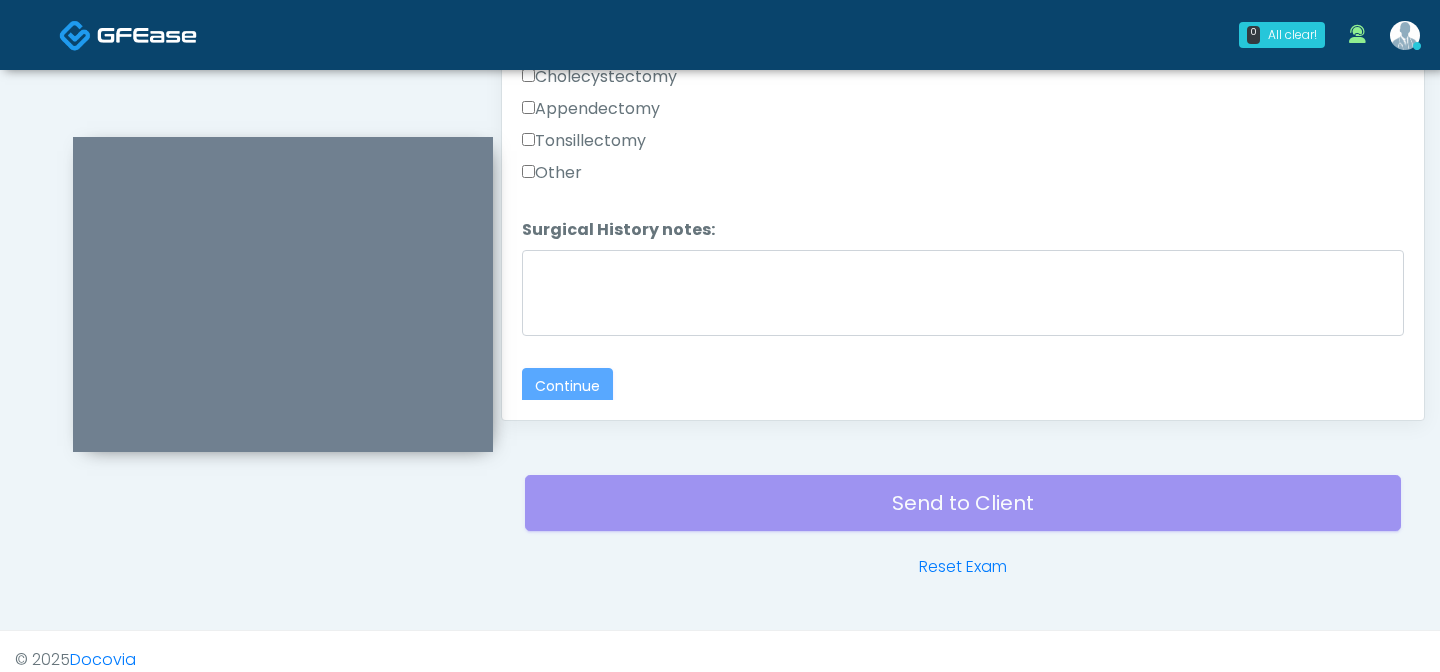 scroll, scrollTop: 1123, scrollLeft: 0, axis: vertical 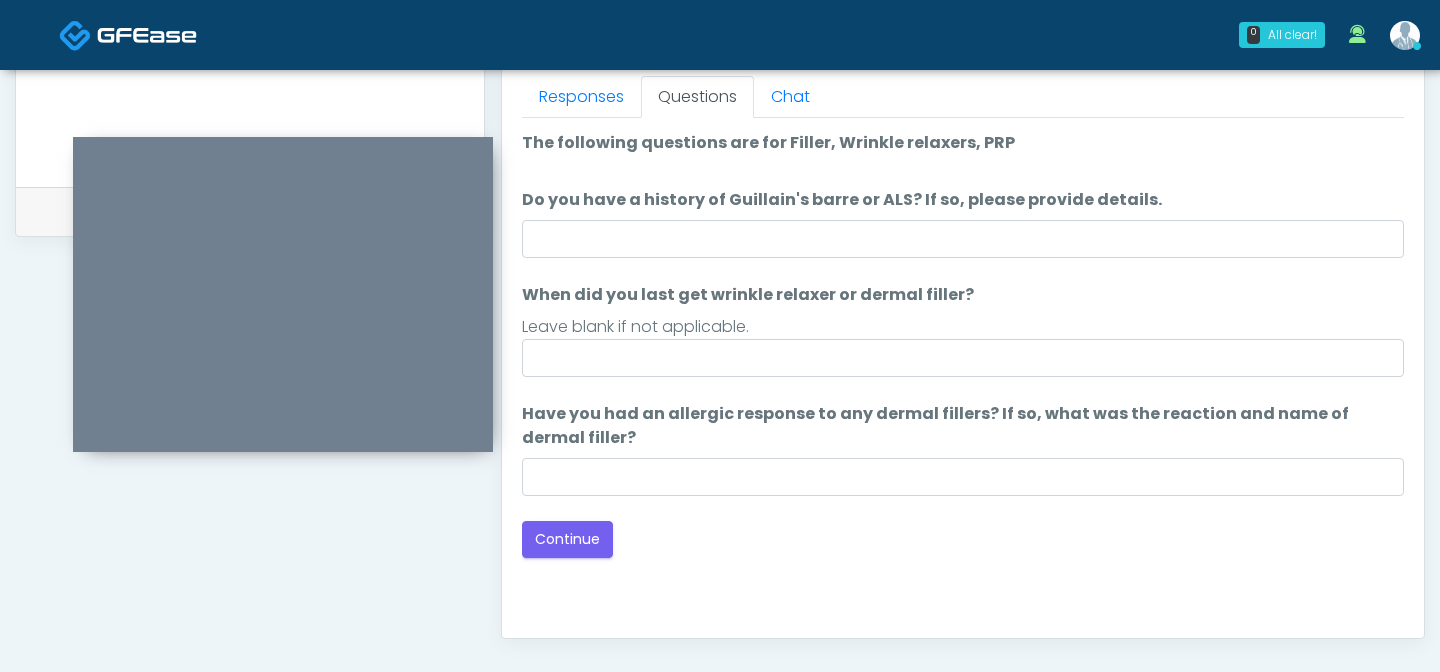 click on "Loading...
Connecting to your agent...
Please wait while we prepare your personalized experience.
The following questions are for Filler, Wrinkle relaxers, PRP
The following questions are for Filler, Wrinkle relaxers, PRP
Do you have a history of Guillain's barre or ALS? If so, please provide details.
Do you have a history of Guillain's barre or ALS? If so, please provide details.
When did you last get wrinkle relaxer or dermal filler?
When did you last get wrinkle relaxer or dermal filler?" at bounding box center (963, 344) 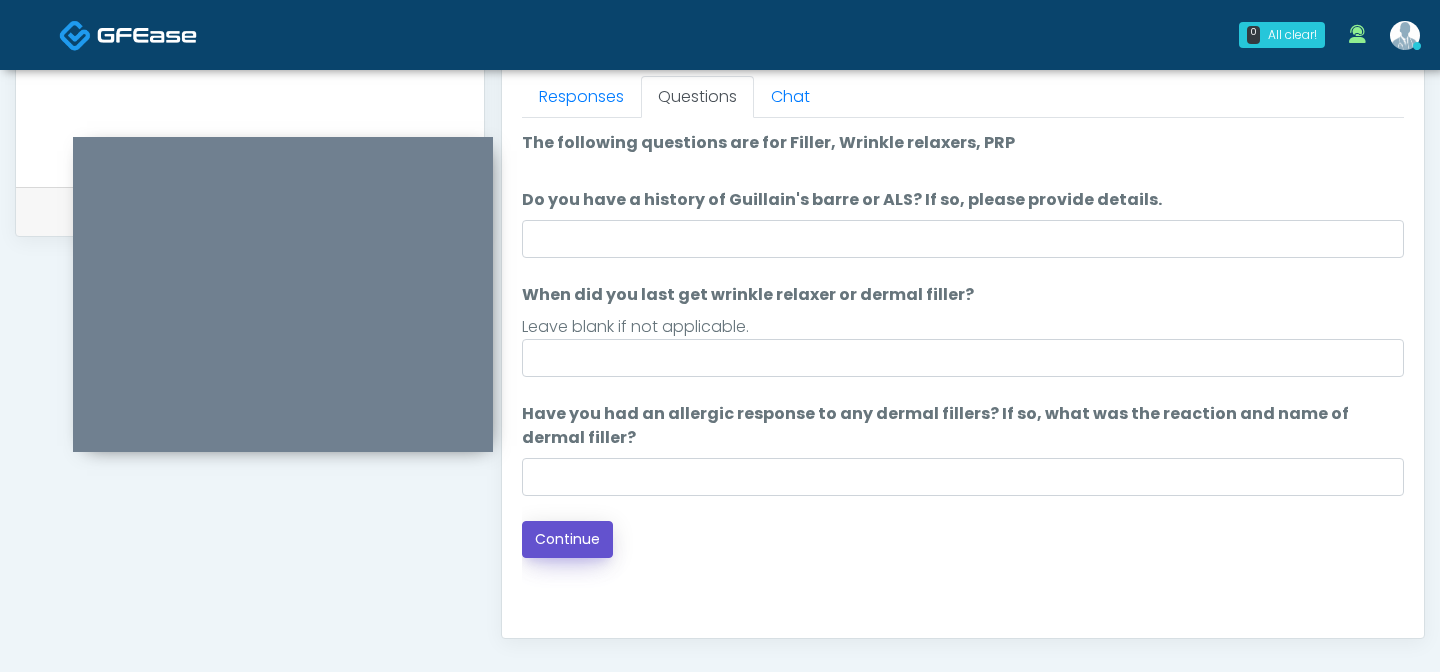 click on "Continue" at bounding box center (567, 539) 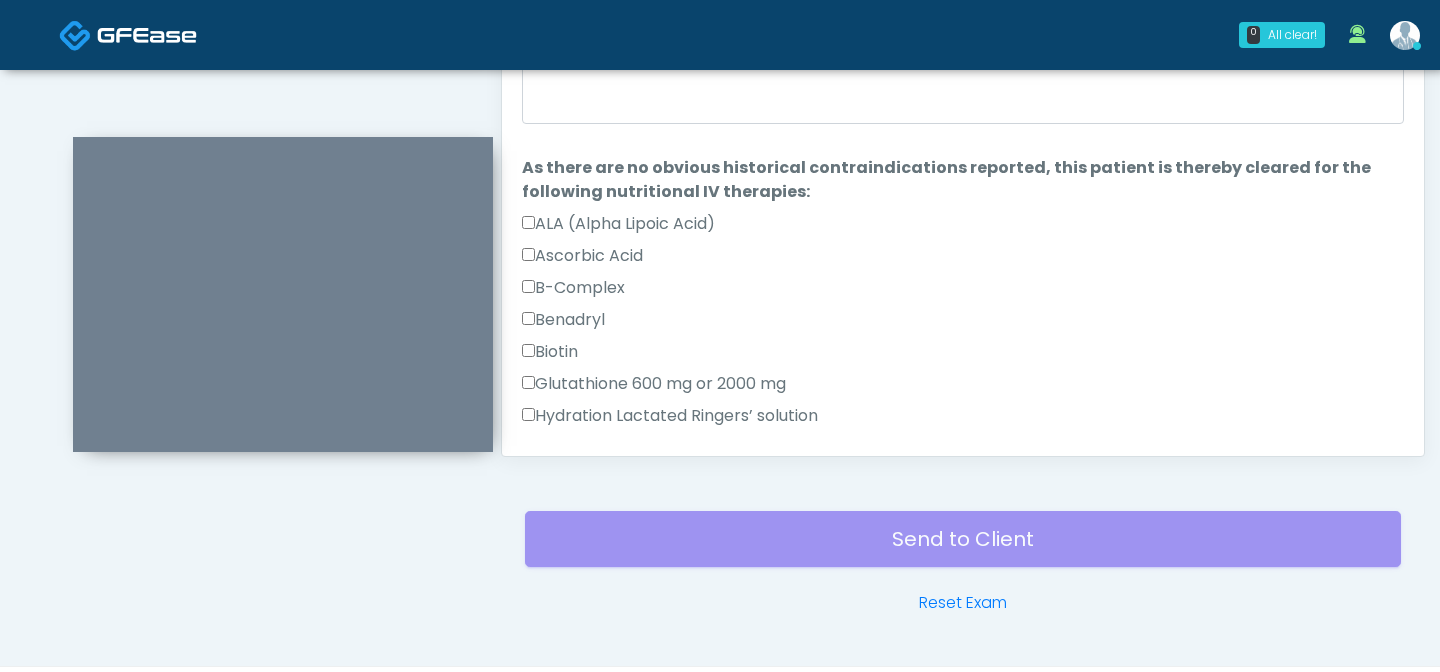 scroll, scrollTop: 1094, scrollLeft: 0, axis: vertical 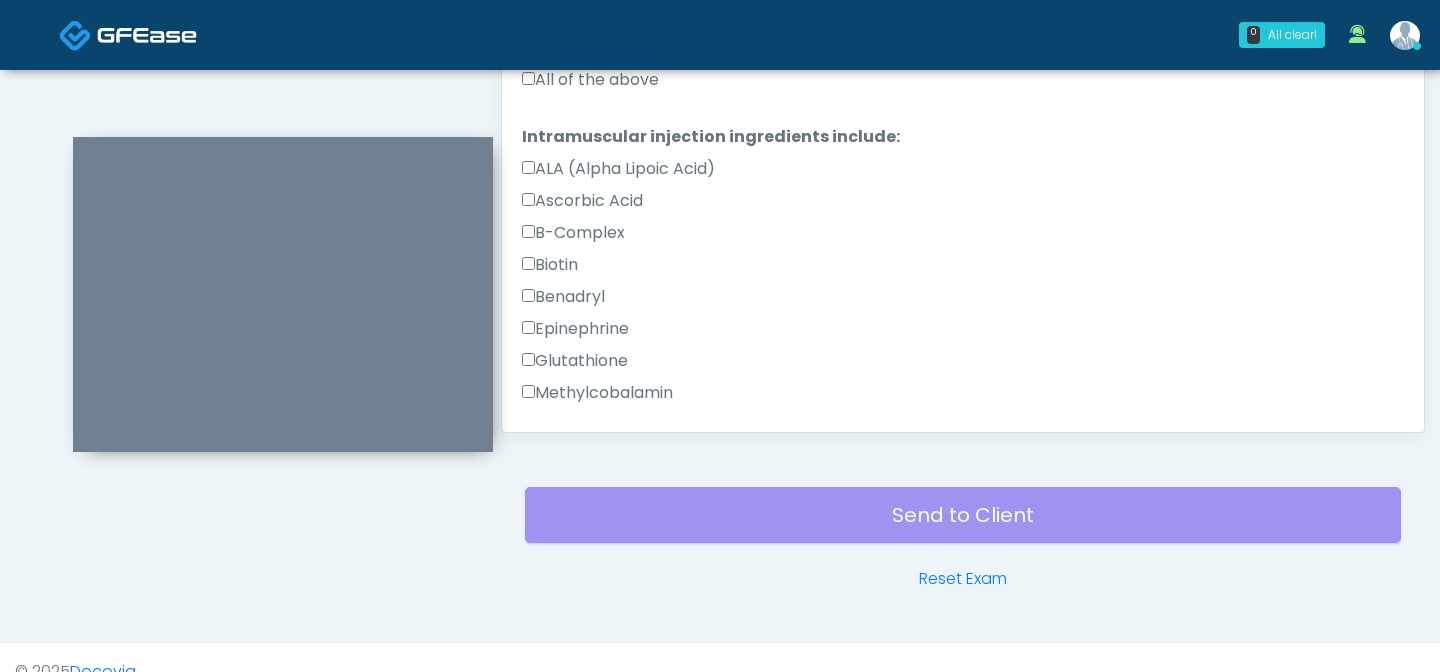click on "All of the above" at bounding box center [590, 80] 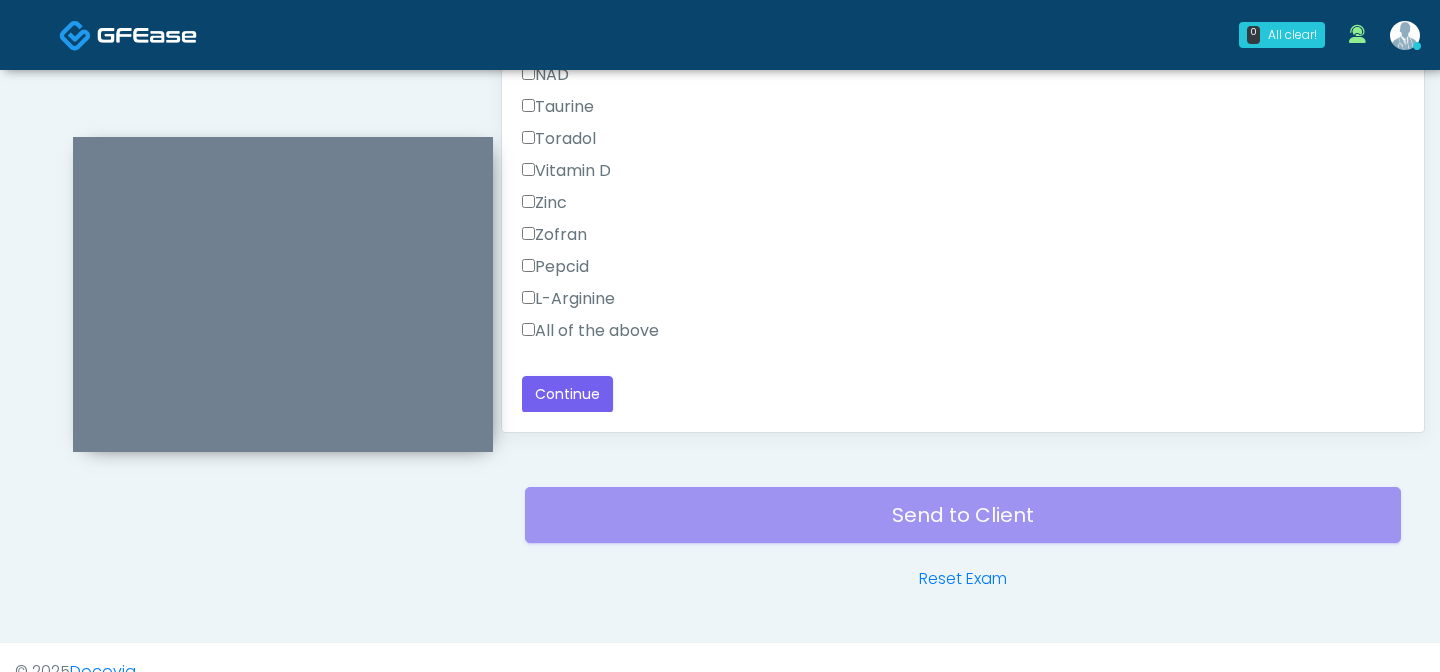 click on "All of the above" at bounding box center [590, 331] 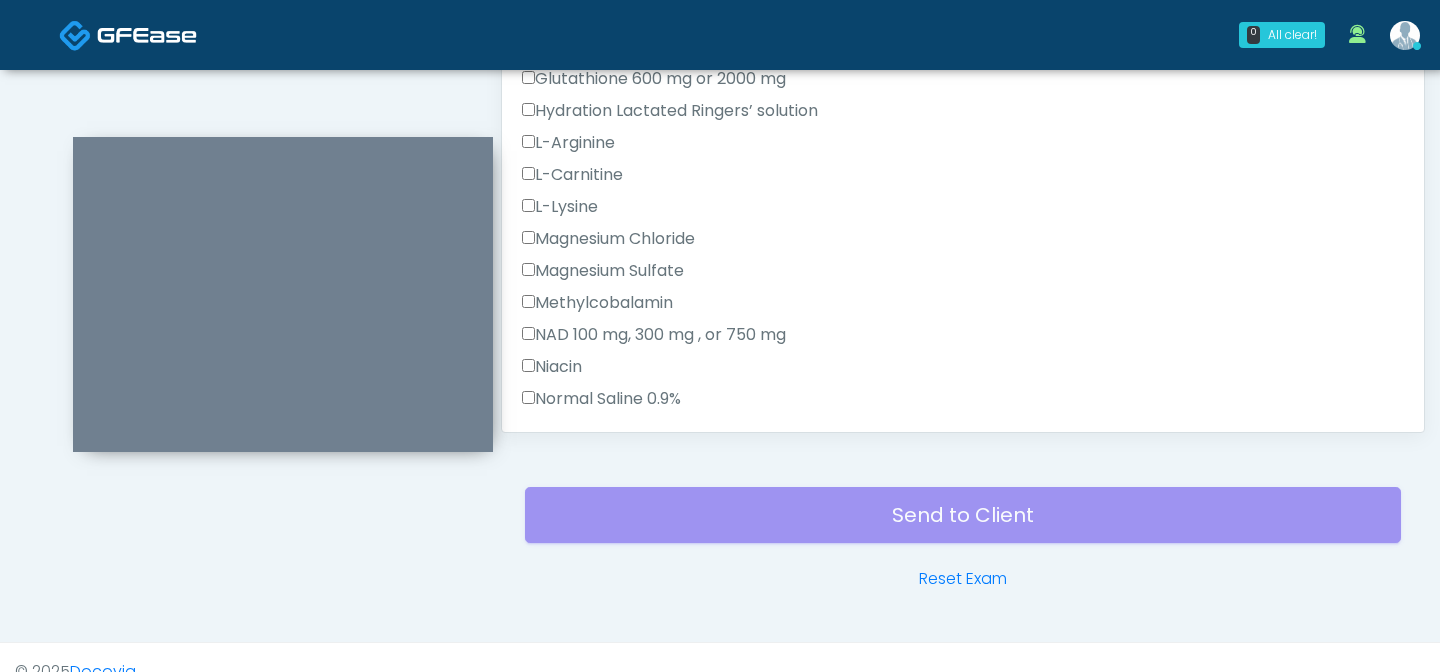 scroll, scrollTop: 0, scrollLeft: 0, axis: both 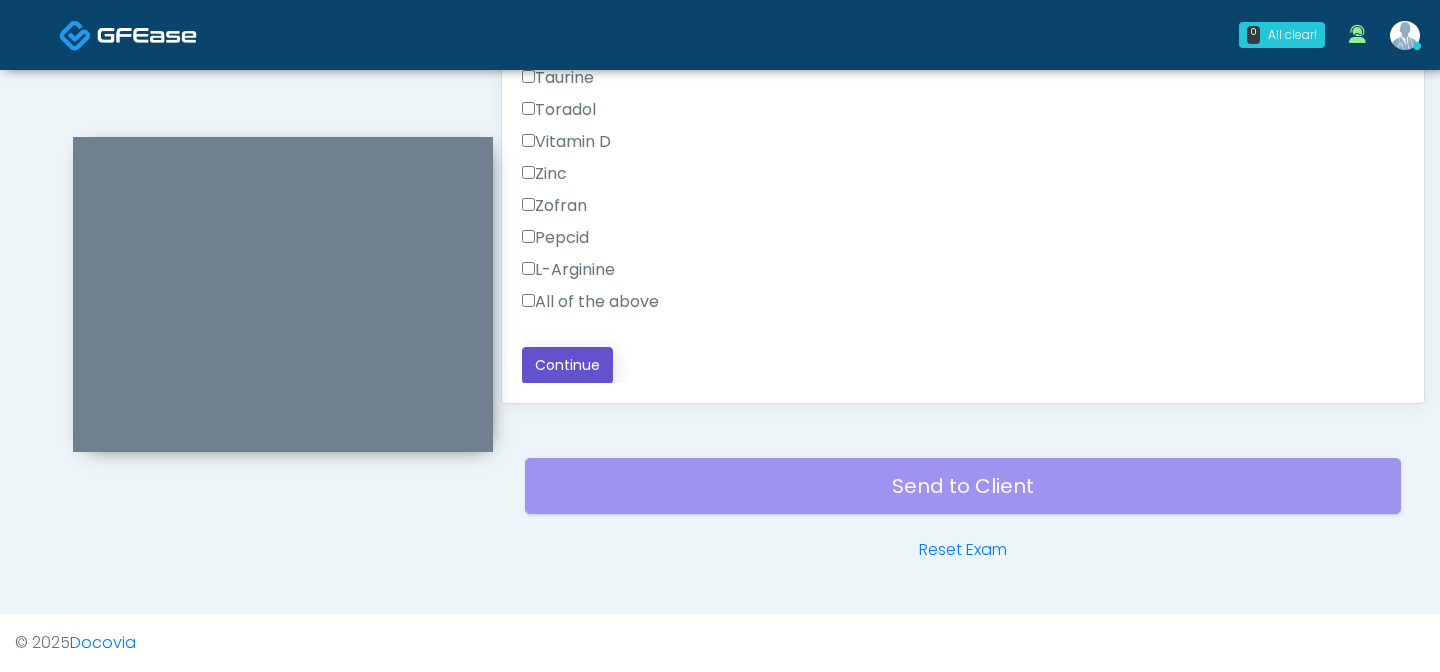 click on "Continue" at bounding box center (567, 365) 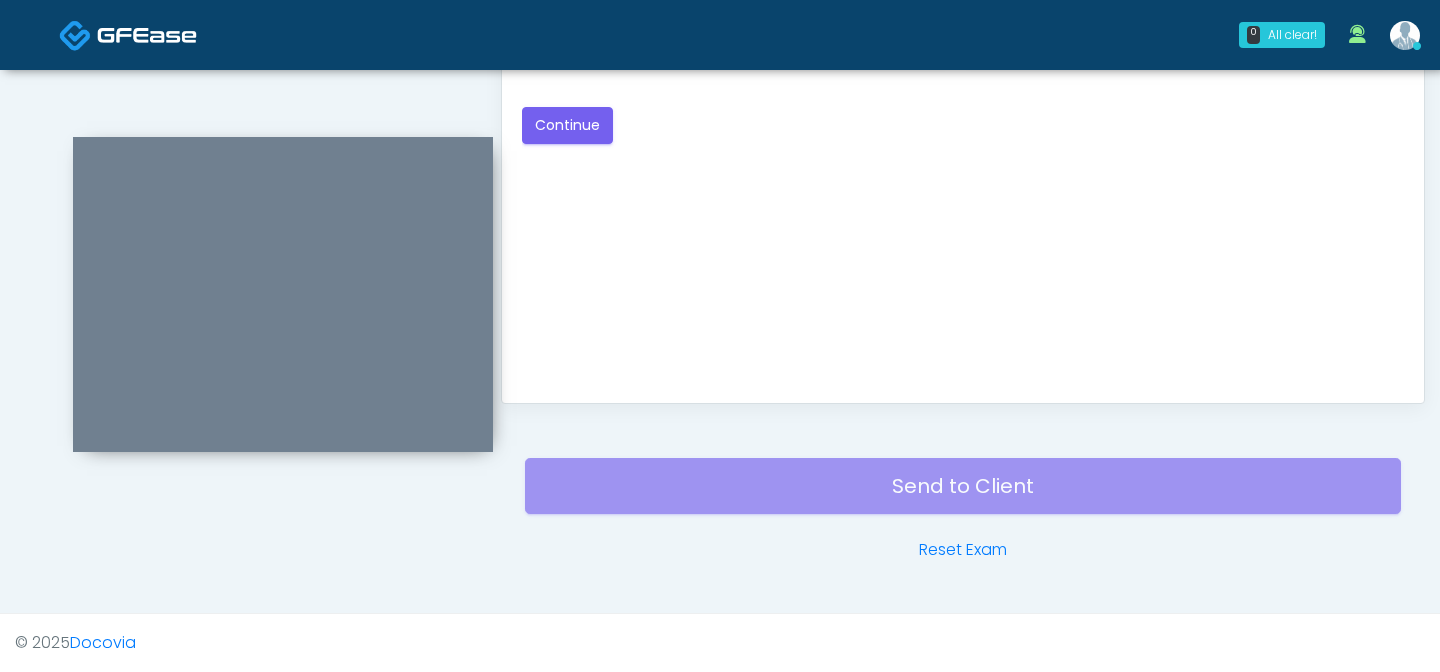 scroll, scrollTop: 0, scrollLeft: 0, axis: both 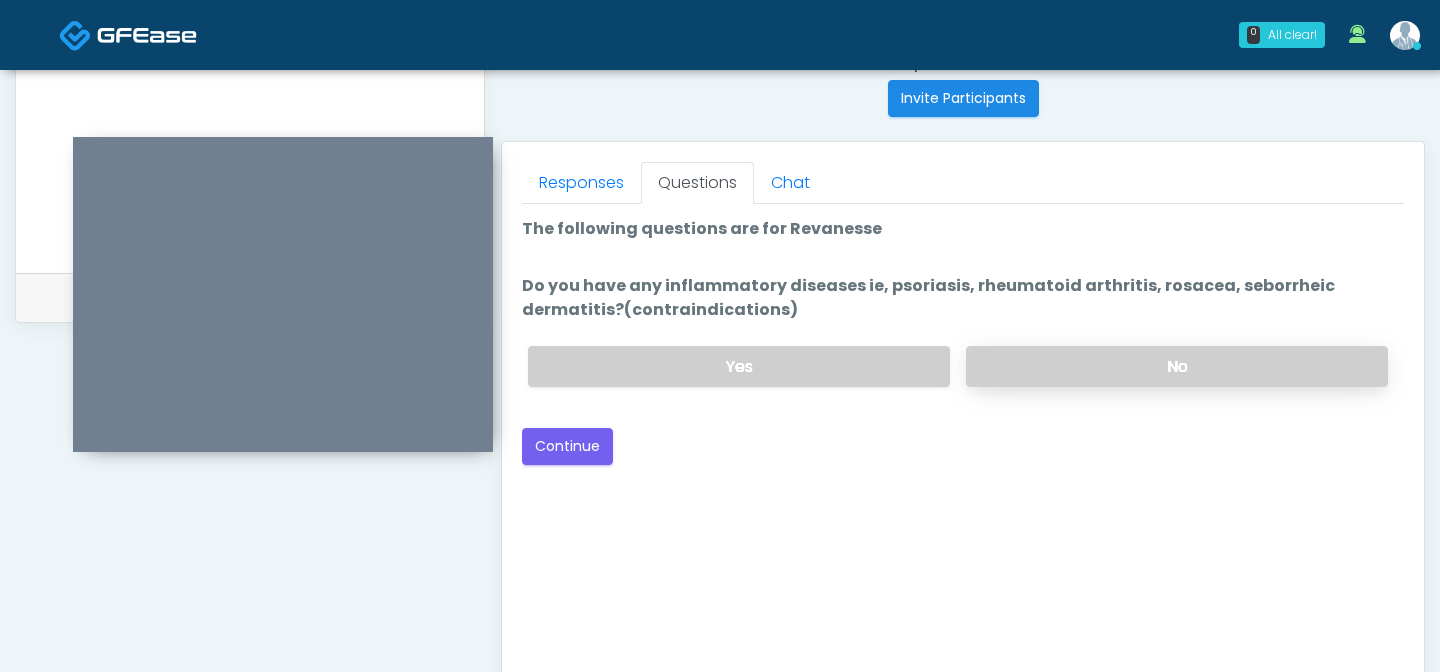 click on "No" at bounding box center (1177, 366) 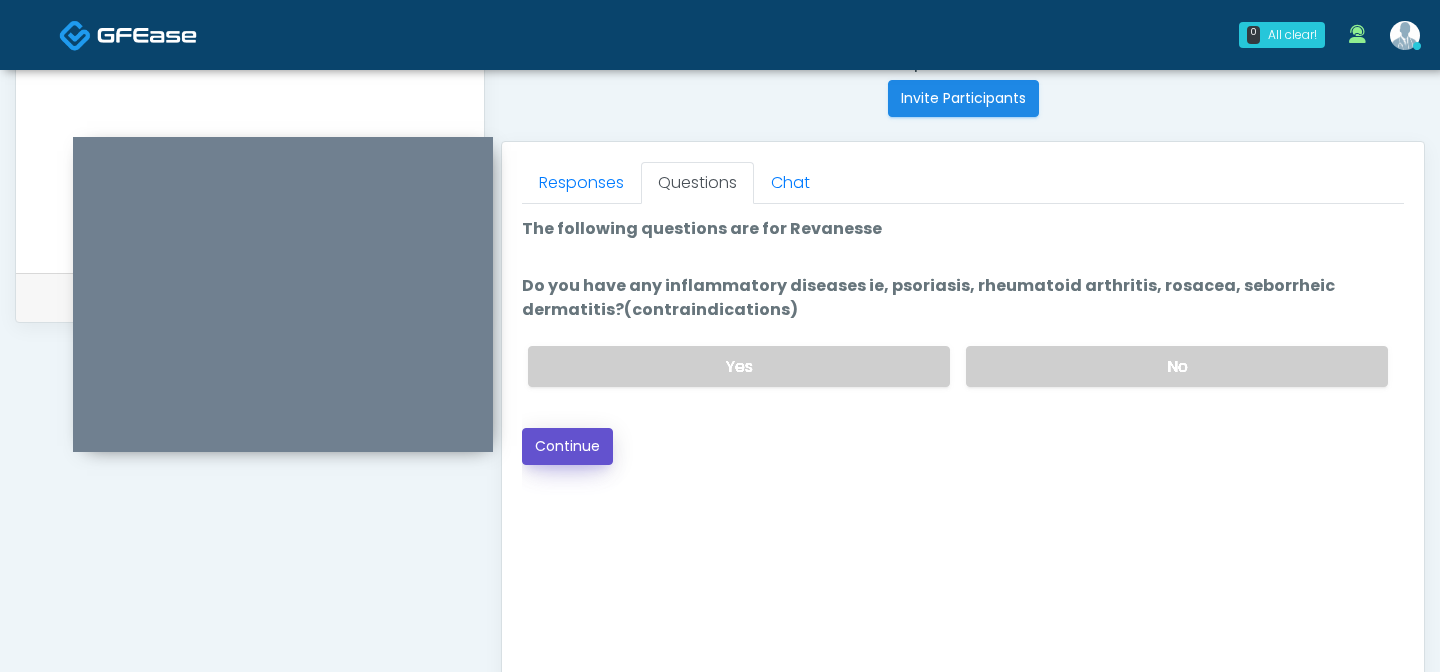 click on "Continue" at bounding box center (567, 446) 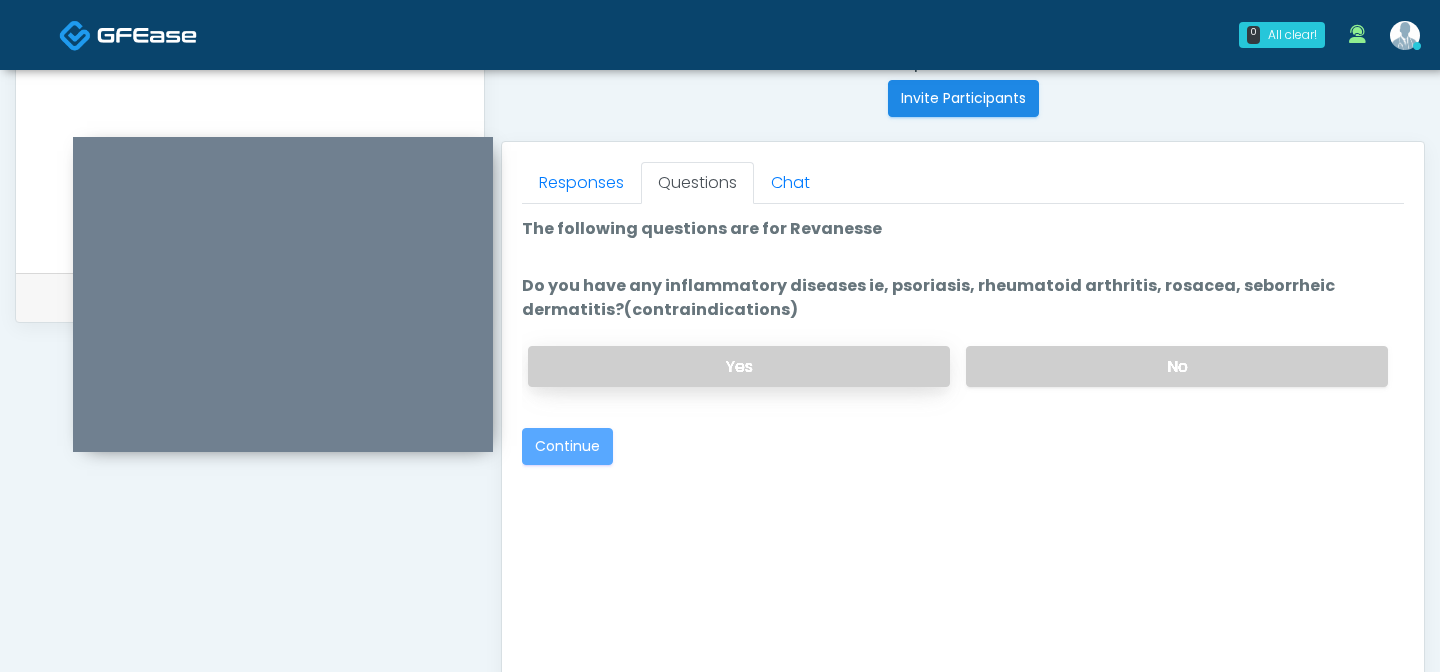 scroll, scrollTop: 1123, scrollLeft: 0, axis: vertical 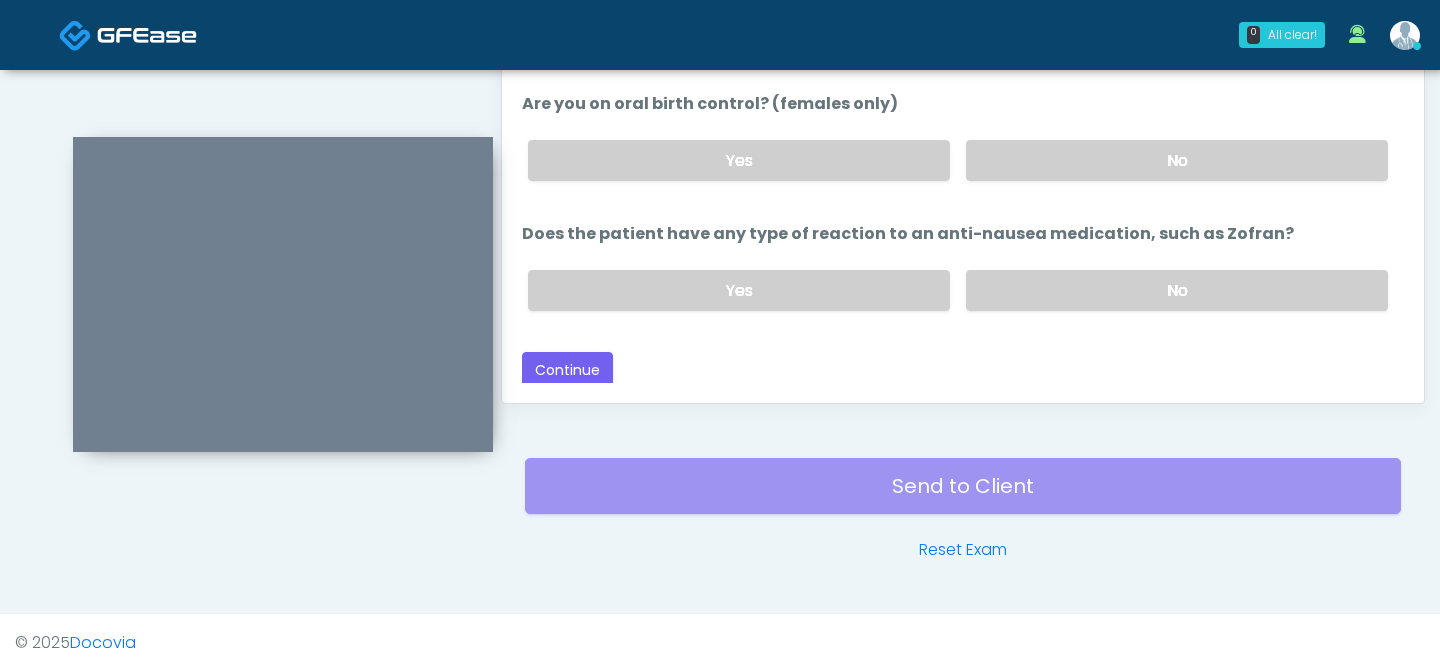 click on "Yes
No" at bounding box center [958, 290] 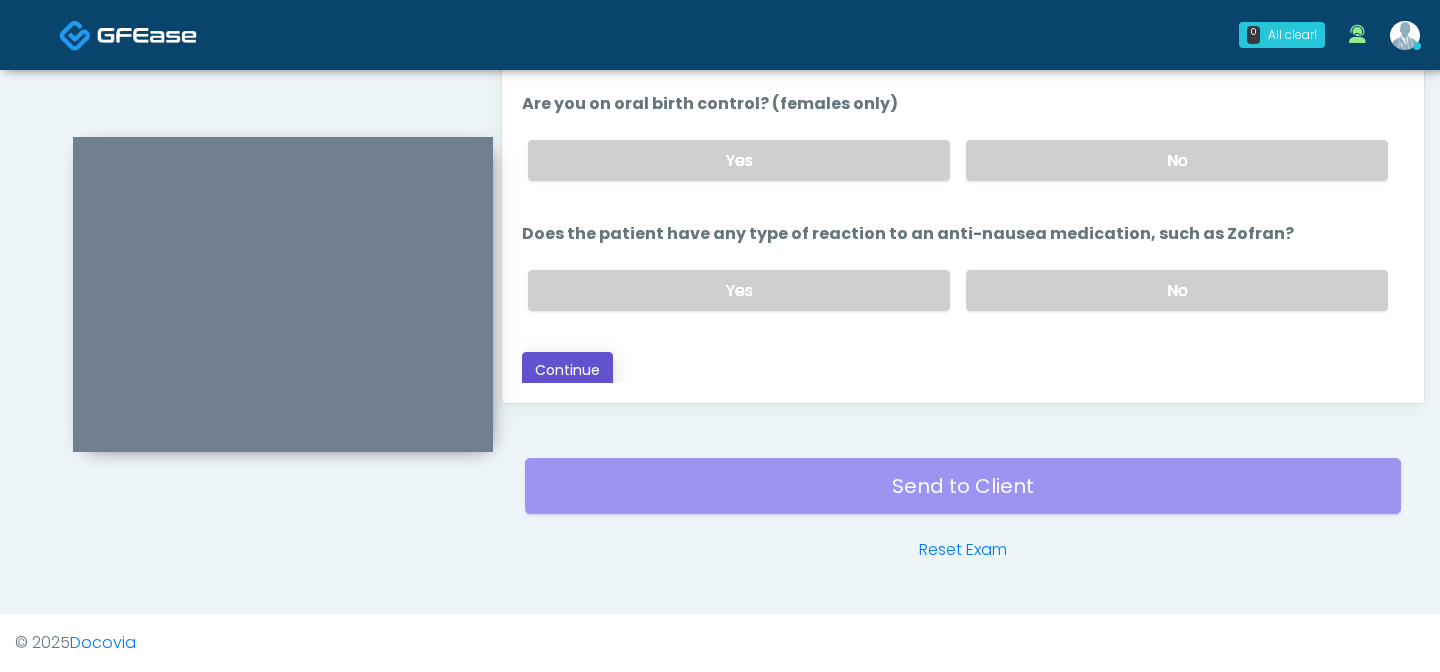 click on "Continue" at bounding box center [567, 370] 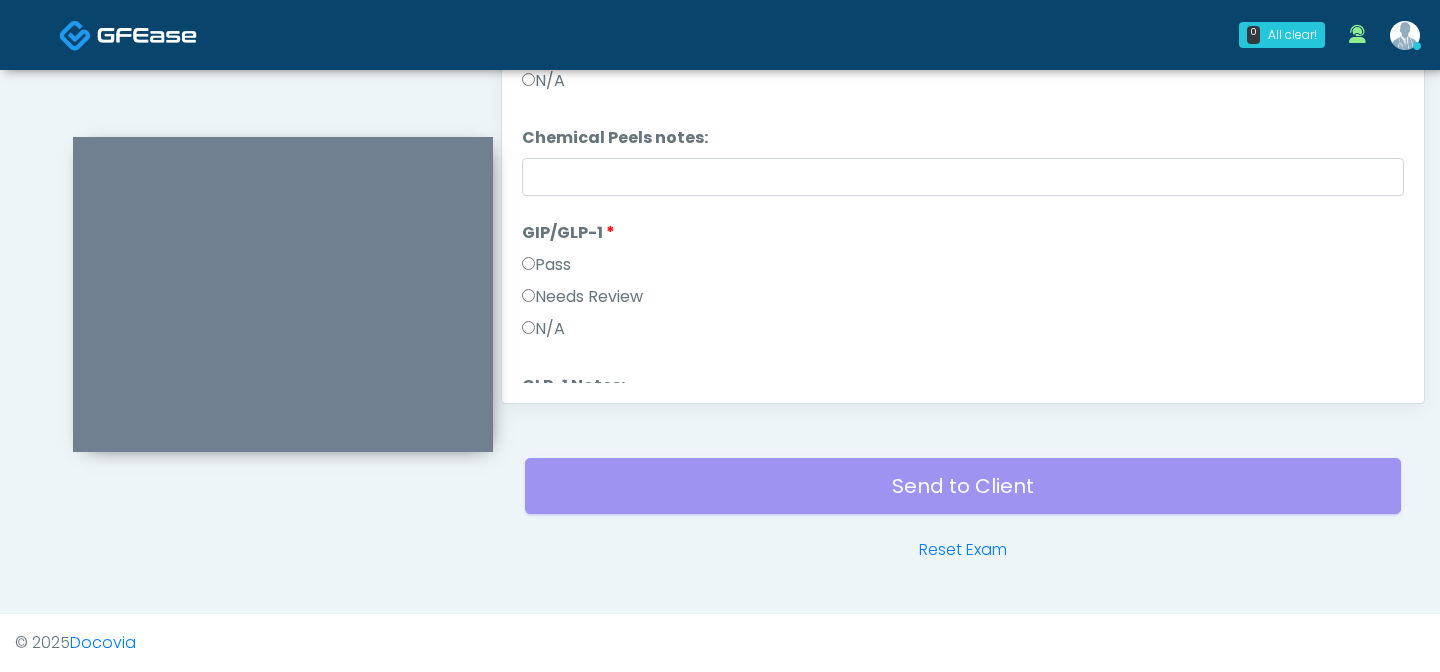 scroll, scrollTop: 1212, scrollLeft: 0, axis: vertical 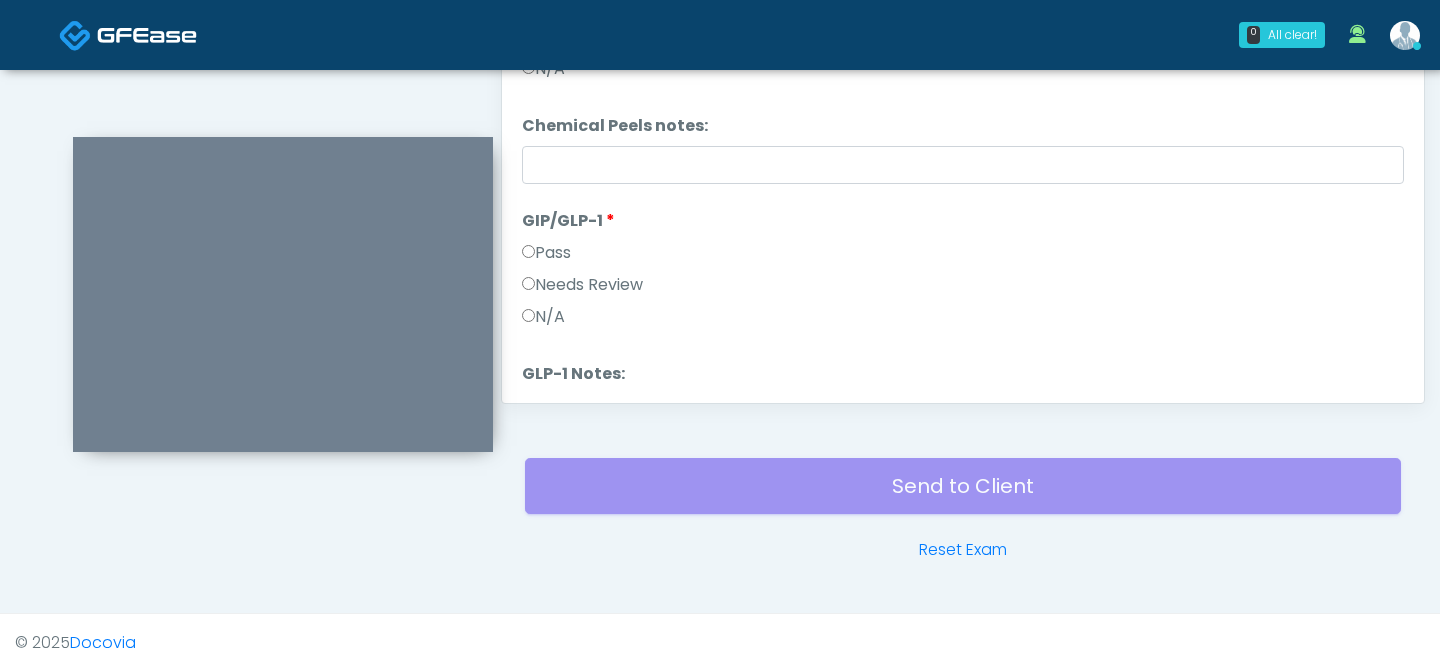 click on "Needs Review" at bounding box center (582, 285) 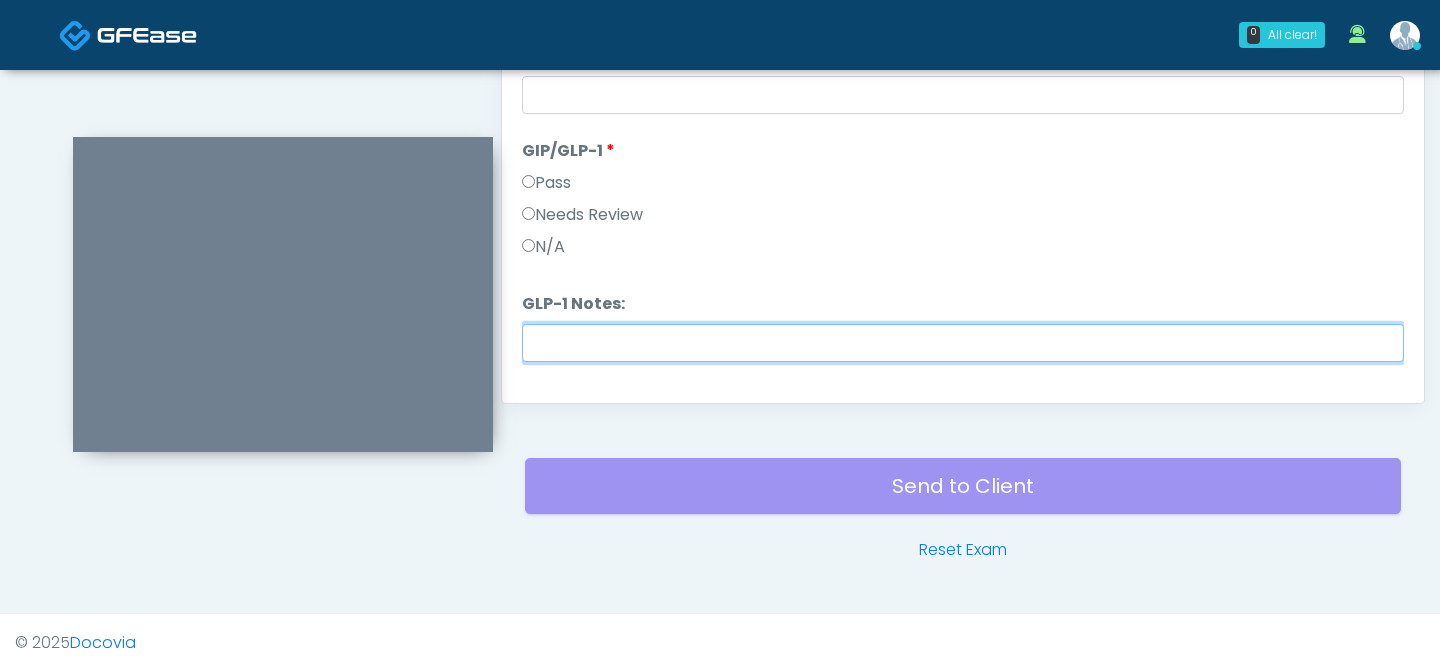 click on "GLP-1 Notes:" at bounding box center (963, 343) 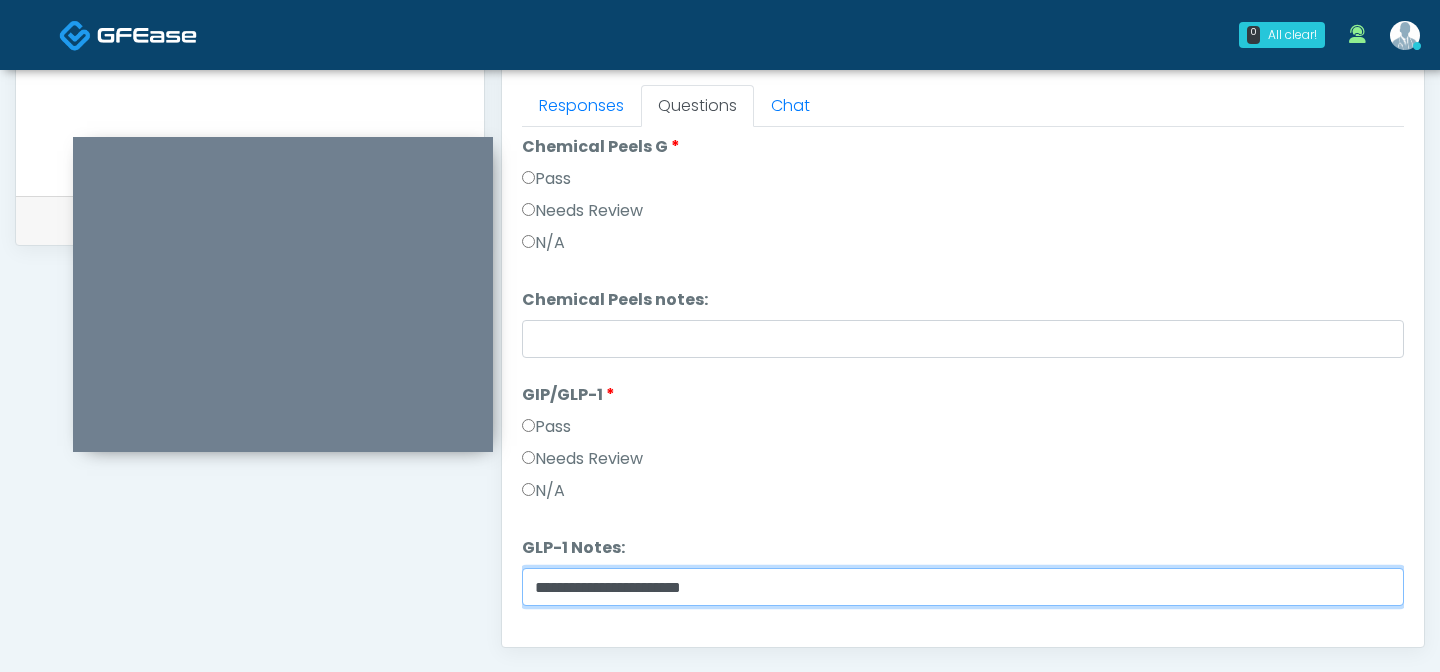 scroll, scrollTop: 877, scrollLeft: 0, axis: vertical 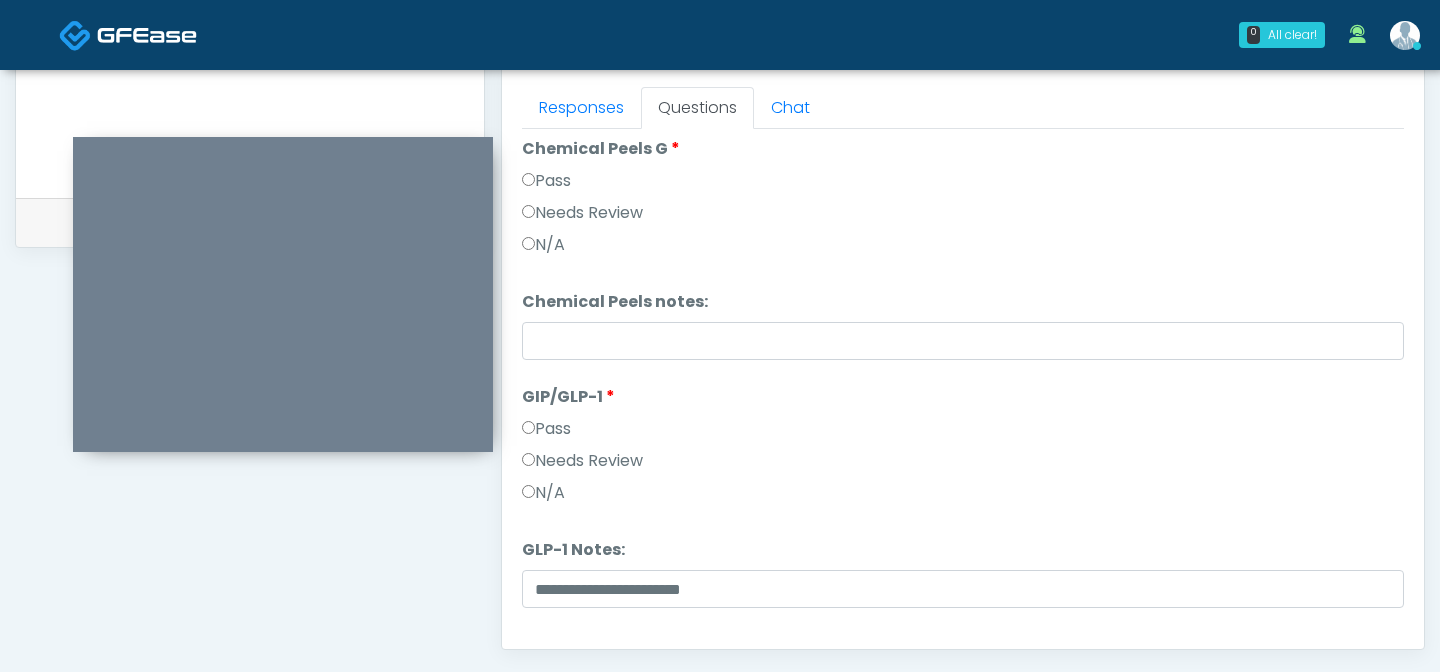 click on "Pass" at bounding box center (546, 181) 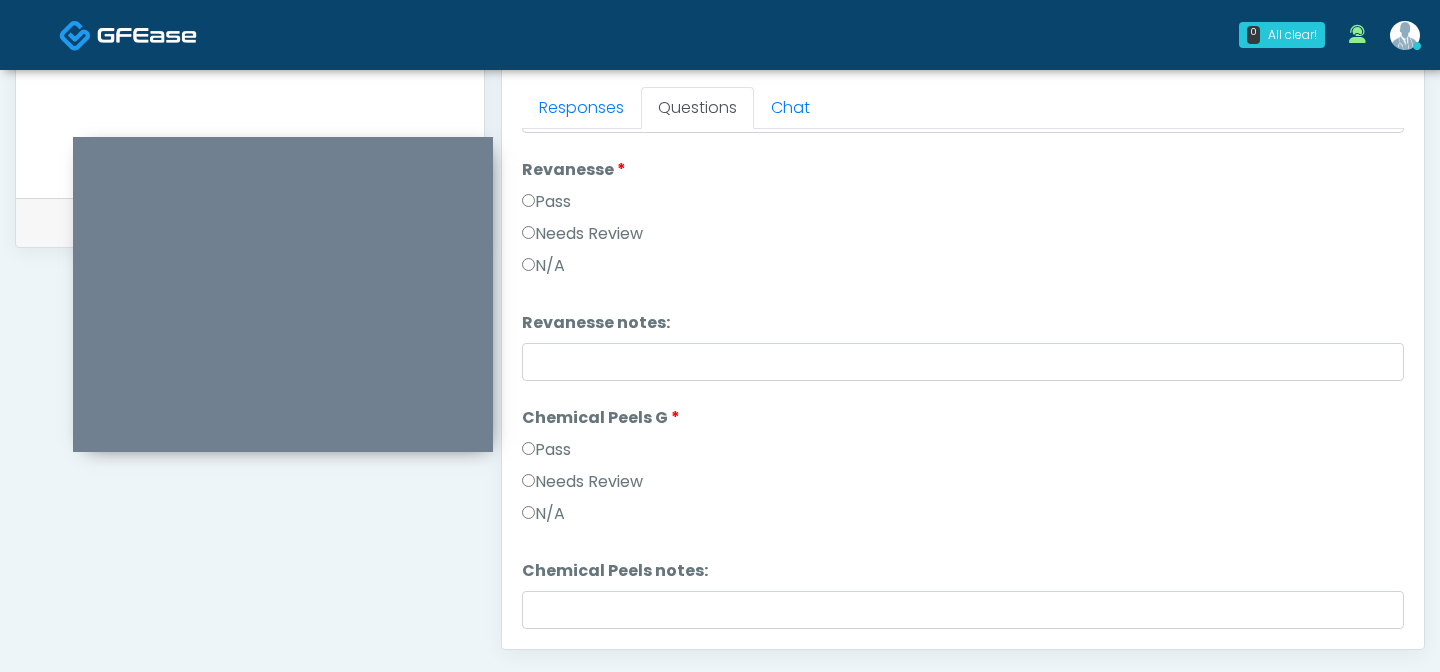 click on "Pass" at bounding box center [546, 202] 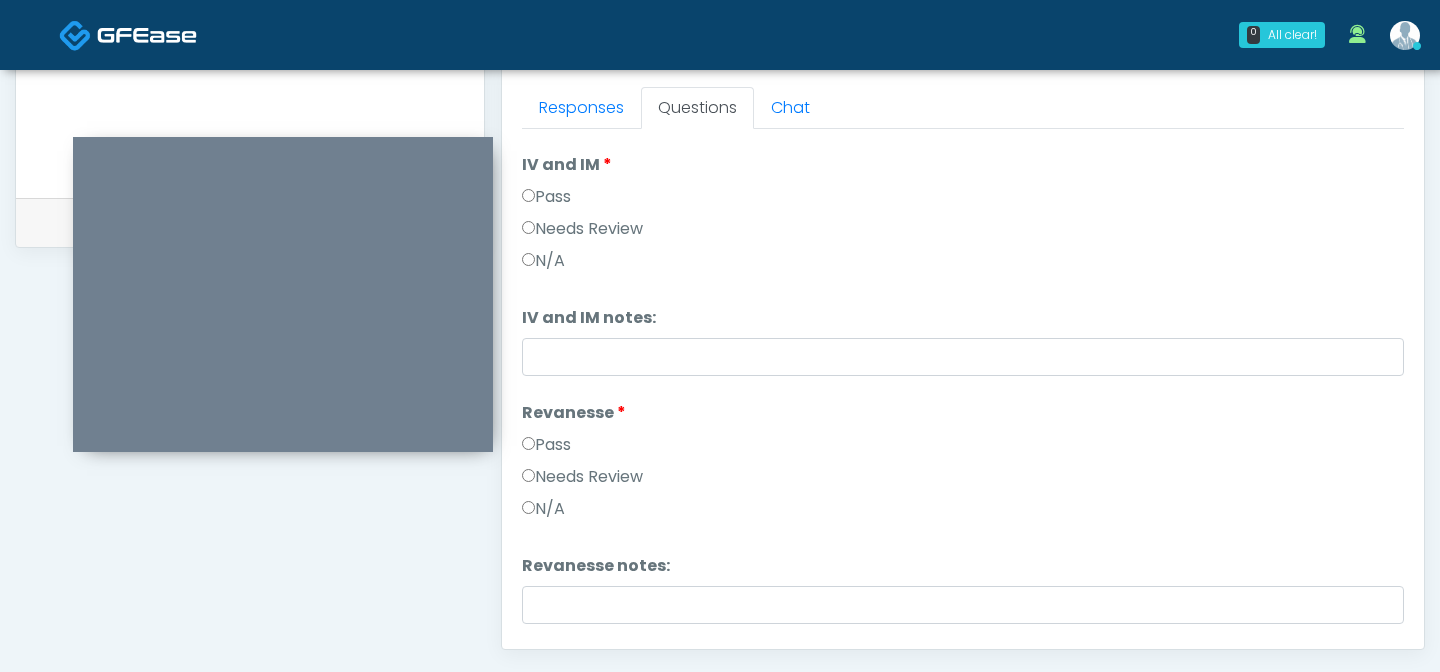 click on "Pass" at bounding box center [546, 197] 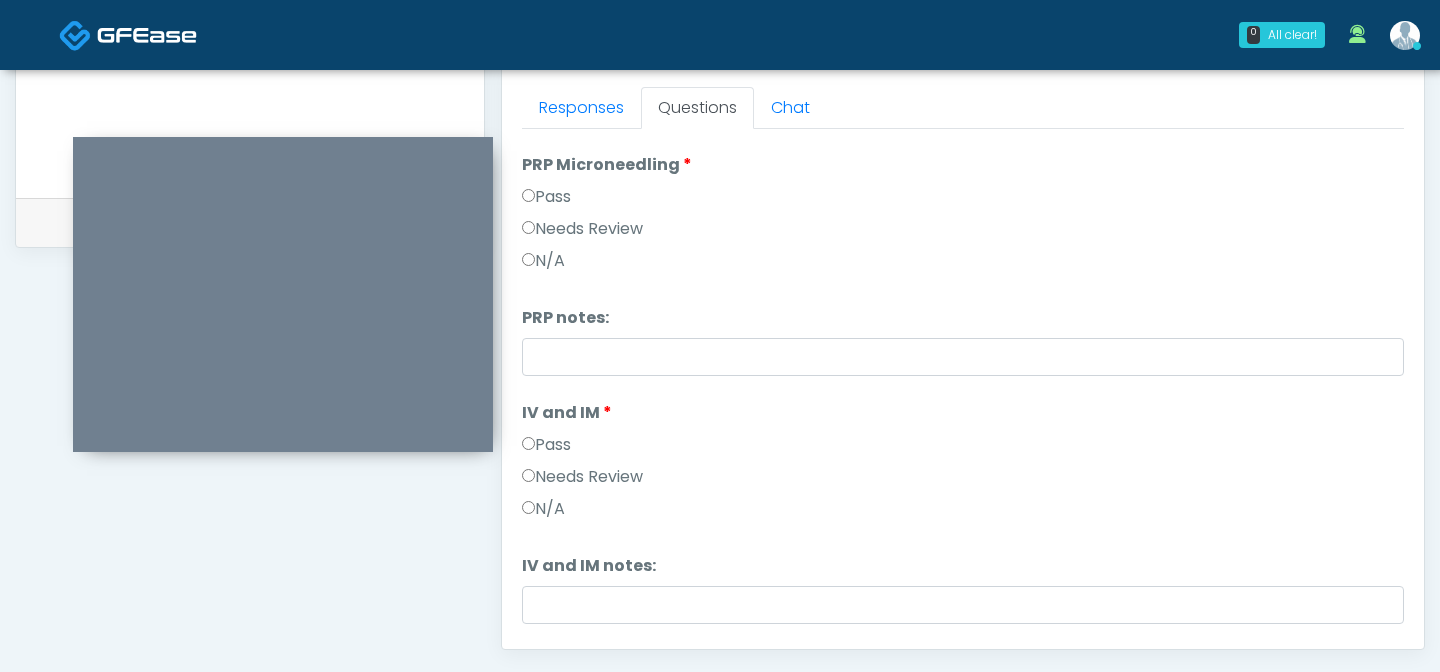 click on "Pass" at bounding box center (546, 197) 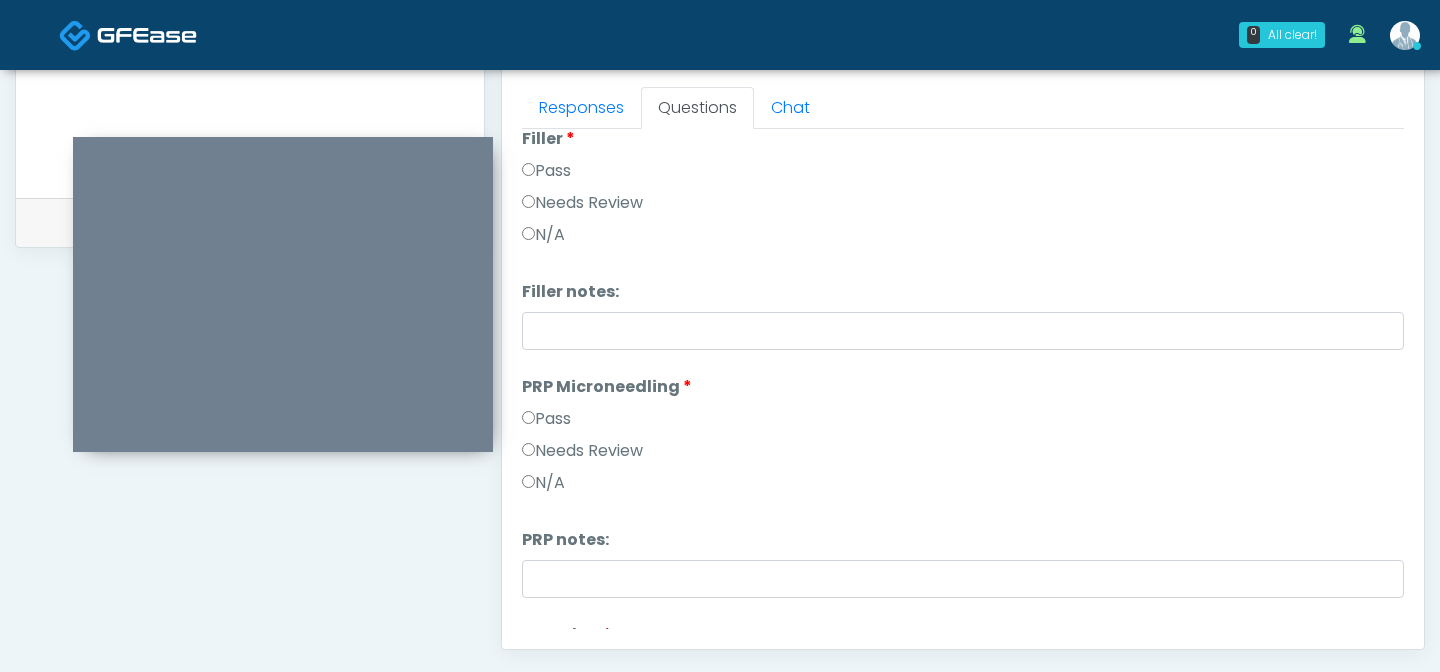 click on "Pass" at bounding box center [546, 171] 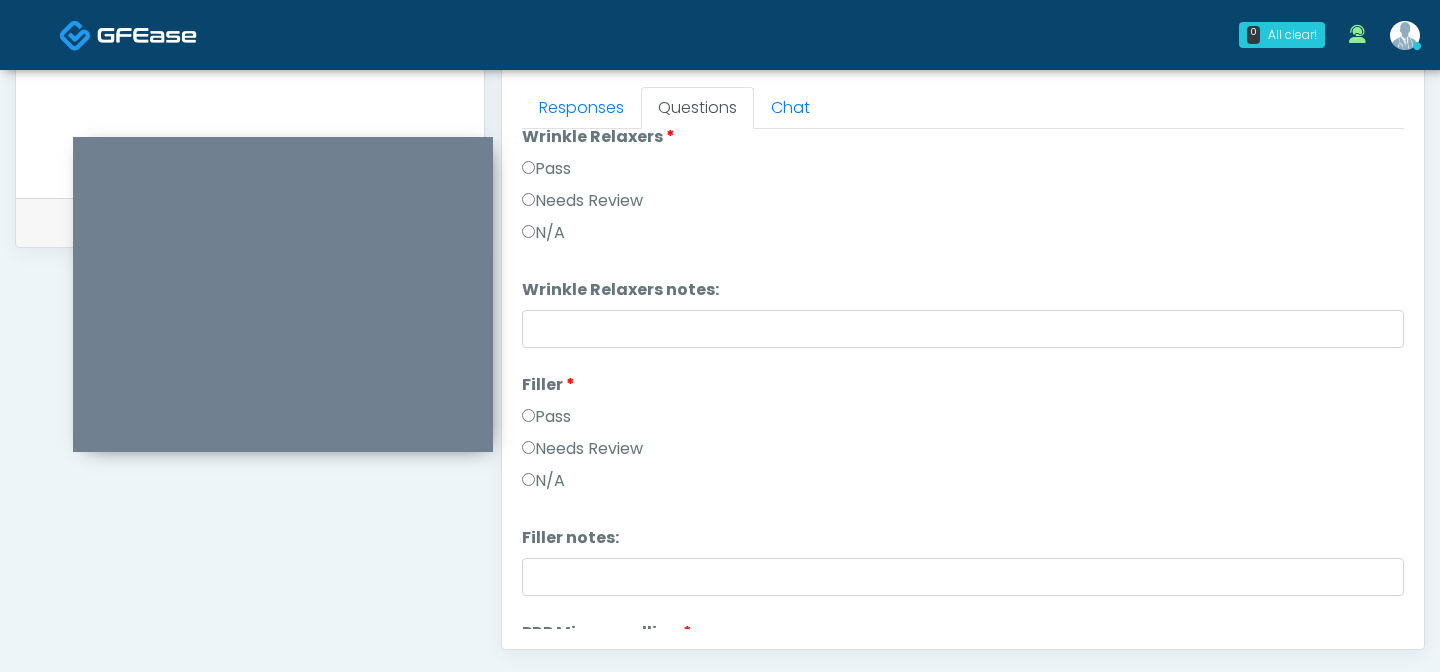 scroll, scrollTop: 48, scrollLeft: 0, axis: vertical 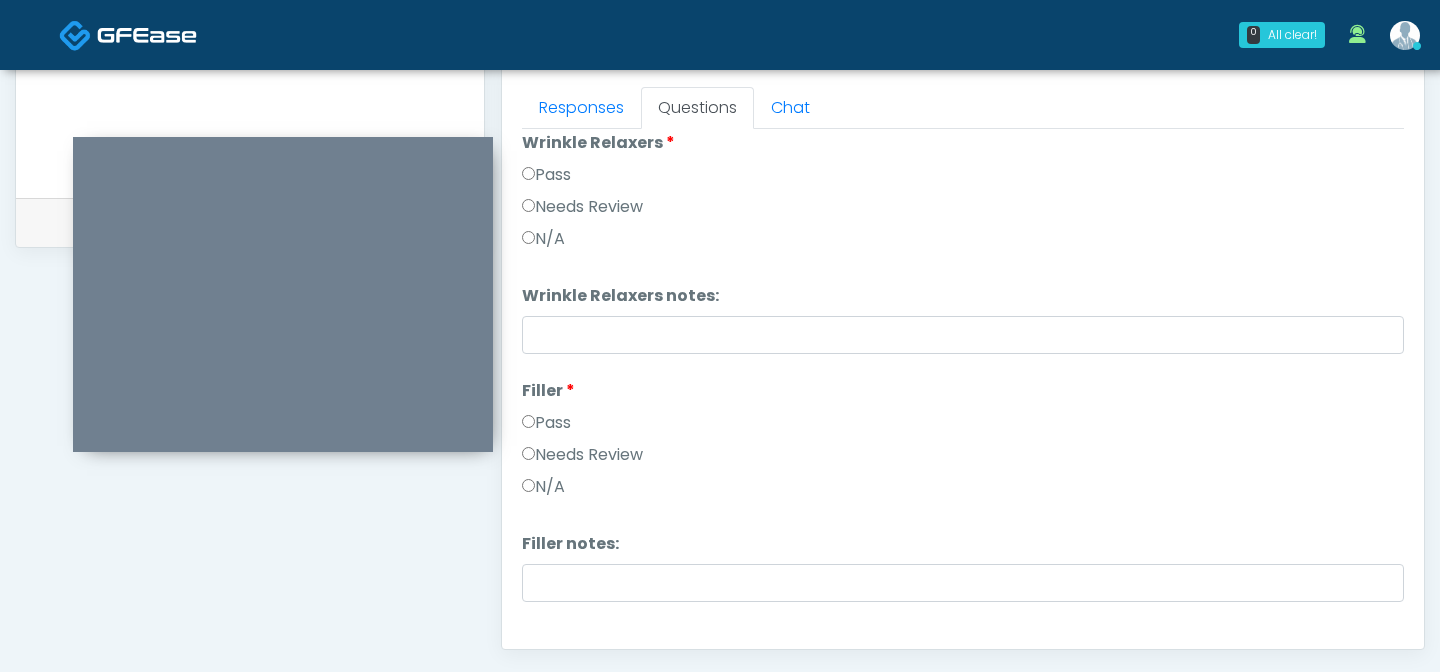 click on "Pass" at bounding box center [546, 175] 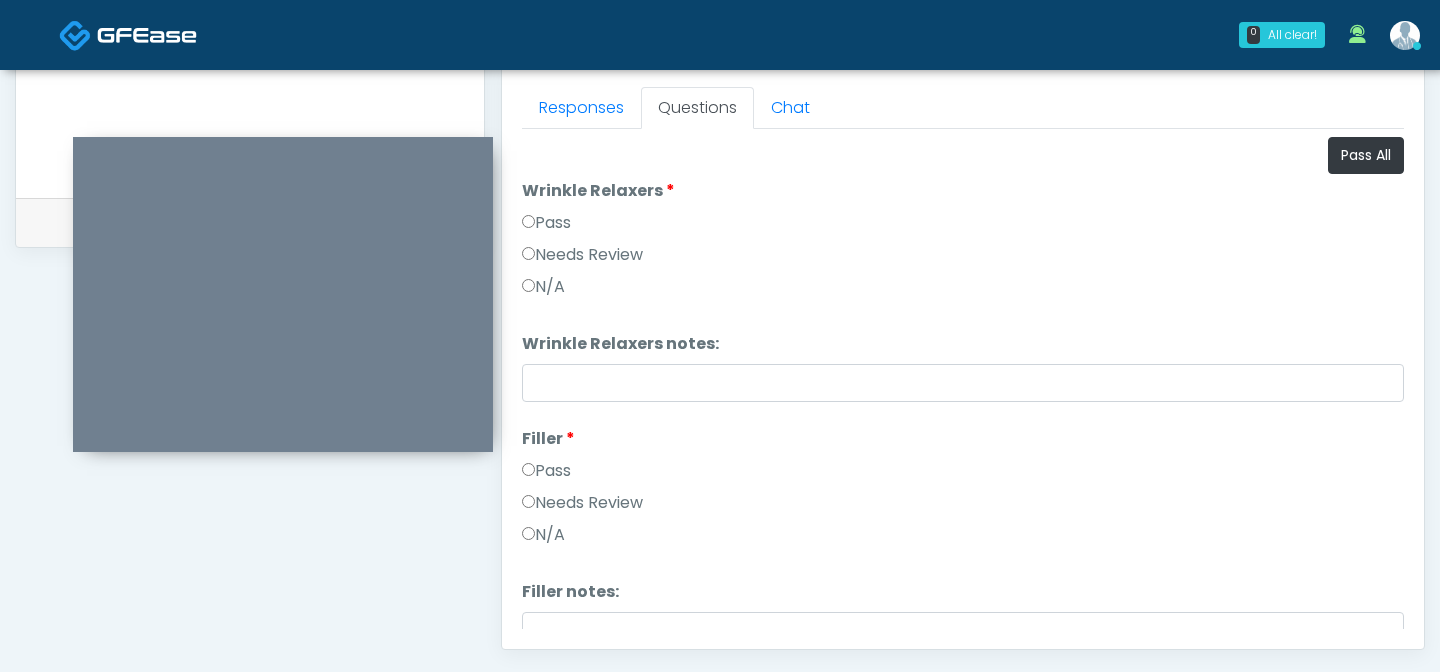 scroll, scrollTop: 1323, scrollLeft: 0, axis: vertical 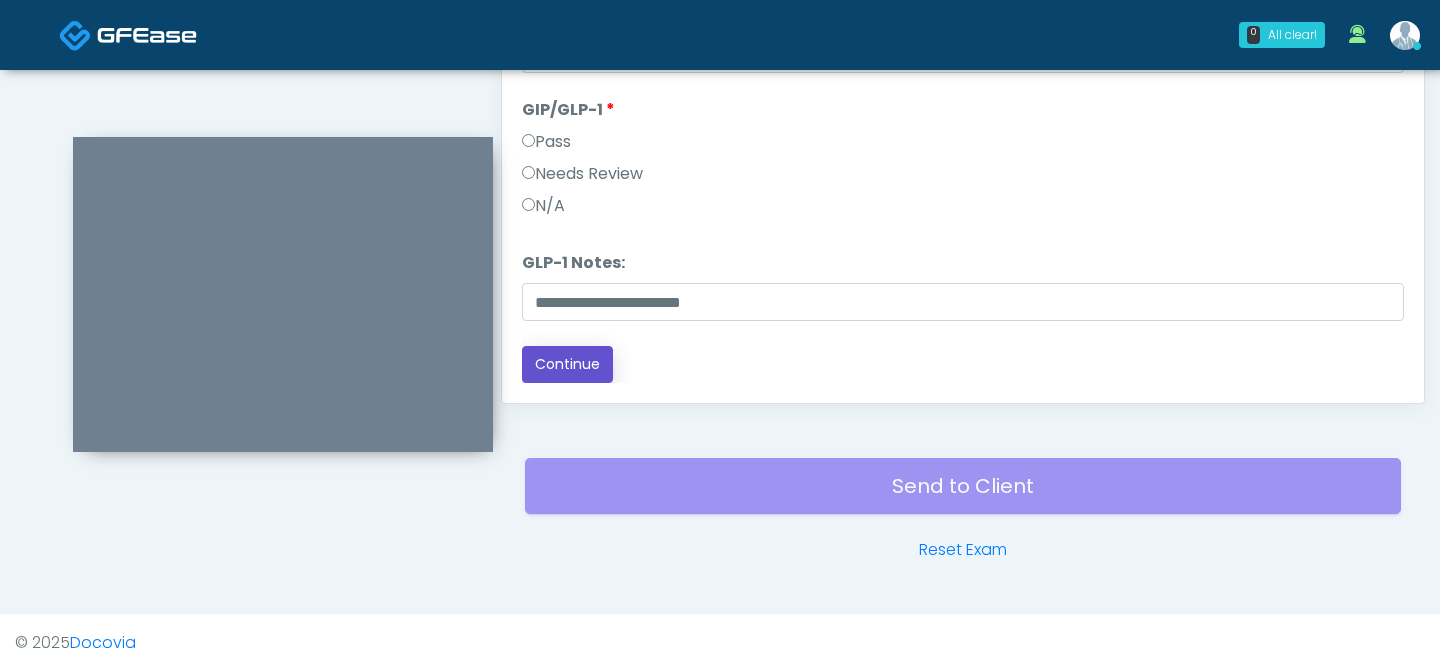 click on "Continue" at bounding box center (567, 364) 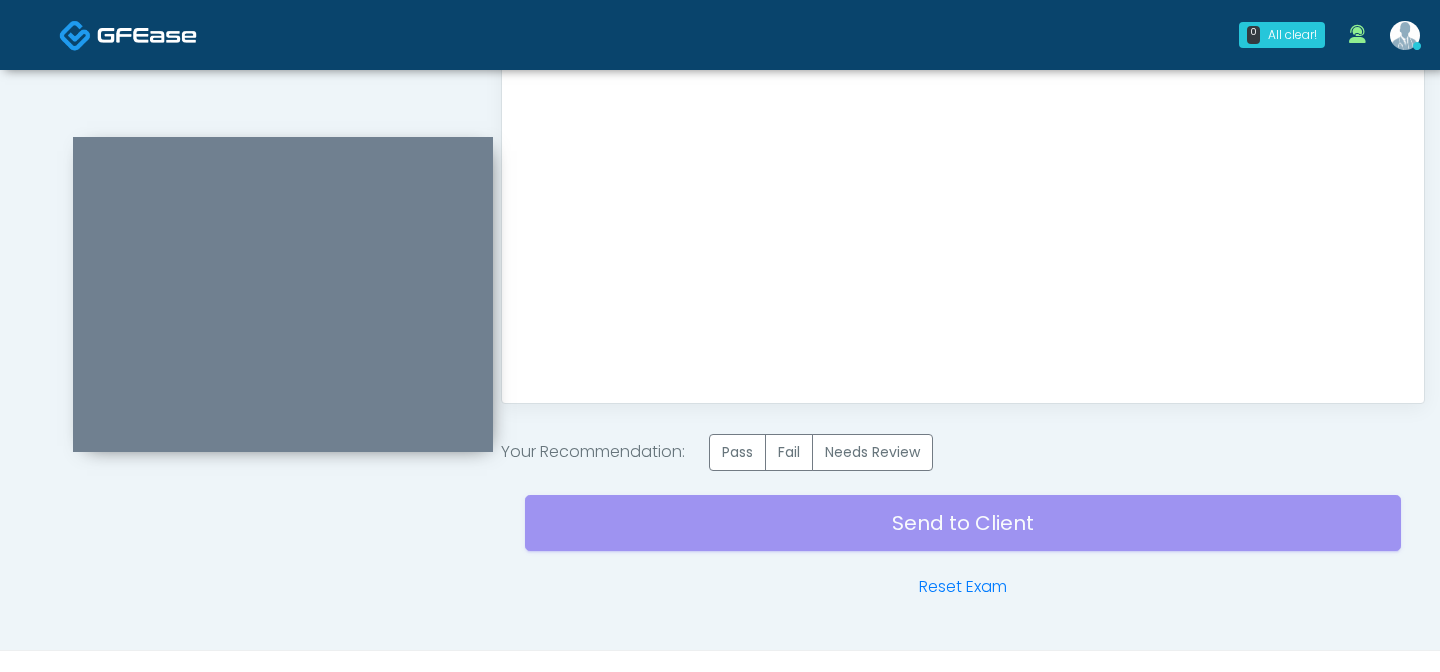 scroll, scrollTop: 0, scrollLeft: 0, axis: both 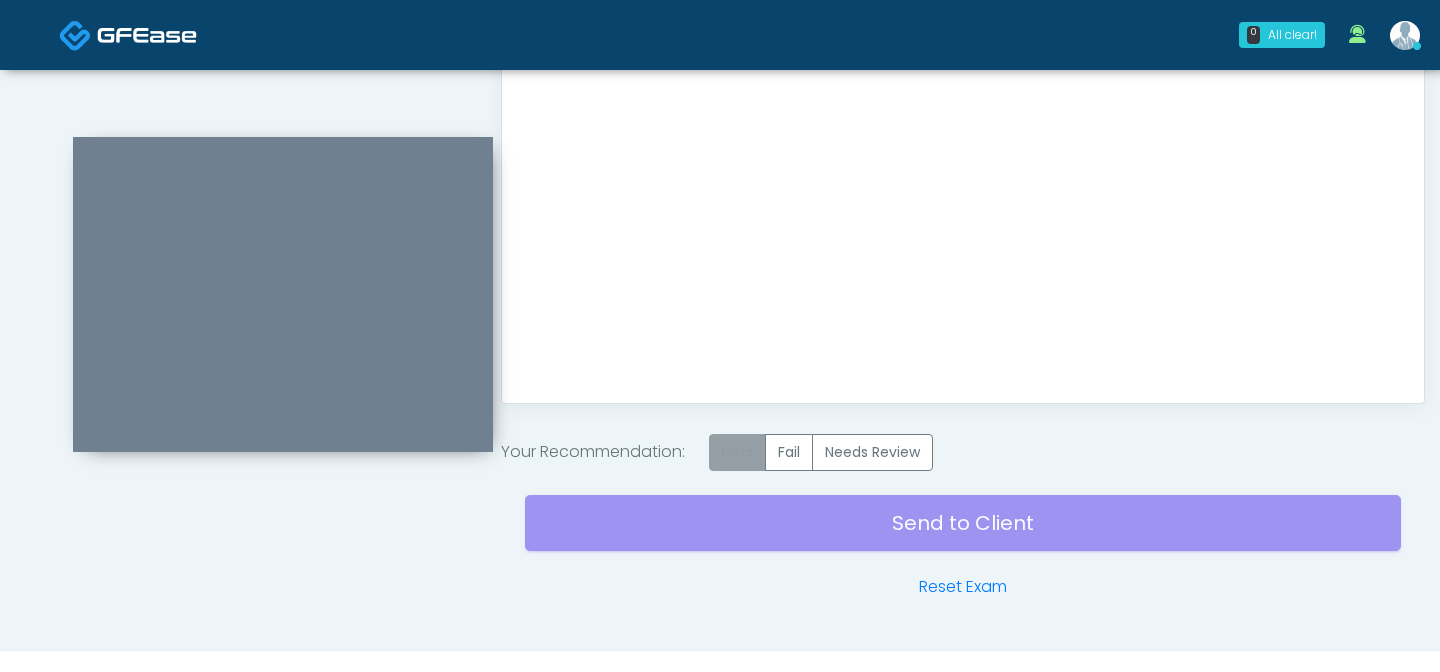 click on "Pass" at bounding box center [737, 452] 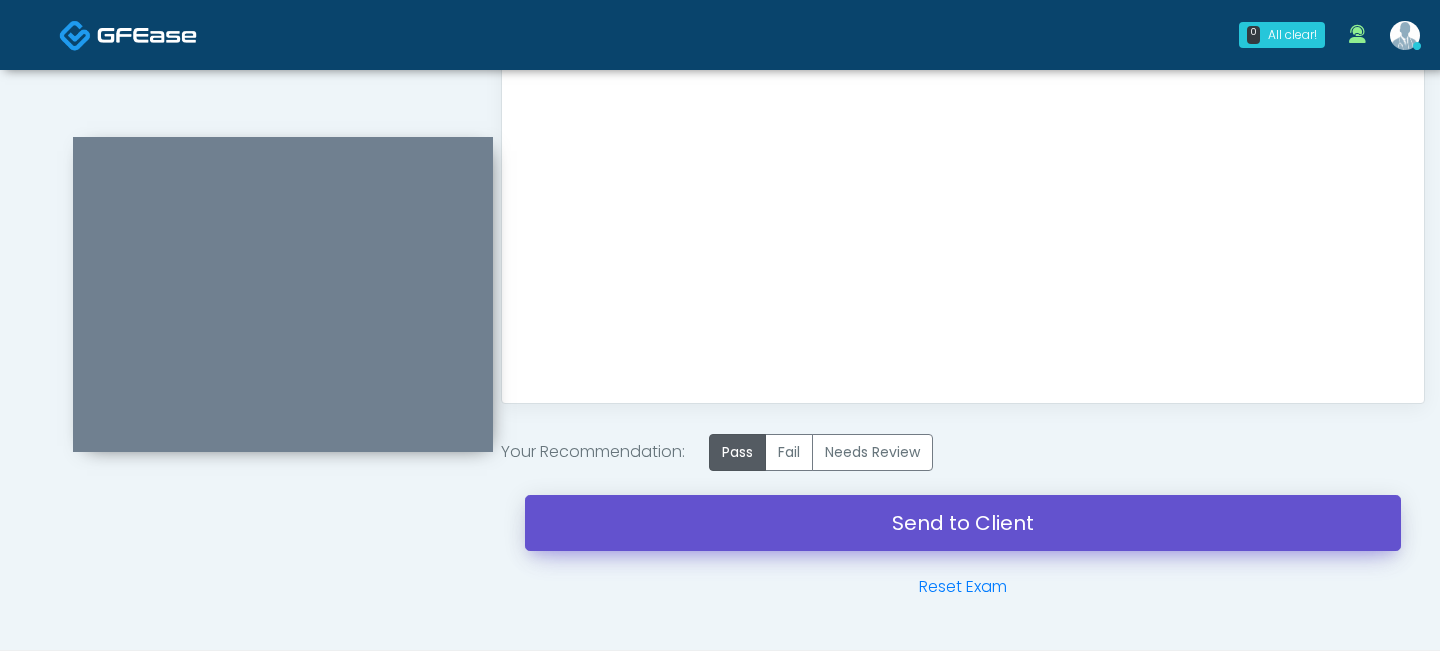 click on "Send to Client" at bounding box center [963, 523] 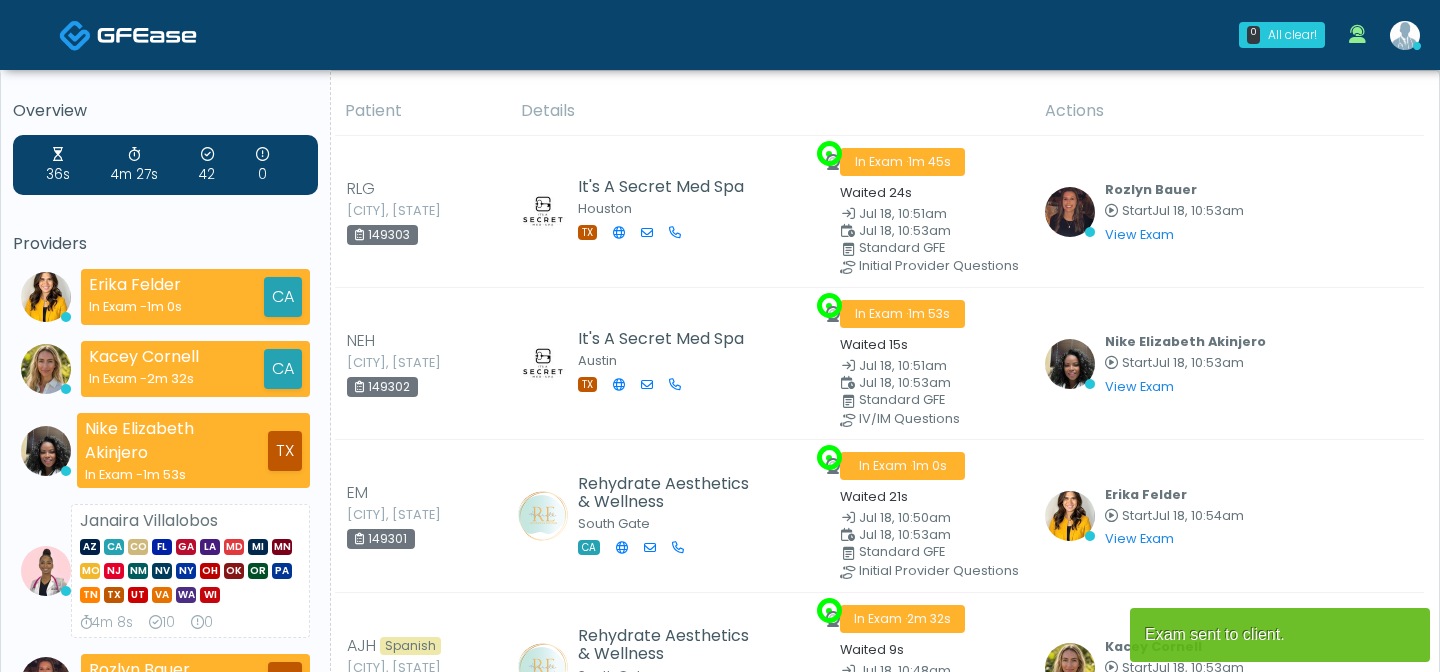 scroll, scrollTop: 276, scrollLeft: 0, axis: vertical 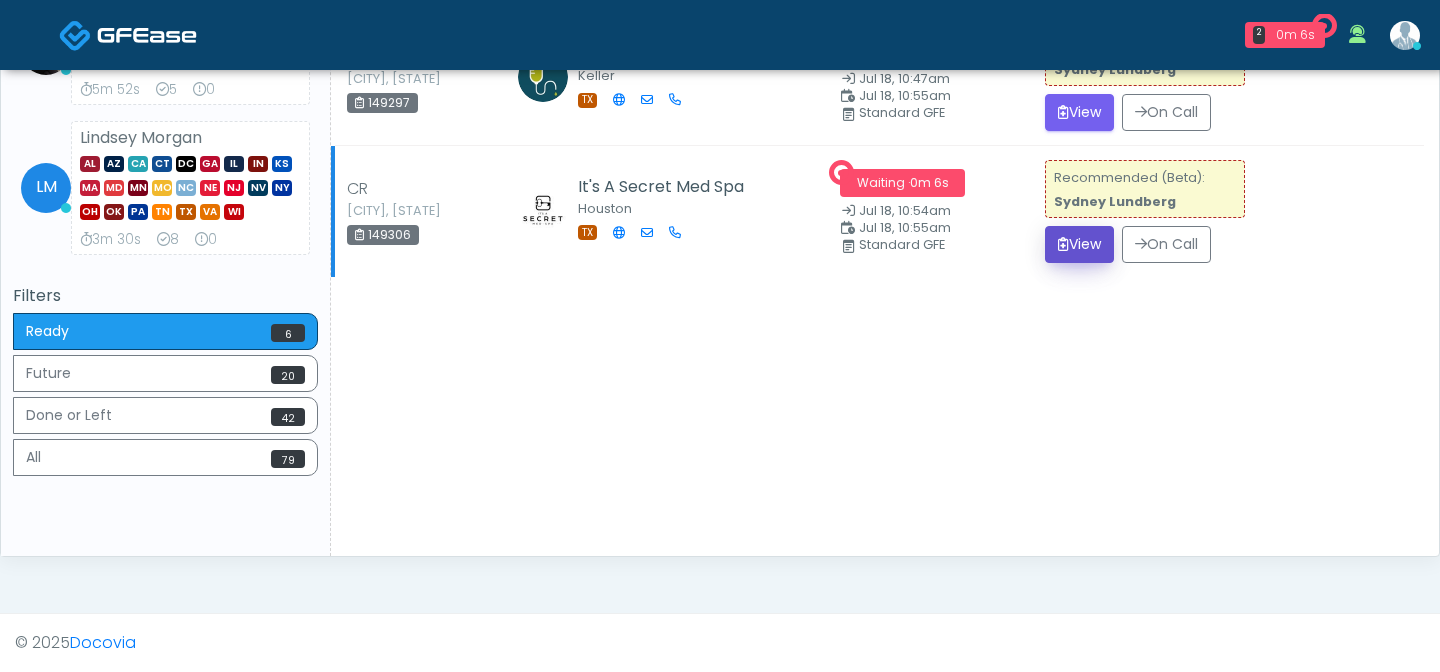 click on "View" at bounding box center [1079, 244] 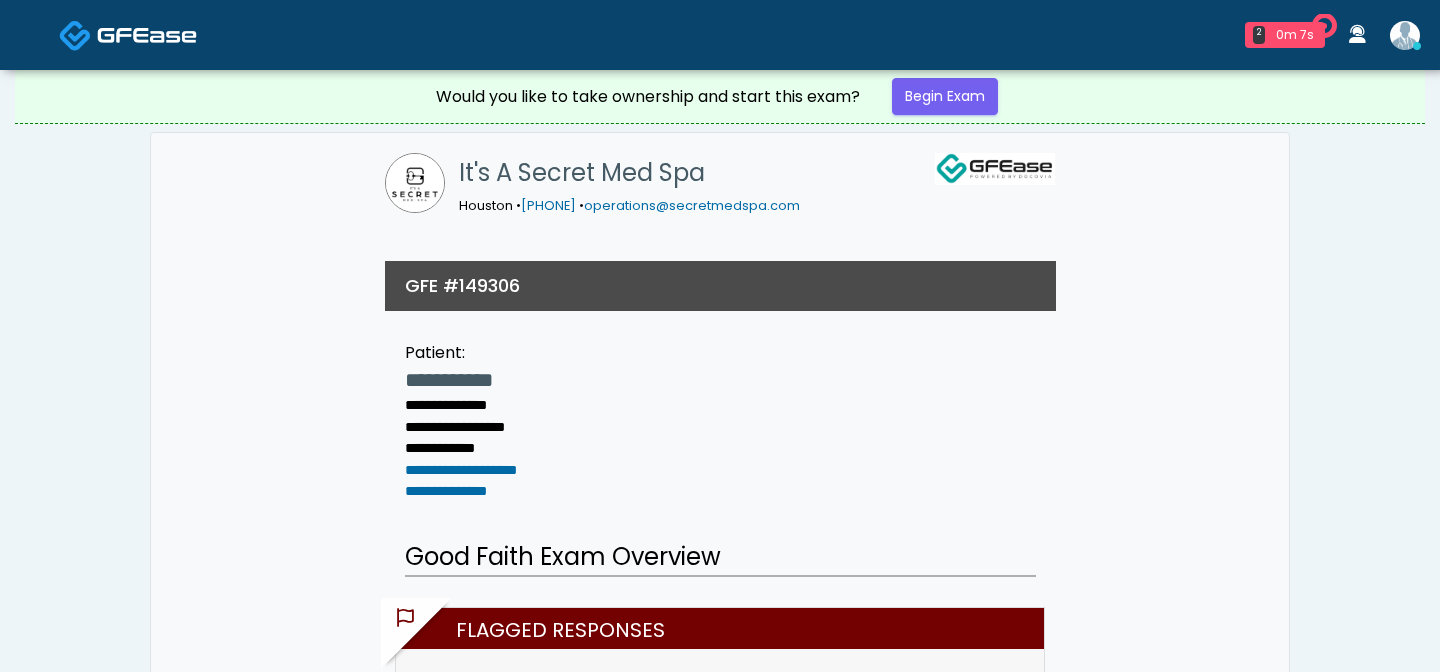 scroll, scrollTop: 0, scrollLeft: 0, axis: both 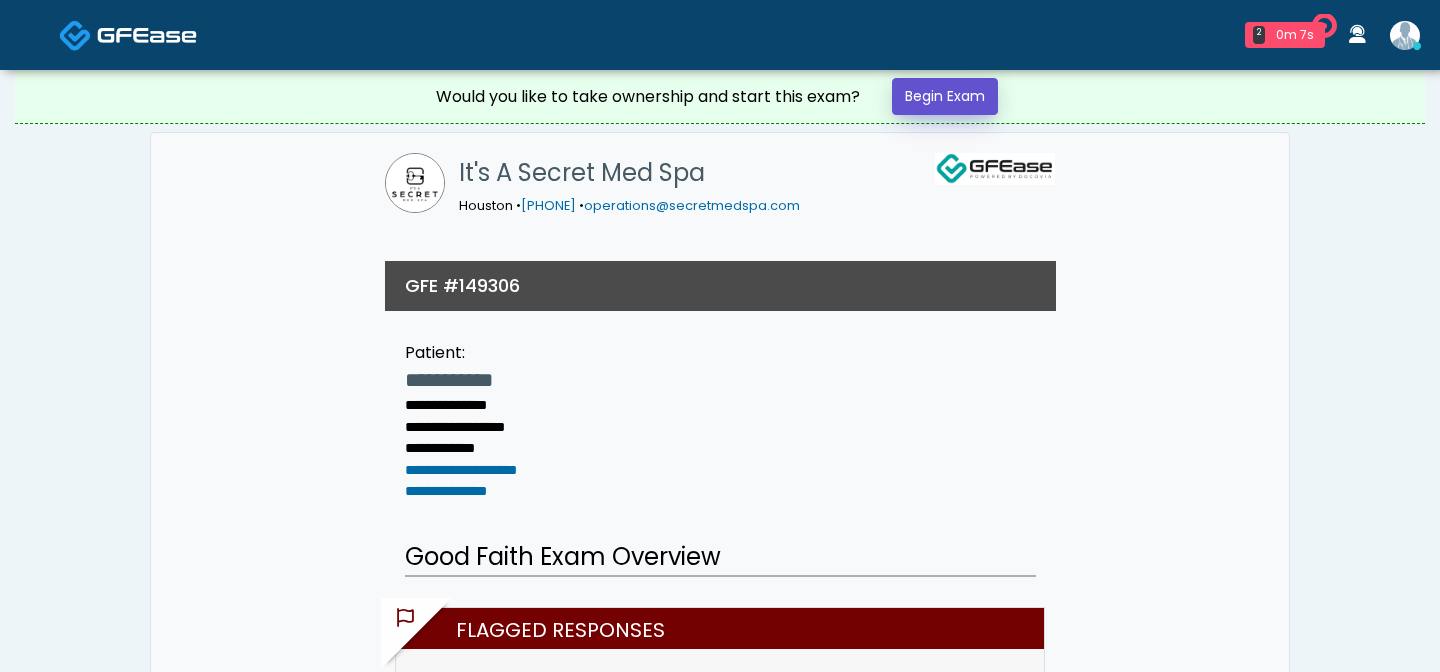 click on "Begin Exam" at bounding box center (945, 96) 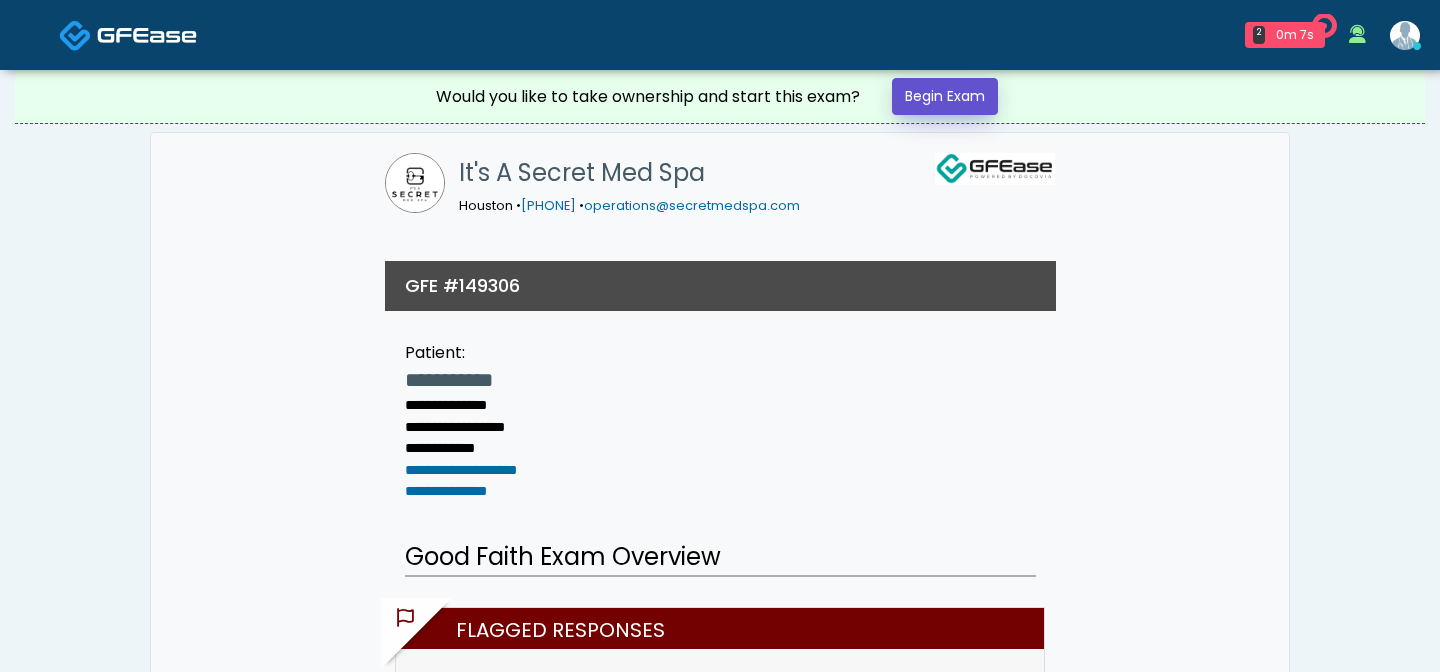 scroll, scrollTop: 0, scrollLeft: 0, axis: both 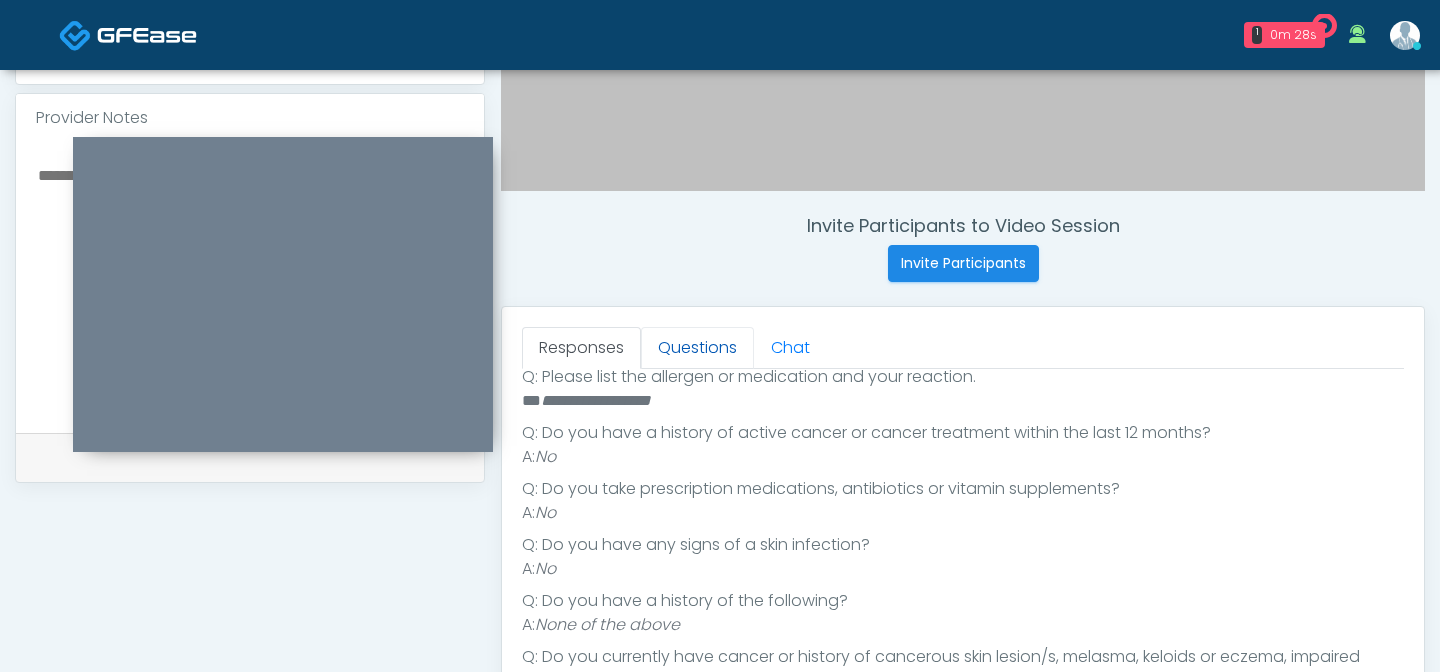 click on "Questions" at bounding box center [697, 348] 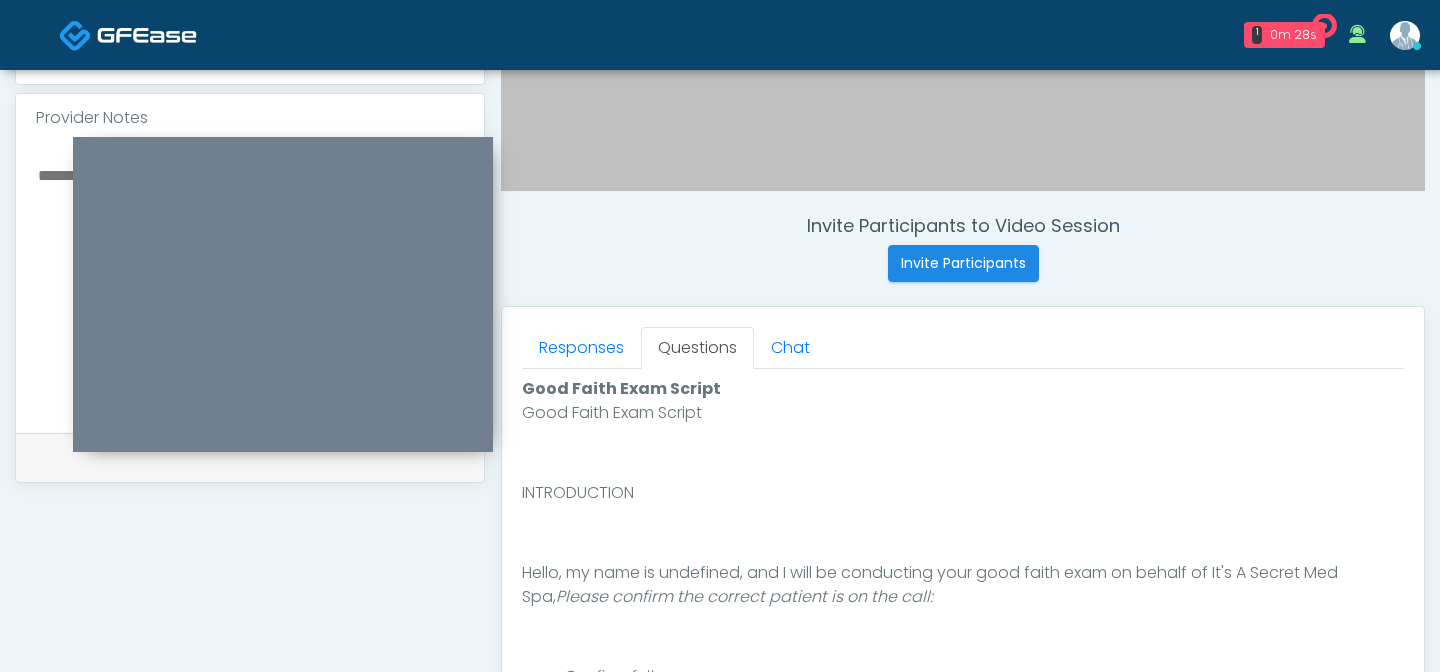 scroll, scrollTop: 0, scrollLeft: 0, axis: both 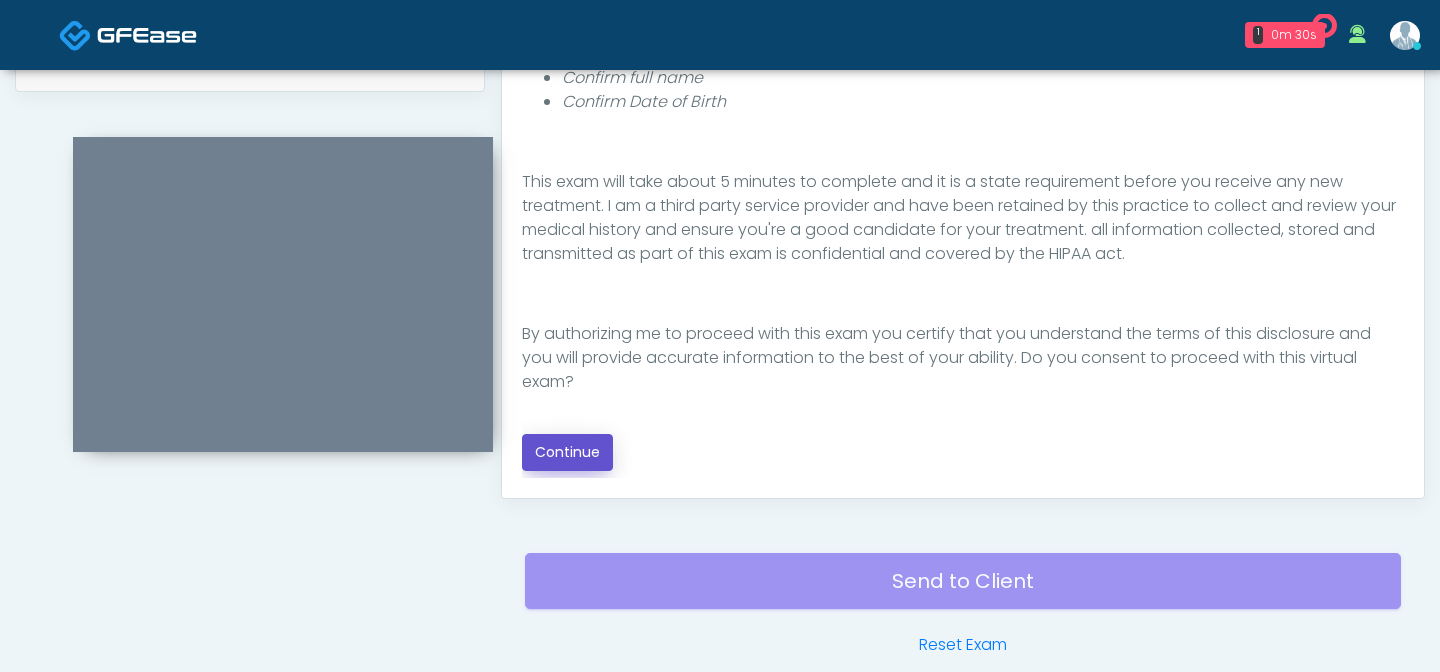 click on "Continue" at bounding box center (567, 452) 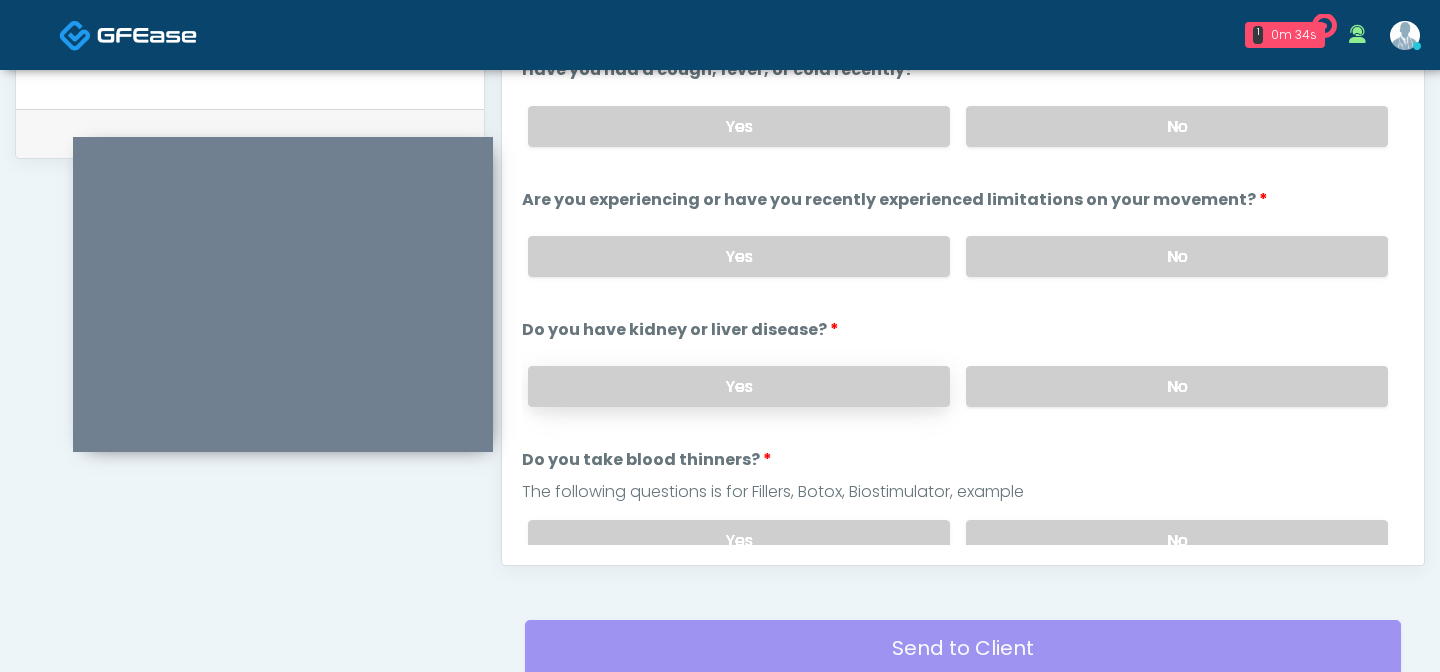 scroll, scrollTop: 936, scrollLeft: 0, axis: vertical 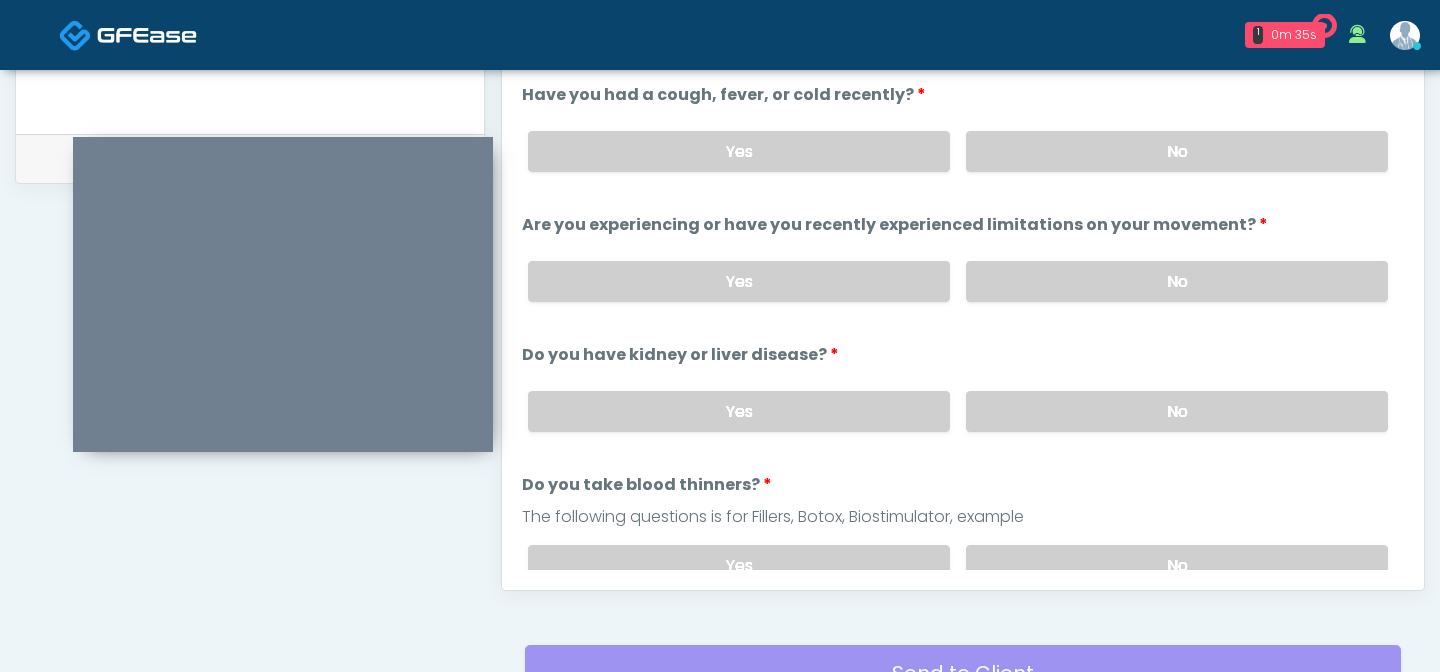 click on "Yes
No" at bounding box center [958, 151] 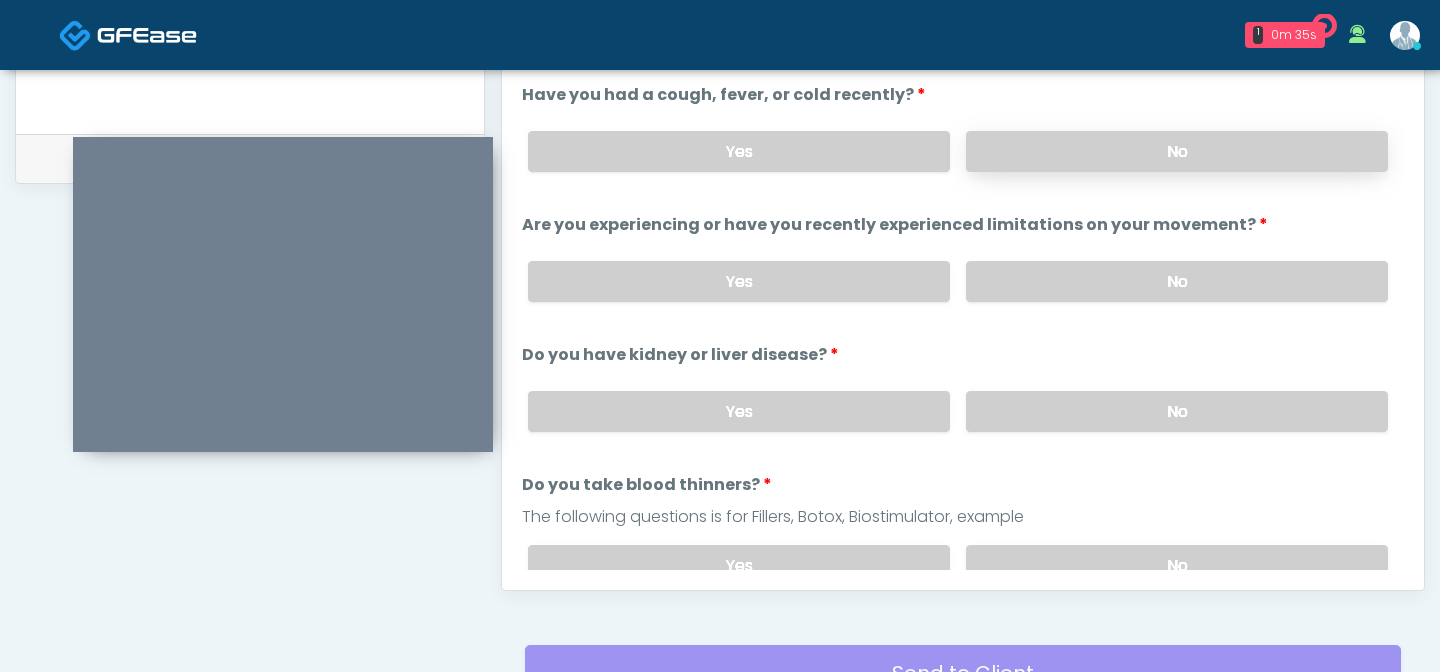 click on "No" at bounding box center (1177, 151) 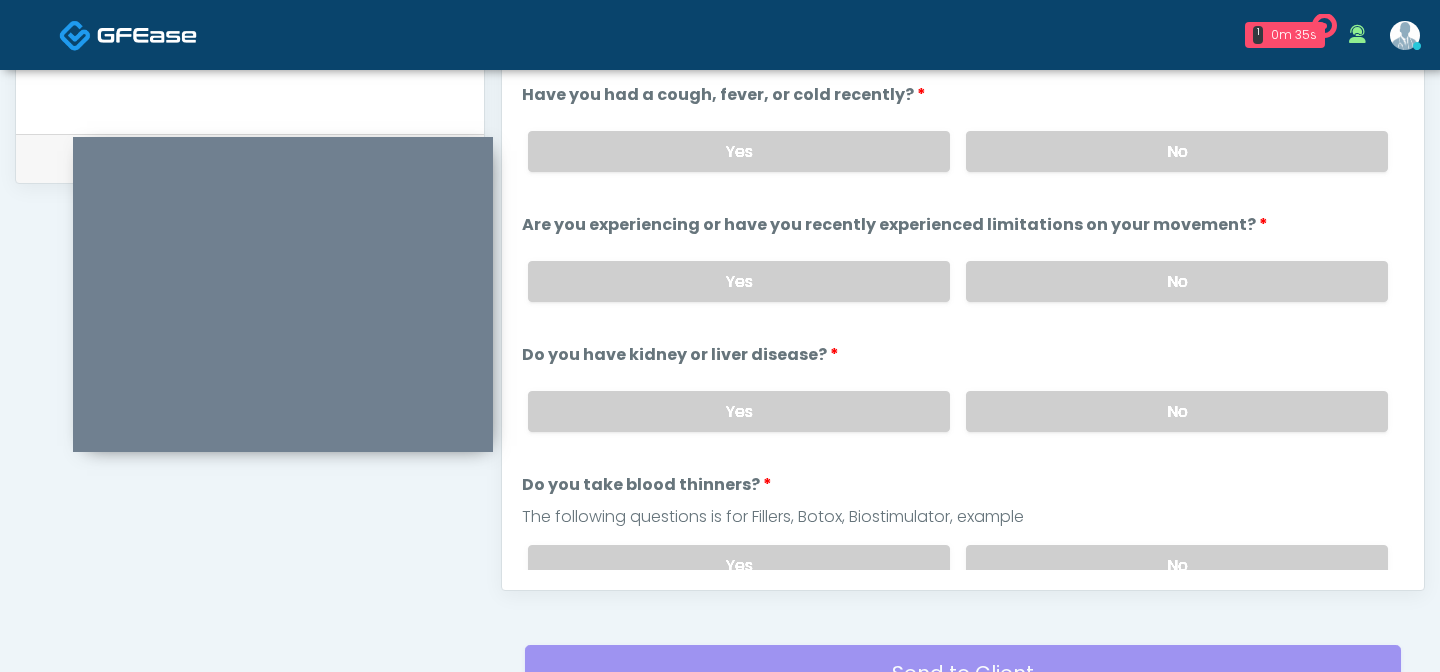 click on "Yes
No" at bounding box center (958, 281) 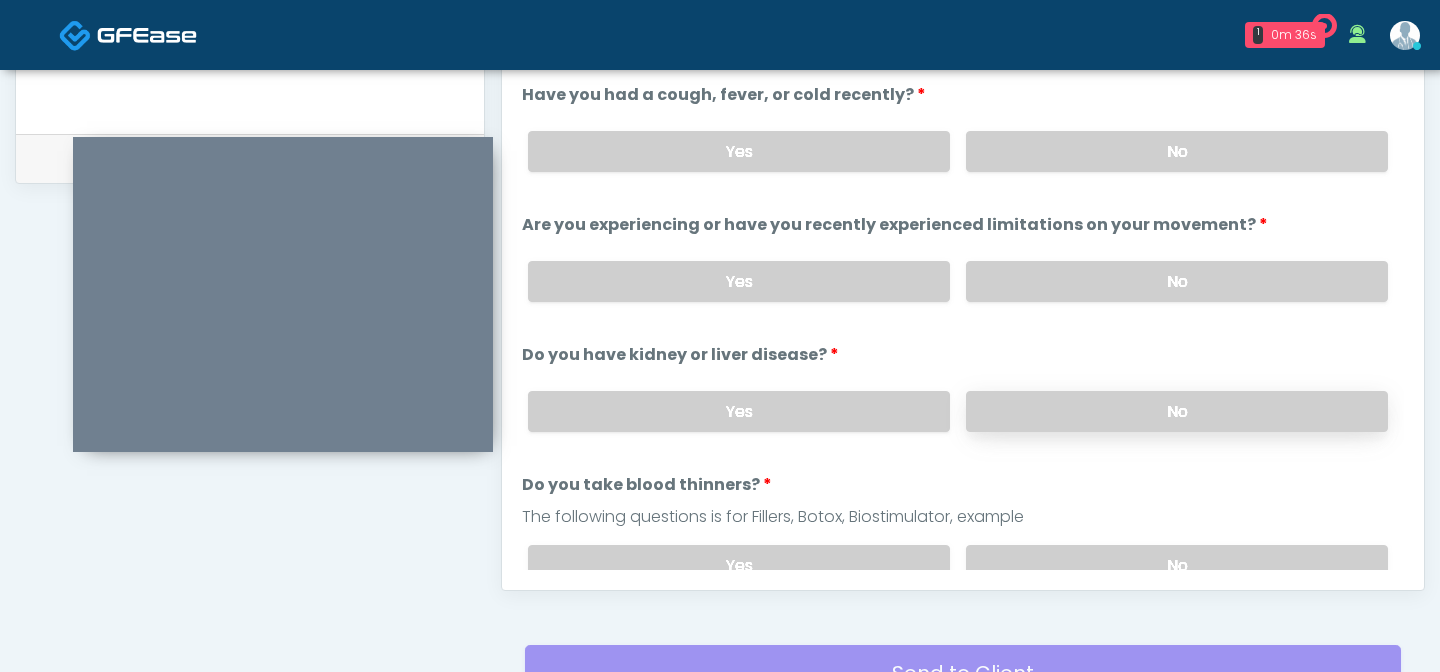 click on "No" at bounding box center (1177, 411) 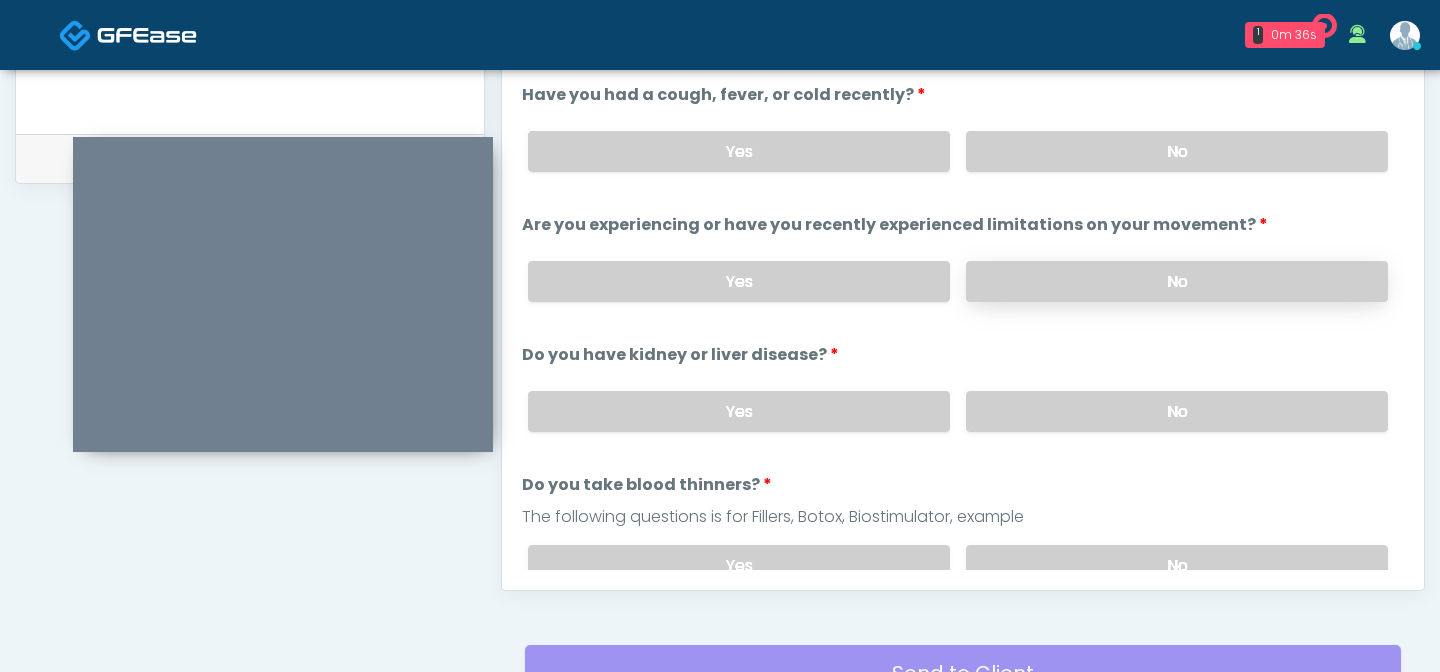 click on "No" at bounding box center (1177, 281) 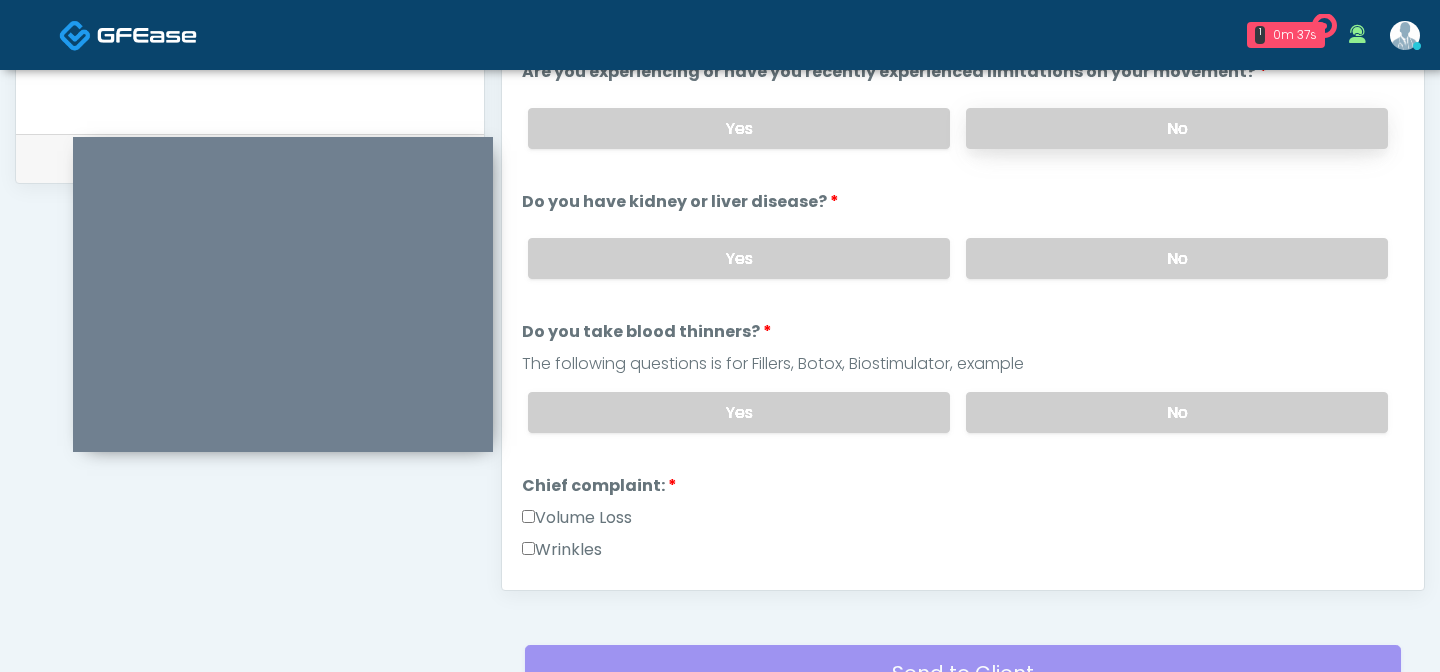 scroll, scrollTop: 154, scrollLeft: 0, axis: vertical 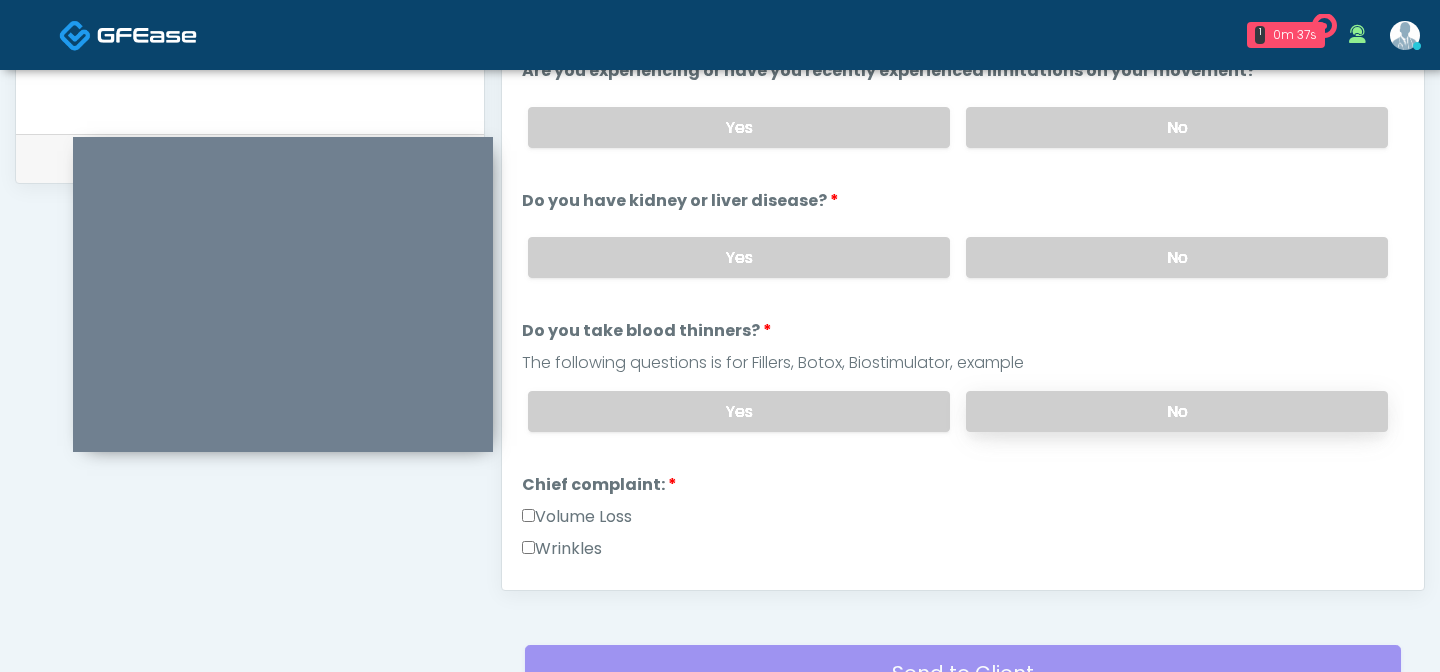 click on "No" at bounding box center [1177, 411] 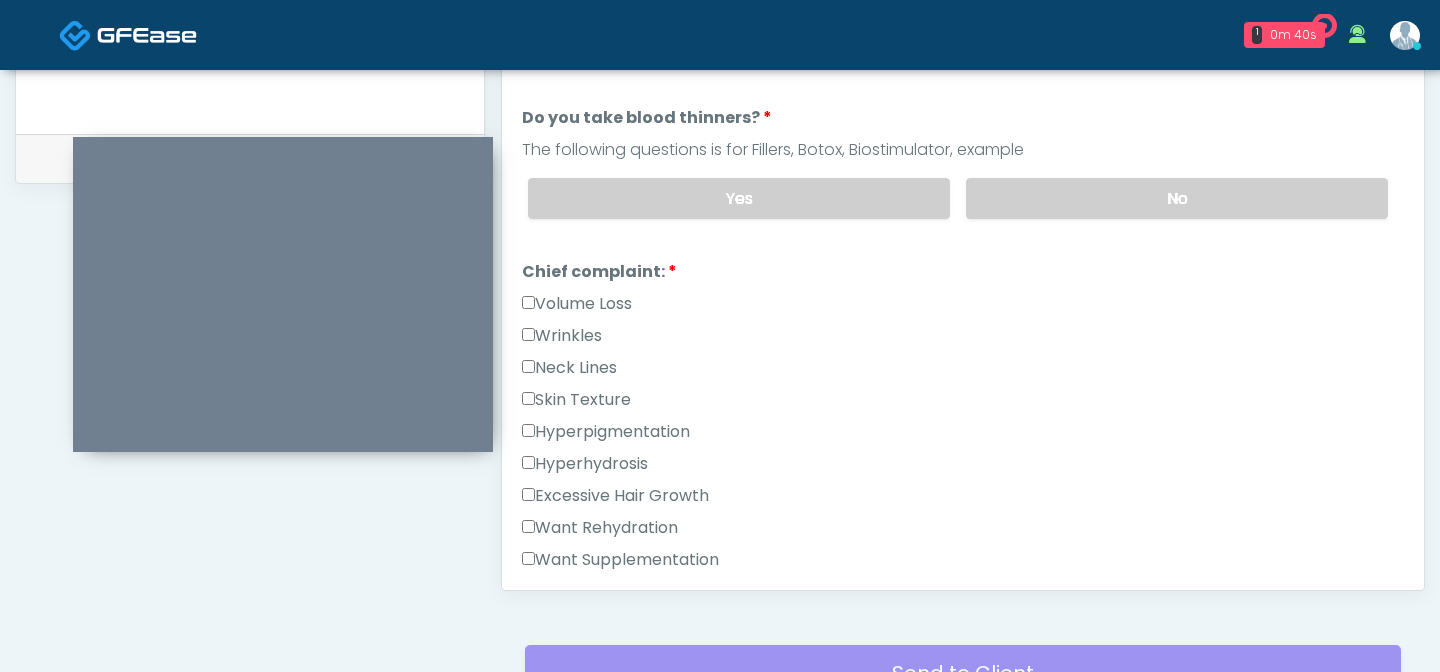 scroll, scrollTop: 373, scrollLeft: 0, axis: vertical 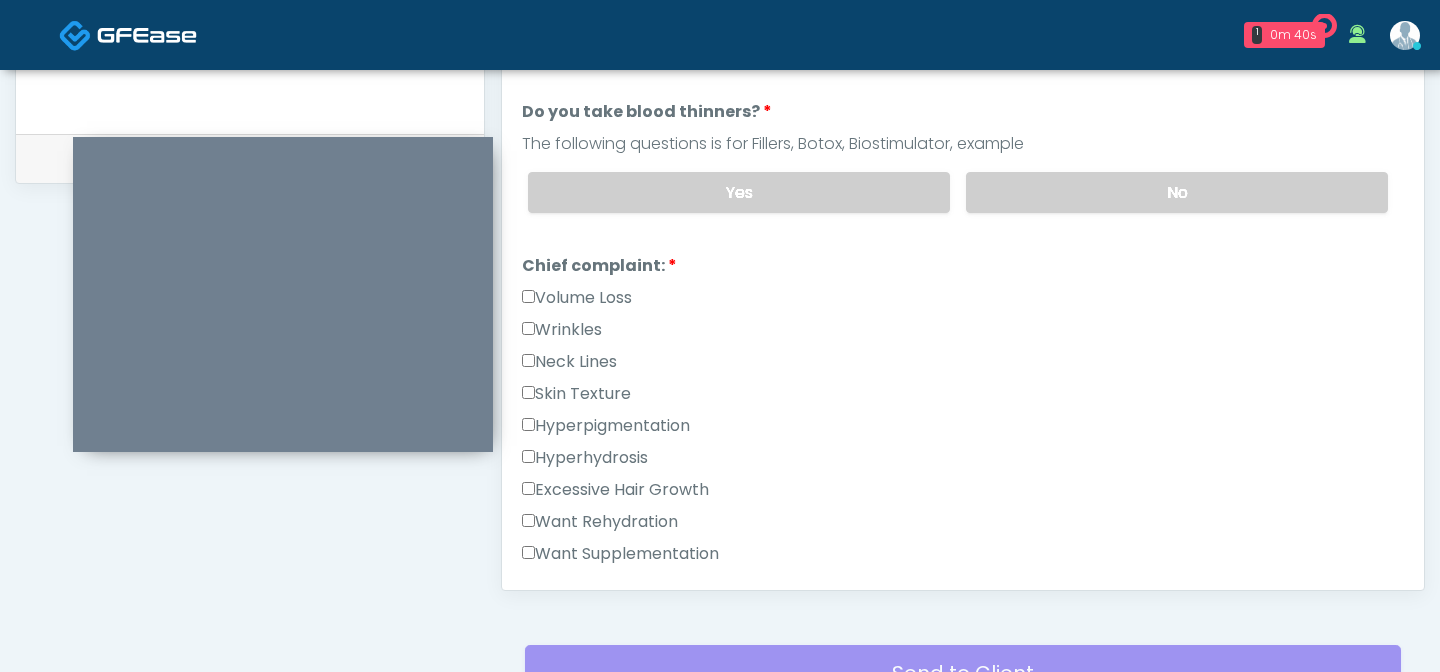 click on "Volume Loss" at bounding box center (577, 298) 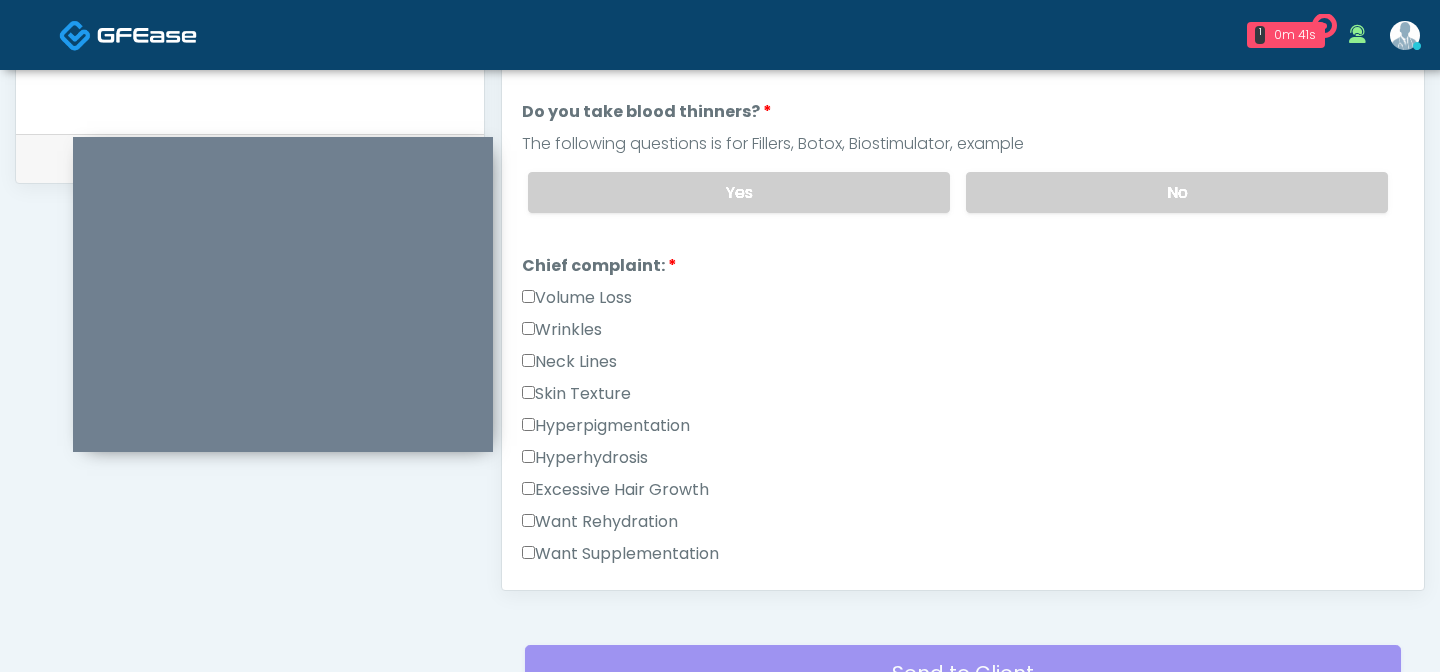 click on "Wrinkles" at bounding box center (562, 330) 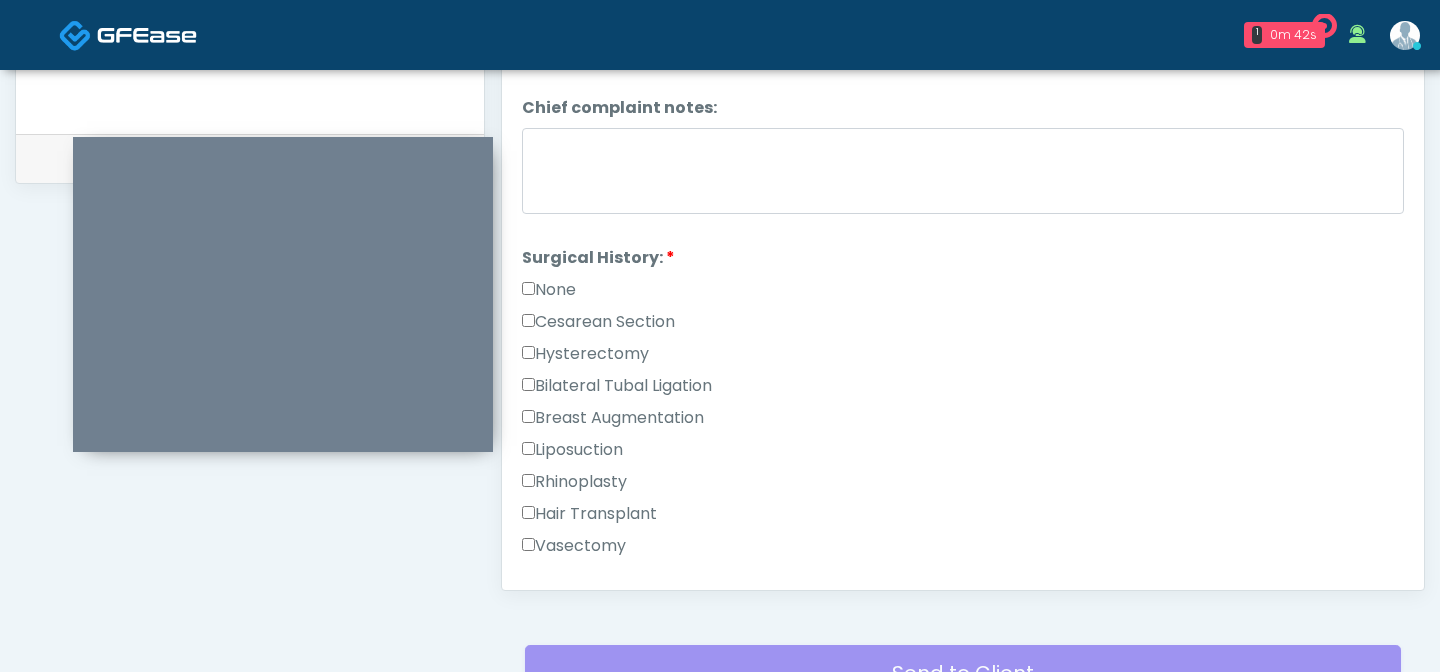 scroll, scrollTop: 999, scrollLeft: 0, axis: vertical 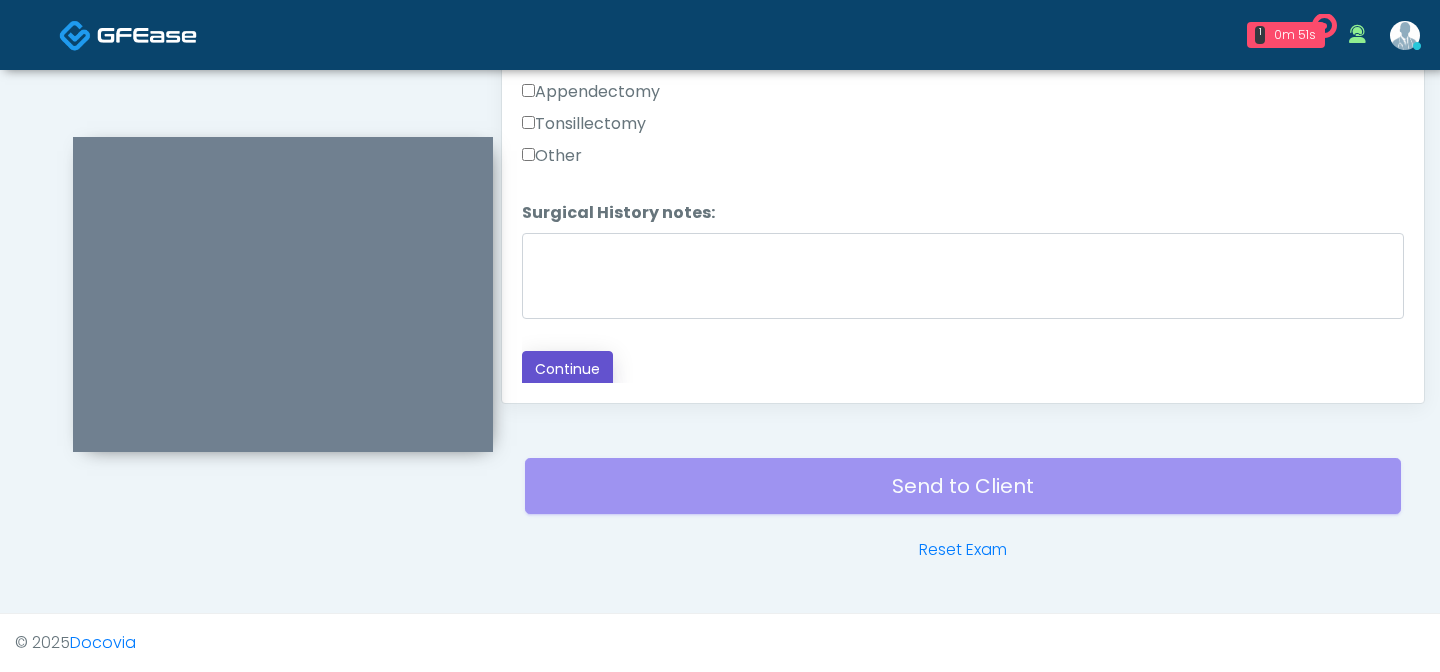 click on "Continue" at bounding box center [567, 369] 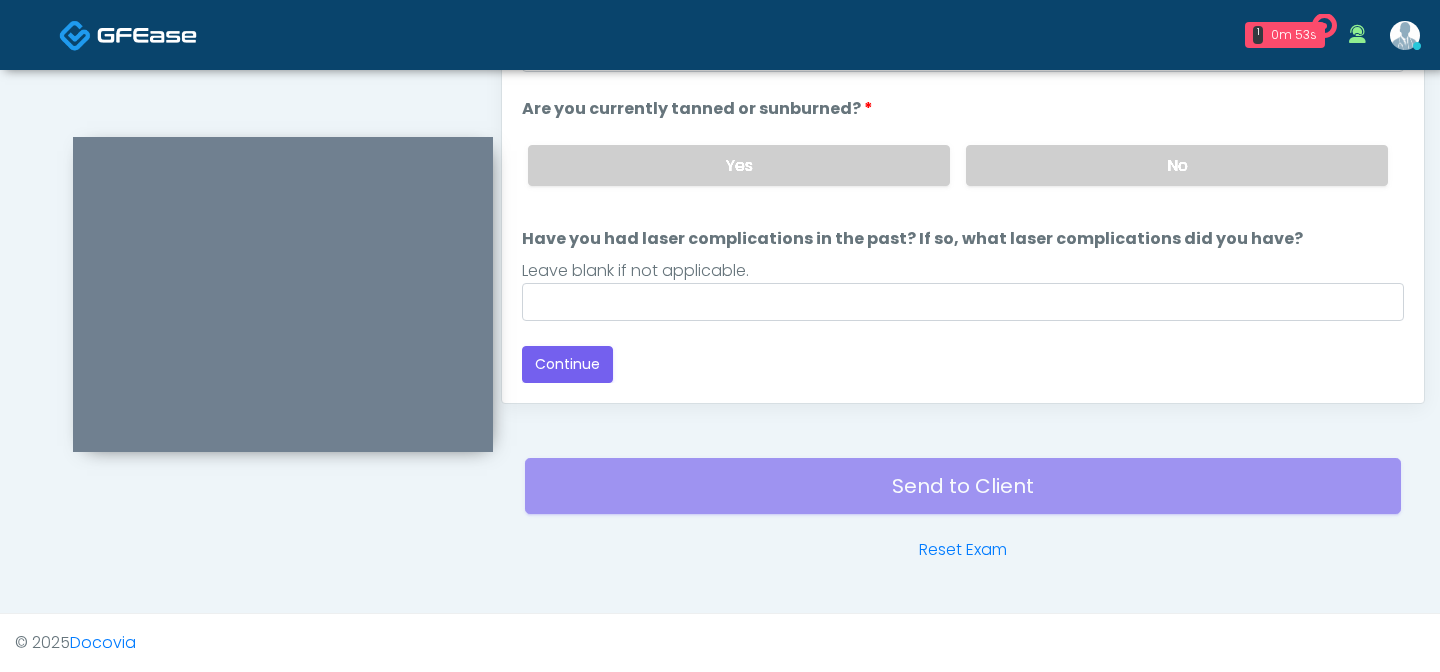 scroll, scrollTop: 188, scrollLeft: 0, axis: vertical 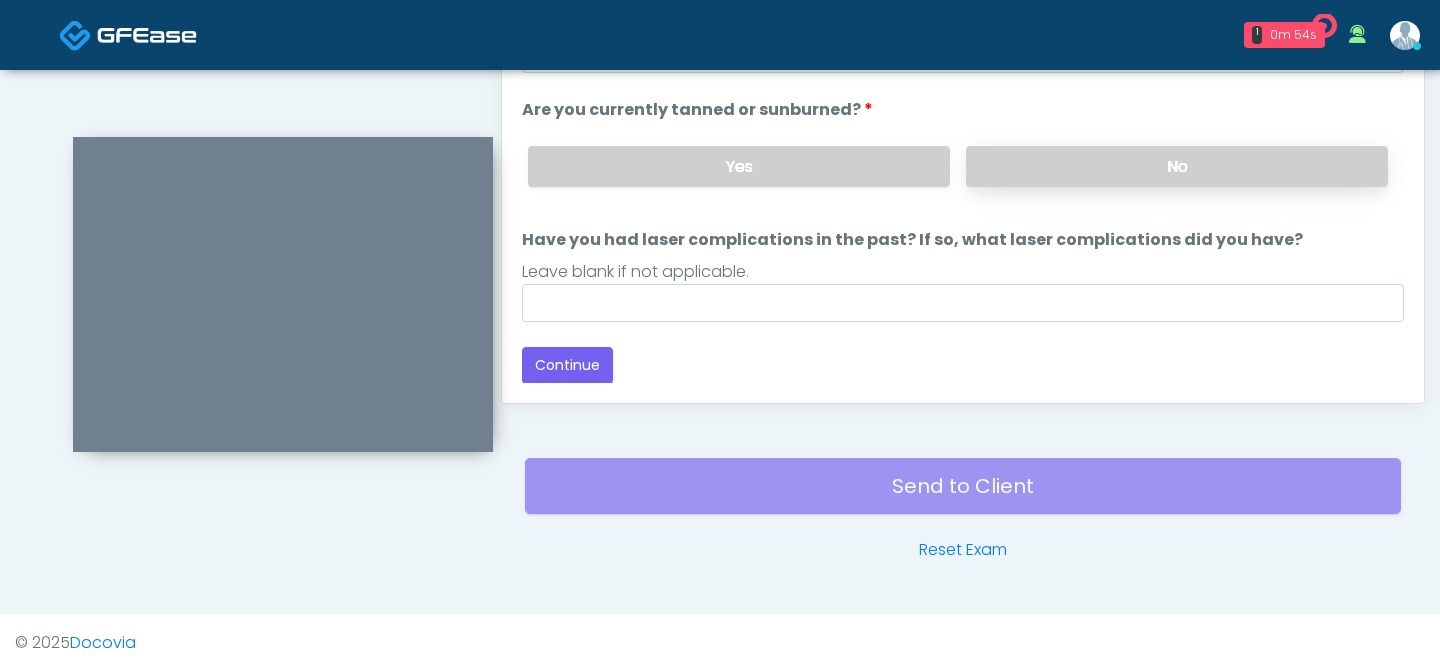 click on "No" at bounding box center (1177, 166) 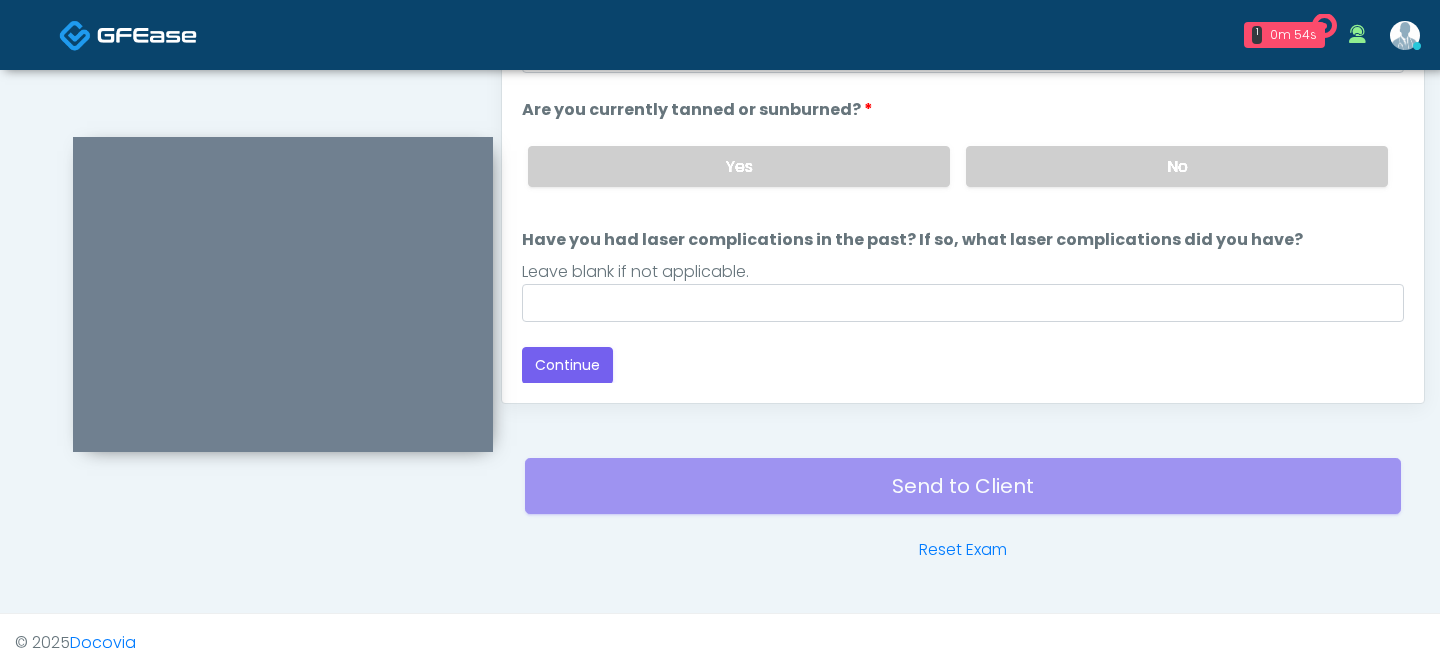 click on "Responses
Questions
Chat
Good Faith Exam Script
Good Faith Exam Script INTRODUCTION Hello, my name is undefined, and I will be conducting your good faith exam on behalf of It's A Secret Med Spa,  Please confirm the correct patient is on the call: Confirm full name Confirm Date of Birth ﻿﻿ This exam will take about 5 minutes to complete and it is a state requirement before you receive any new treatment. I am a third party service provider and have been retained by this practice to collect and review your medical history and ensure you're a good candidate for your treatment. all information collected, stored and transmitted as part of this exam is confidential and covered by the HIPAA act.
Continue" at bounding box center [963, 112] 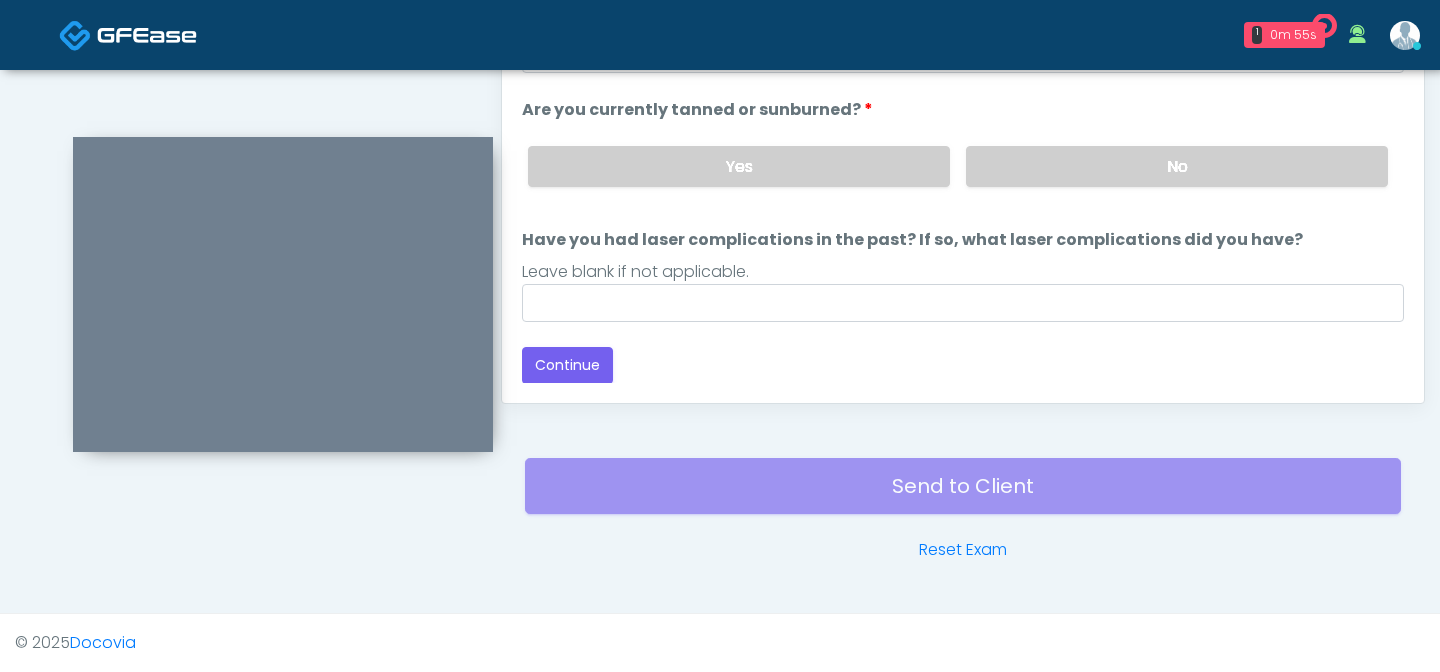click on "Responses
Questions
Chat
Good Faith Exam Script
Good Faith Exam Script INTRODUCTION Hello, my name is undefined, and I will be conducting your good faith exam on behalf of It's A Secret Med Spa,  Please confirm the correct patient is on the call: Confirm full name Confirm Date of Birth ﻿﻿ This exam will take about 5 minutes to complete and it is a state requirement before you receive any new treatment. I am a third party service provider and have been retained by this practice to collect and review your medical history and ensure you're a good candidate for your treatment. all information collected, stored and transmitted as part of this exam is confidential and covered by the HIPAA act.
Continue" at bounding box center (963, 112) 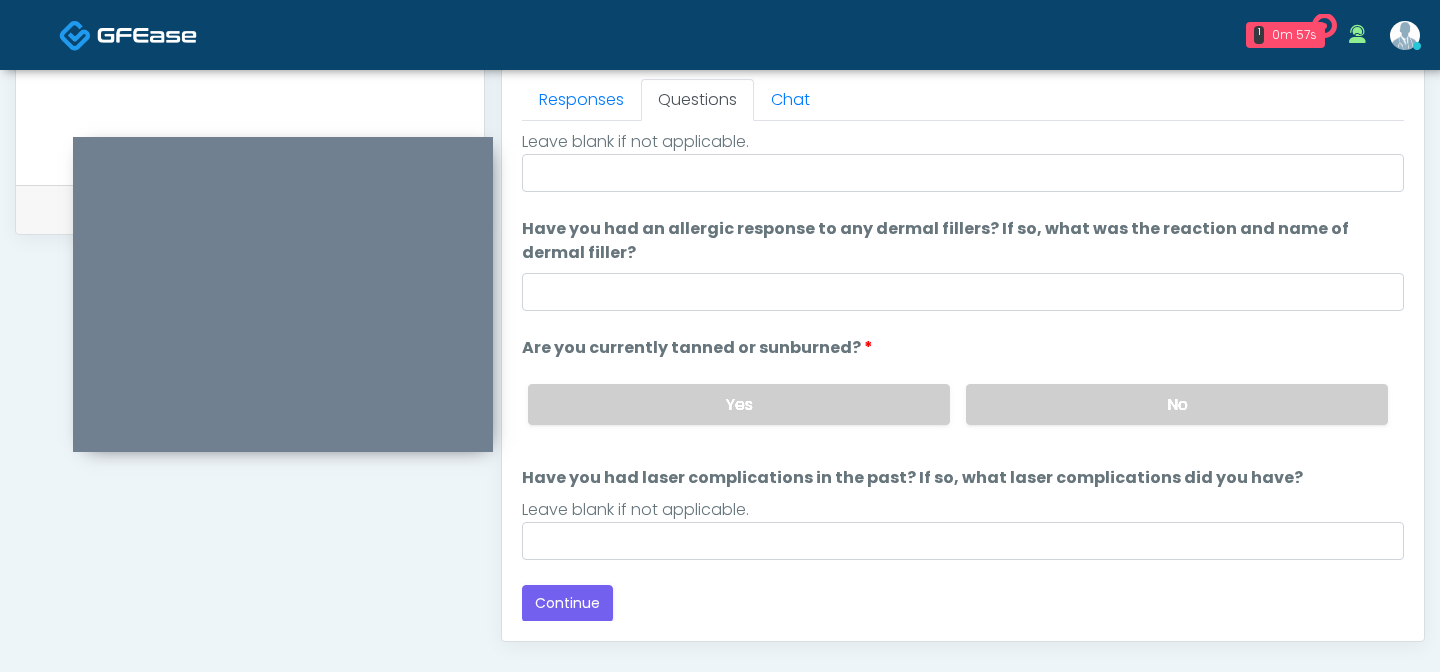 scroll, scrollTop: 915, scrollLeft: 0, axis: vertical 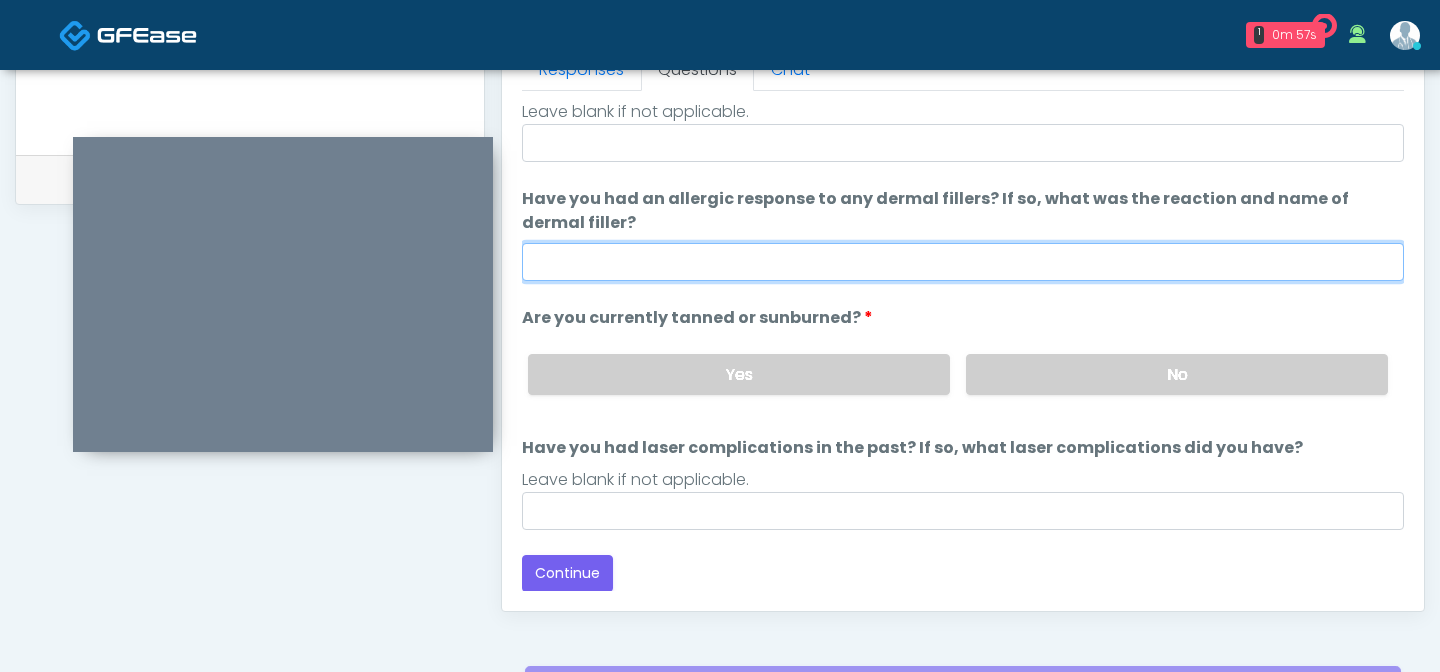 click on "Have you had an allergic response to any dermal fillers? If so, what was the reaction and name of dermal filler?" at bounding box center [963, 262] 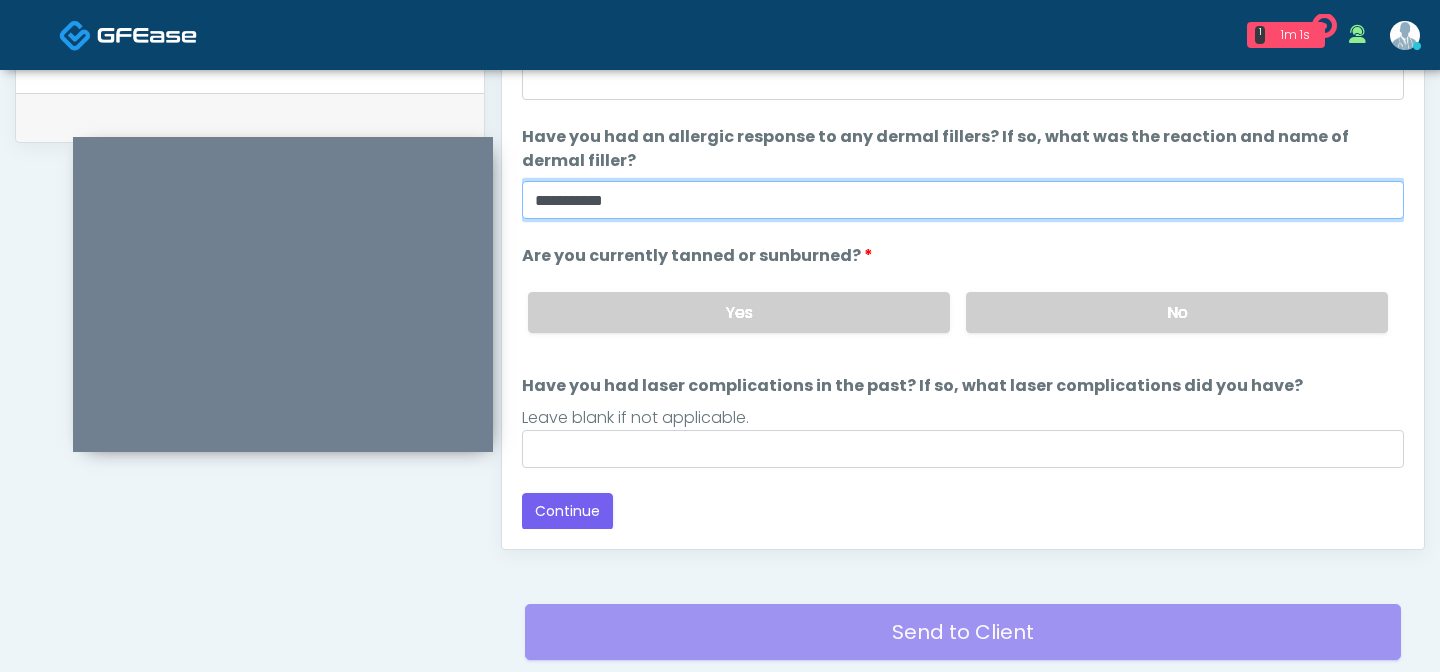 scroll, scrollTop: 1016, scrollLeft: 0, axis: vertical 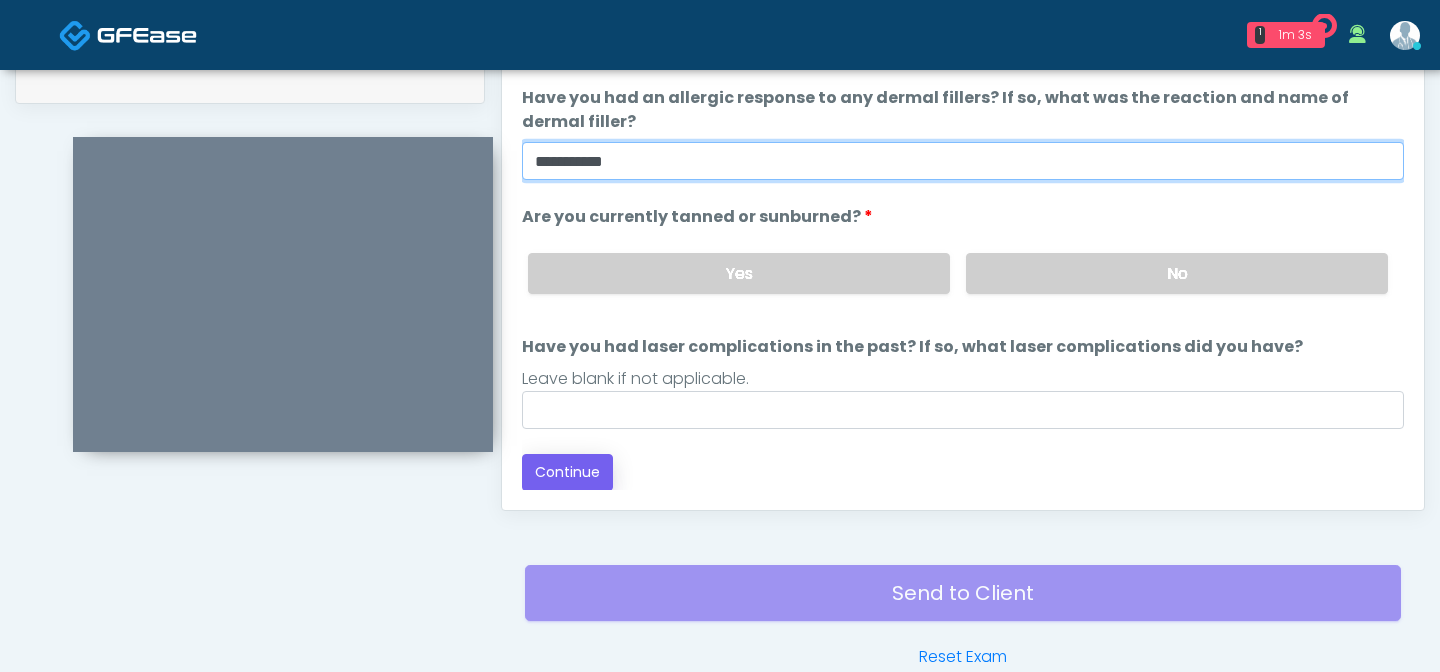 type on "**********" 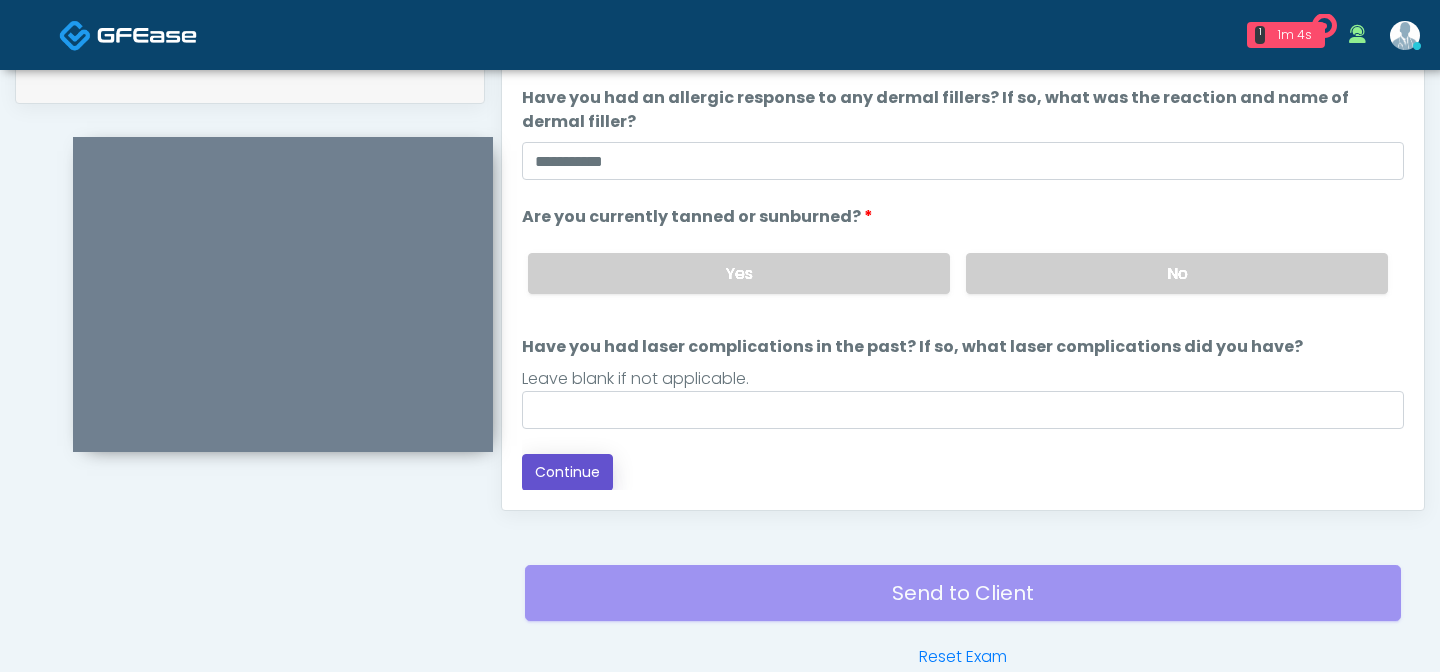 click on "Continue" at bounding box center (567, 472) 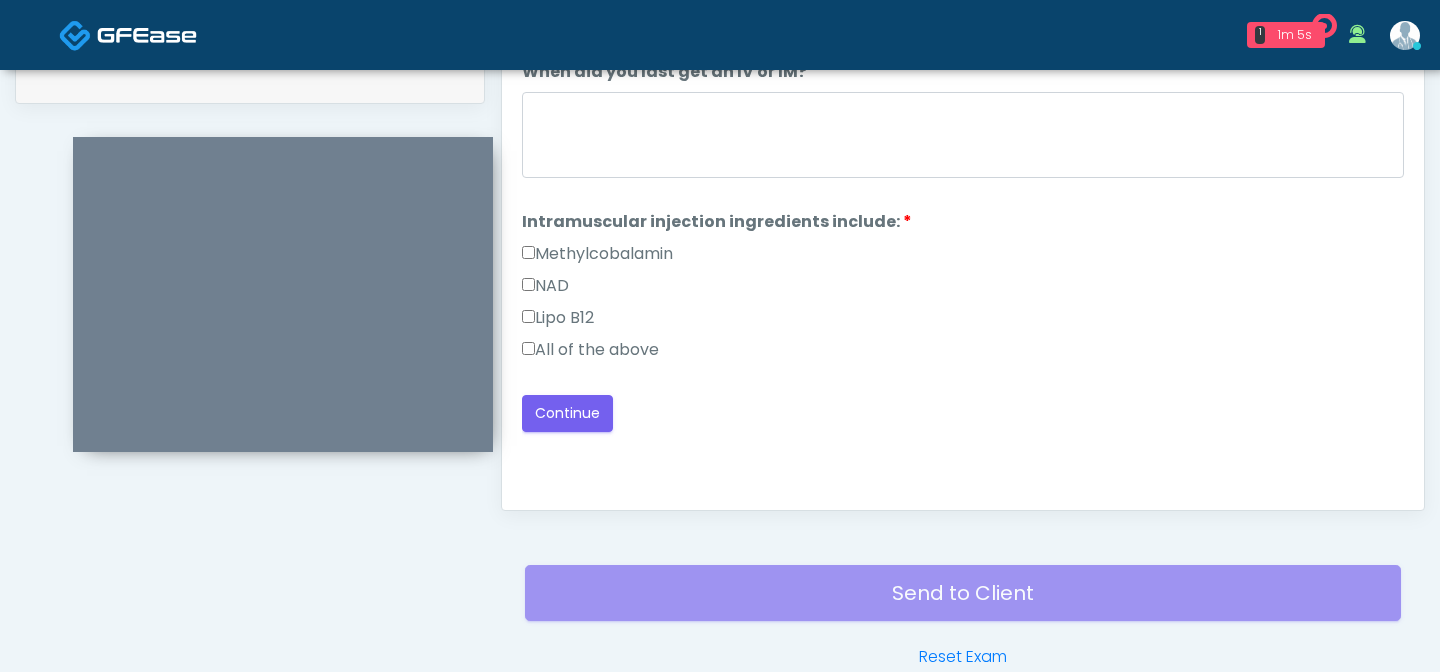 scroll, scrollTop: 1123, scrollLeft: 0, axis: vertical 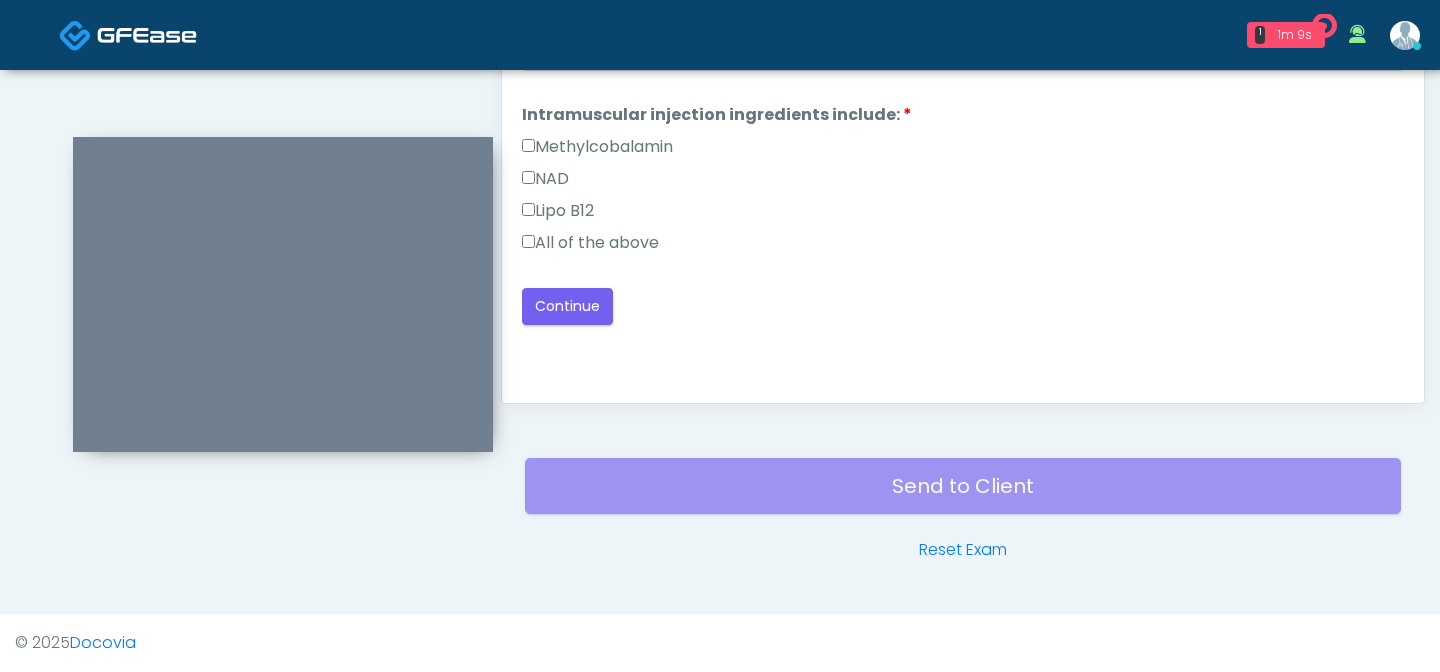 click on "All of the above" at bounding box center (590, 243) 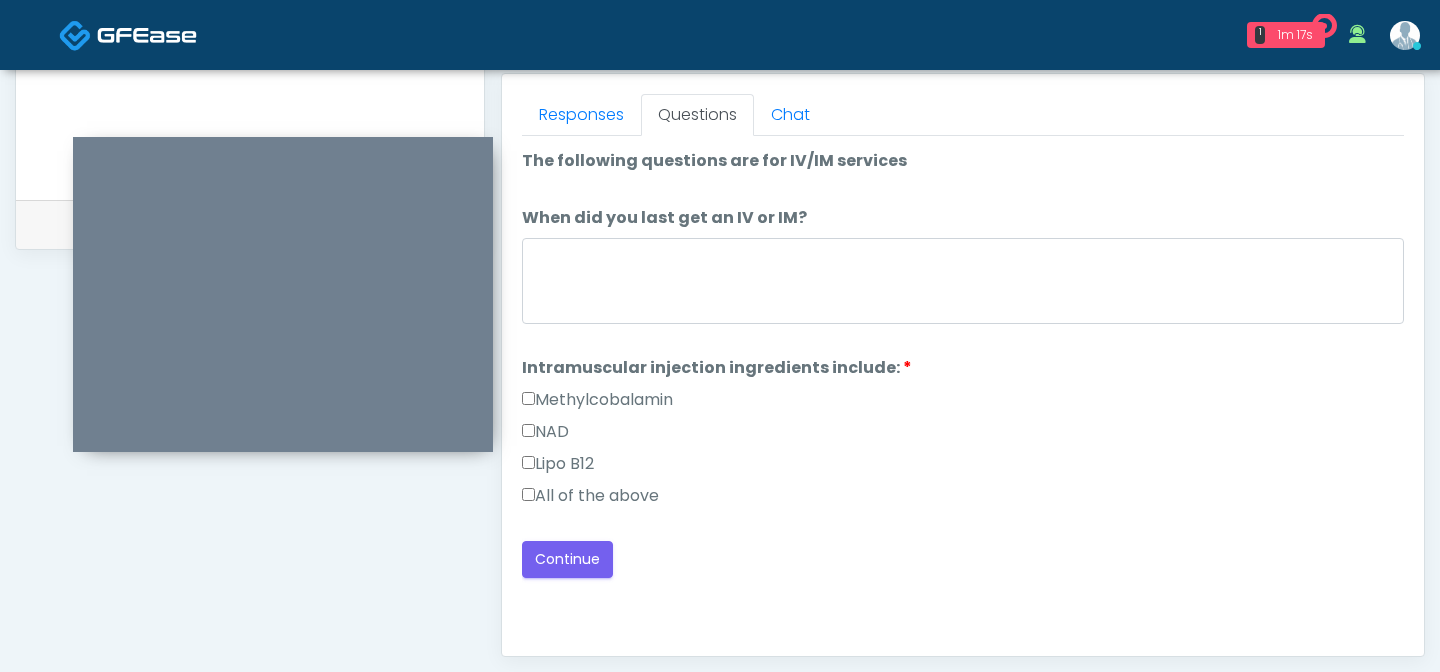 scroll, scrollTop: 944, scrollLeft: 0, axis: vertical 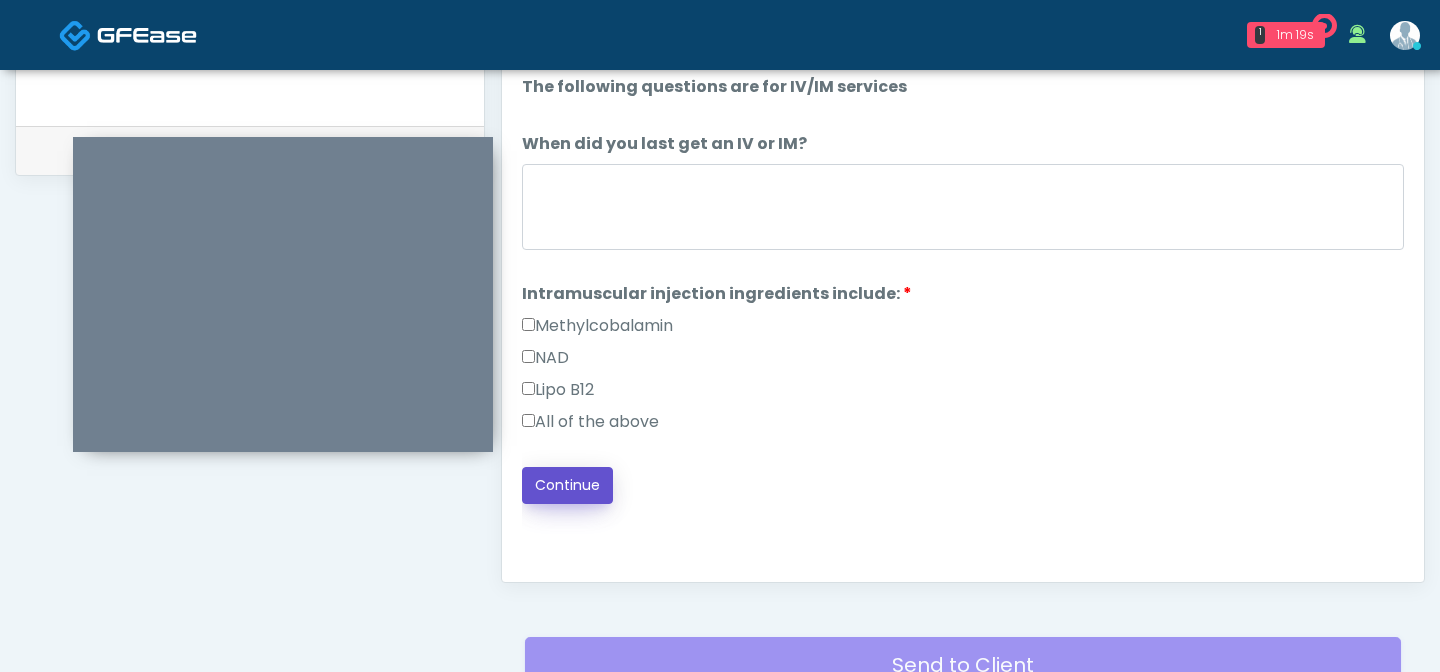click on "Continue" at bounding box center [567, 485] 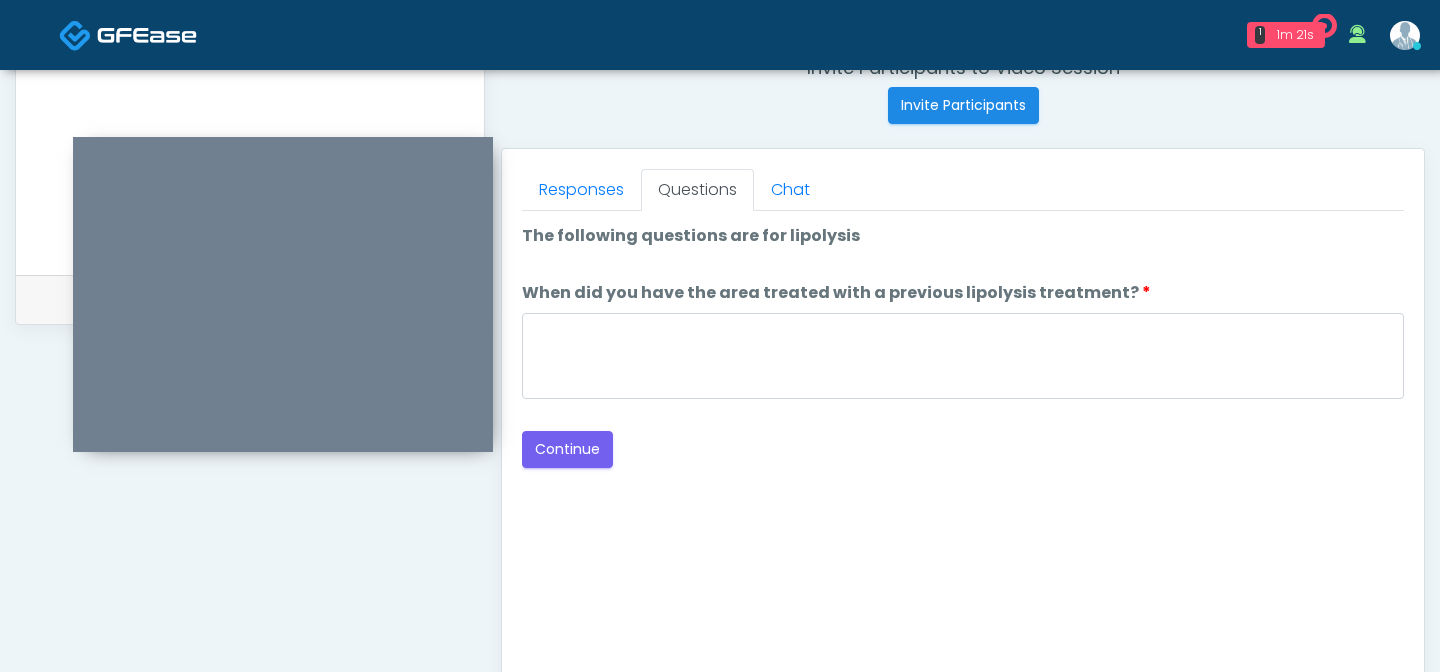 scroll, scrollTop: 771, scrollLeft: 0, axis: vertical 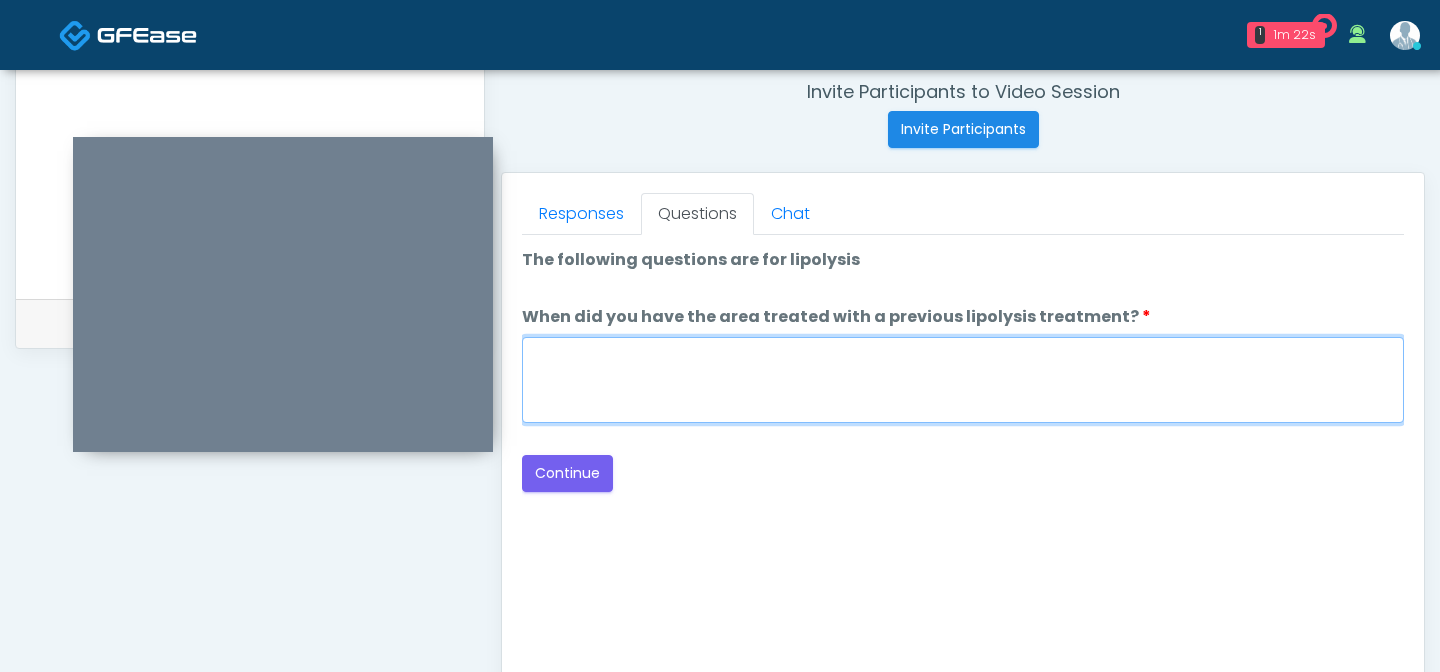 click on "When did you have the area treated with a previous lipolysis treatment?" at bounding box center [963, 380] 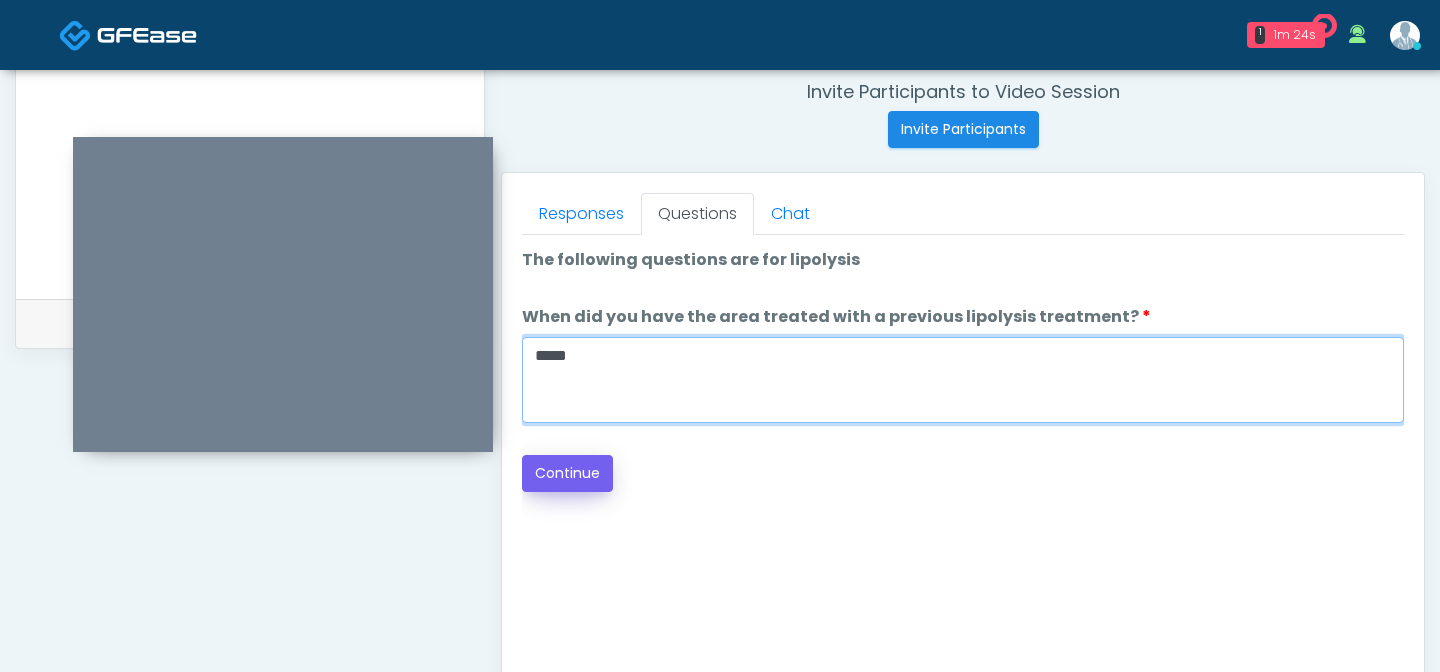 type on "*****" 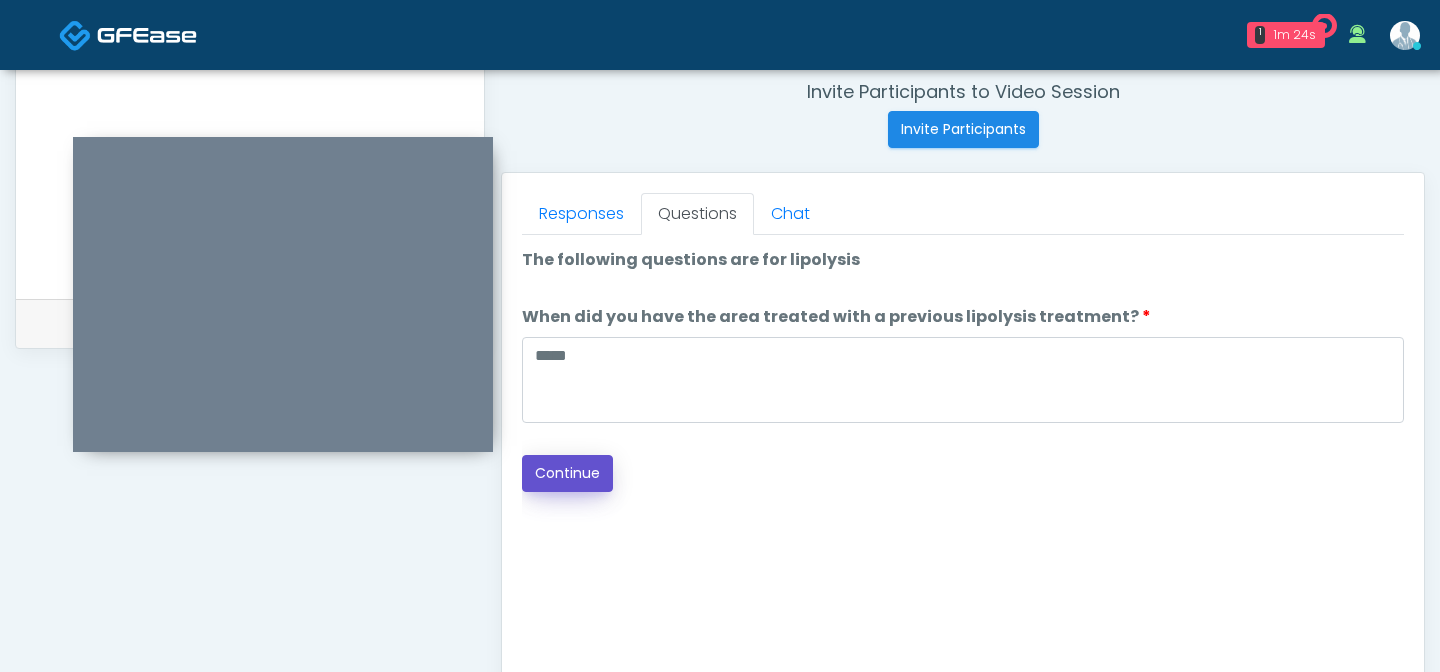 click on "Continue" at bounding box center [567, 473] 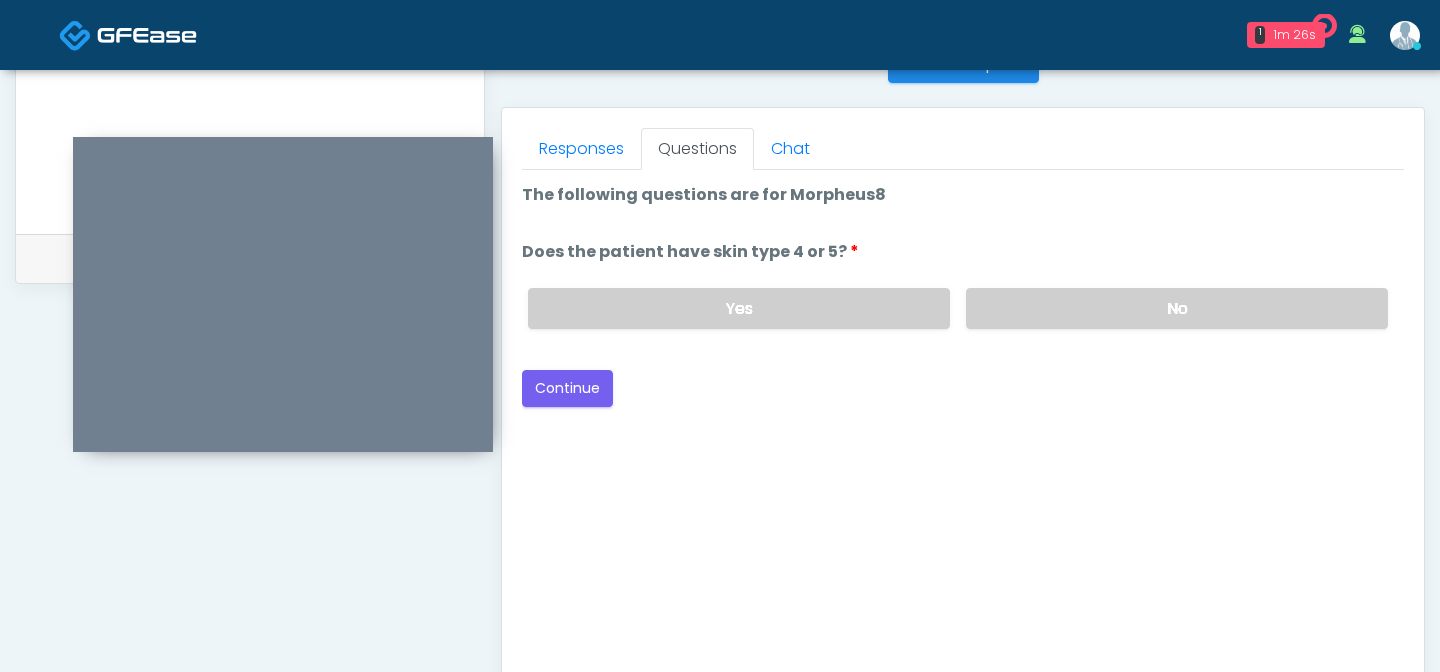 scroll, scrollTop: 839, scrollLeft: 0, axis: vertical 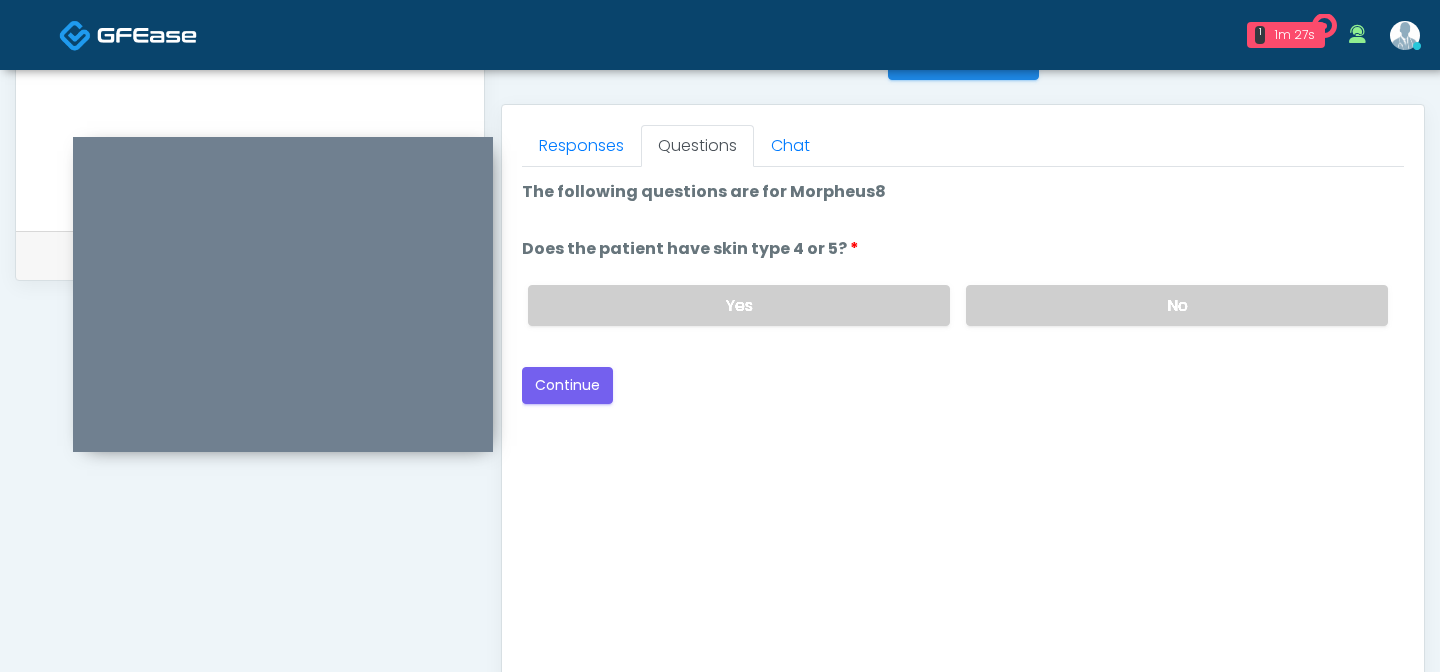 click on "Yes
No" at bounding box center [958, 305] 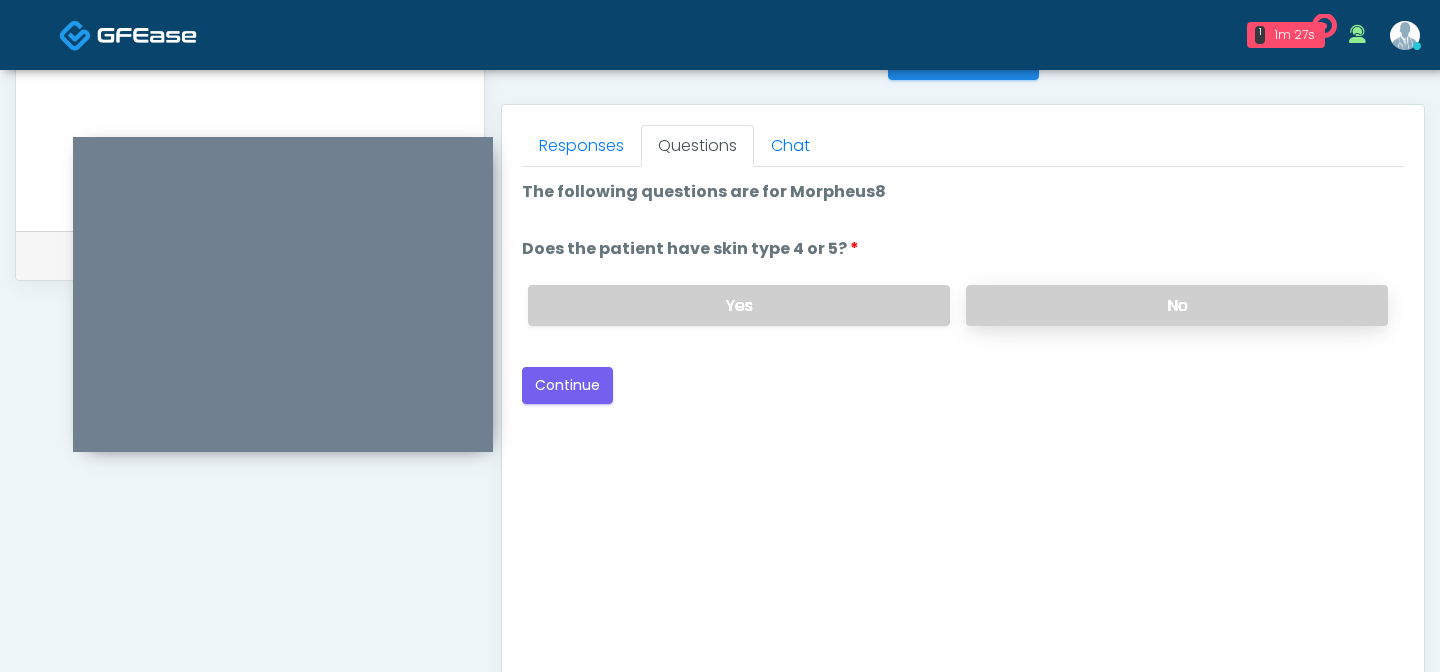 click on "No" at bounding box center [1177, 305] 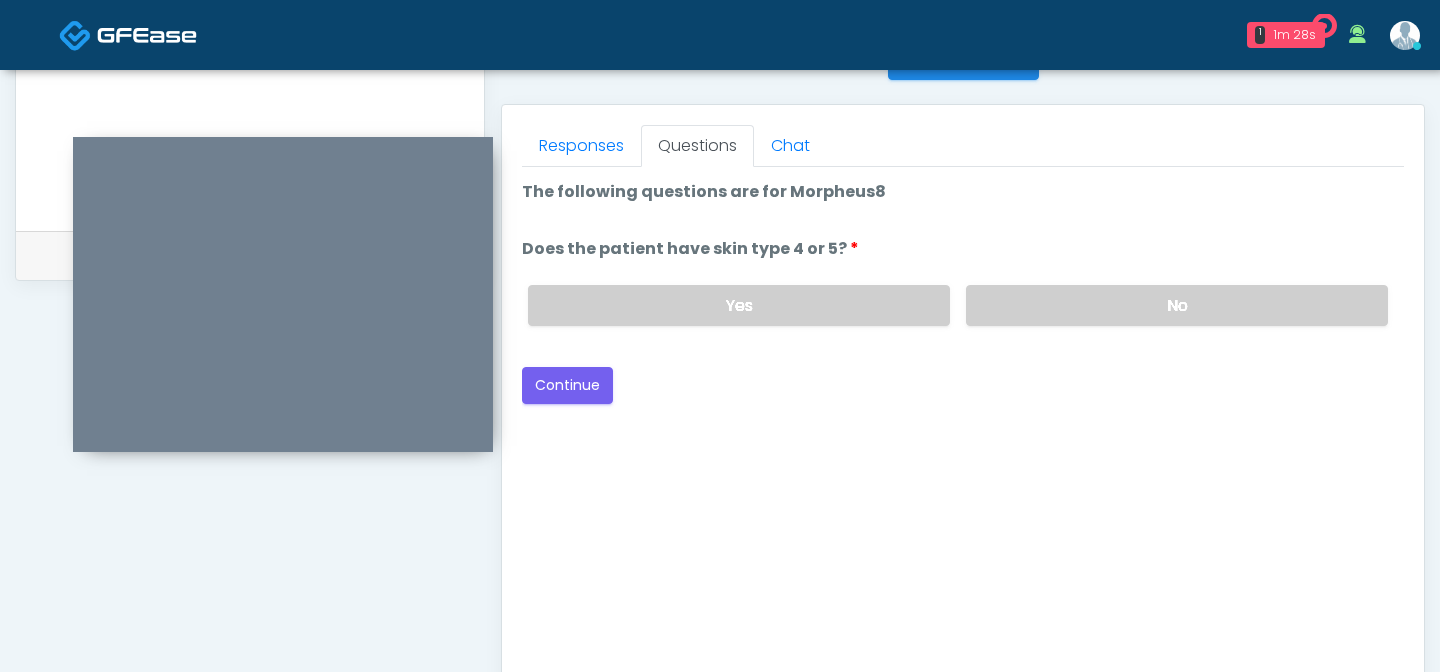click on "Responses
Questions
Chat
Good Faith Exam Script
Good Faith Exam Script INTRODUCTION Hello, my name is undefined, and I will be conducting your good faith exam on behalf of It's A Secret Med Spa,  Please confirm the correct patient is on the call: Confirm full name Confirm Date of Birth ﻿﻿ This exam will take about 5 minutes to complete and it is a state requirement before you receive any new treatment. I am a third party service provider and have been retained by this practice to collect and review your medical history and ensure you're a good candidate for your treatment. all information collected, stored and transmitted as part of this exam is confidential and covered by the HIPAA act.
Continue" at bounding box center (963, 396) 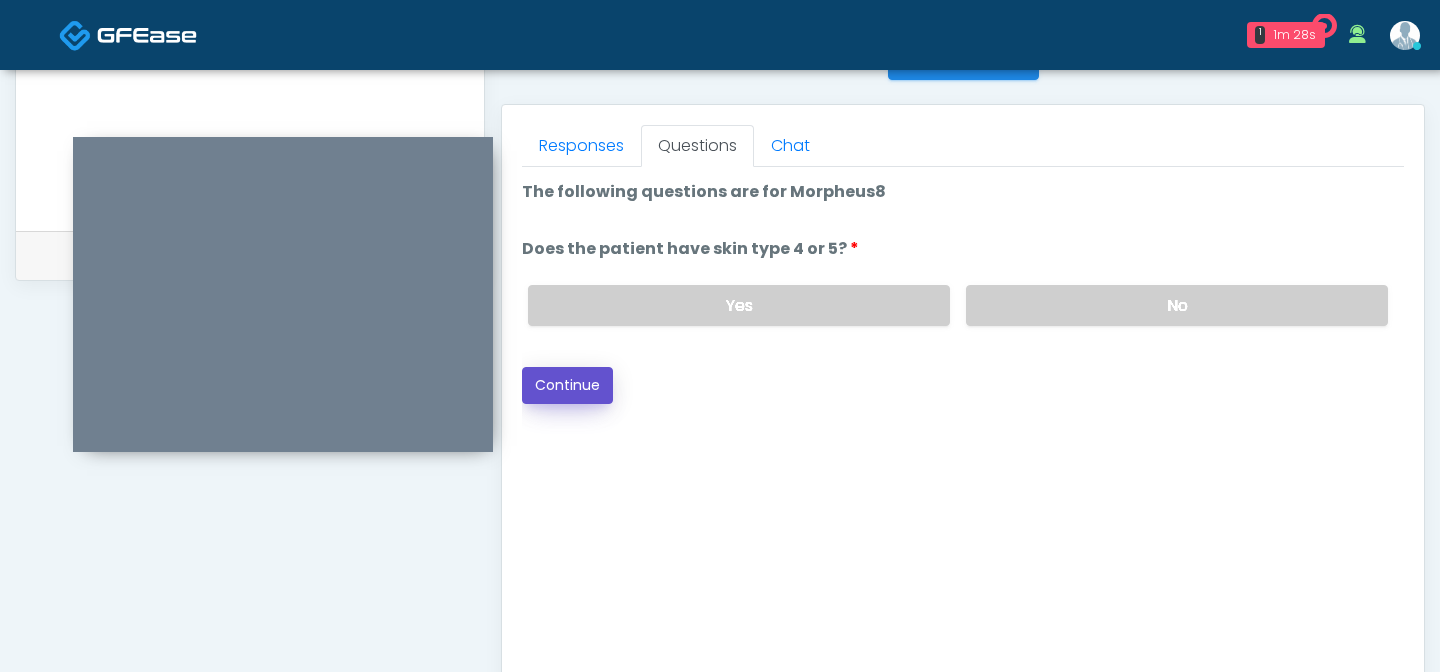click on "Continue" at bounding box center (567, 385) 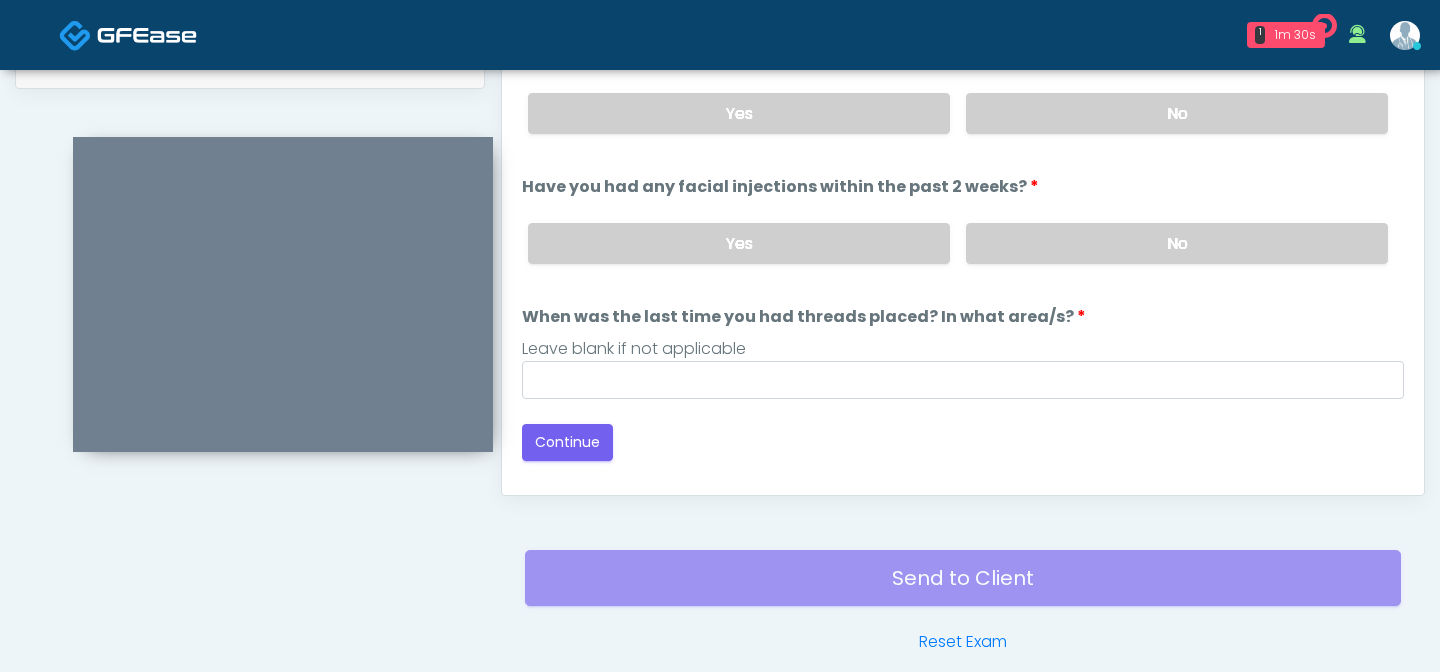 scroll, scrollTop: 1029, scrollLeft: 0, axis: vertical 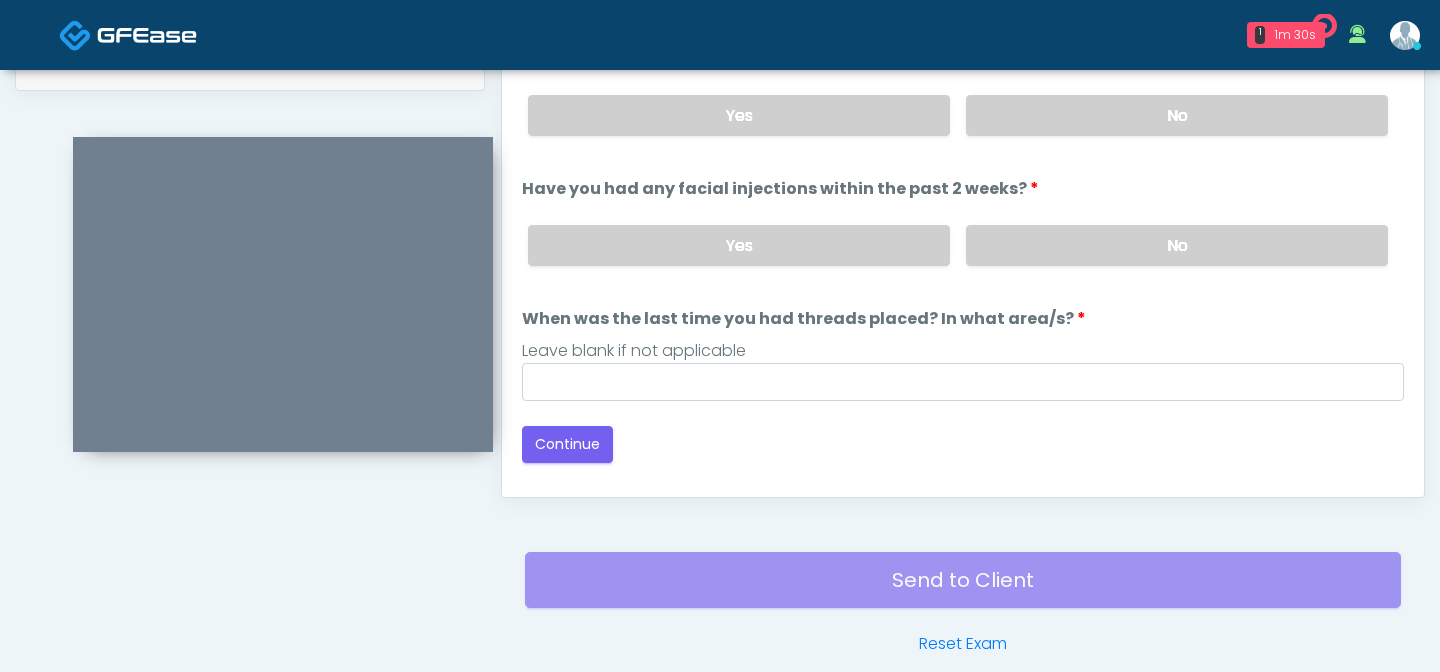 click on "Have you had any facial injections within the past 2 weeks?
Have you had any facial injections within the past 2 weeks?
Yes
No" at bounding box center [963, 229] 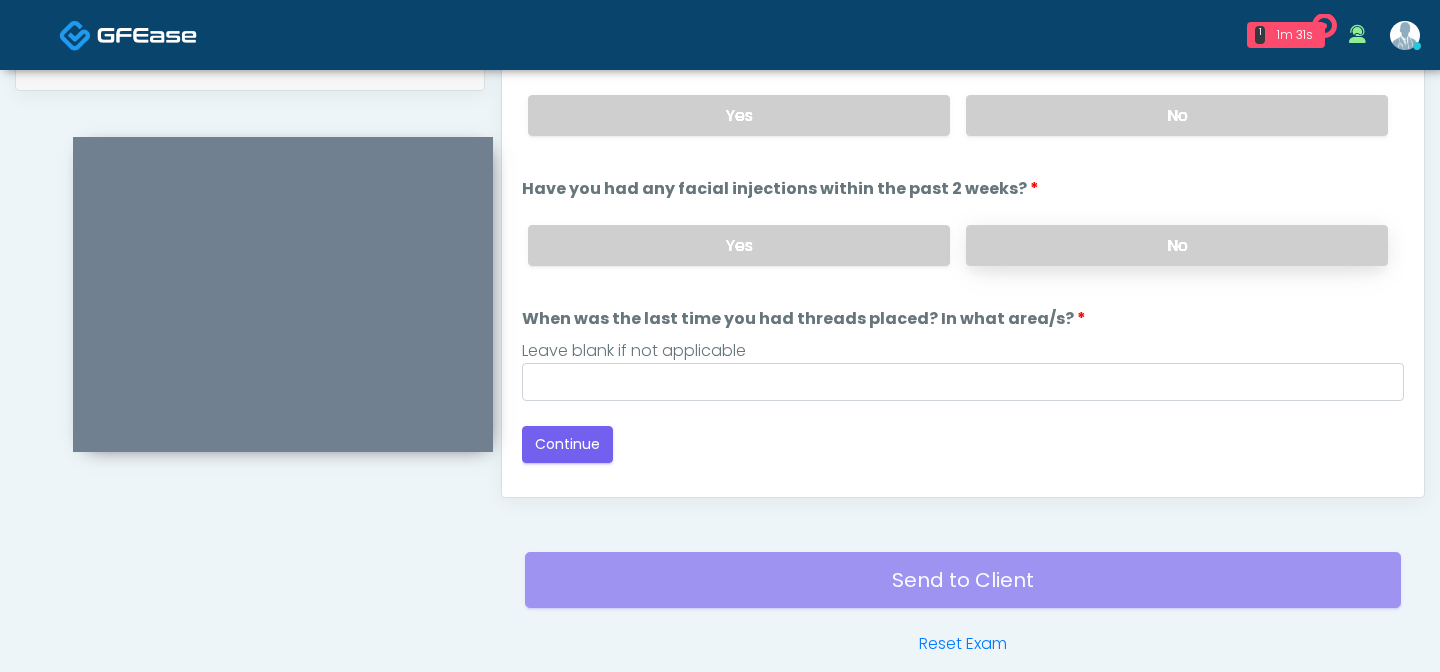 click on "No" at bounding box center [1177, 245] 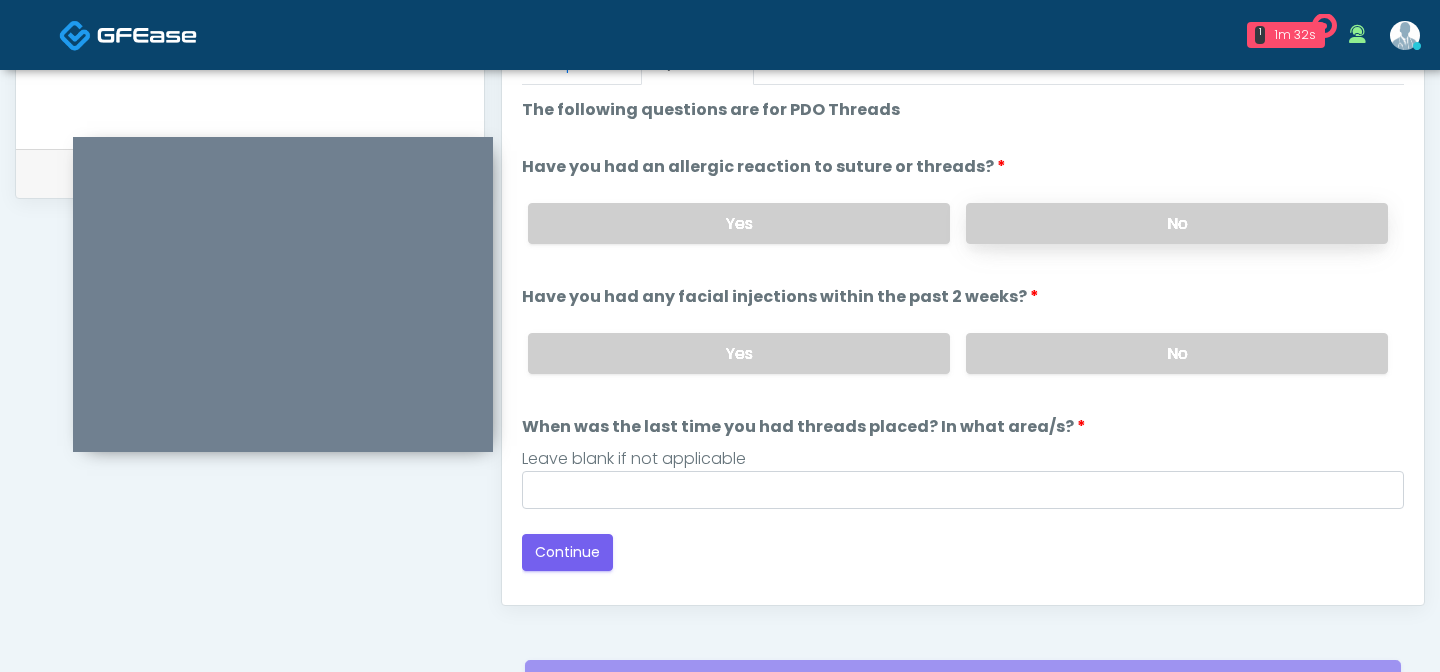 click on "No" at bounding box center (1177, 223) 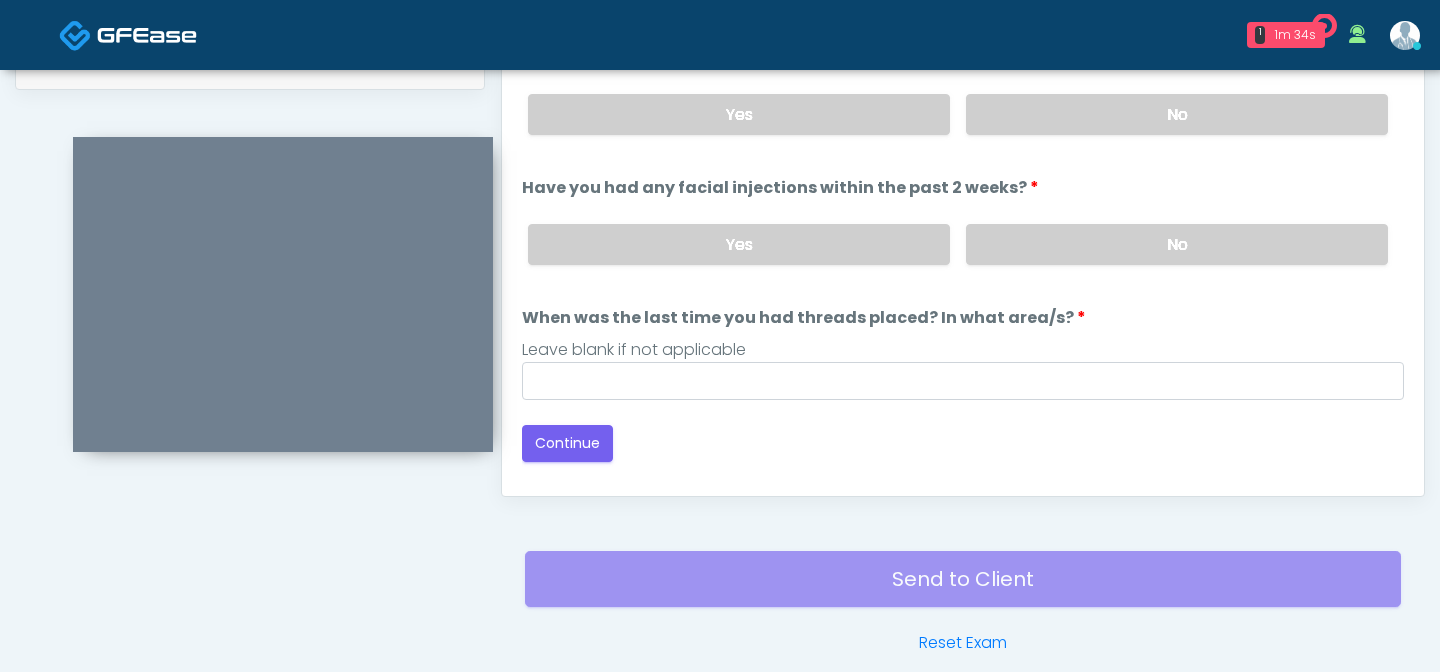 scroll, scrollTop: 1016, scrollLeft: 0, axis: vertical 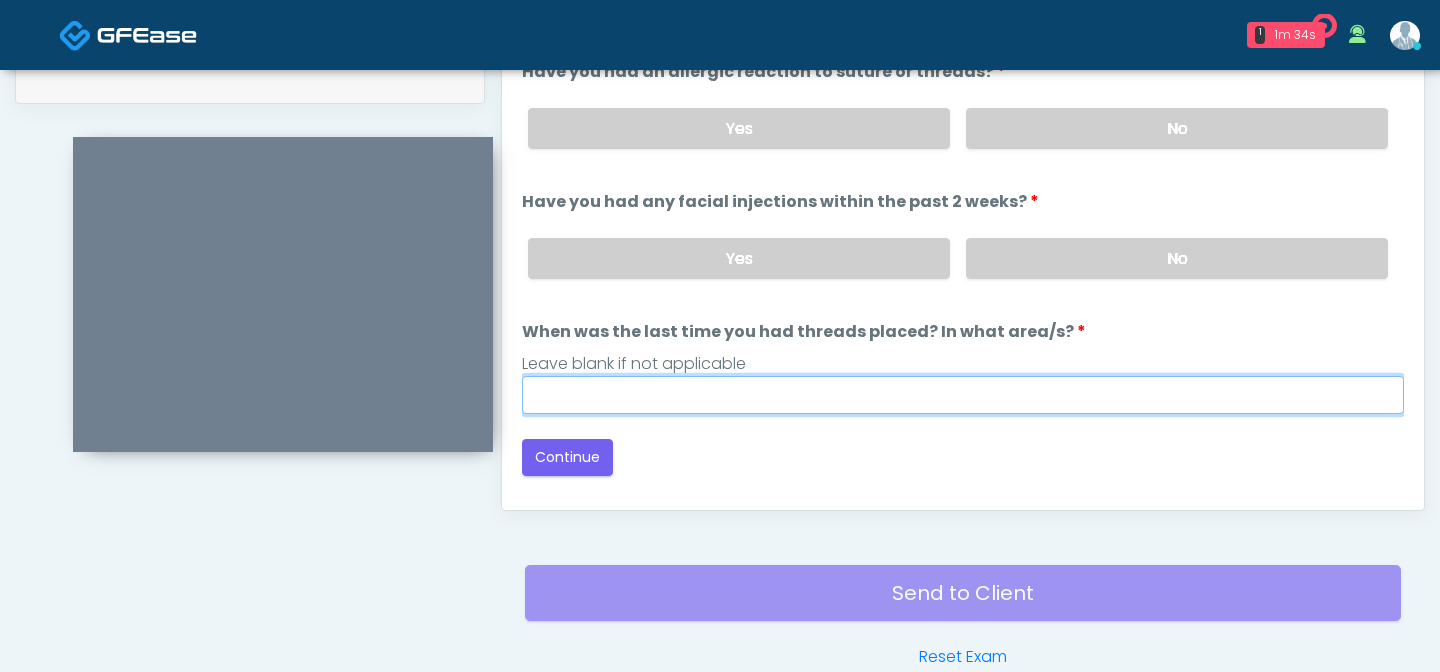 click on "When was the last time you had threads placed? In what area/s?" at bounding box center (963, 395) 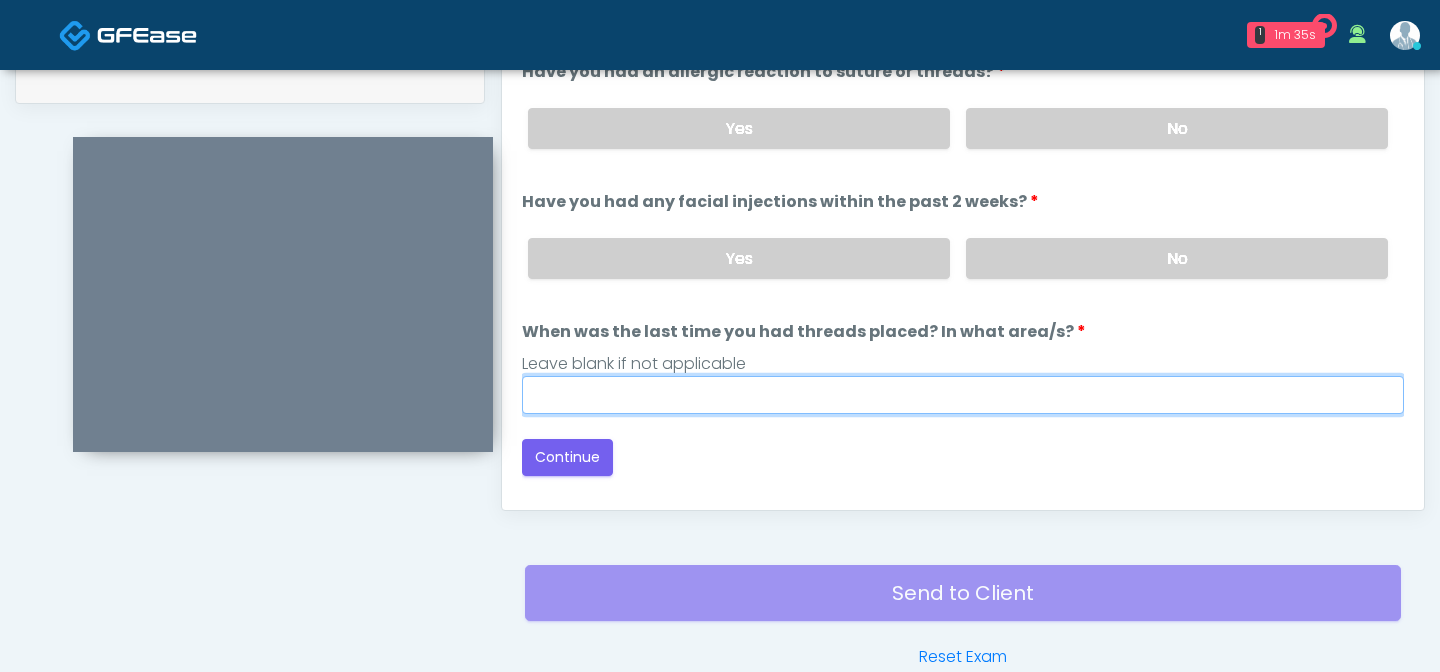 type on "***" 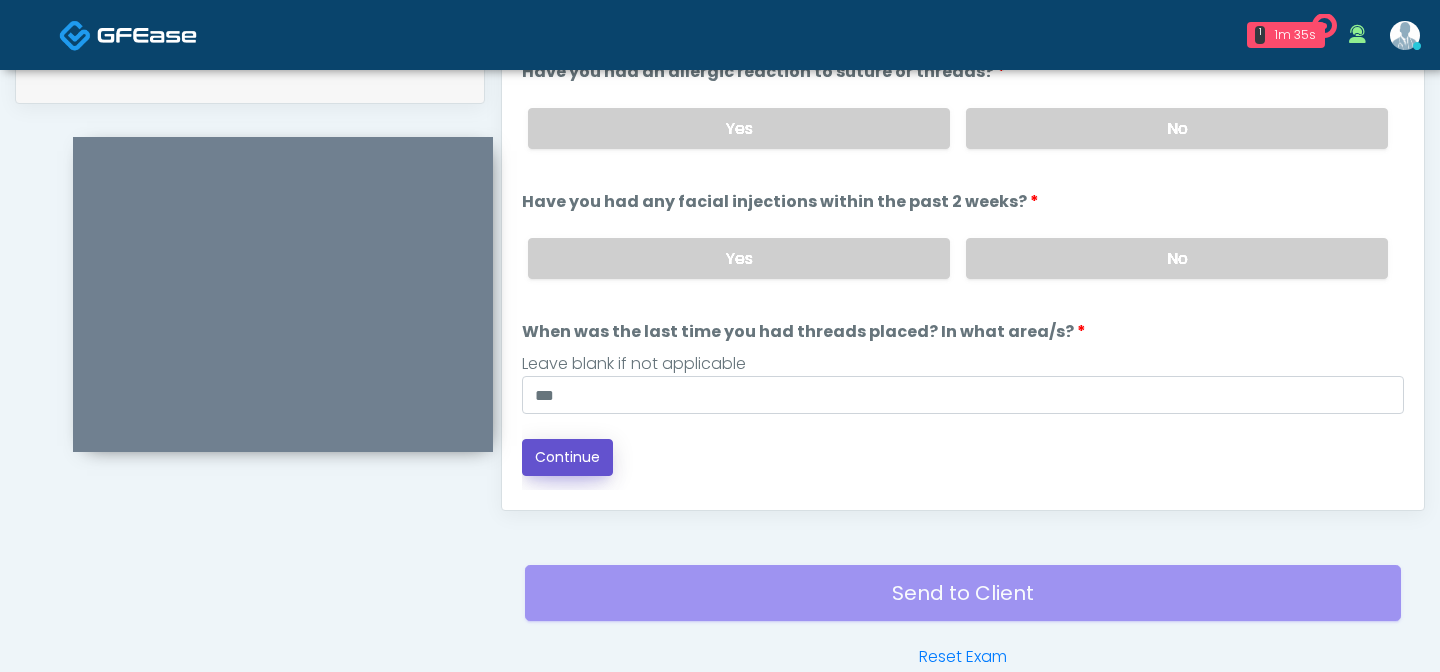 click on "Continue" at bounding box center (567, 457) 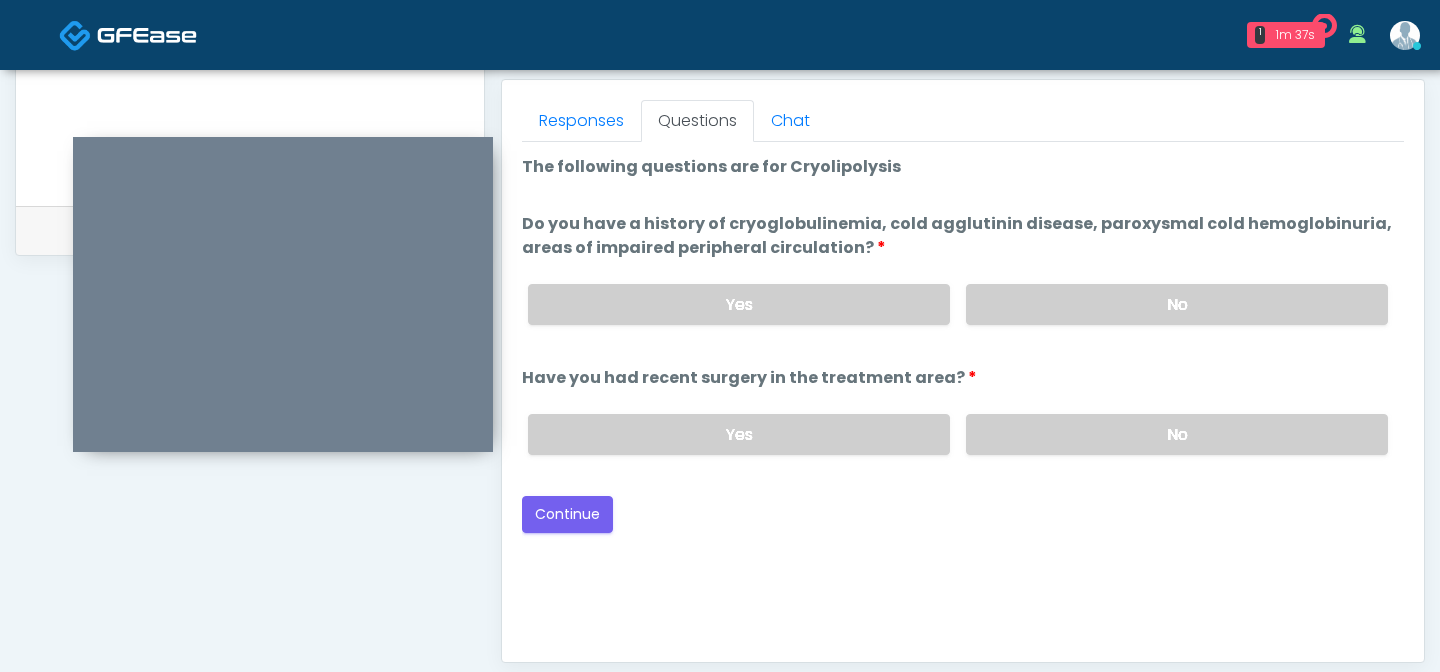 scroll, scrollTop: 863, scrollLeft: 0, axis: vertical 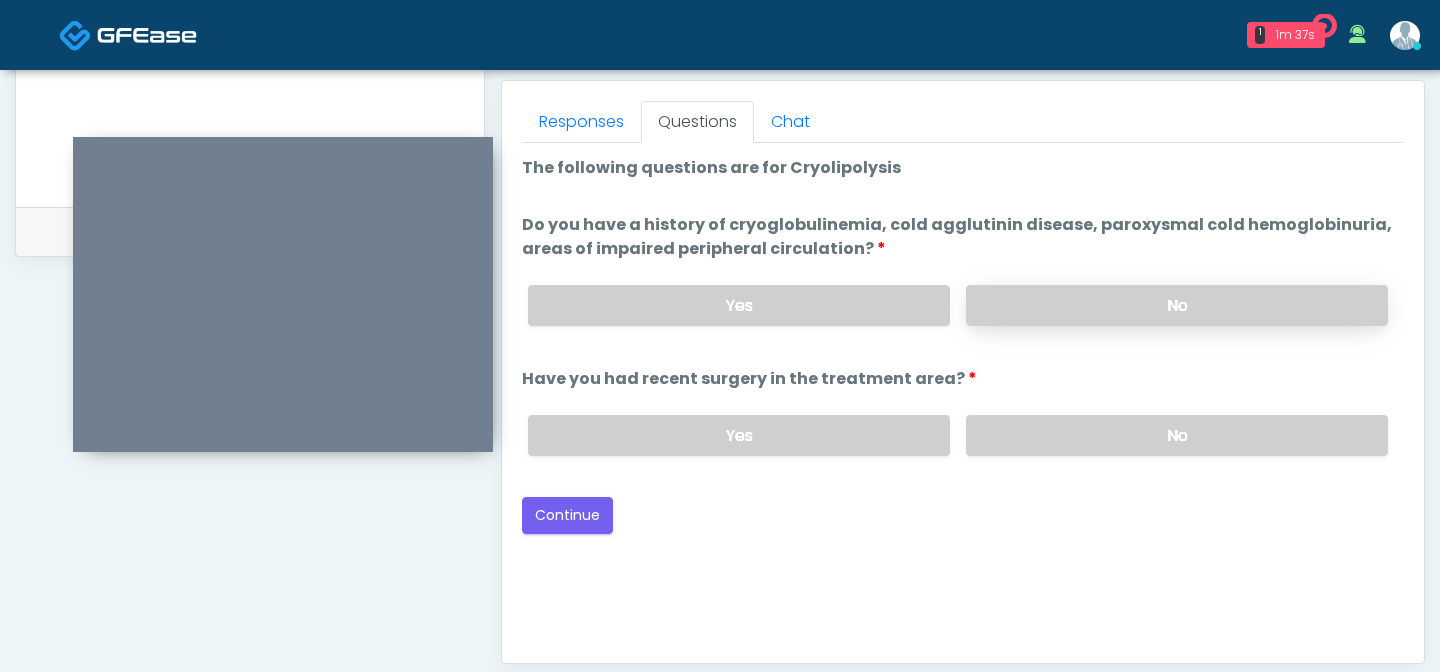 click on "No" at bounding box center [1177, 305] 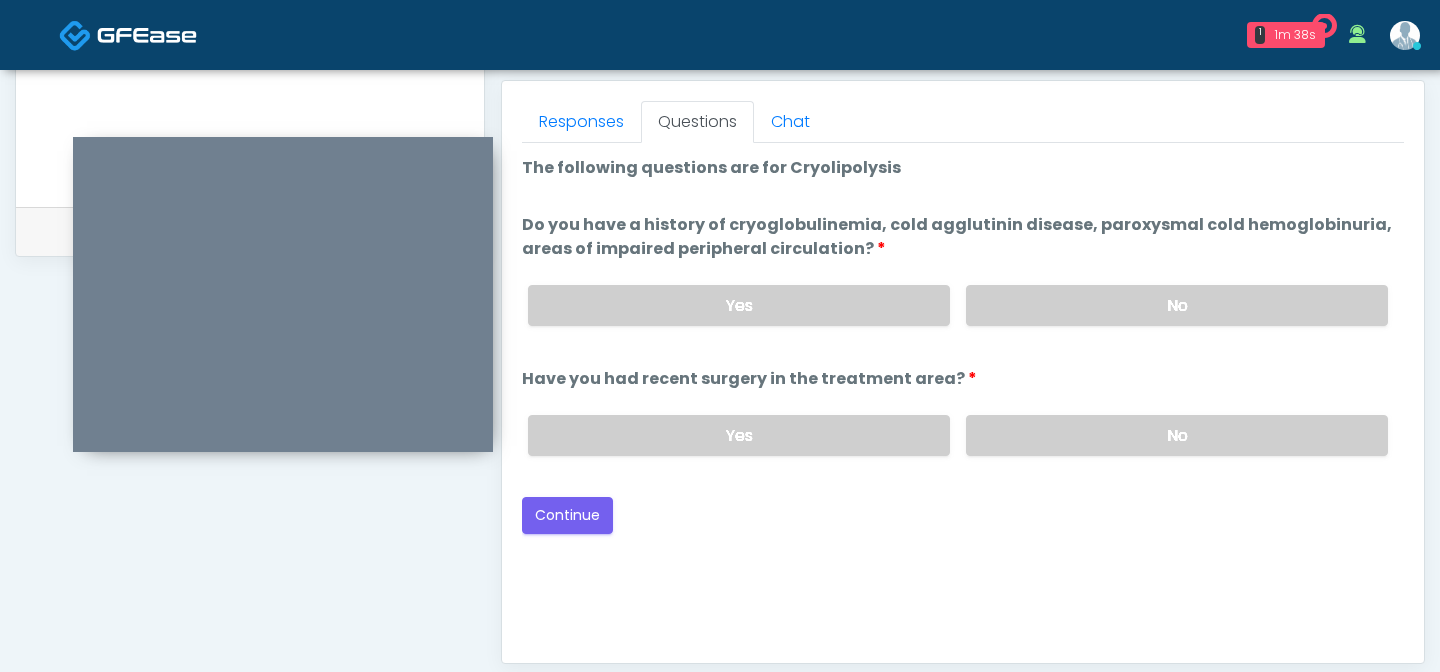 click on "No" at bounding box center (1177, 435) 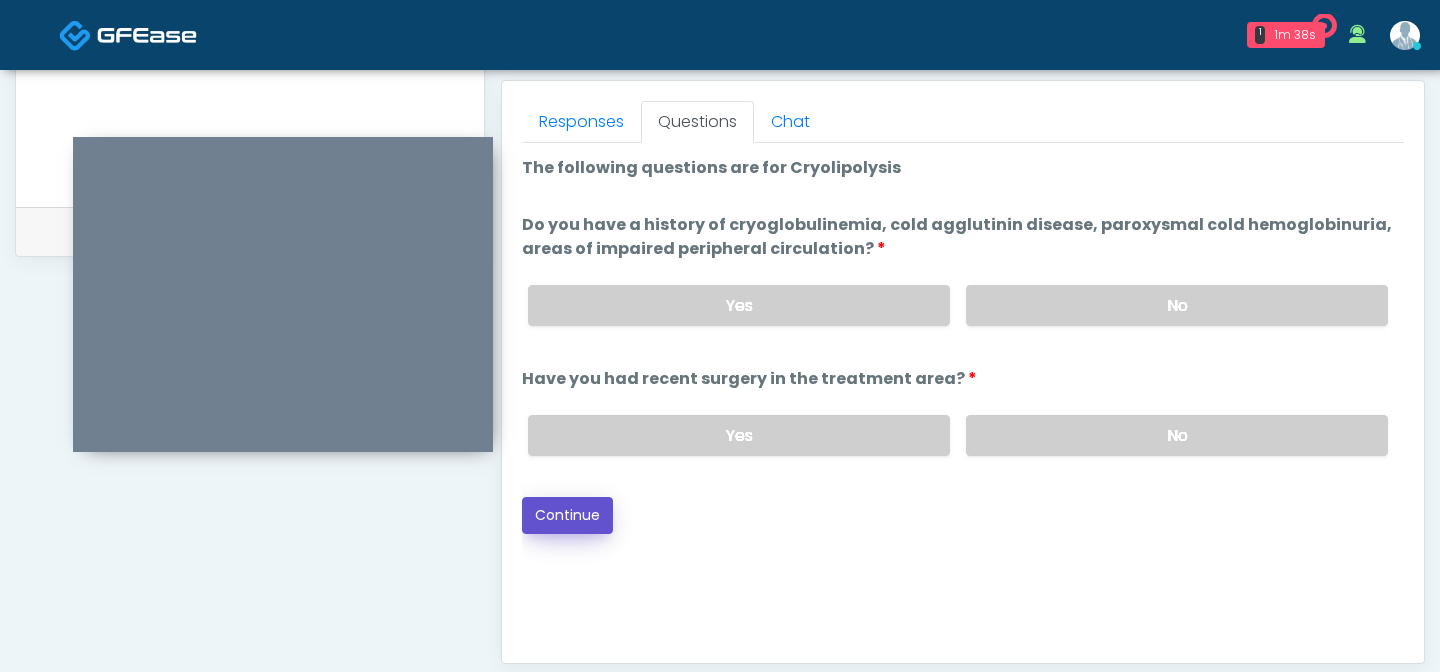 click on "Continue" at bounding box center (567, 515) 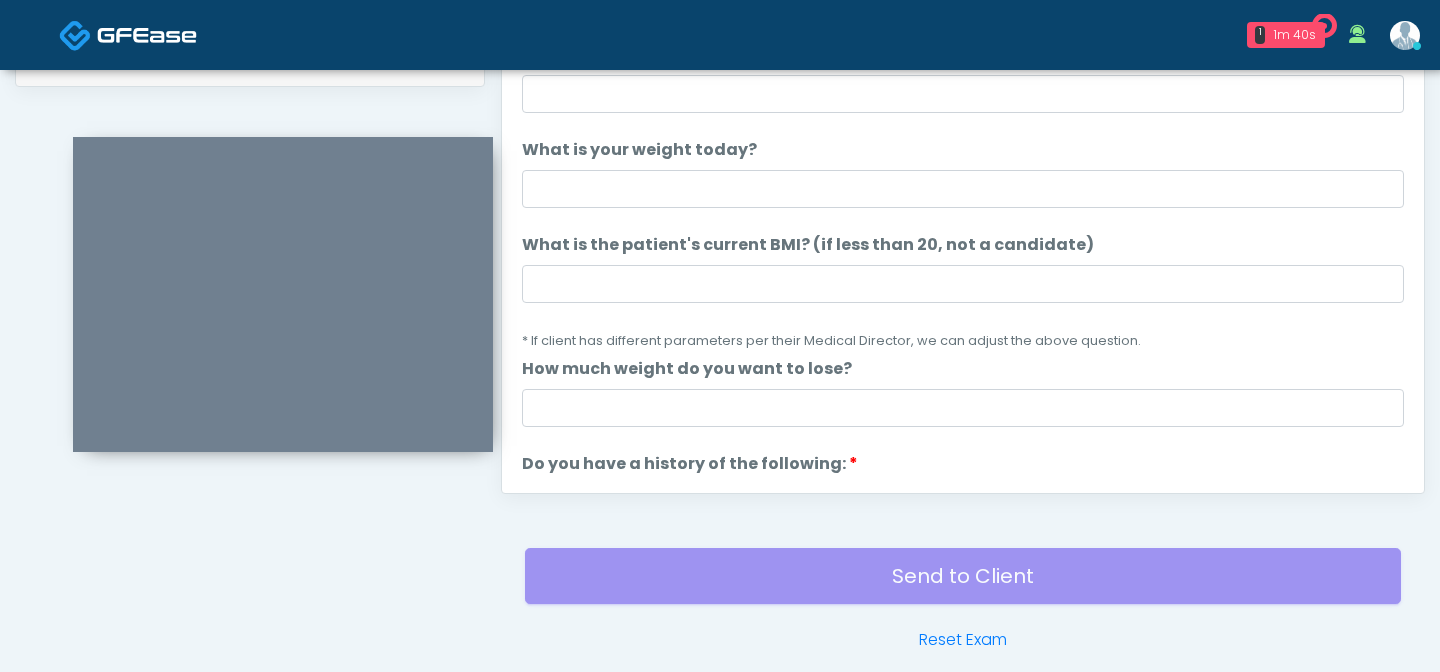 scroll, scrollTop: 1040, scrollLeft: 0, axis: vertical 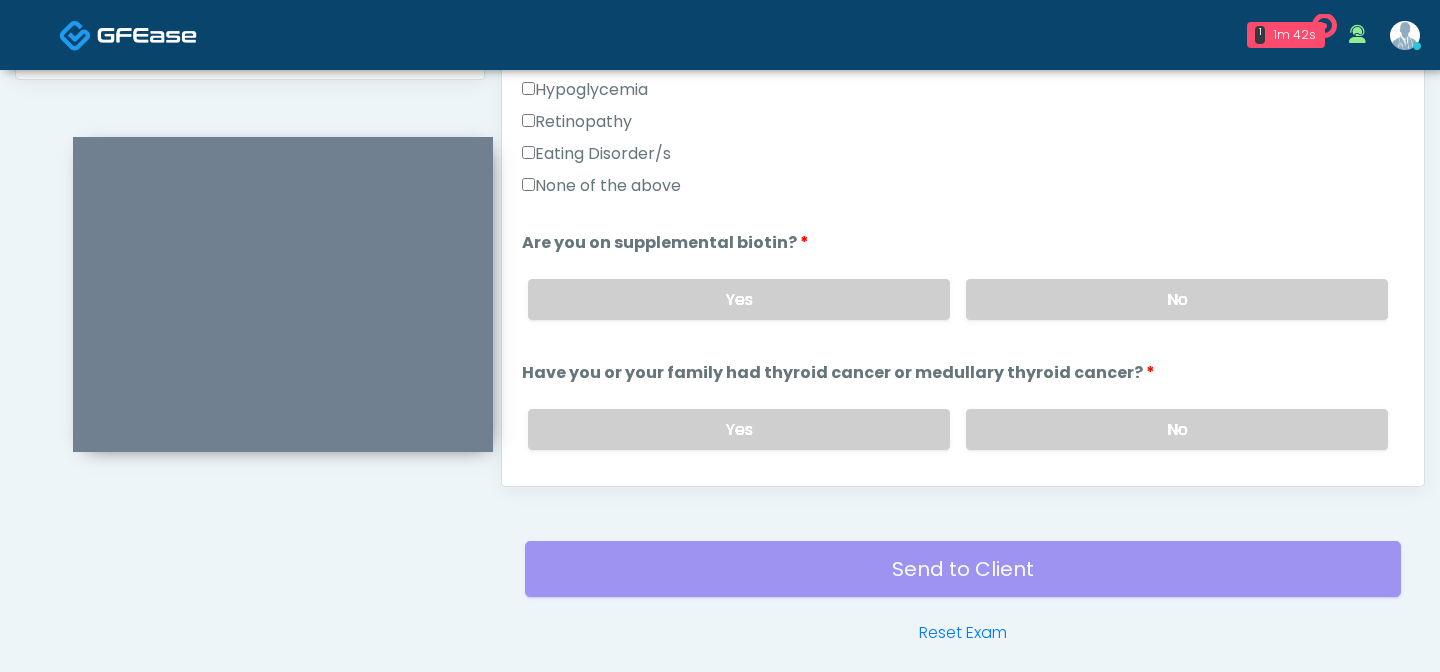 click on "None of the above" at bounding box center [601, 186] 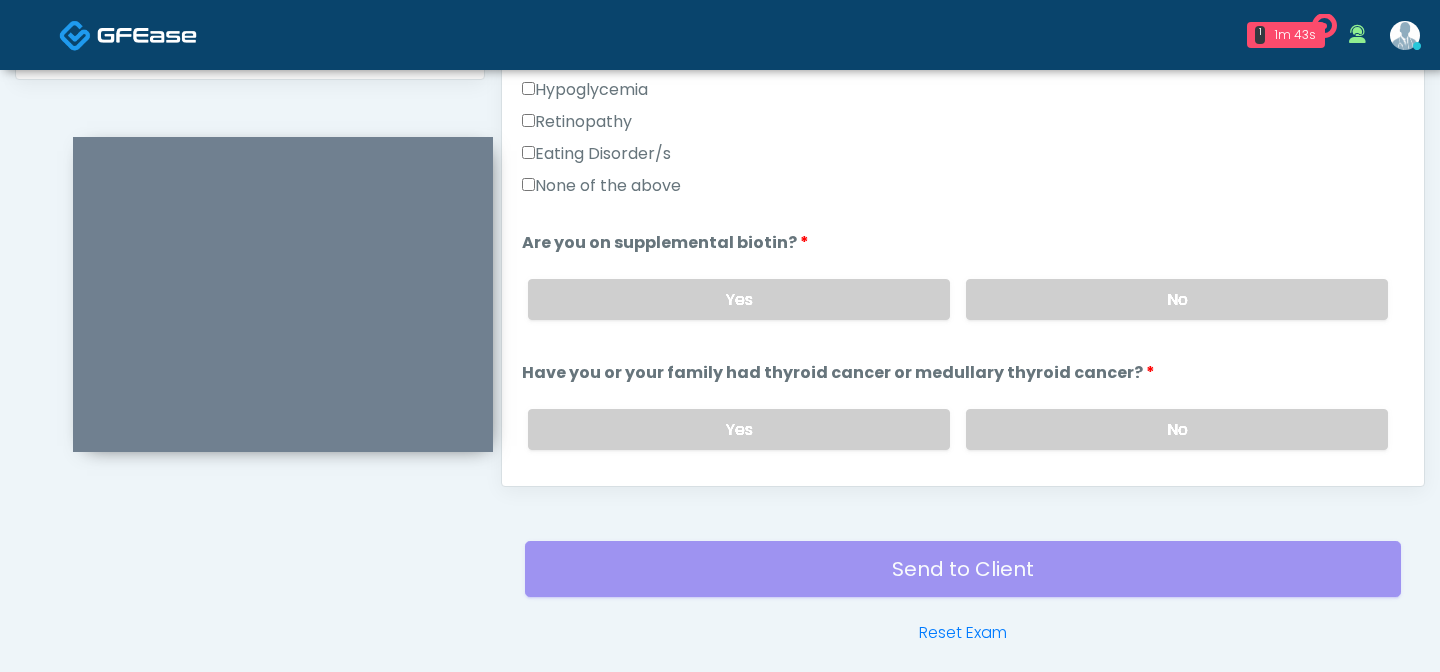 click on "Yes
No" at bounding box center [958, 299] 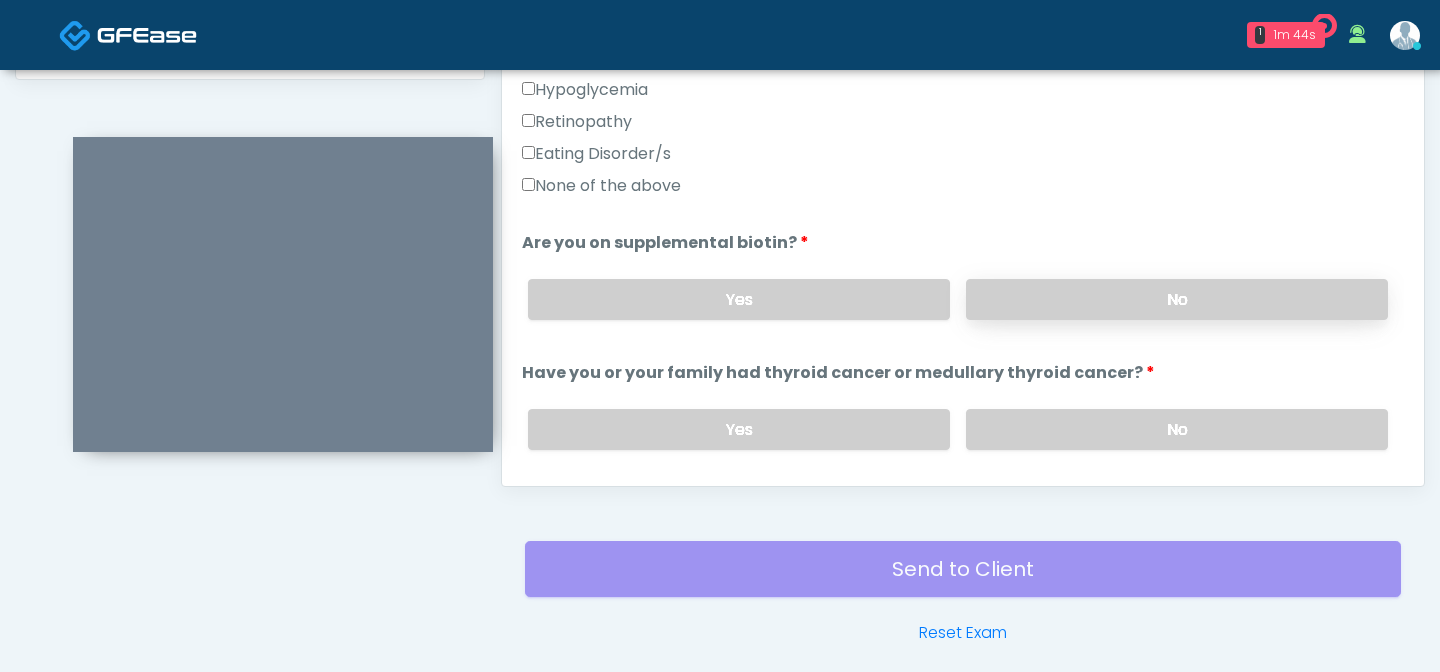click on "No" at bounding box center (1177, 299) 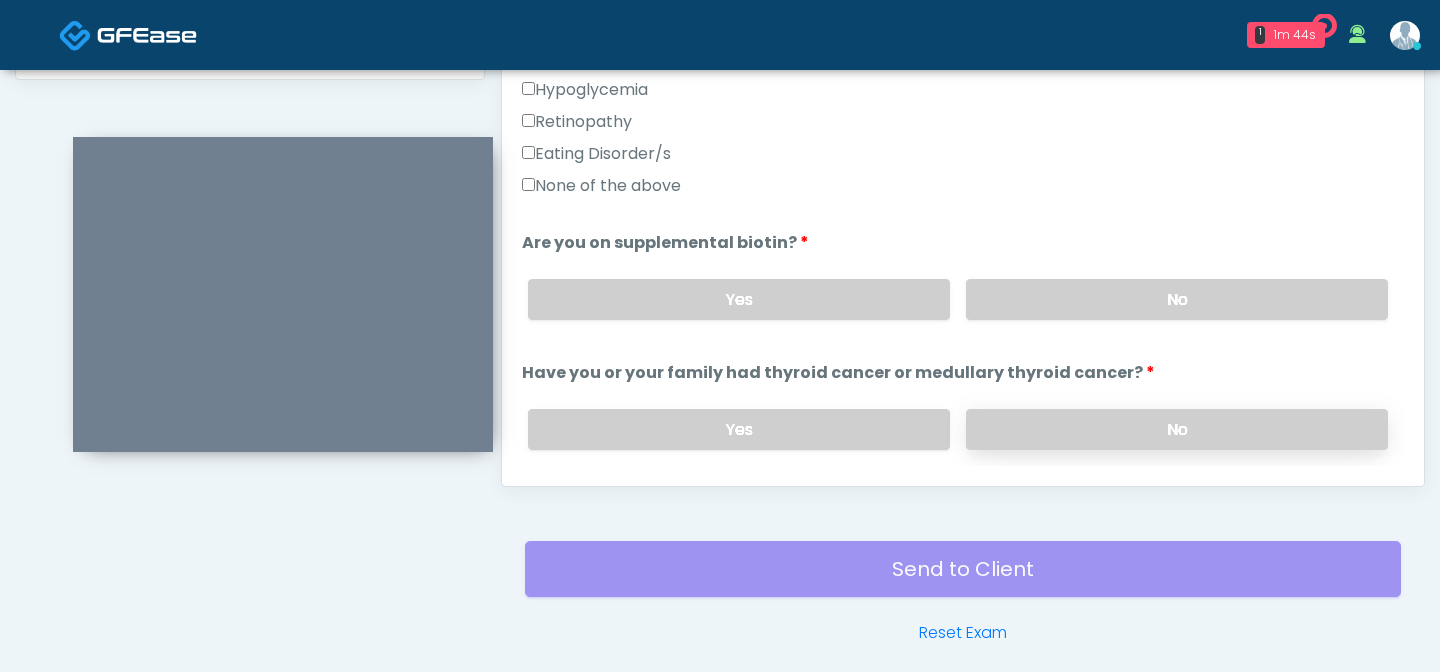 click on "No" at bounding box center (1177, 429) 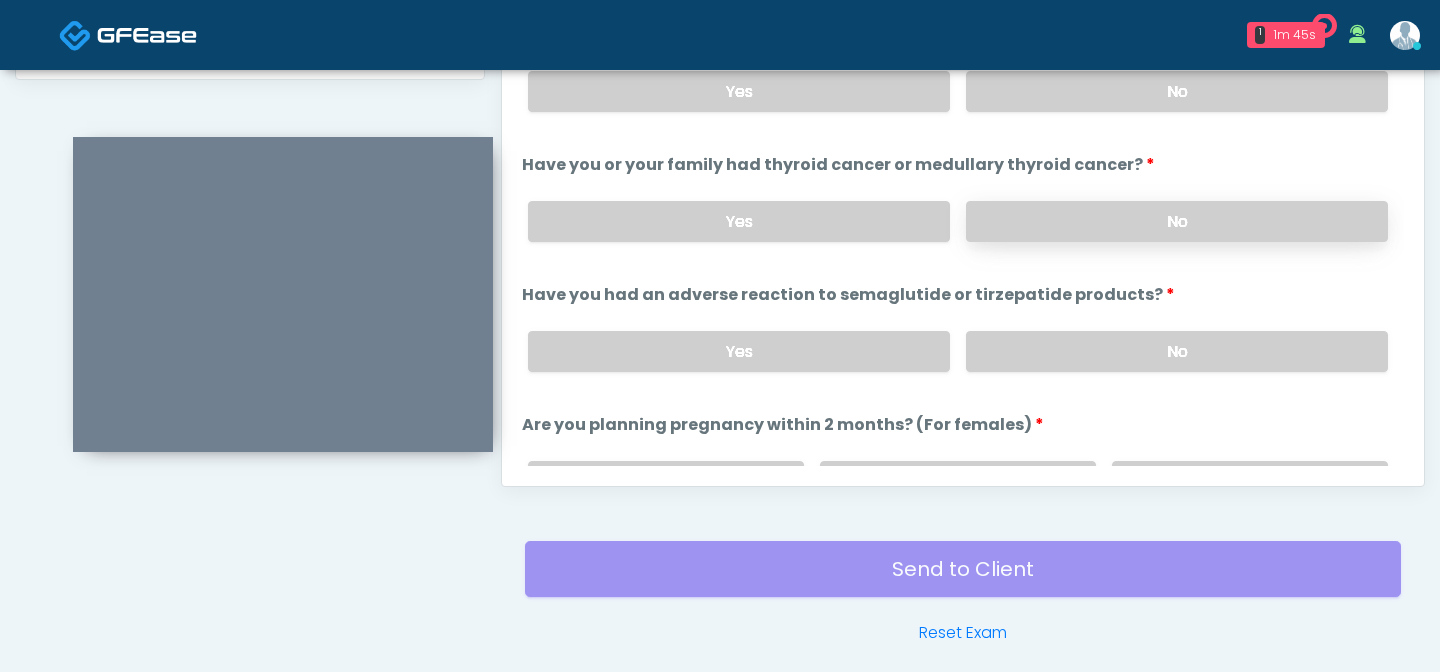 scroll, scrollTop: 792, scrollLeft: 0, axis: vertical 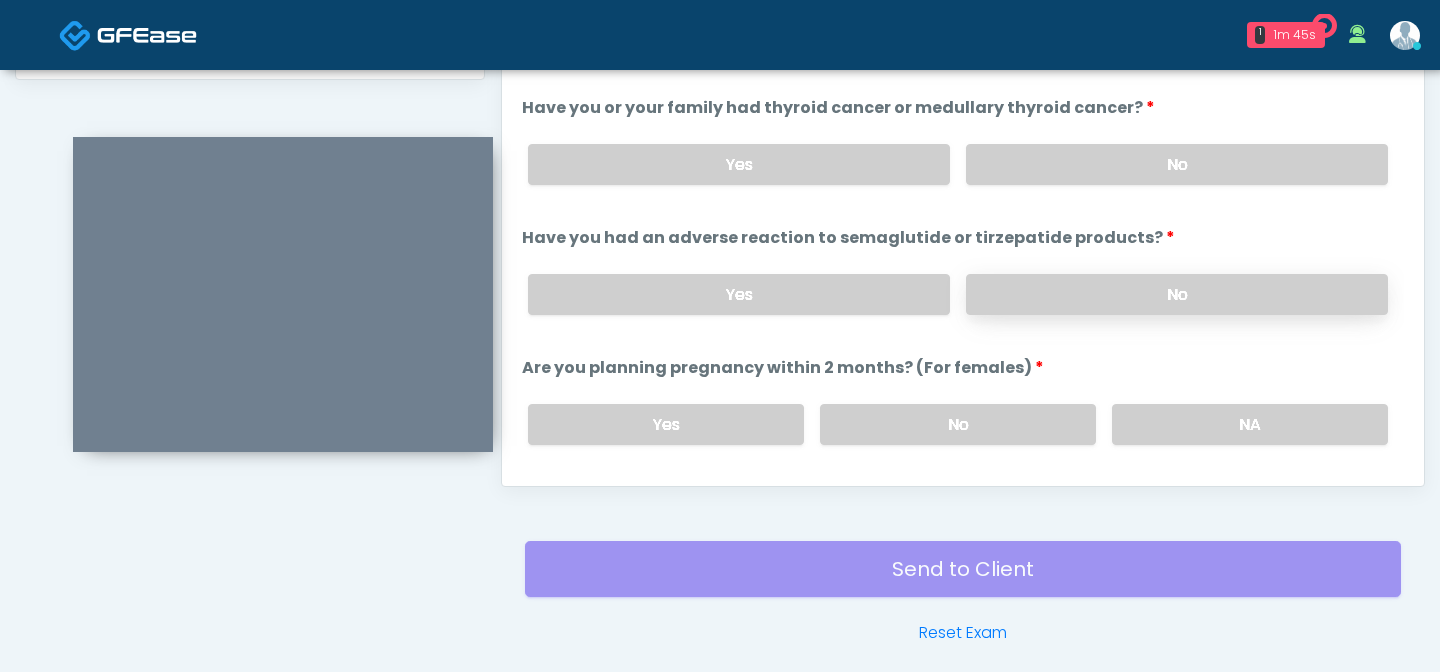click on "No" at bounding box center (1177, 294) 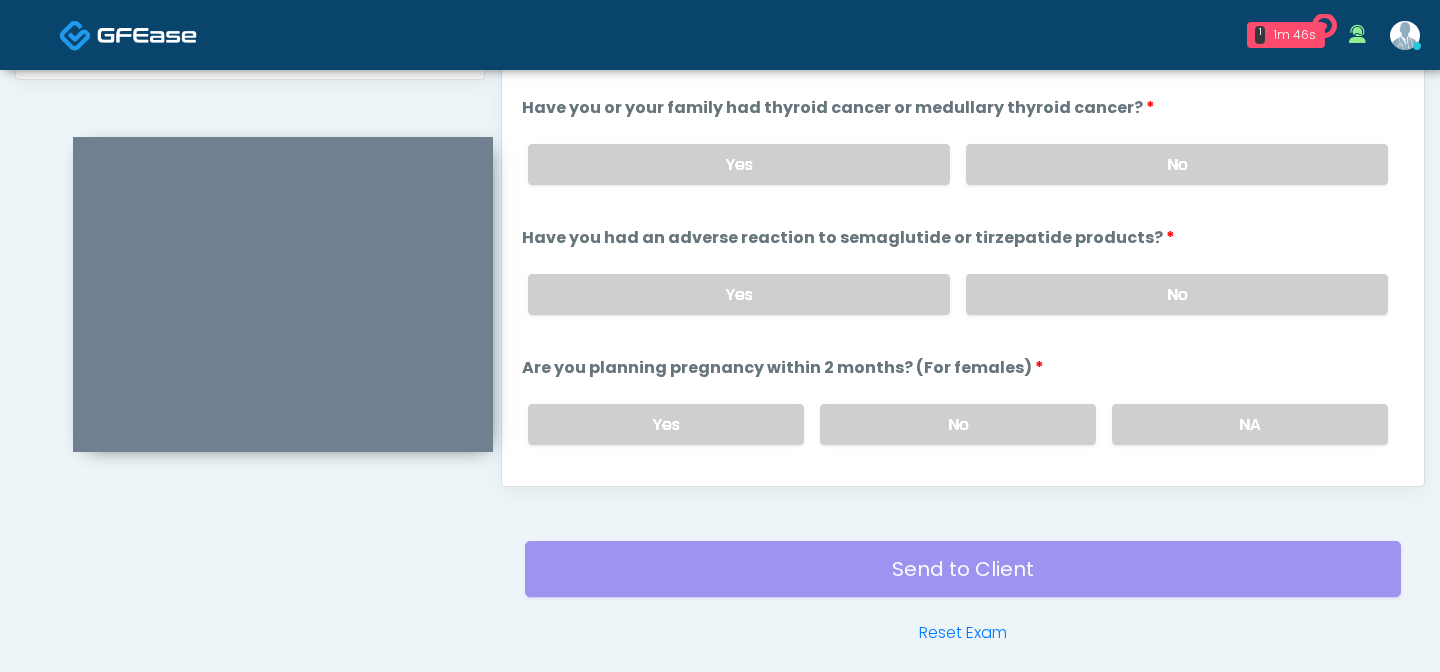 click on "The following questions are for GIP/GLP-1 service
The following questions are for GIP/GLP-1 service
What is your height?
What is your height?
What is your weight today?
What is your weight today?
What is the patient's current BMI? (if less than 20, not a candidate)
What is the patient's current BMI? (if less than 20, not a candidate)
* If client has different parameters per their Medical Director, we can adjust the above question.
How much weight do you want to lose?
No" at bounding box center [963, -46] 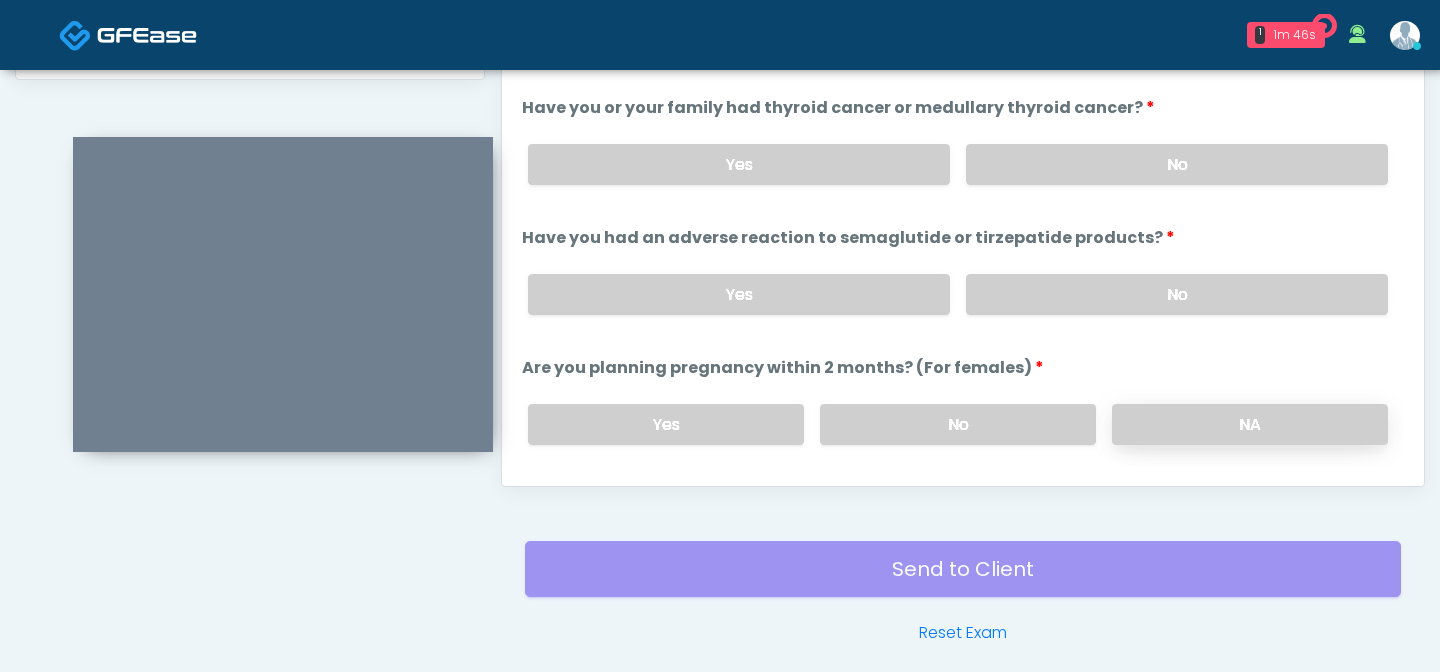click on "NA" at bounding box center (1250, 424) 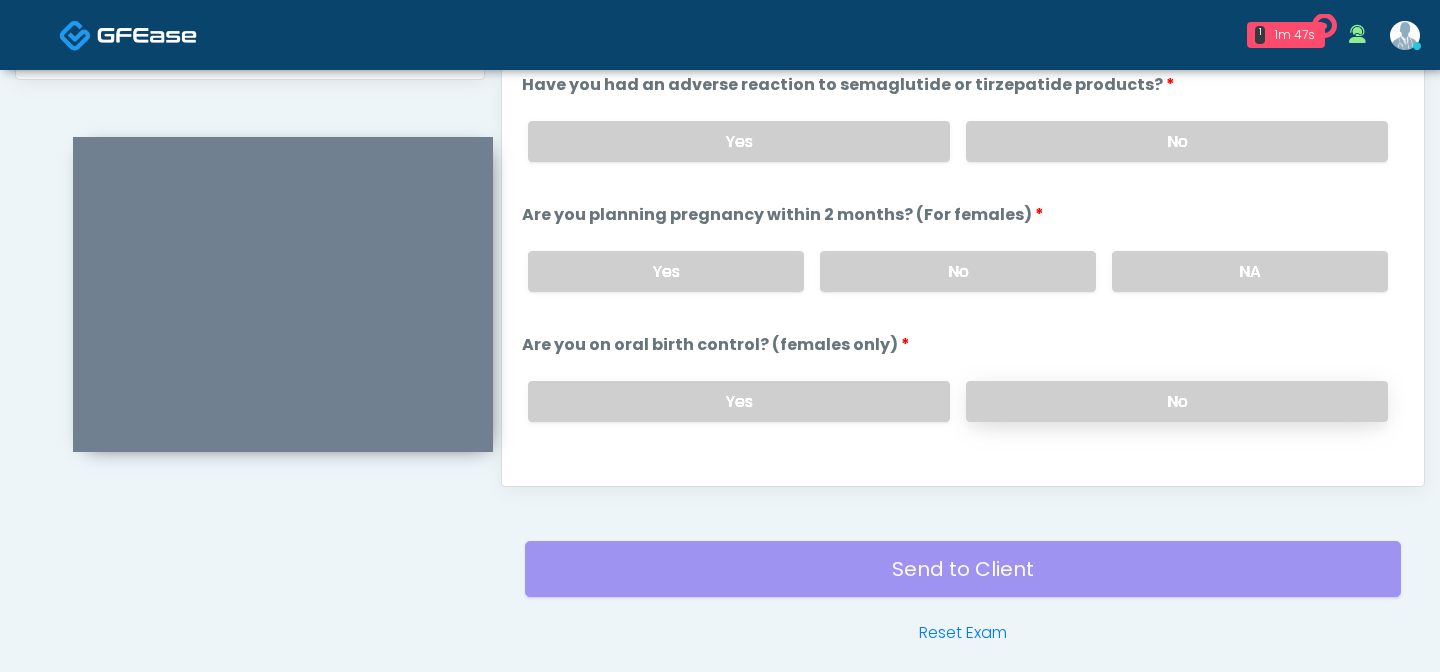 click on "No" at bounding box center [1177, 401] 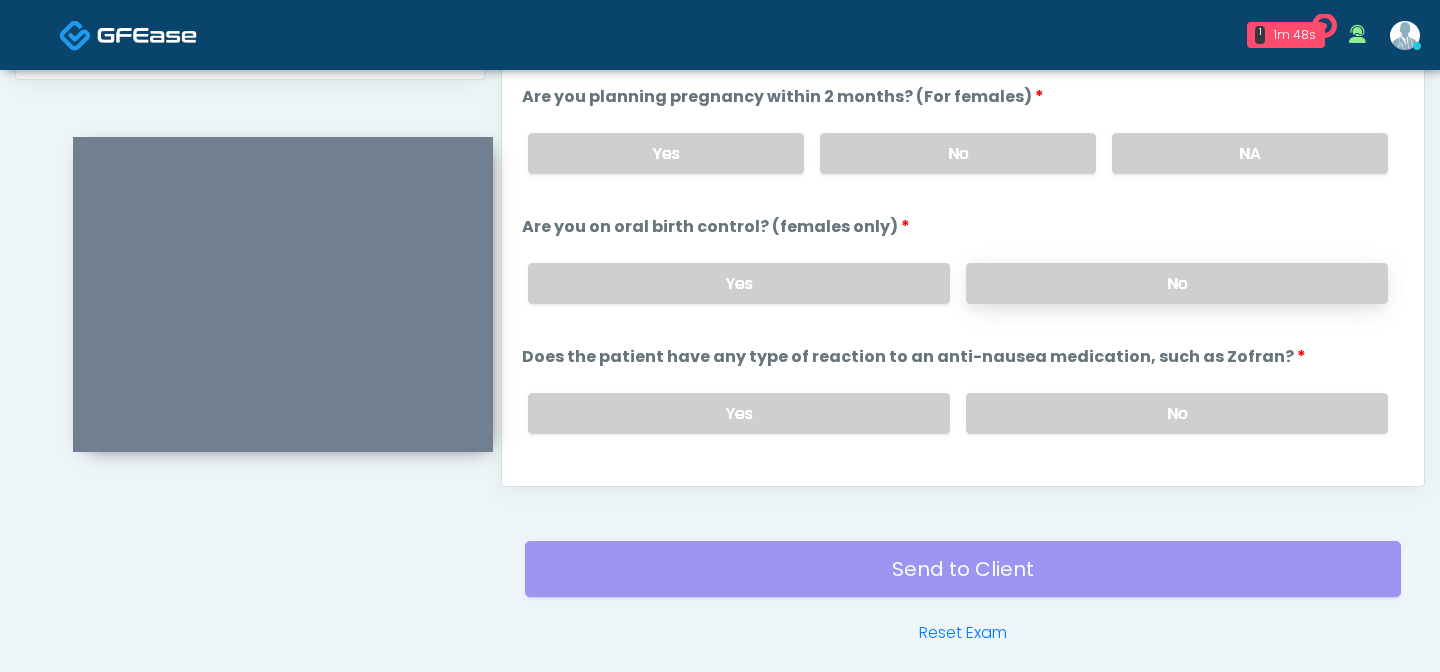 scroll, scrollTop: 1103, scrollLeft: 0, axis: vertical 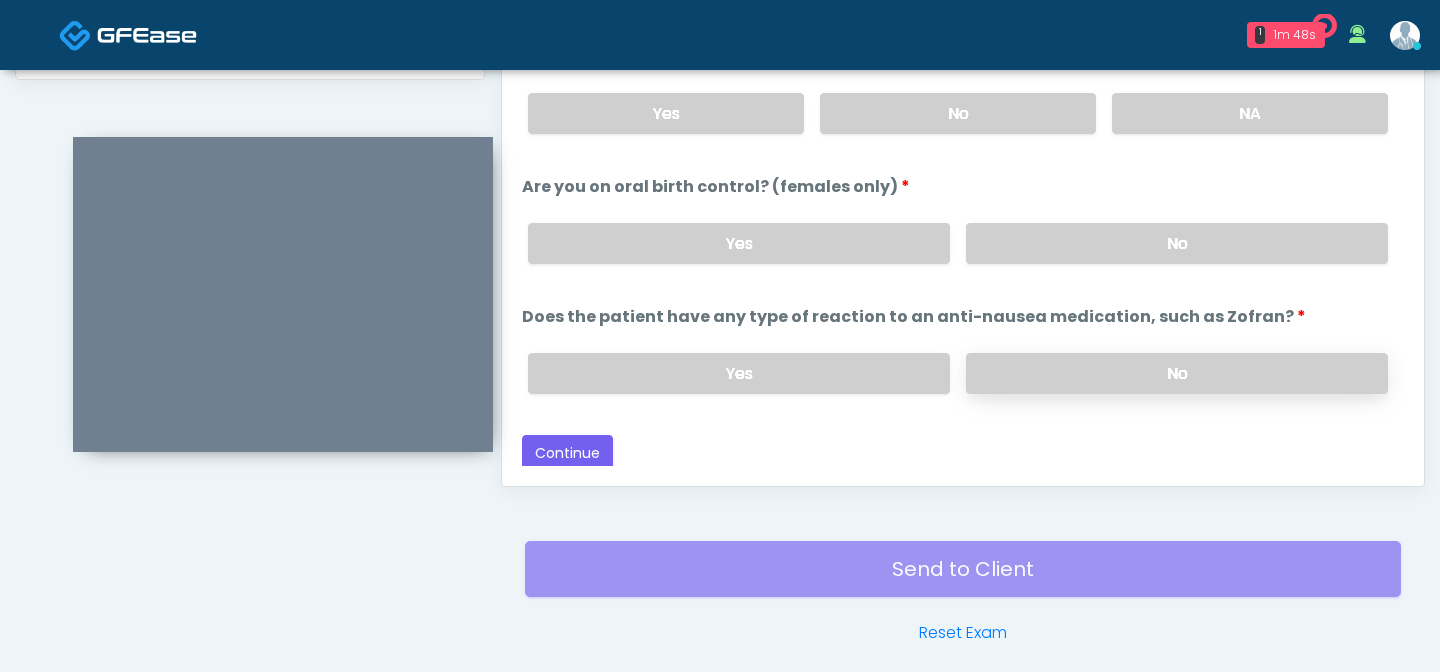 click on "No" at bounding box center [1177, 373] 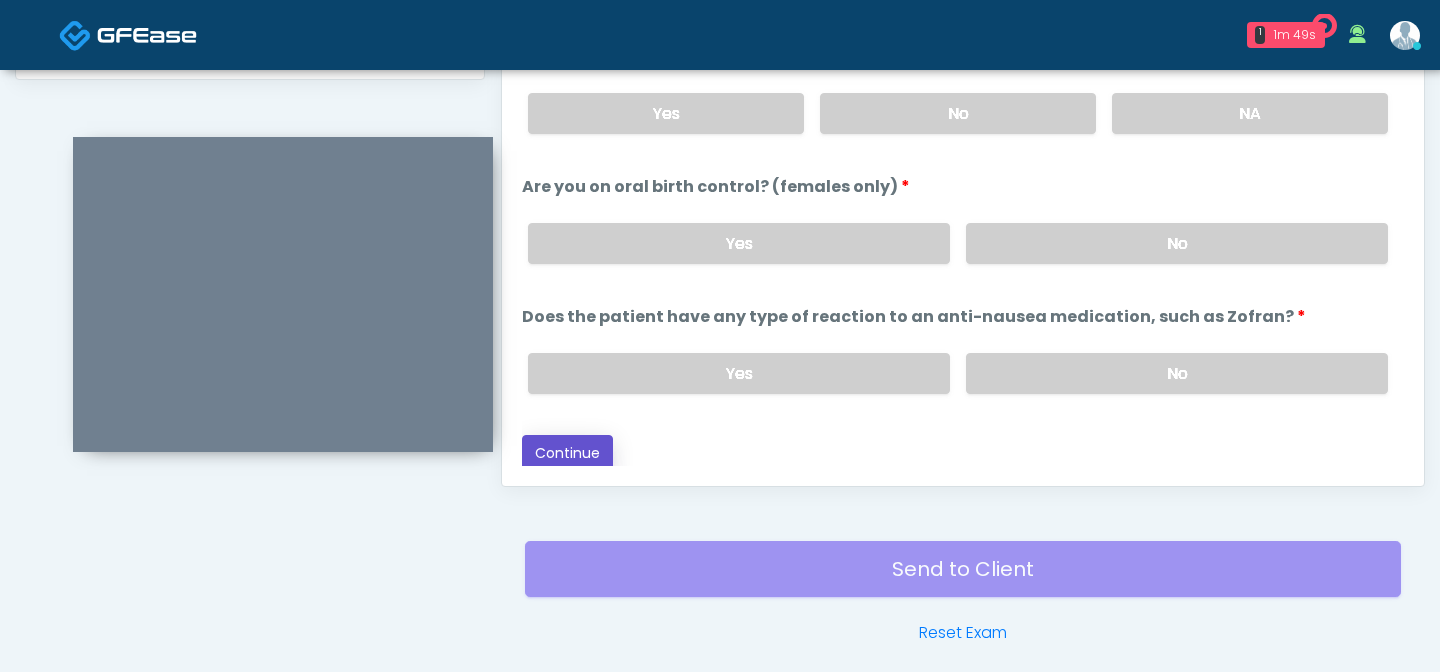 click on "Continue" at bounding box center [567, 453] 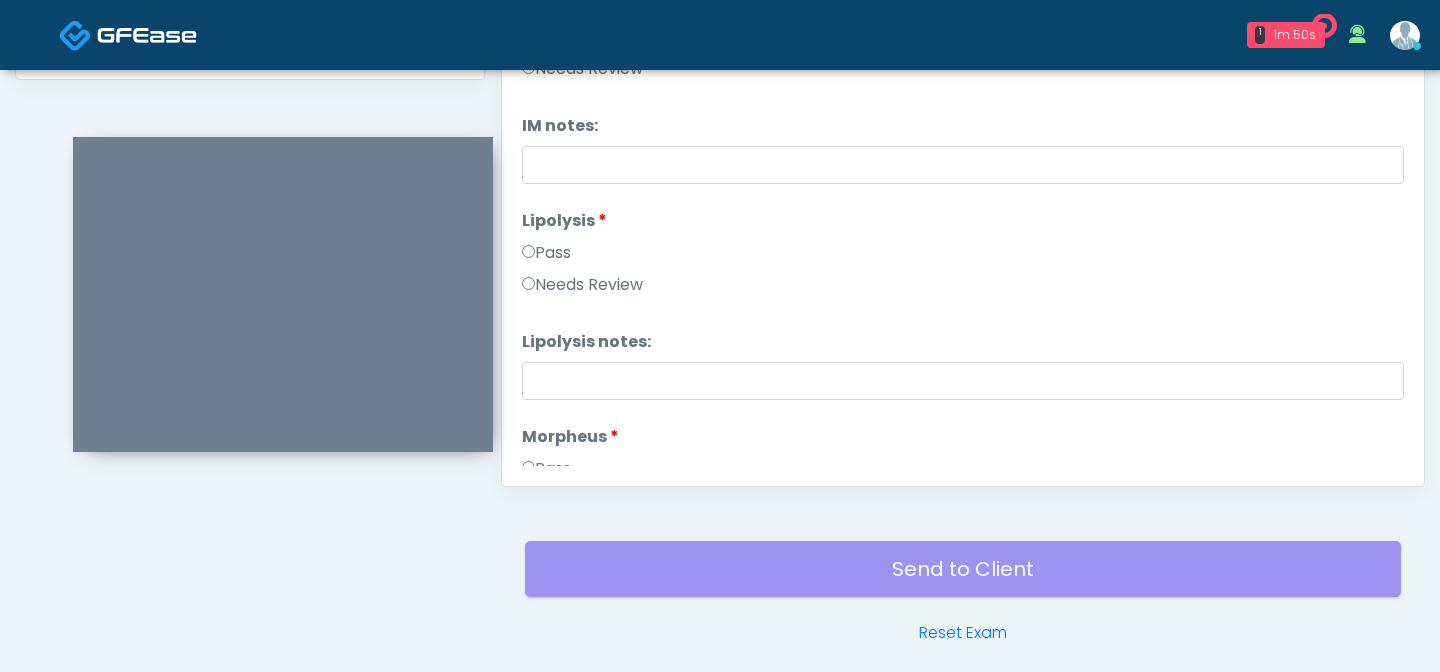 scroll, scrollTop: 1123, scrollLeft: 0, axis: vertical 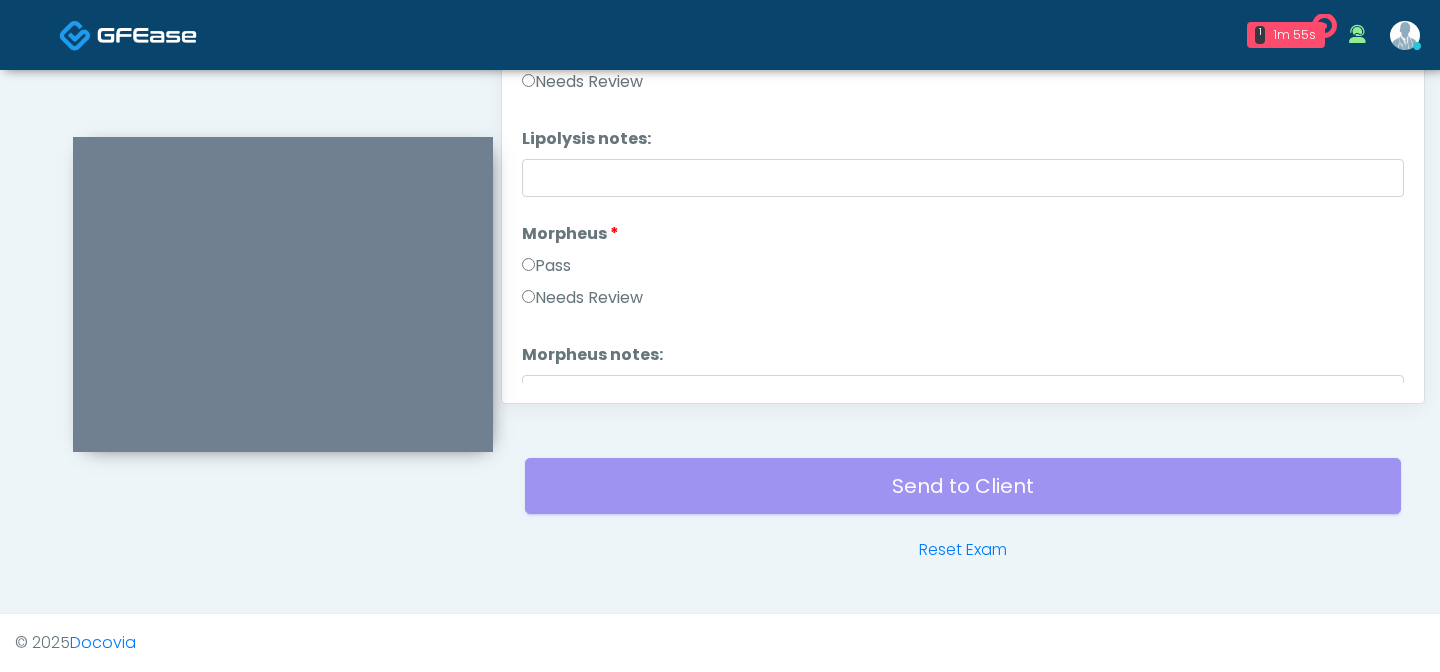 click on "Pass" at bounding box center (546, 266) 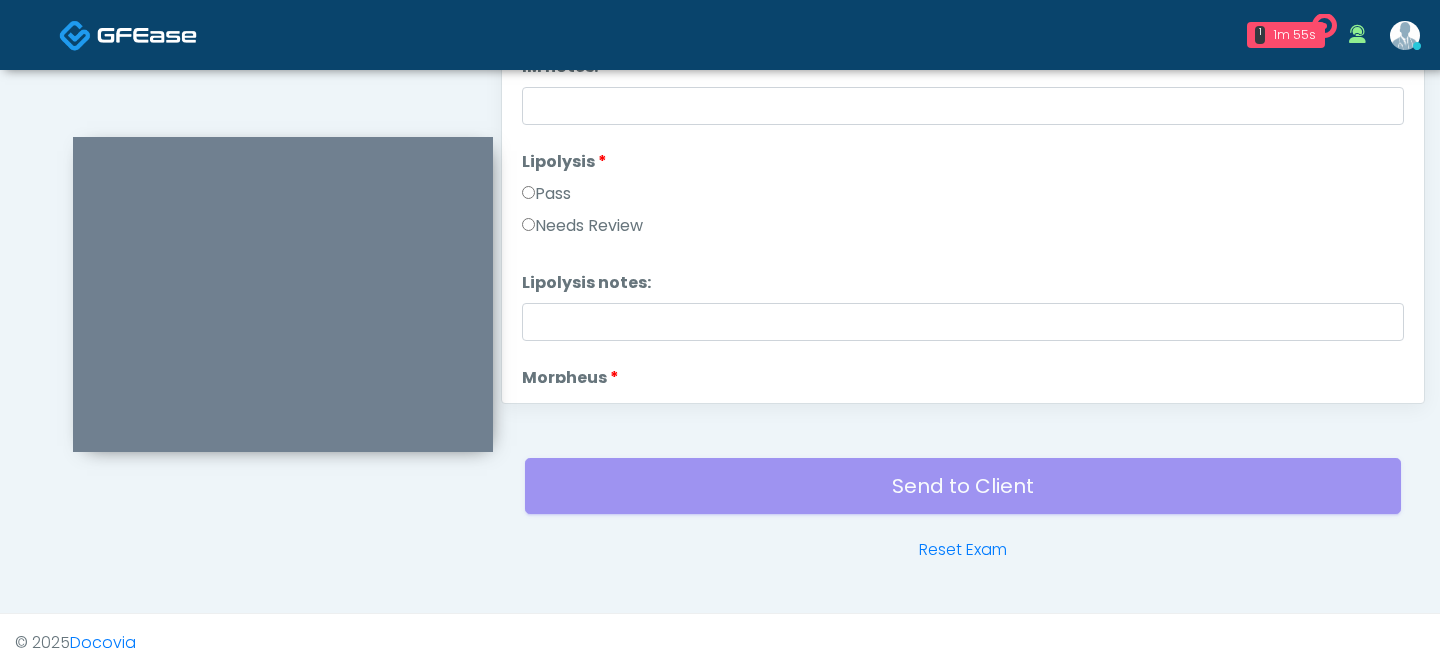 click on "Pass" at bounding box center (546, 194) 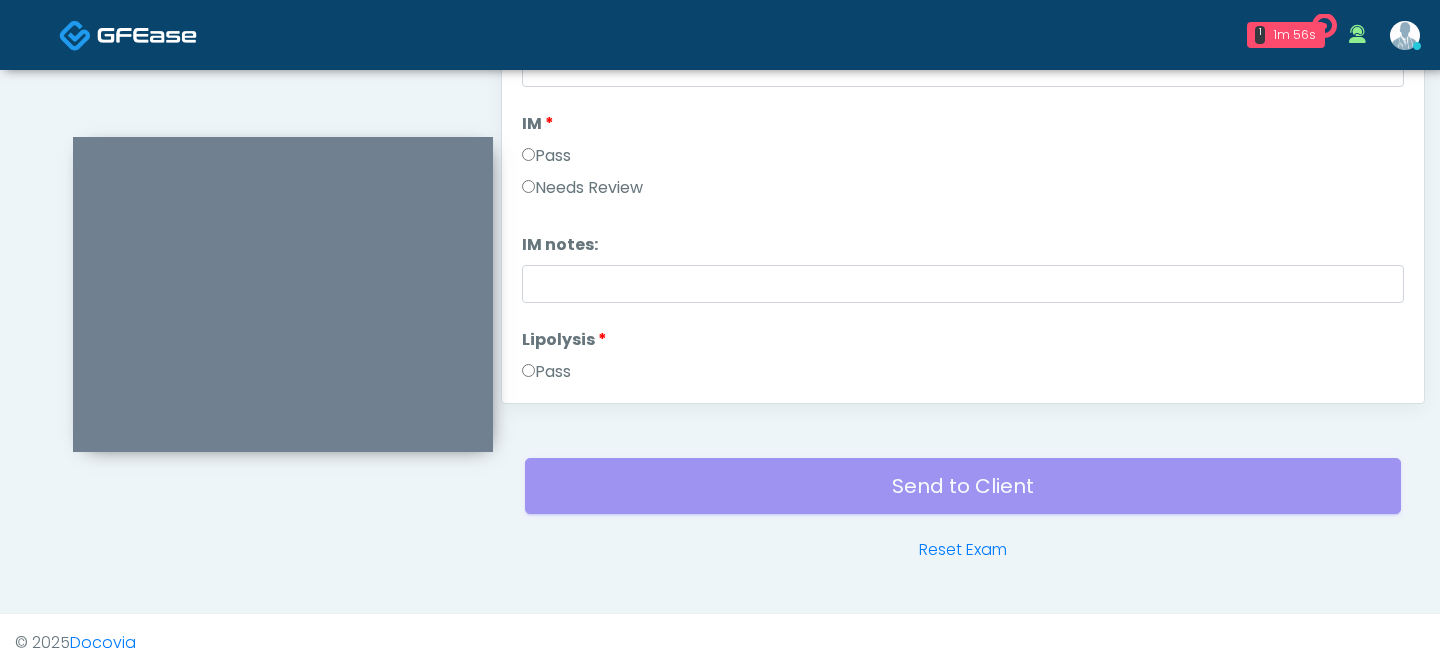 click on "Pass" at bounding box center (546, 156) 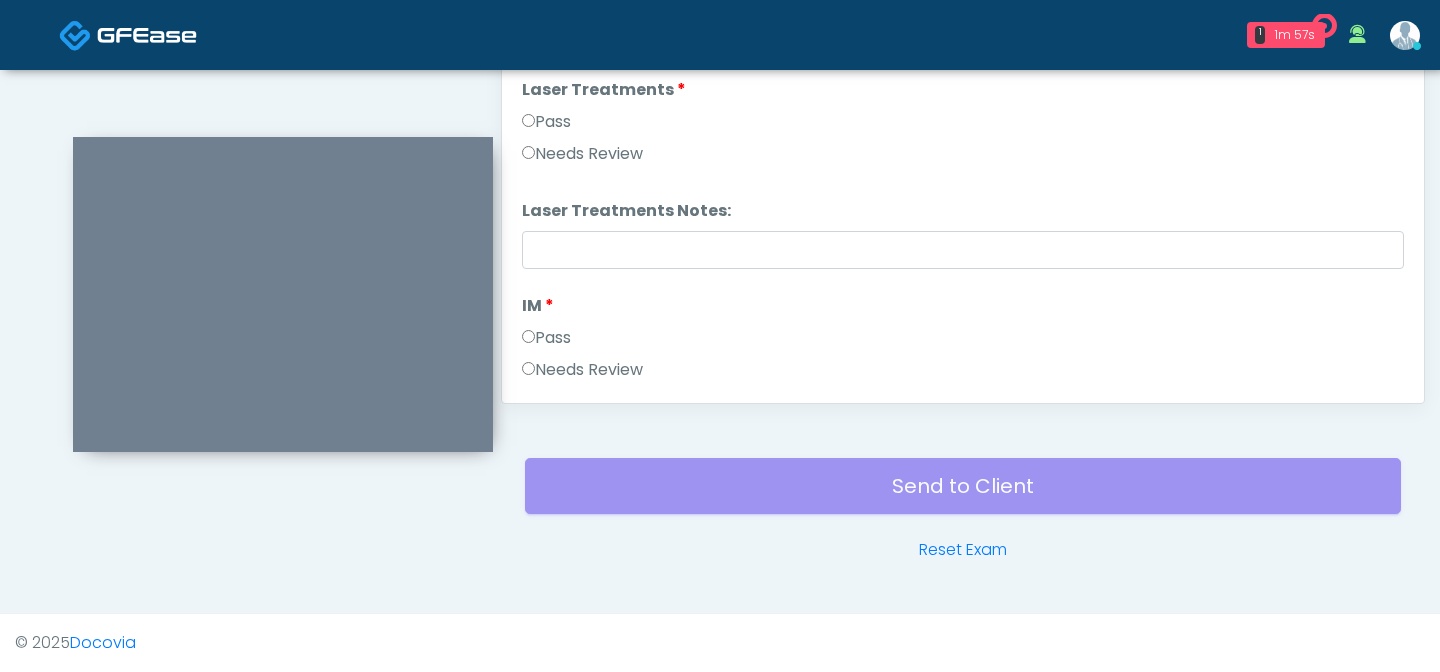 click on "Pass" at bounding box center (546, 122) 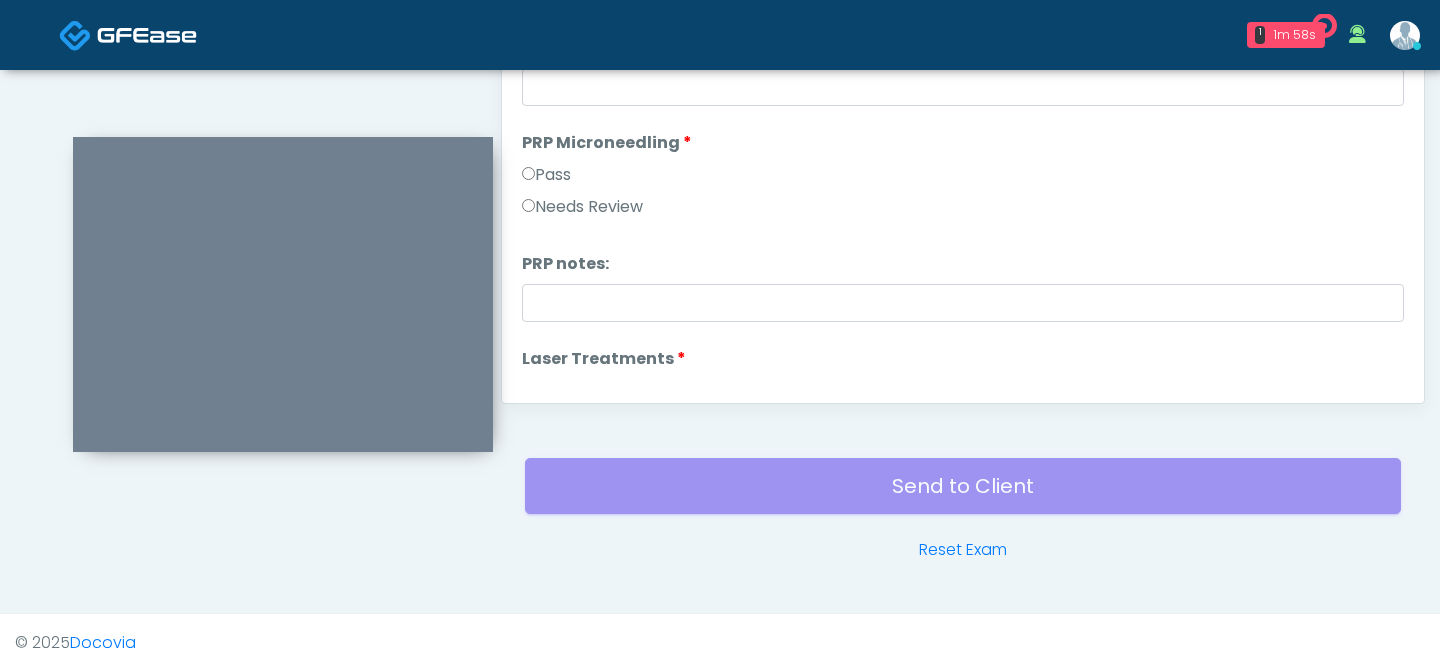 click on "Pass" at bounding box center (546, 175) 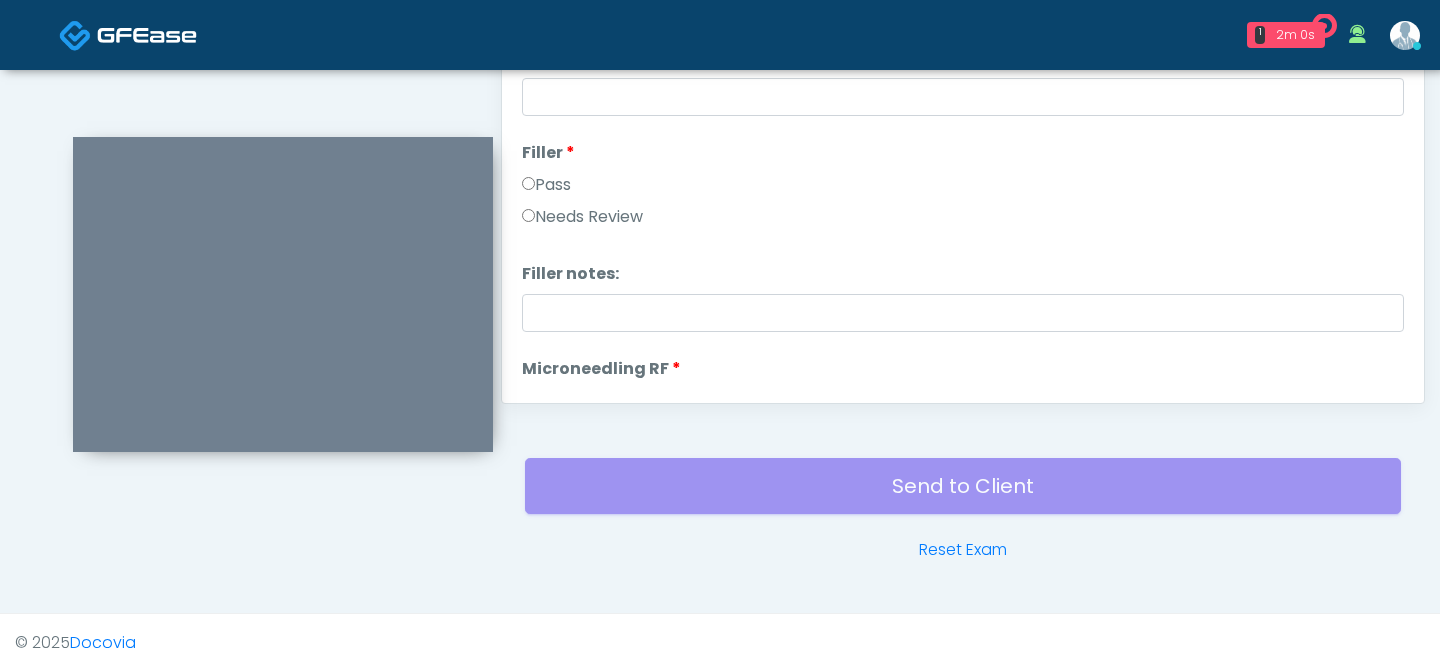 scroll, scrollTop: 0, scrollLeft: 0, axis: both 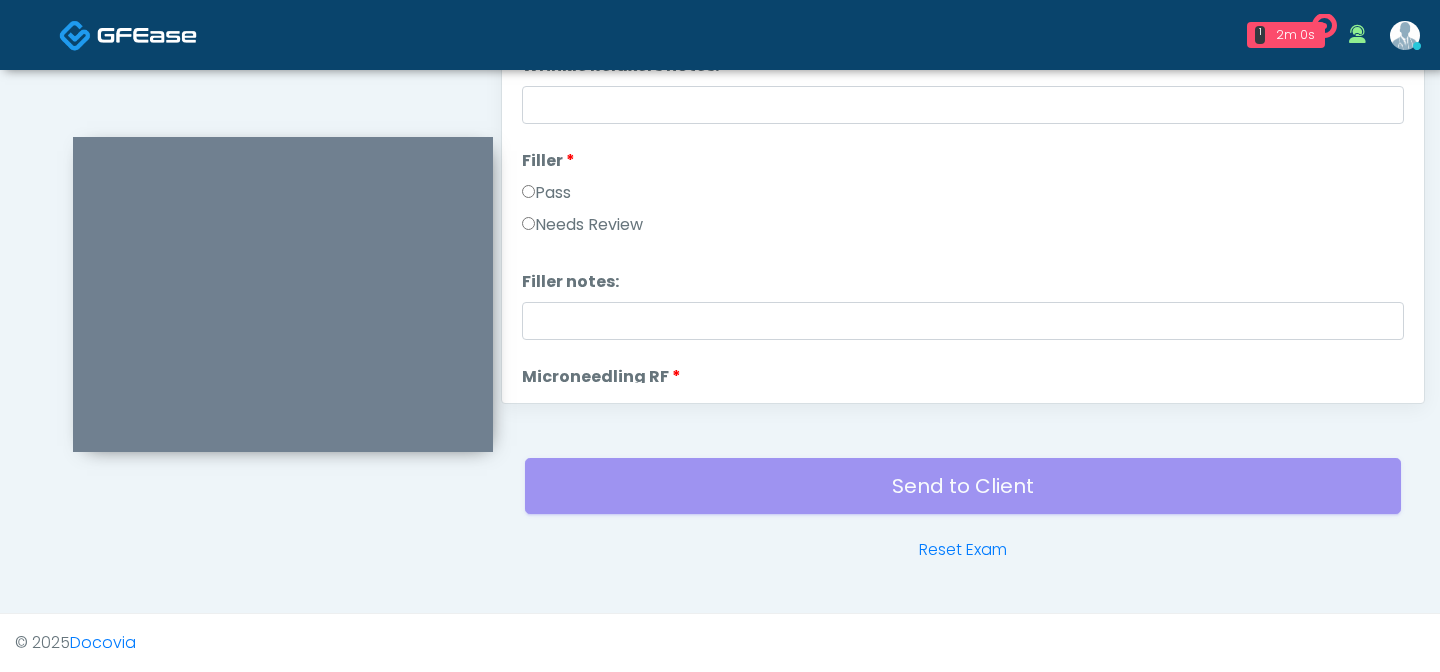 click on "Pass" at bounding box center [546, 193] 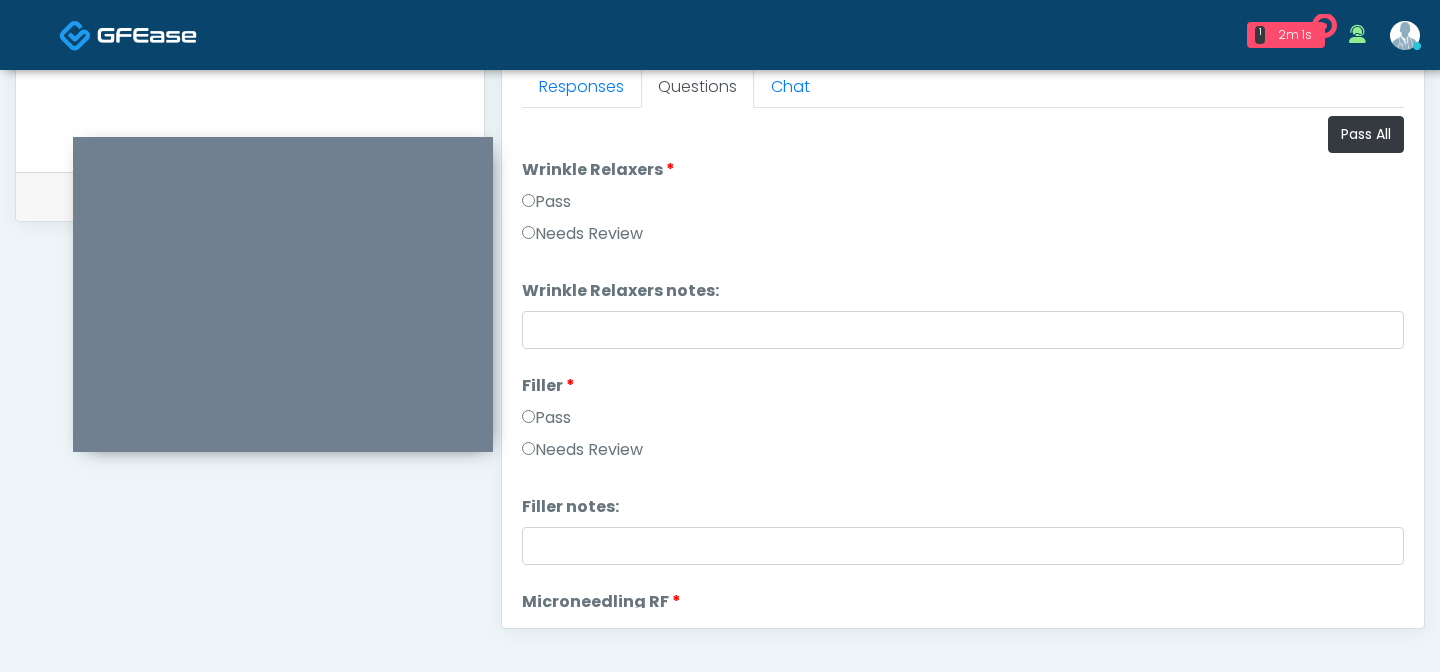 click on "Pass" at bounding box center (546, 202) 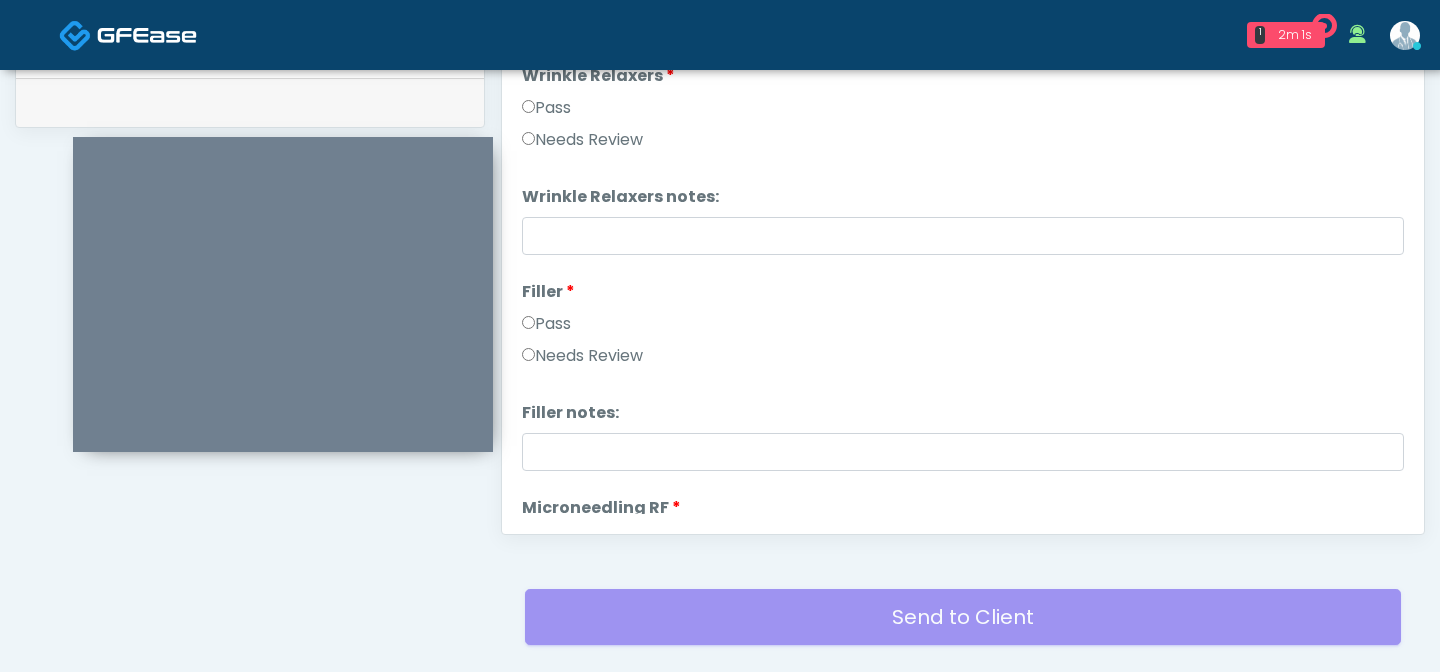 scroll, scrollTop: 1123, scrollLeft: 0, axis: vertical 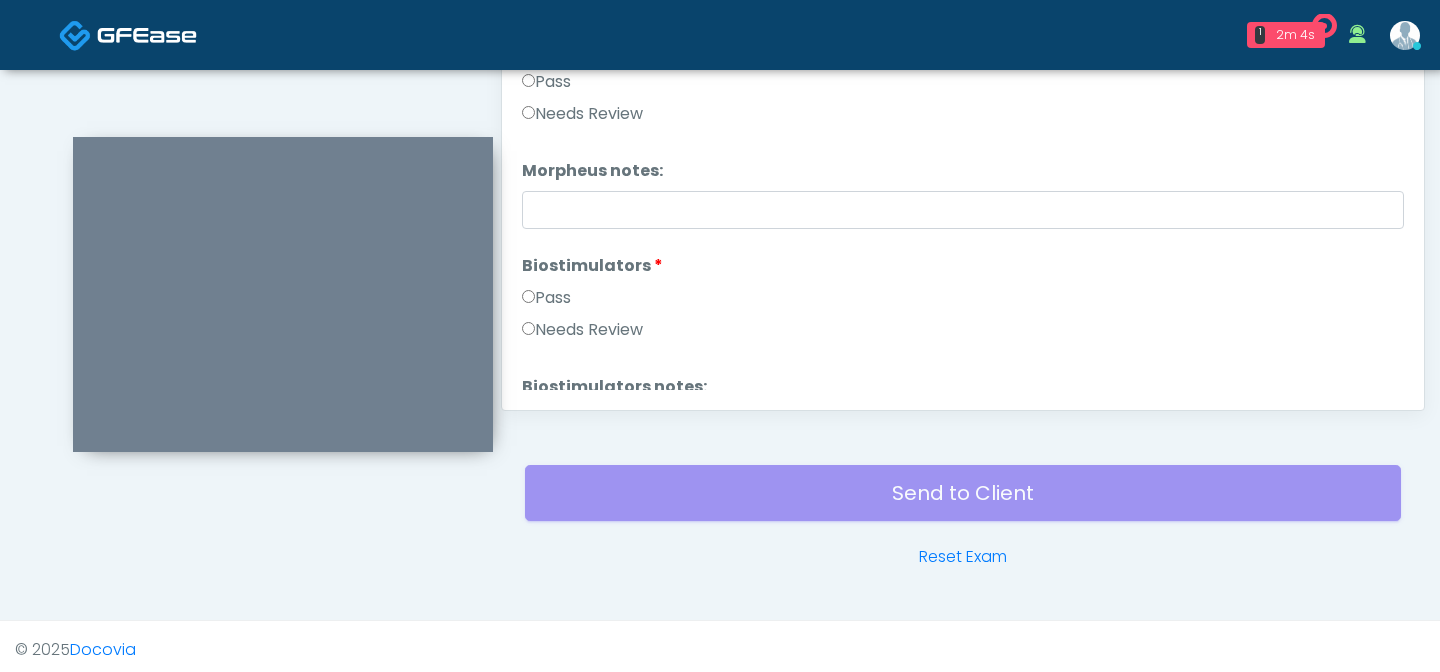 click on "Pass" at bounding box center (546, 298) 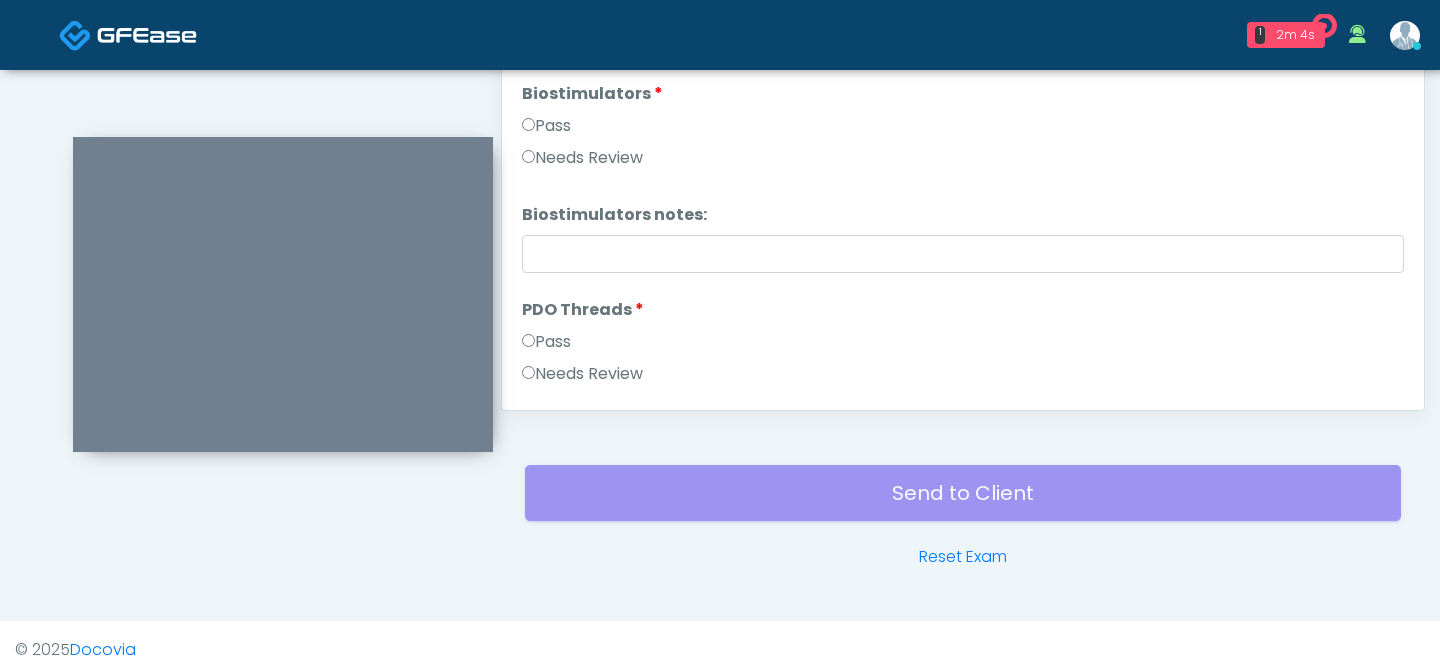 scroll, scrollTop: 1606, scrollLeft: 0, axis: vertical 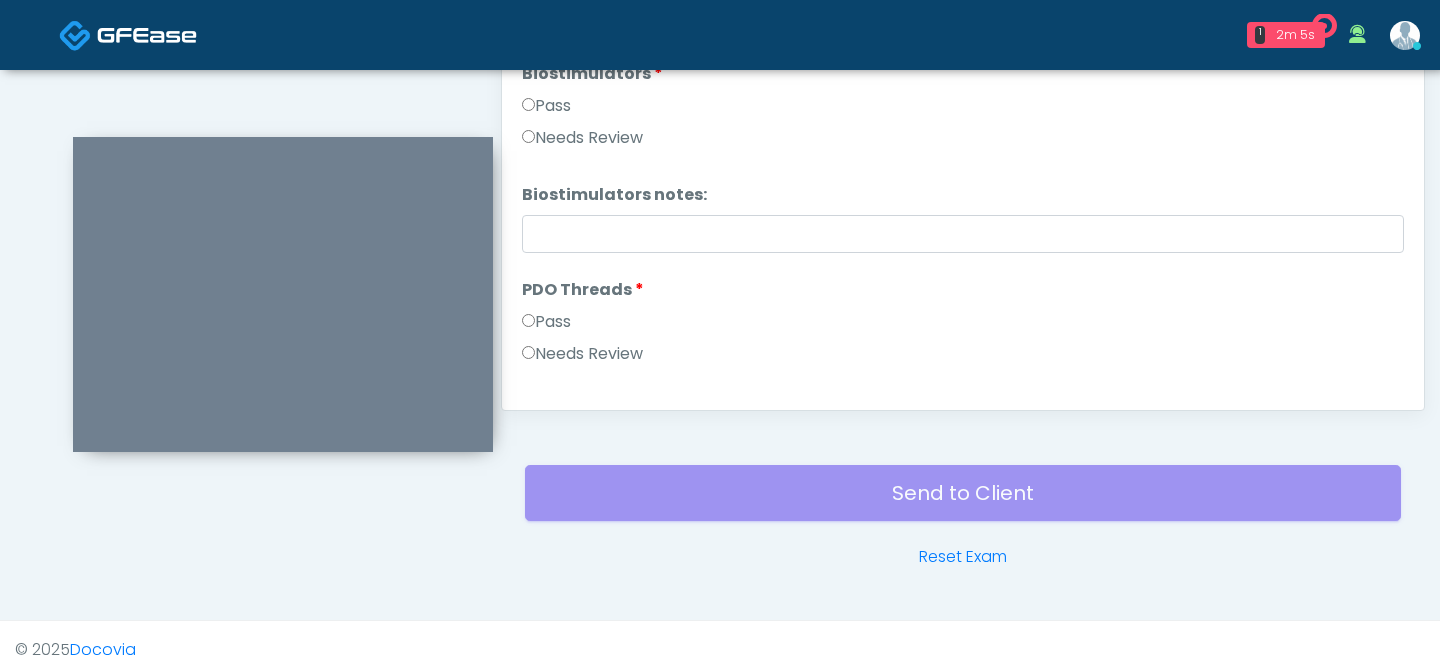 click on "Pass All
Wrinkle Relaxers
Wrinkle Relaxers
Pass
Needs Review
Wrinkle Relaxers notes:
Wrinkle Relaxers notes:
Filler
Filler
Pass
Needs Review" at bounding box center [963, 352] 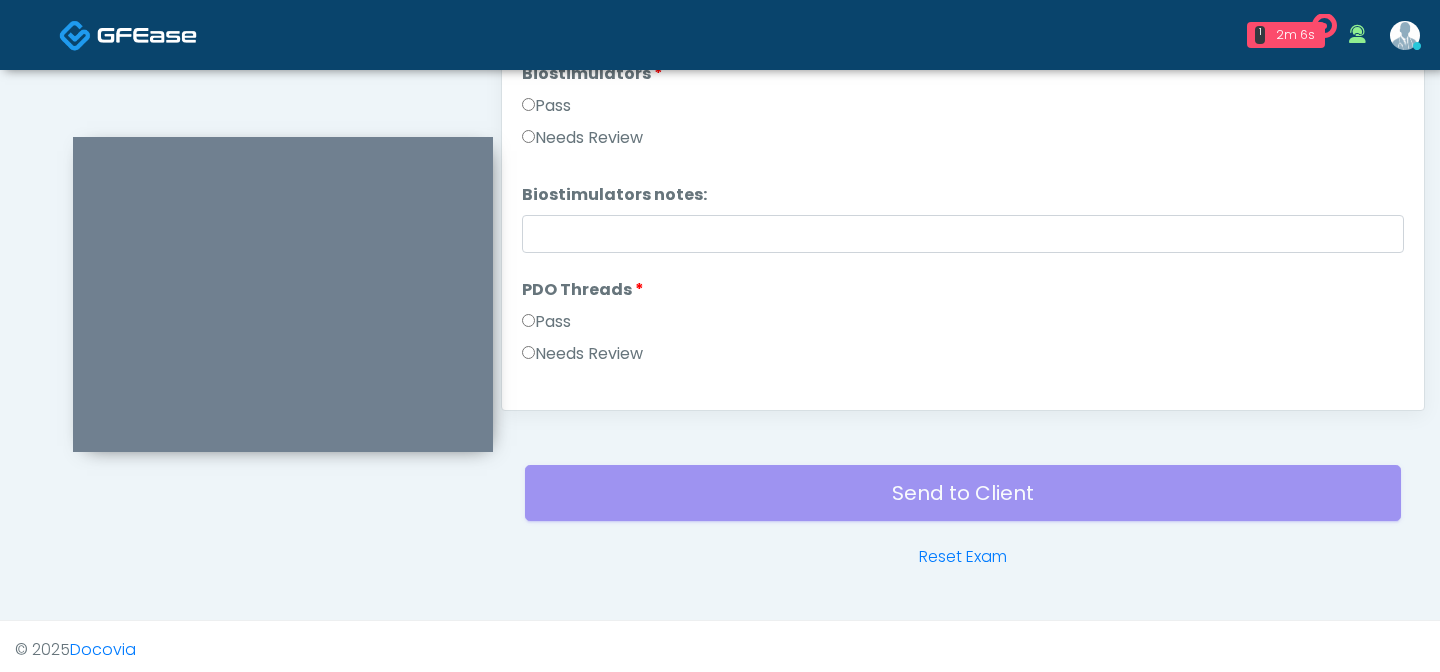 click on "Pass" at bounding box center (546, 322) 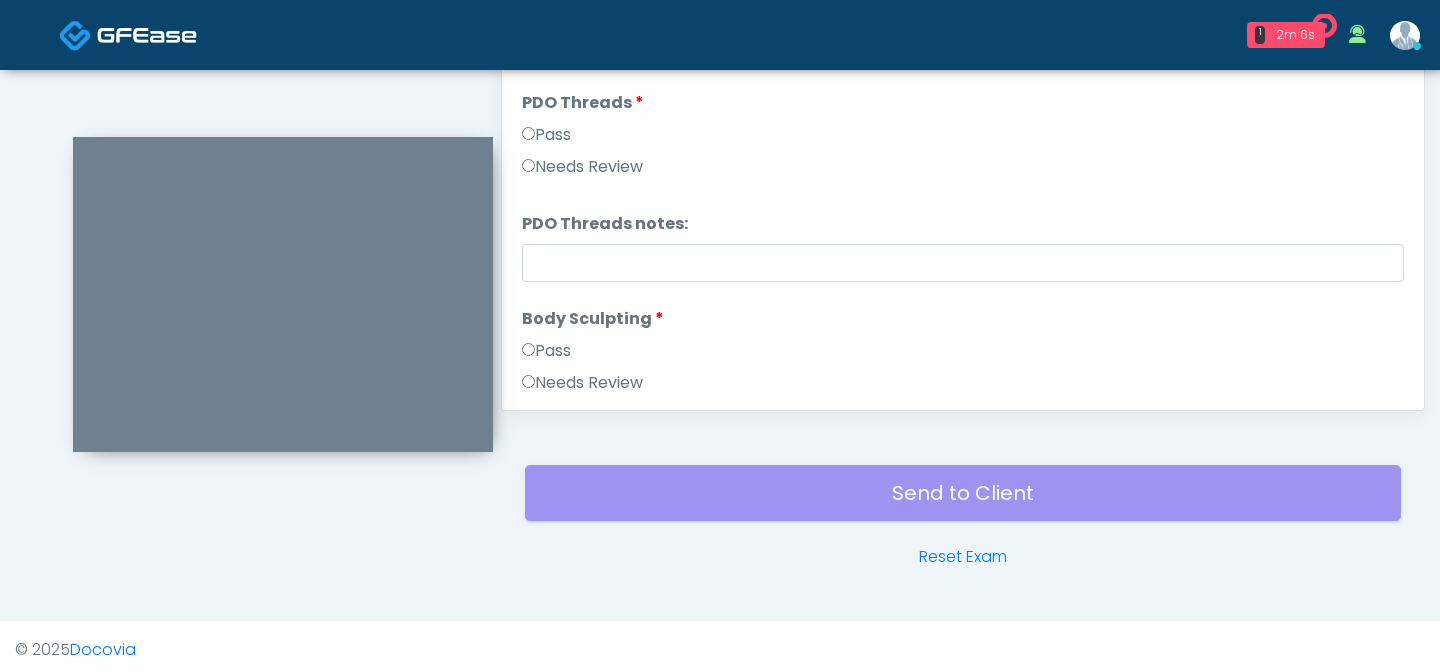 scroll, scrollTop: 1892, scrollLeft: 0, axis: vertical 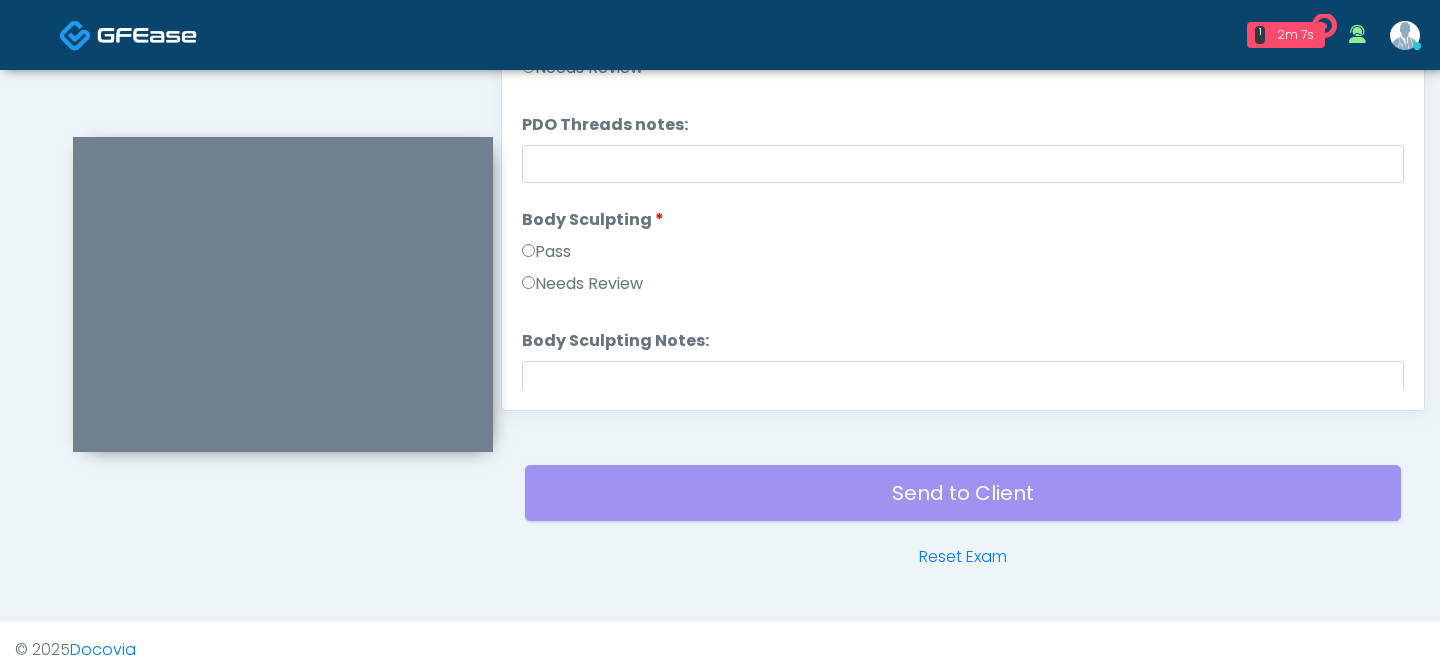click on "Pass" at bounding box center (546, 252) 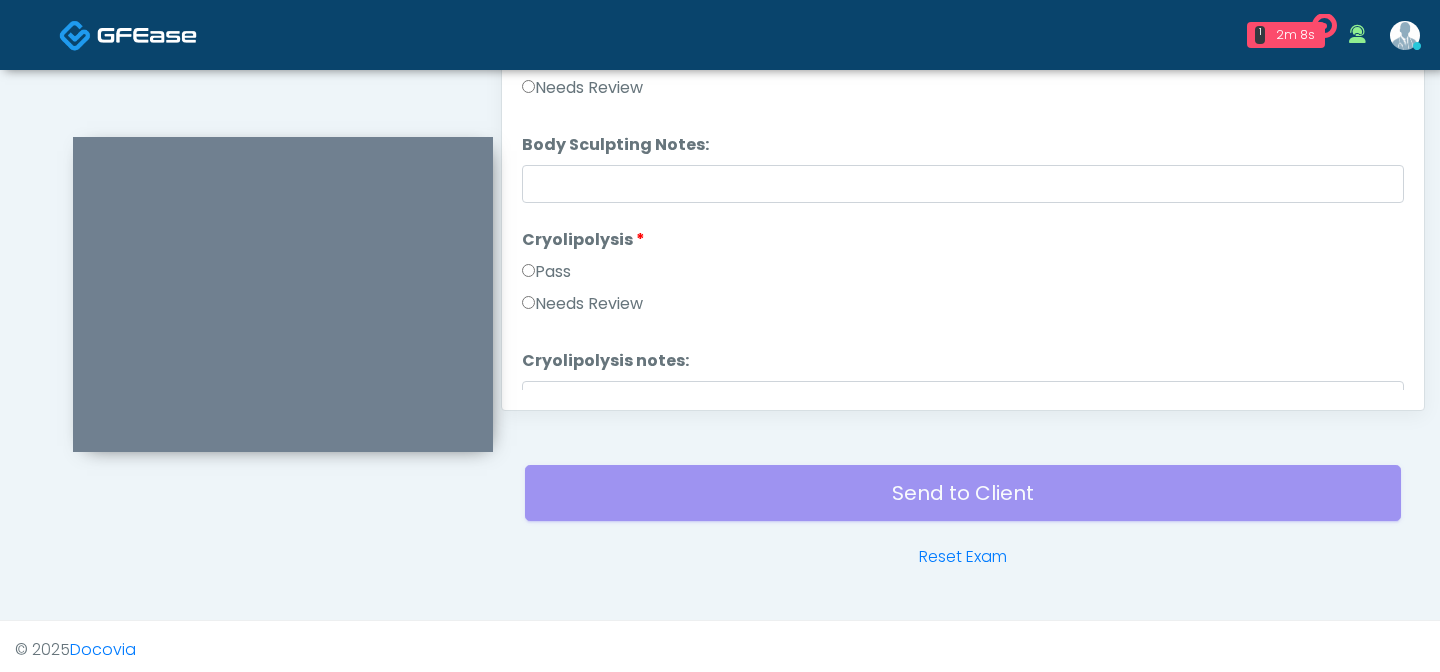 click on "Pass" at bounding box center [546, 272] 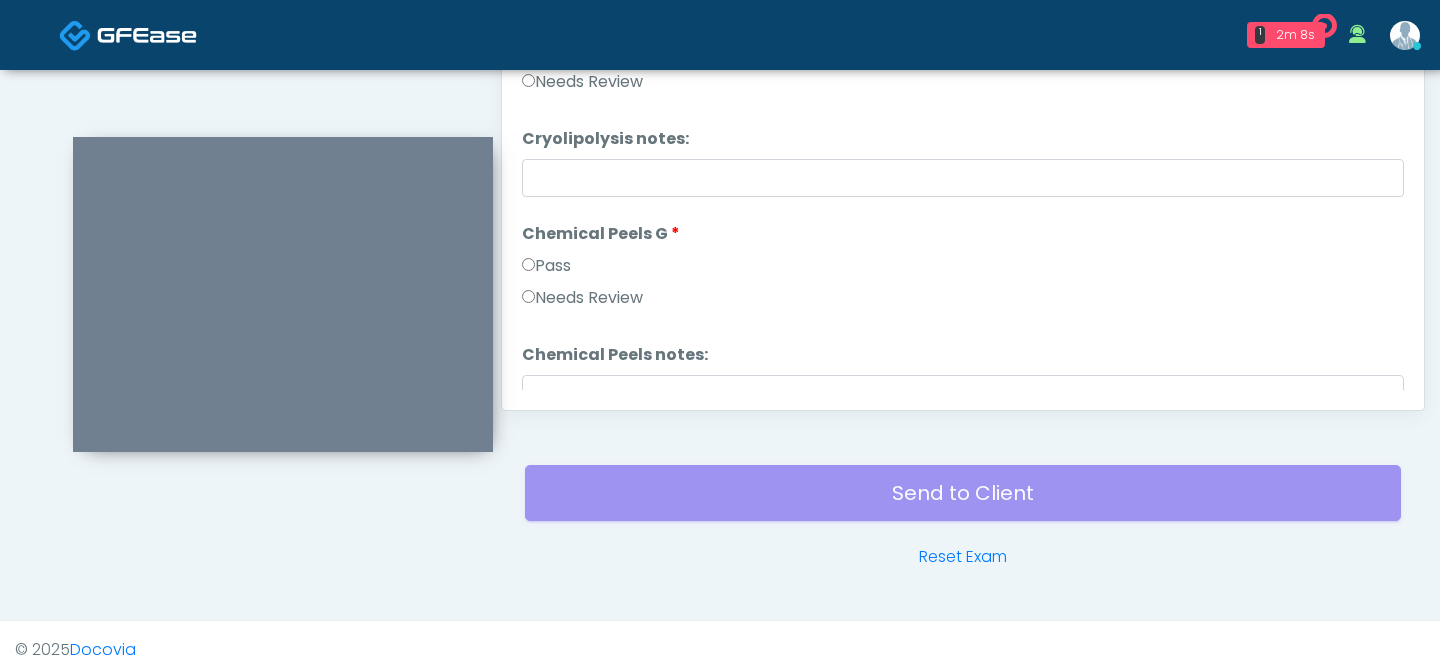 click on "Pass" at bounding box center [546, 266] 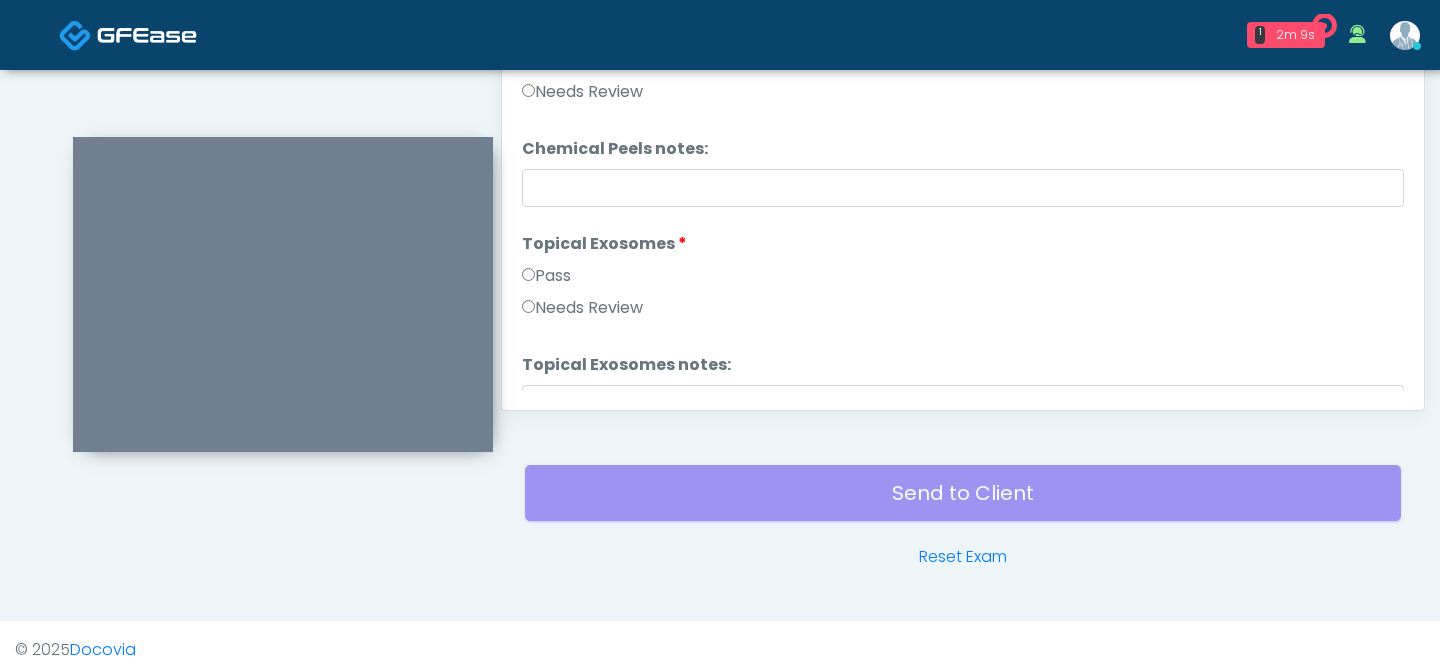 click on "Topical Exosomes
Topical Exosomes
Pass
Needs Review" at bounding box center (963, 280) 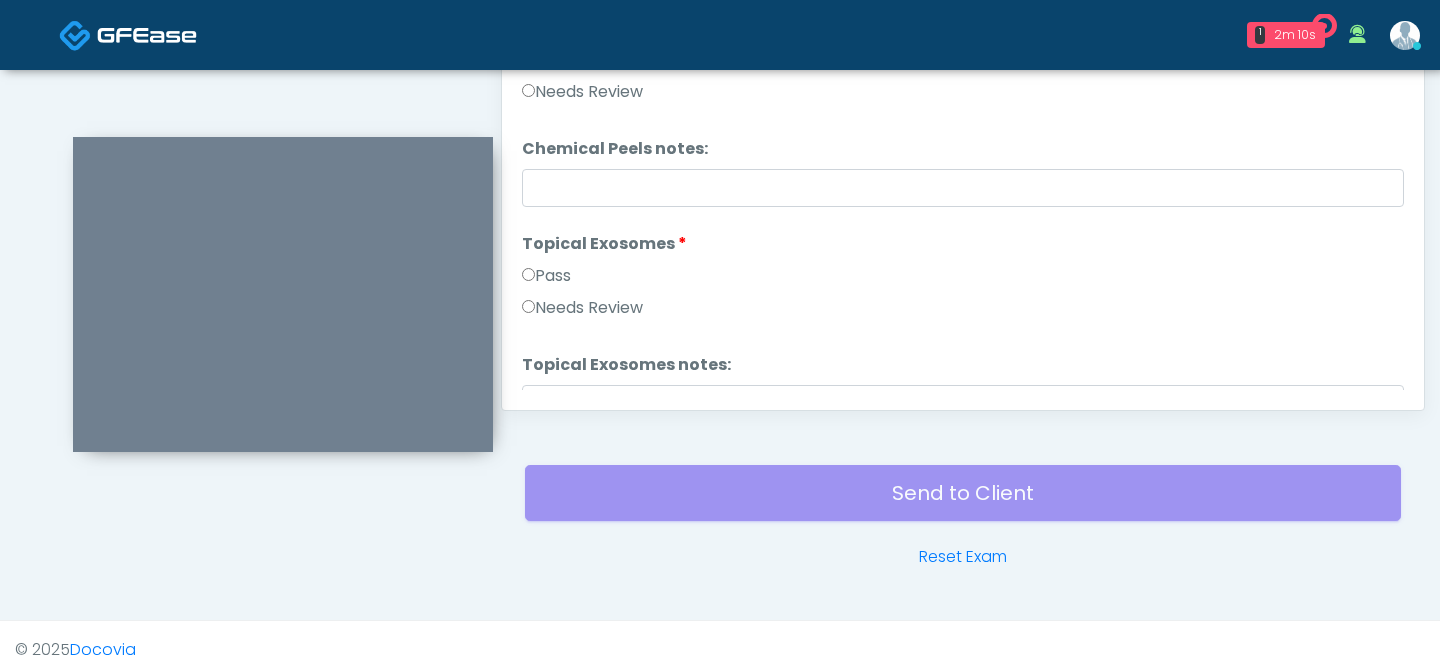 scroll, scrollTop: 2558, scrollLeft: 0, axis: vertical 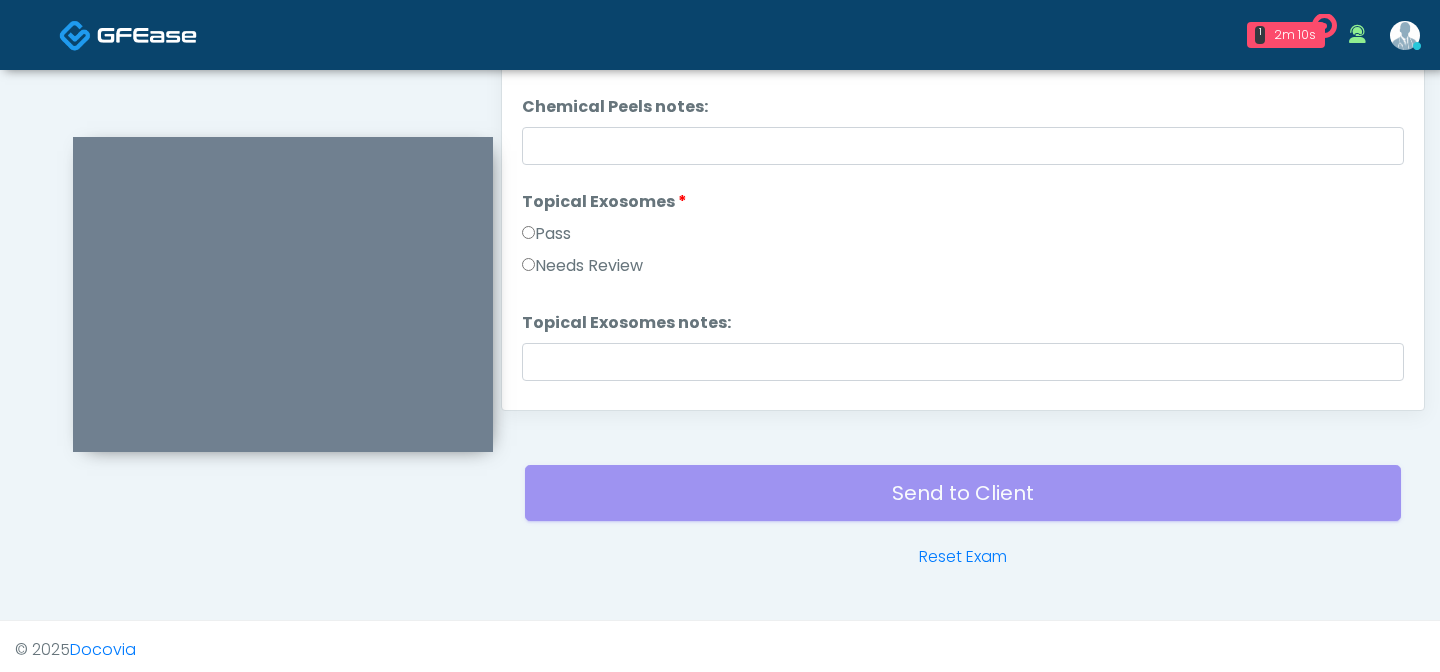 click on "Pass" at bounding box center [546, 234] 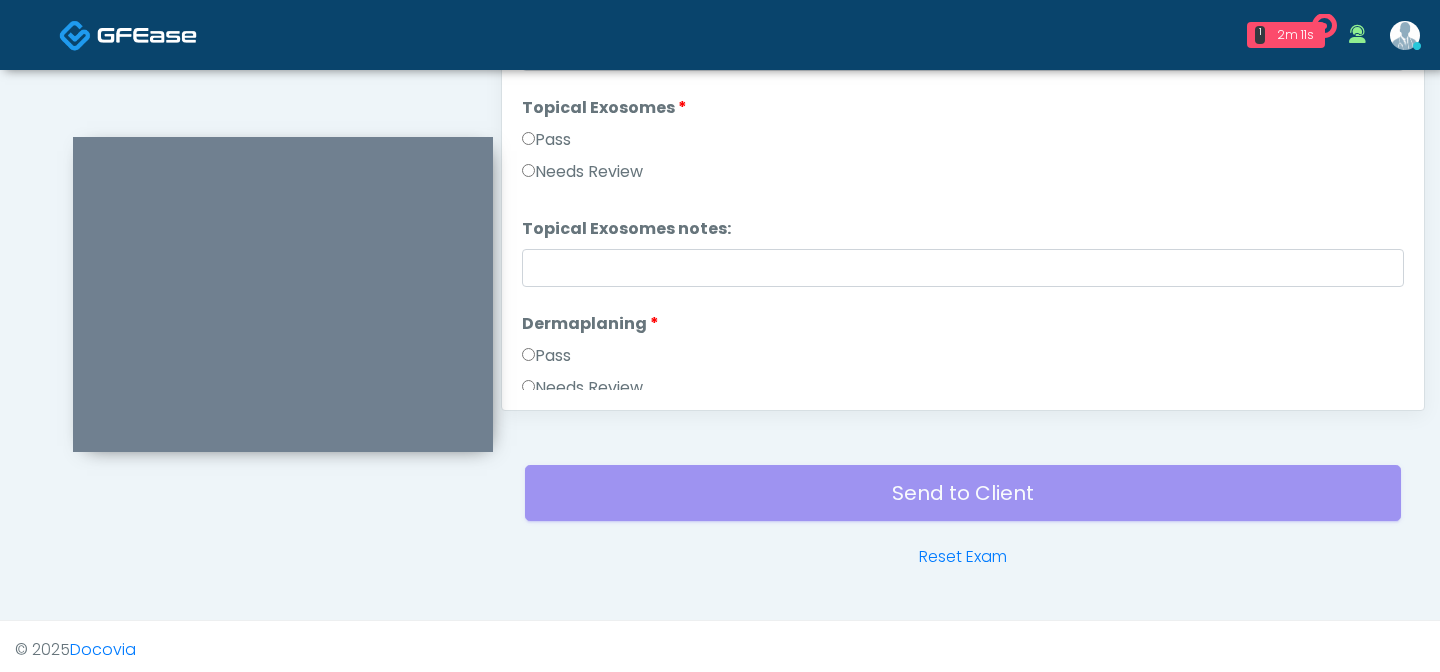 scroll, scrollTop: 2705, scrollLeft: 0, axis: vertical 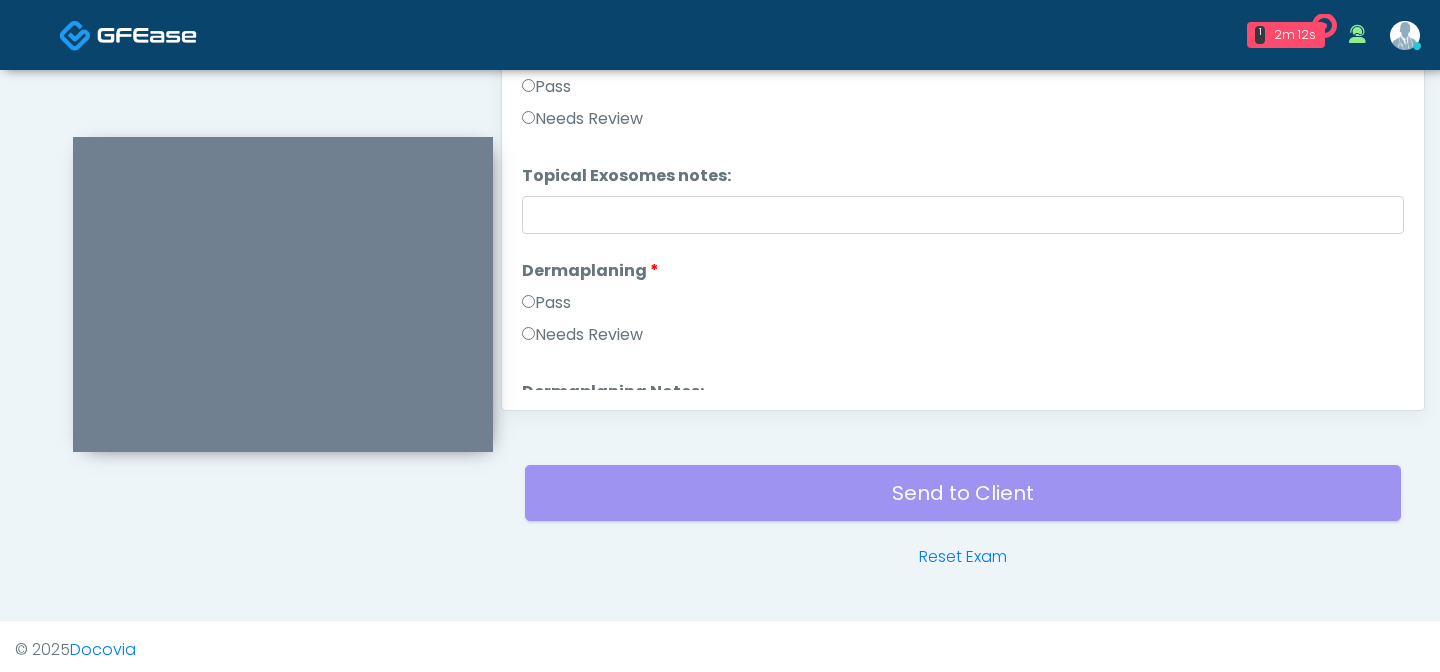 click on "Pass" at bounding box center [546, 303] 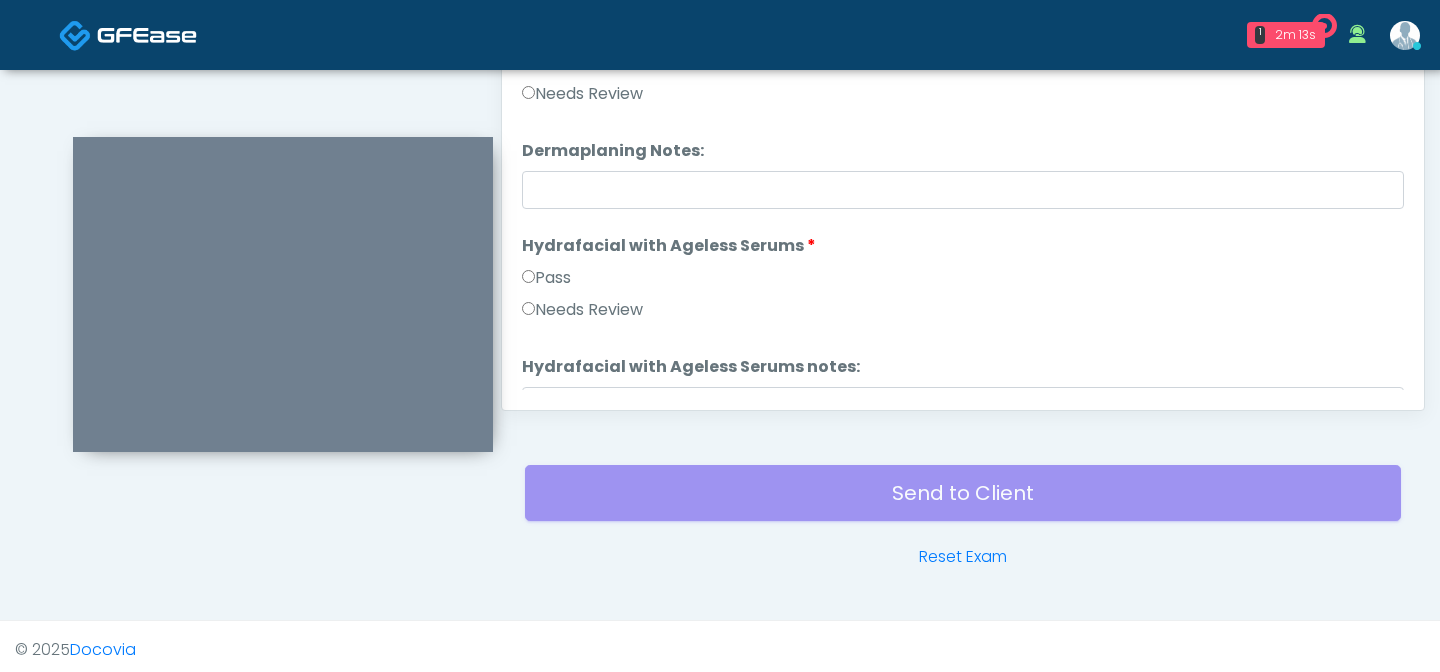 click on "Pass" at bounding box center (546, 278) 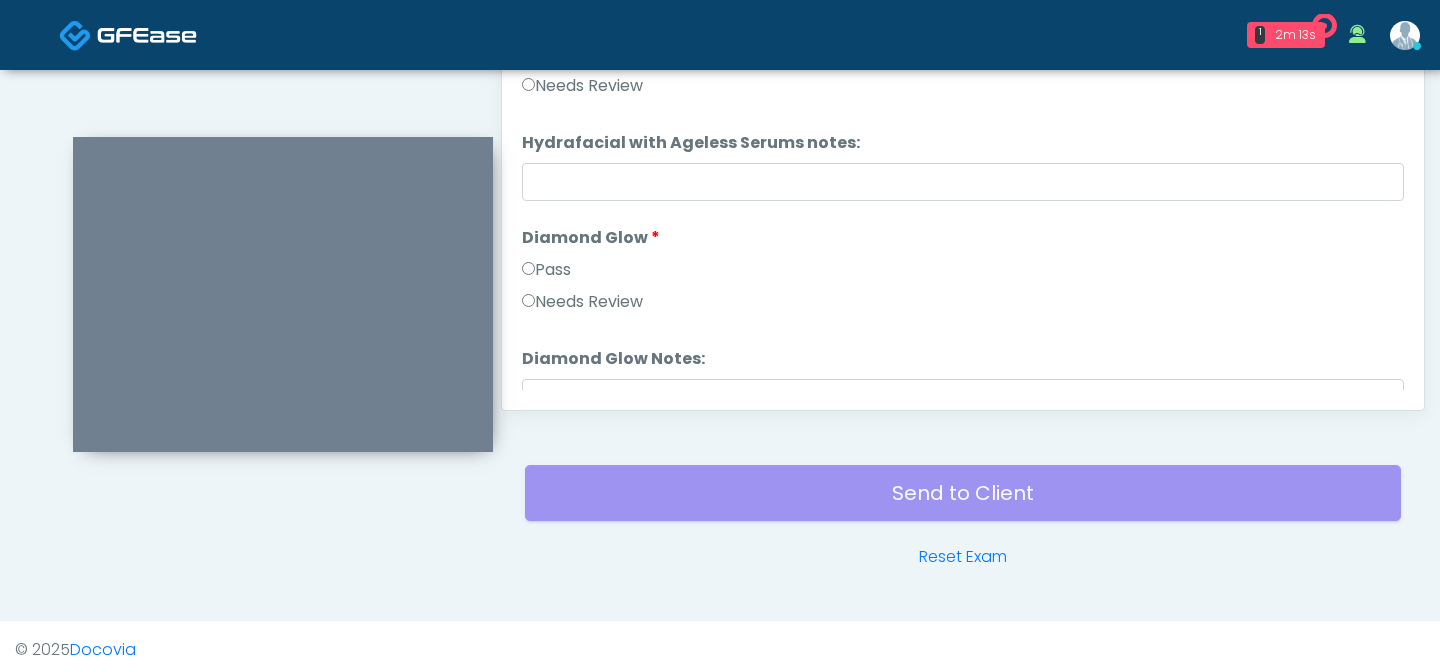 click on "Pass" at bounding box center [546, 270] 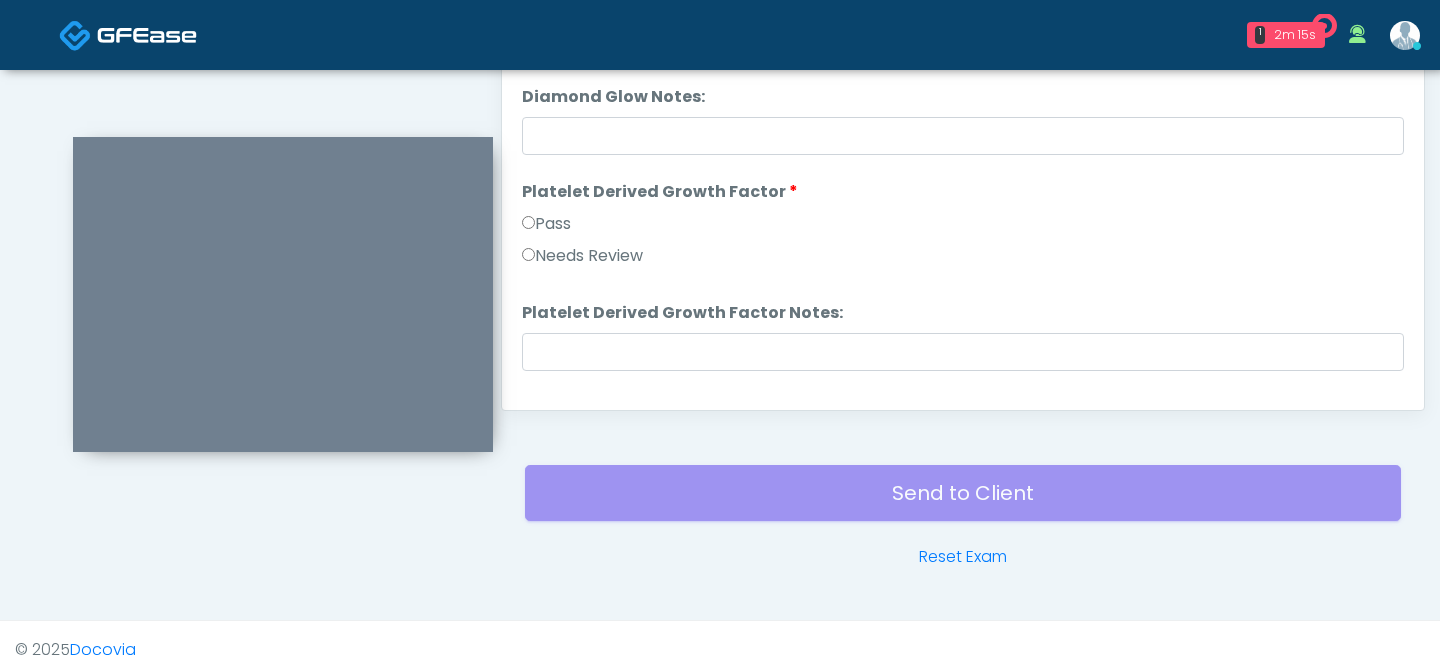 click on "Pass" at bounding box center (546, 224) 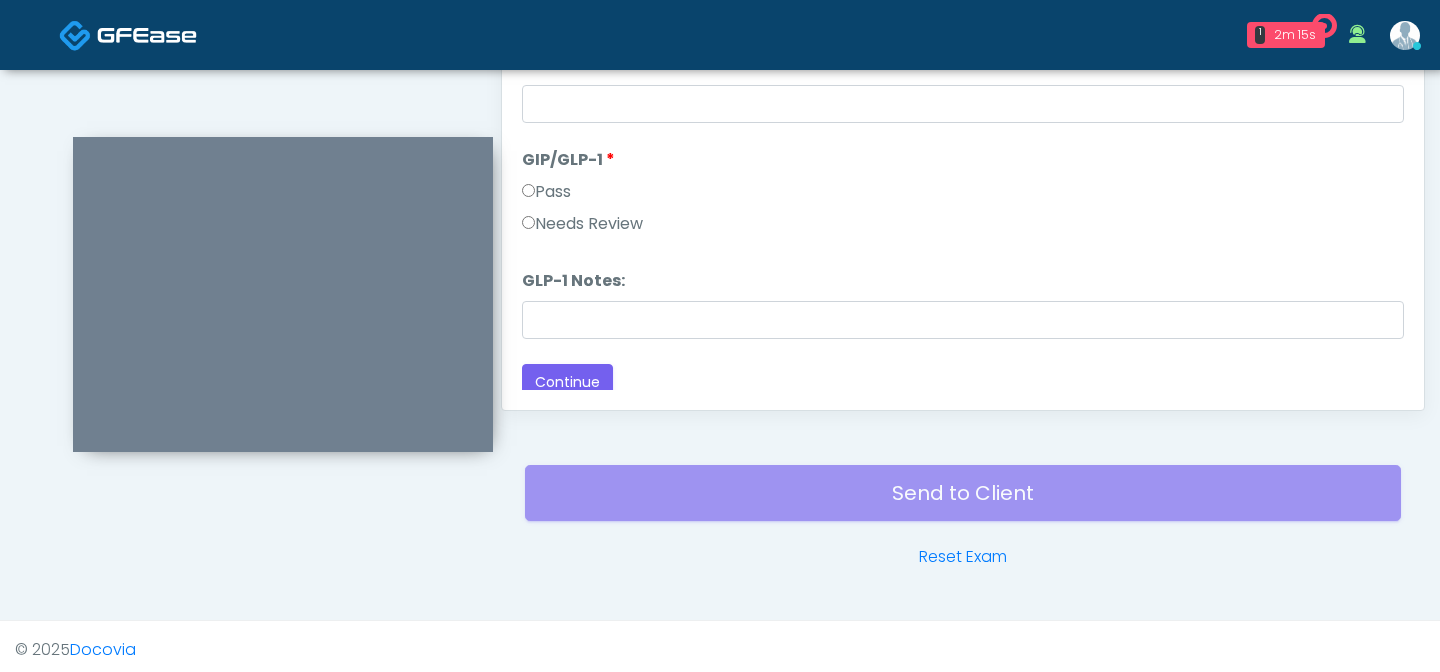 scroll, scrollTop: 3681, scrollLeft: 0, axis: vertical 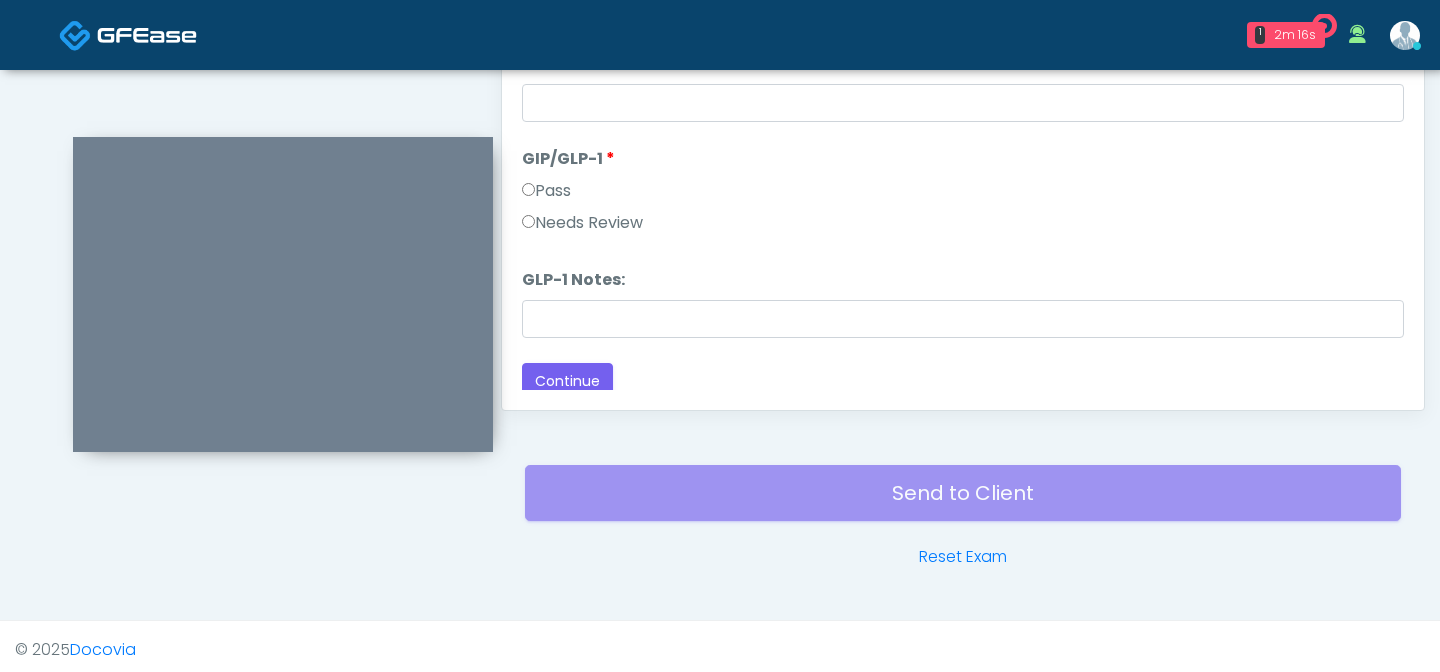 click on "Needs Review" at bounding box center (582, 223) 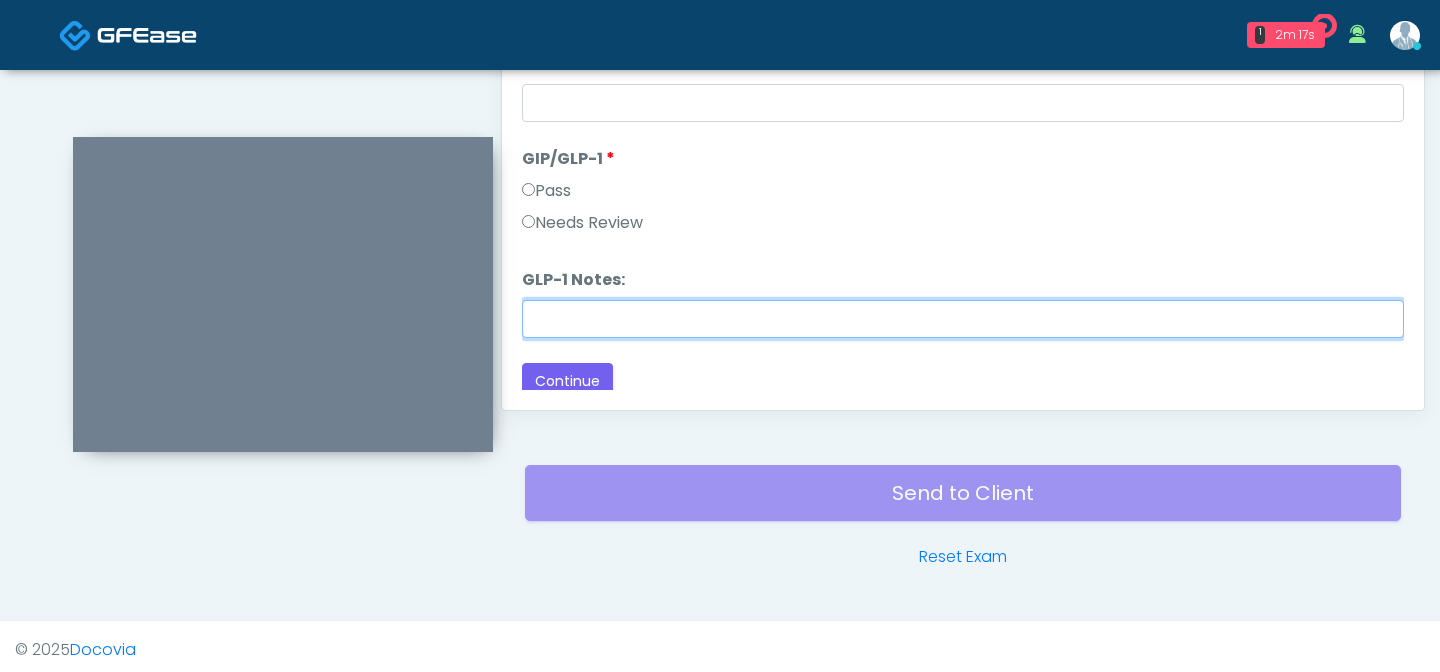 click on "GLP-1 Notes:" at bounding box center (963, 319) 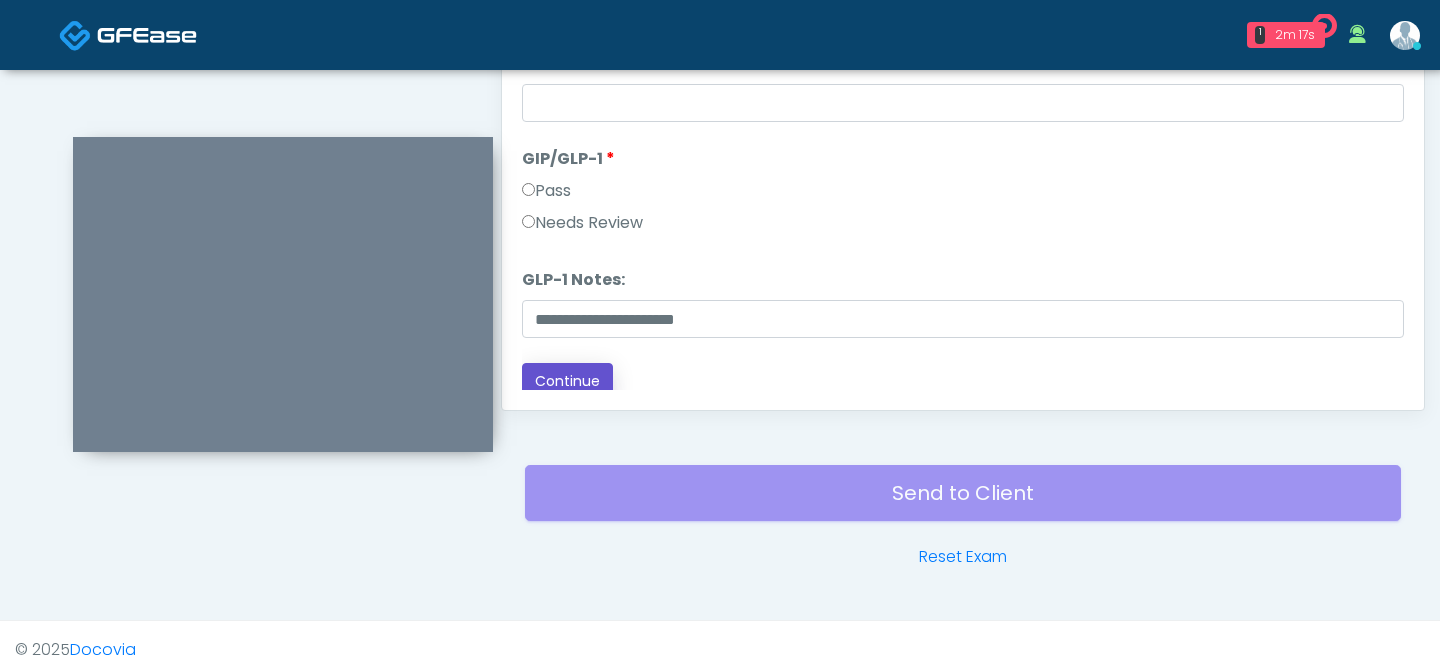 click on "Continue" at bounding box center [567, 381] 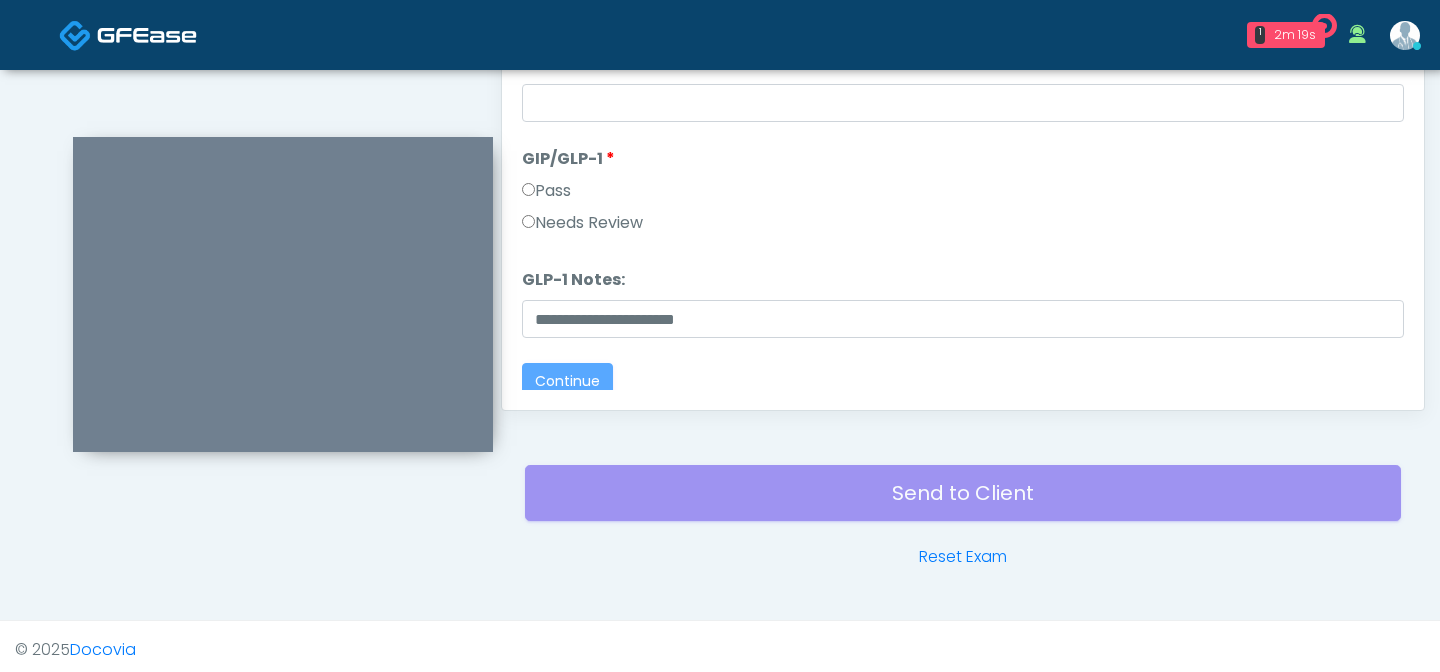 scroll, scrollTop: 0, scrollLeft: 0, axis: both 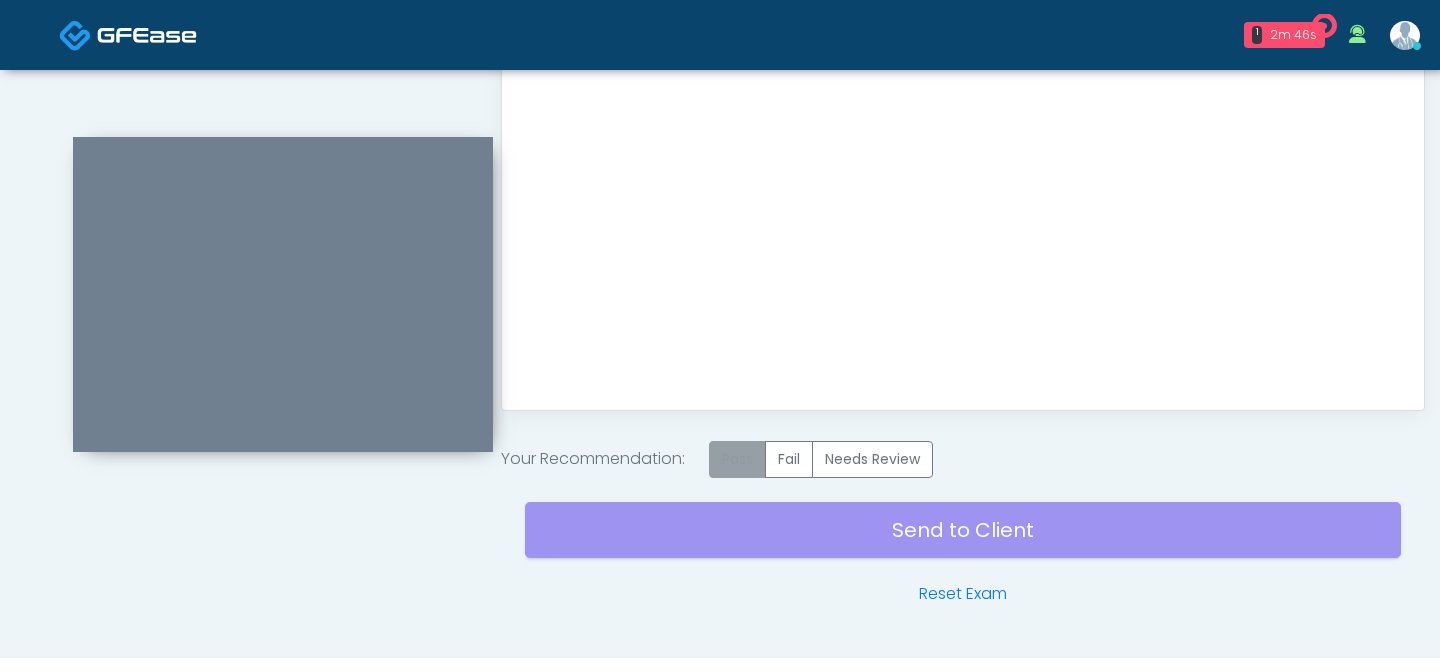 click on "Pass" at bounding box center (737, 459) 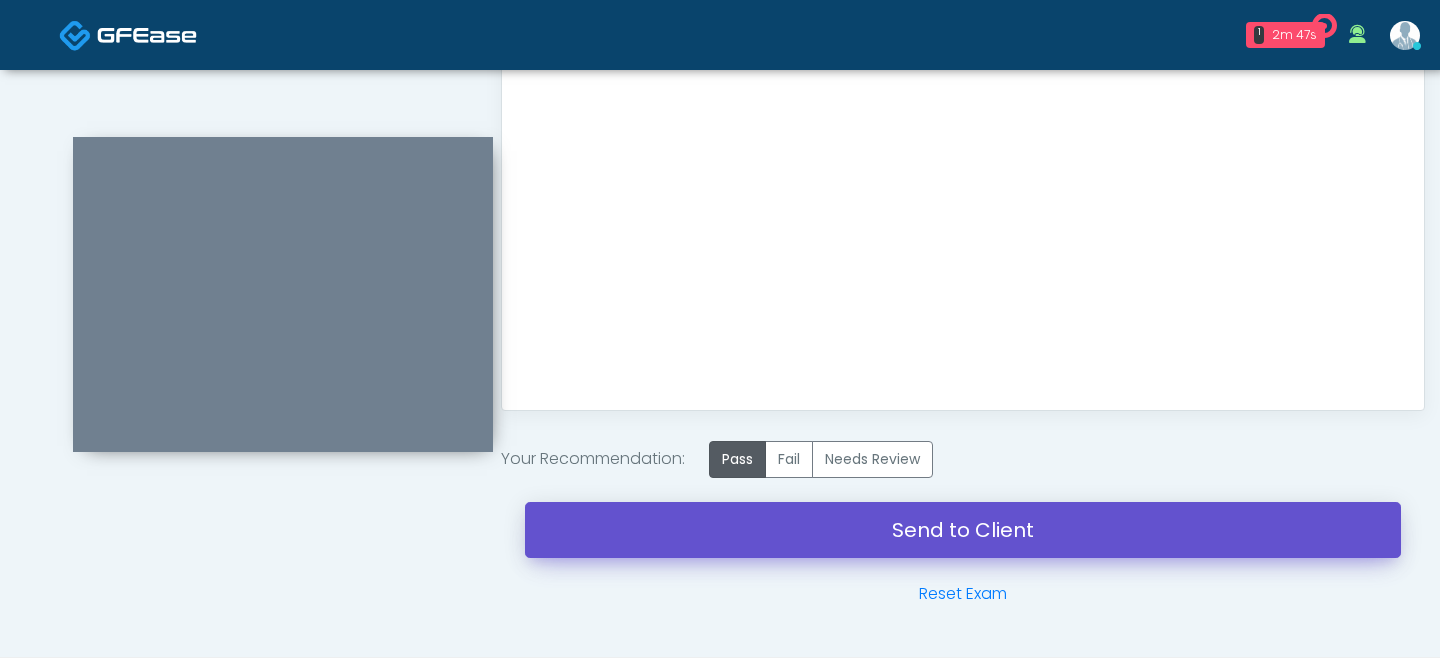 click on "Send to Client" at bounding box center [963, 530] 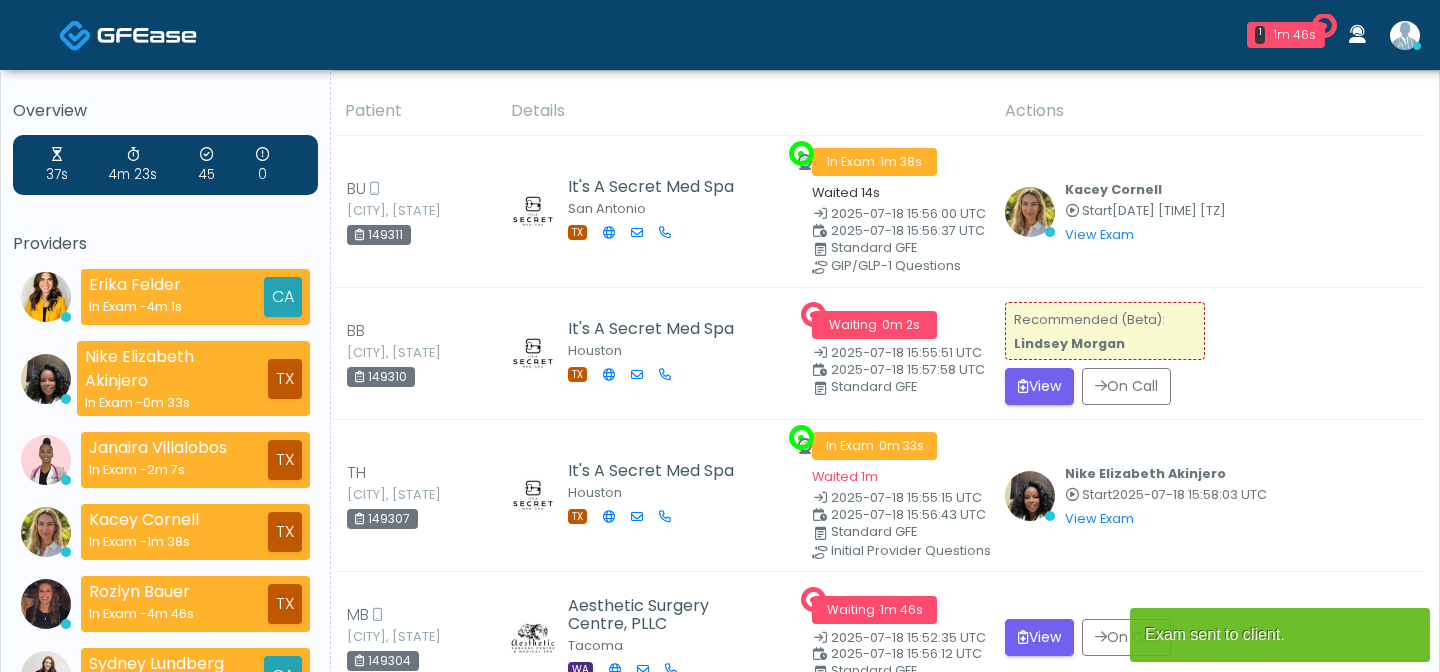 scroll, scrollTop: 0, scrollLeft: 0, axis: both 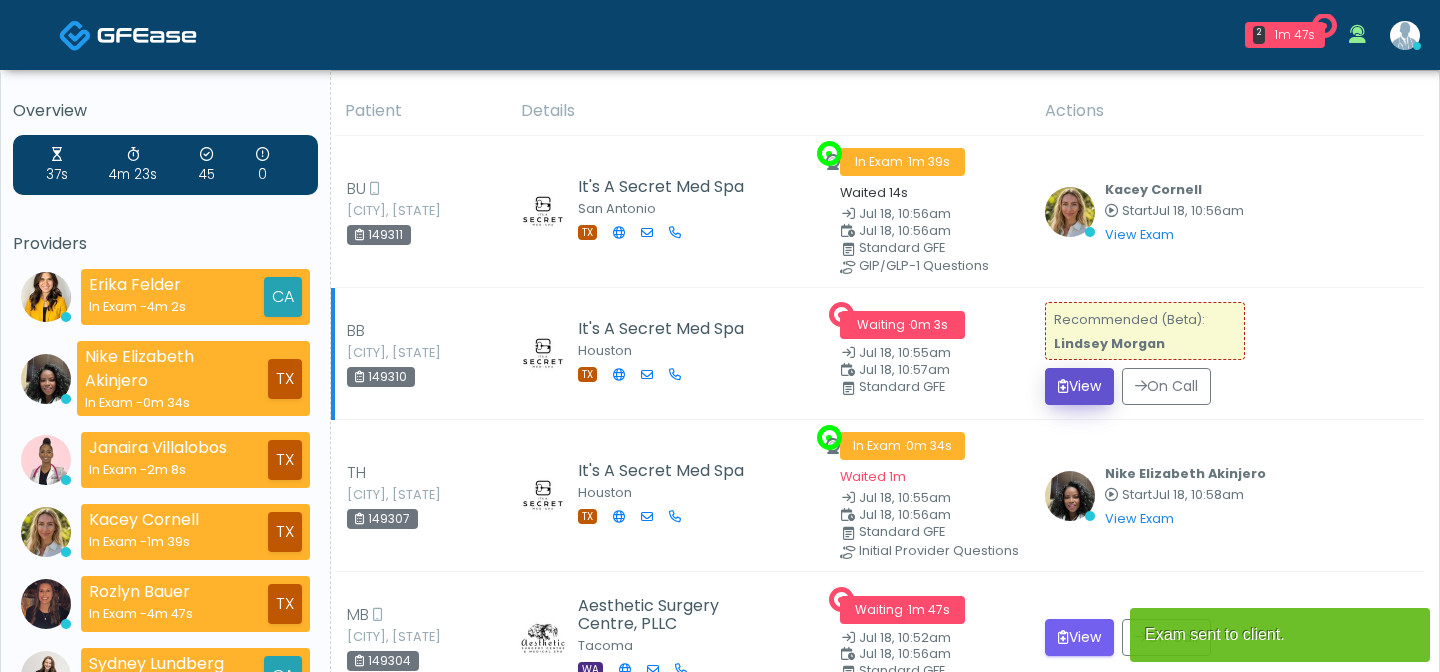 click on "View" at bounding box center (1079, 386) 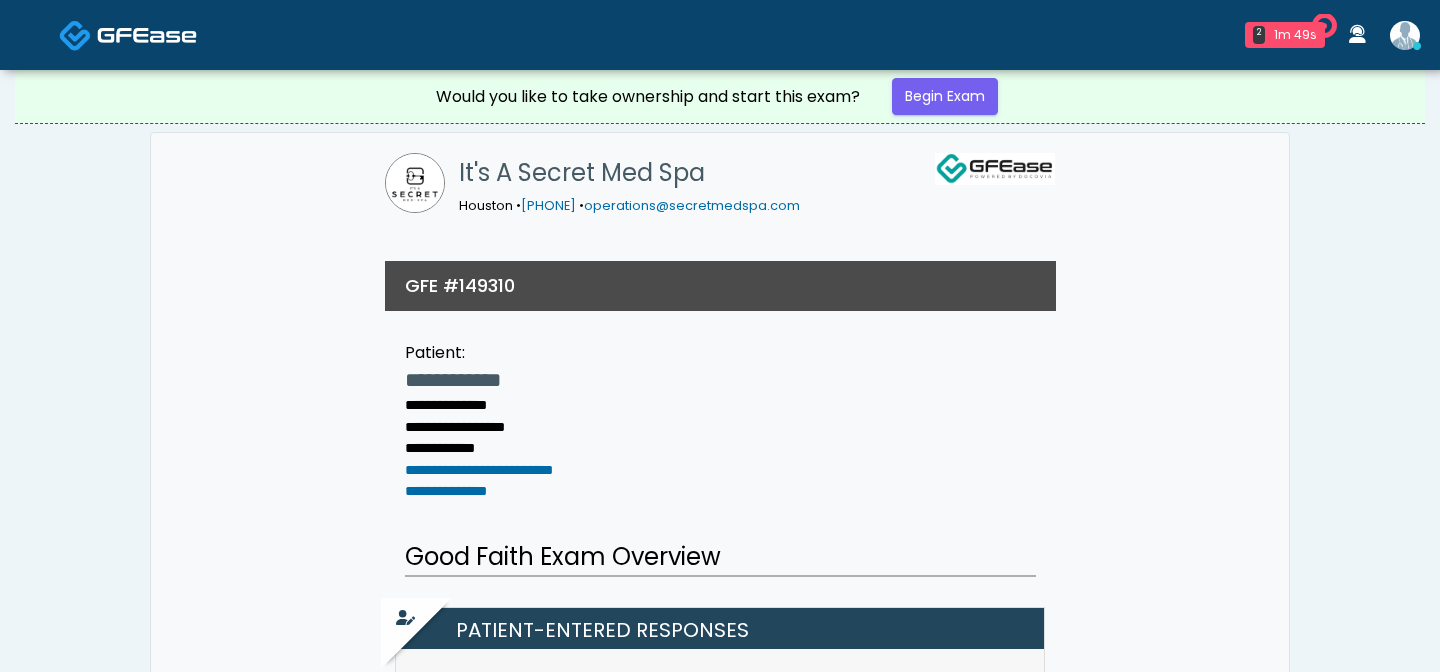 scroll, scrollTop: 0, scrollLeft: 0, axis: both 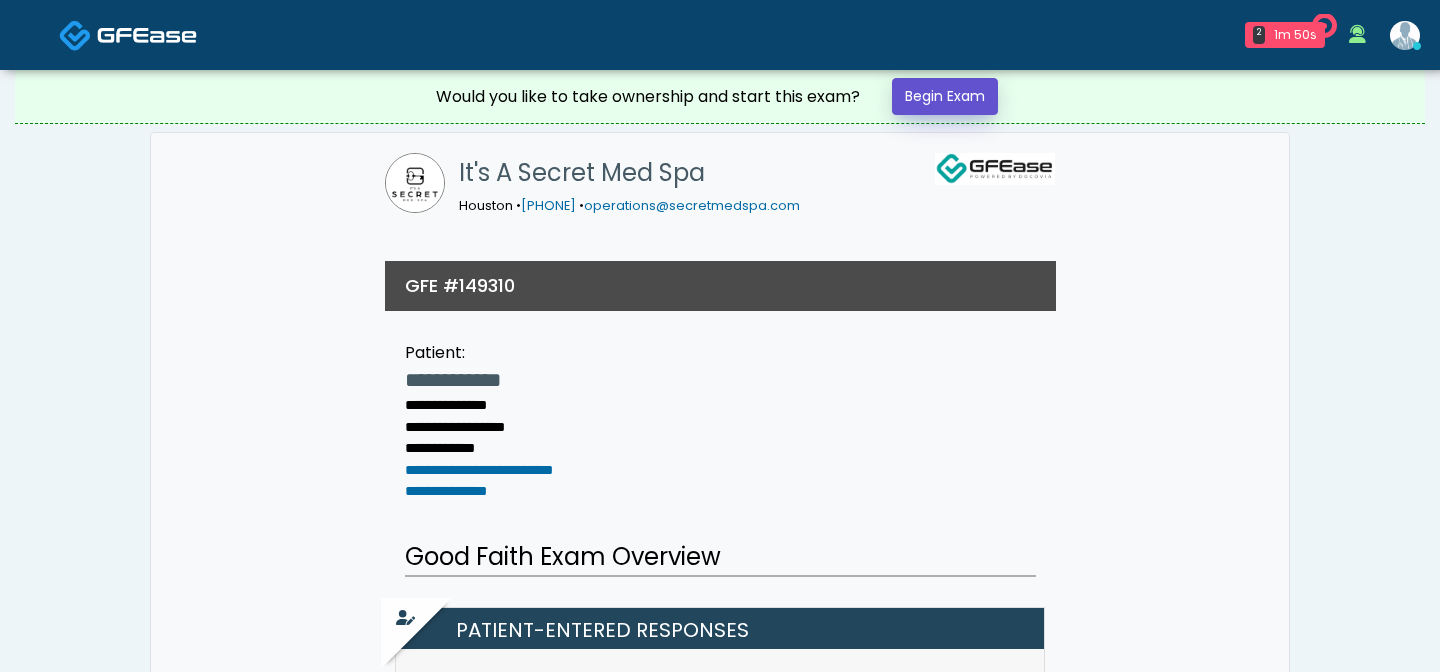 click on "Begin Exam" at bounding box center (945, 96) 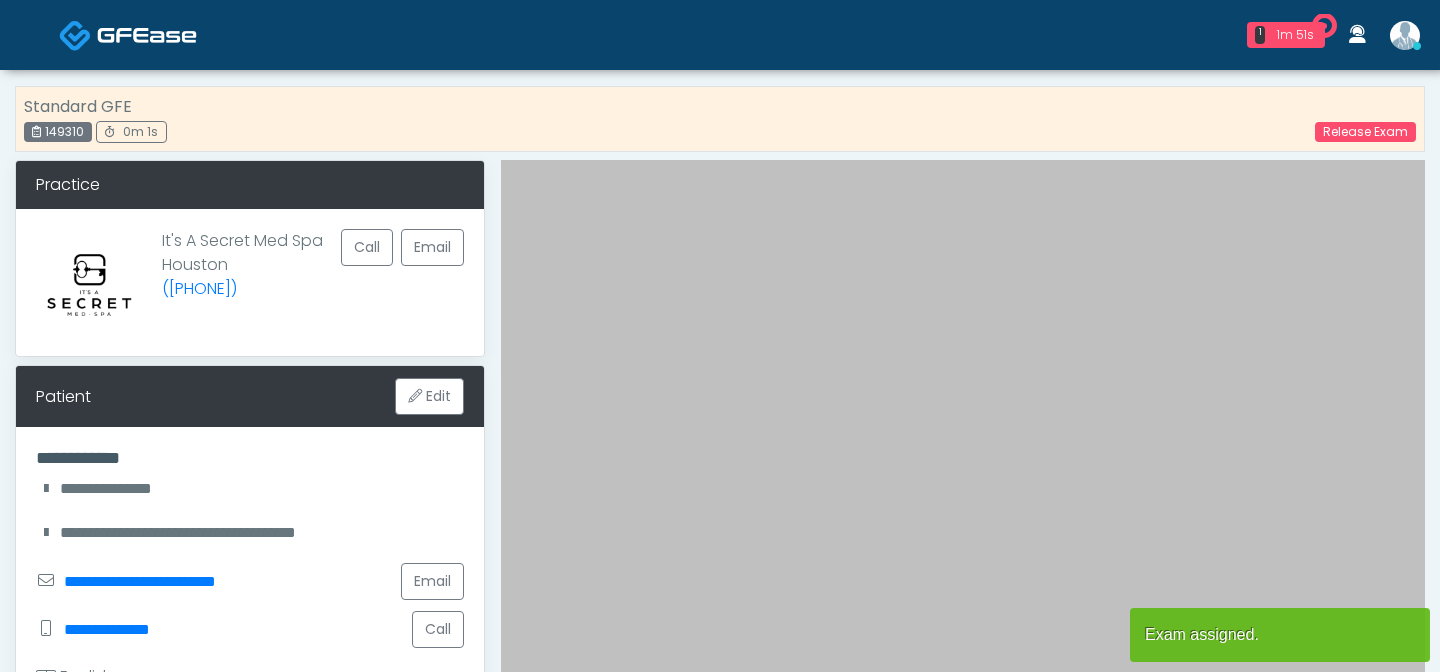 scroll, scrollTop: 0, scrollLeft: 0, axis: both 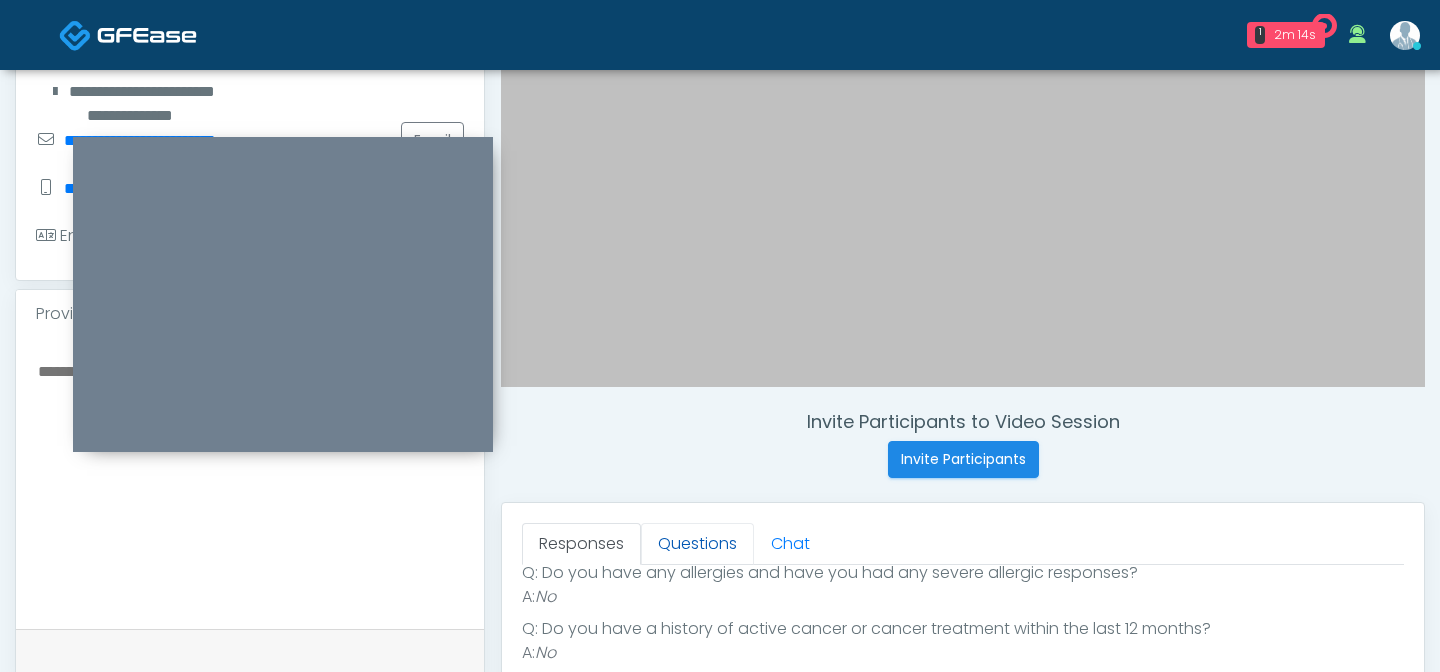 click on "Questions" at bounding box center (697, 544) 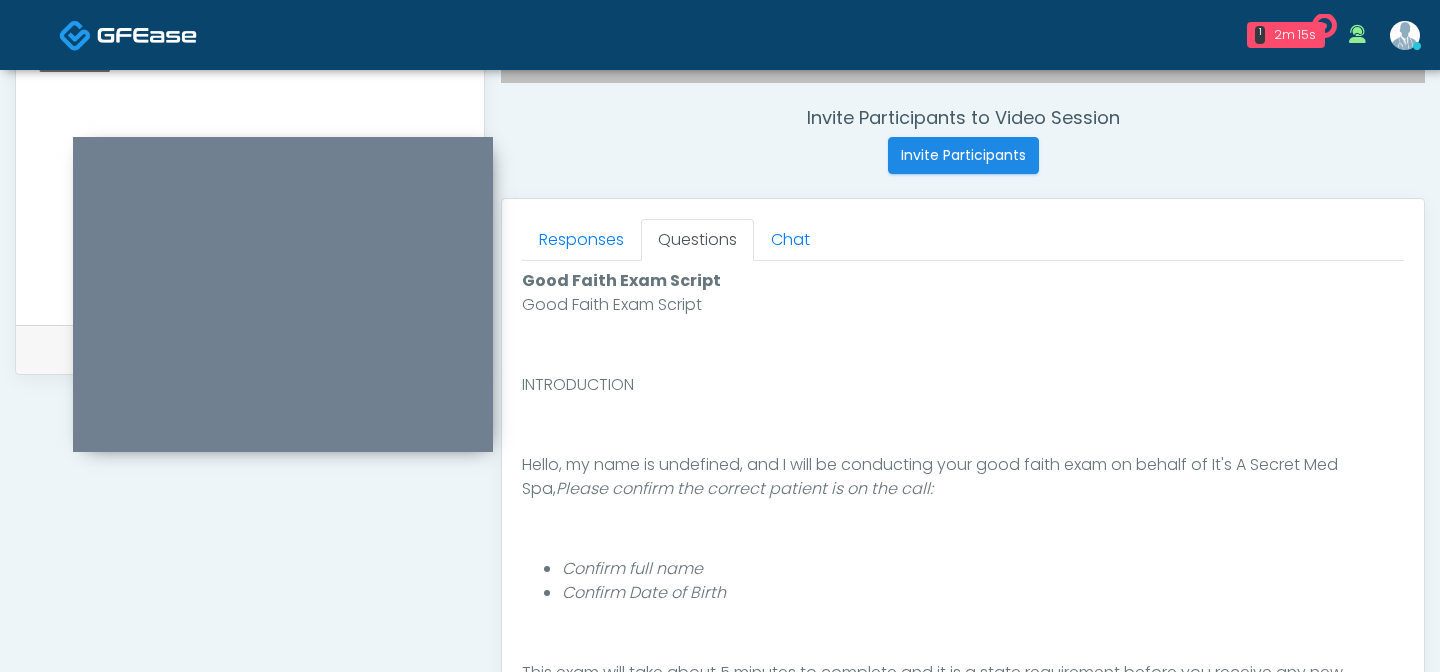 scroll, scrollTop: 838, scrollLeft: 0, axis: vertical 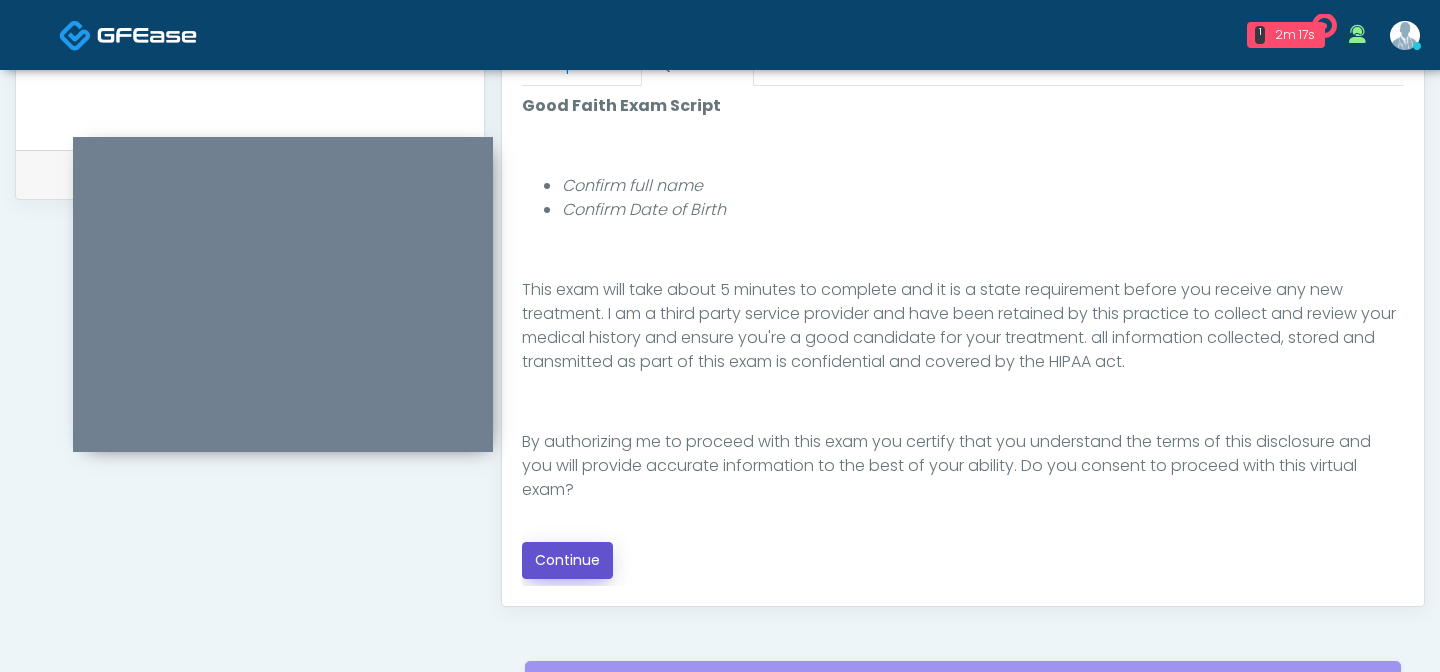 click on "Continue" at bounding box center [567, 560] 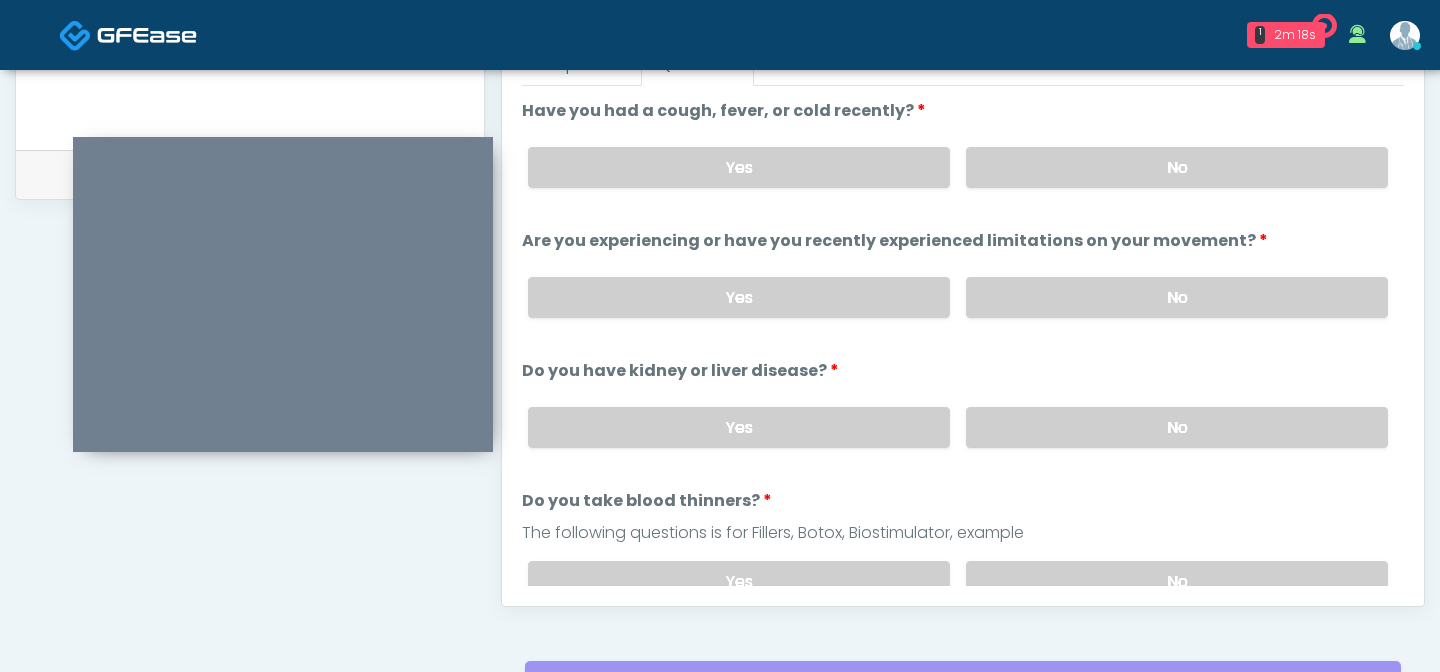 scroll, scrollTop: 1123, scrollLeft: 0, axis: vertical 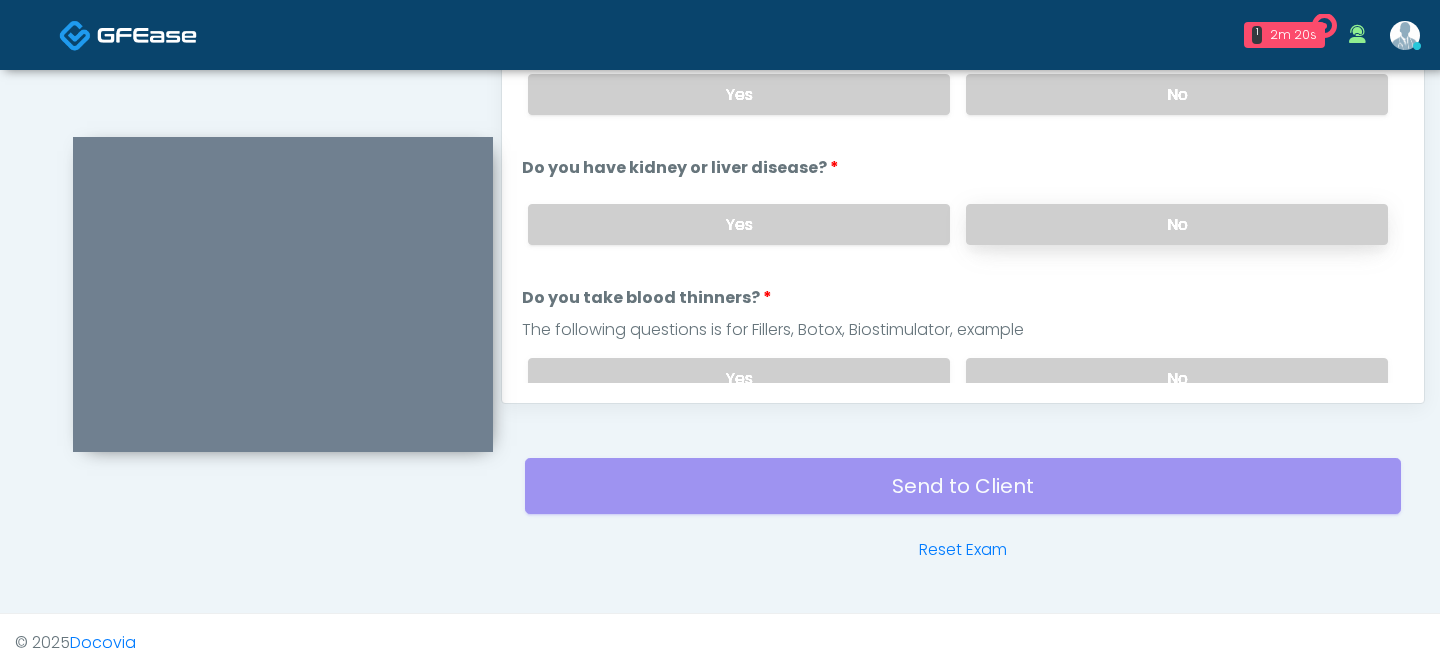 click on "No" at bounding box center (1177, 224) 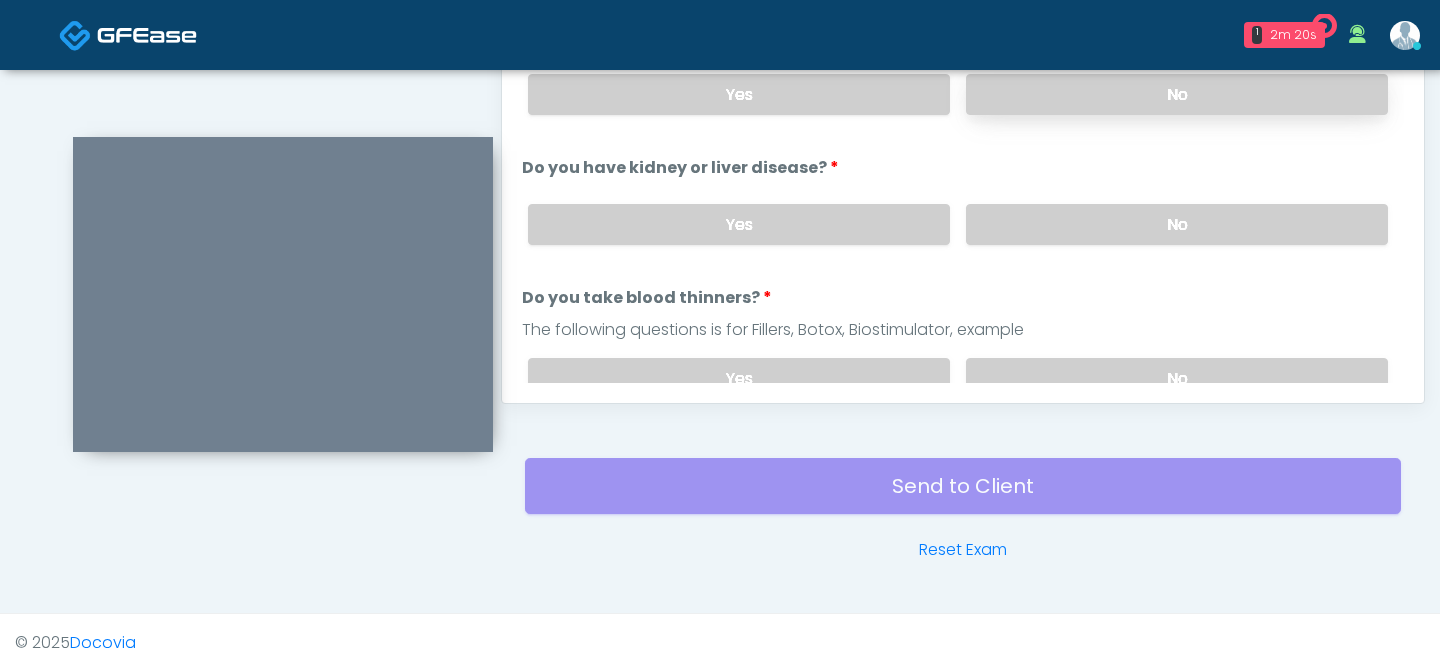 click on "No" at bounding box center [1177, 94] 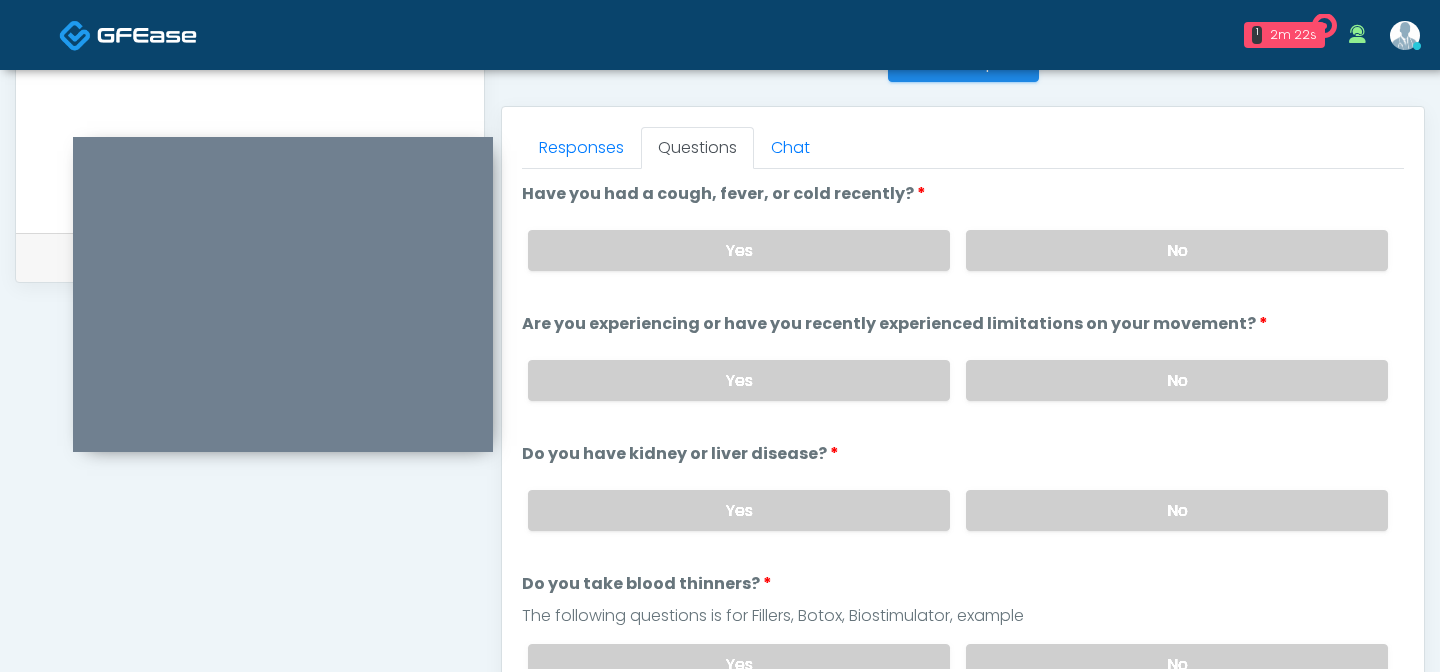 scroll, scrollTop: 835, scrollLeft: 0, axis: vertical 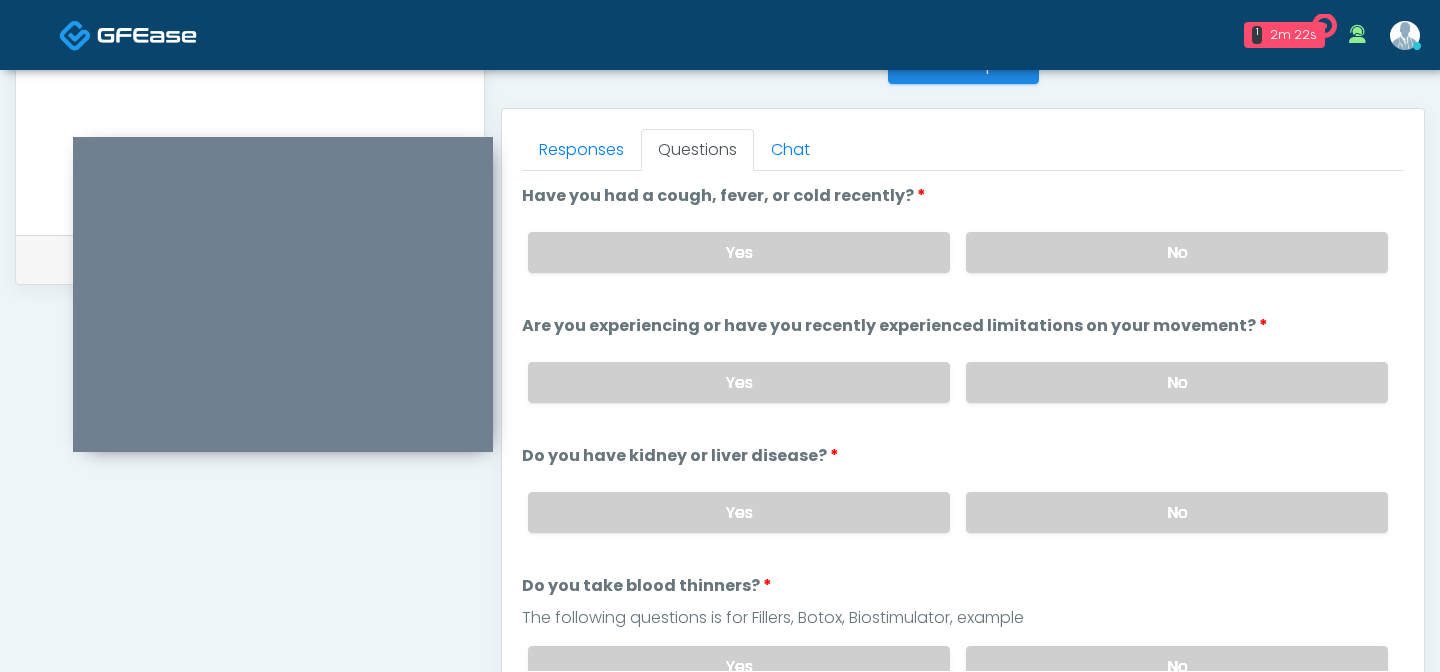 click on "Have you had a cough, fever, or cold recently?
Have you had a cough, fever, or cold recently?
Yes
No
Are you experiencing or have you recently experienced limitations on your movement?
Are you experiencing or have you recently experienced limitations on your movement?
Yes
No
Do you have kidney or liver disease?
Do you have kidney or liver disease?
Yes
No
Yes No" at bounding box center (963, 1050) 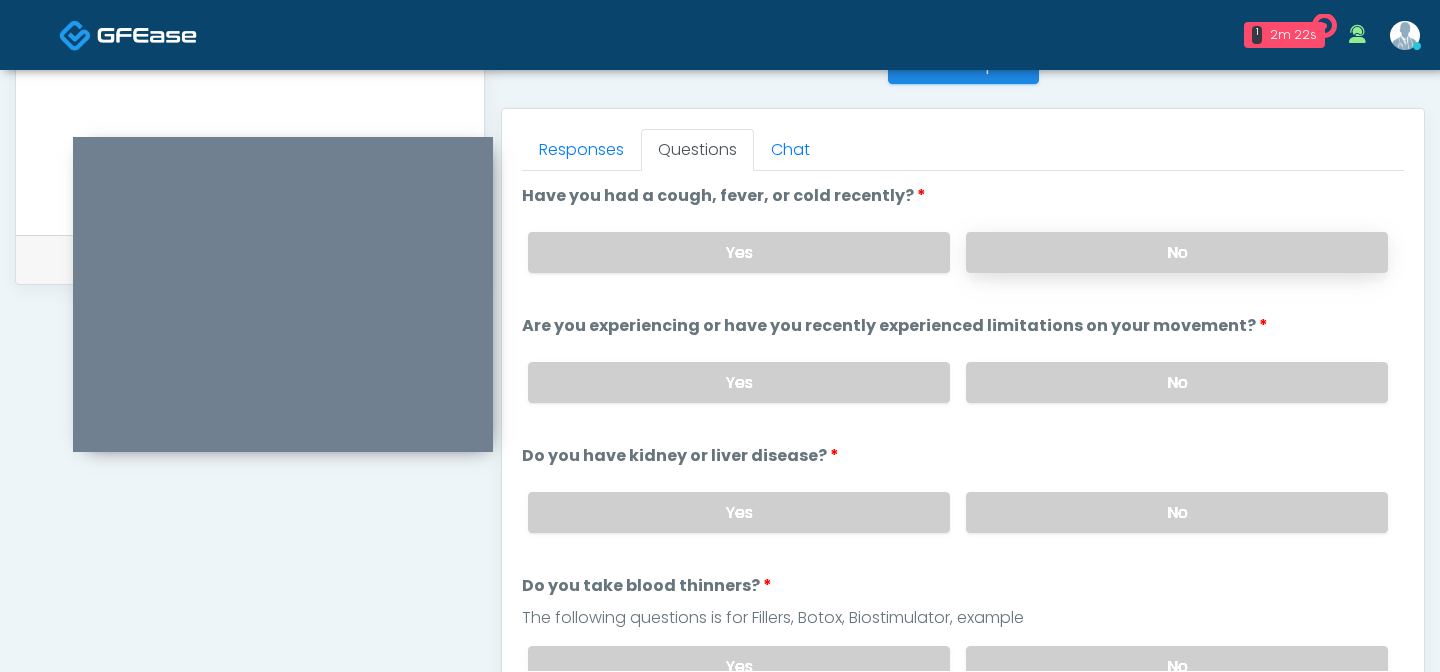 click on "No" at bounding box center (1177, 252) 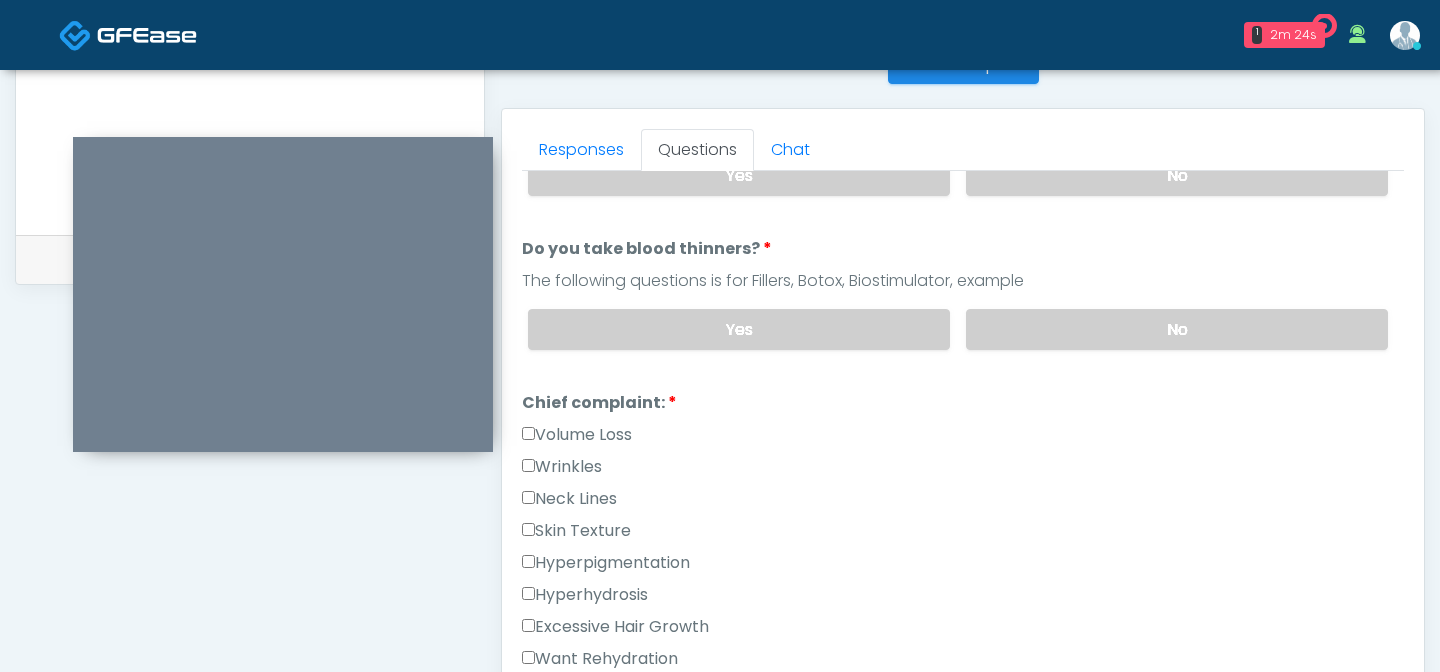scroll, scrollTop: 343, scrollLeft: 0, axis: vertical 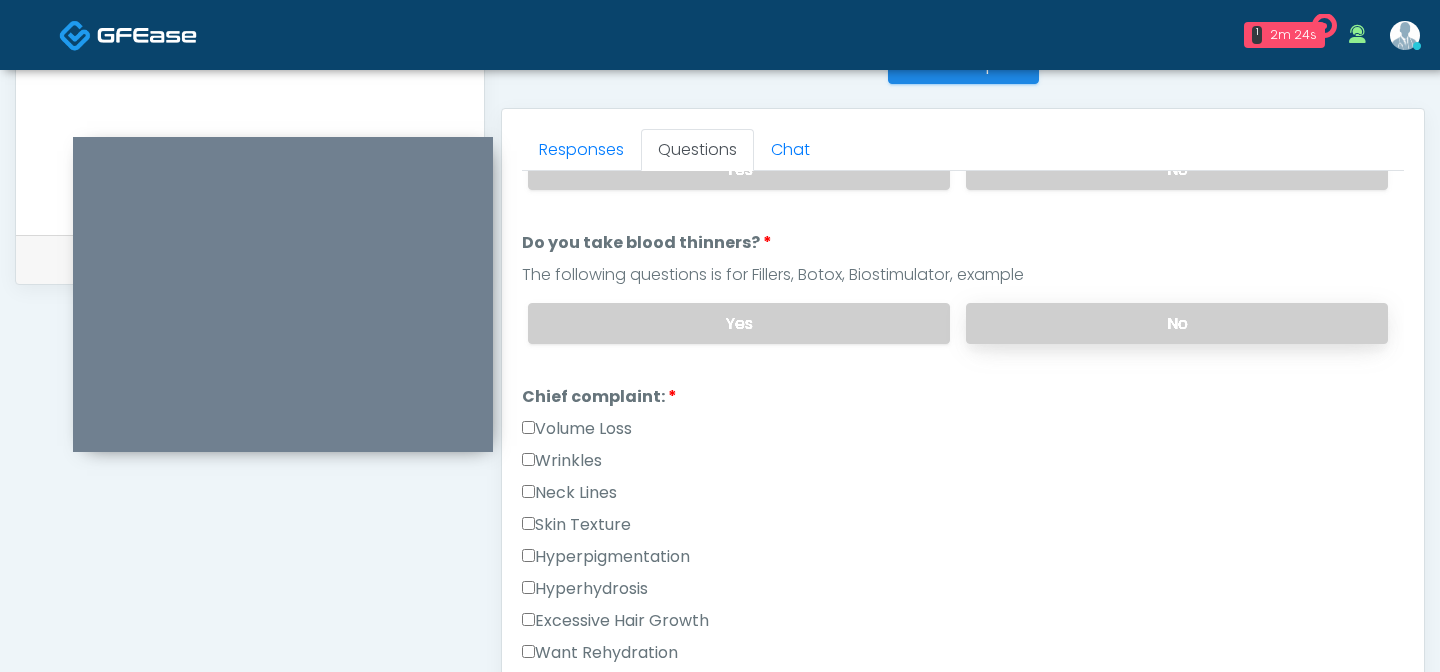 click on "No" at bounding box center [1177, 323] 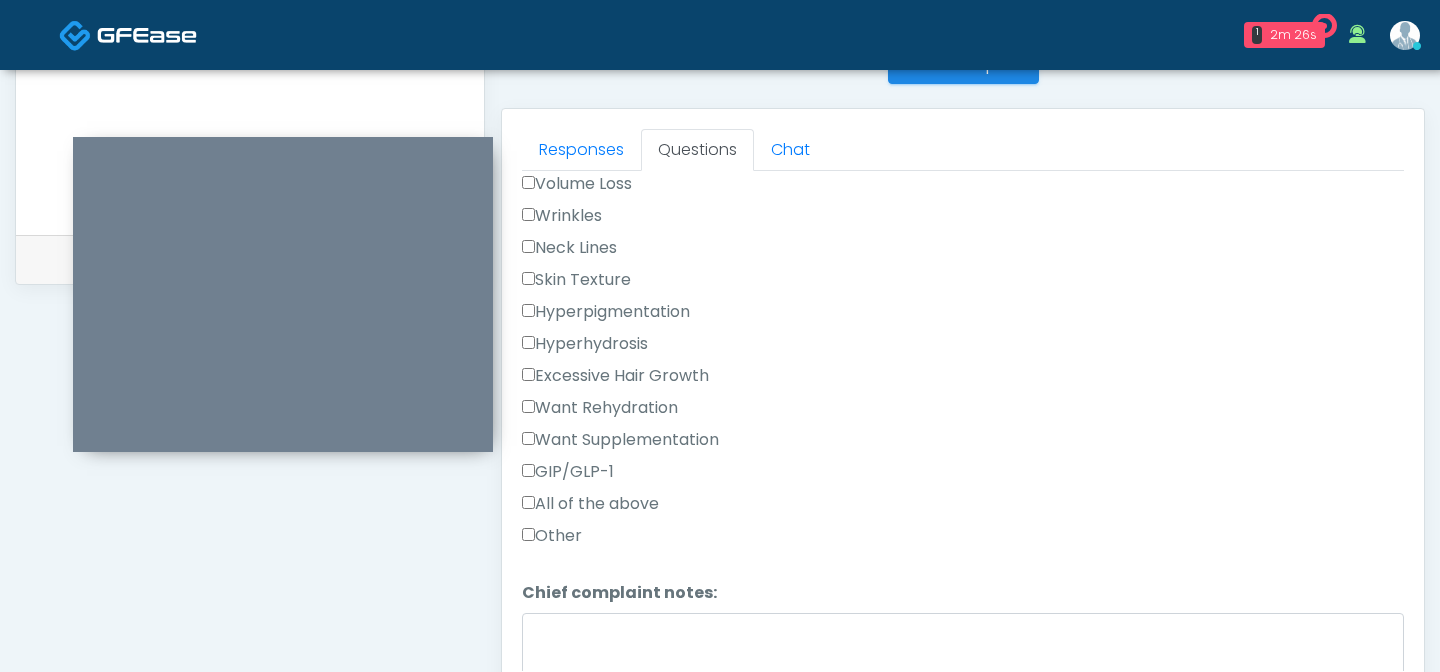 scroll, scrollTop: 590, scrollLeft: 0, axis: vertical 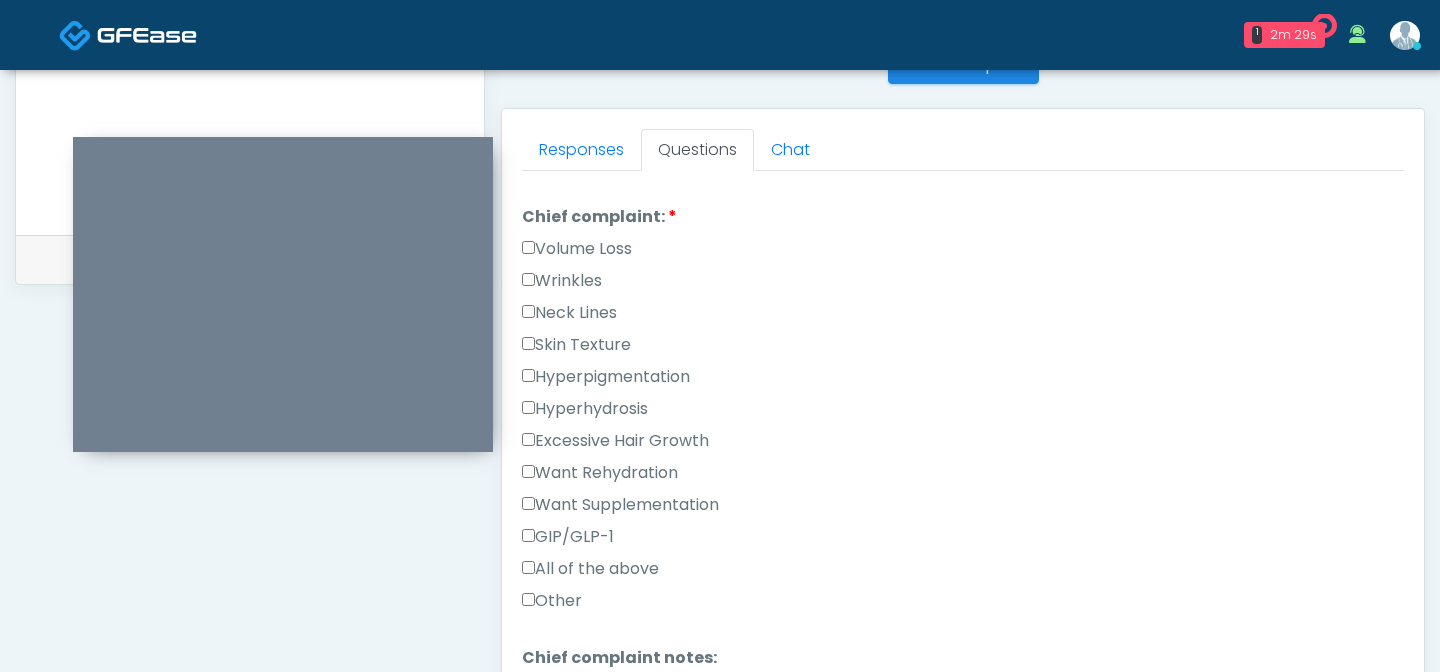 click on "Wrinkles" at bounding box center (562, 281) 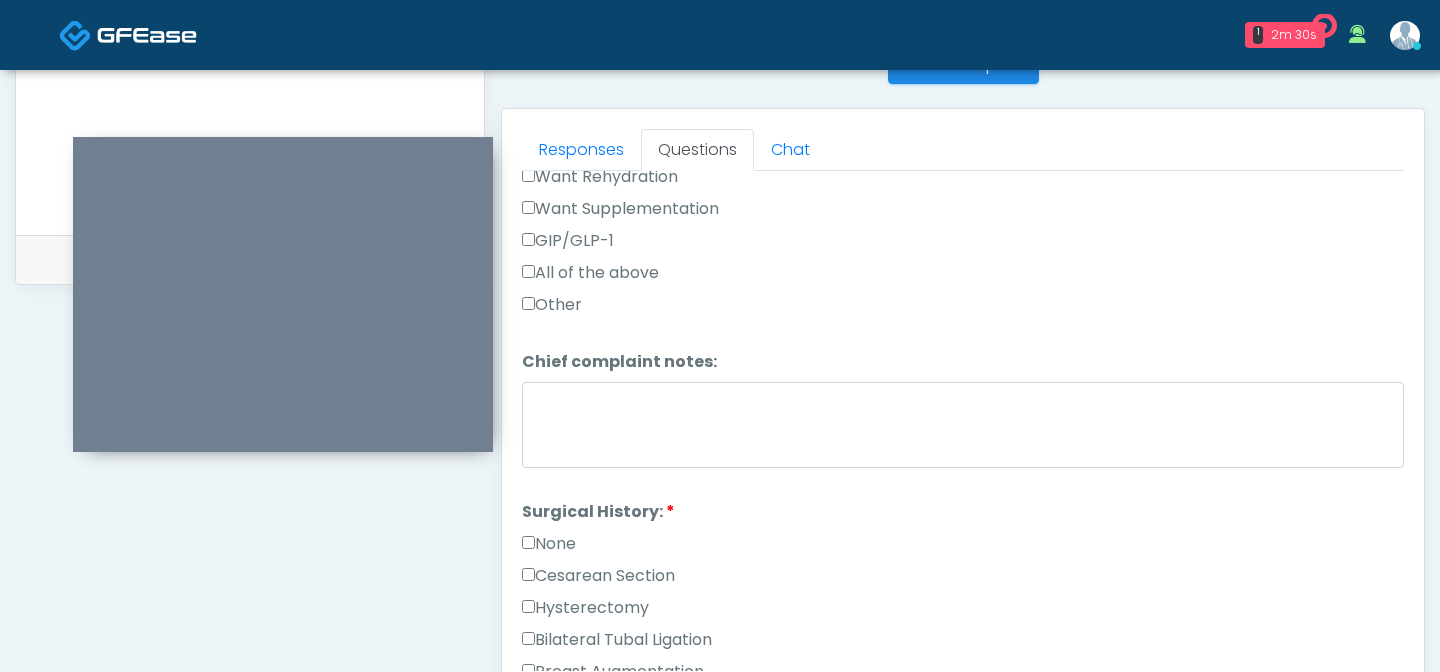 scroll, scrollTop: 946, scrollLeft: 0, axis: vertical 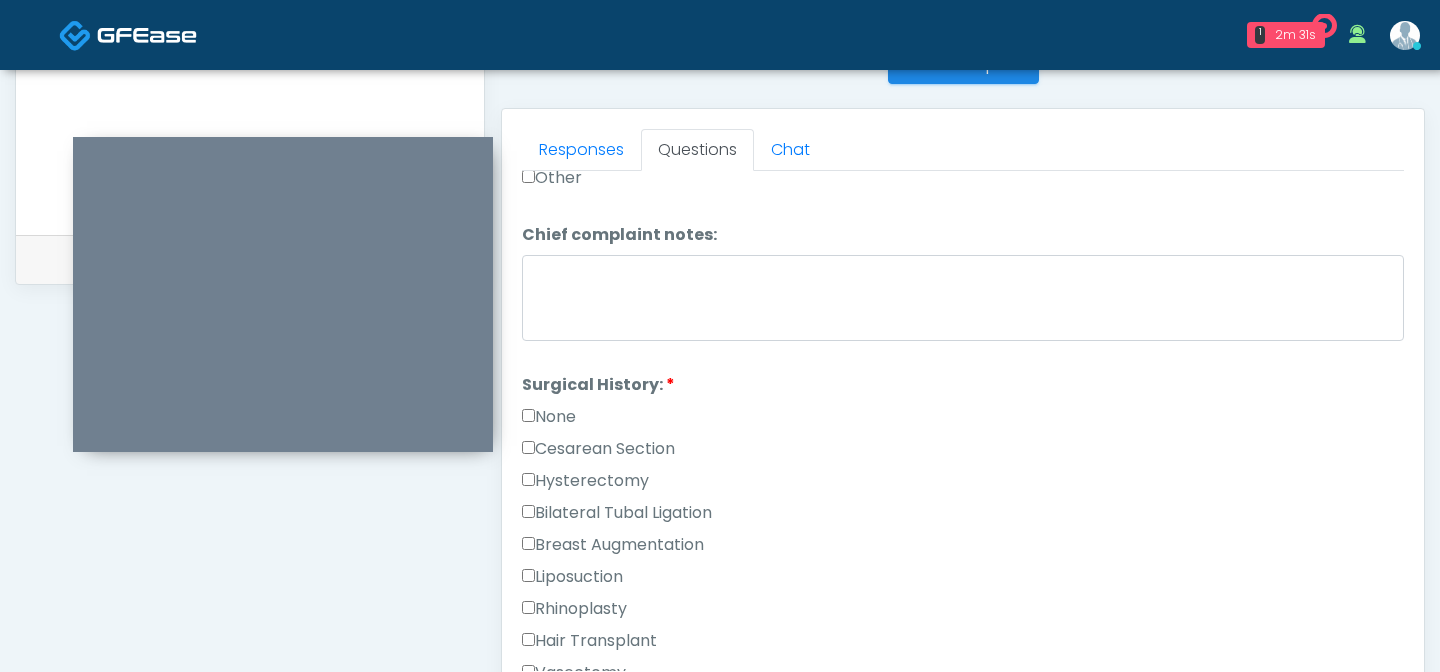 click on "None" at bounding box center [549, 417] 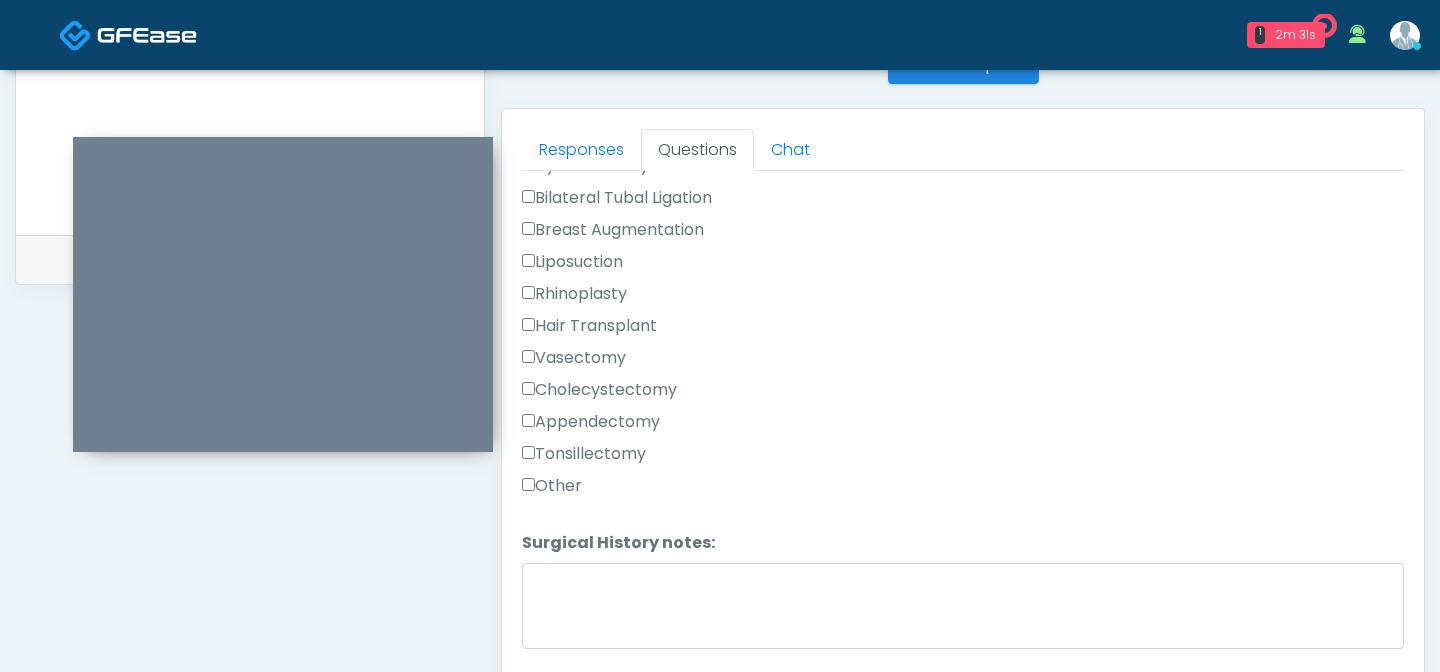 scroll, scrollTop: 1303, scrollLeft: 0, axis: vertical 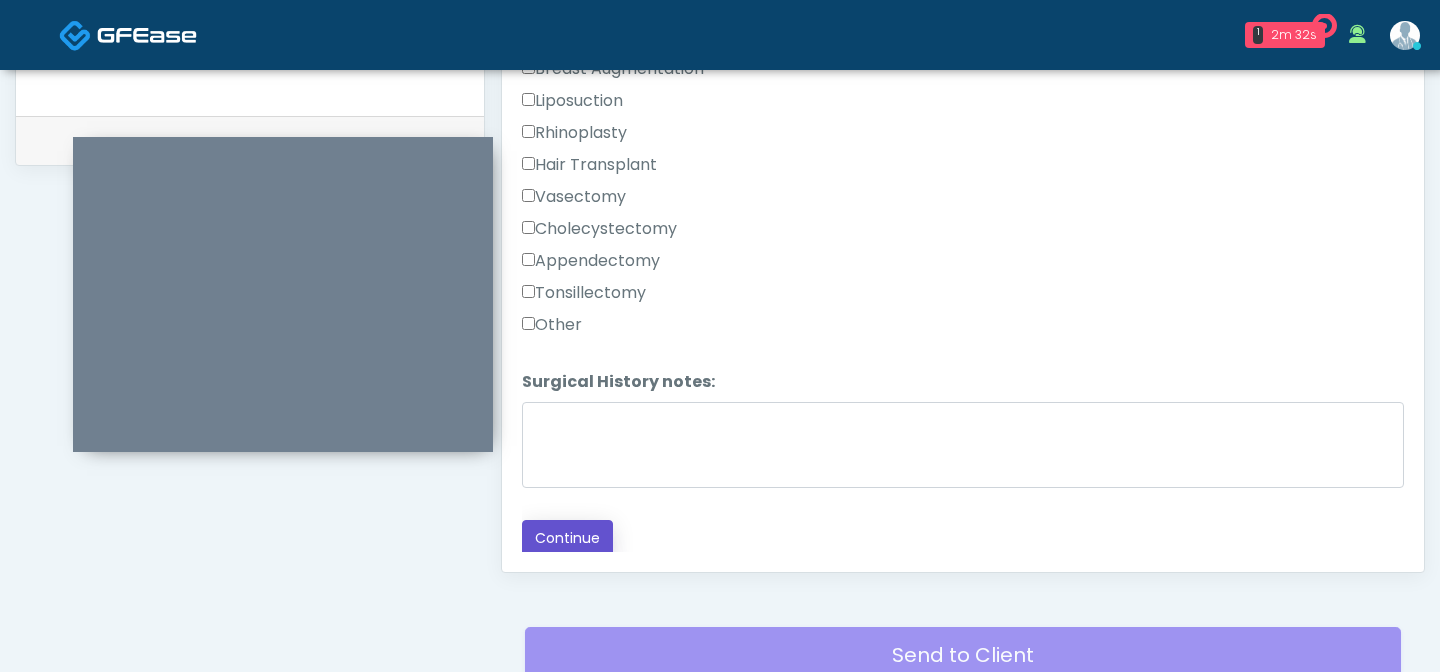 click on "Continue" at bounding box center (567, 538) 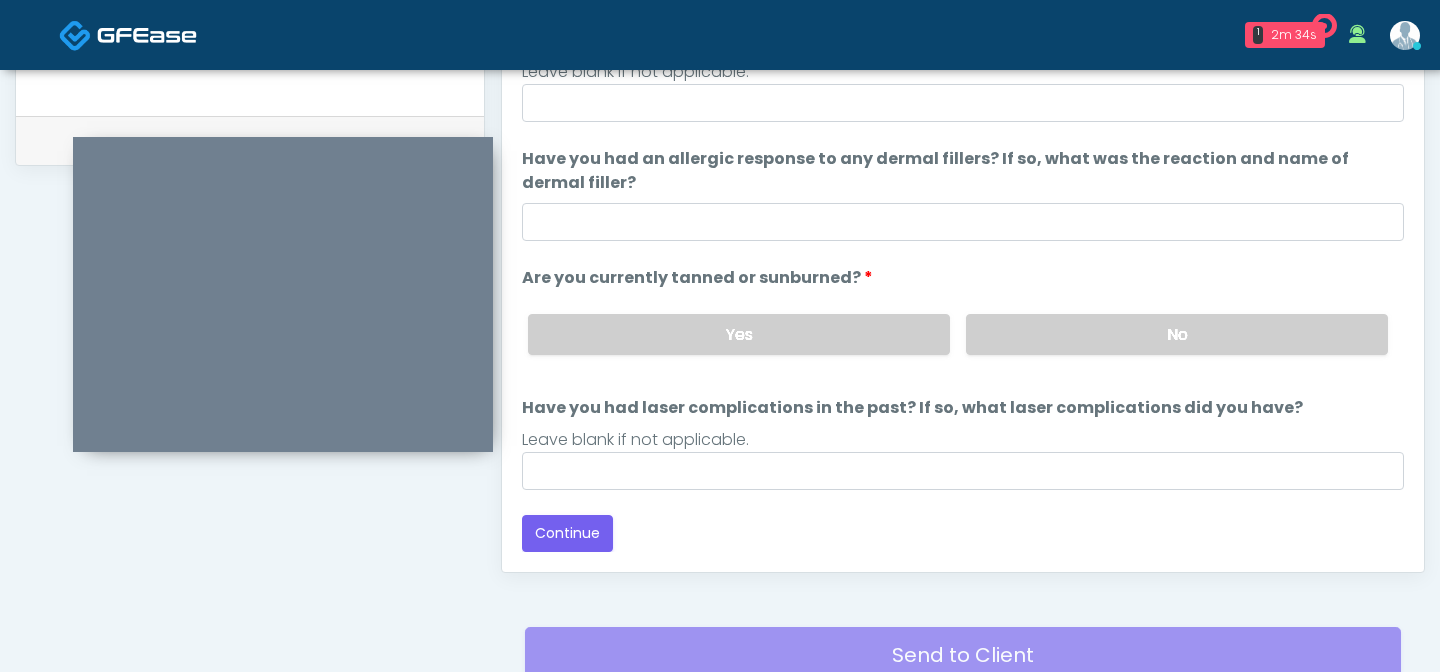 scroll, scrollTop: 1123, scrollLeft: 0, axis: vertical 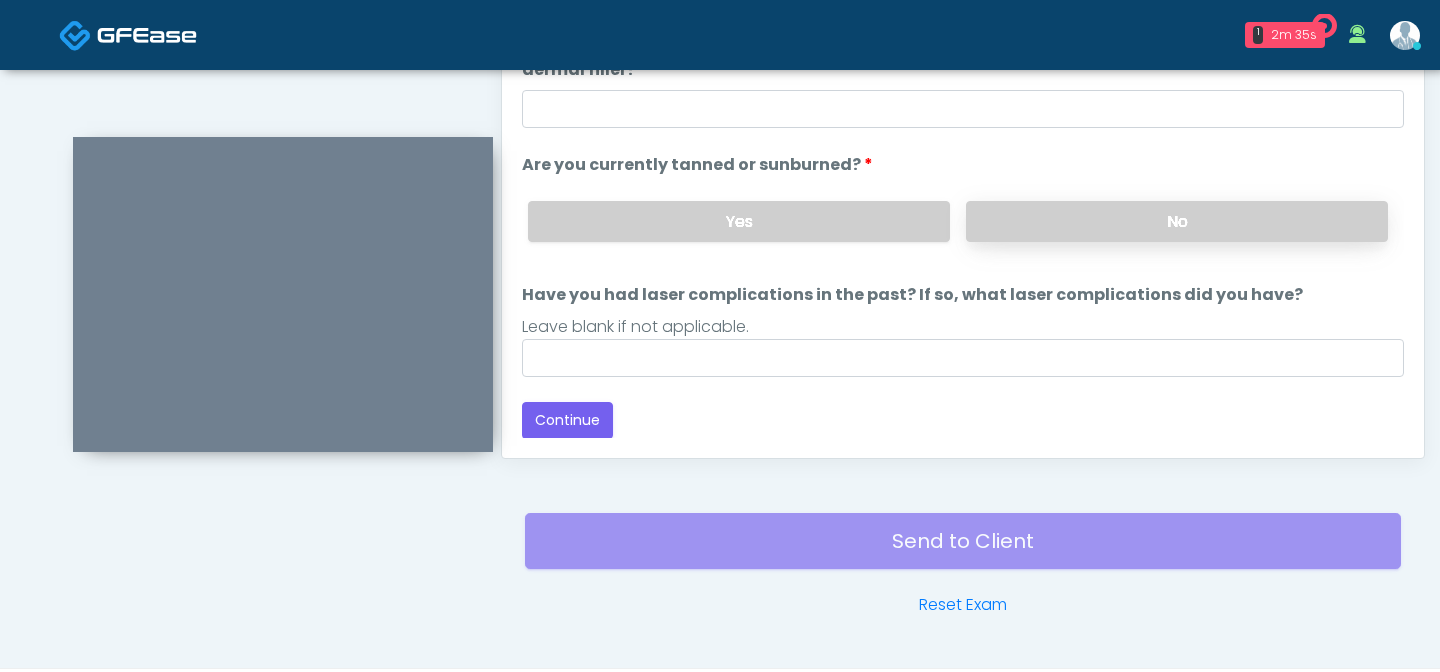 click on "No" at bounding box center (1177, 221) 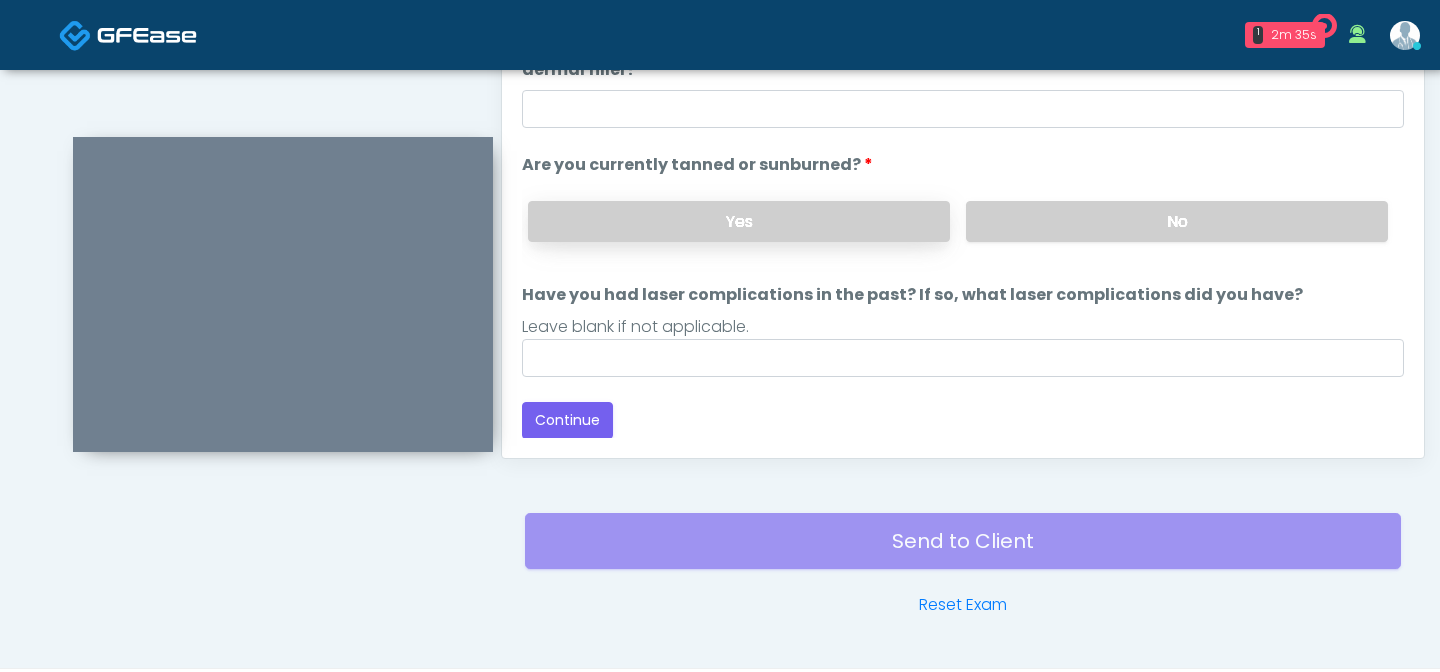 click on "Yes" at bounding box center [739, 221] 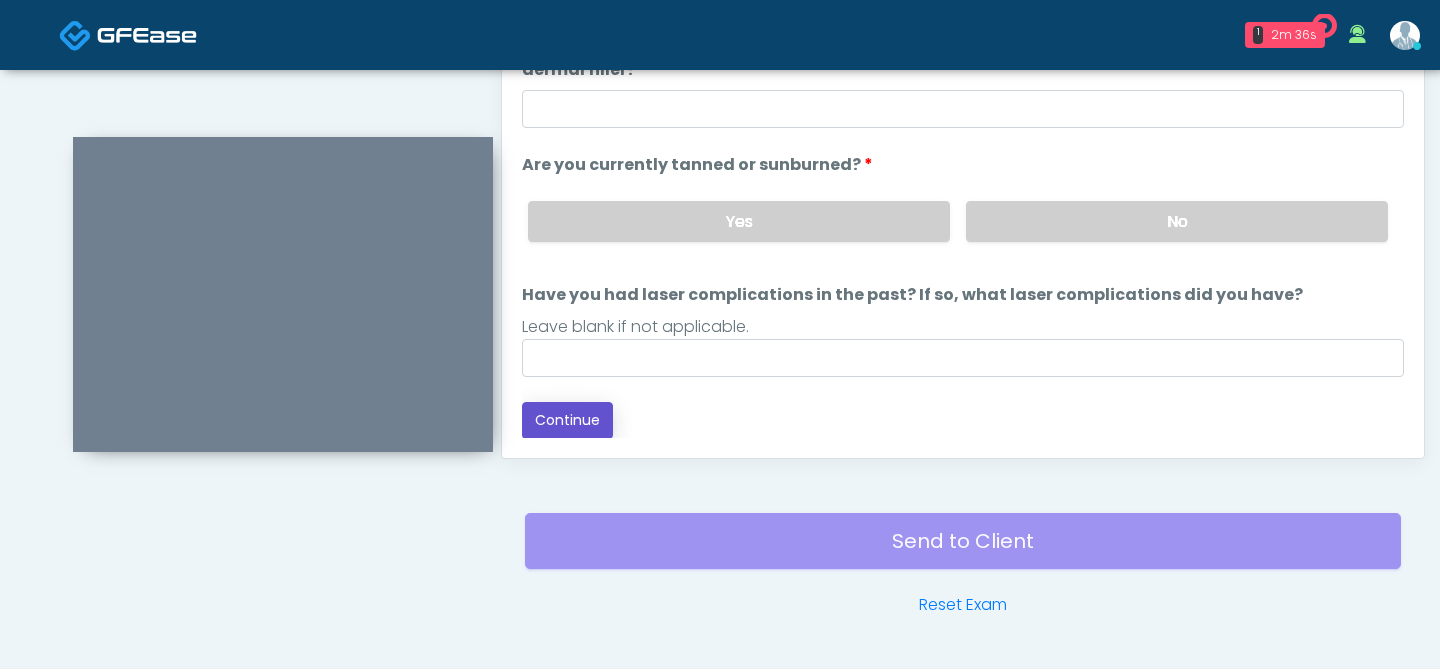 click on "Continue" at bounding box center (567, 420) 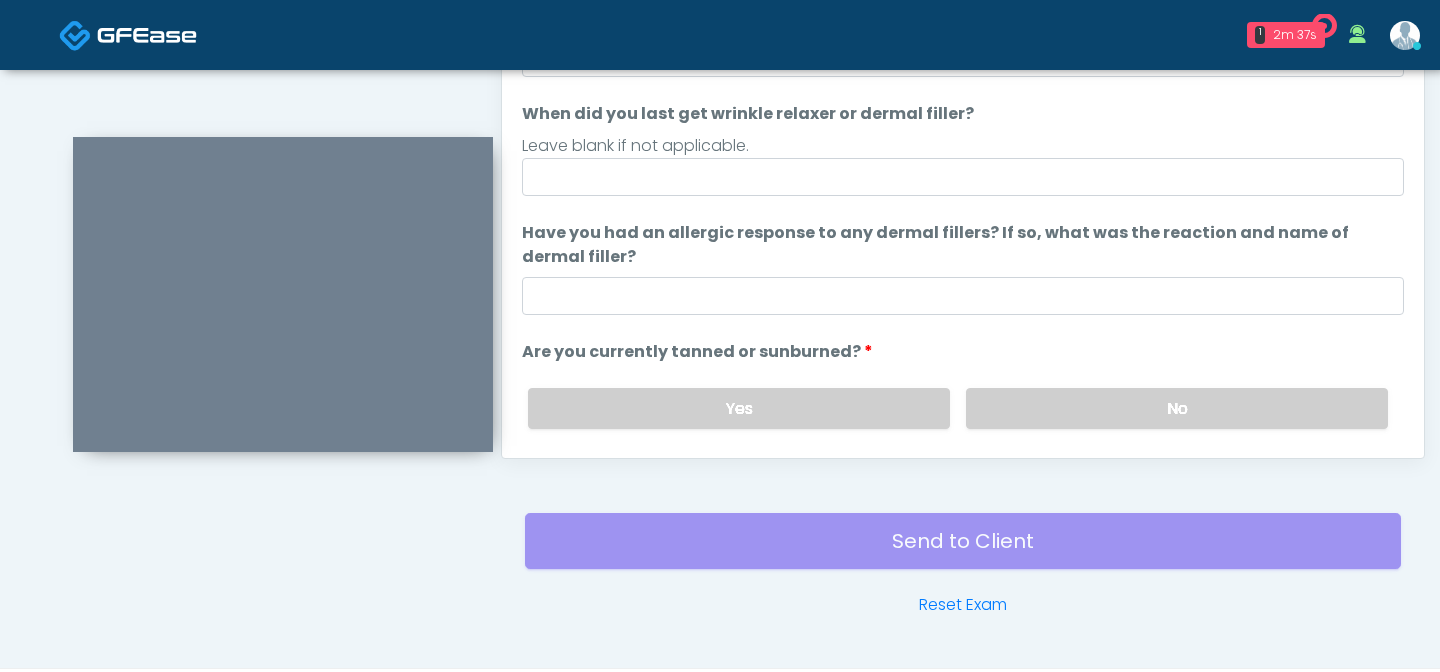 scroll, scrollTop: 0, scrollLeft: 0, axis: both 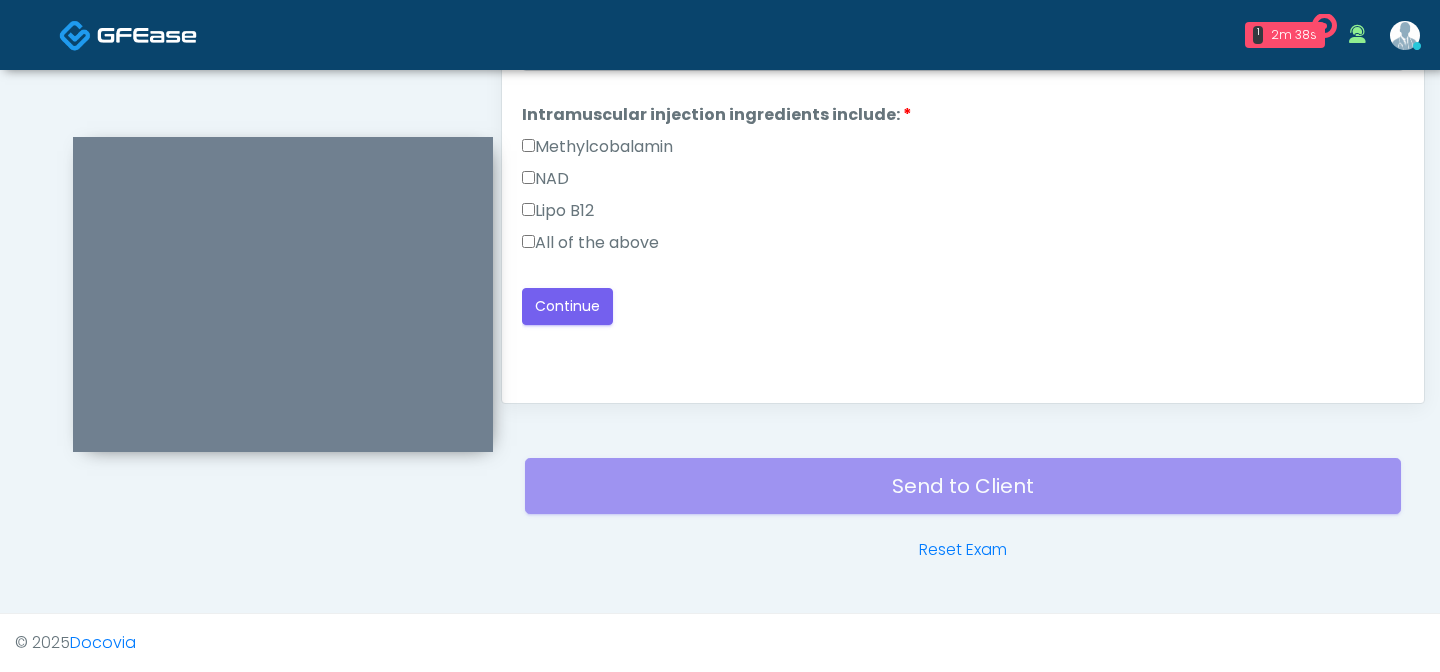 click on "All of the above" at bounding box center (963, 247) 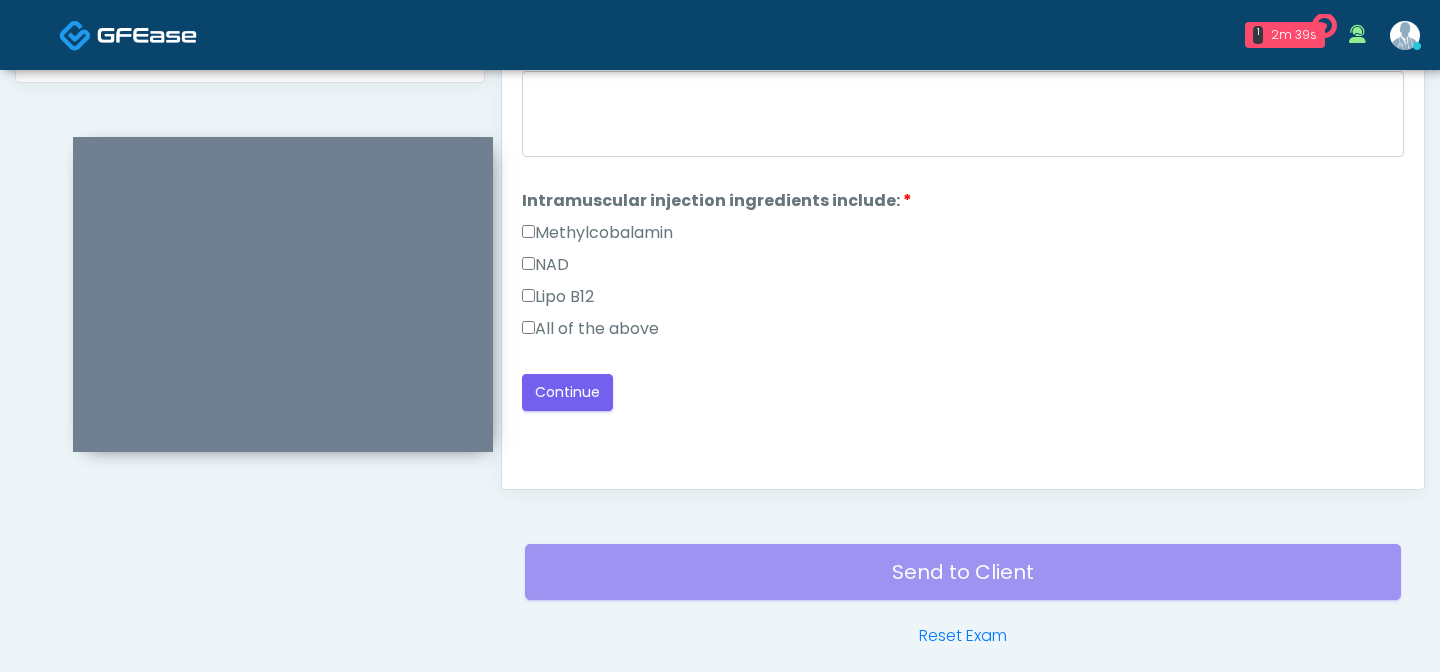 scroll, scrollTop: 1077, scrollLeft: 0, axis: vertical 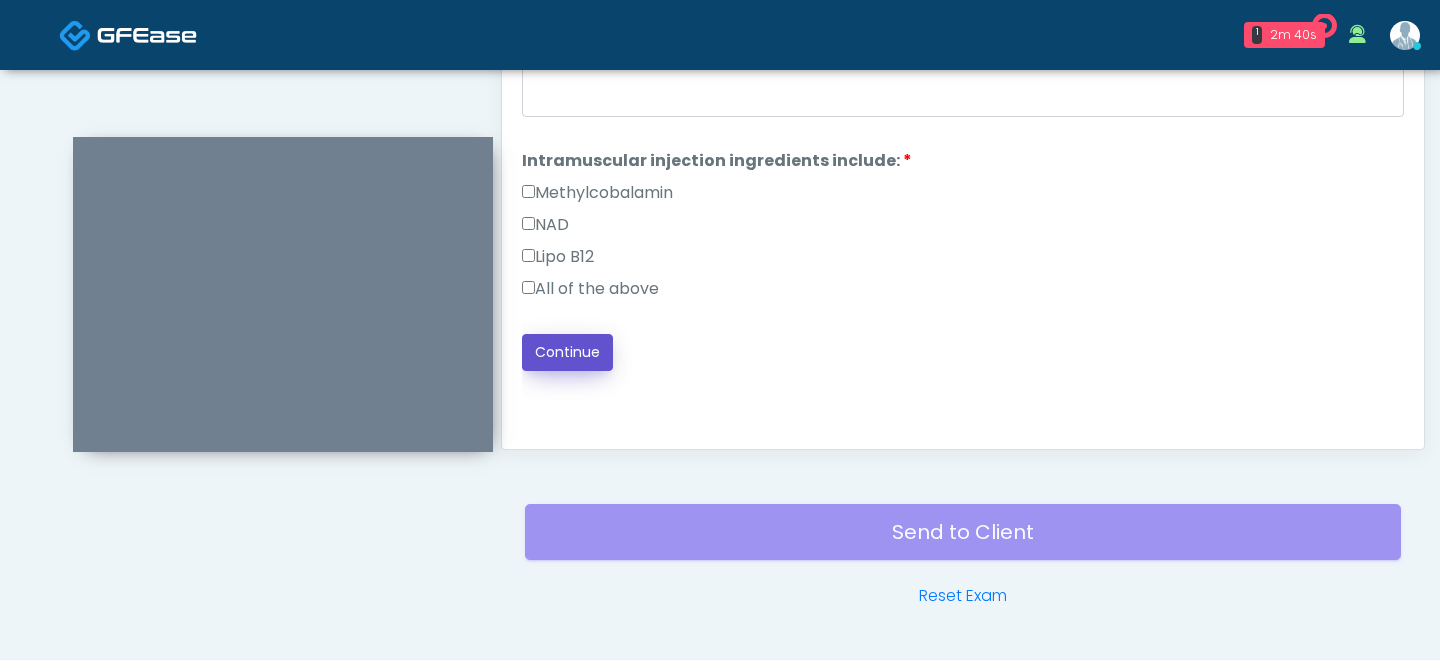 click on "Continue" at bounding box center (567, 352) 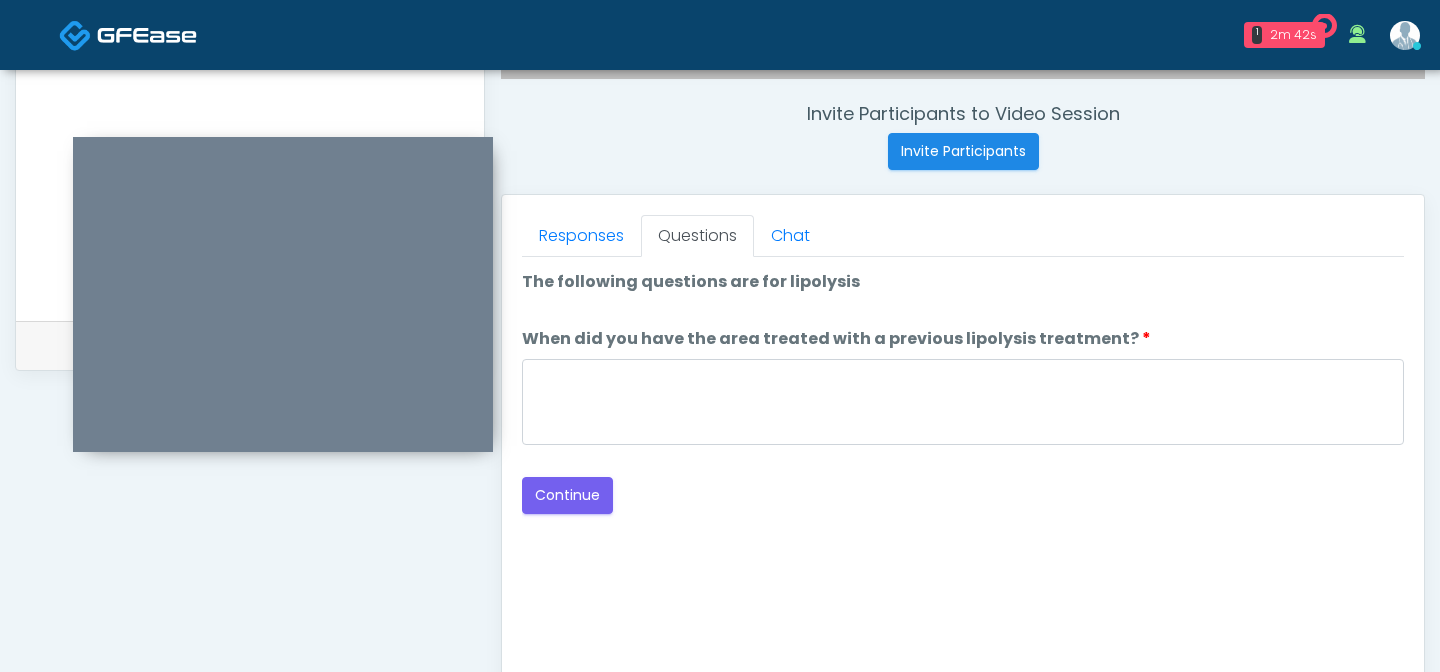 scroll, scrollTop: 700, scrollLeft: 0, axis: vertical 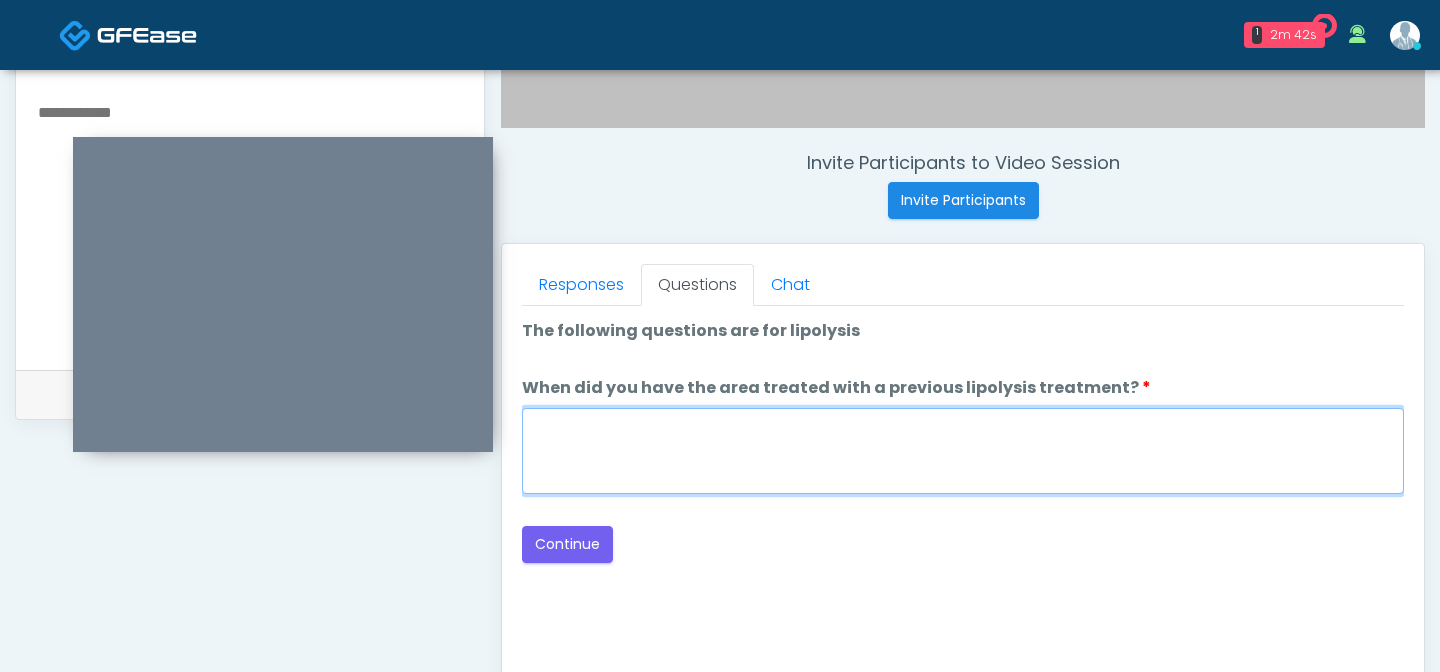click on "When did you have the area treated with a previous lipolysis treatment?" at bounding box center [963, 451] 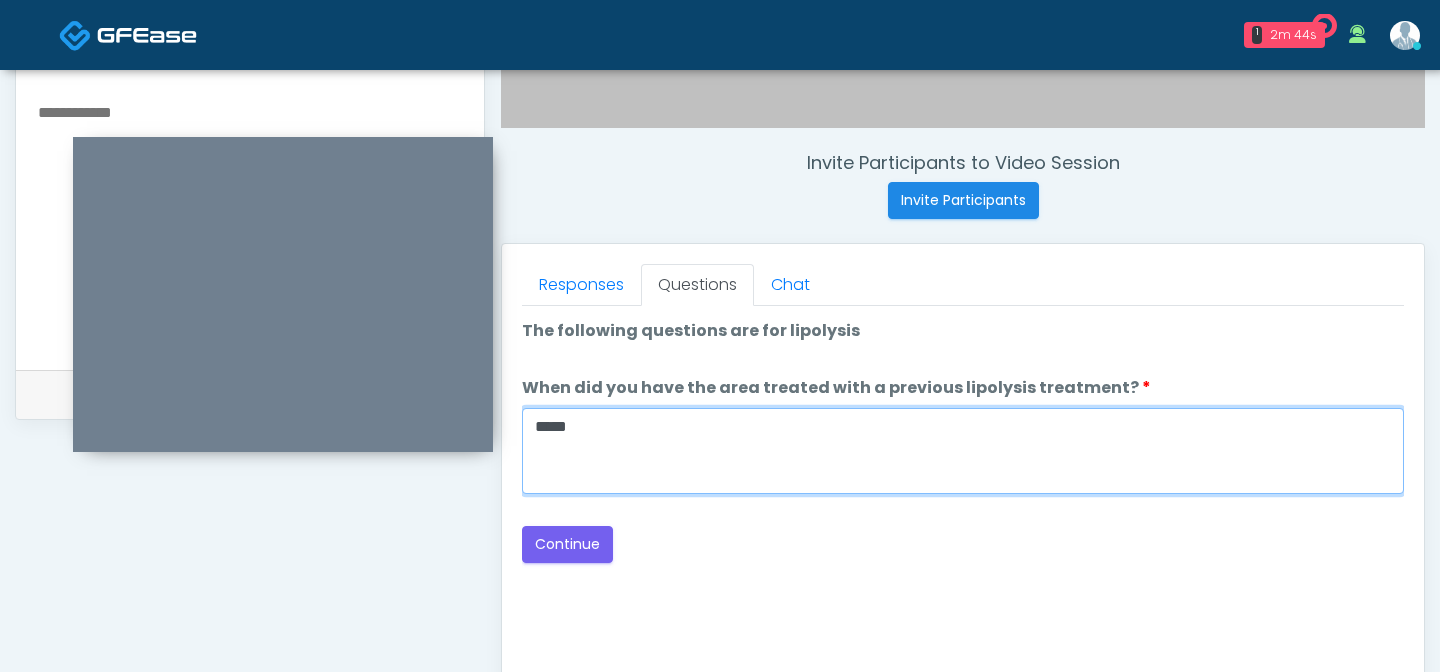 type on "*****" 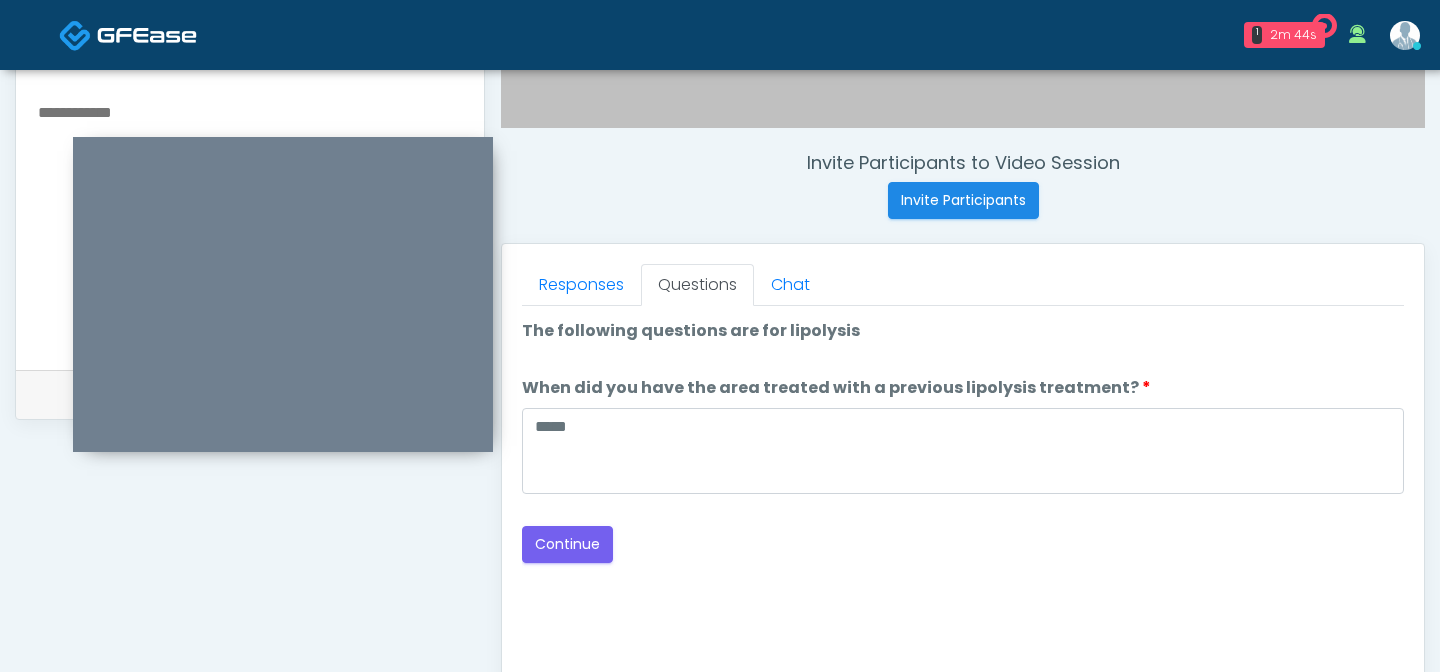 click on "Good Faith Exam Script
Good Faith Exam Script INTRODUCTION Hello, my name is undefined, and I will be conducting your good faith exam on behalf of It's A Secret Med Spa,  Please confirm the correct patient is on the call: Confirm full name Confirm Date of Birth ﻿﻿ This exam will take about 5 minutes to complete and it is a state requirement before you receive any new treatment. I am a third party service provider and have been retained by this practice to collect and review your medical history and ensure you're a good candidate for your treatment. all information collected, stored and transmitted as part of this exam is confidential and covered by the HIPAA act.  By authorizing me to proceed with this exam you certify that you understand the terms of this disclosure and you will provide accurate information to the best of your ability. Do you consent to proceed with this virtual exam?" at bounding box center (963, 556) 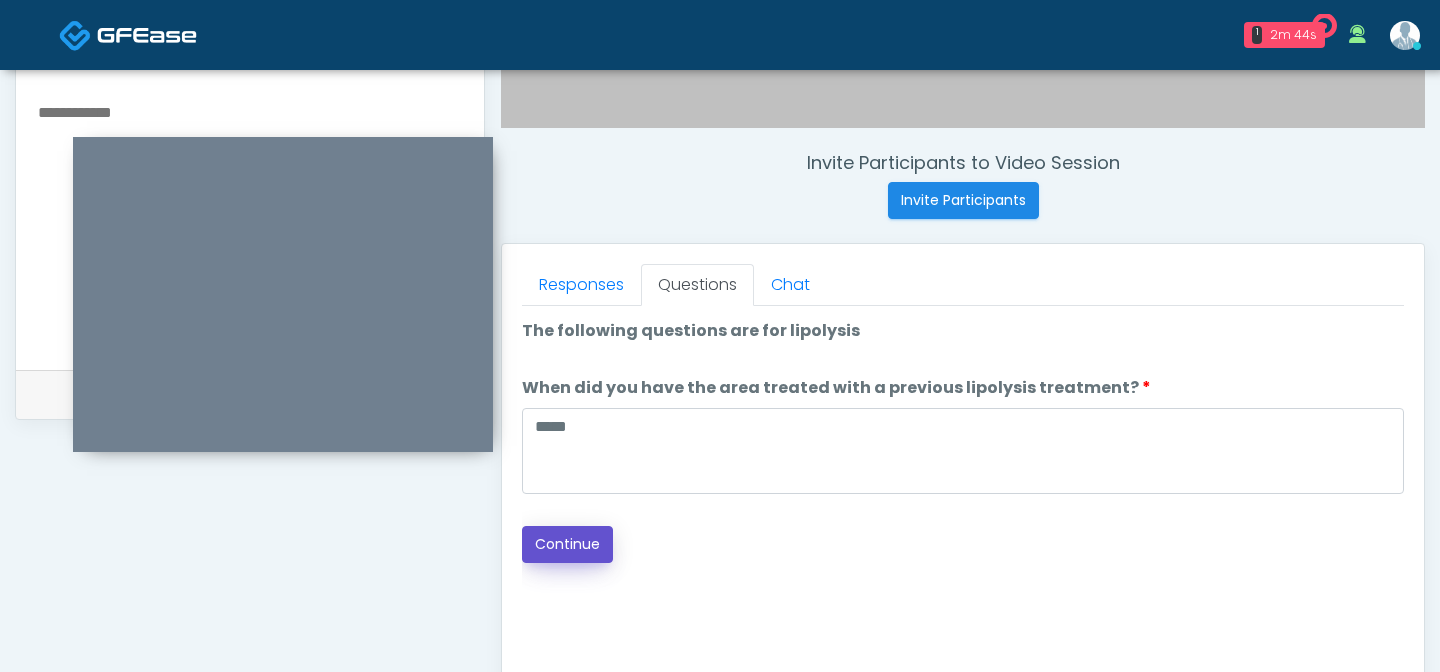 click on "Continue" at bounding box center [567, 544] 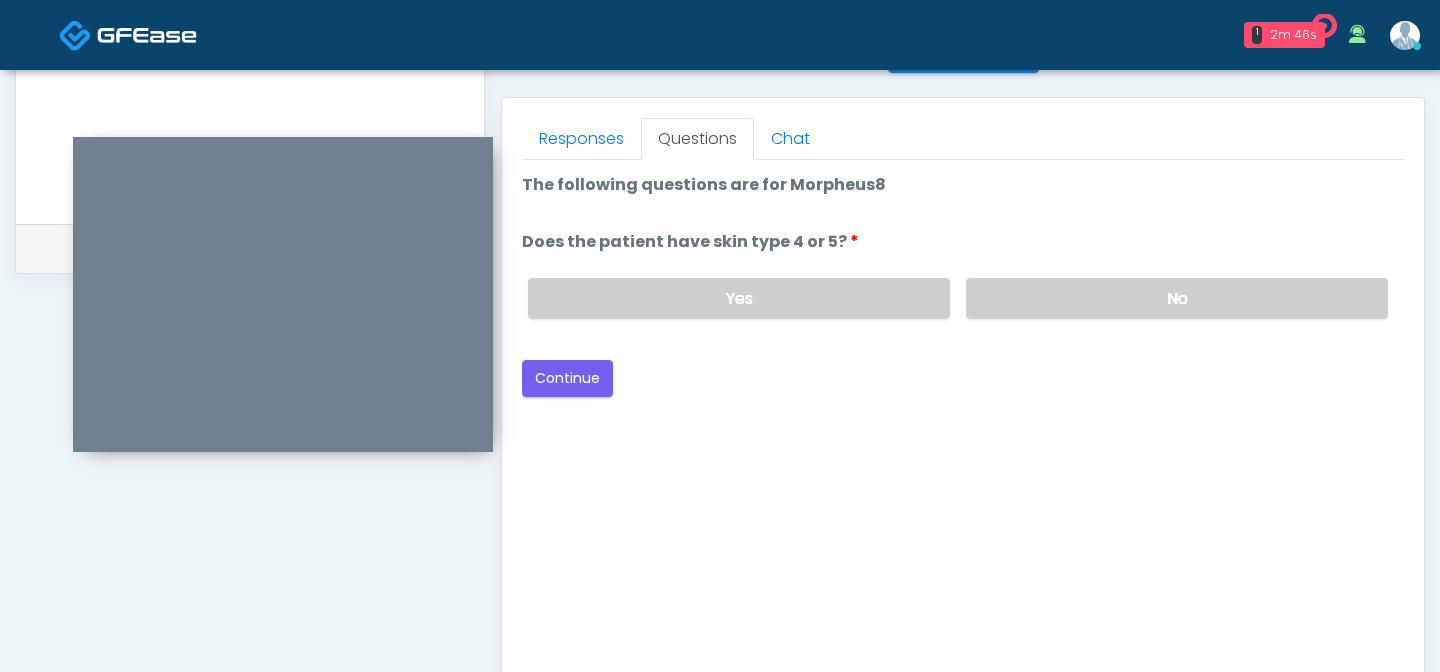 scroll, scrollTop: 838, scrollLeft: 0, axis: vertical 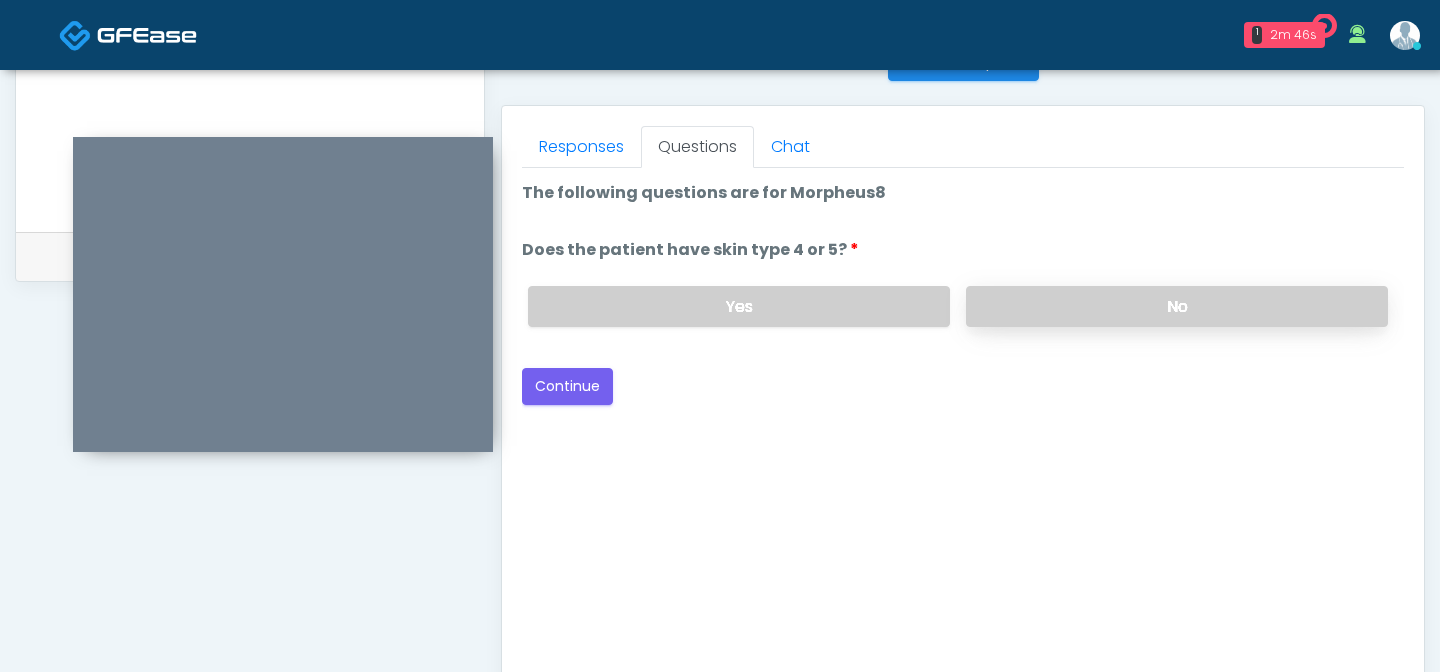 click on "No" at bounding box center [1177, 306] 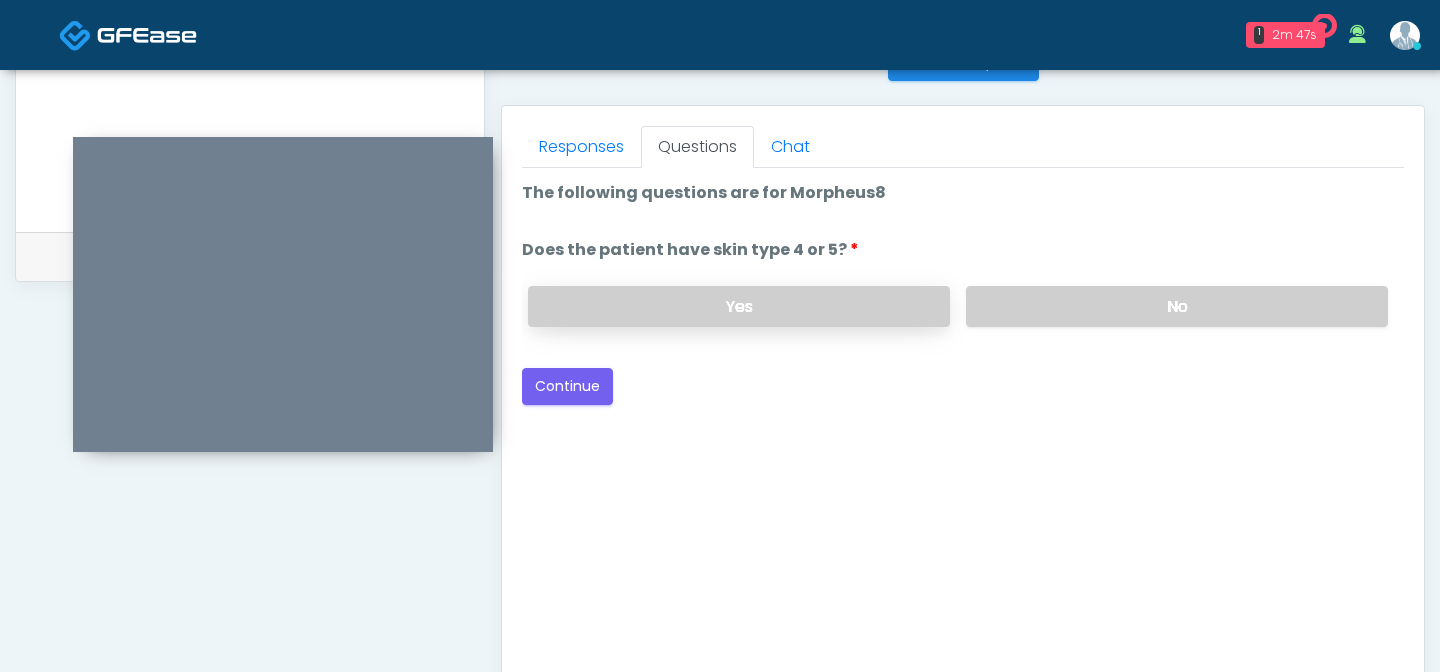 click on "Yes" at bounding box center [739, 306] 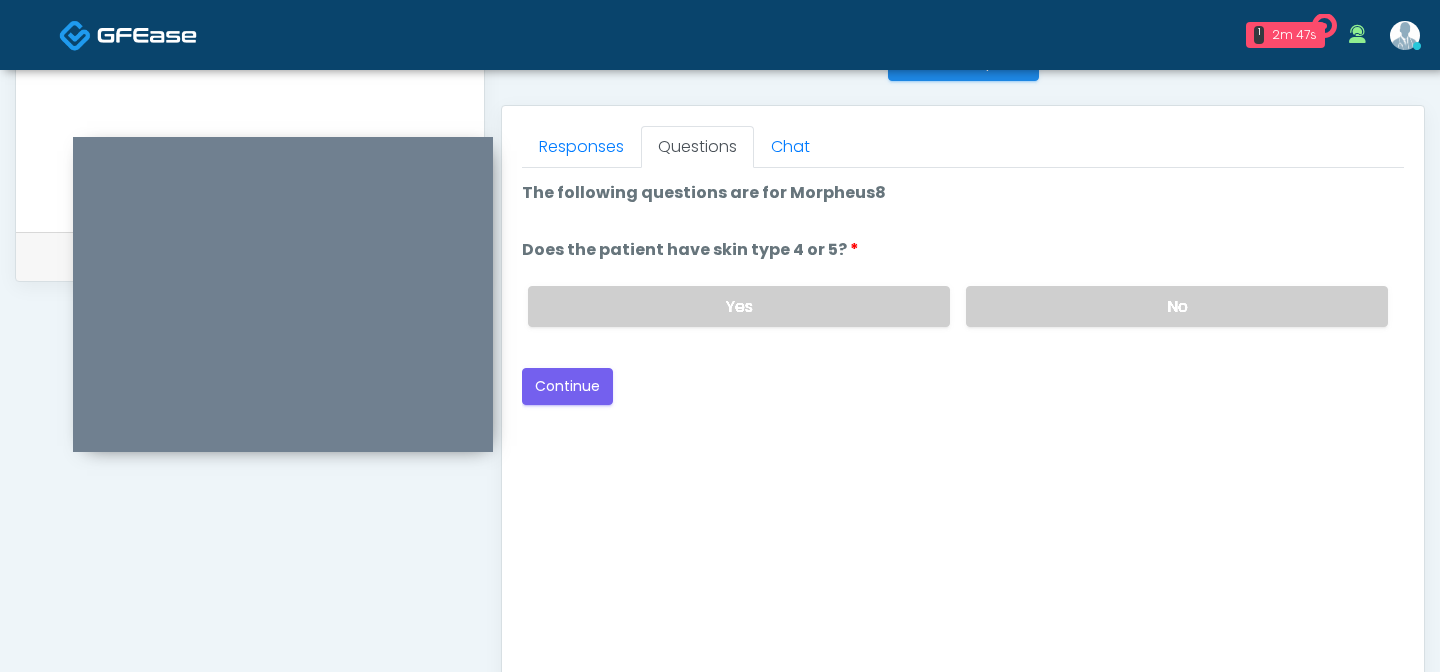 click on "Loading...
Connecting to your agent...
Please wait while we prepare your personalized experience.
The following questions are for Morpheus8
The following questions are for Morpheus8
Does the patient have skin type 4 or 5?
Does the patient have skin type 4 or 5?
Yes
No
Next
Back
Continue" at bounding box center [963, 293] 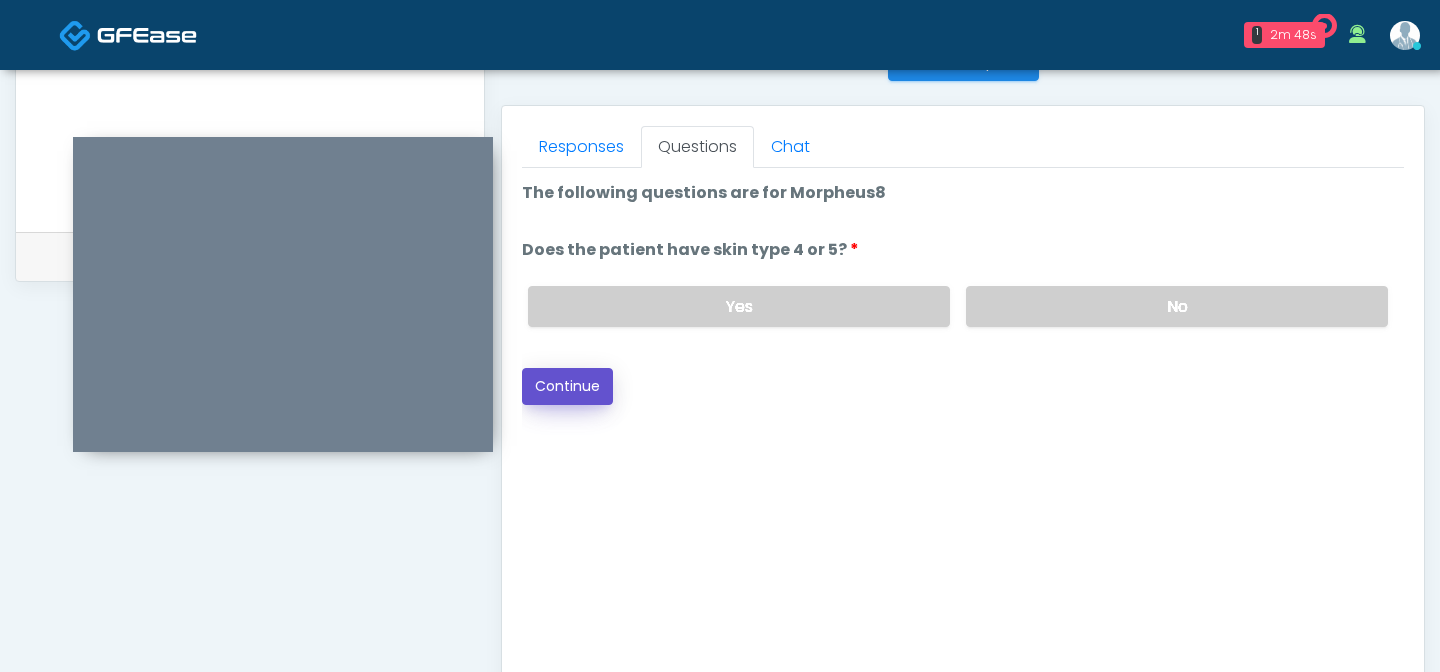 click on "Continue" at bounding box center (567, 386) 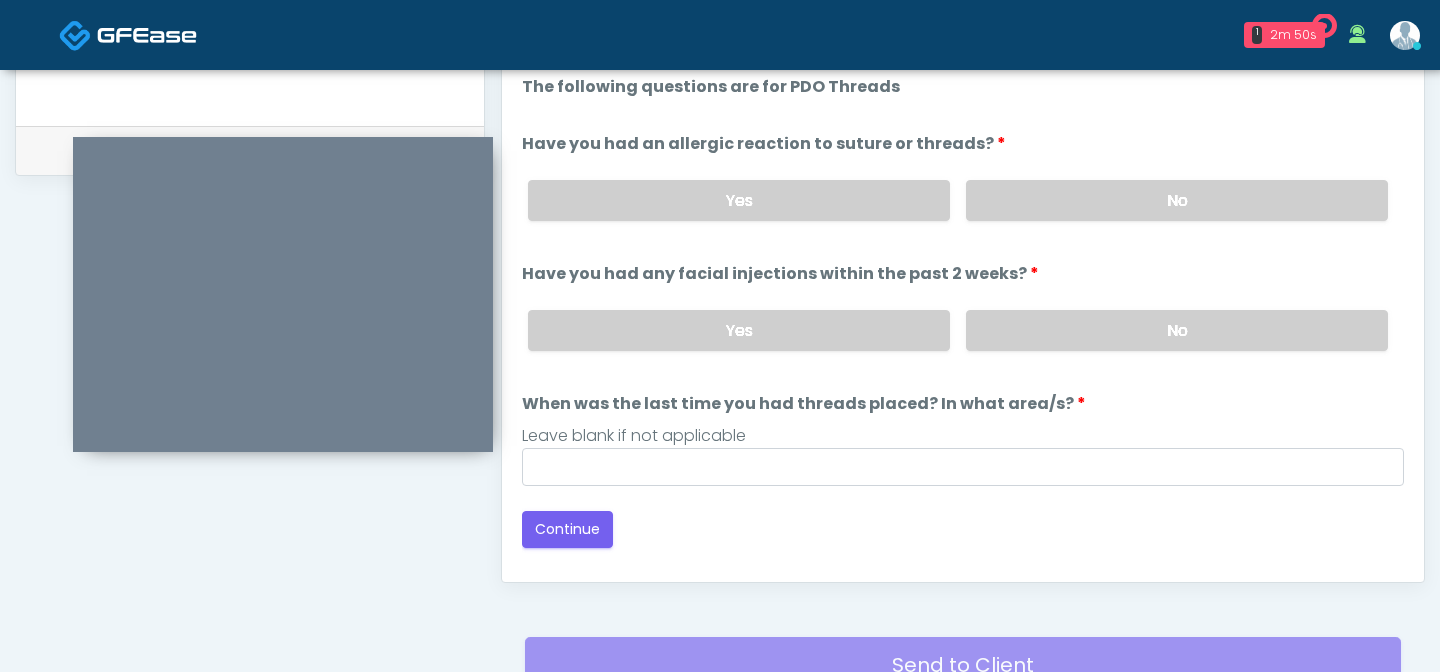 scroll, scrollTop: 945, scrollLeft: 0, axis: vertical 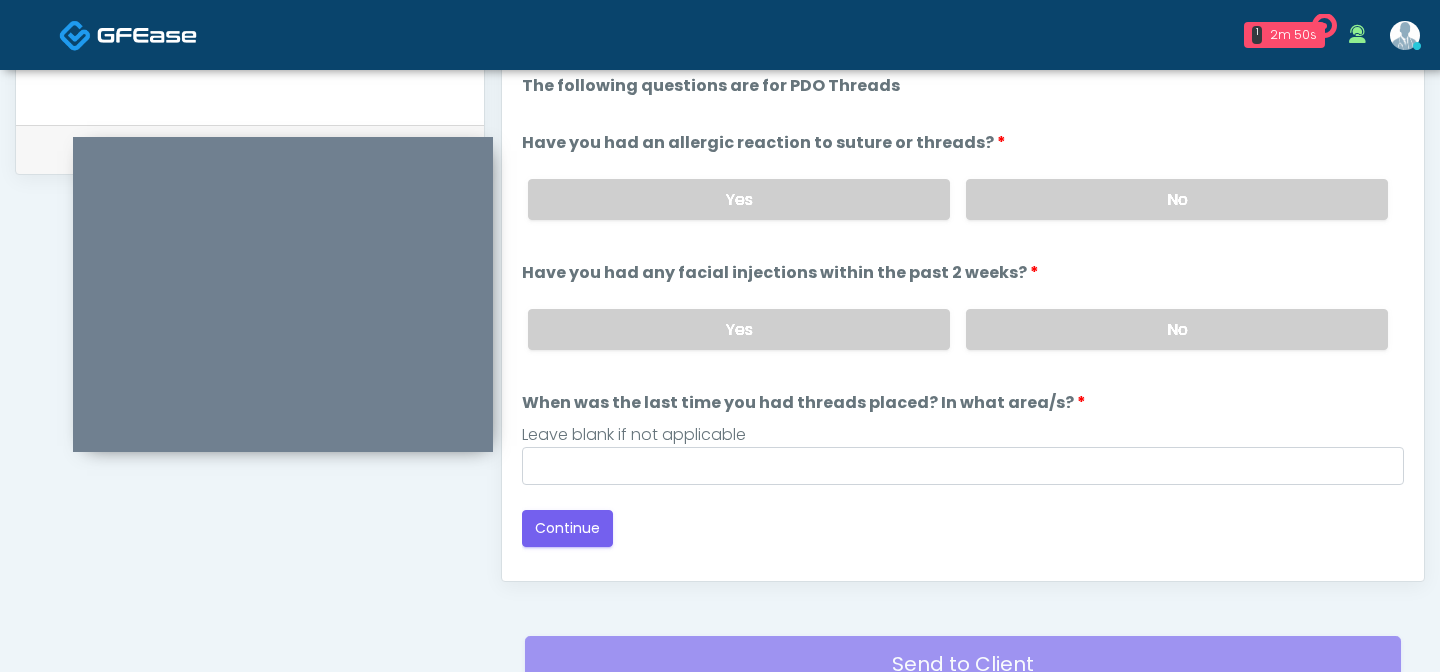 click on "Yes
No" at bounding box center [958, 329] 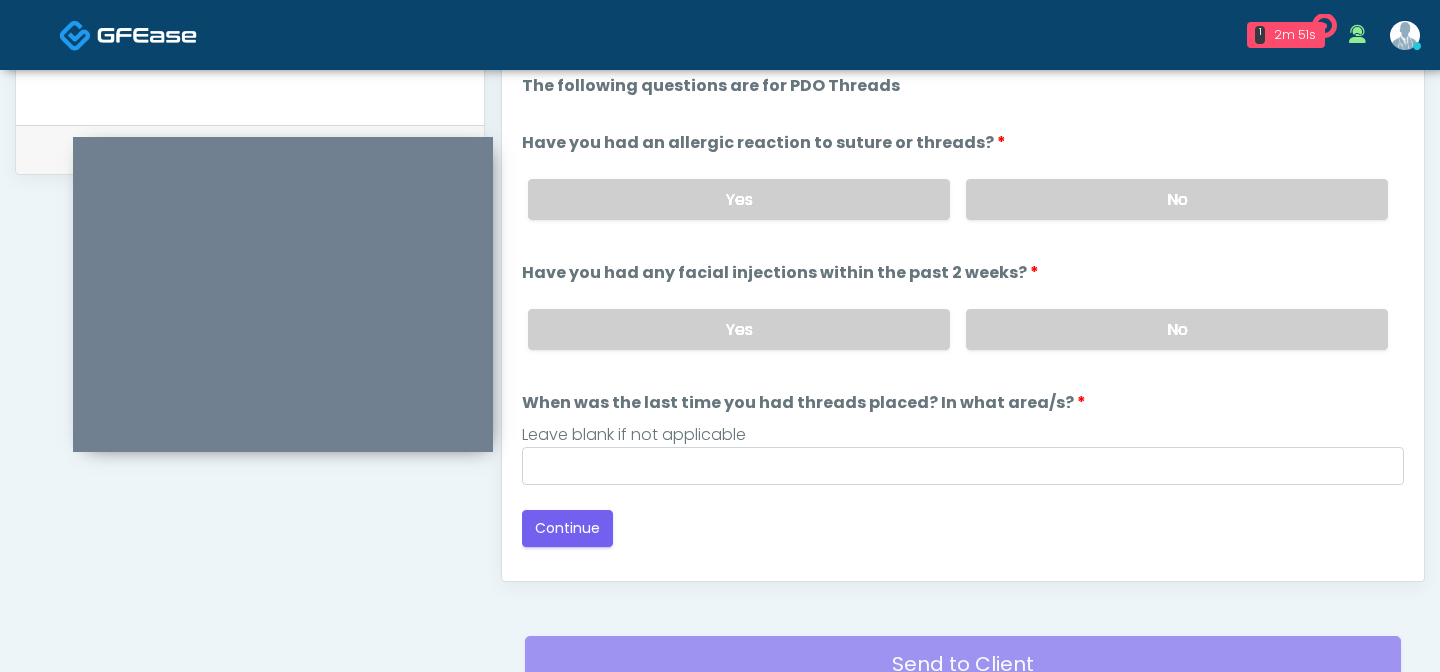 click on "Yes
No" at bounding box center (958, 329) 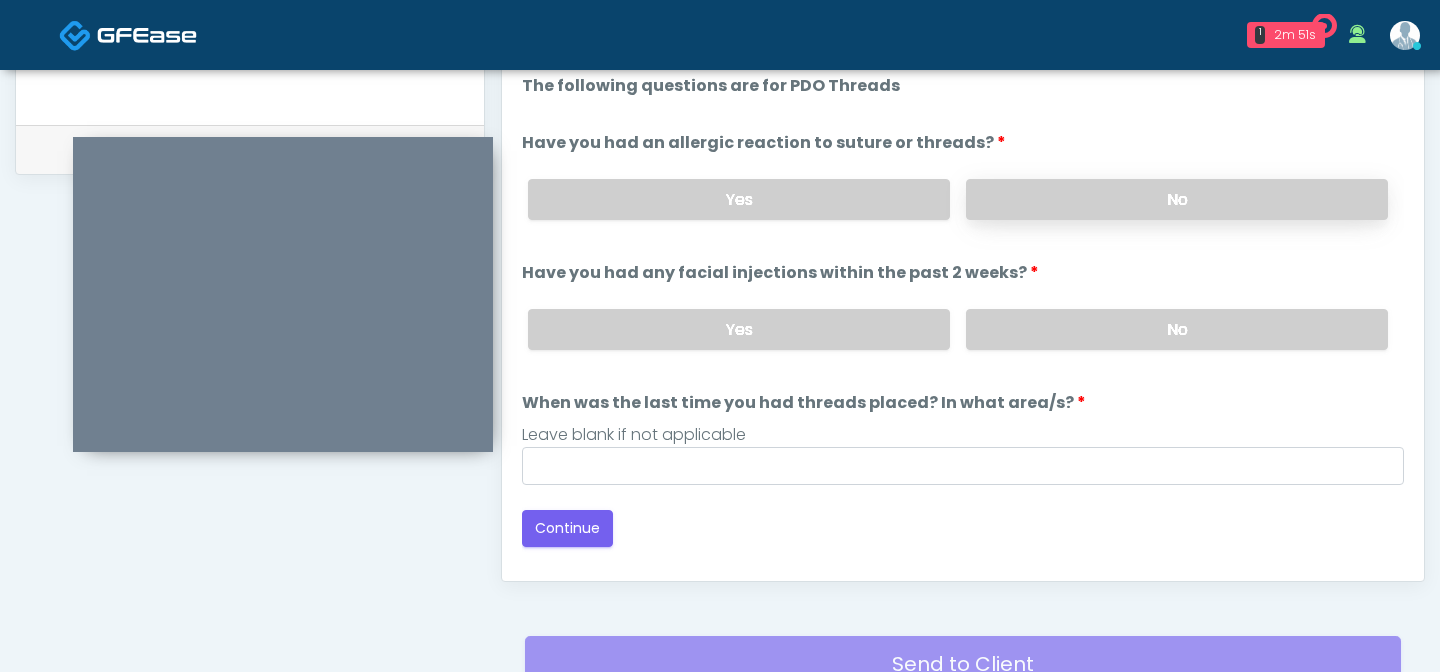 click on "No" at bounding box center (1177, 199) 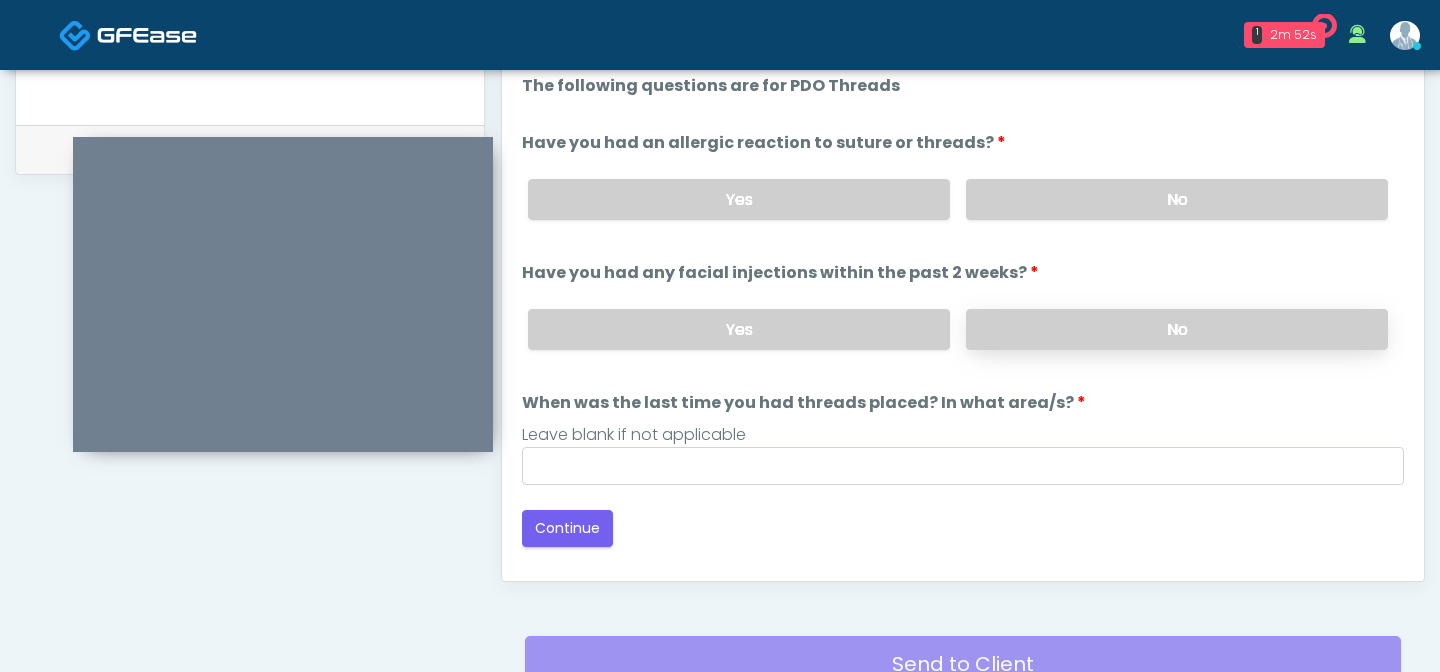 click on "No" at bounding box center [1177, 329] 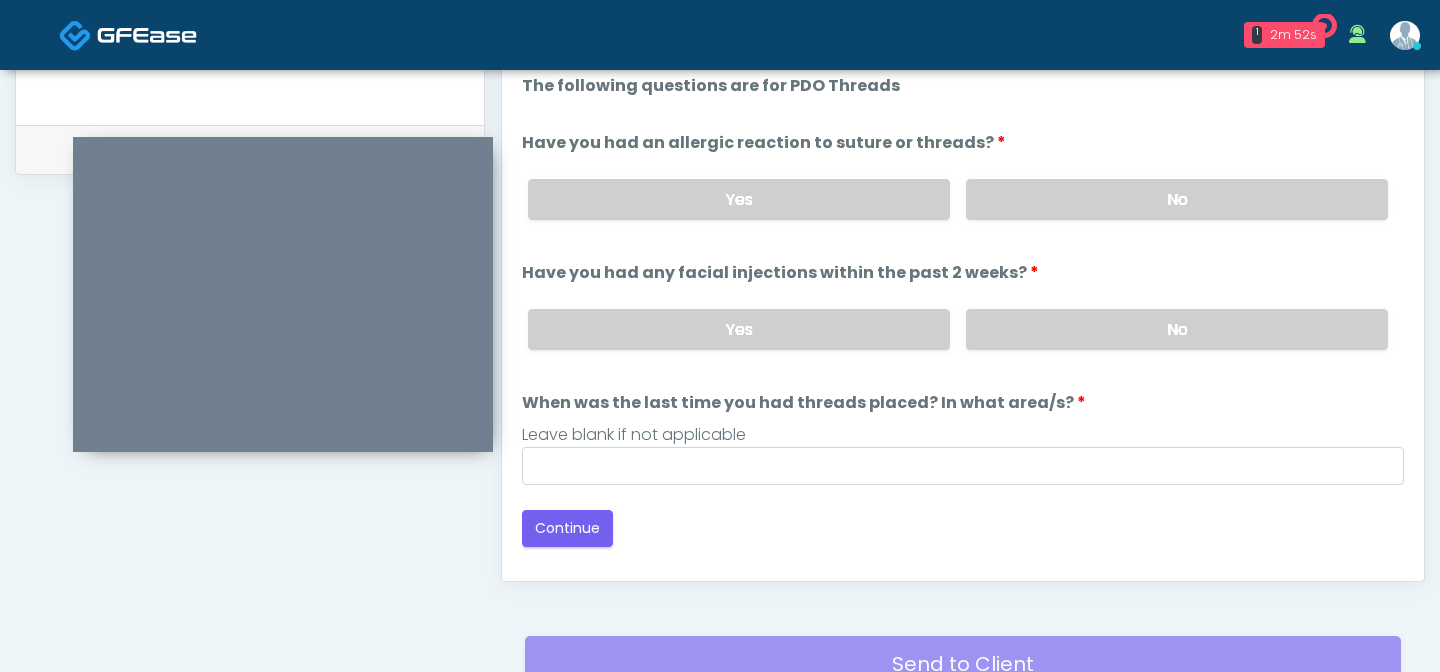 click on "Leave blank if not applicable" at bounding box center (963, 435) 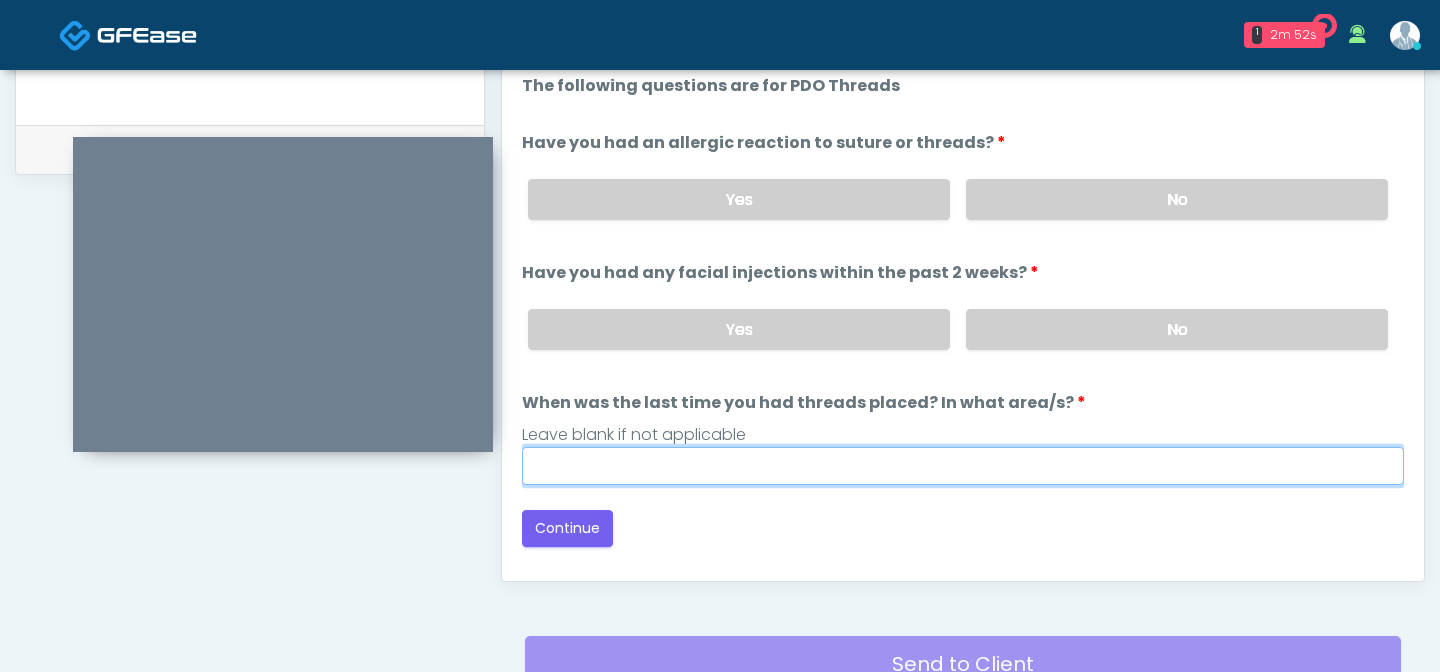 click on "When was the last time you had threads placed? In what area/s?" at bounding box center [963, 466] 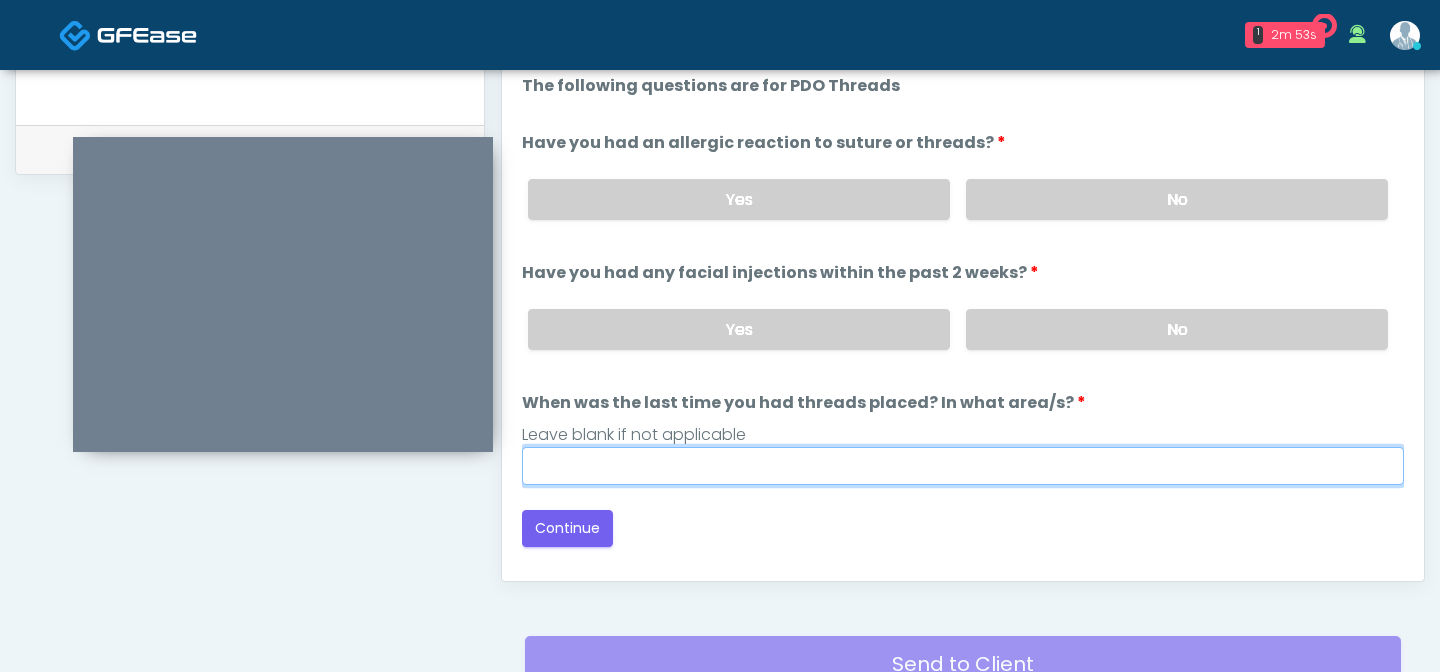 type on "***" 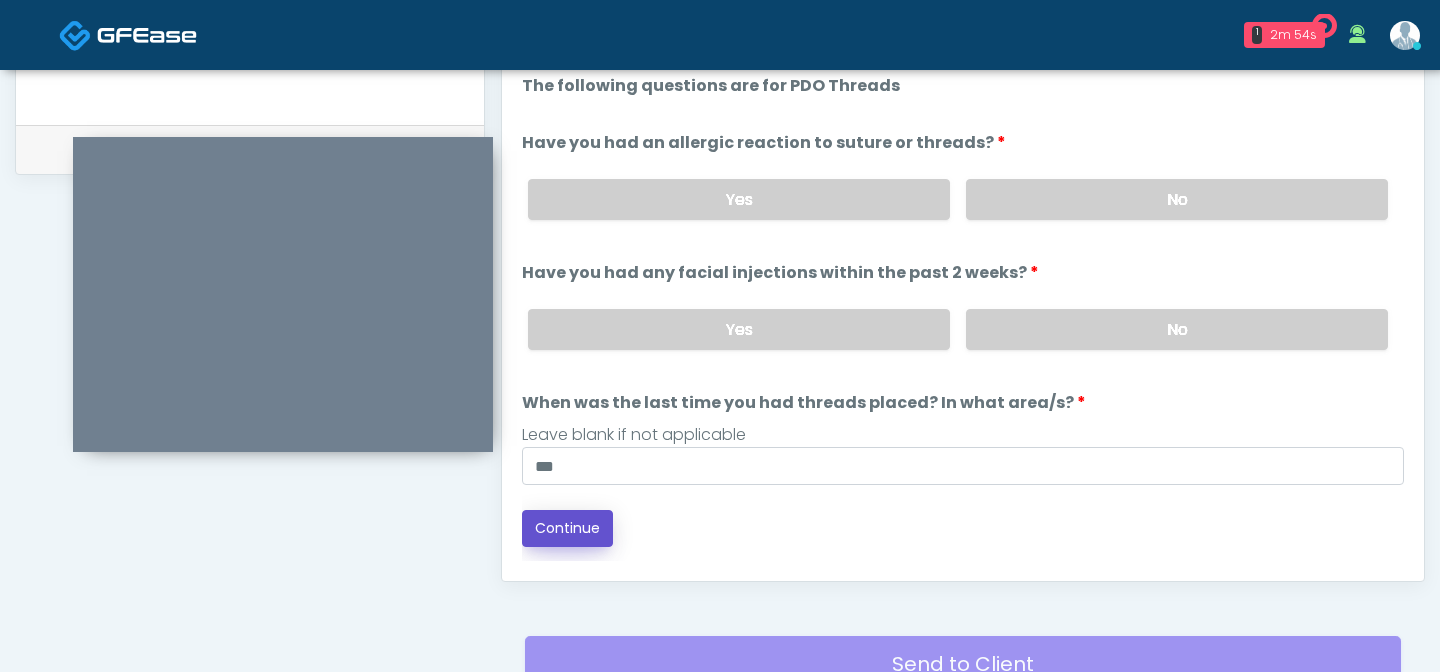 click on "Continue" at bounding box center (567, 528) 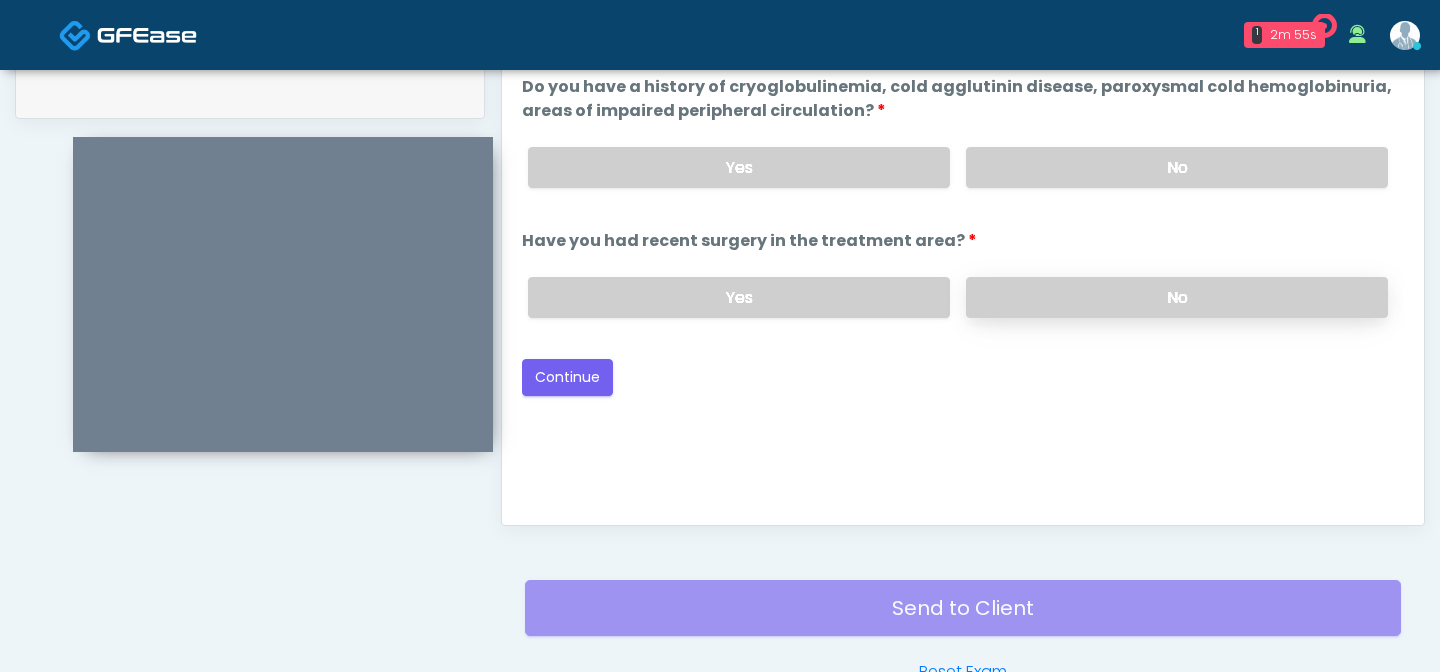scroll, scrollTop: 978, scrollLeft: 0, axis: vertical 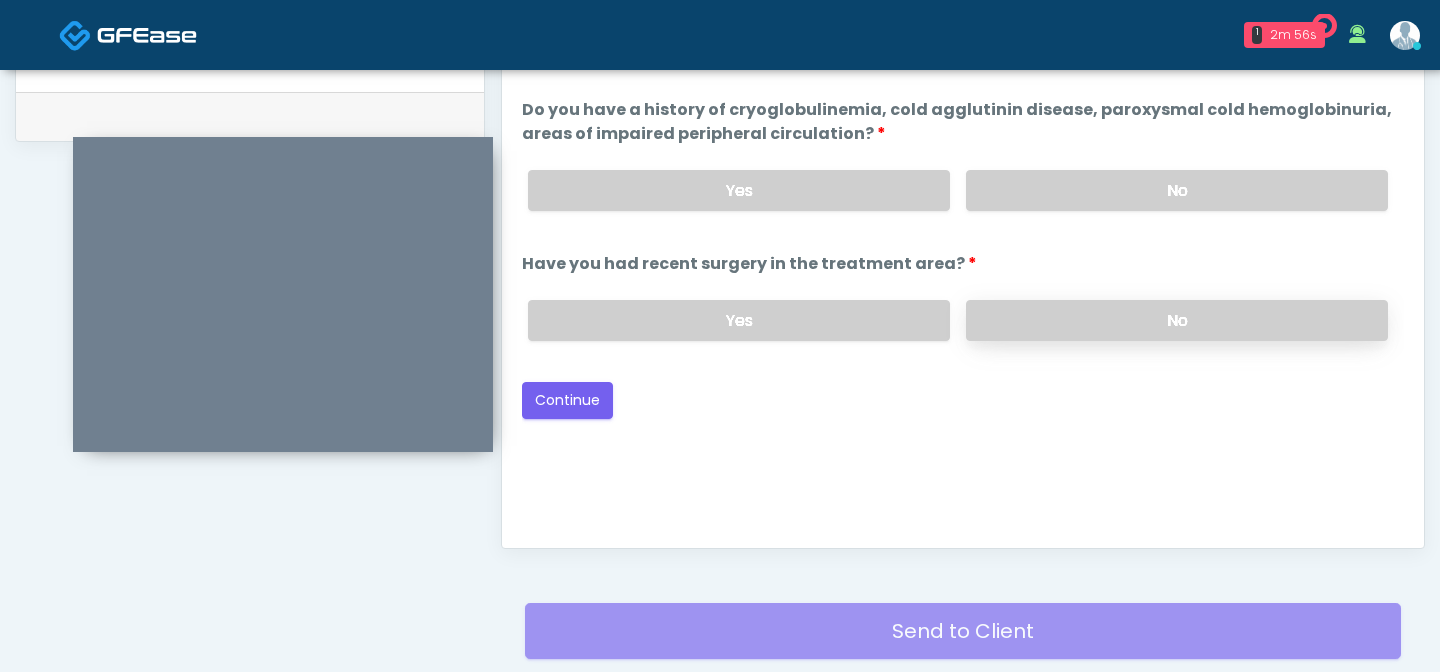 click on "No" at bounding box center (1177, 320) 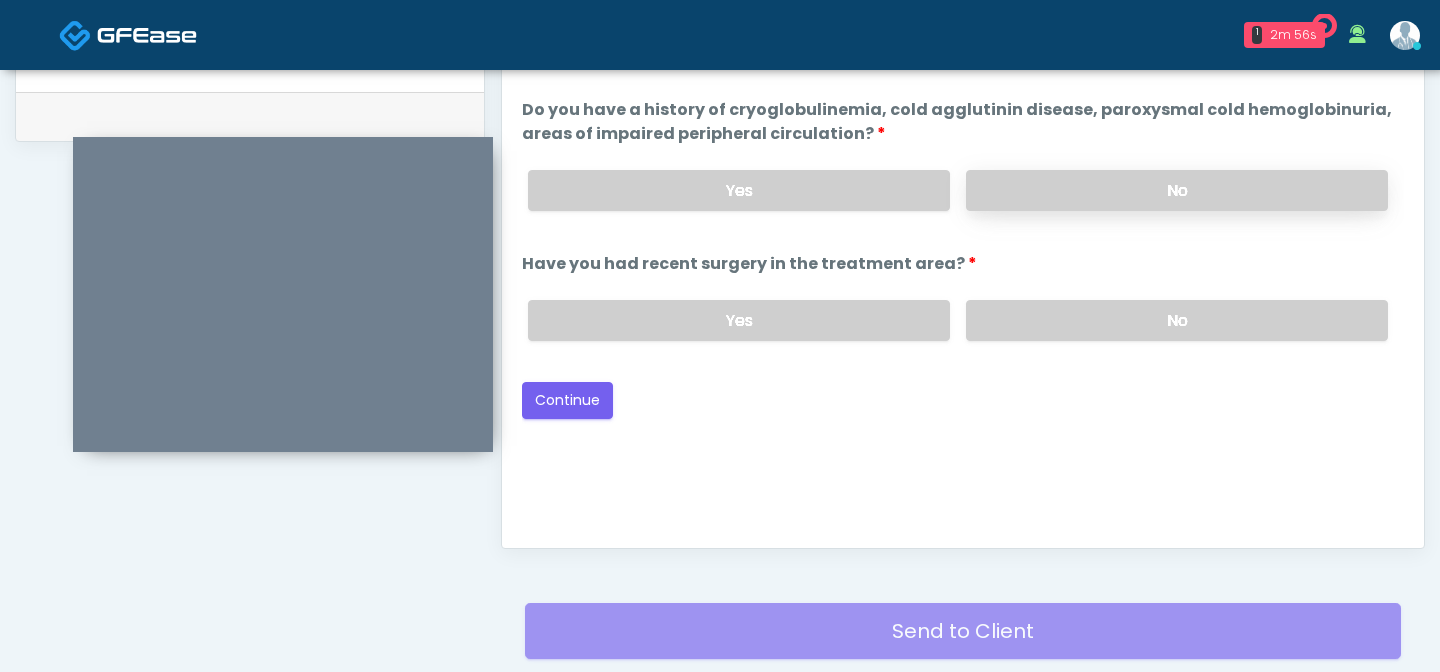 click on "No" at bounding box center (1177, 190) 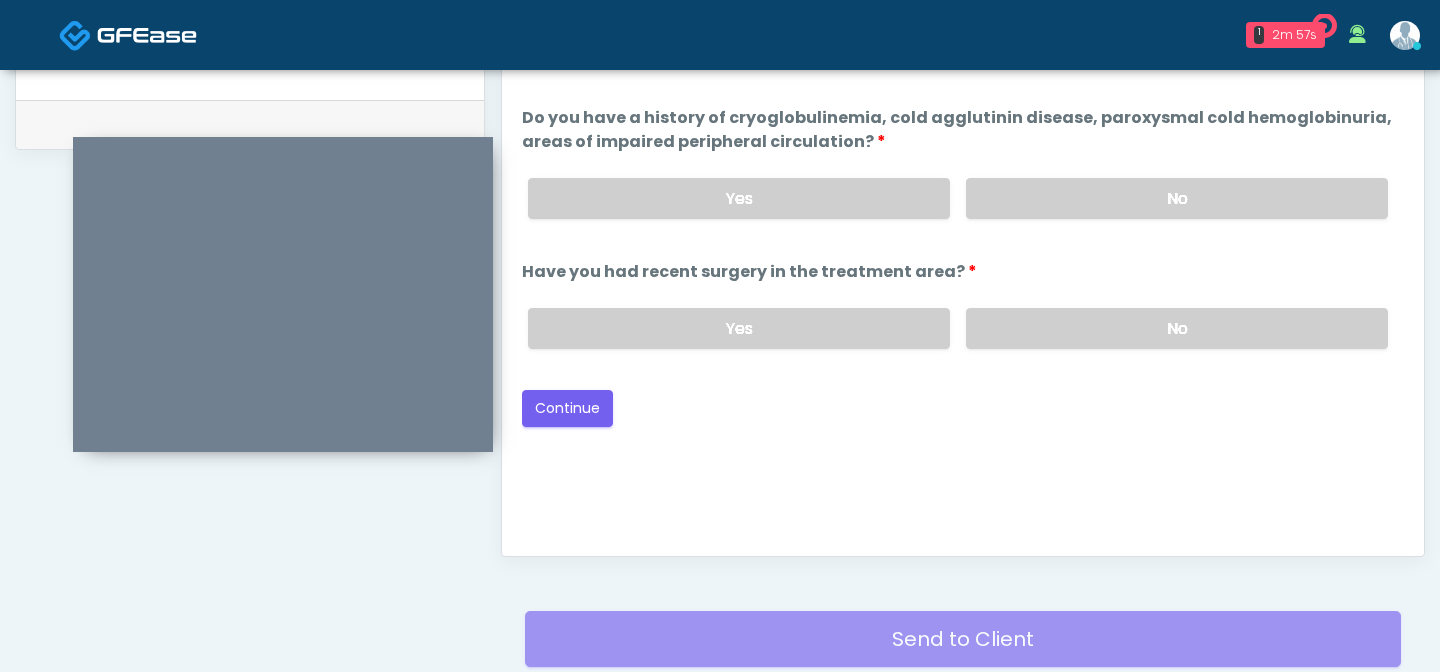 scroll, scrollTop: 987, scrollLeft: 0, axis: vertical 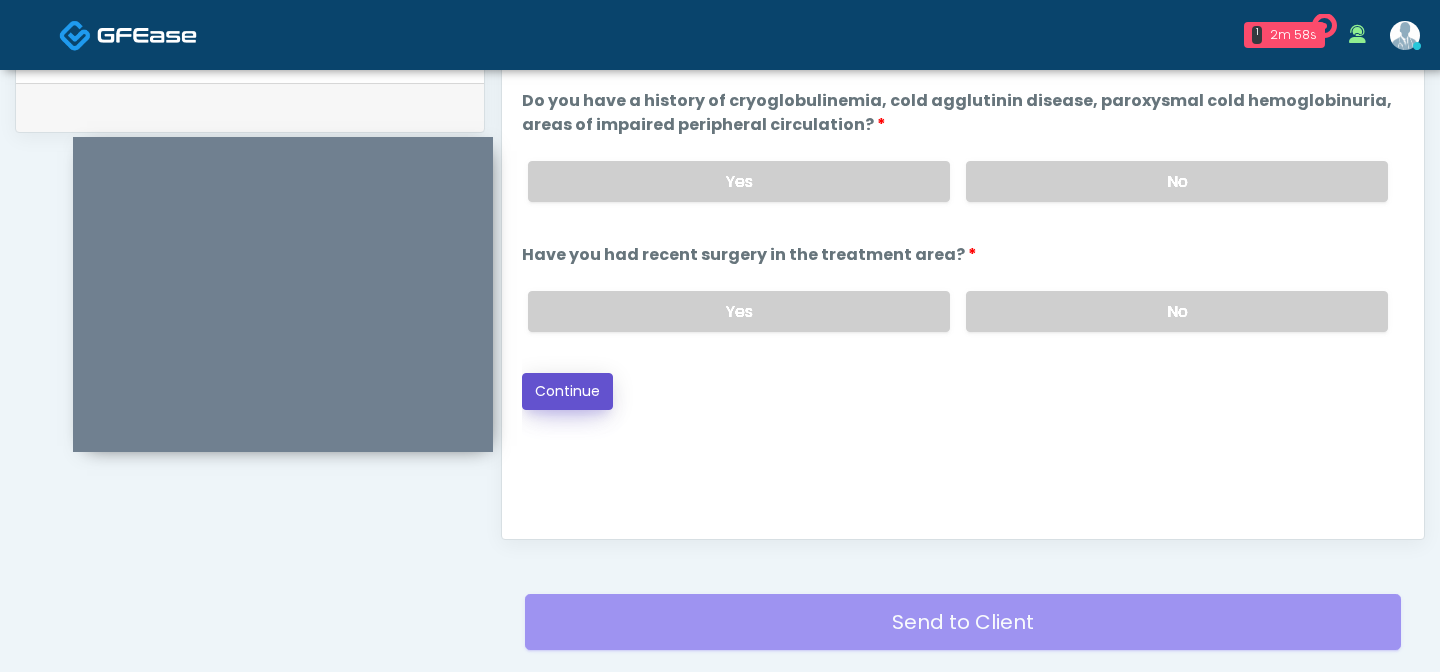 click on "Continue" at bounding box center [567, 391] 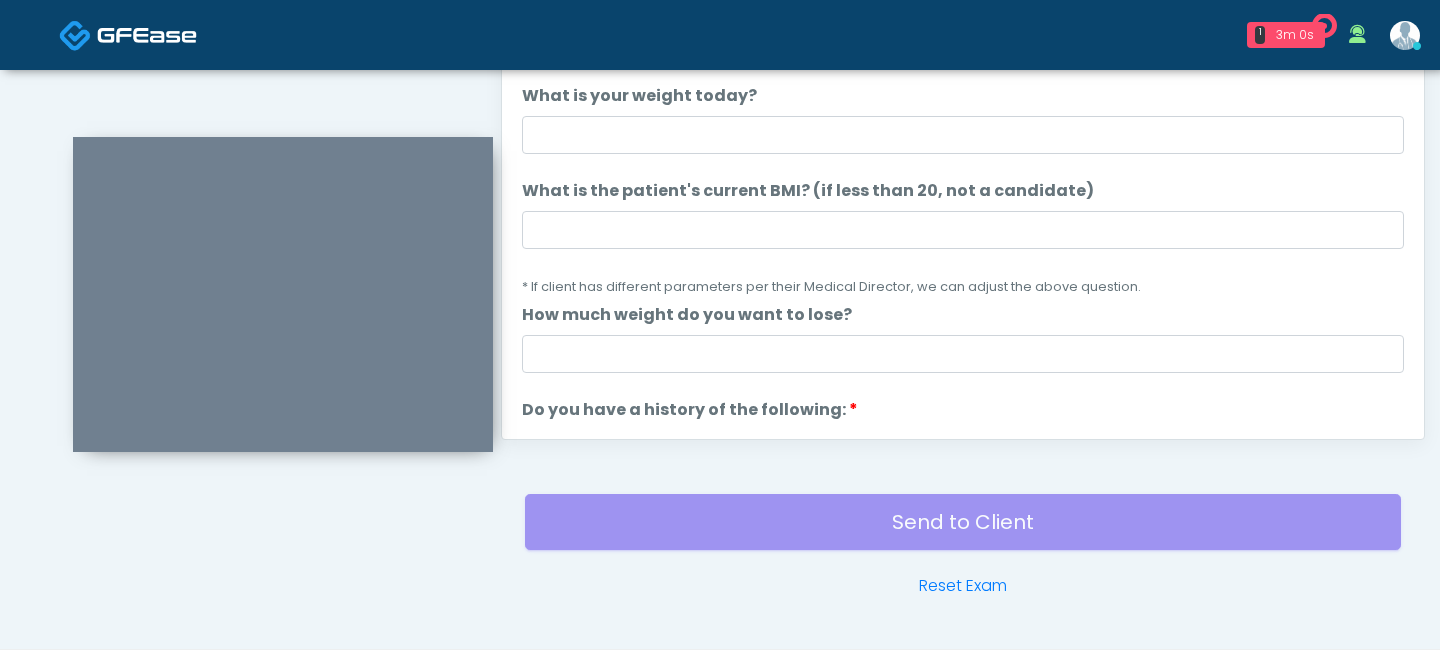 scroll, scrollTop: 1094, scrollLeft: 0, axis: vertical 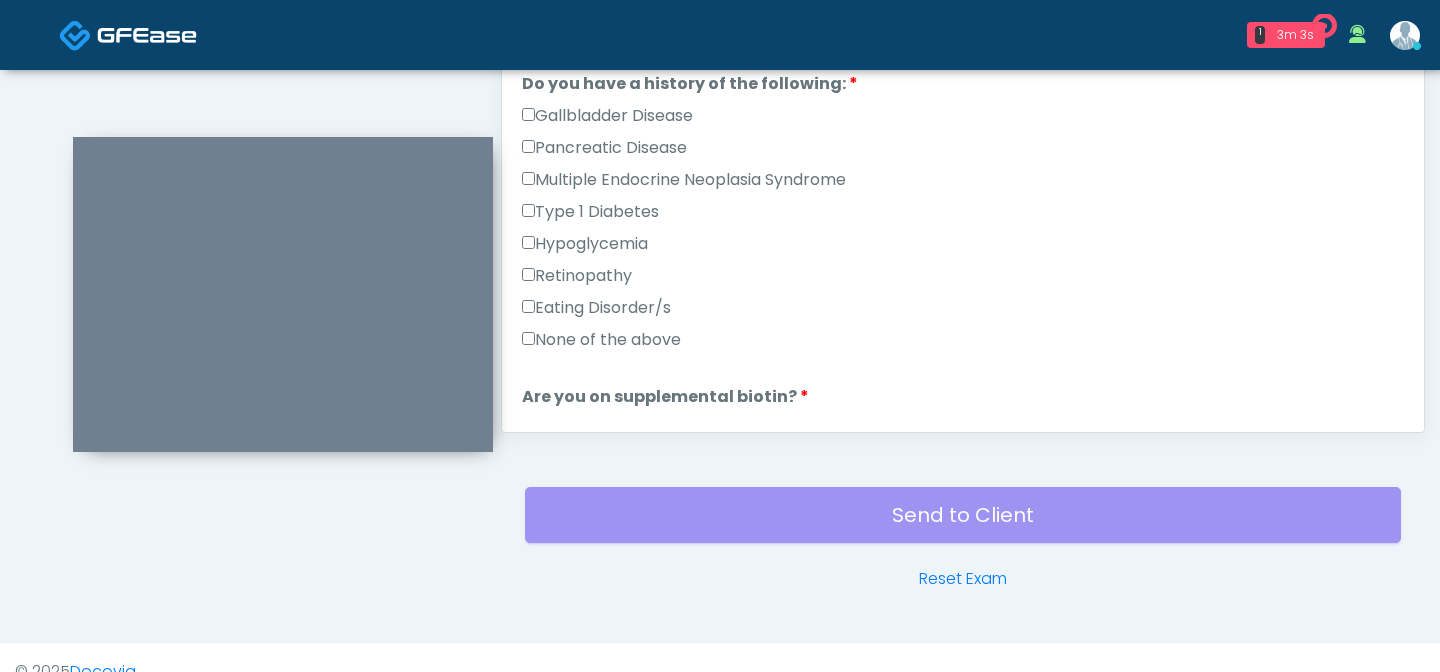 click on "None of the above" at bounding box center [601, 340] 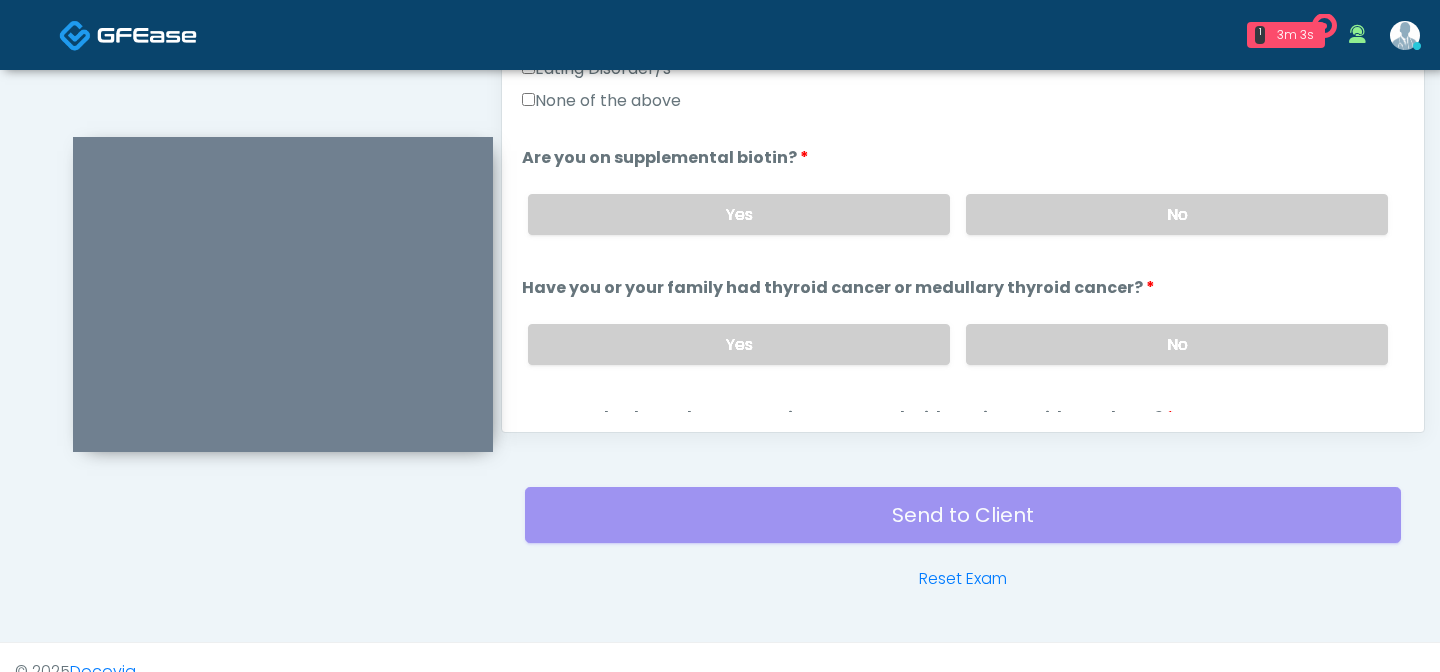 scroll, scrollTop: 559, scrollLeft: 0, axis: vertical 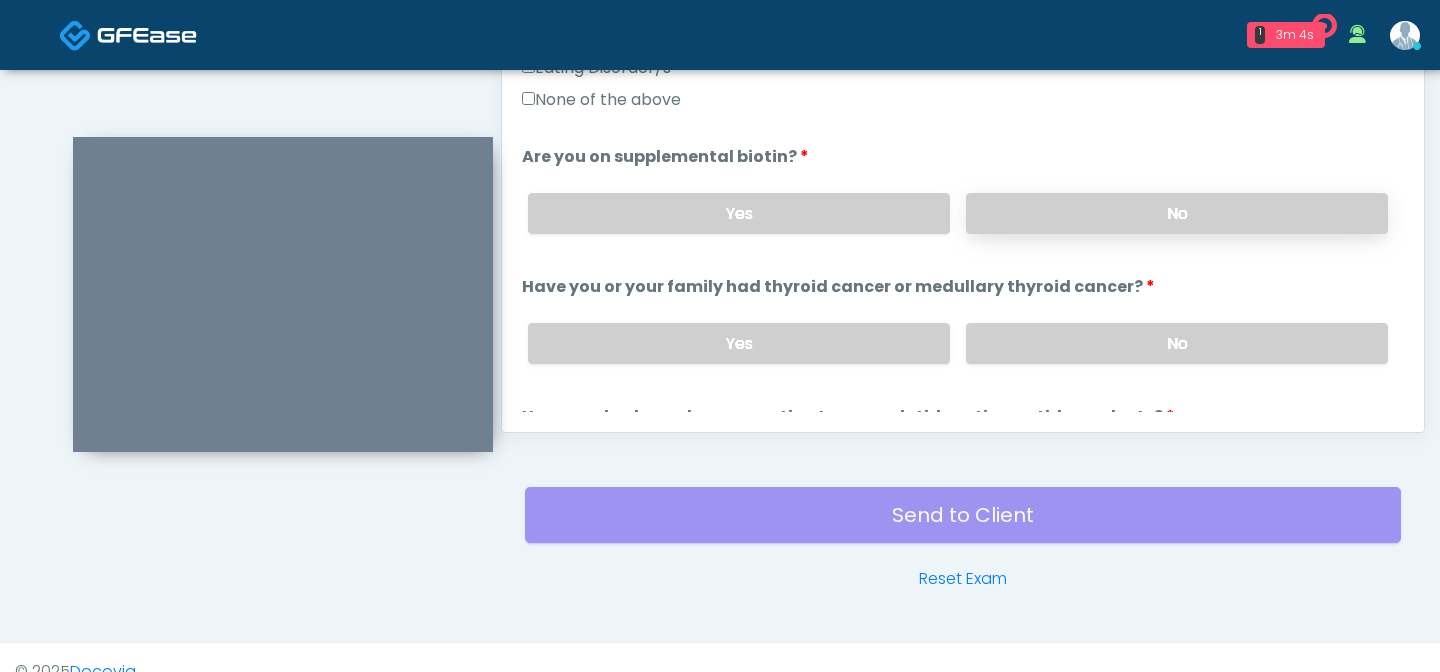 click on "No" at bounding box center [1177, 213] 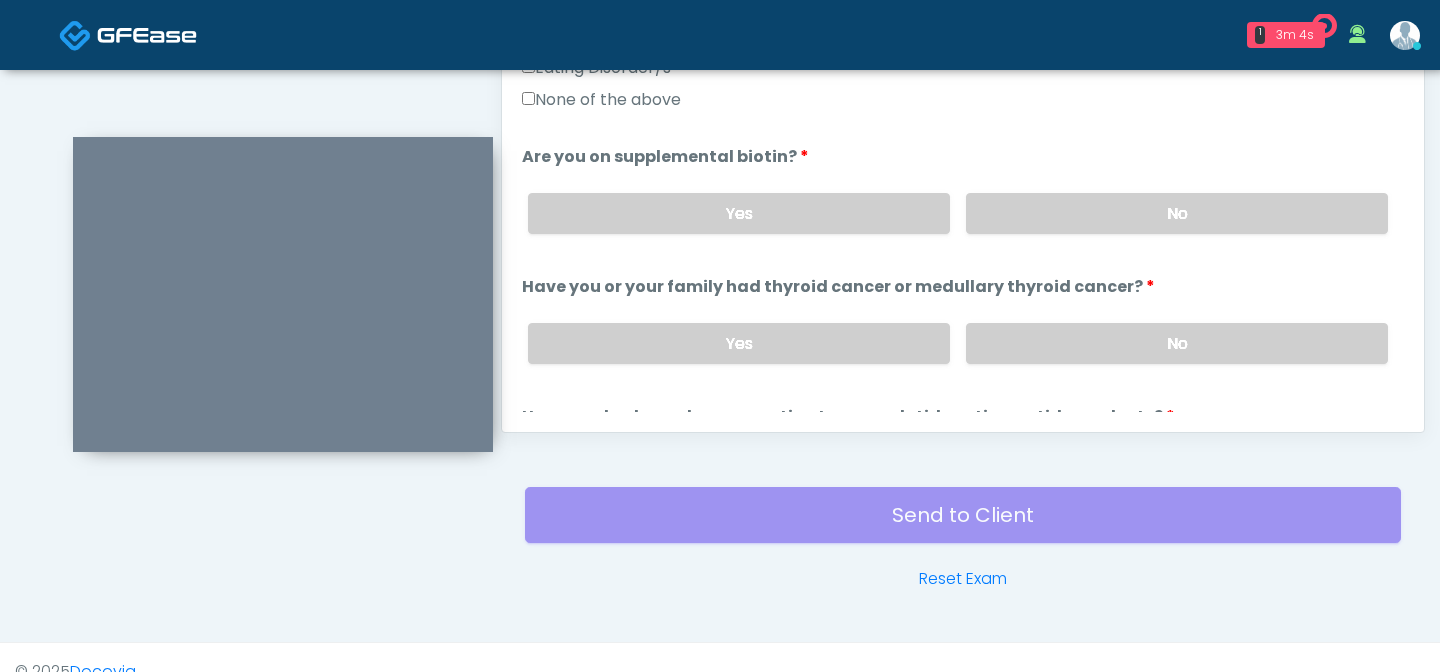 click on "The following questions are for GIP/GLP-1 service
The following questions are for GIP/GLP-1 service
What is your height?
What is your height?
What is your weight today?
What is your weight today?
What is the patient's current BMI? (if less than 20, not a candidate)
What is the patient's current BMI? (if less than 20, not a candidate)
* If client has different parameters per their Medical Director, we can adjust the above question.
How much weight do you want to lose?
No" at bounding box center (963, 133) 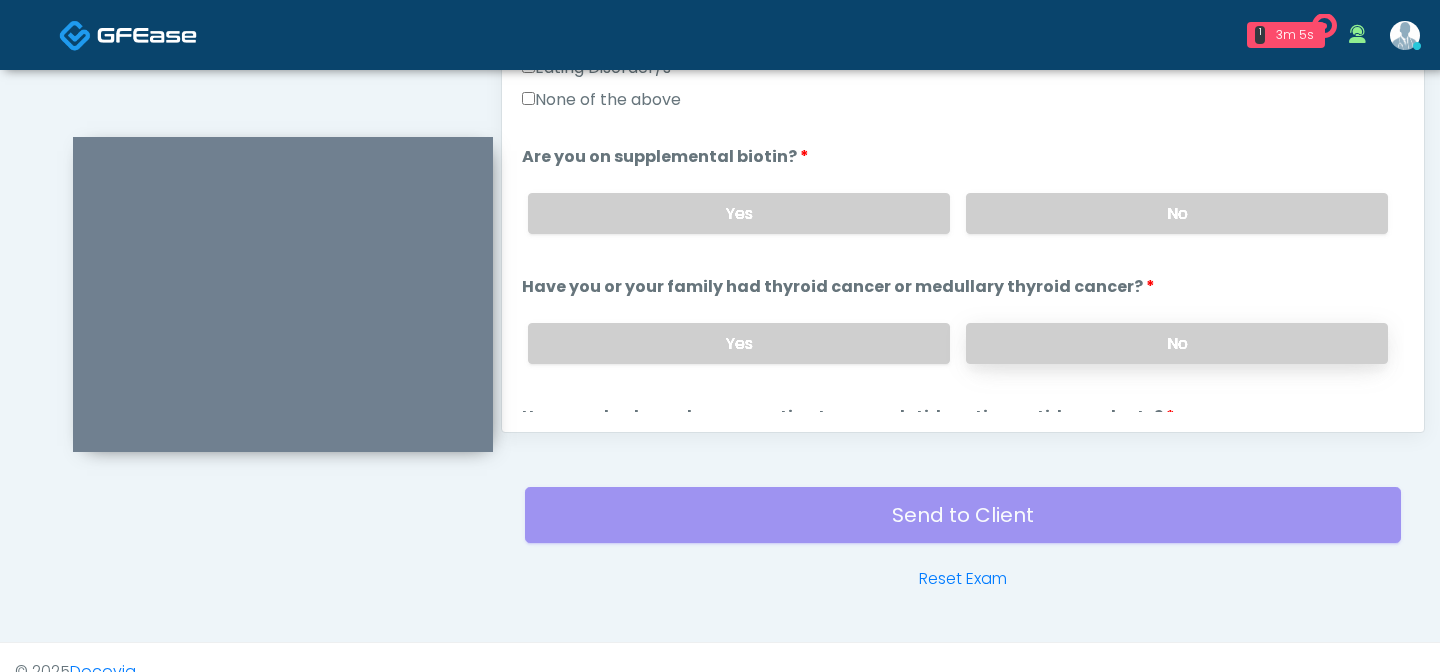 click on "No" at bounding box center [1177, 343] 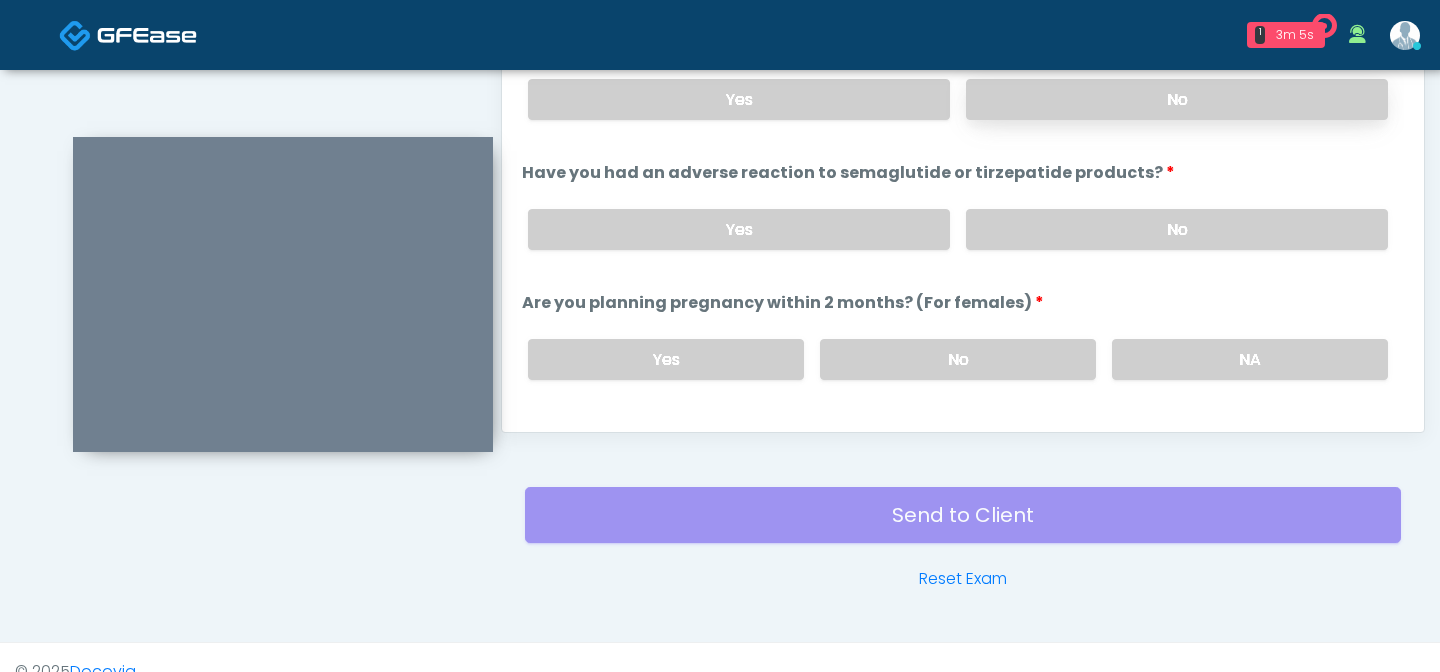 scroll 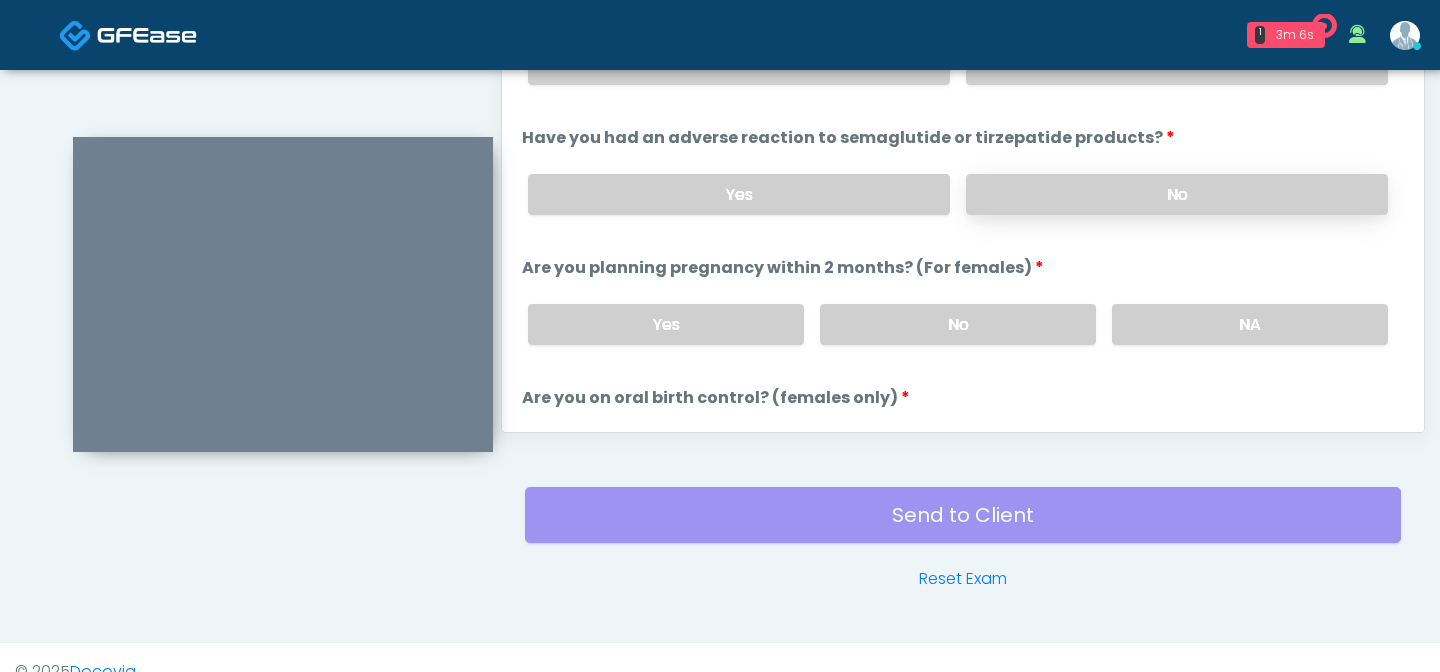 click on "No" at bounding box center [1177, 194] 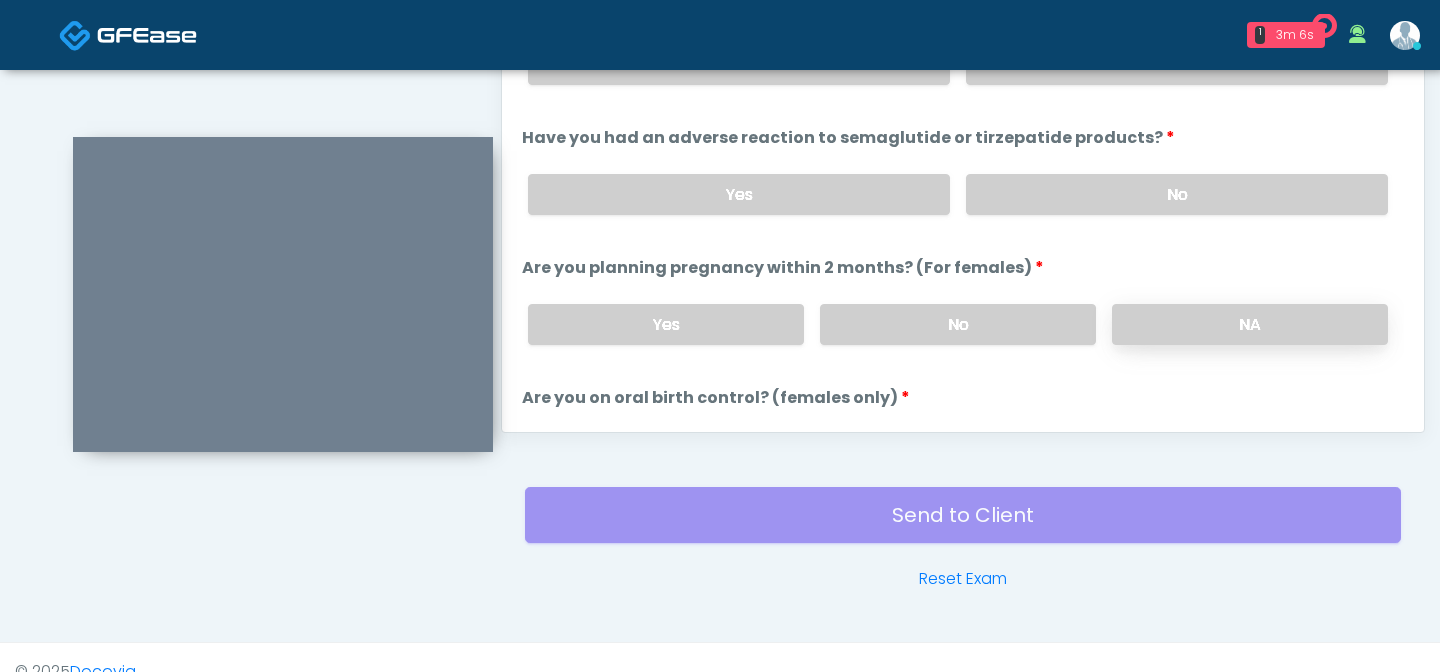 click on "NA" at bounding box center [1250, 324] 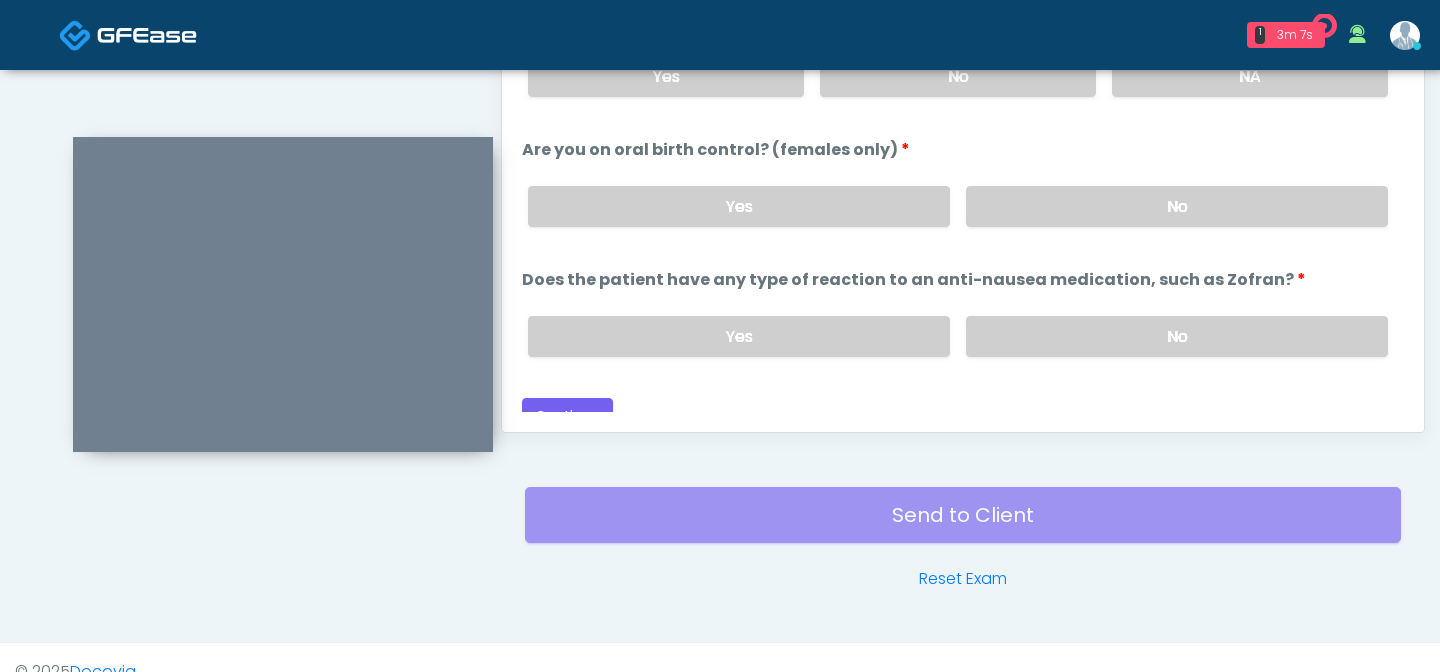 click on "Yes
No" at bounding box center (958, 206) 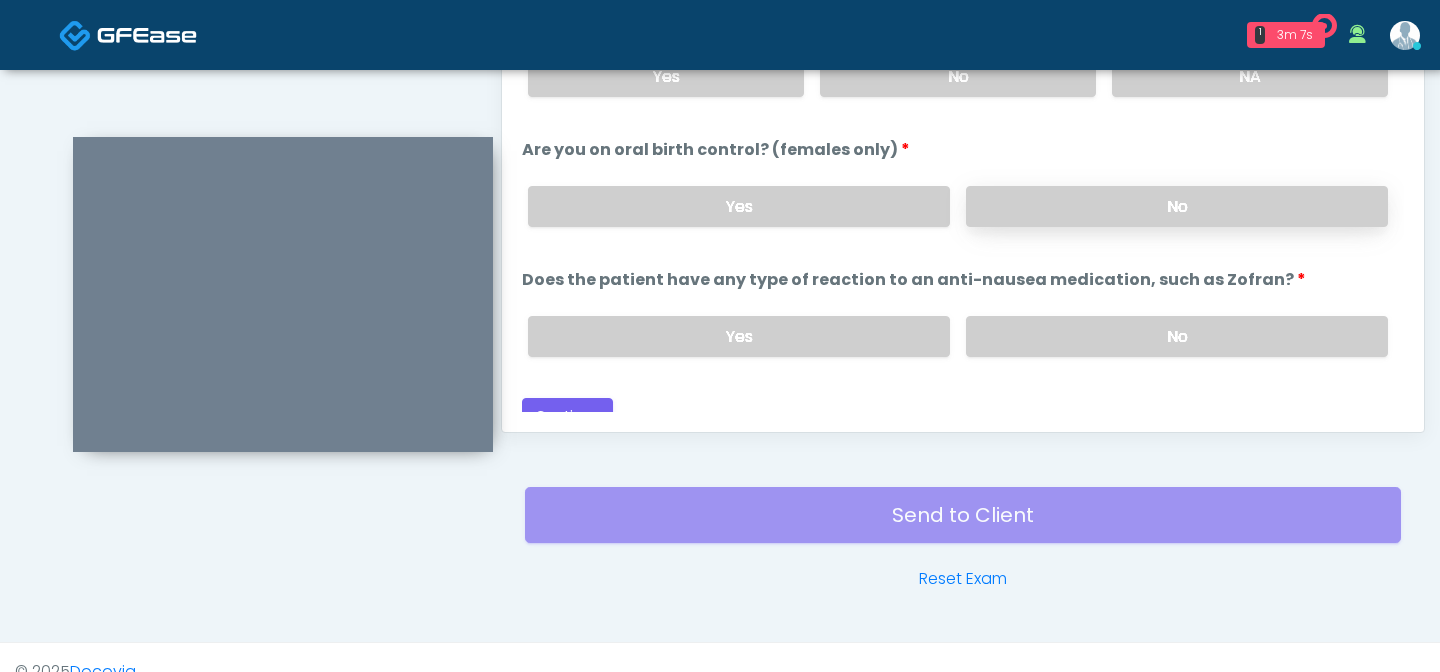 click on "No" at bounding box center [1177, 206] 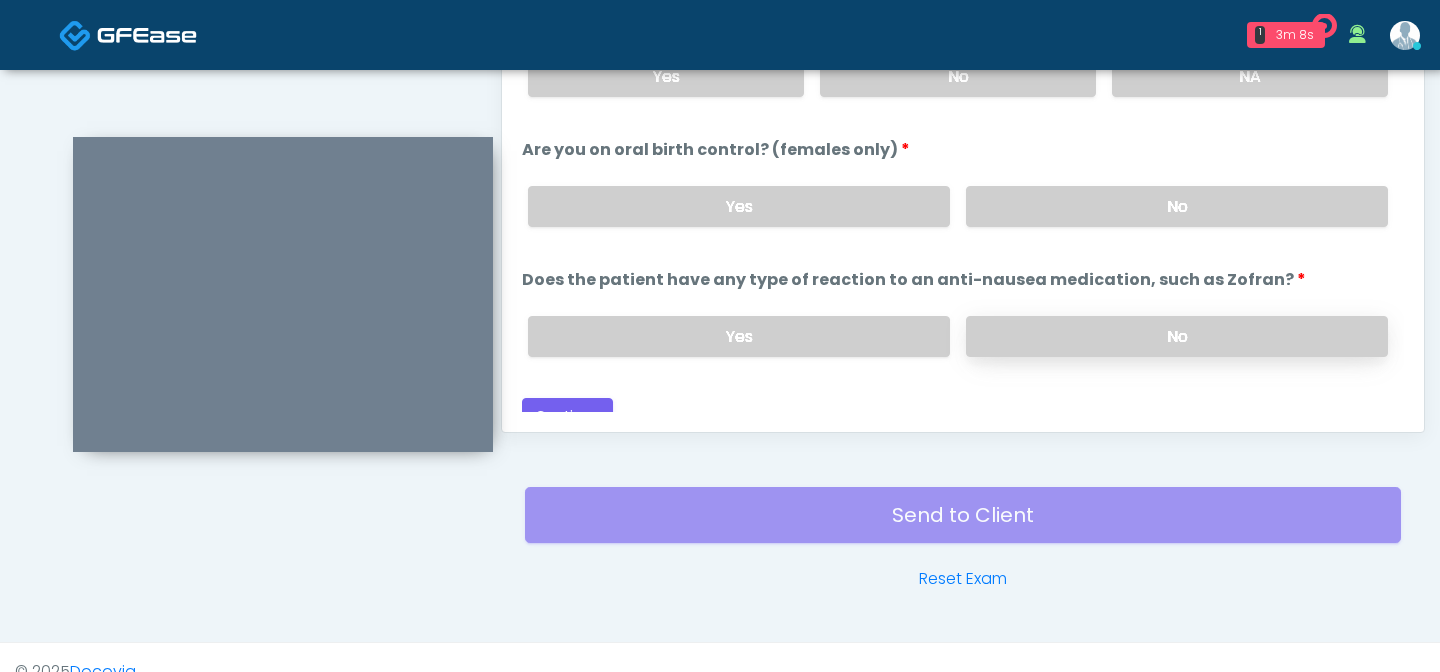 click on "No" at bounding box center (1177, 336) 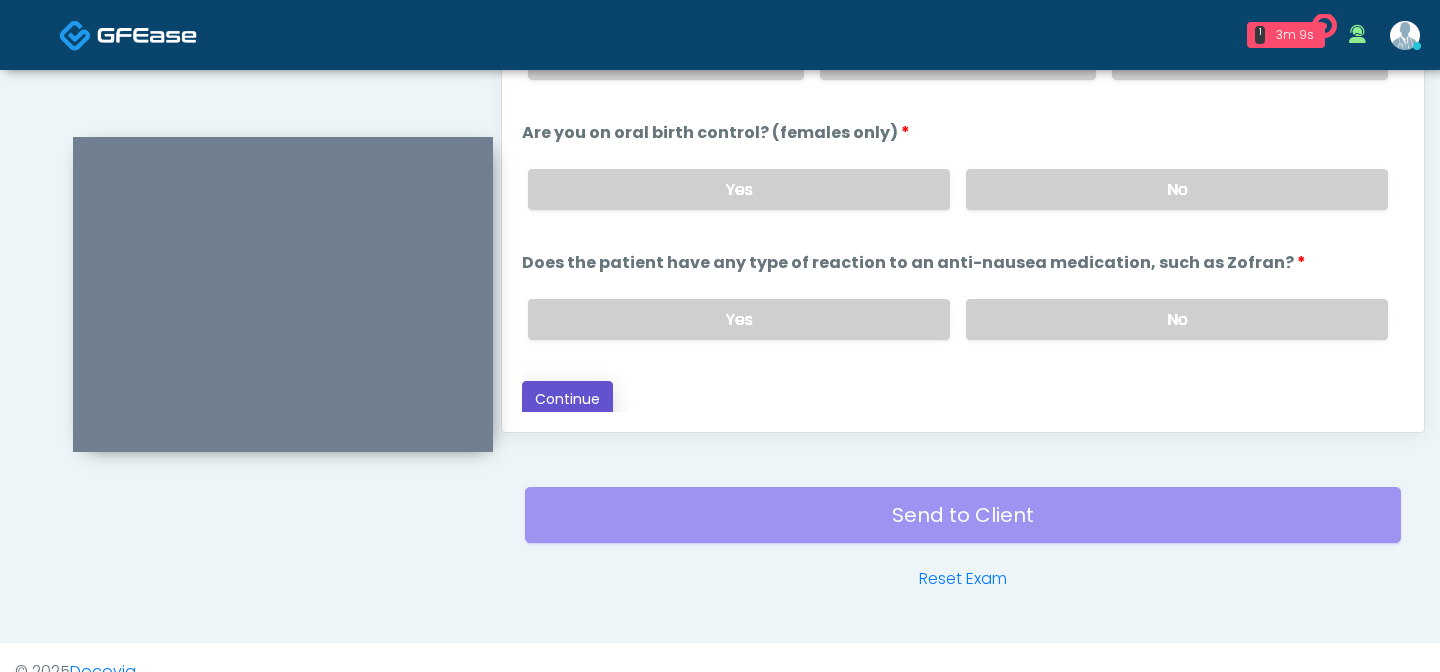 click on "Continue" at bounding box center (567, 399) 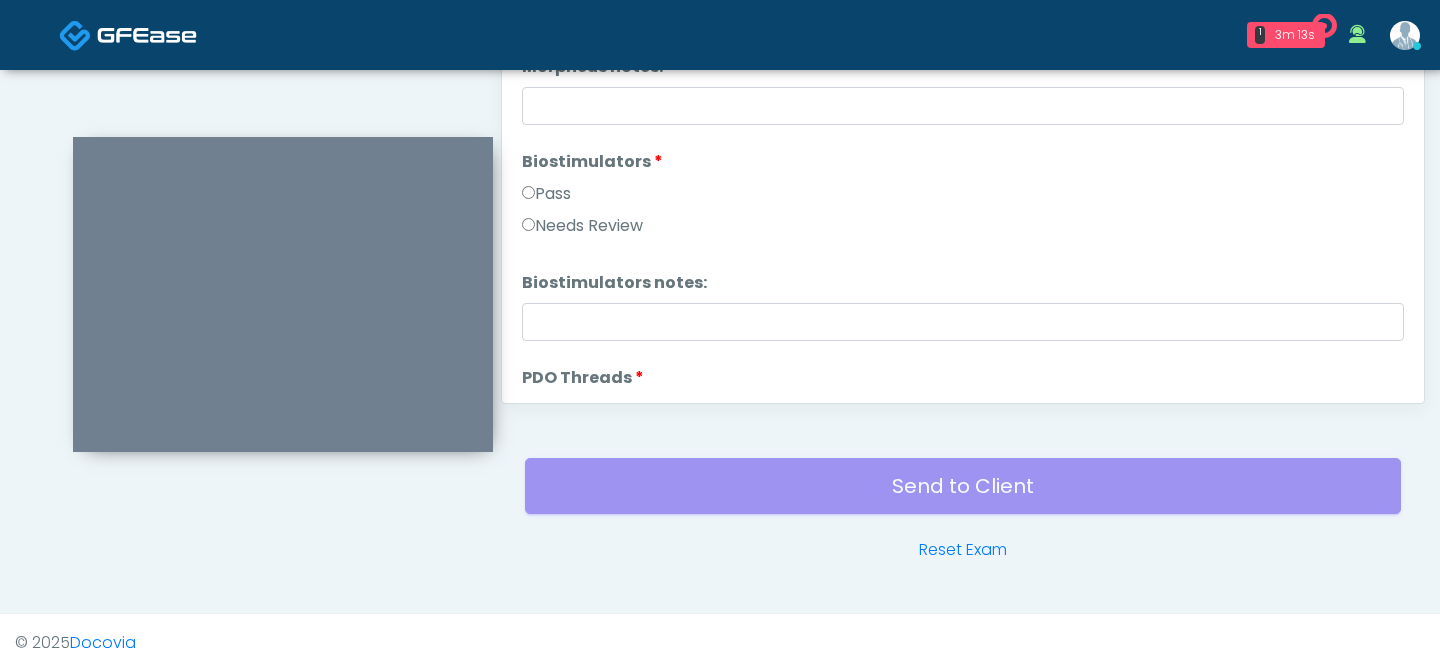scroll, scrollTop: 817, scrollLeft: 0, axis: vertical 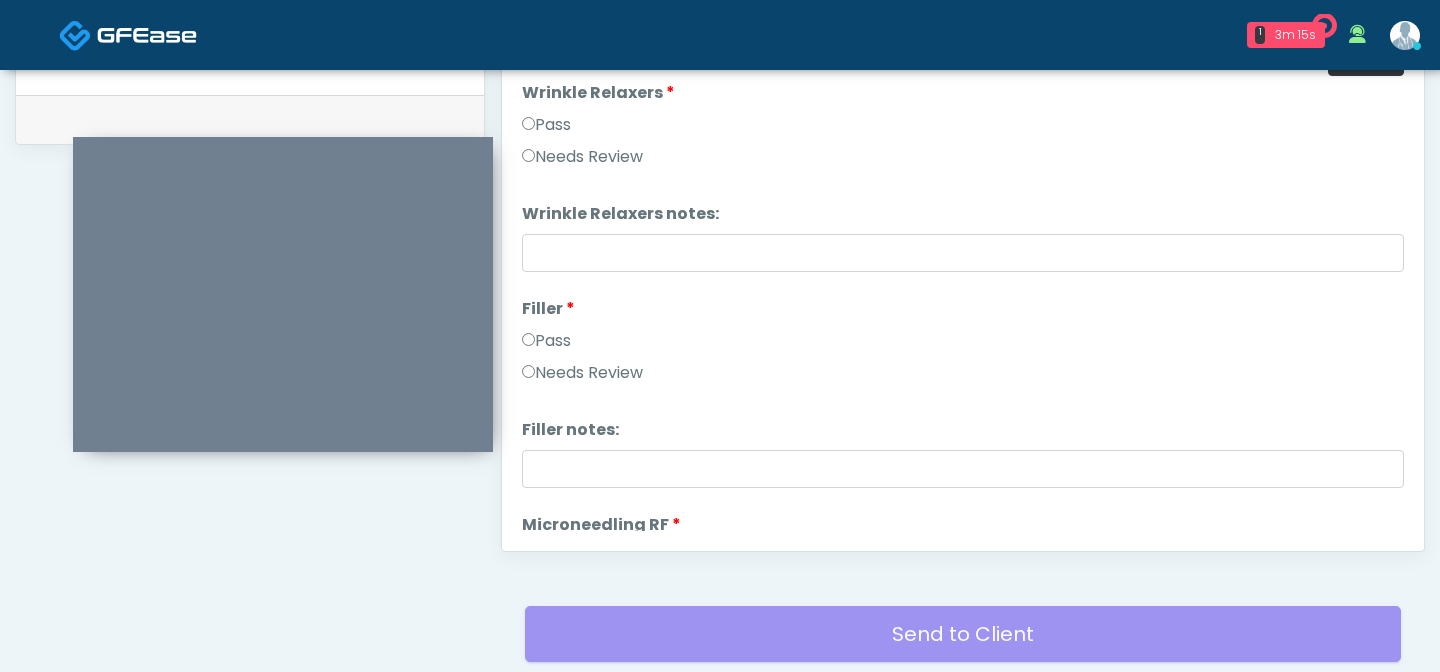 click on "Pass" at bounding box center (546, 125) 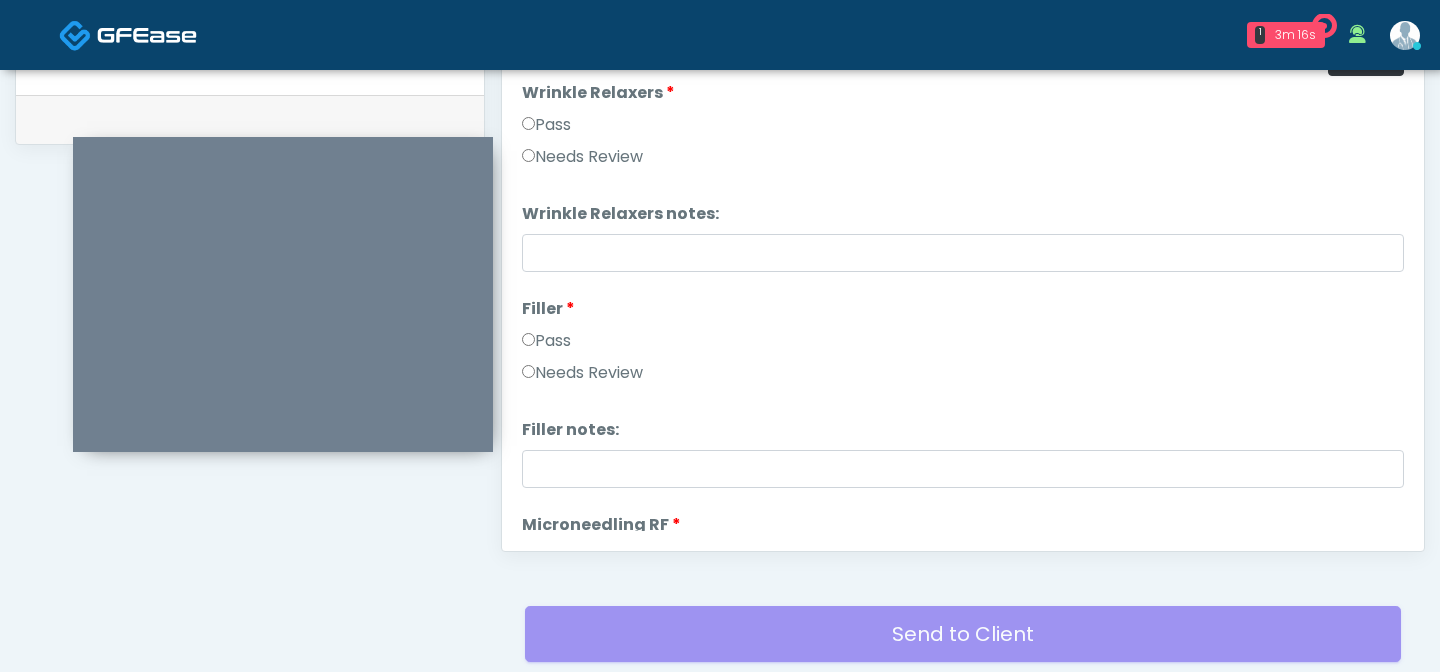 click on "Filler
Filler
Pass
Needs Review" at bounding box center (963, 345) 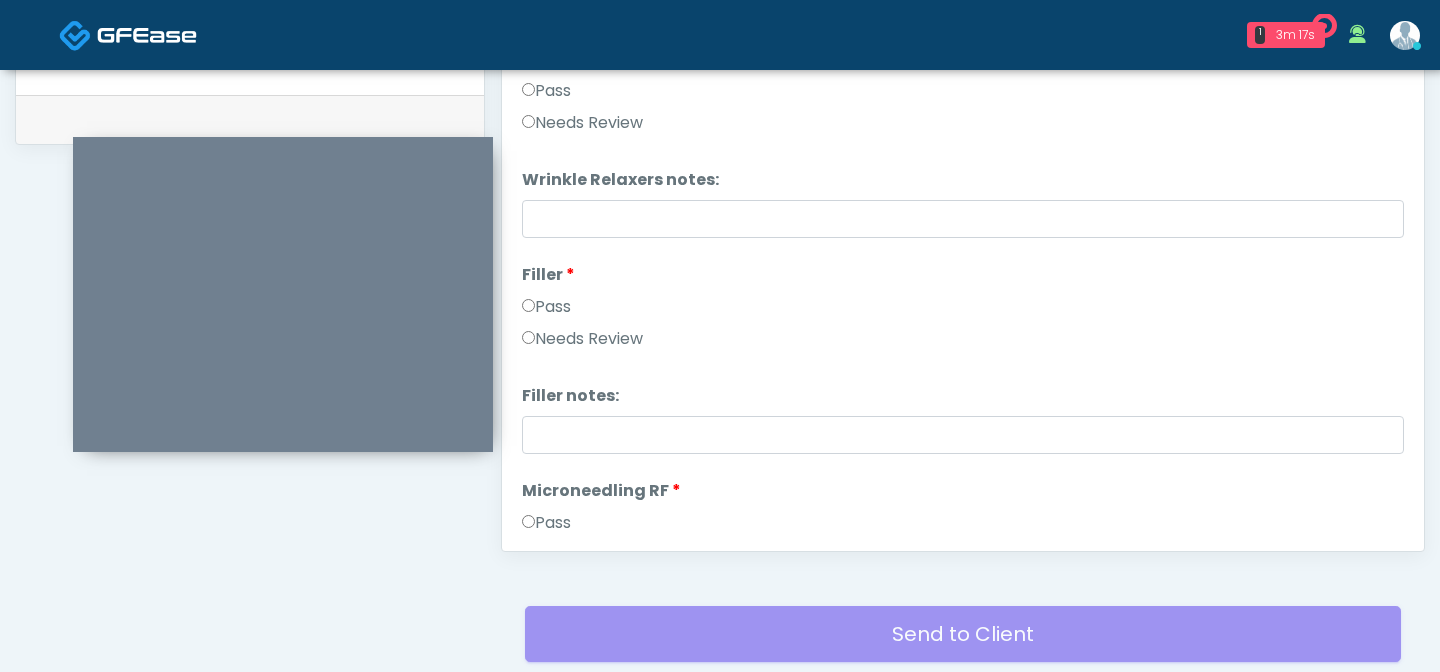 scroll, scrollTop: 37, scrollLeft: 0, axis: vertical 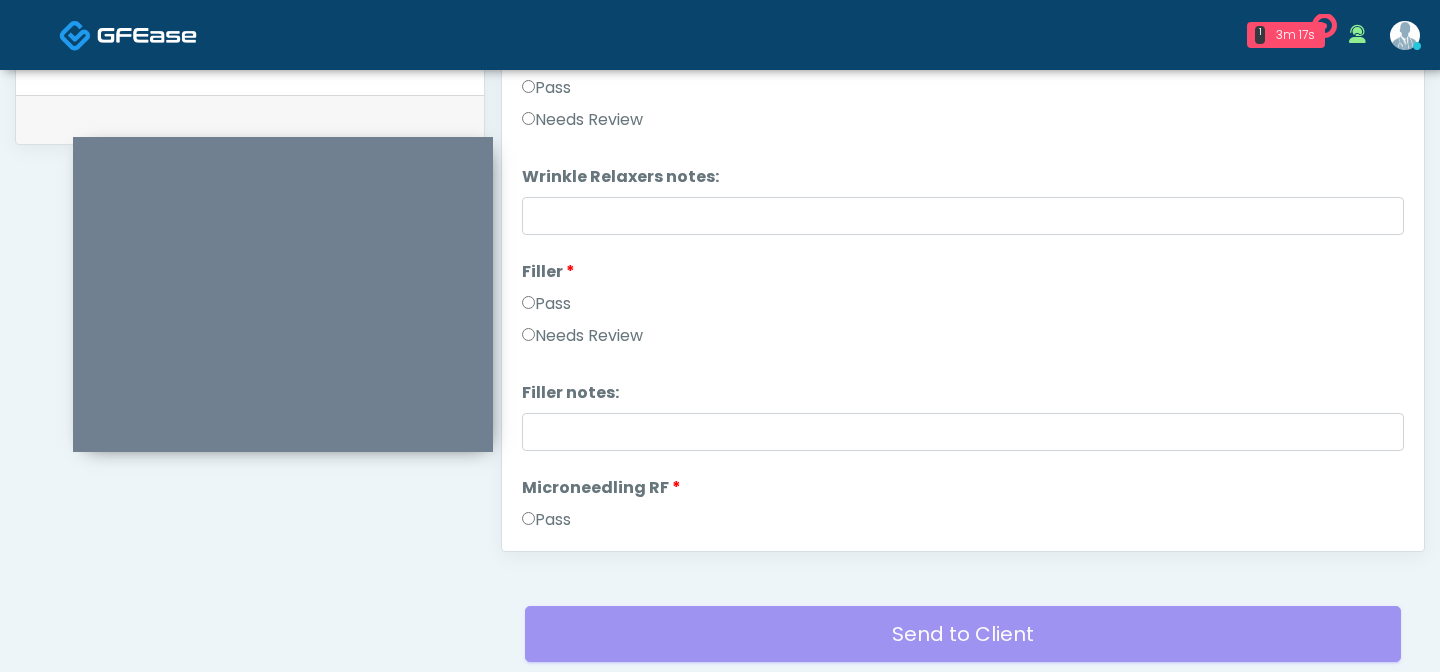 click on "Pass" at bounding box center (546, 304) 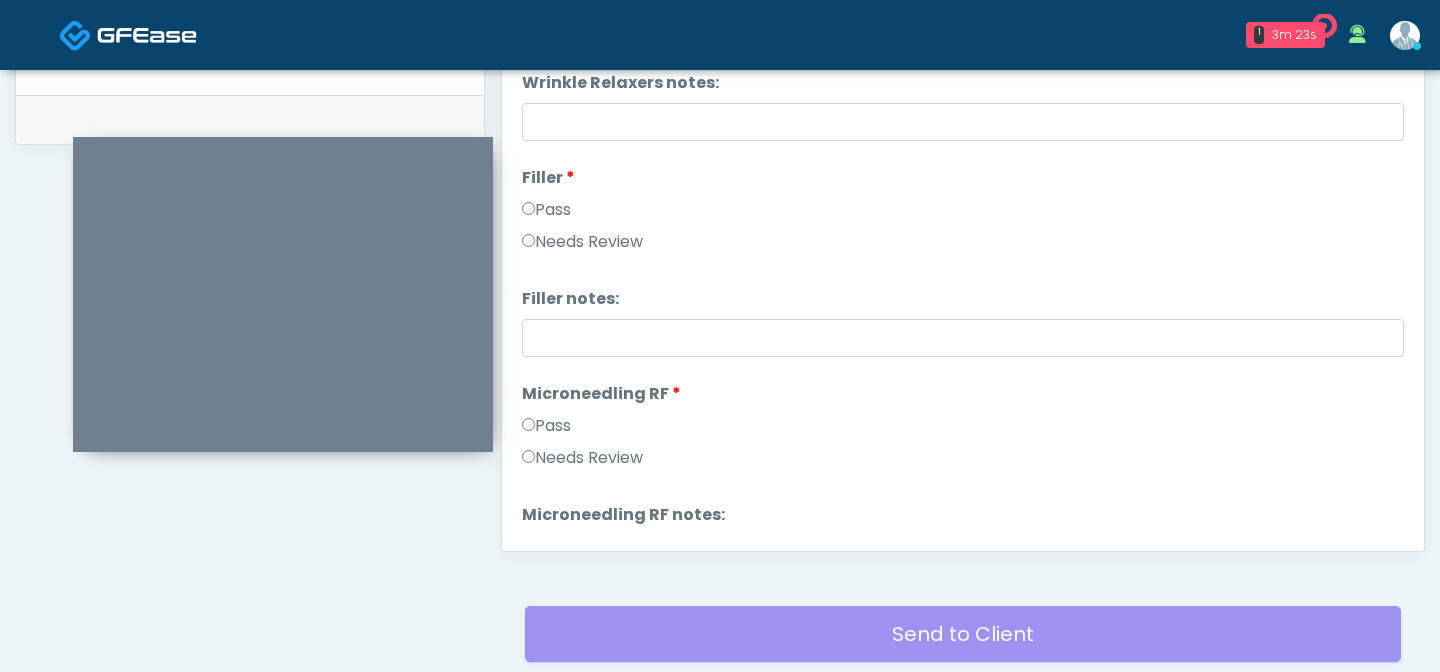 scroll, scrollTop: 176, scrollLeft: 0, axis: vertical 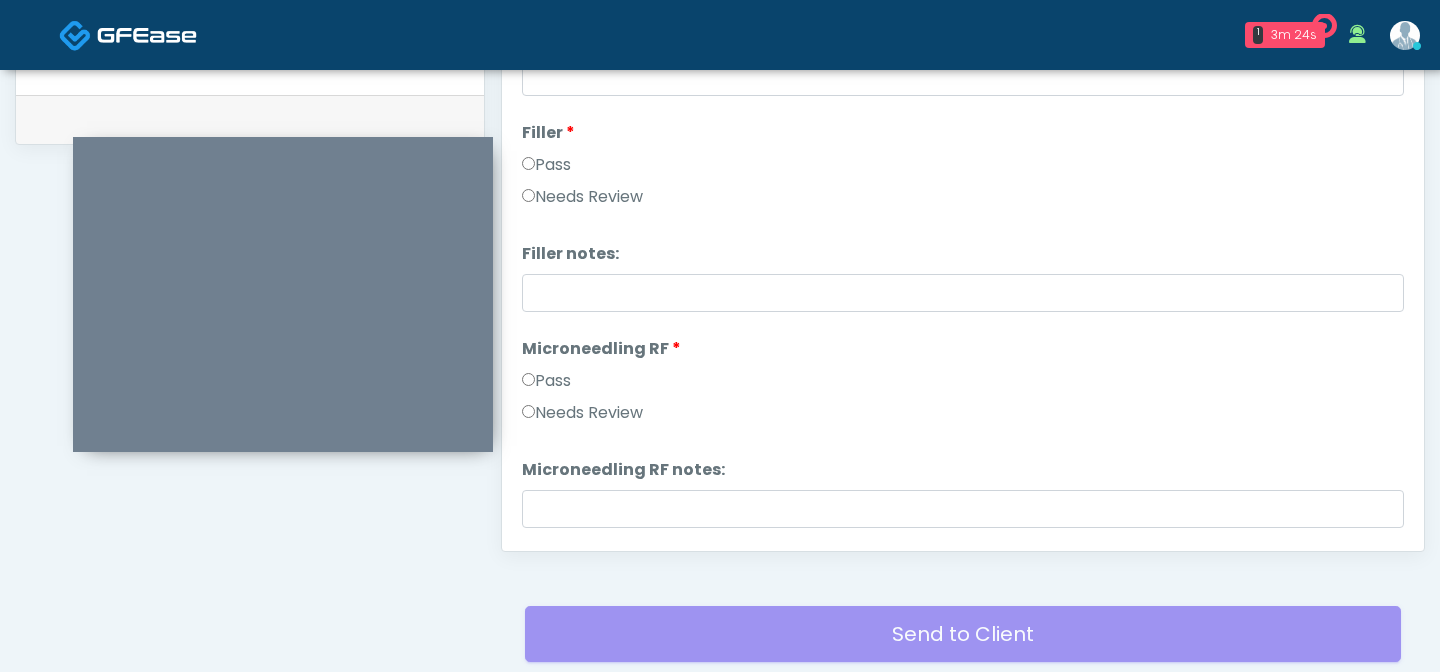 click on "Pass" at bounding box center [963, 385] 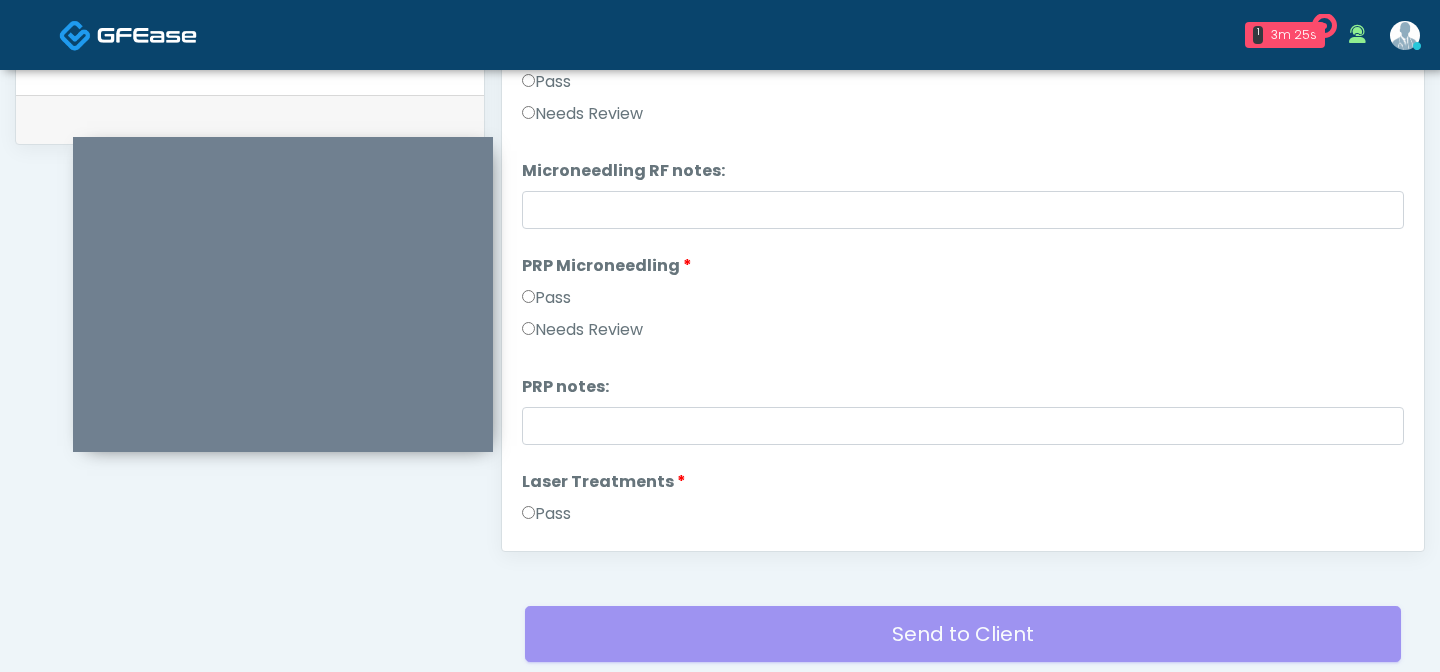 click on "Pass" at bounding box center [546, 298] 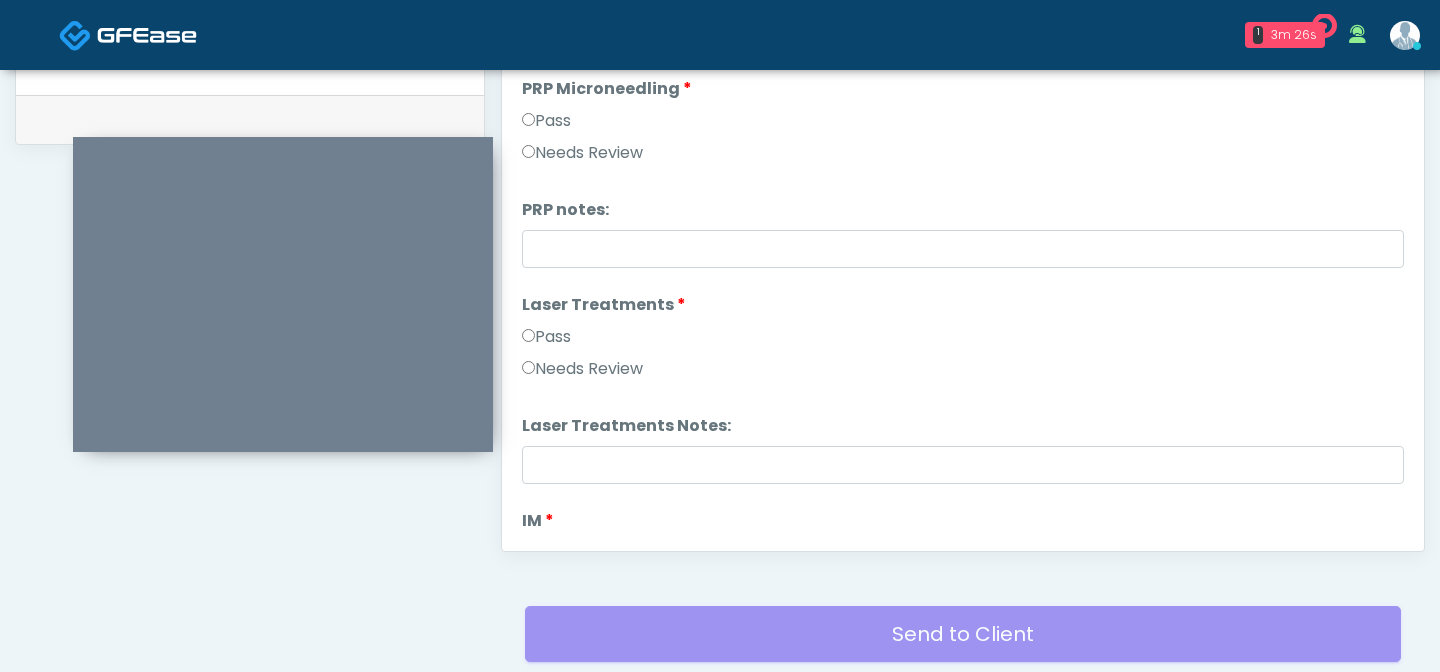 scroll, scrollTop: 730, scrollLeft: 0, axis: vertical 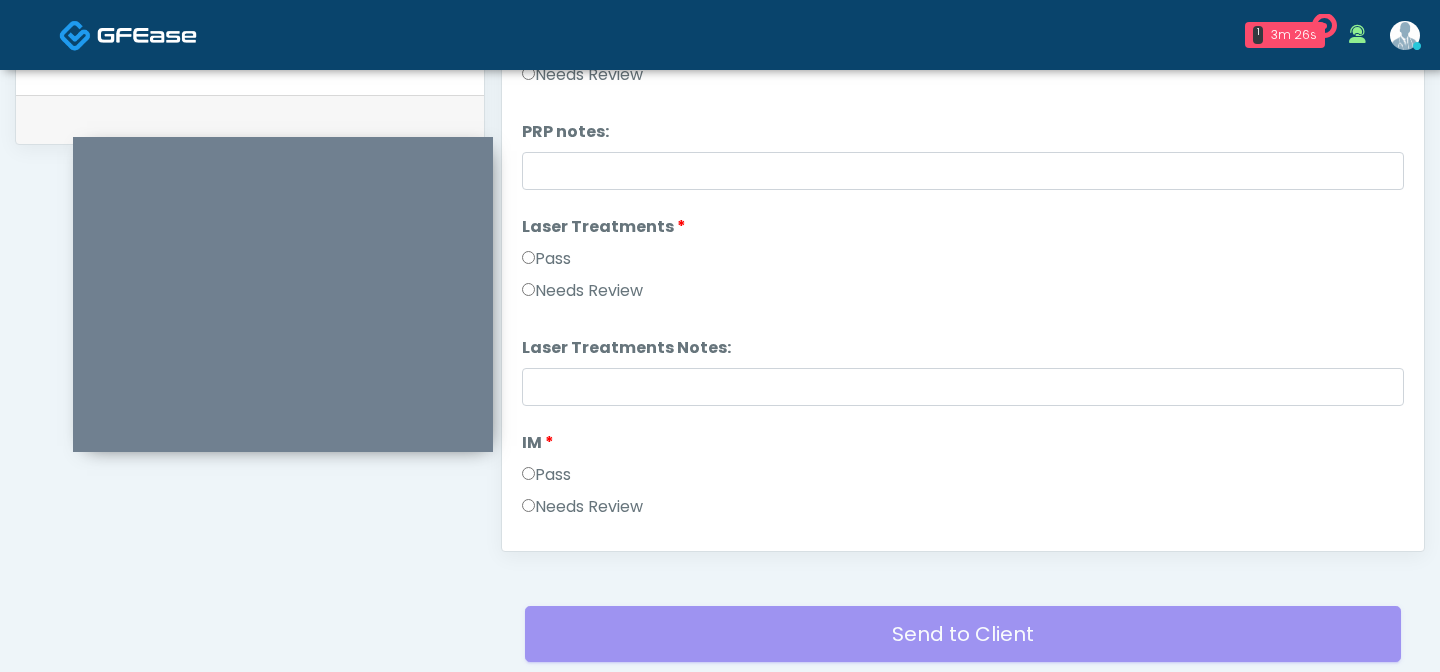 click on "Pass" at bounding box center (546, 259) 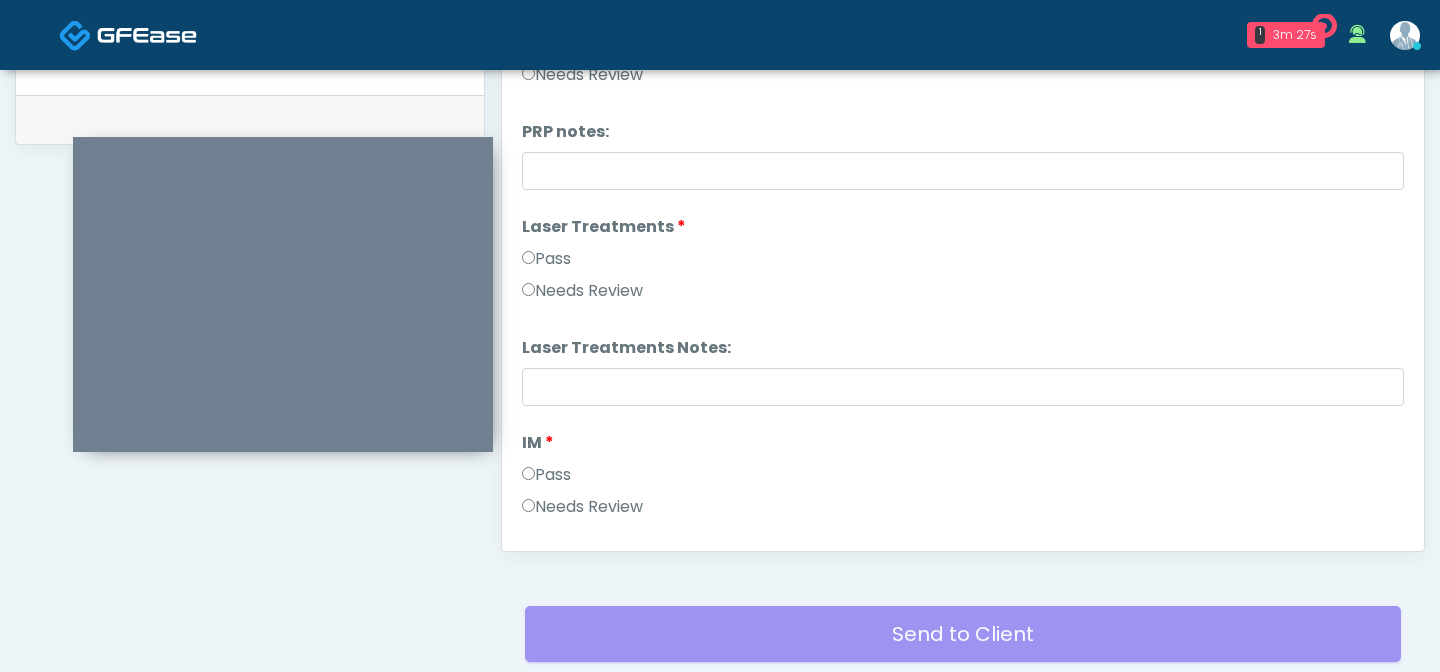click on "Pass" at bounding box center (546, 475) 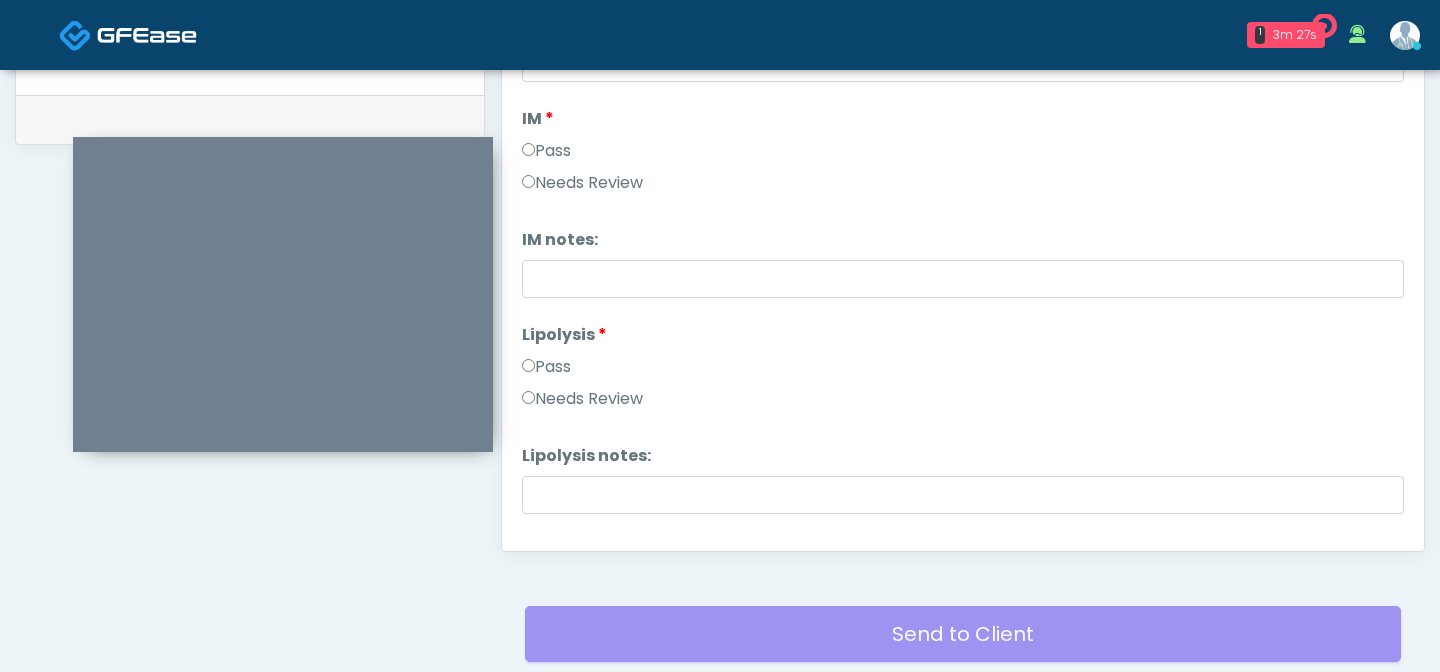 scroll, scrollTop: 1093, scrollLeft: 0, axis: vertical 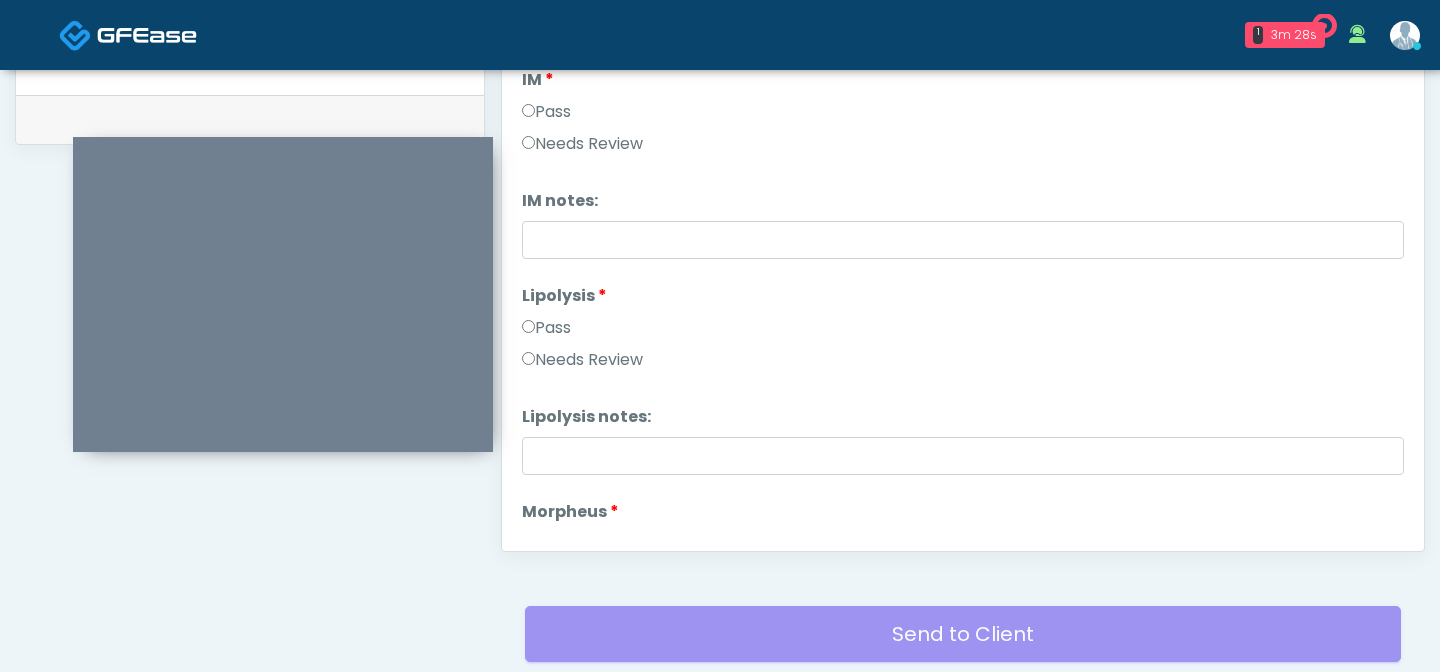 click on "Pass" at bounding box center [546, 328] 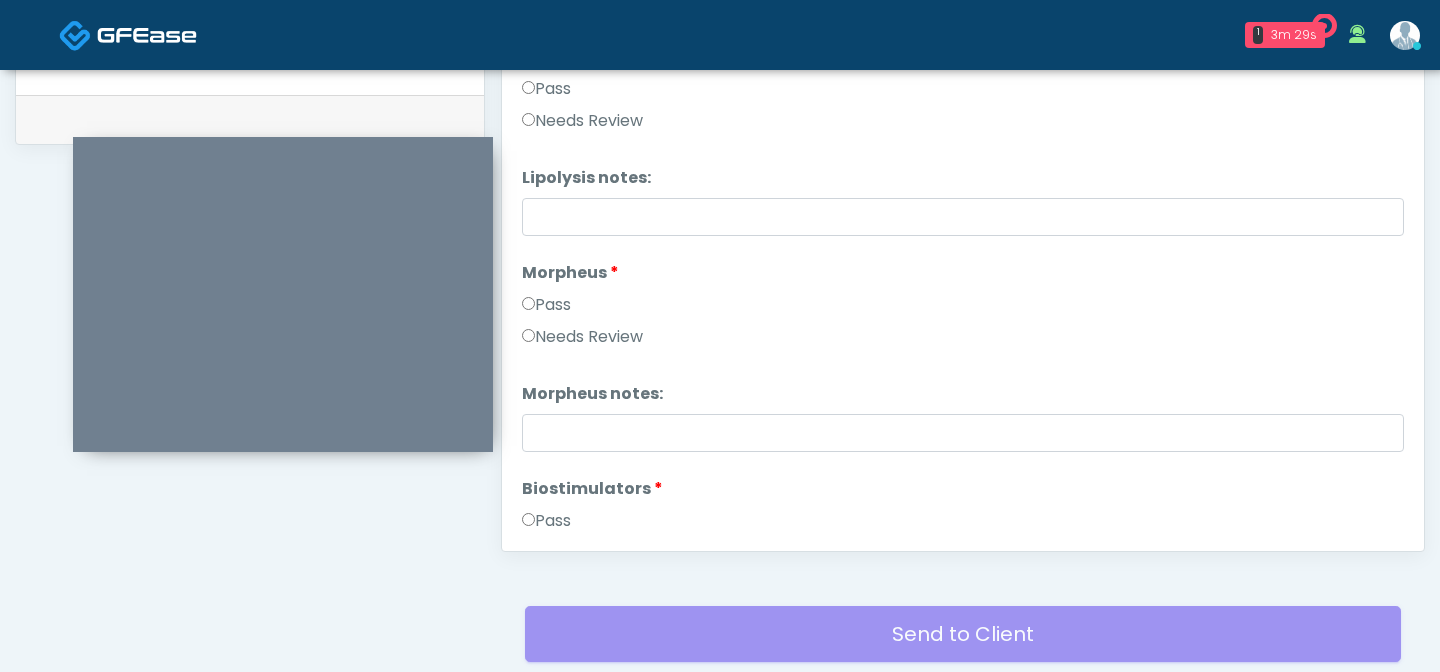 scroll, scrollTop: 1342, scrollLeft: 0, axis: vertical 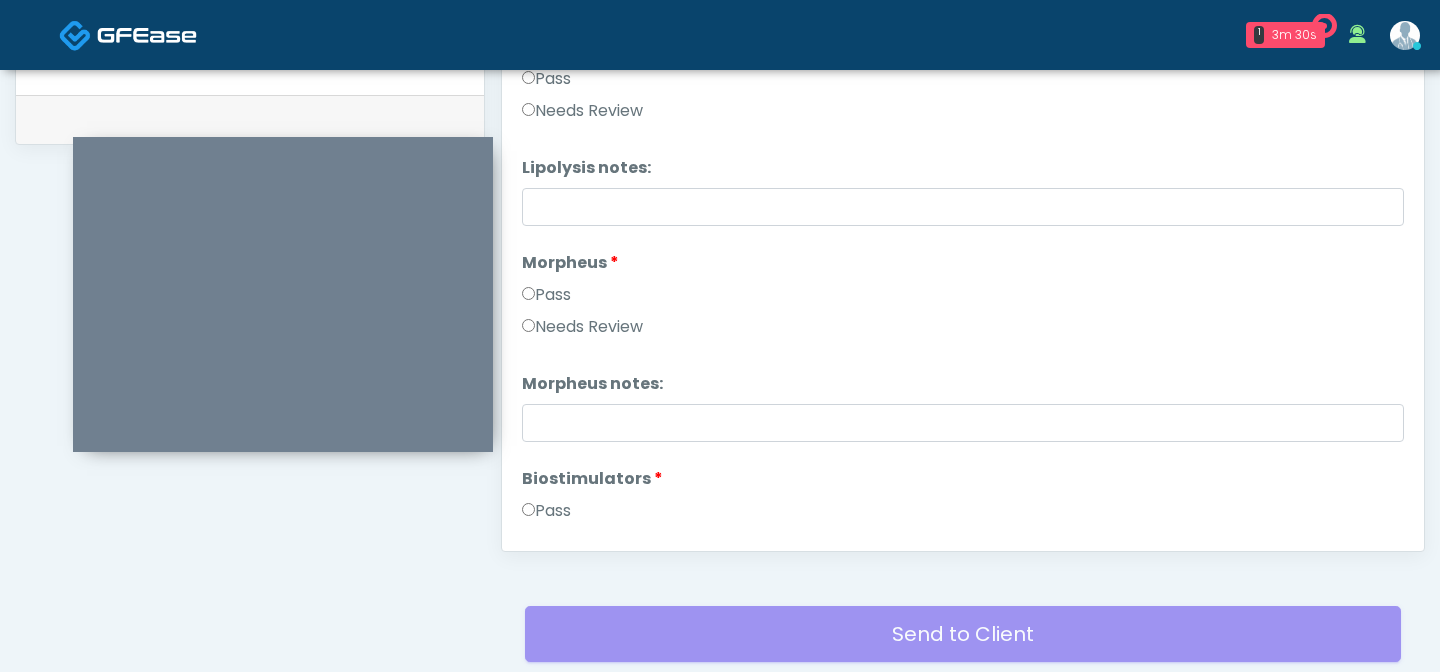 click on "Pass" at bounding box center (546, 295) 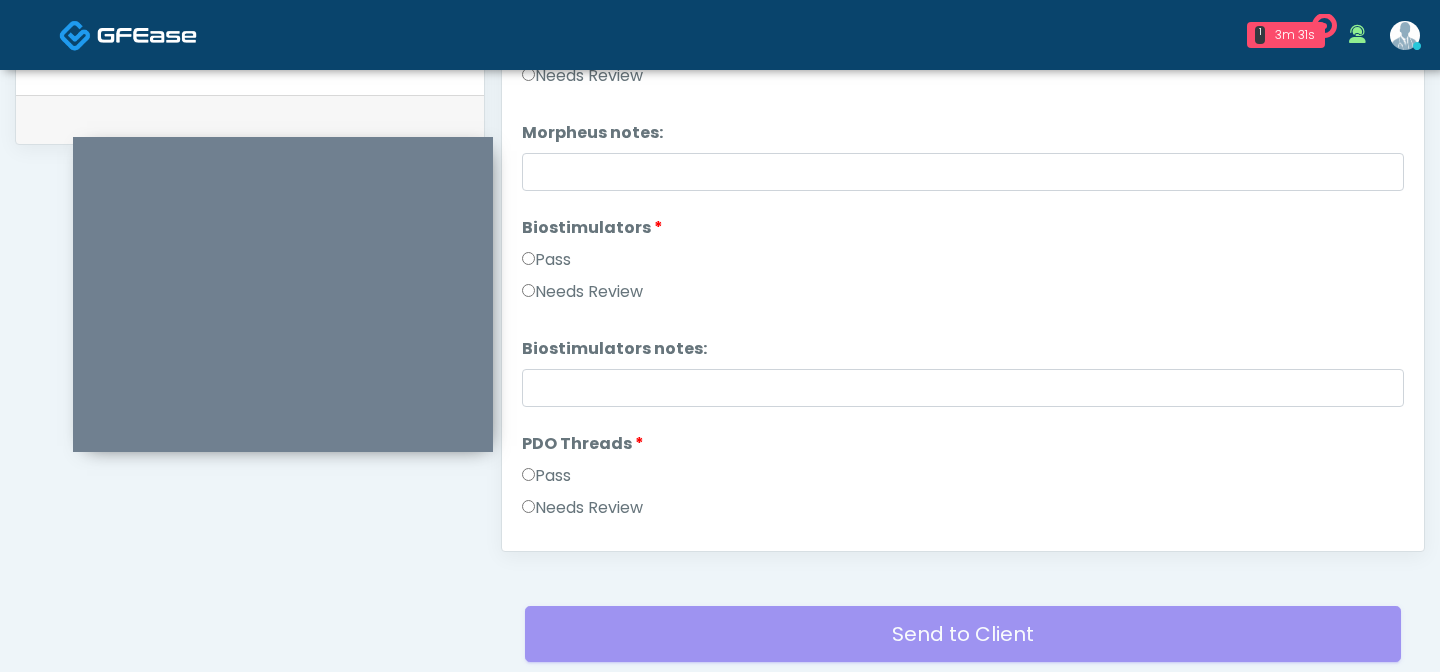 click on "Pass" at bounding box center (546, 476) 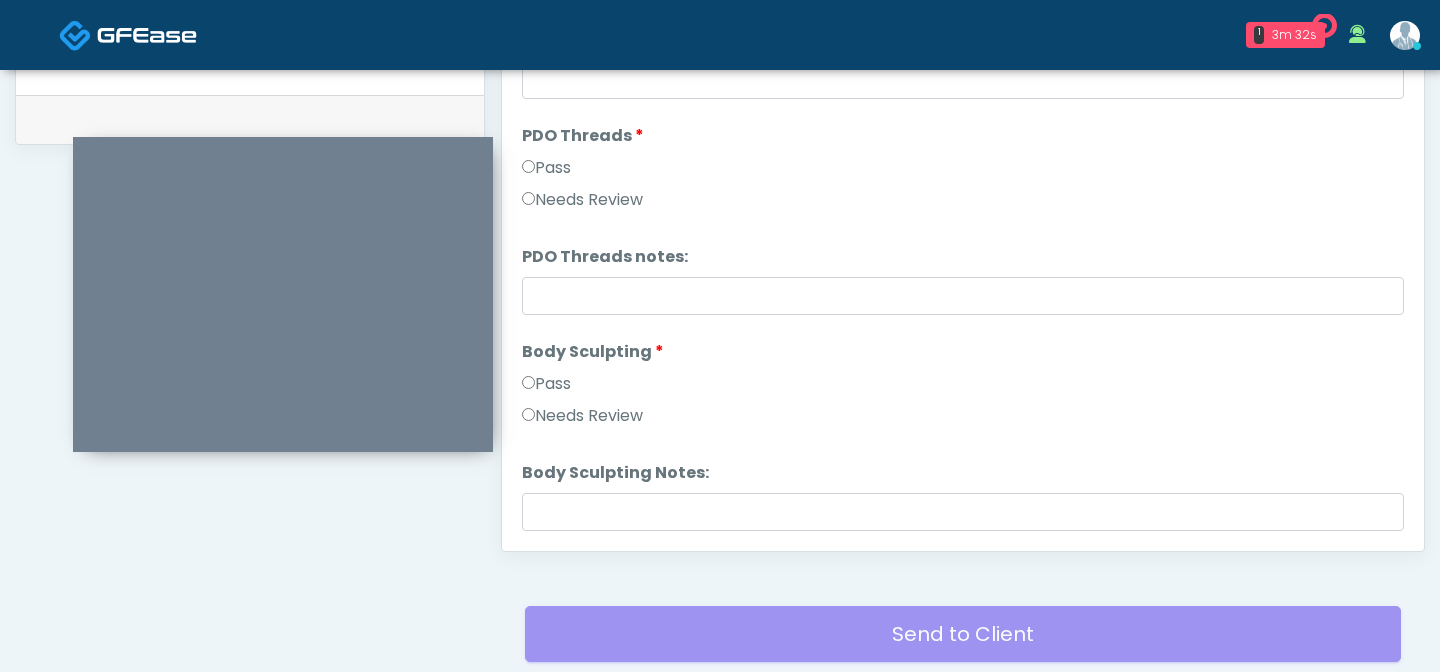 click on "Pass" at bounding box center [546, 384] 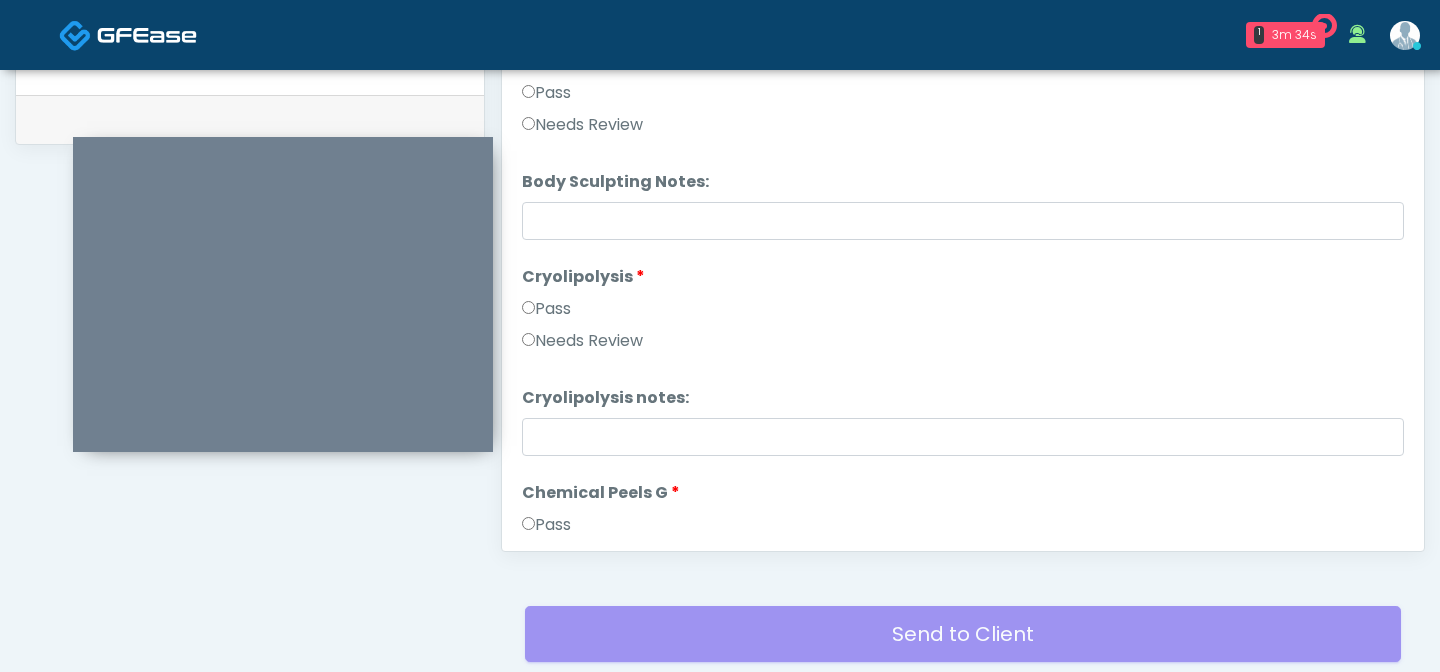 click on "Pass" at bounding box center [546, 309] 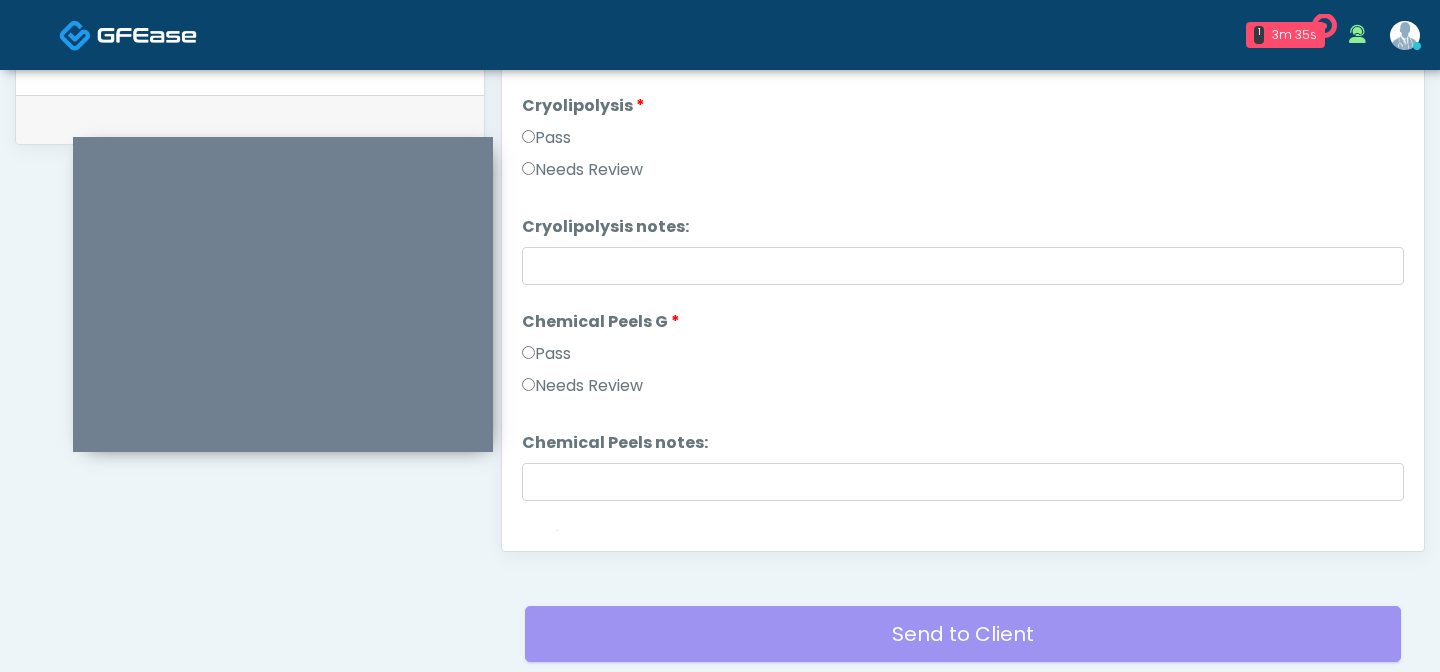 click on "Pass" at bounding box center (546, 354) 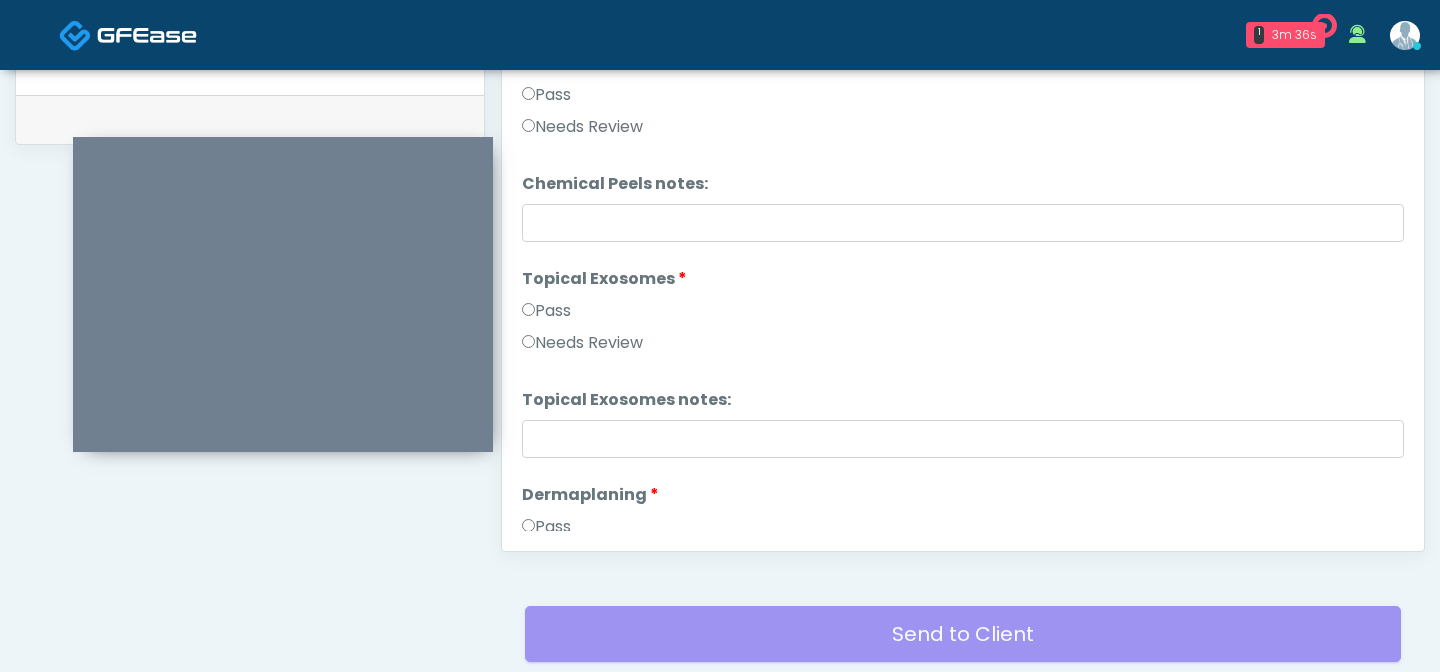 click on "Pass" at bounding box center (546, 311) 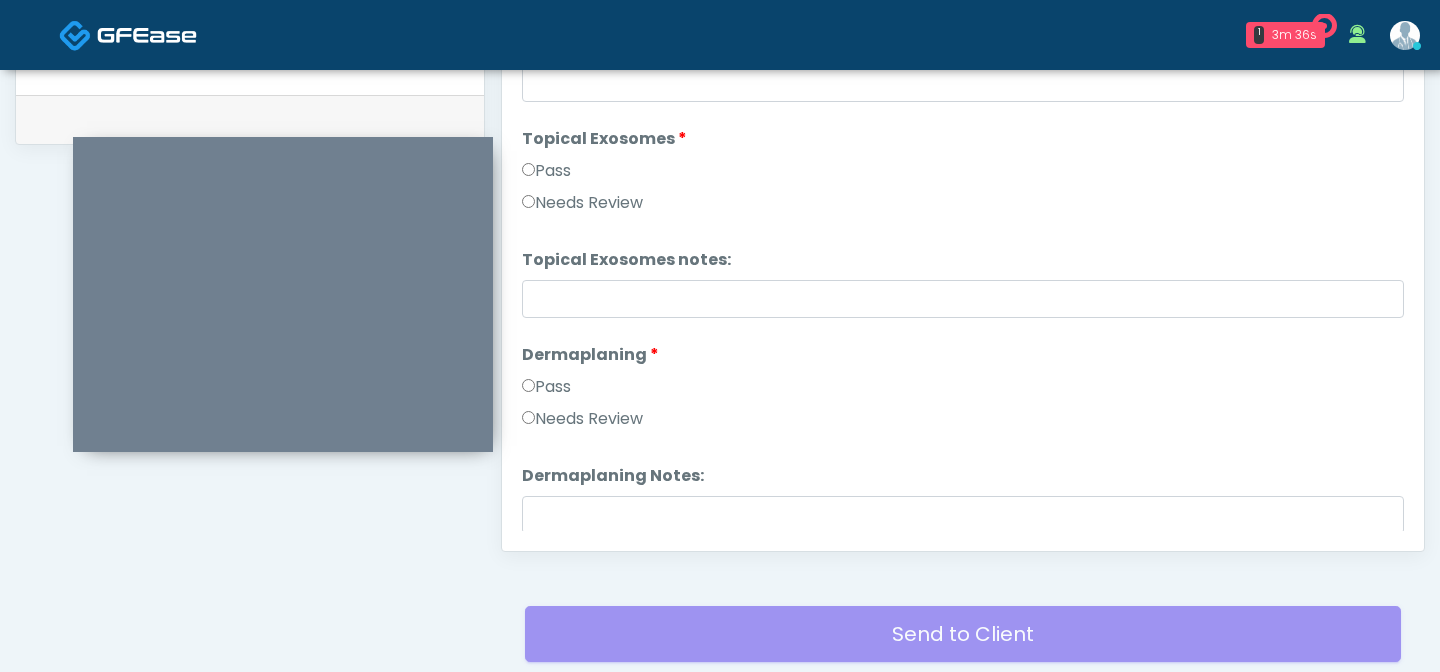 scroll, scrollTop: 2765, scrollLeft: 0, axis: vertical 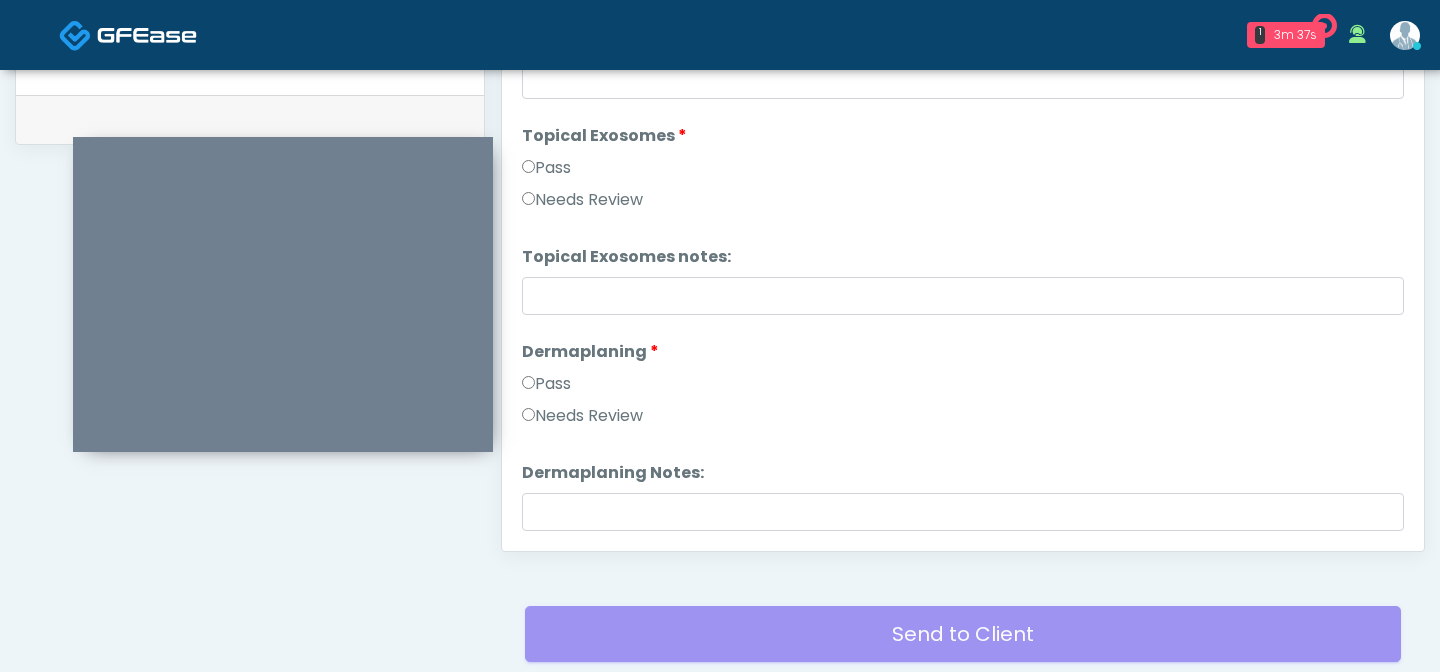 click on "Pass" at bounding box center [546, 384] 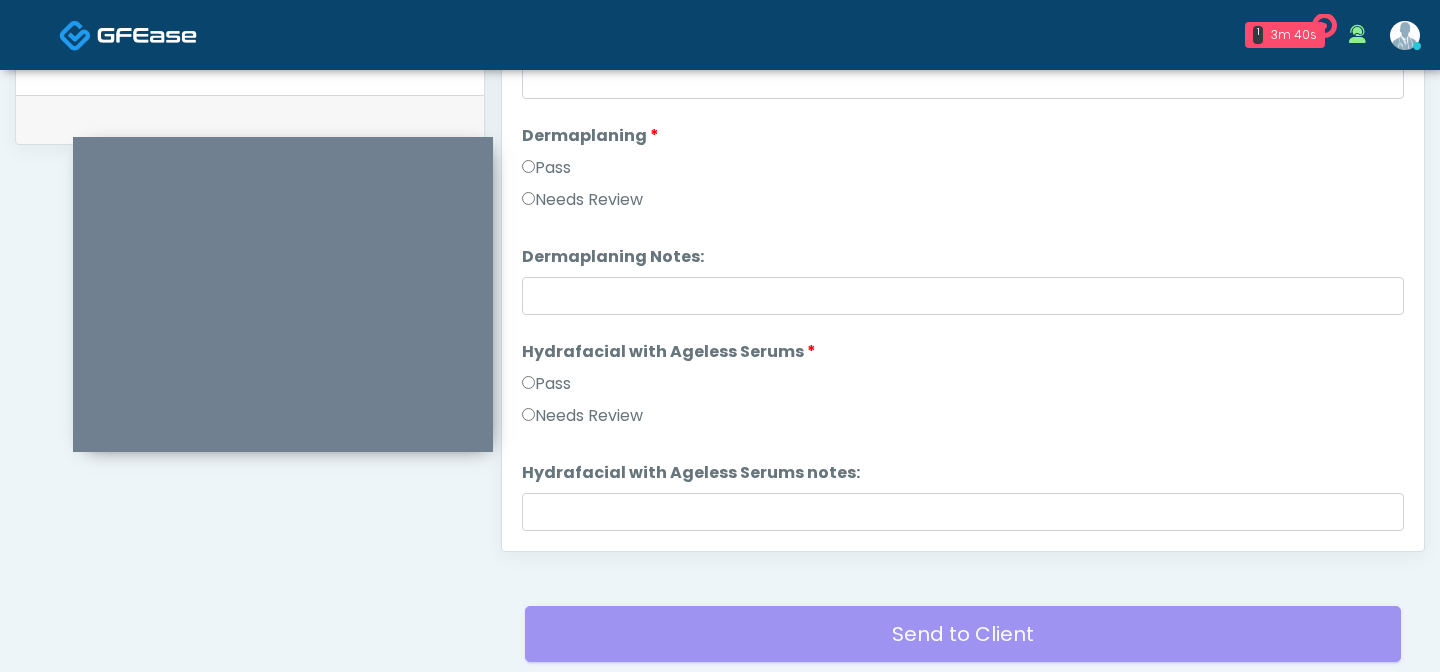 scroll, scrollTop: 3189, scrollLeft: 0, axis: vertical 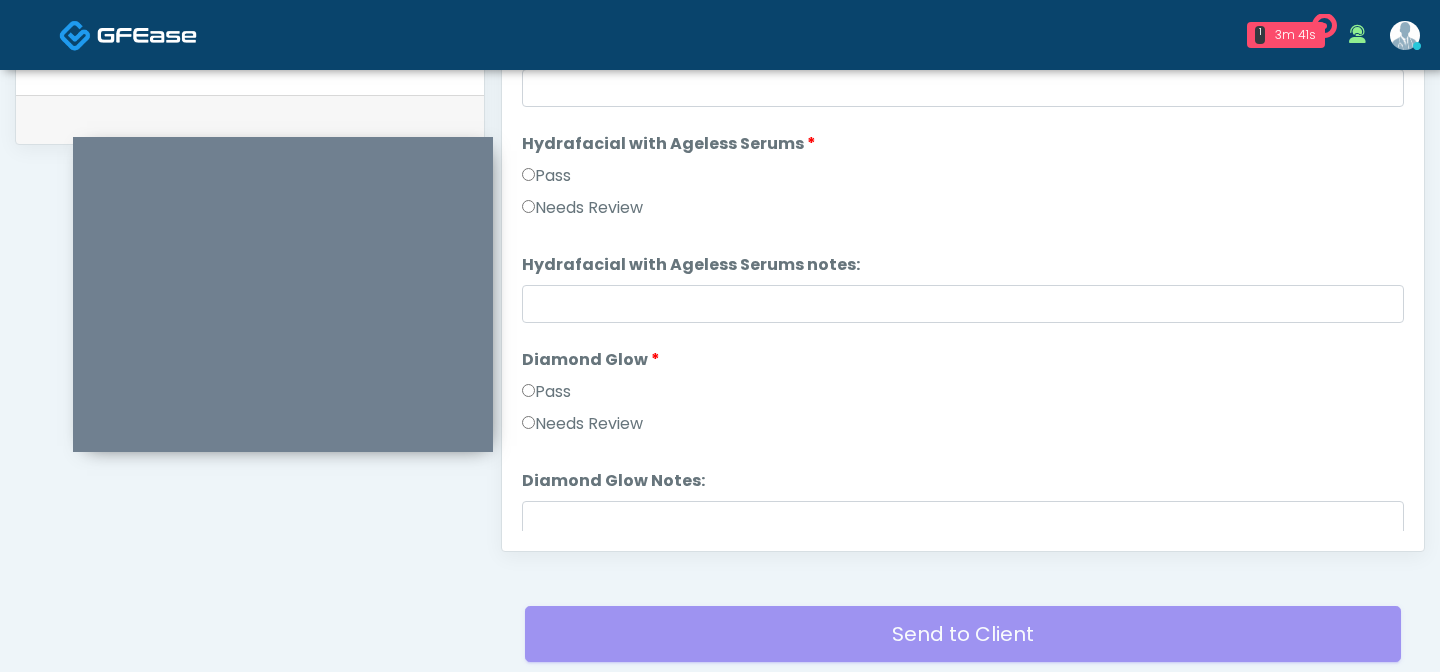click on "Pass" at bounding box center (963, 180) 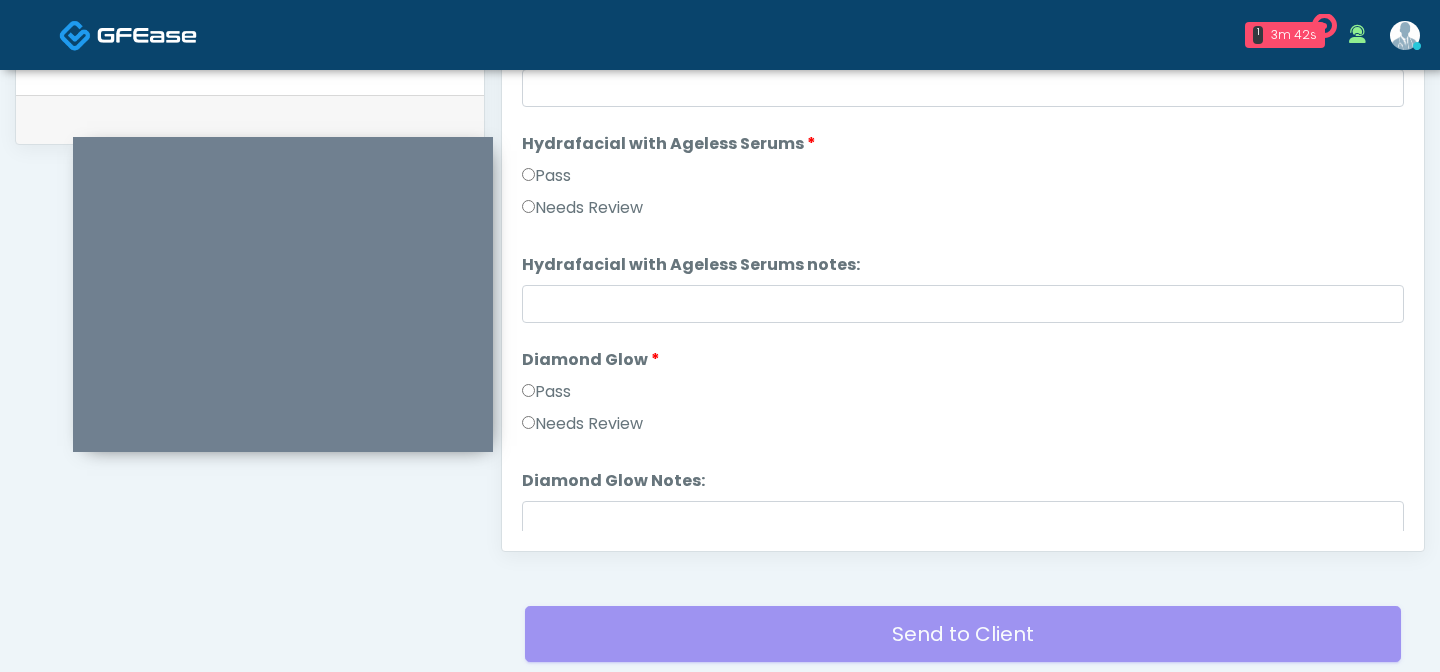 click on "Pass" at bounding box center (546, 392) 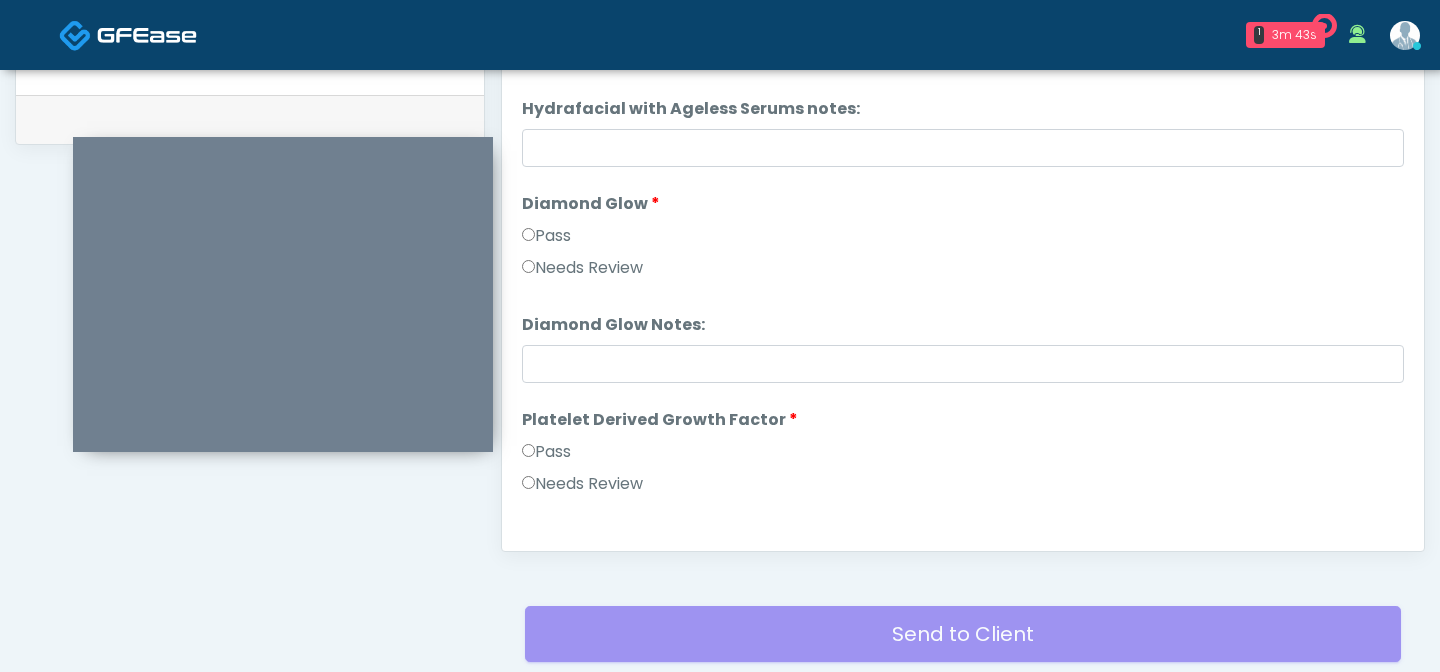 click on "Pass" at bounding box center [546, 452] 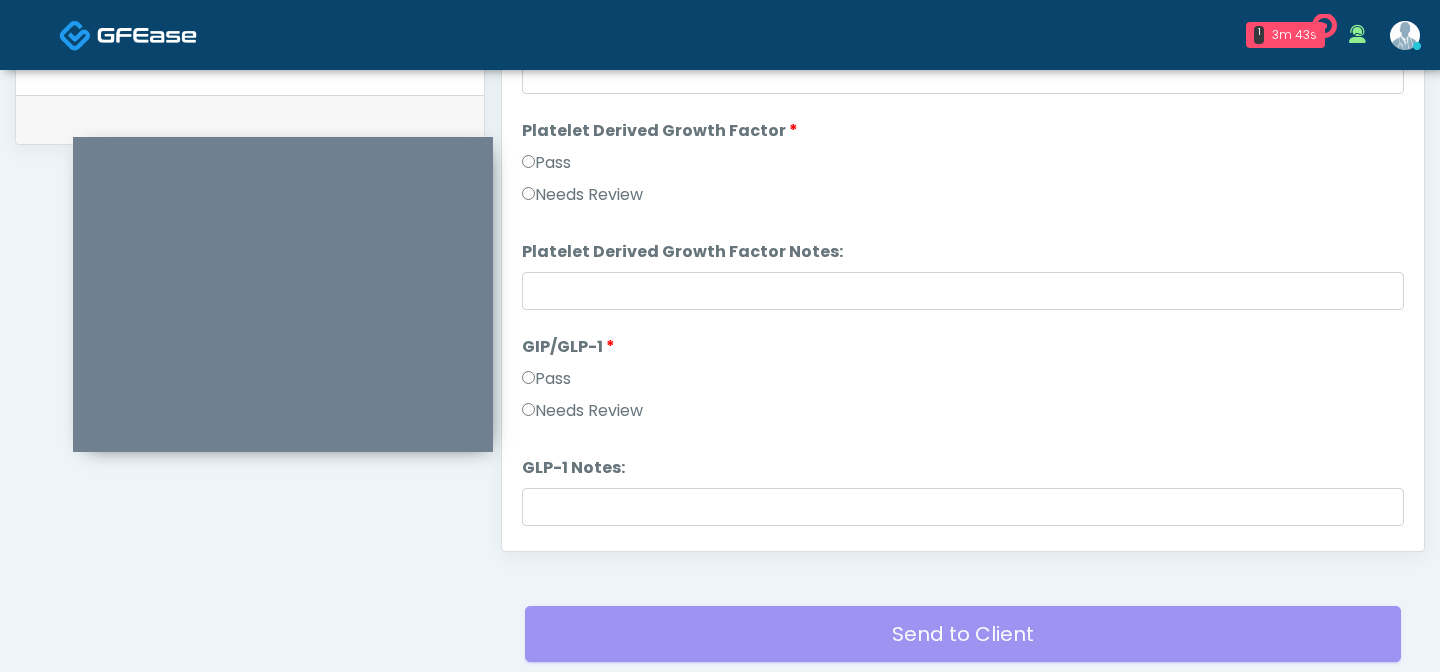 scroll, scrollTop: 3639, scrollLeft: 0, axis: vertical 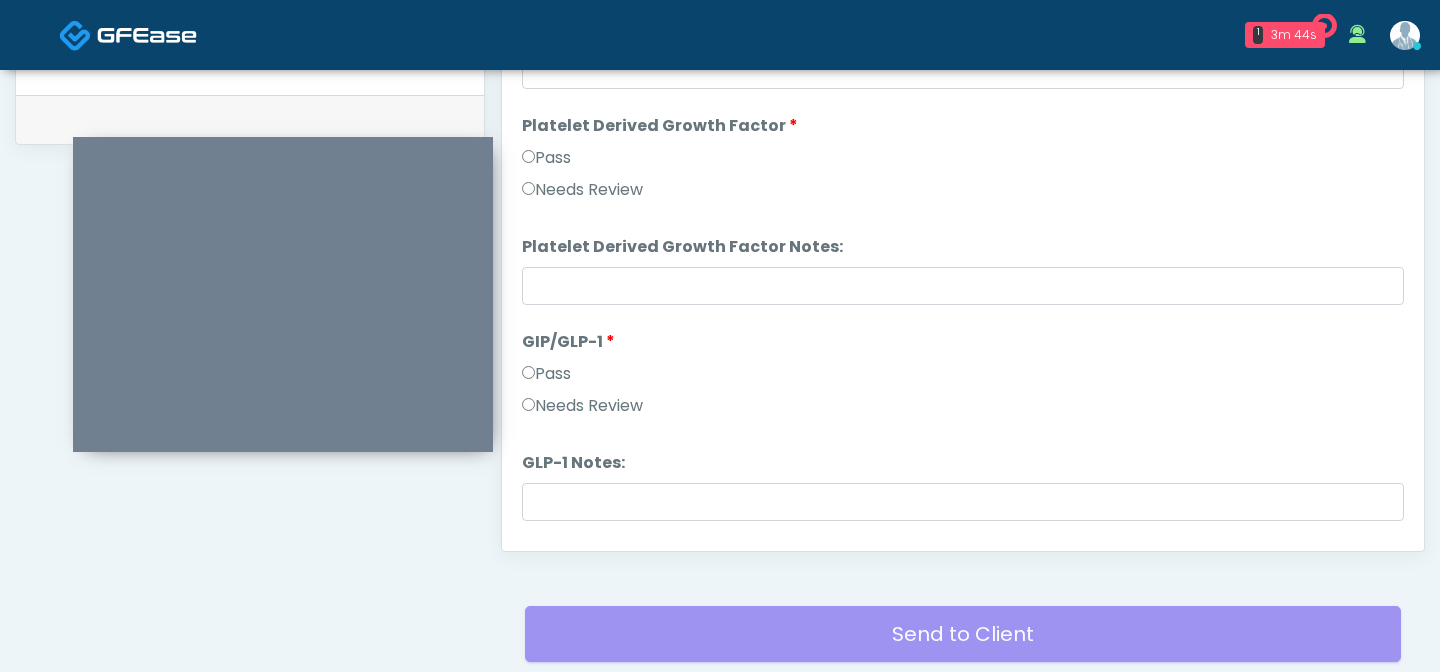 click on "Needs Review" at bounding box center (582, 406) 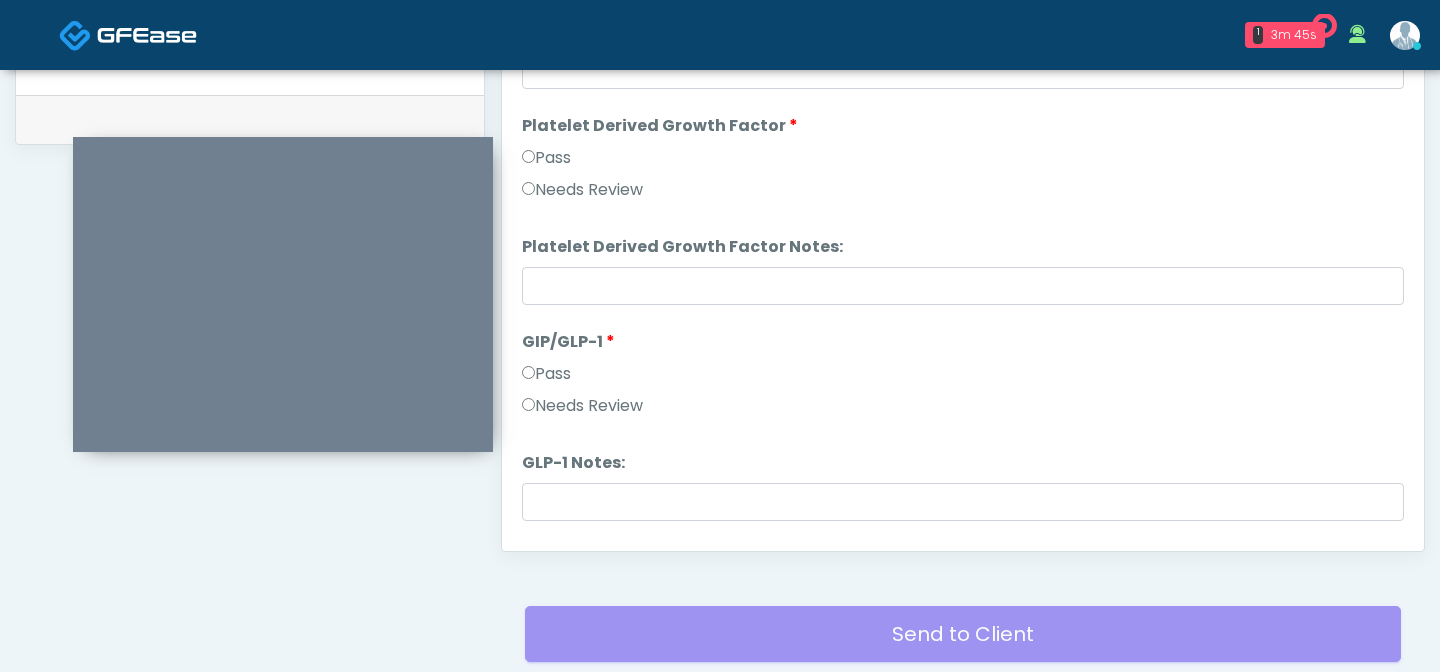 scroll, scrollTop: 3691, scrollLeft: 0, axis: vertical 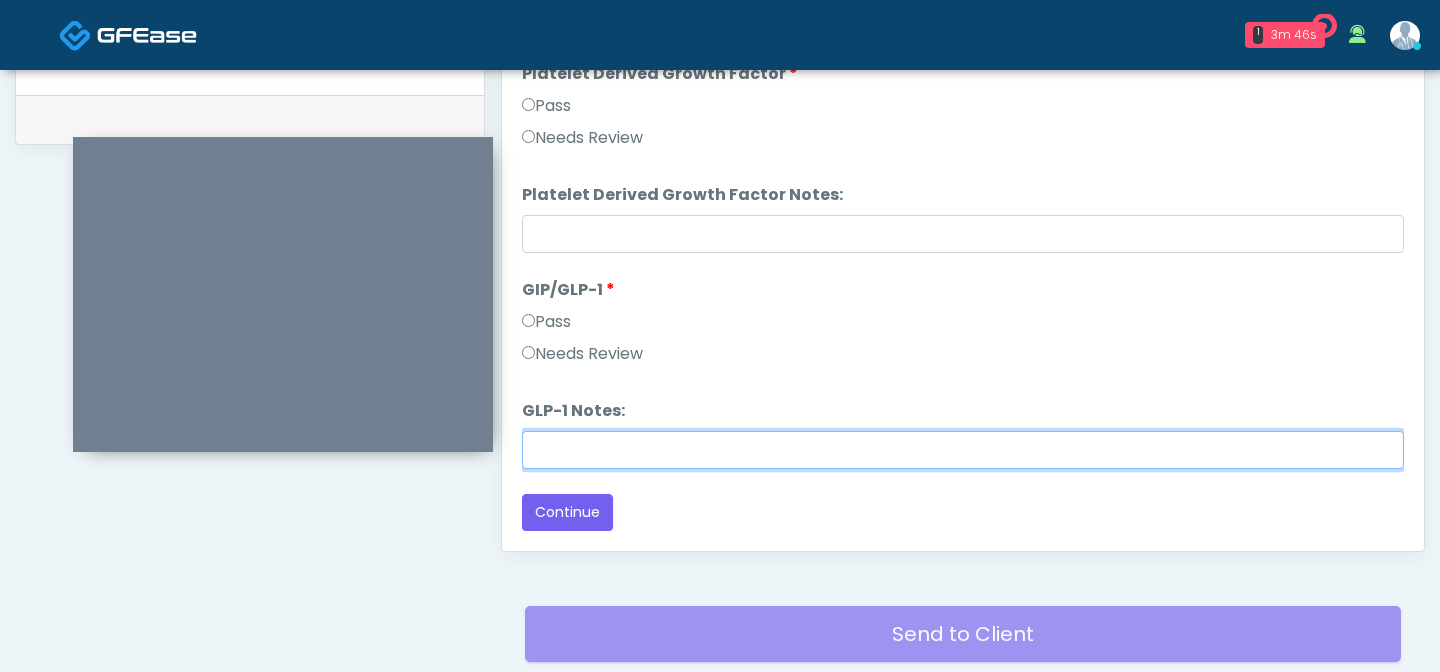 click on "GLP-1 Notes:" at bounding box center [963, 450] 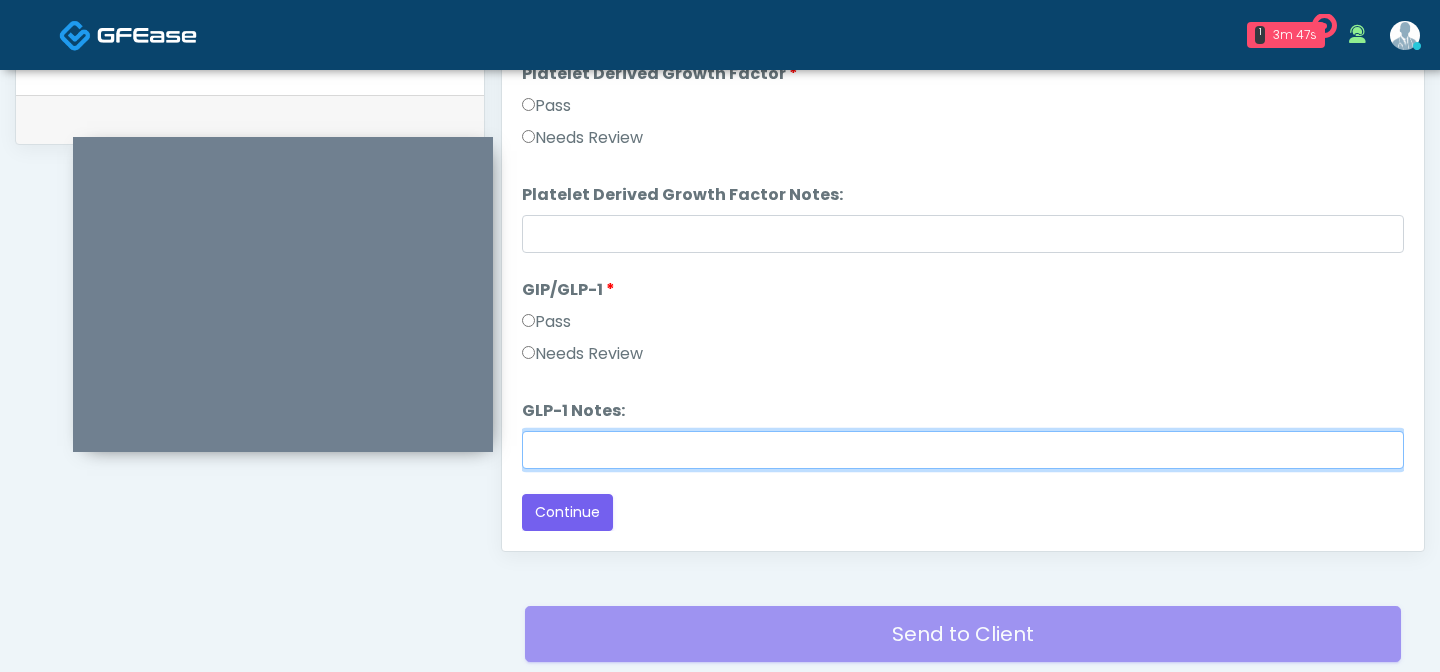 type on "**********" 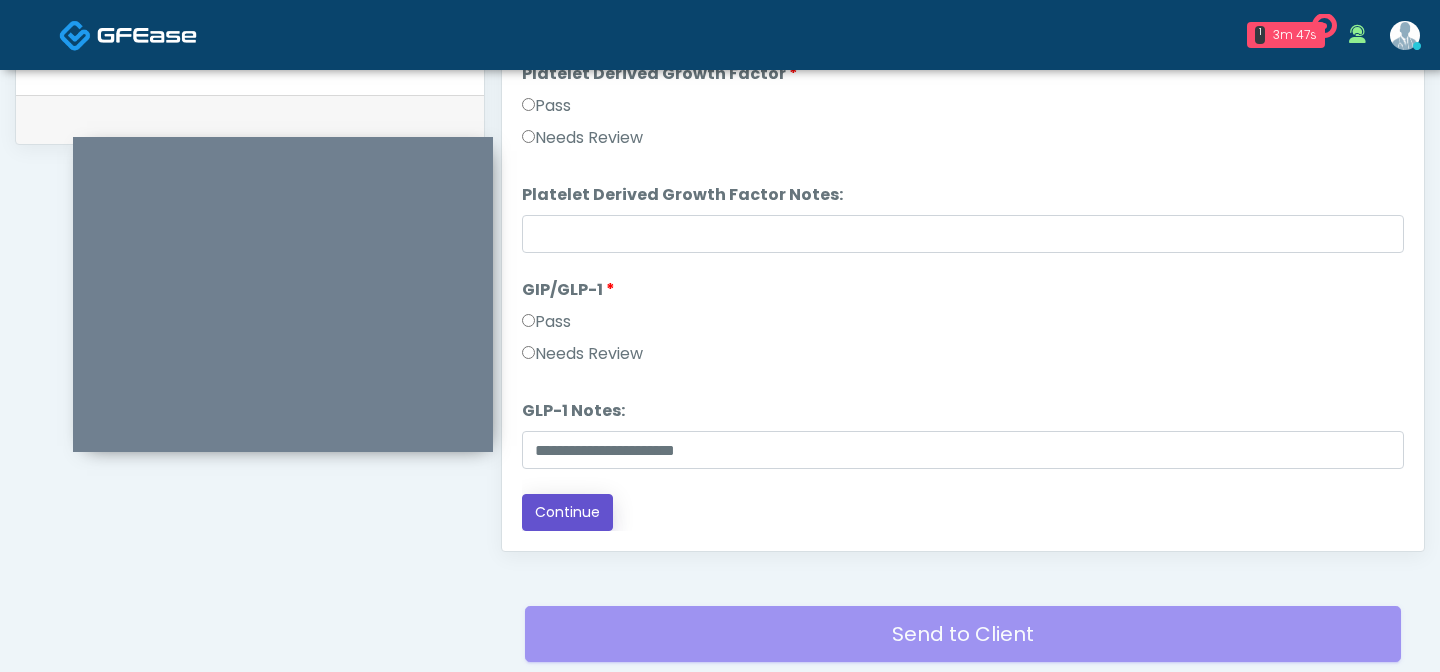 click on "Continue" at bounding box center [567, 512] 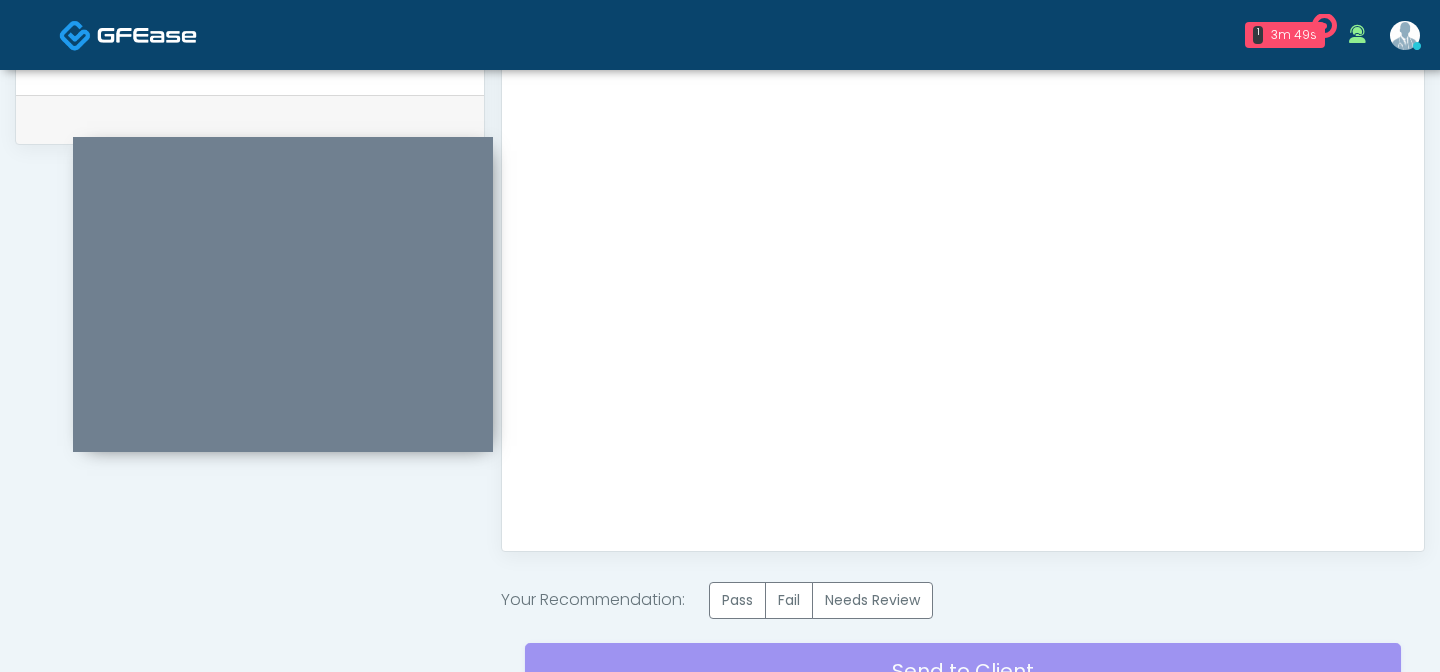 scroll, scrollTop: 0, scrollLeft: 0, axis: both 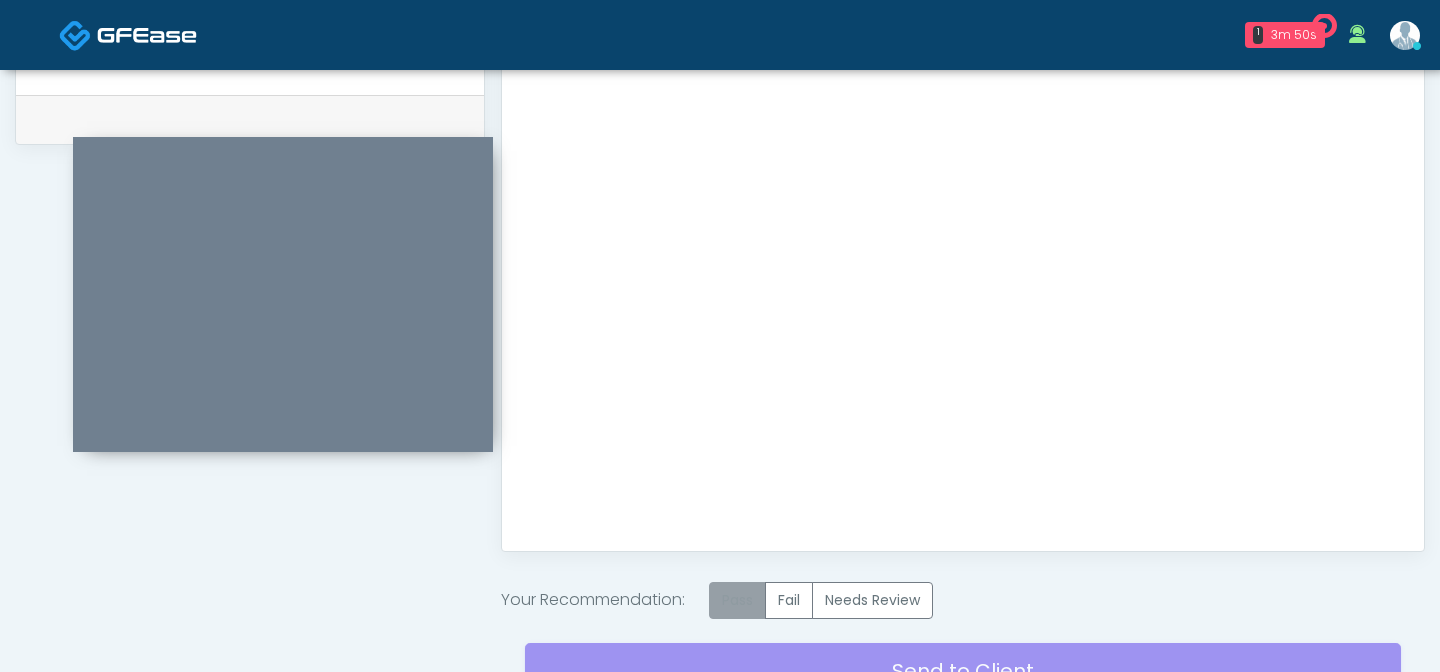 click on "Pass" at bounding box center [737, 600] 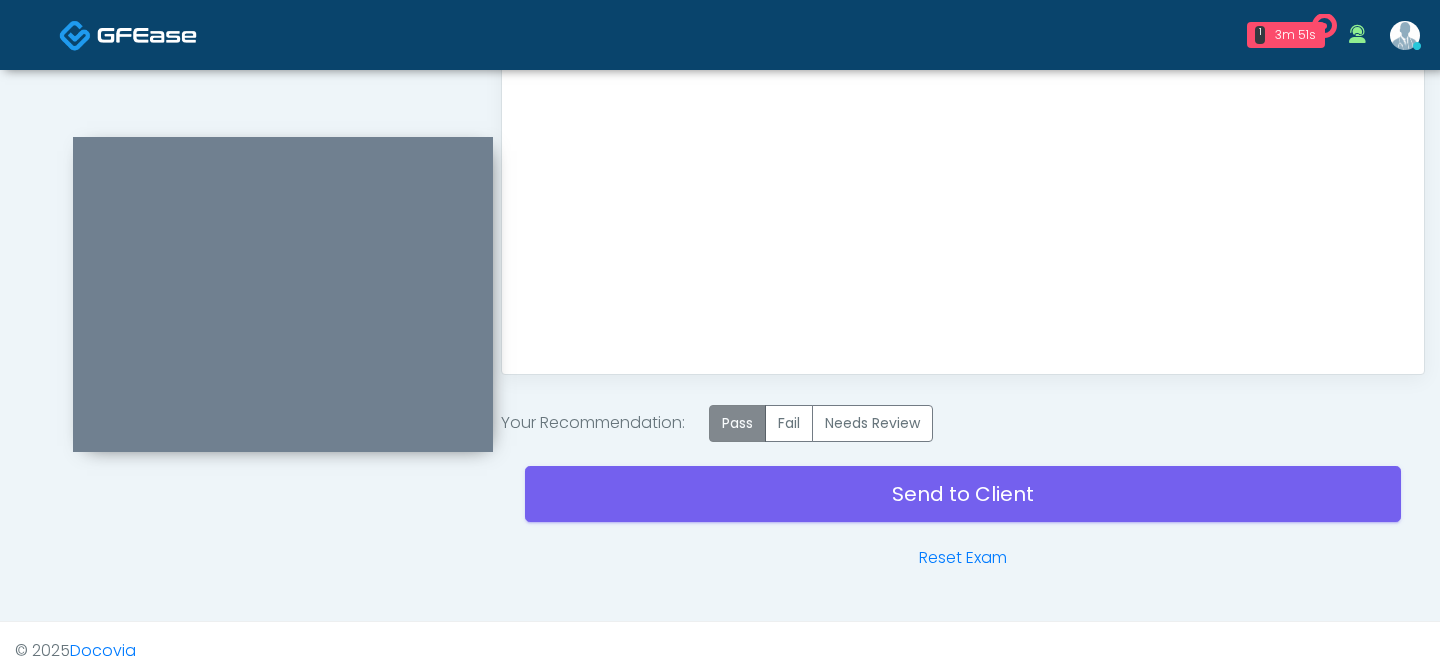 scroll, scrollTop: 1160, scrollLeft: 0, axis: vertical 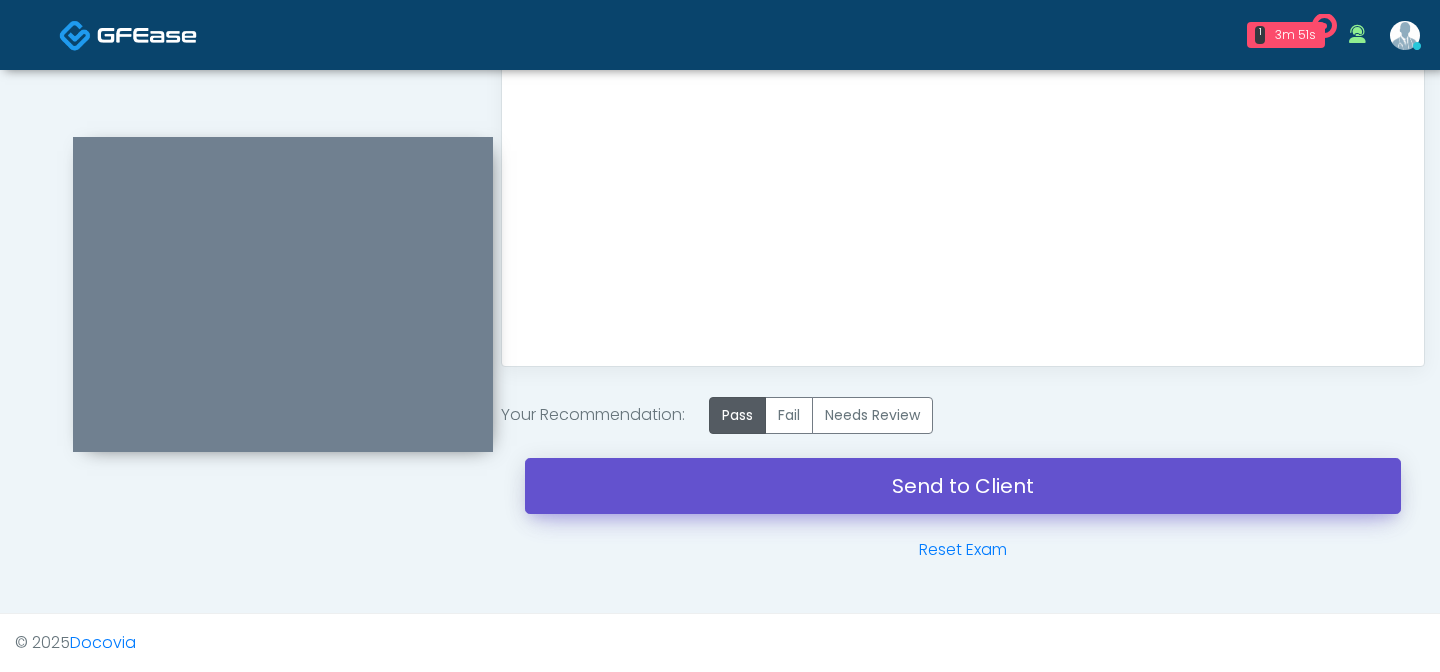 click on "Send to Client" at bounding box center [963, 486] 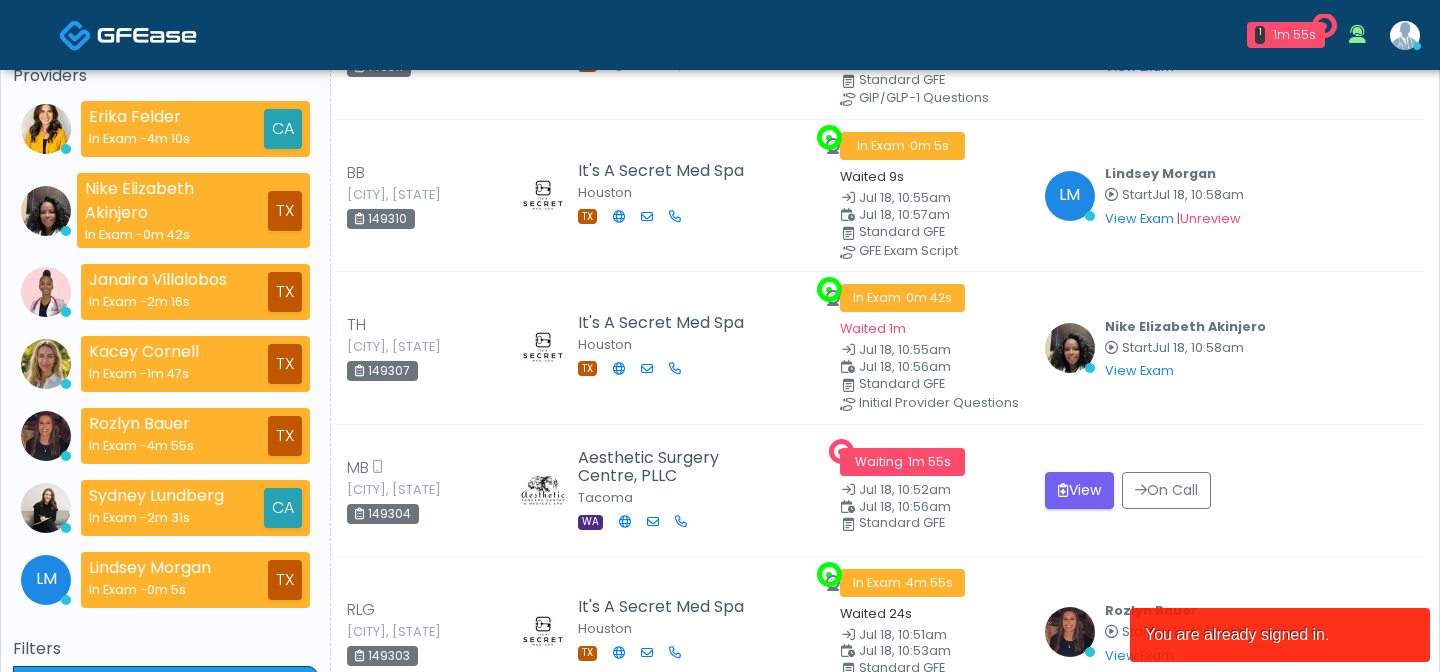 scroll, scrollTop: 235, scrollLeft: 0, axis: vertical 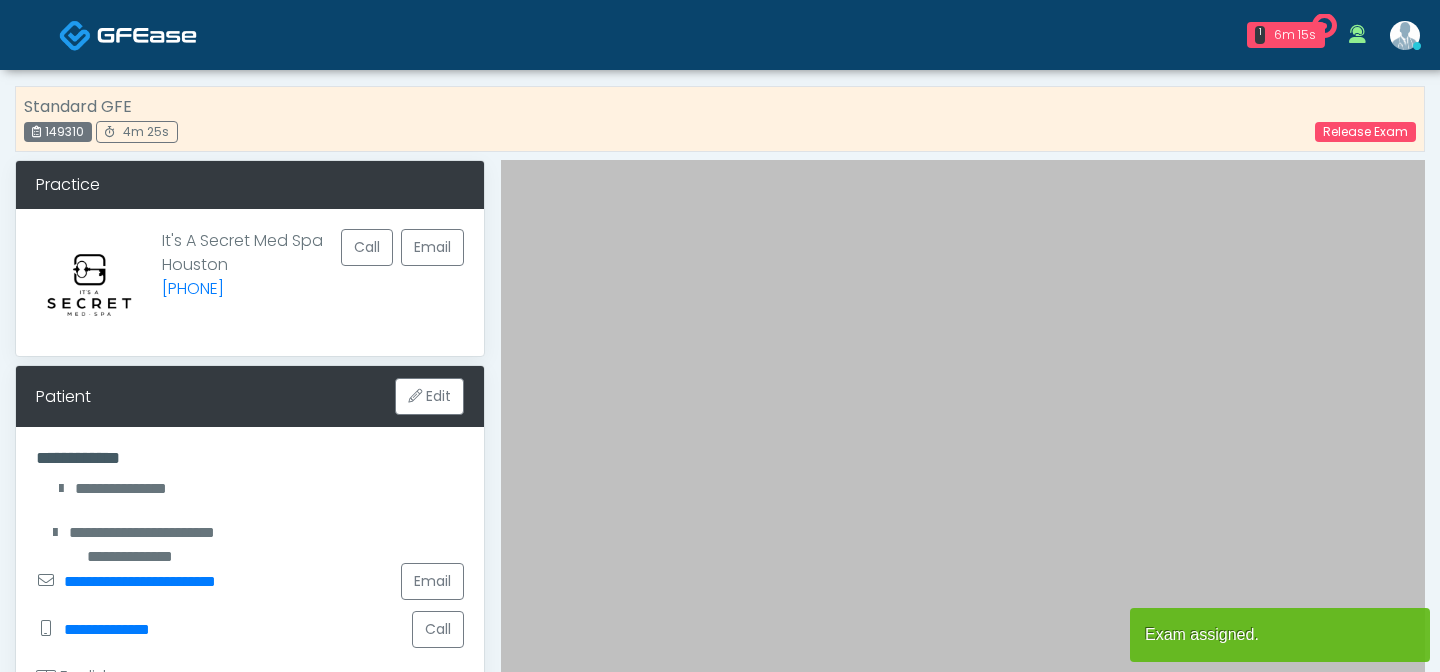 click at bounding box center [147, 35] 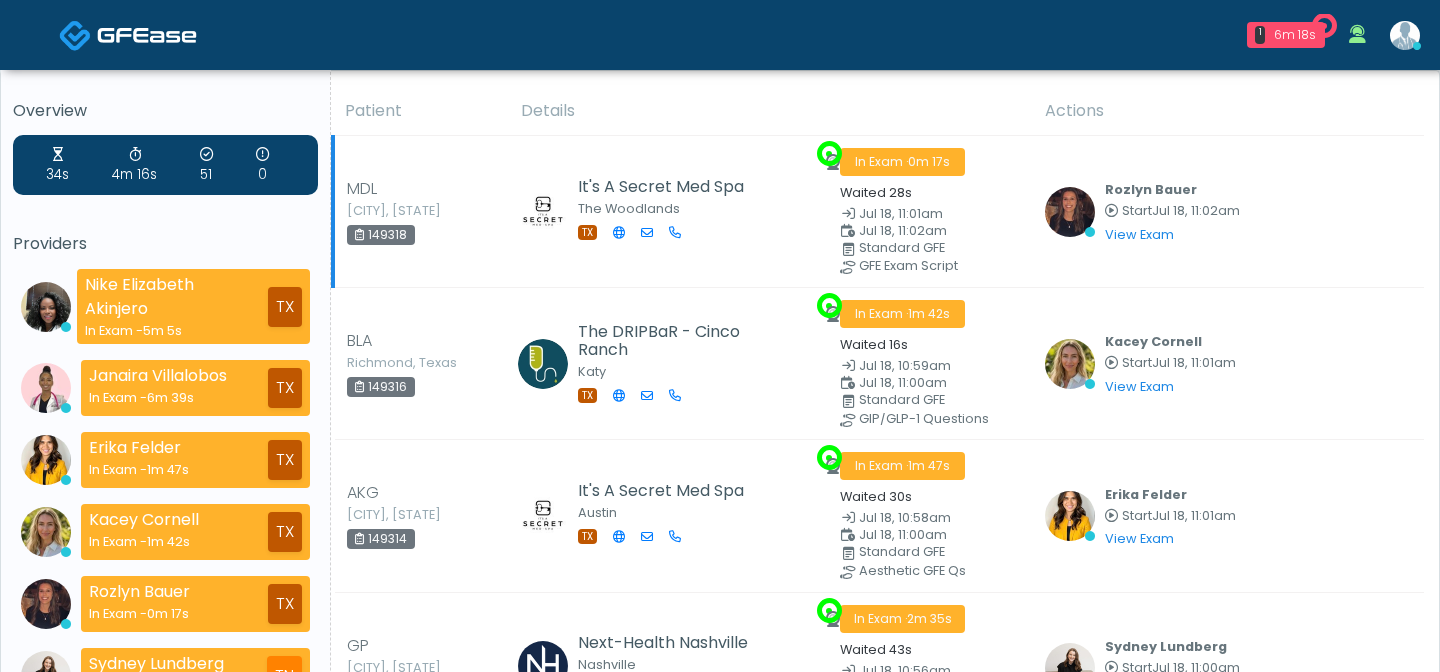 scroll, scrollTop: 0, scrollLeft: 0, axis: both 